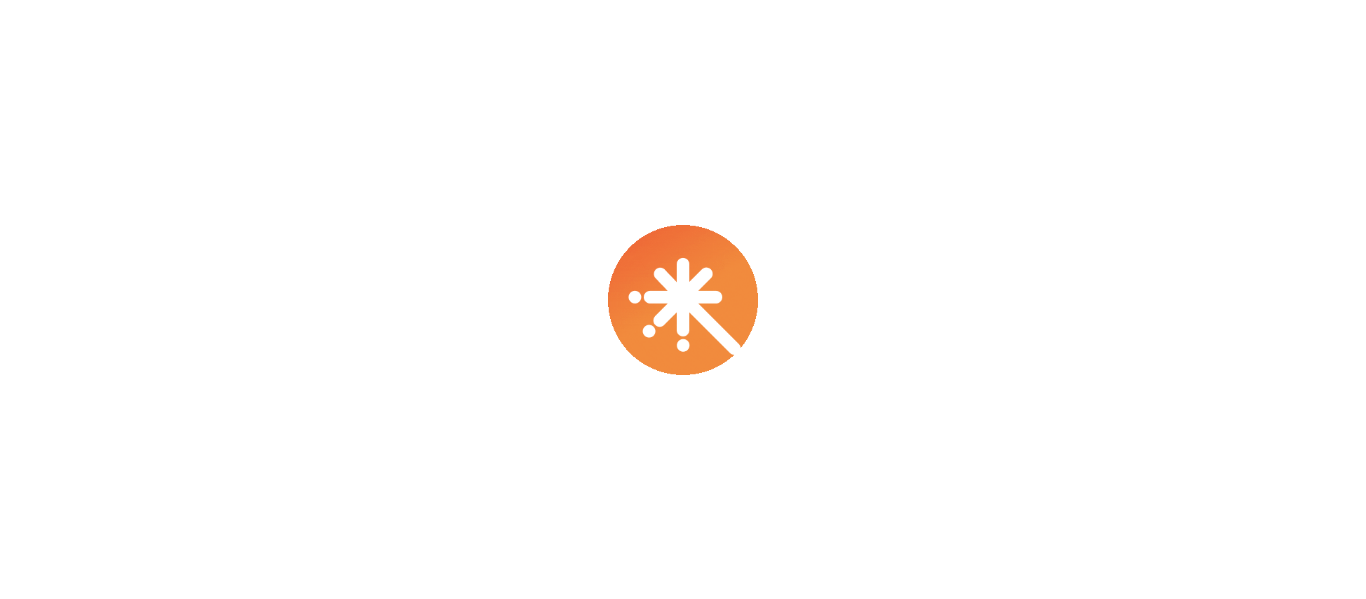 scroll, scrollTop: 0, scrollLeft: 0, axis: both 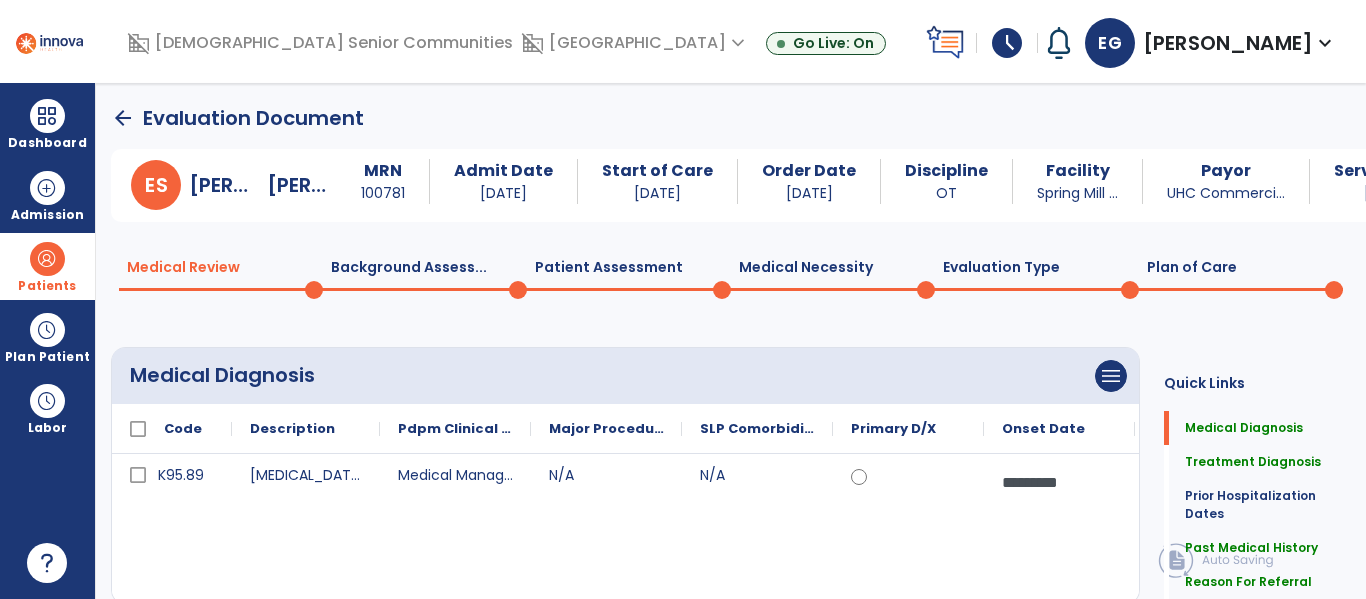 click at bounding box center (47, 259) 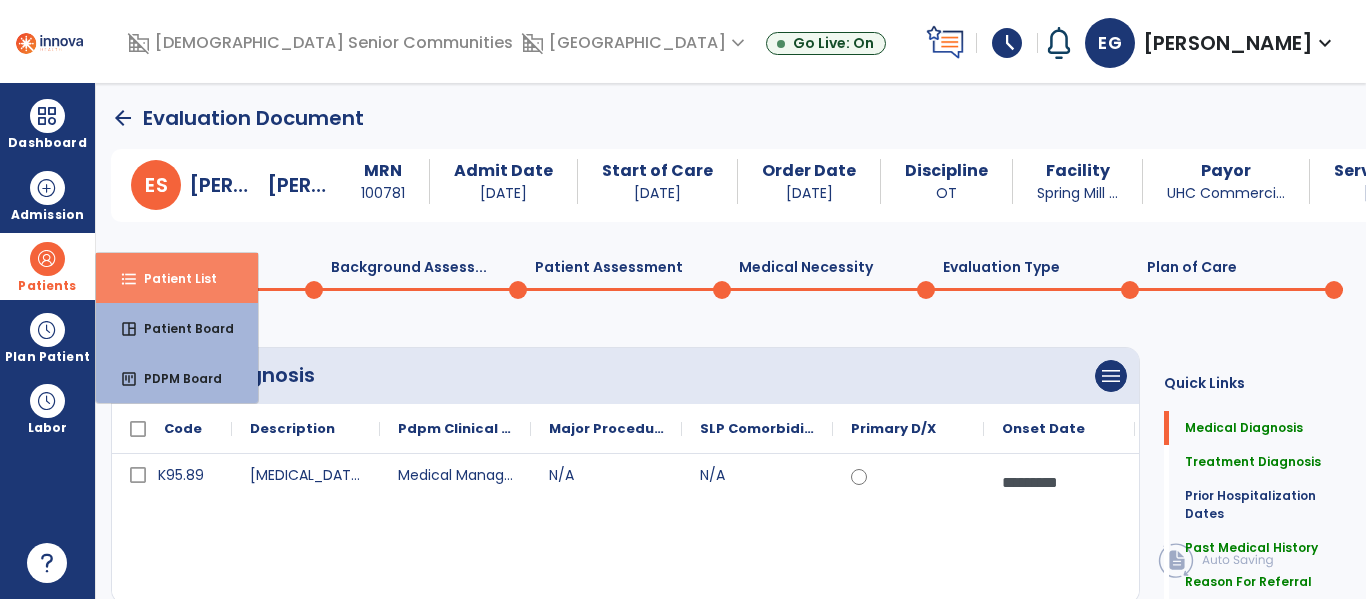 click on "format_list_bulleted  Patient List" at bounding box center (177, 278) 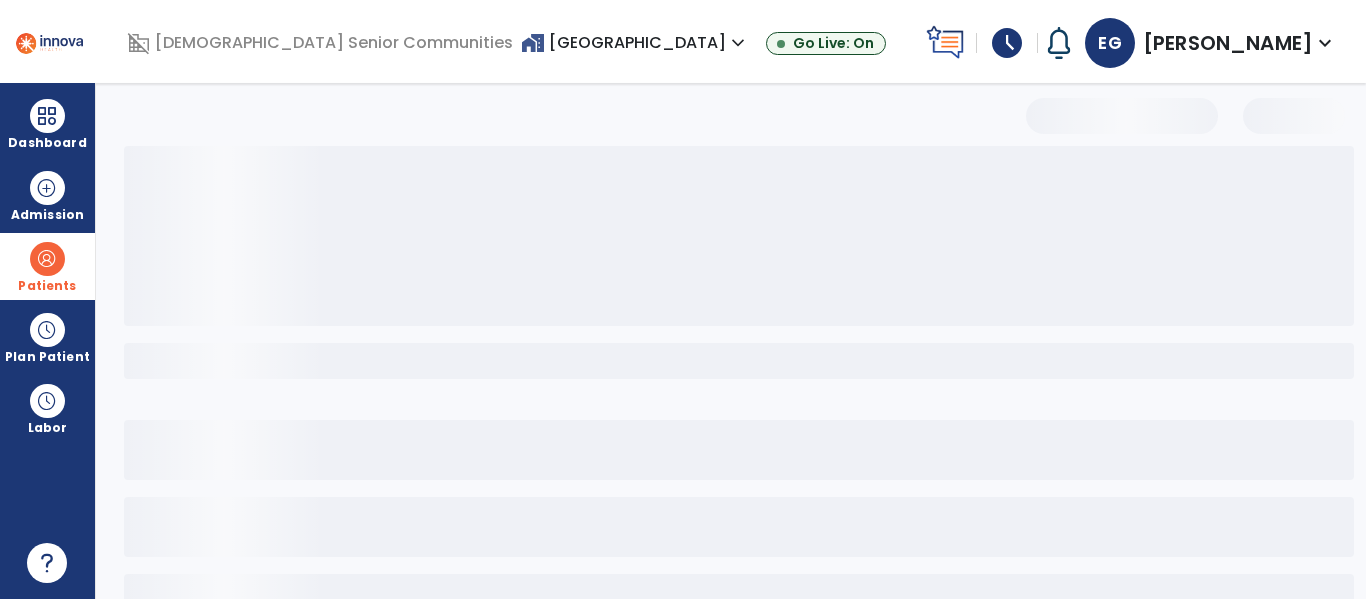 select on "***" 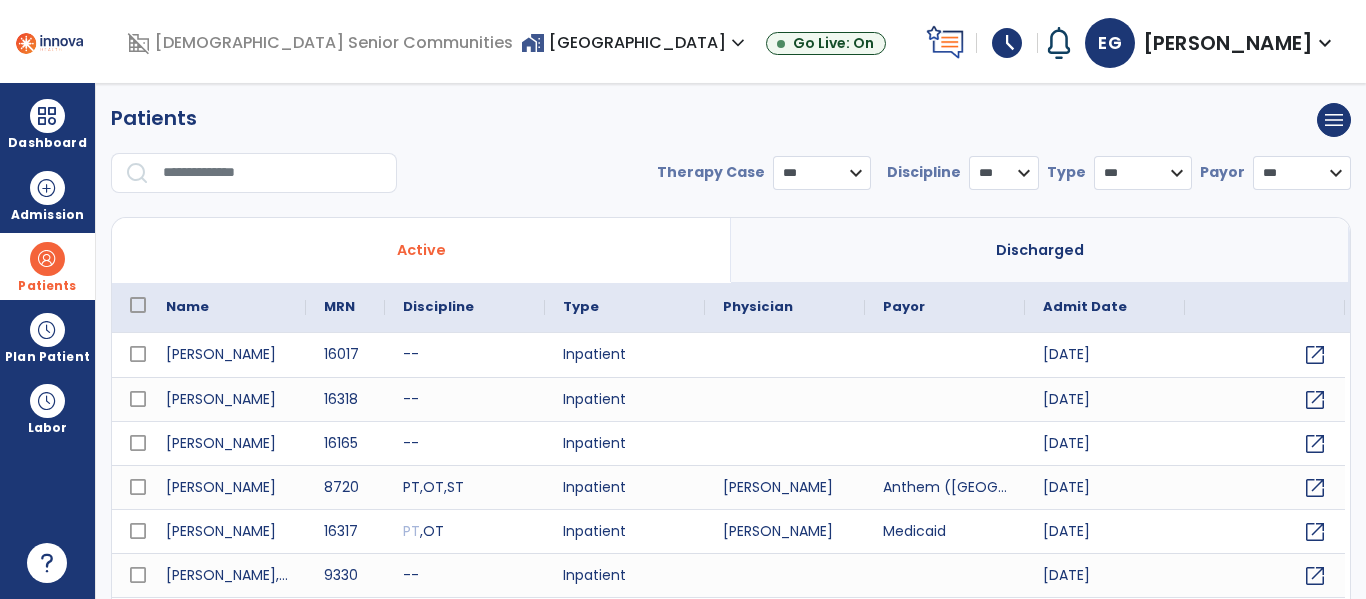 click at bounding box center [273, 173] 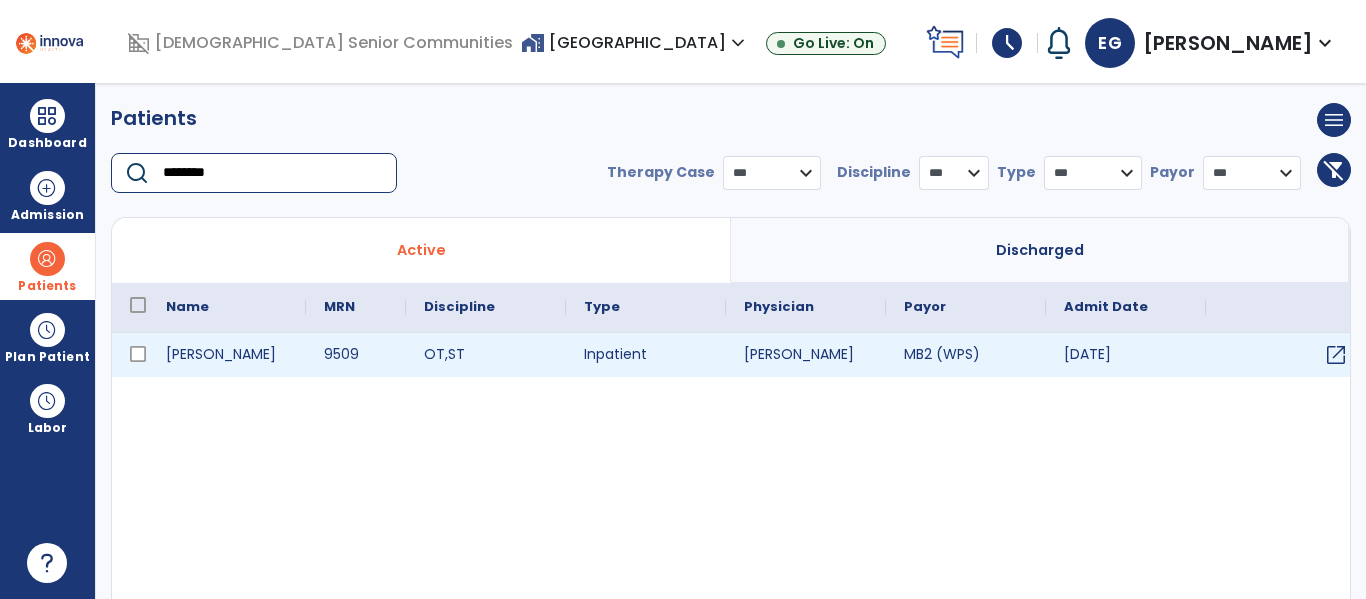 type on "********" 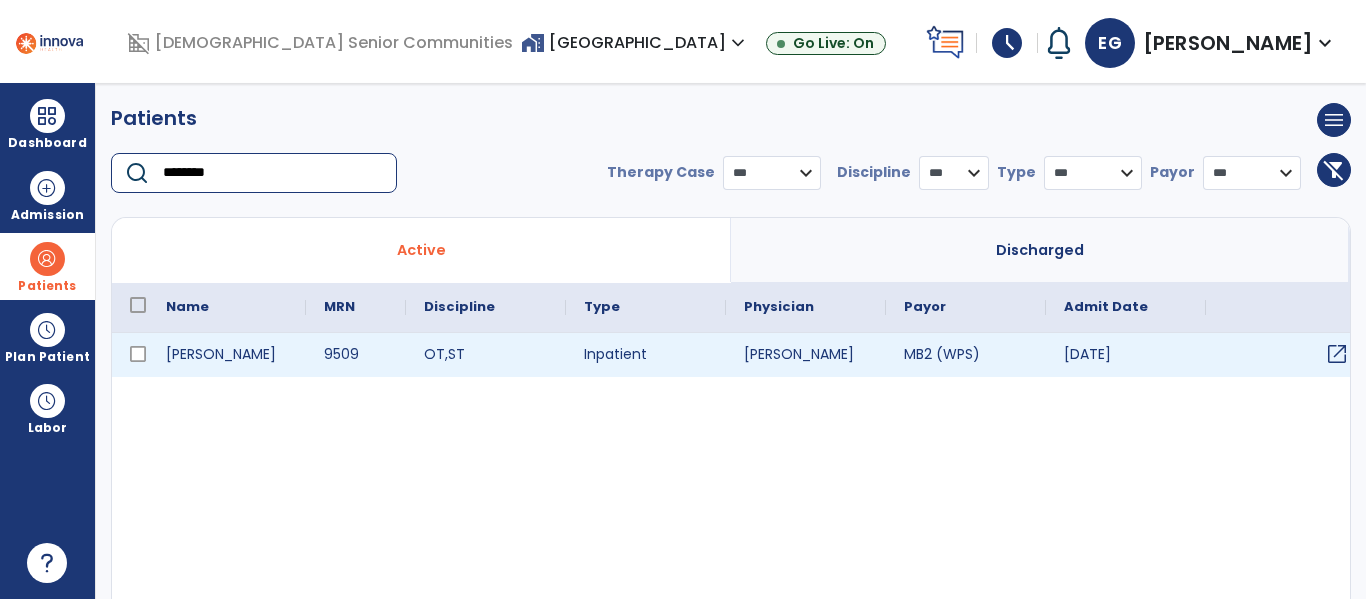 click on "open_in_new" at bounding box center [1337, 354] 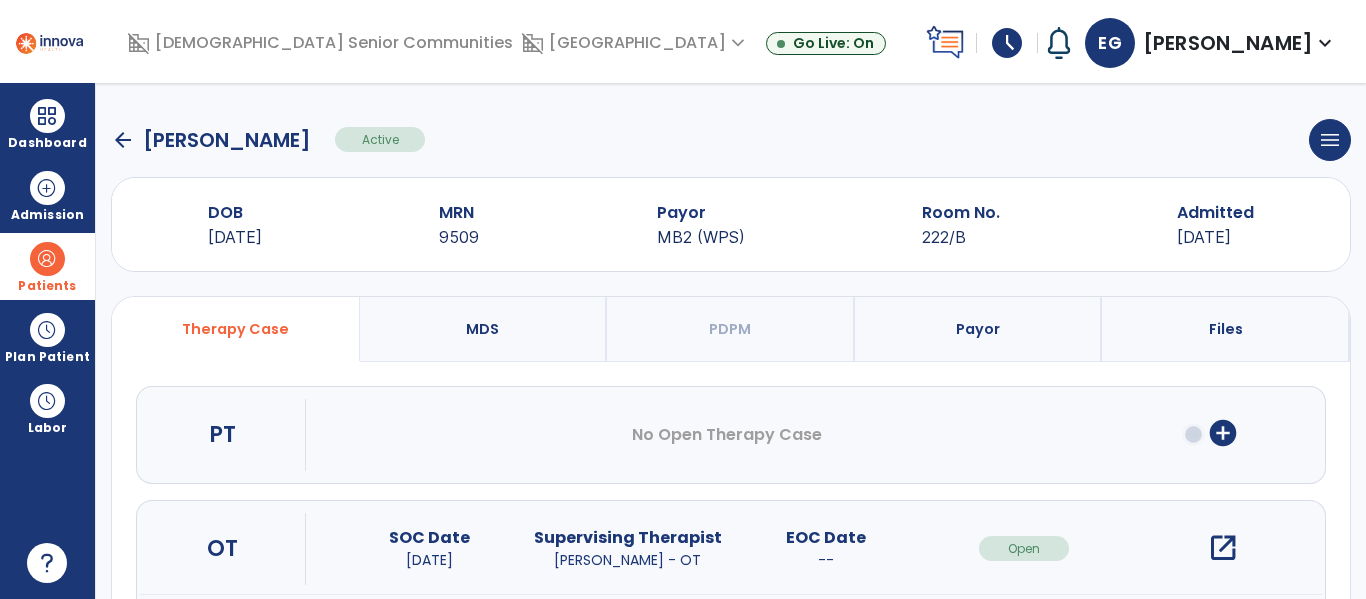 click on "open_in_new" at bounding box center (1223, 548) 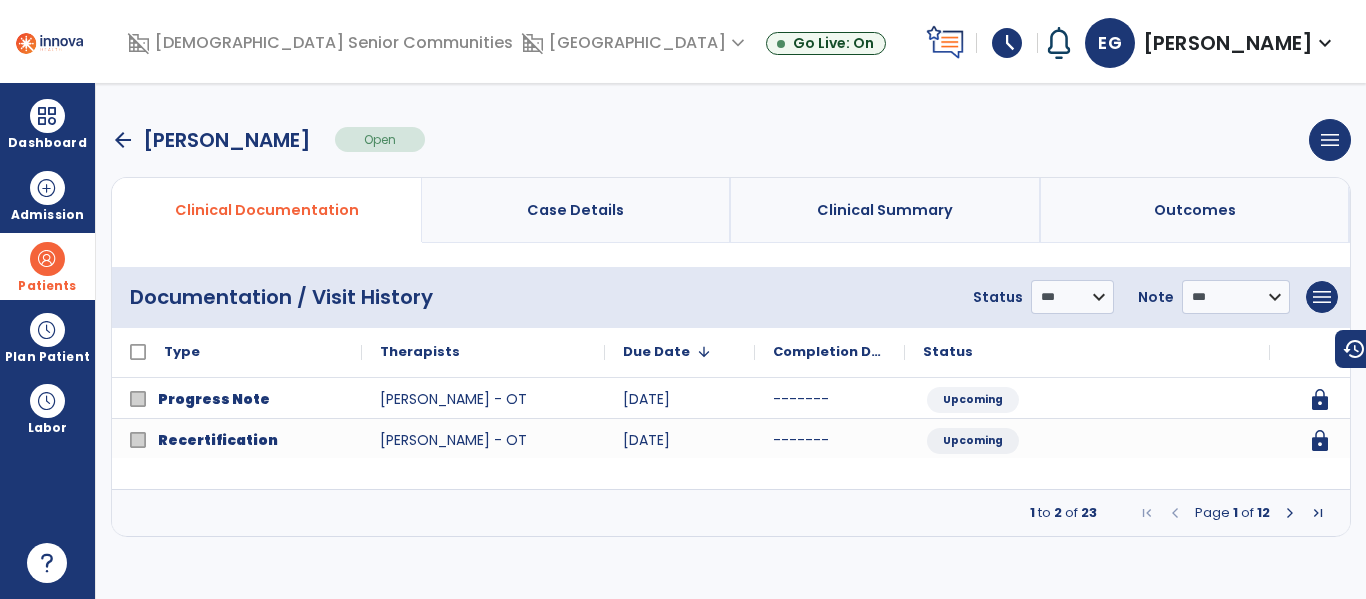 click at bounding box center [1290, 513] 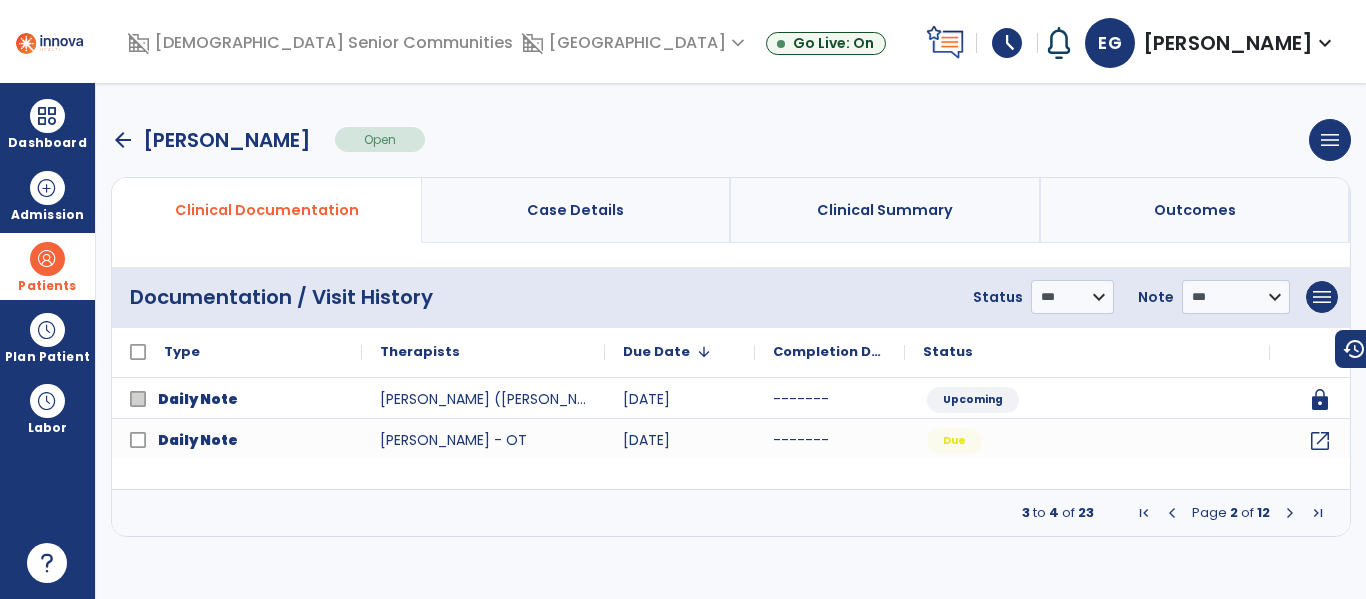 click at bounding box center (1290, 513) 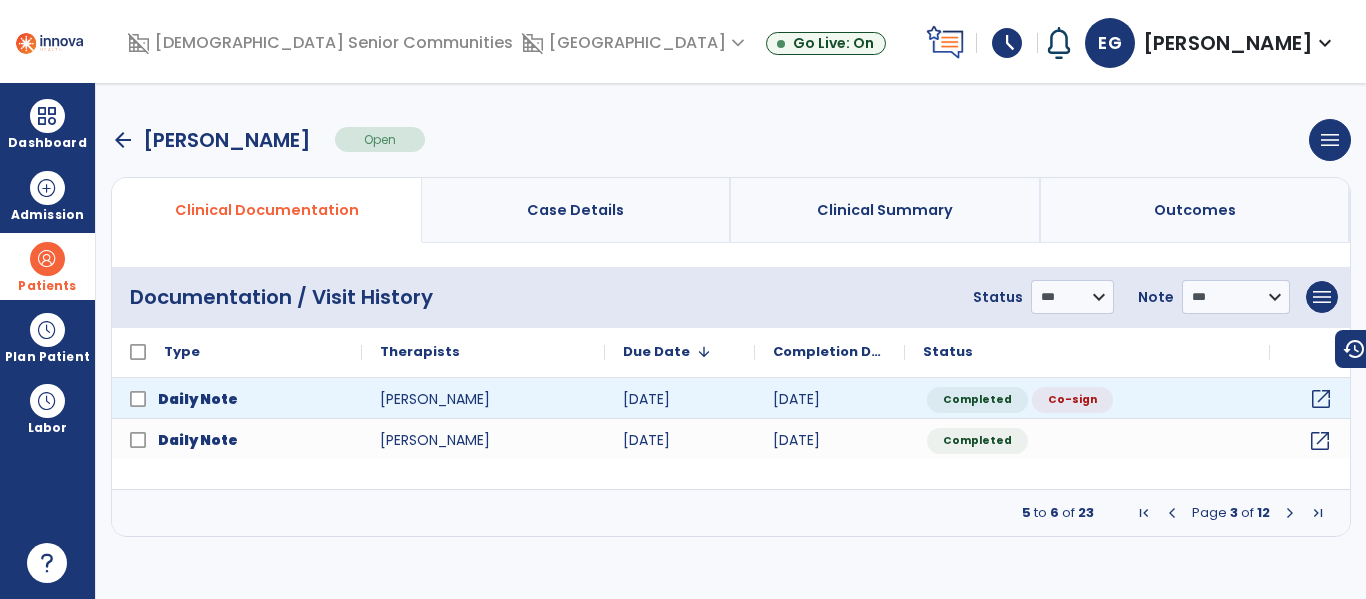 click on "open_in_new" 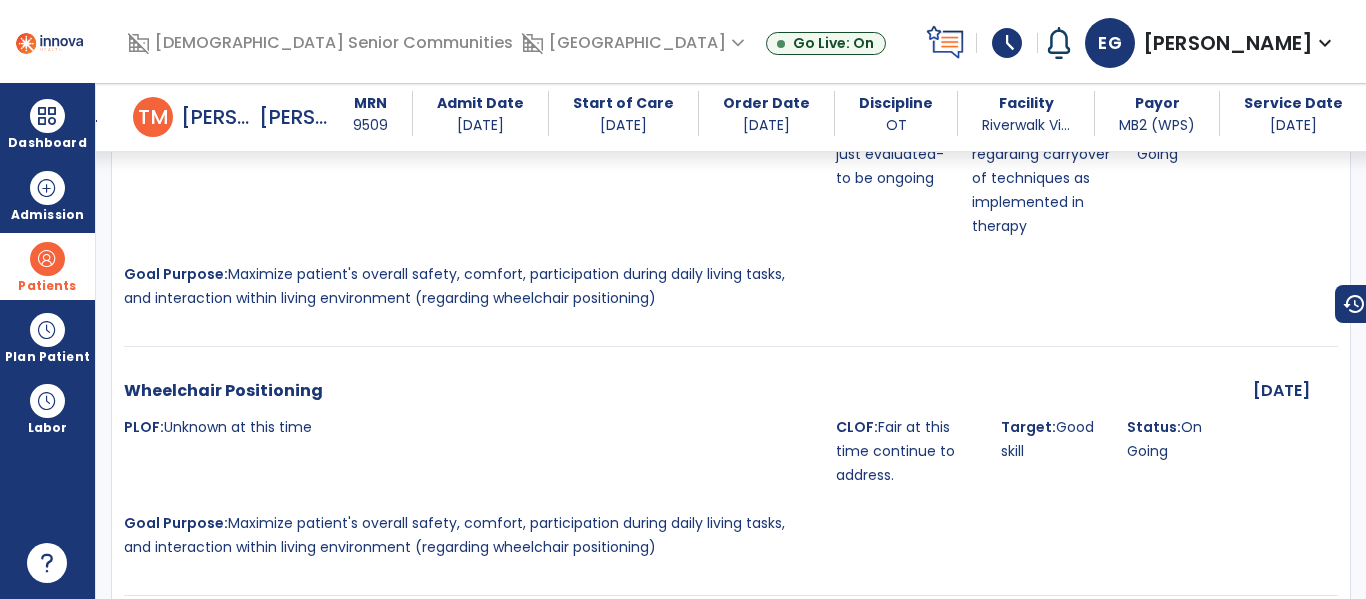 scroll, scrollTop: 2285, scrollLeft: 0, axis: vertical 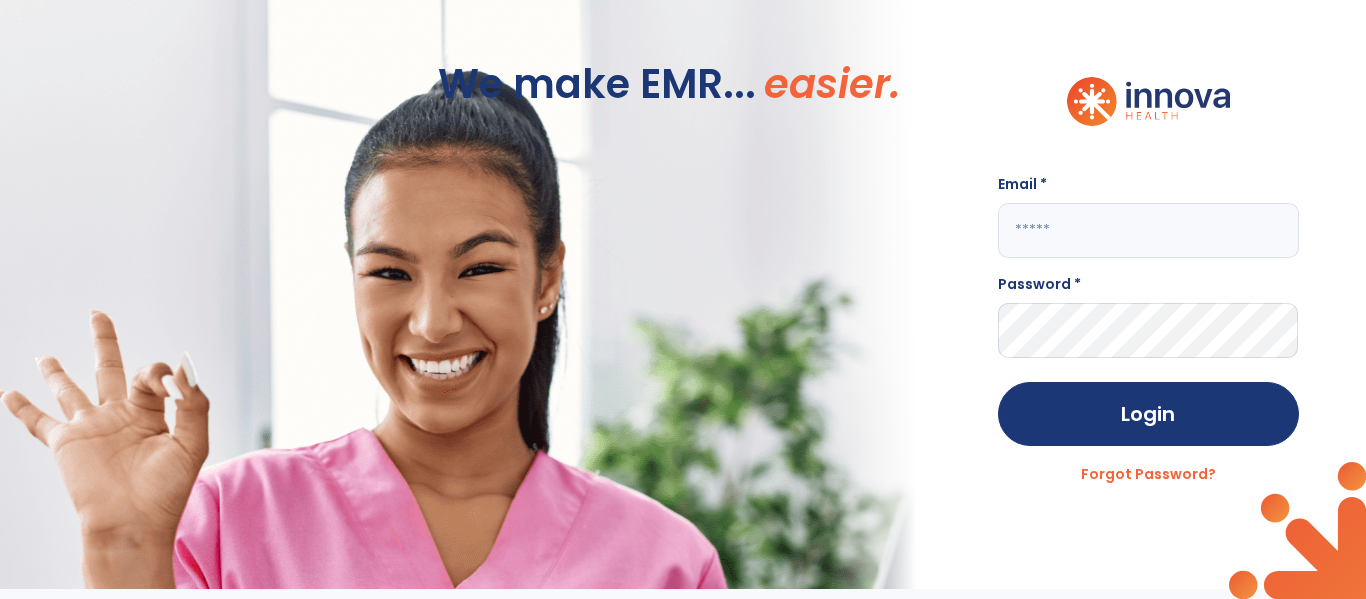 click 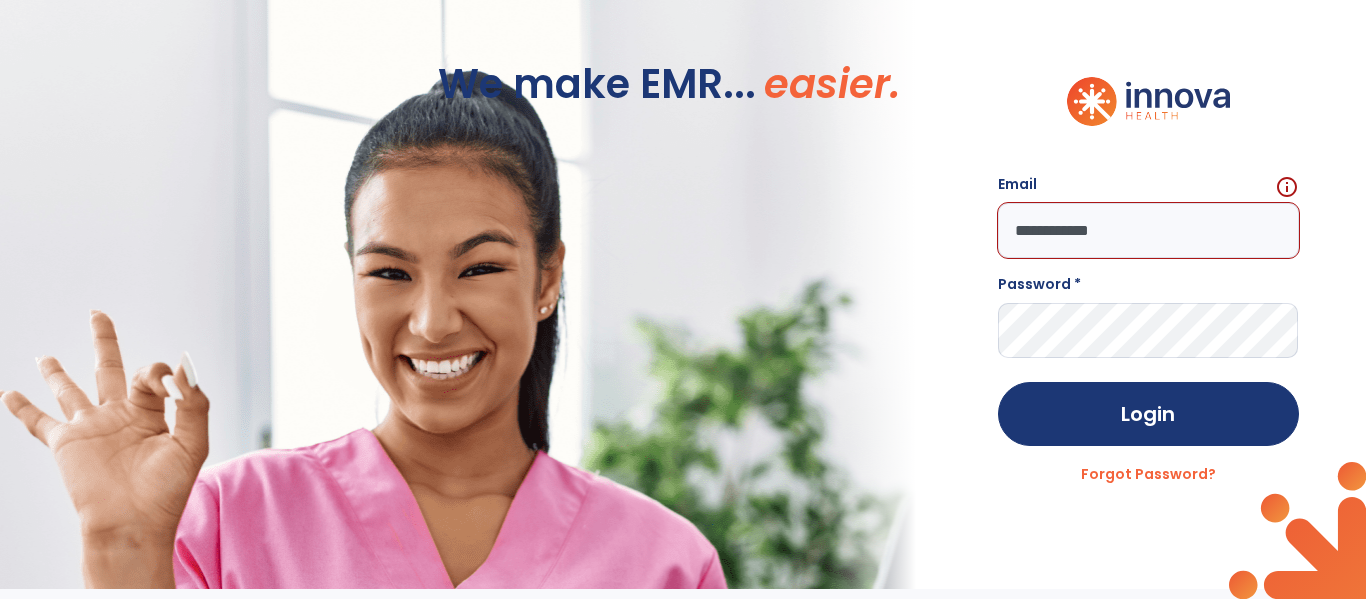 type on "**********" 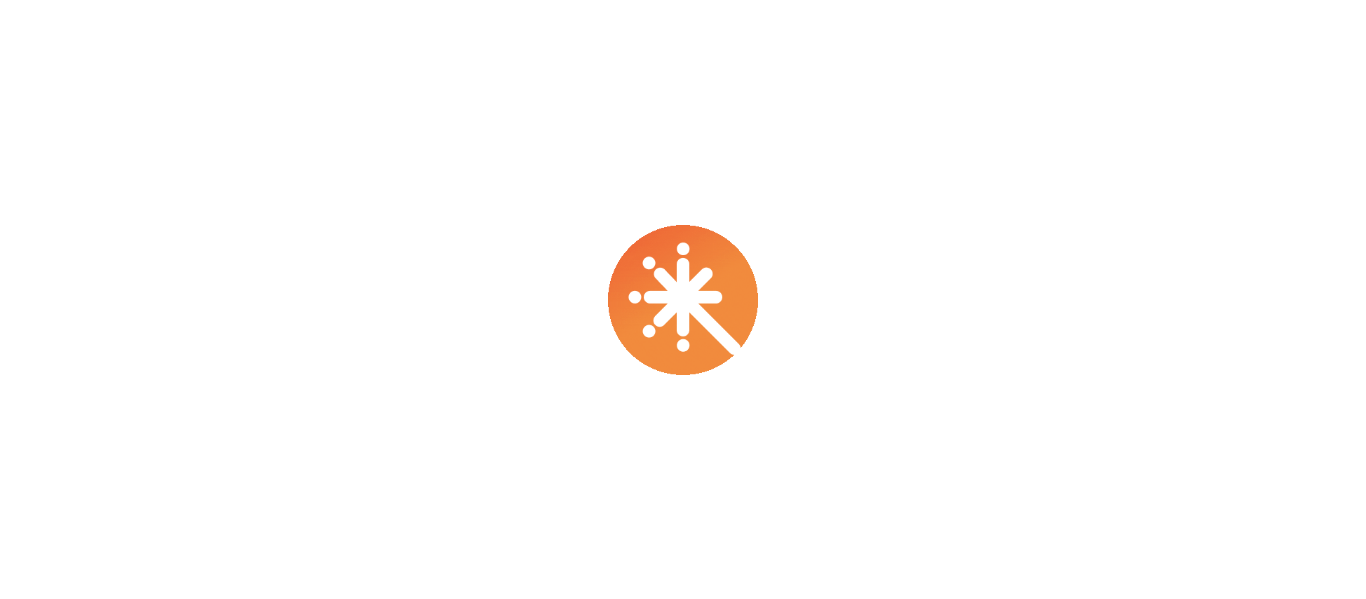 scroll, scrollTop: 0, scrollLeft: 0, axis: both 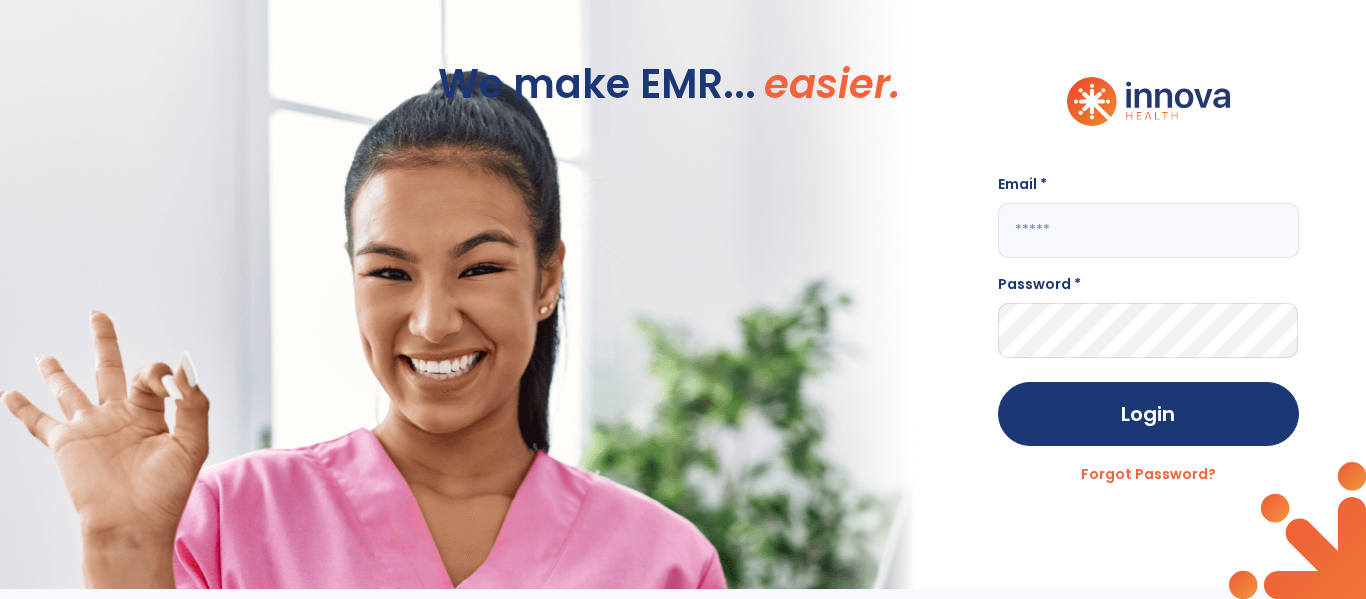 drag, startPoint x: 1074, startPoint y: 229, endPoint x: 991, endPoint y: 330, distance: 130.72873 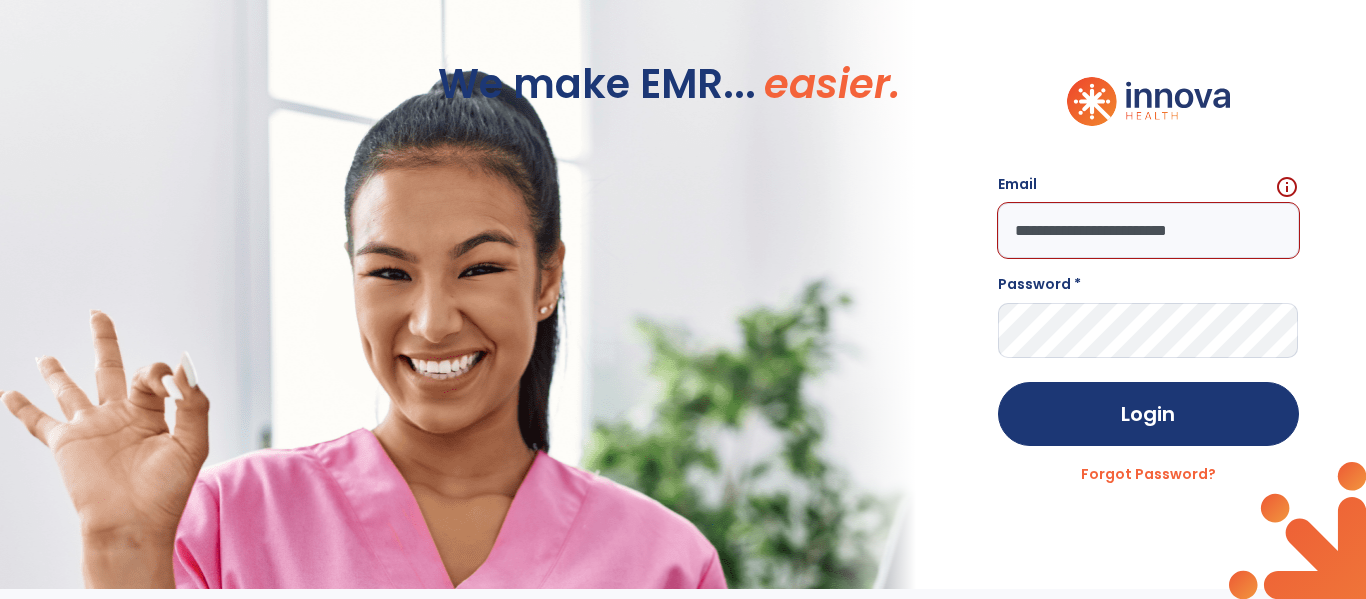type on "**********" 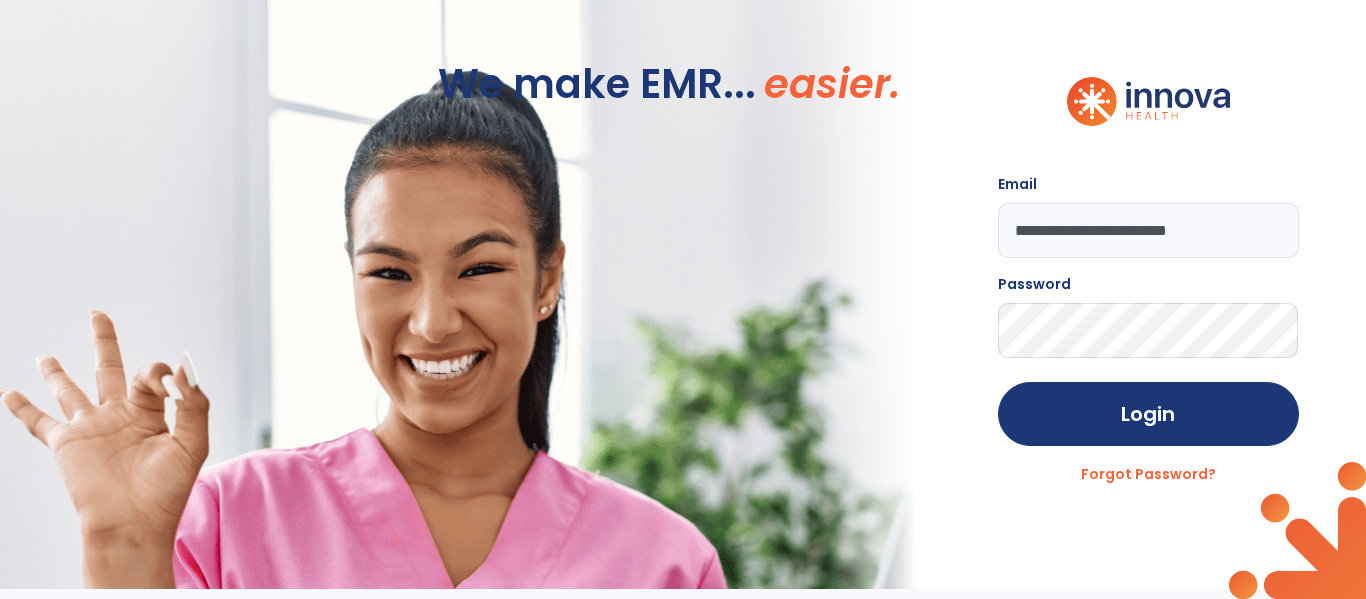 click on "Login" 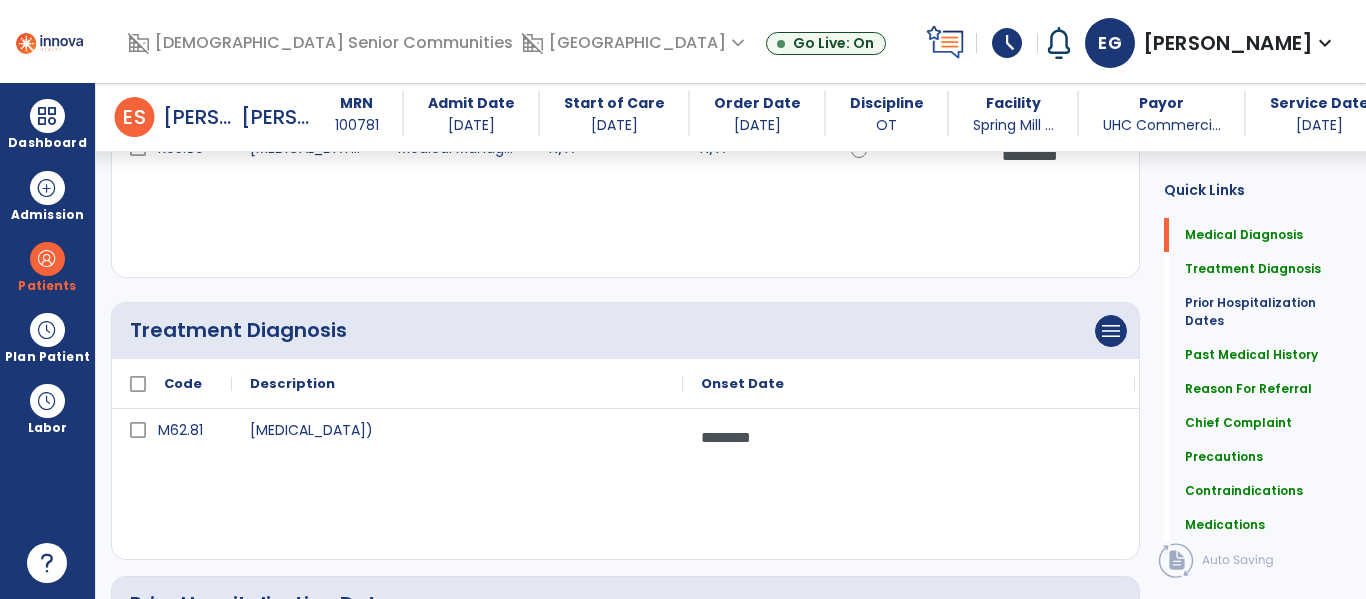 scroll, scrollTop: 340, scrollLeft: 0, axis: vertical 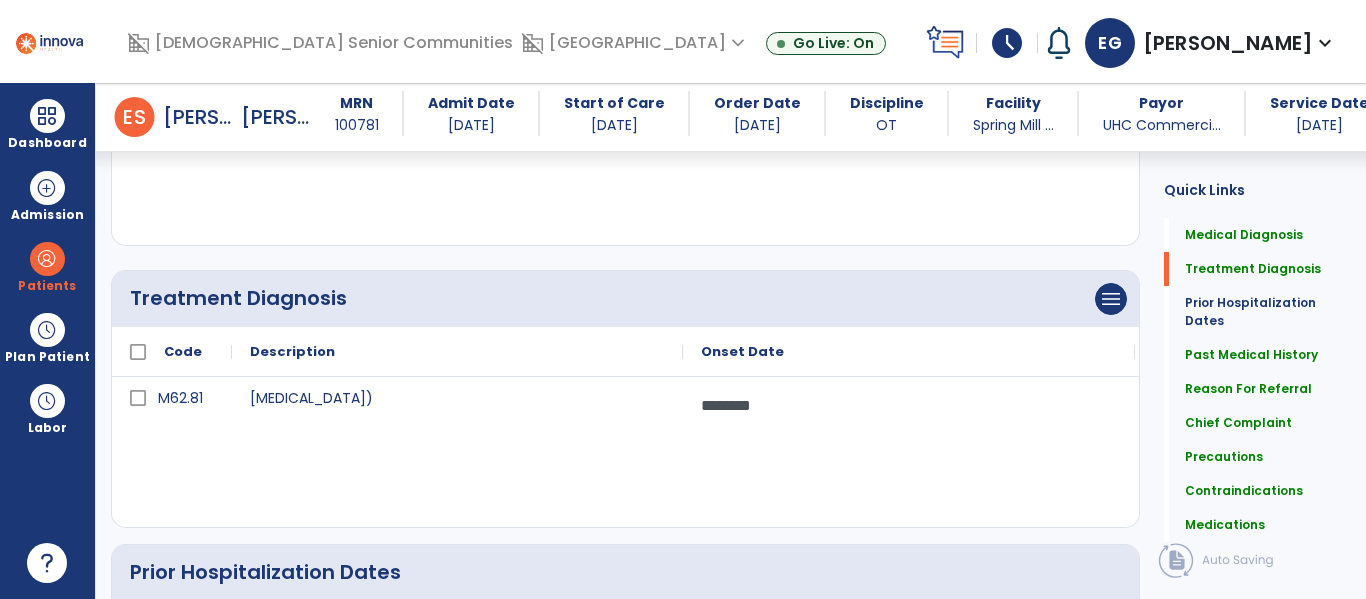 click on "domain_disabled   Riverwalk Village   expand_more   Allisonville Meadows   American Village   Beech Grove Meadows   CORE-The Commons on Meridian  Show All" at bounding box center (635, 43) 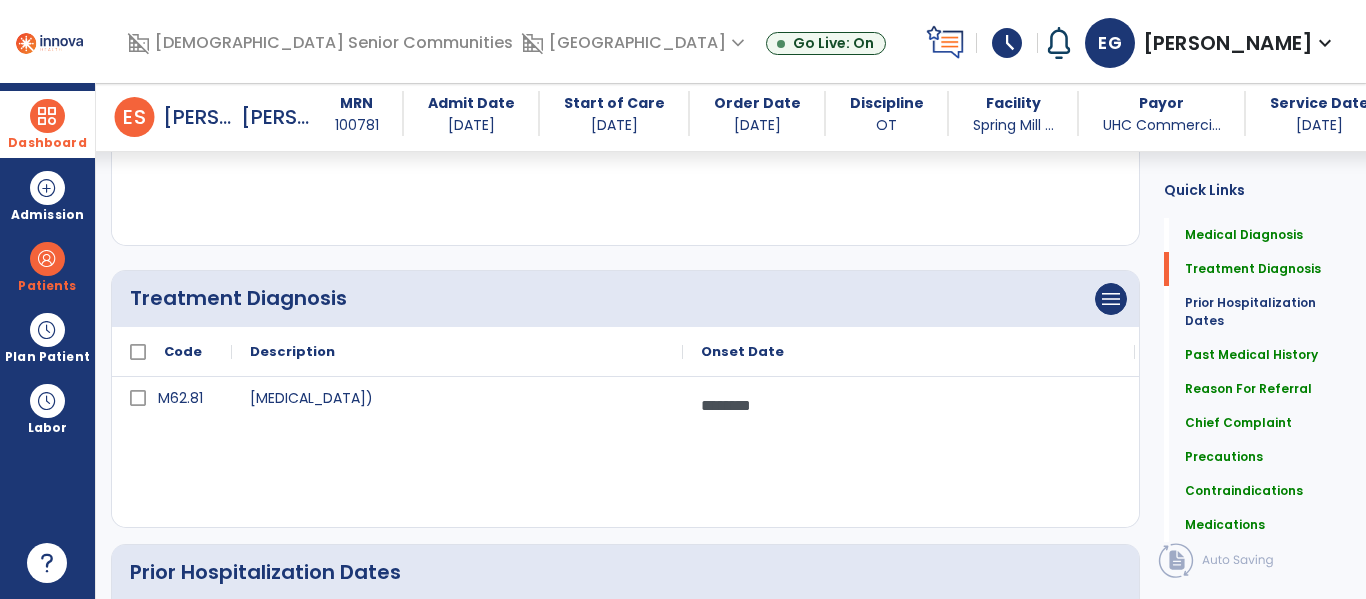 click on "Dashboard" at bounding box center (47, 124) 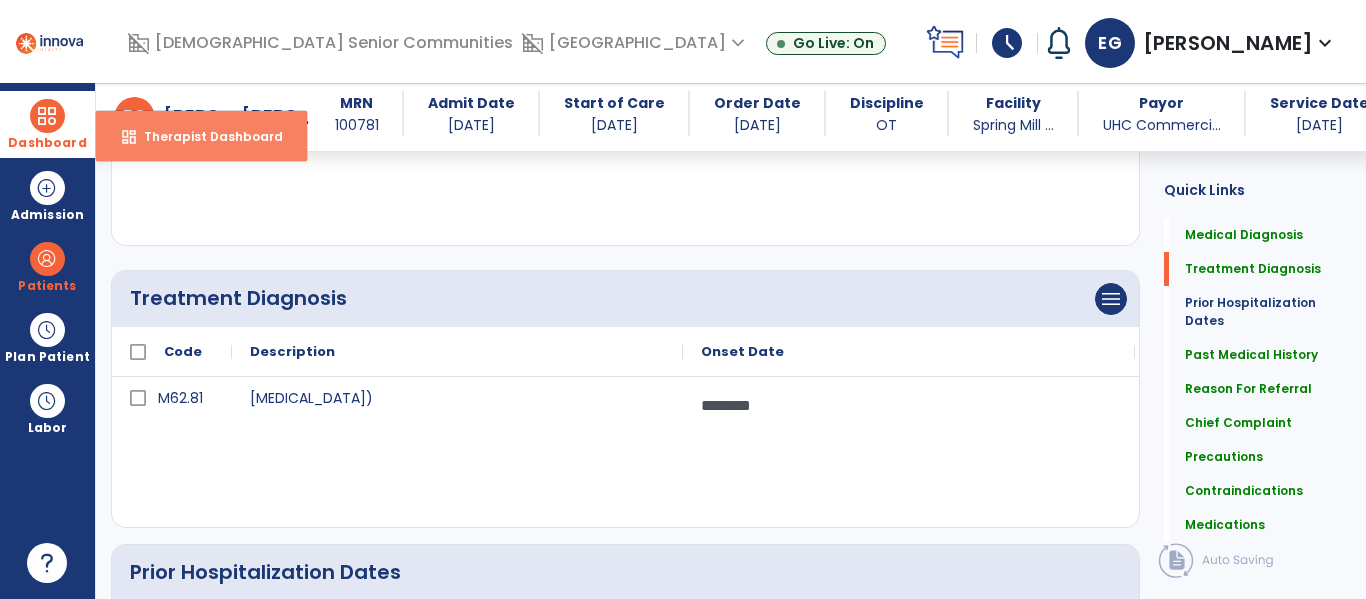 click on "Therapist Dashboard" at bounding box center (205, 136) 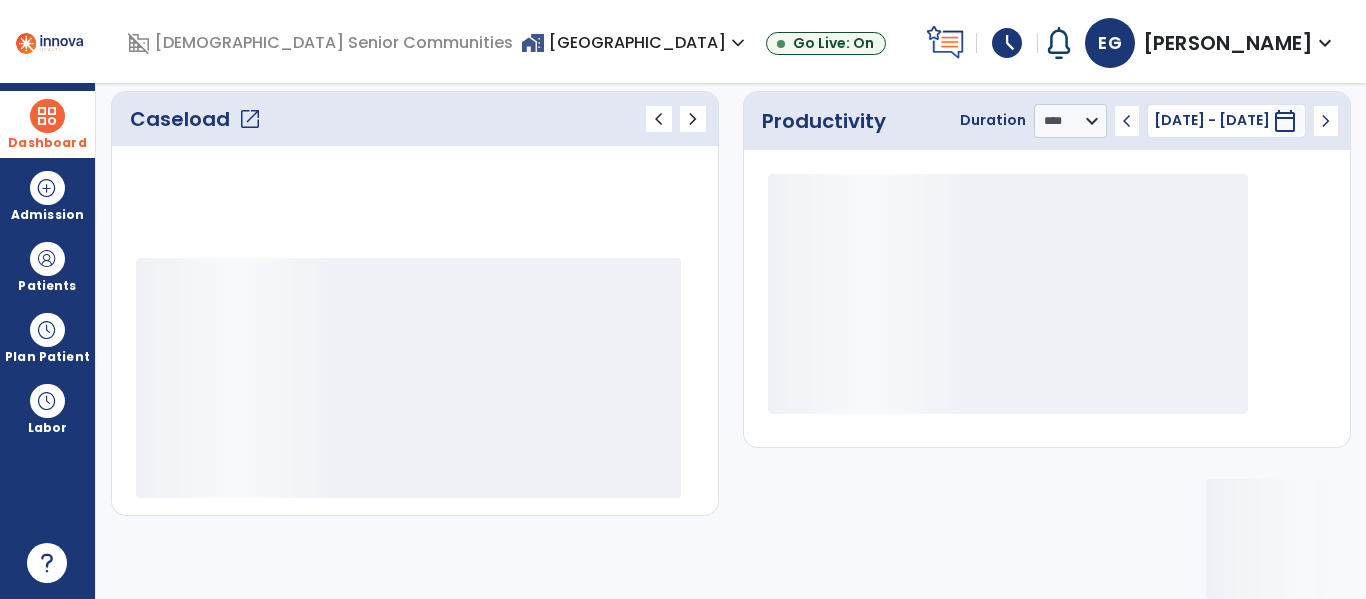 scroll, scrollTop: 278, scrollLeft: 0, axis: vertical 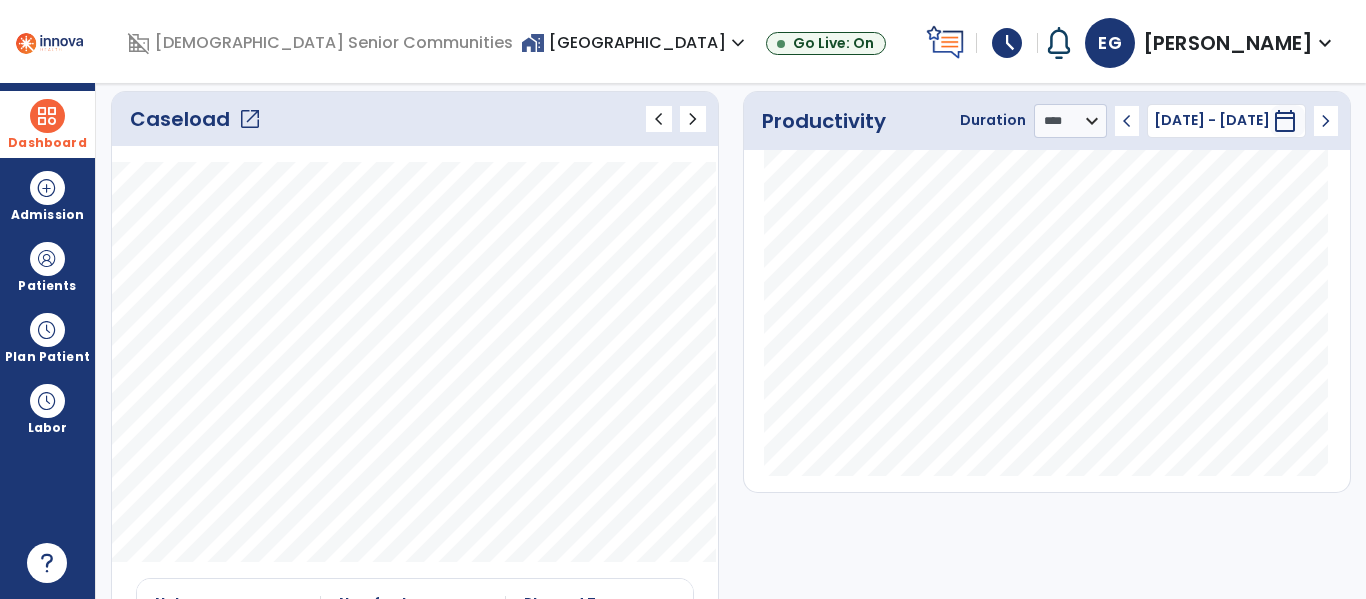 click on "open_in_new" 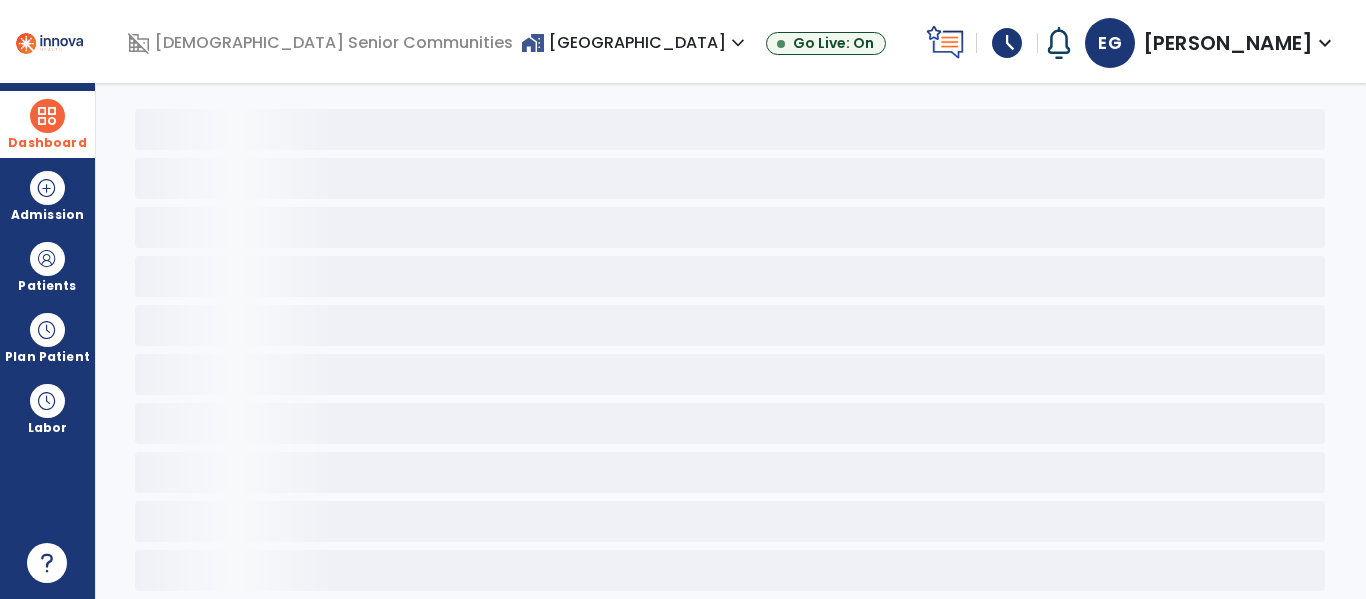 scroll, scrollTop: 78, scrollLeft: 0, axis: vertical 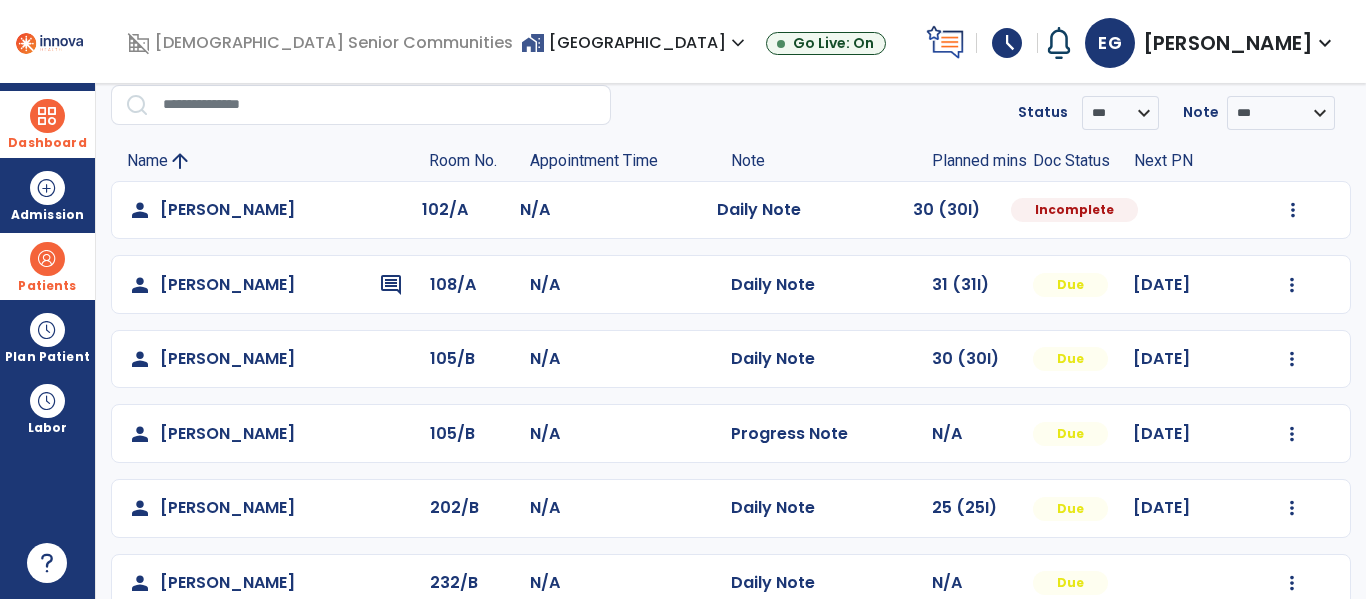 click on "Patients" at bounding box center [47, 266] 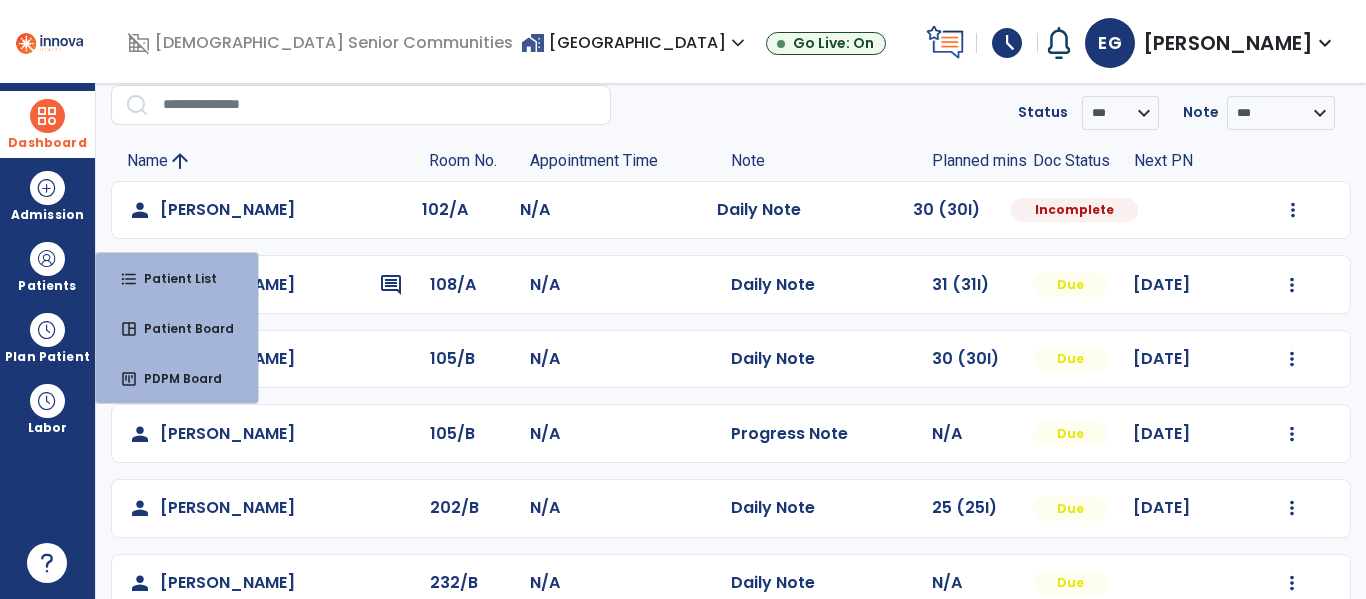 click on "Name arrow_upward" 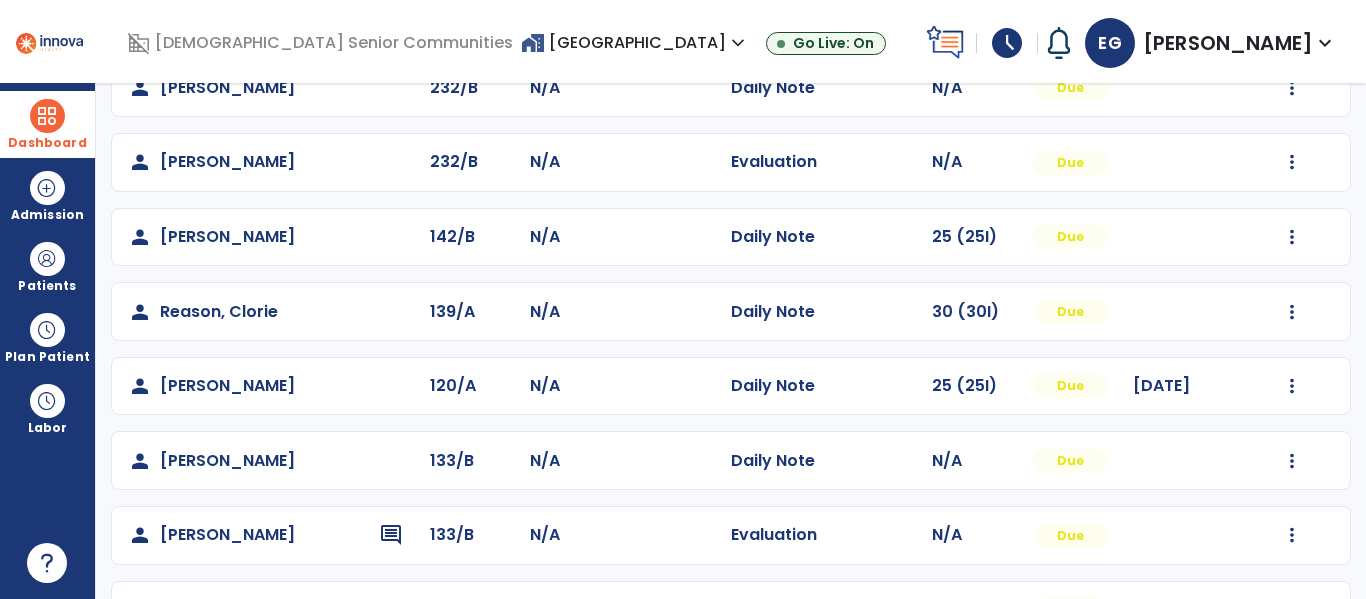 scroll, scrollTop: 562, scrollLeft: 0, axis: vertical 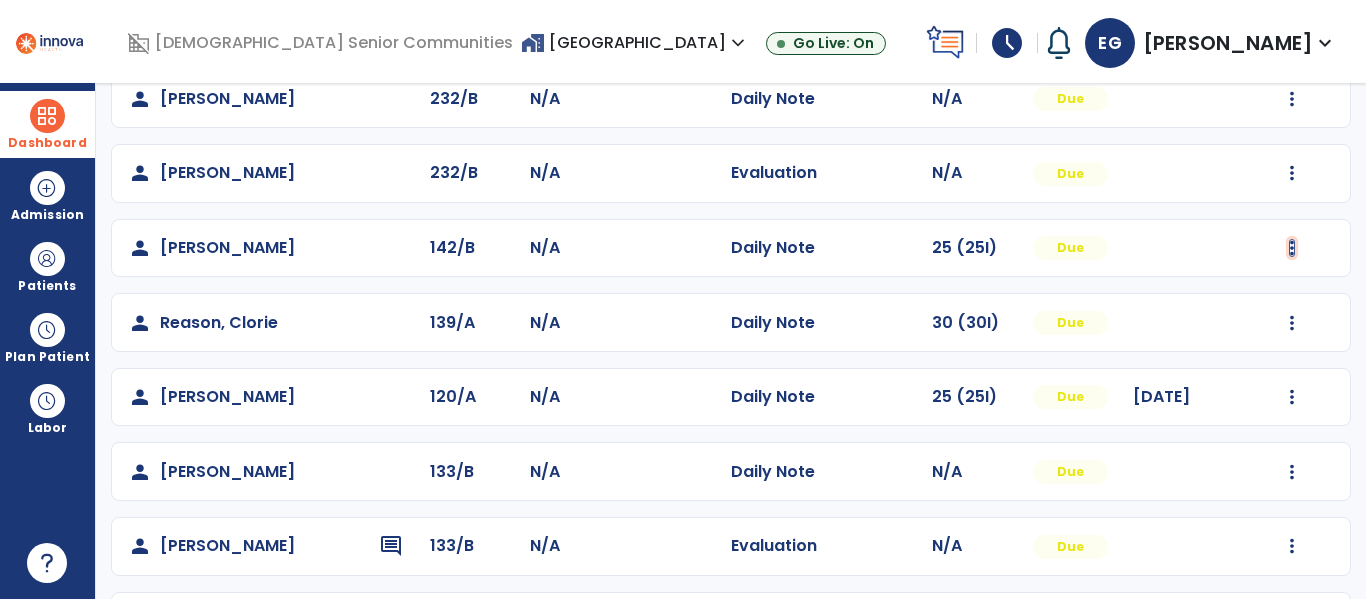 click at bounding box center [1293, -274] 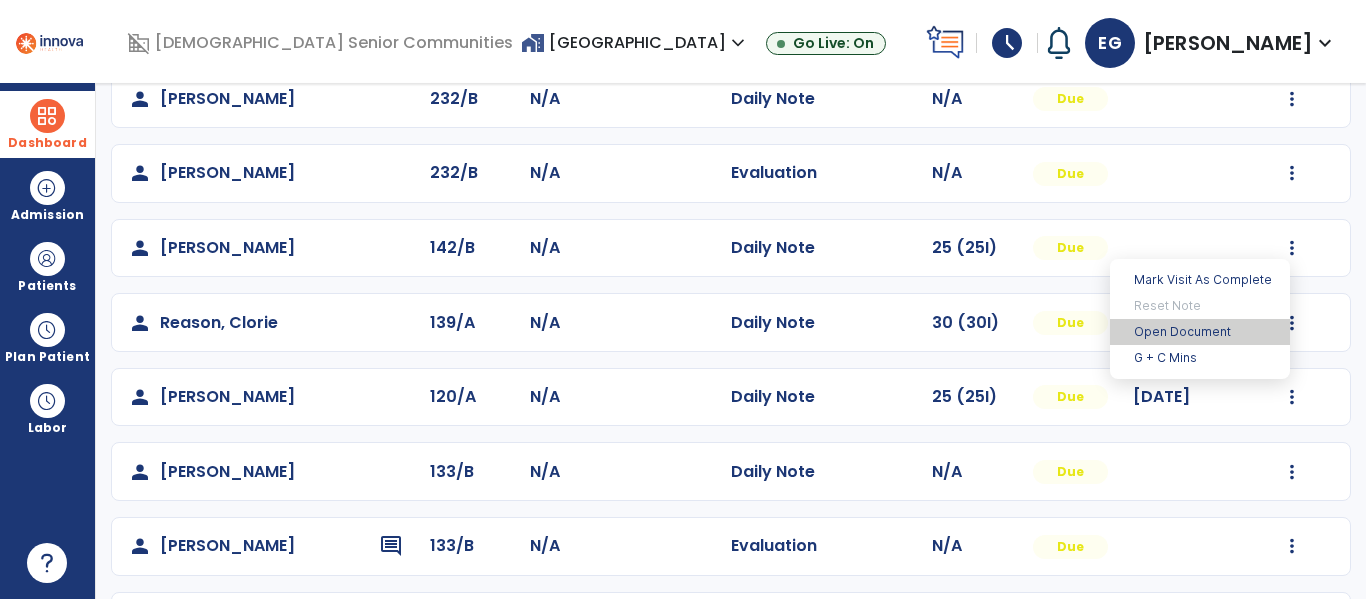 click on "Open Document" at bounding box center (1200, 332) 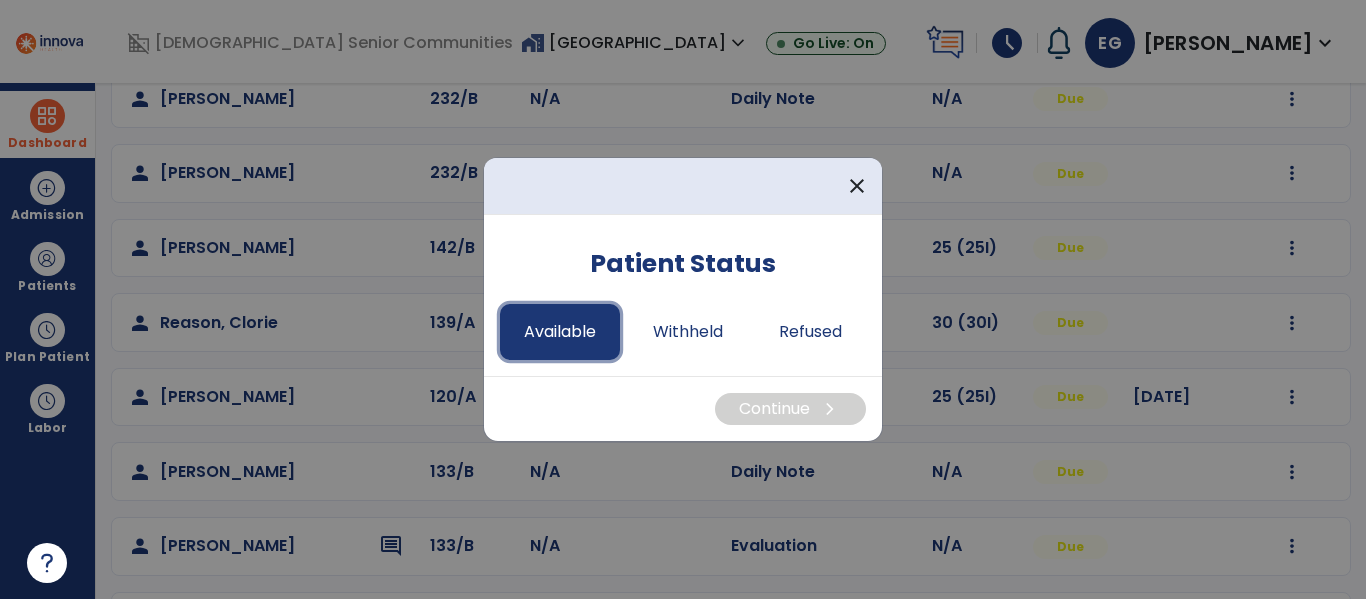 click on "Available" at bounding box center (560, 332) 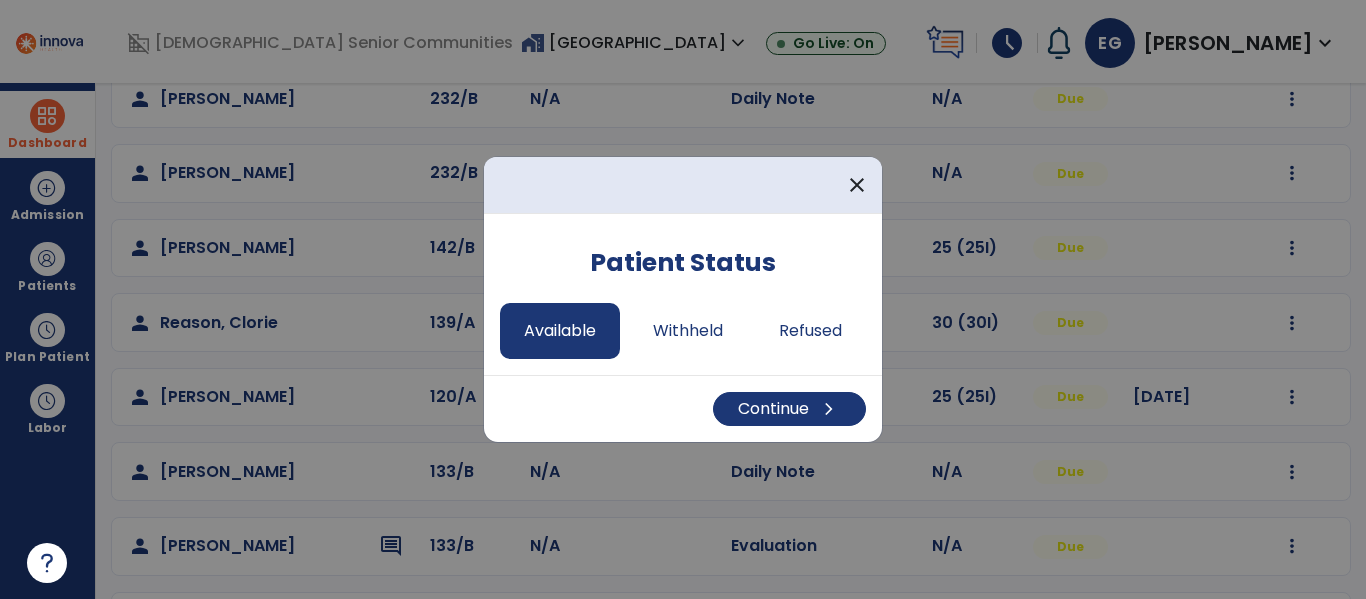 click on "Continue   chevron_right" at bounding box center (683, 408) 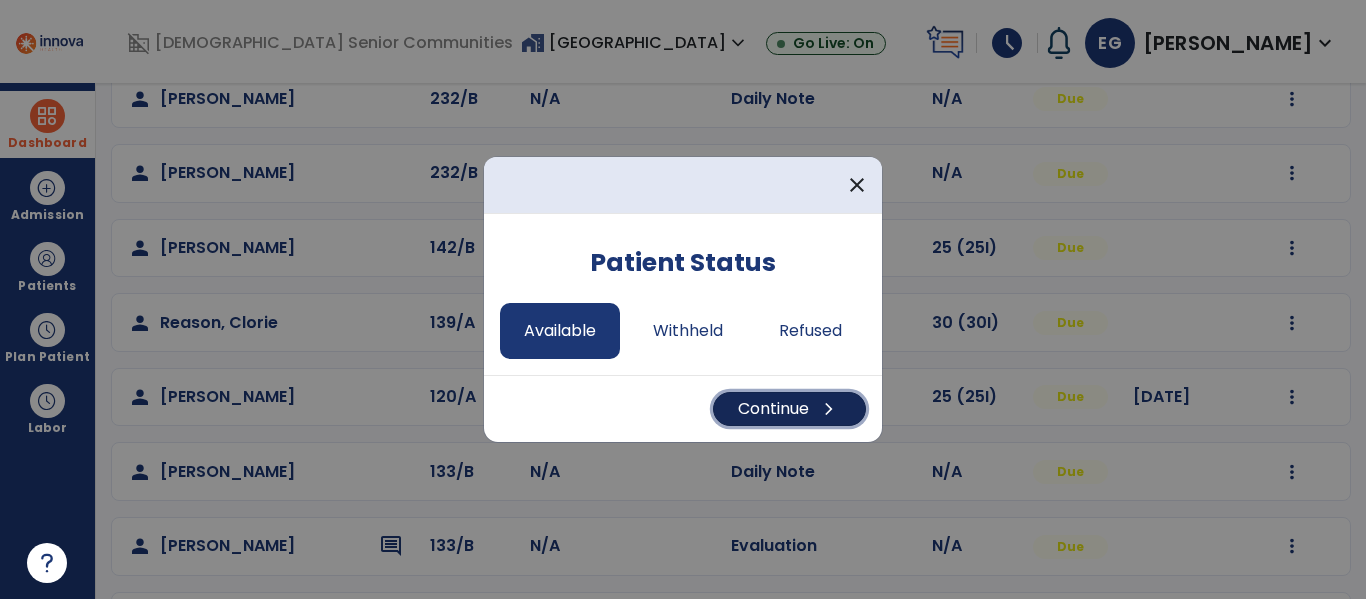 click on "chevron_right" at bounding box center [829, 409] 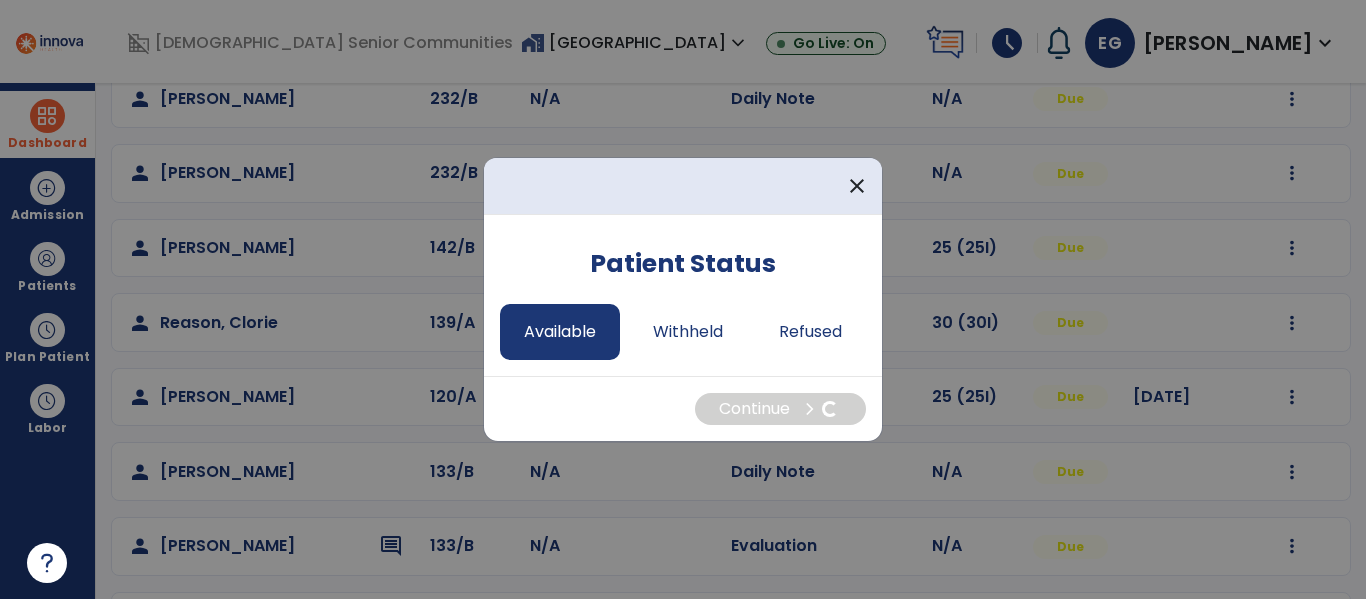 select on "*" 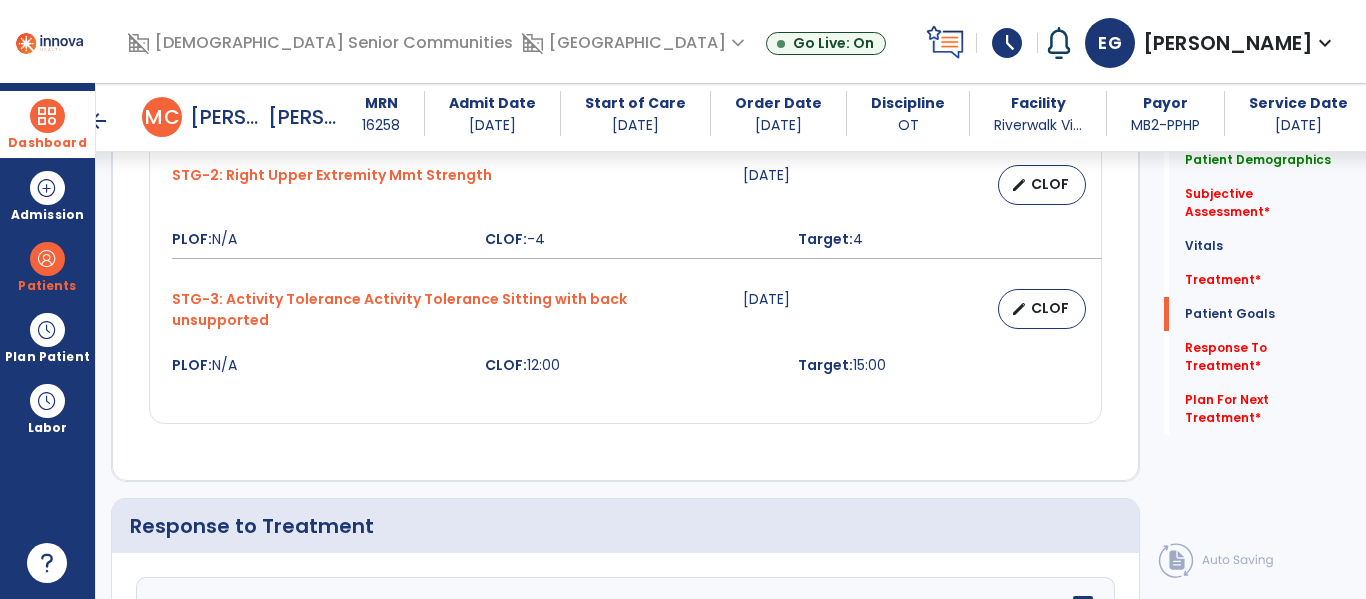 scroll, scrollTop: 2155, scrollLeft: 0, axis: vertical 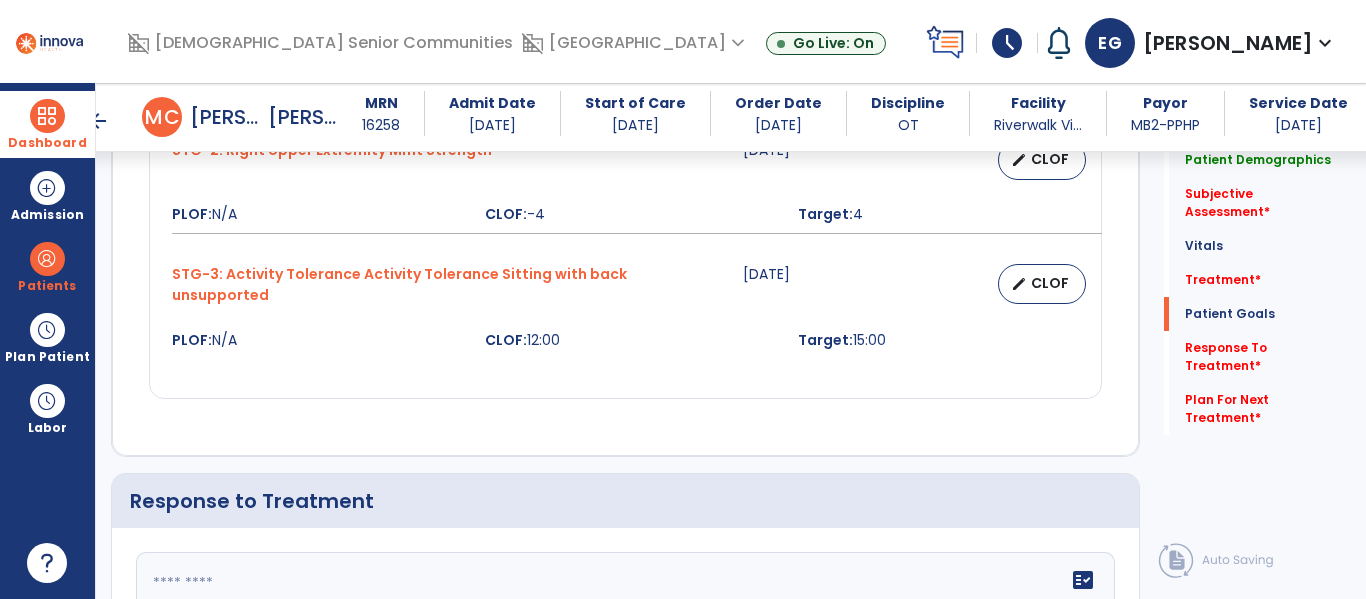 click on "Dashboard" at bounding box center (47, 124) 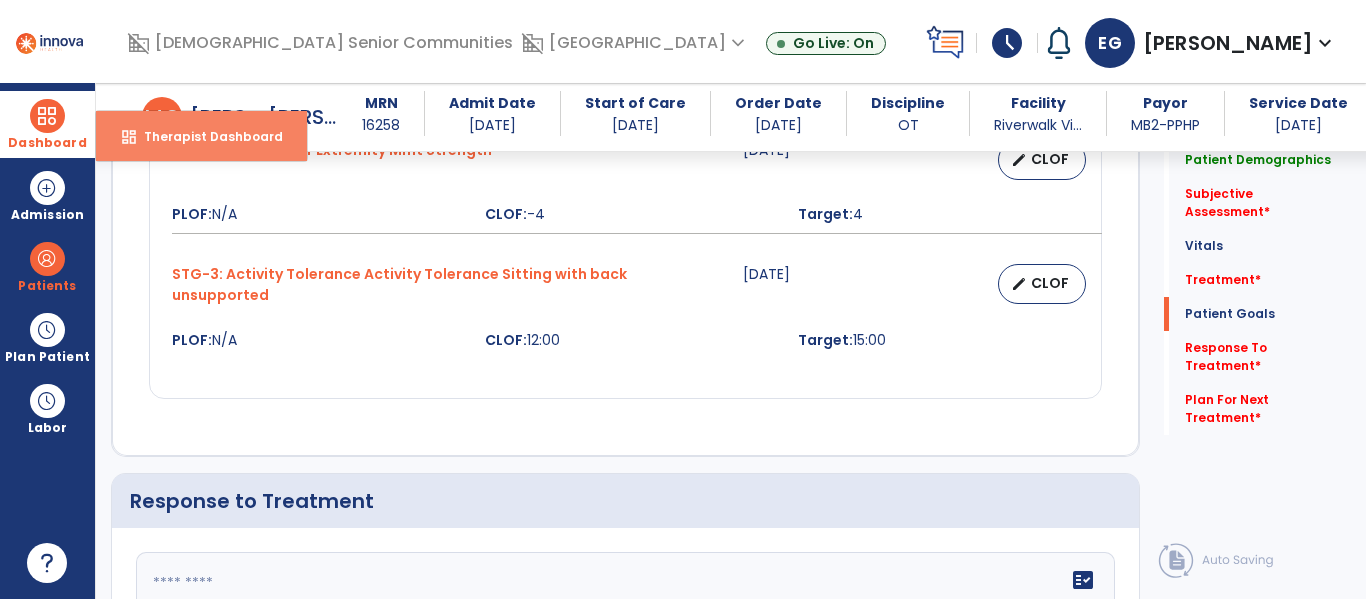 drag, startPoint x: 155, startPoint y: 124, endPoint x: 147, endPoint y: 136, distance: 14.422205 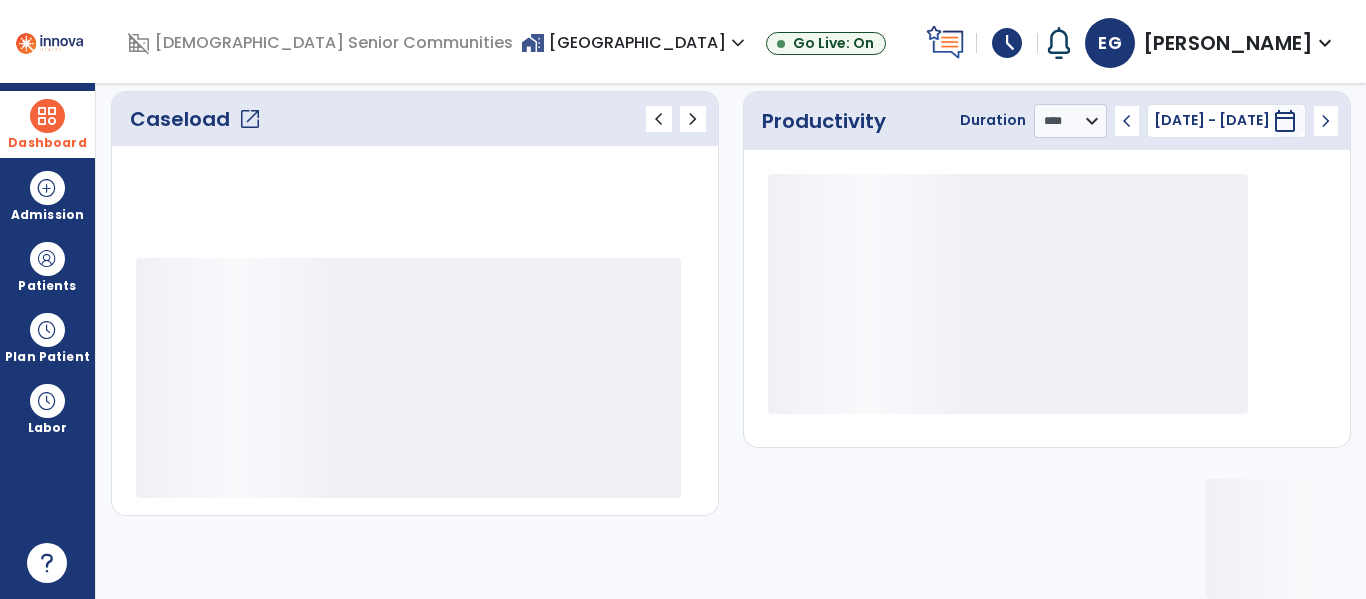 scroll, scrollTop: 278, scrollLeft: 0, axis: vertical 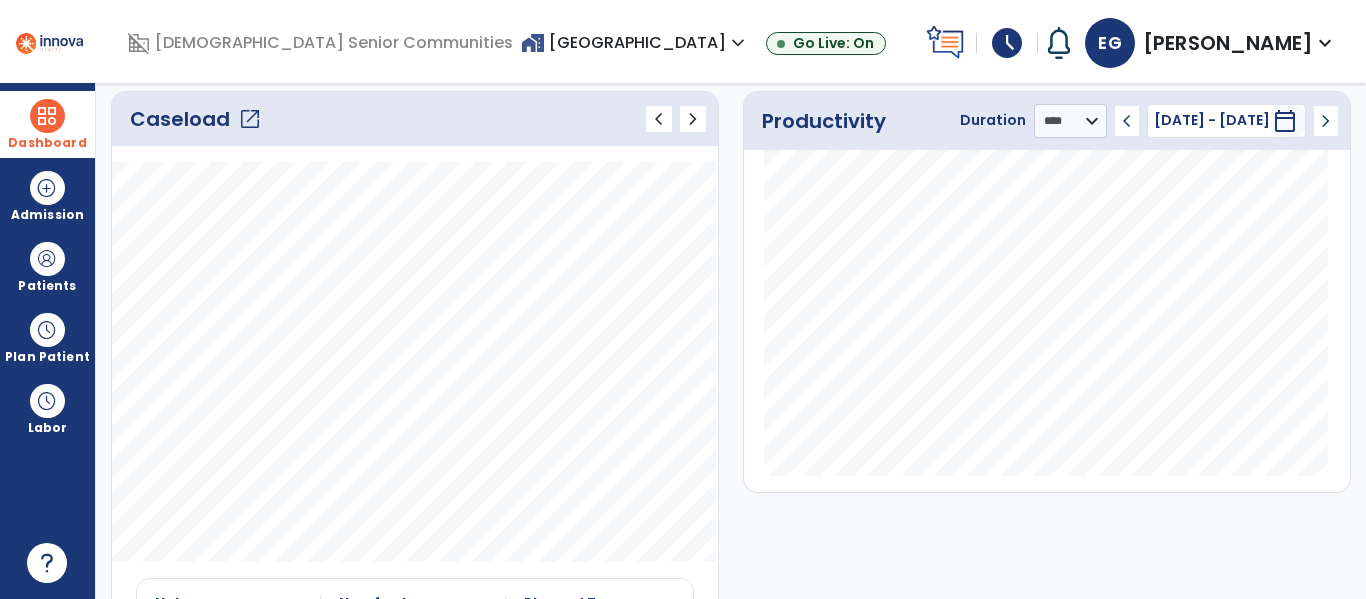 click on "open_in_new" 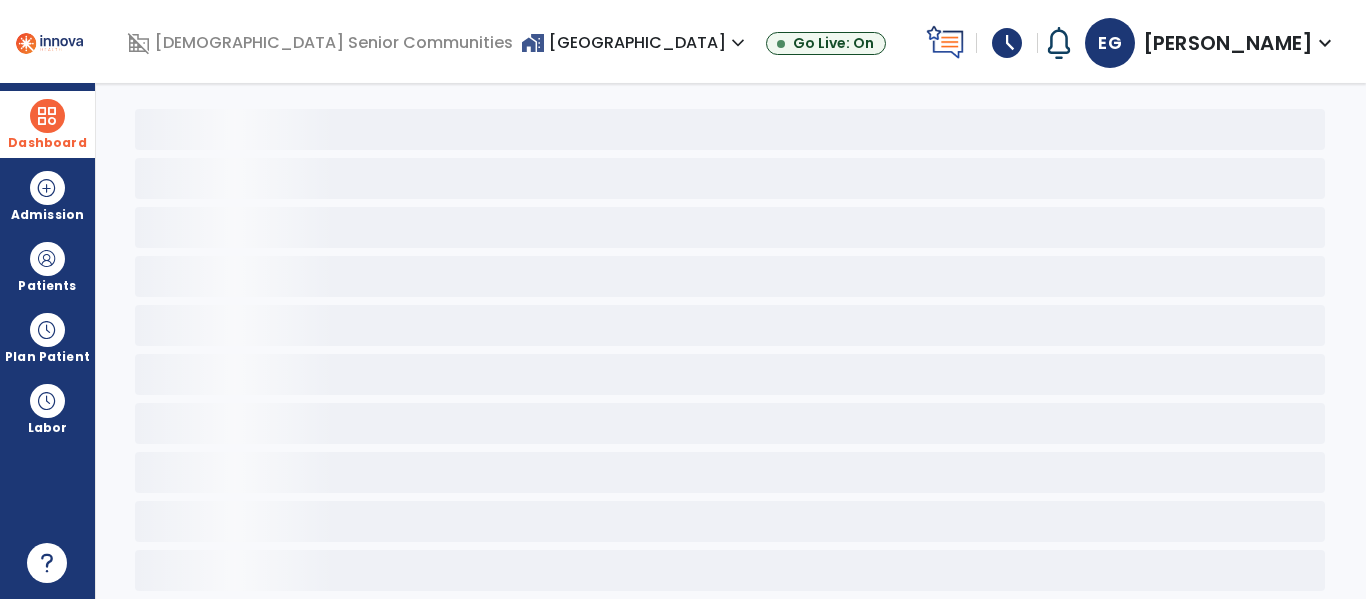 scroll, scrollTop: 78, scrollLeft: 0, axis: vertical 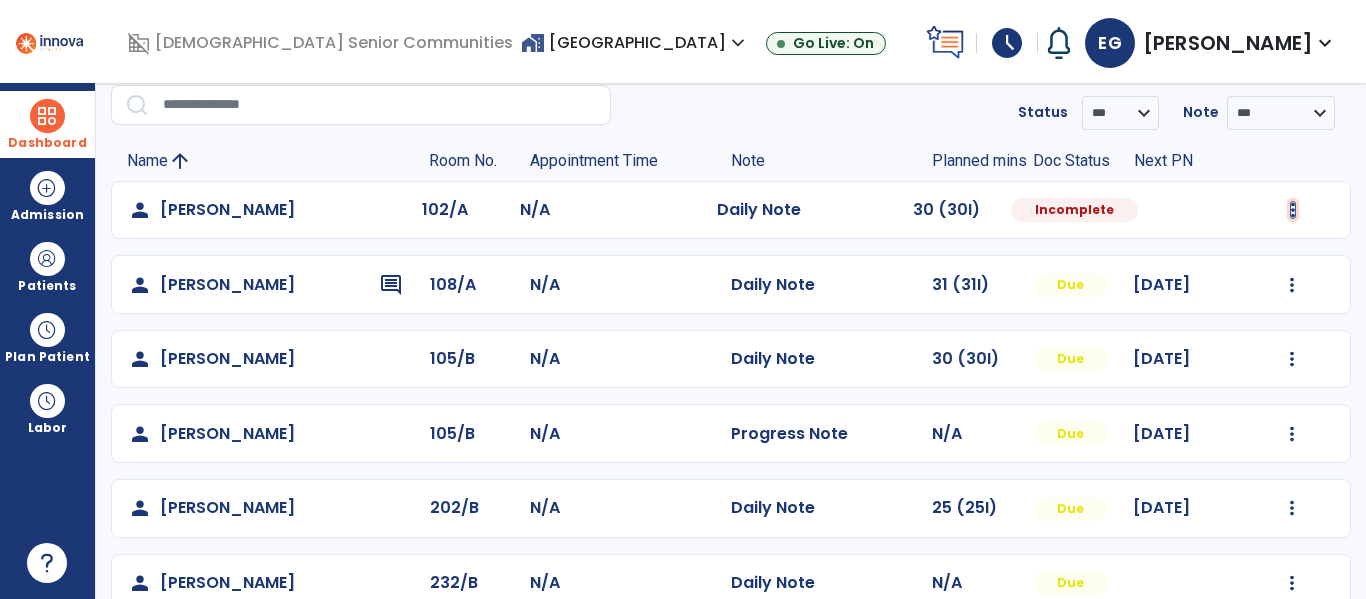 click at bounding box center [1293, 210] 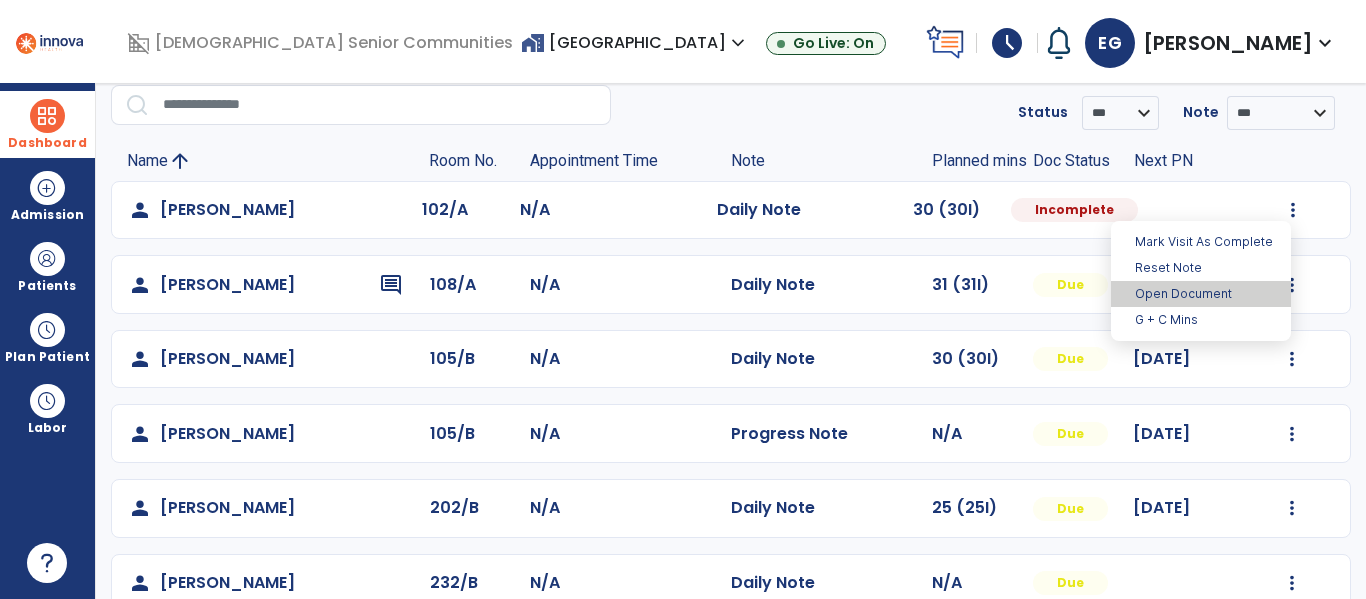 click on "Open Document" at bounding box center [1201, 294] 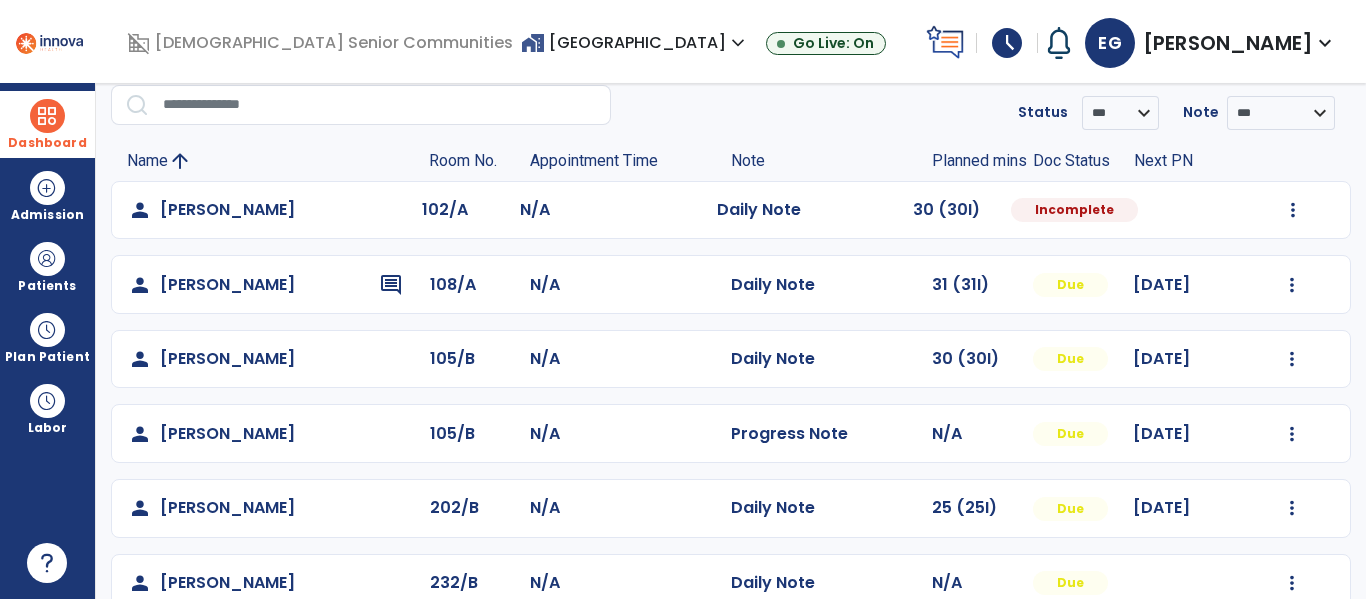 select on "*" 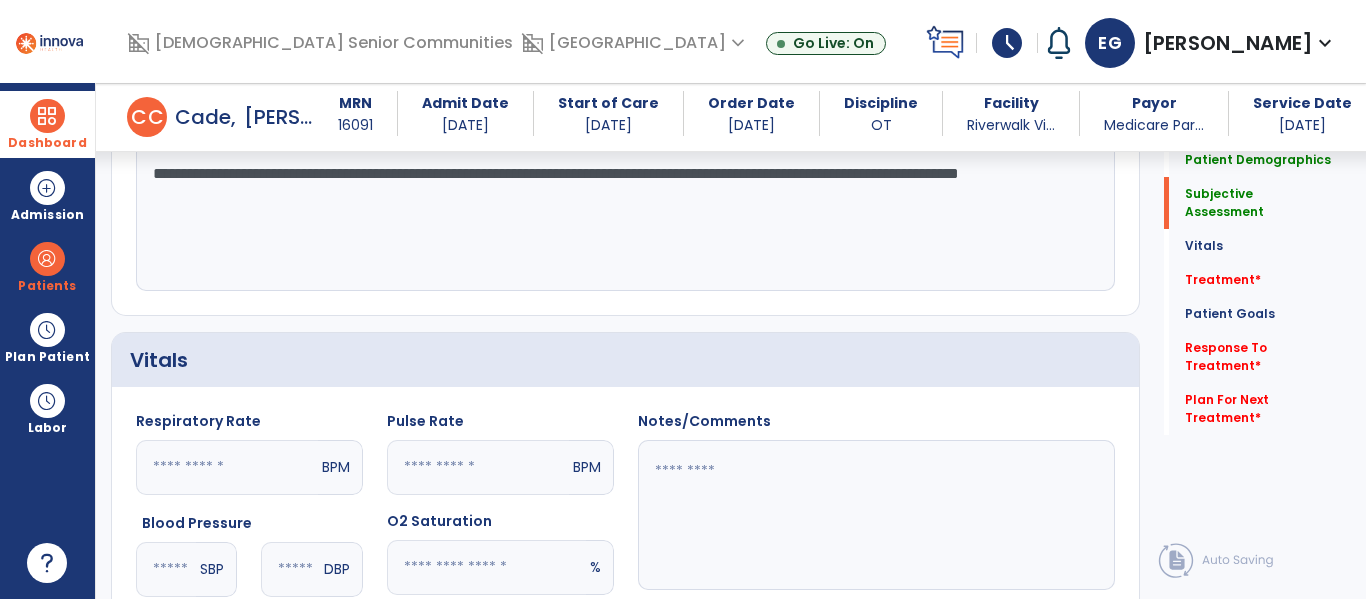 scroll, scrollTop: 596, scrollLeft: 0, axis: vertical 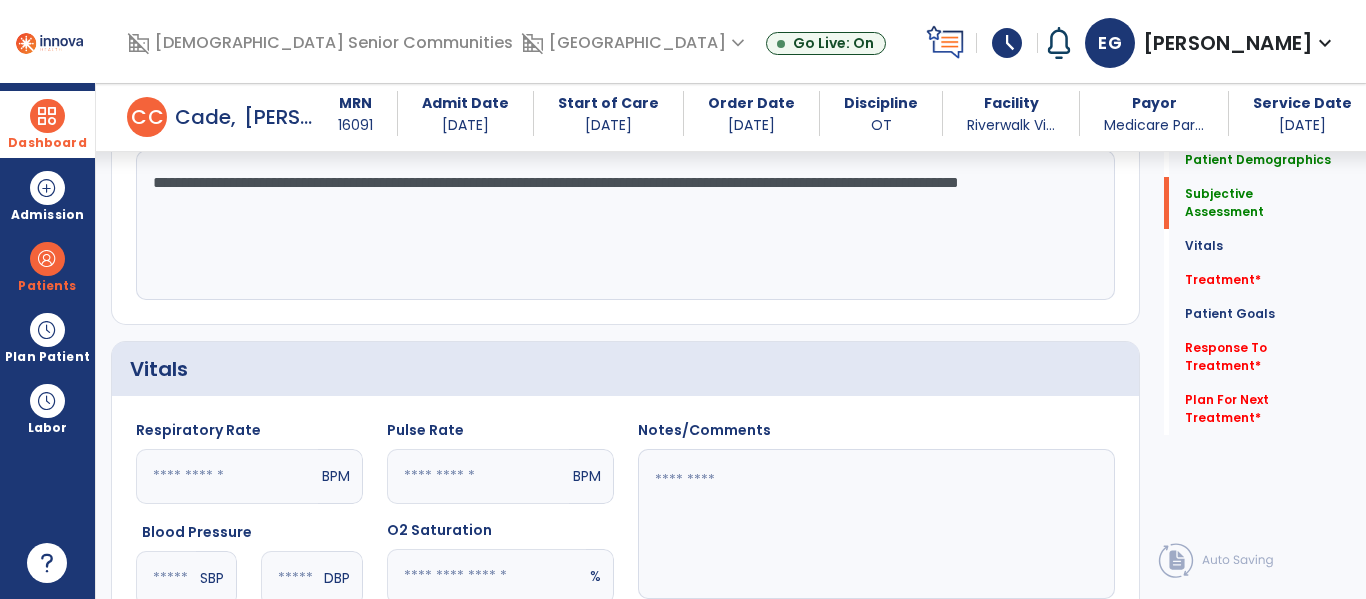 click on "**********" 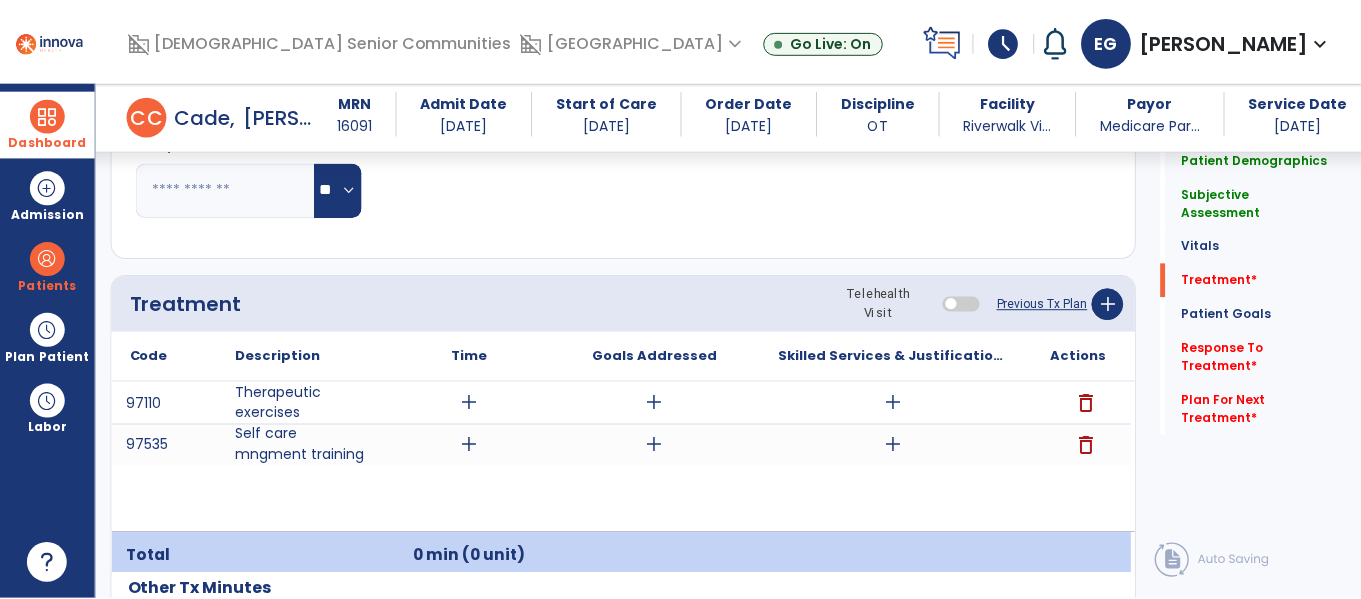 scroll, scrollTop: 1098, scrollLeft: 0, axis: vertical 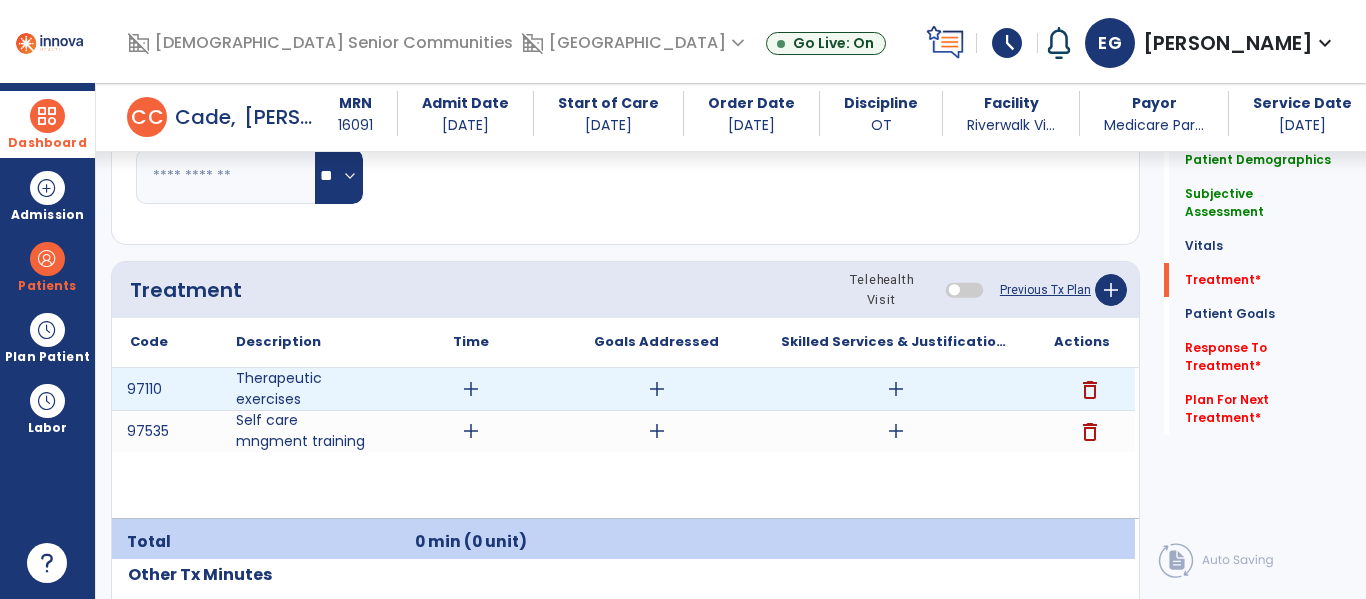 click on "add" at bounding box center (657, 389) 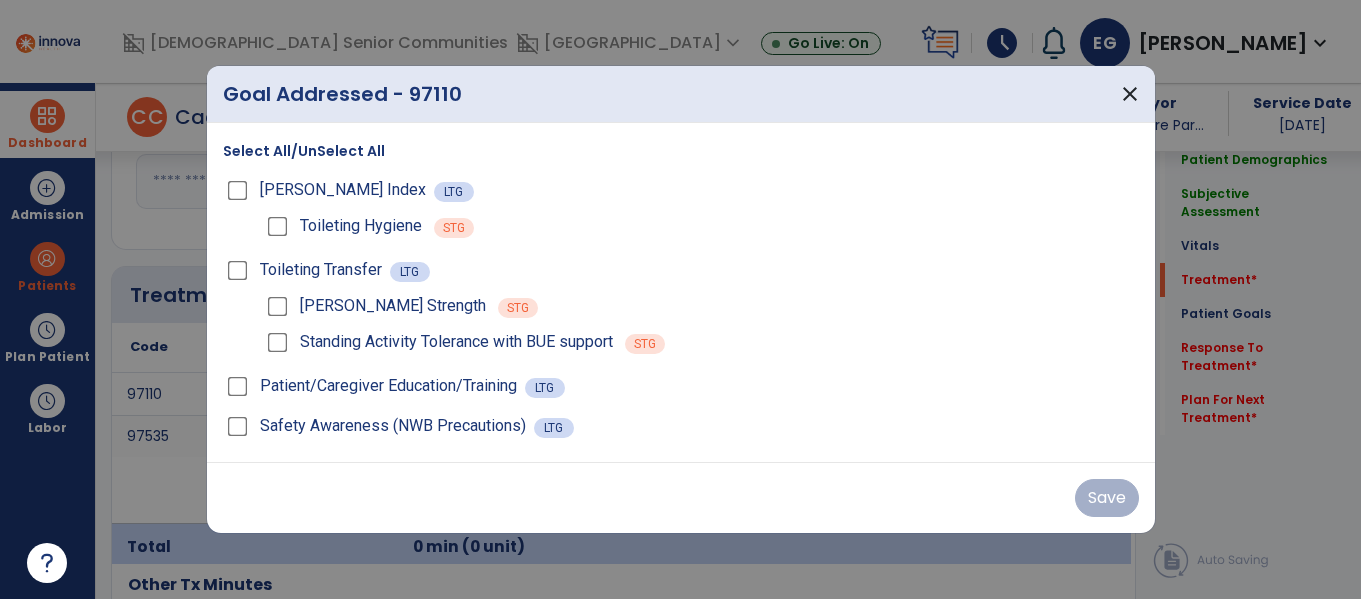 scroll, scrollTop: 1098, scrollLeft: 0, axis: vertical 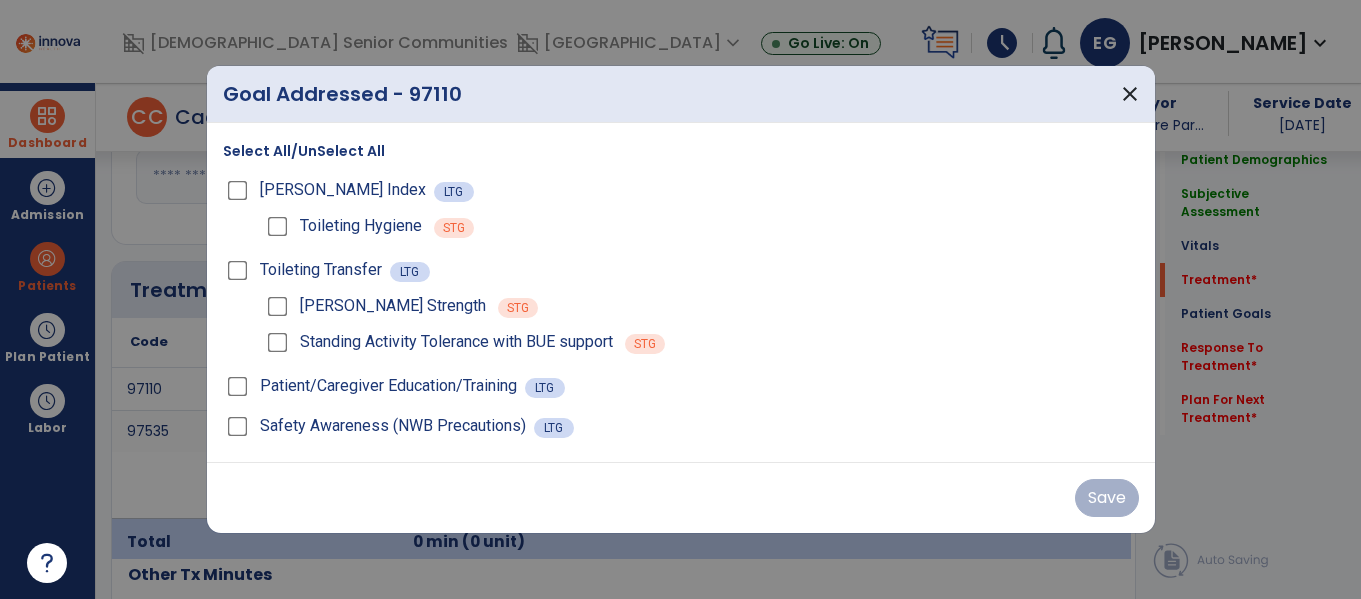 click on "Select All/UnSelect All Barthel Index  LTG  Toileting Hygiene   STG  Toileting Transfer   LTG  LUE Strength   STG  Standing Activity Tolerance with BUE support   STG  Patient/Caregiver Education/Training   LTG  Safety Awareness (NWB Precautions)   LTG" at bounding box center [681, 292] 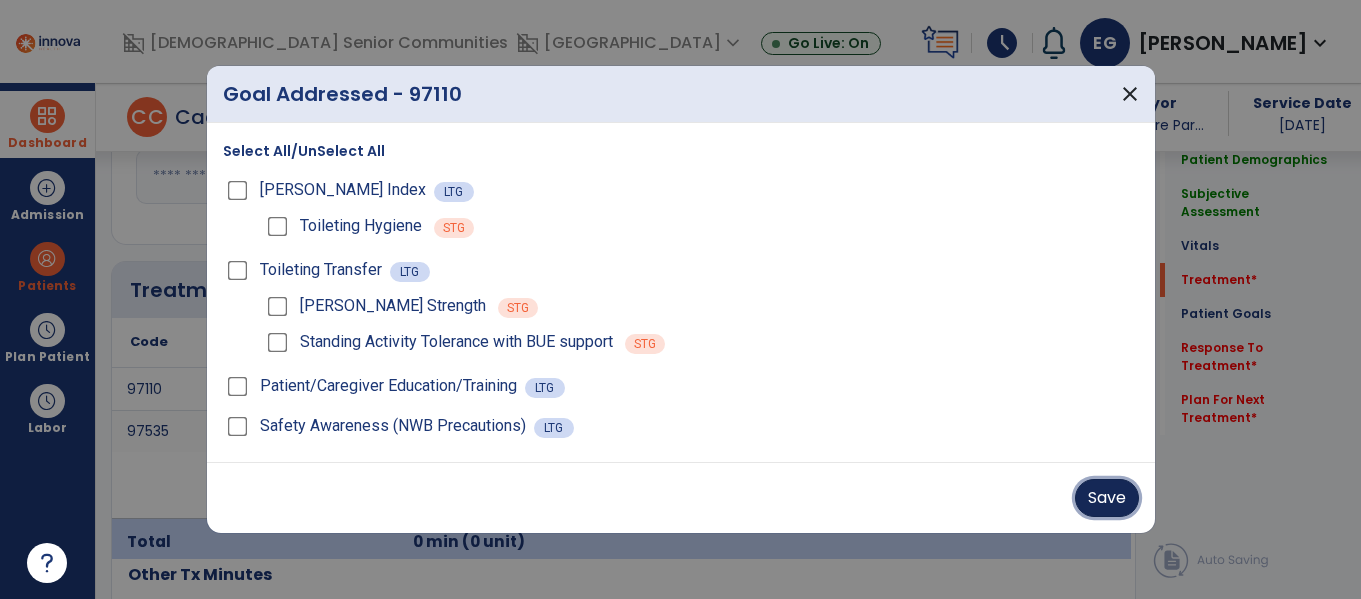 click on "Save" at bounding box center (1107, 498) 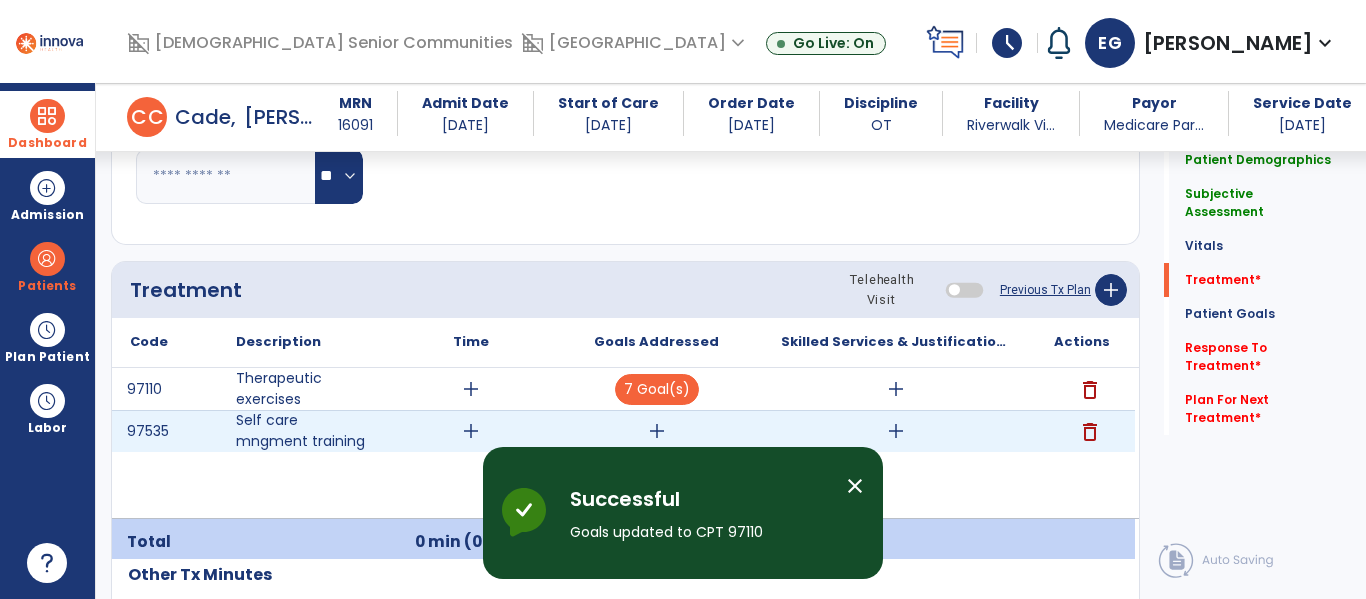 click on "add" at bounding box center (656, 431) 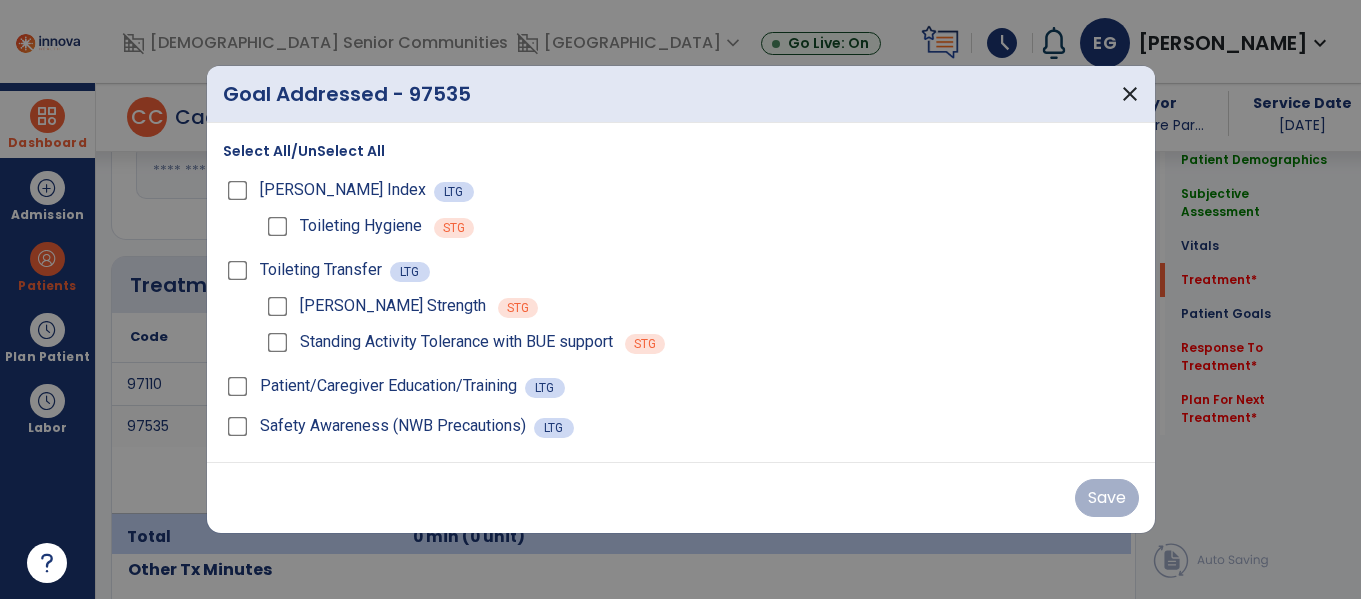 scroll, scrollTop: 1098, scrollLeft: 0, axis: vertical 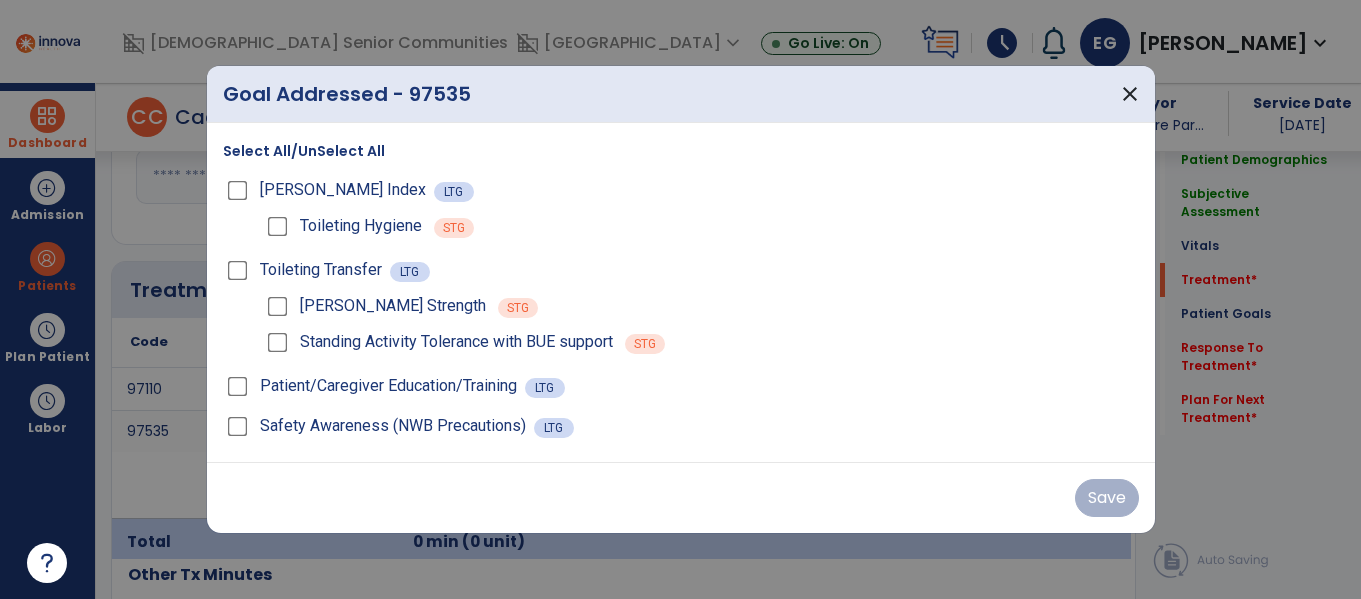 click on "Select All/UnSelect All" at bounding box center [304, 151] 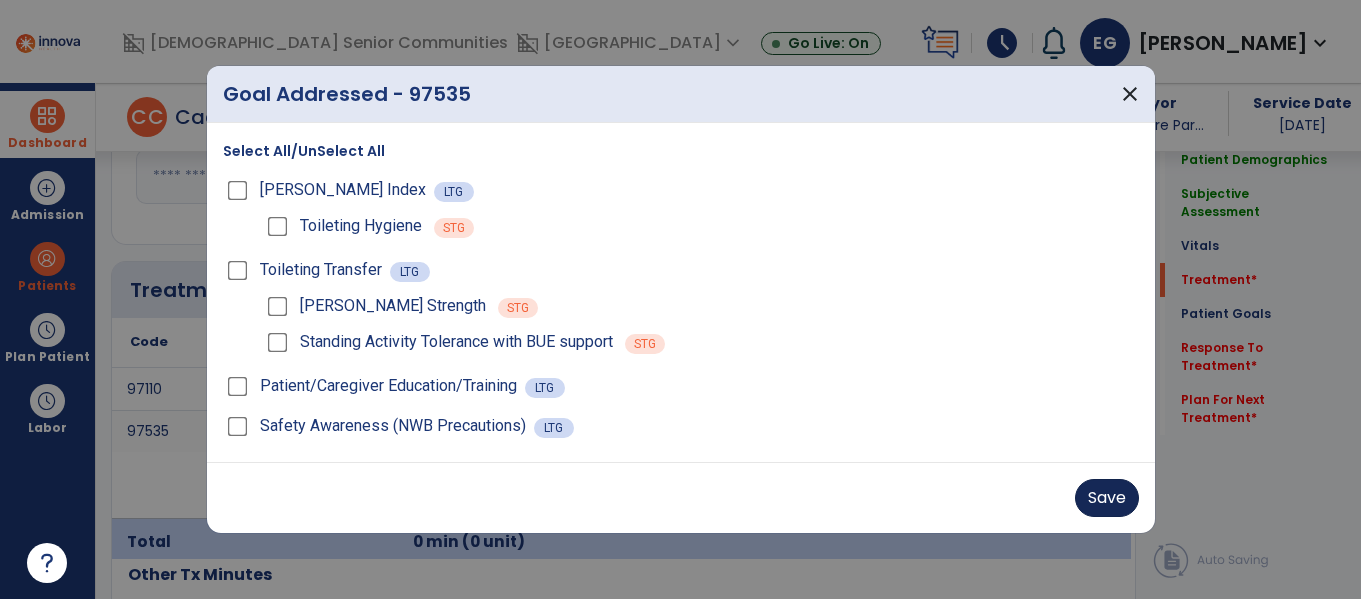 click on "Save" at bounding box center (681, 497) 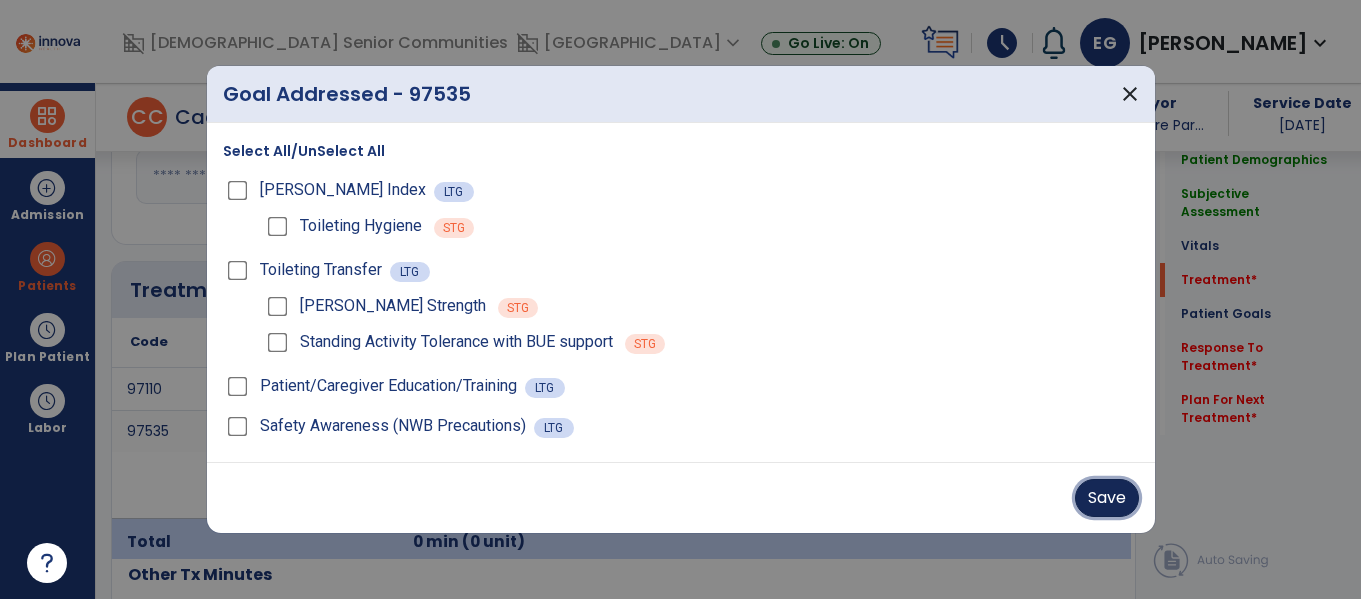 click on "Save" at bounding box center (1107, 498) 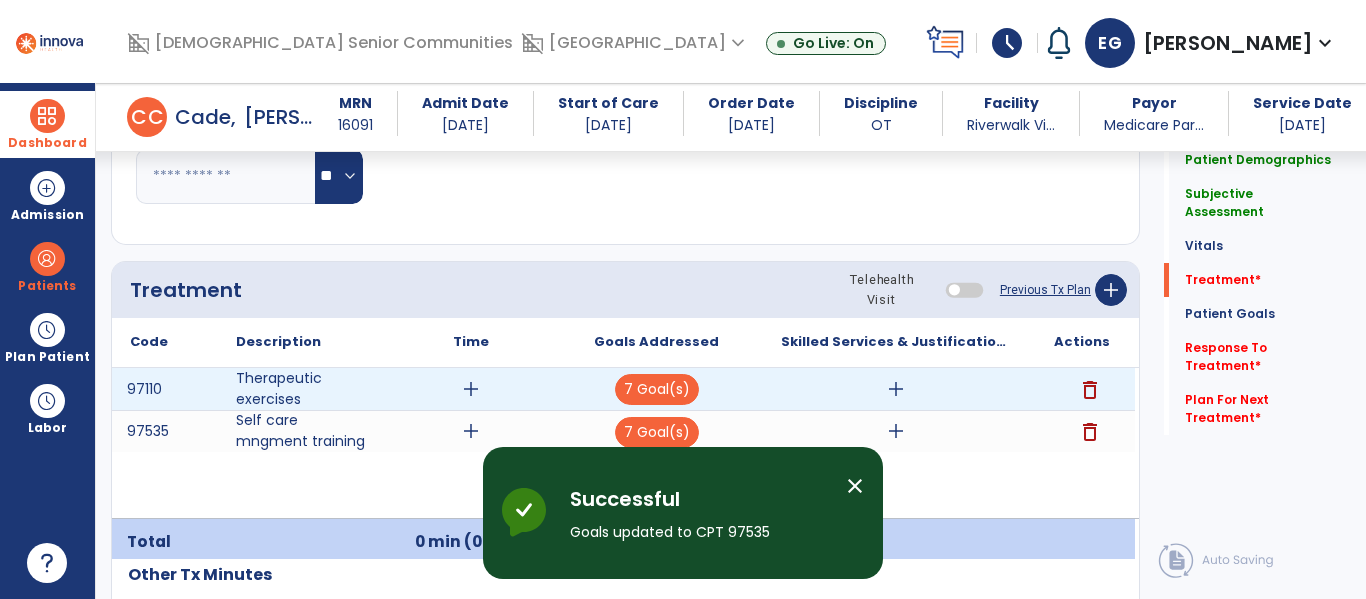 click on "add" at bounding box center [896, 389] 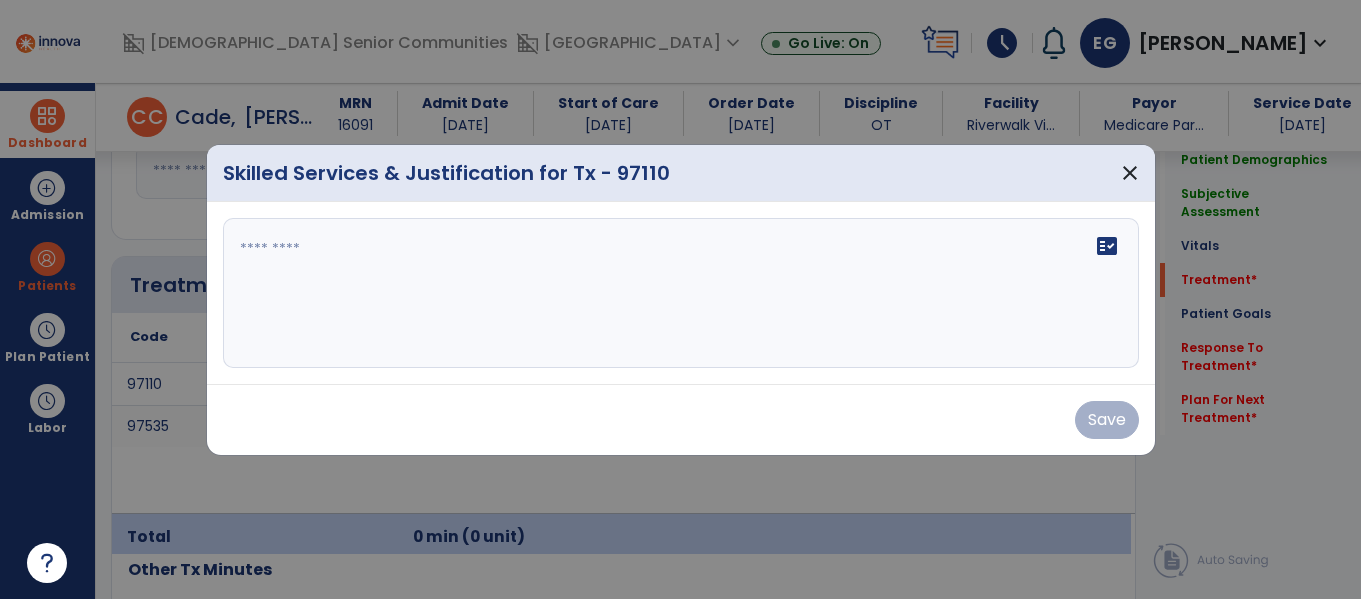click on "fact_check" at bounding box center (681, 293) 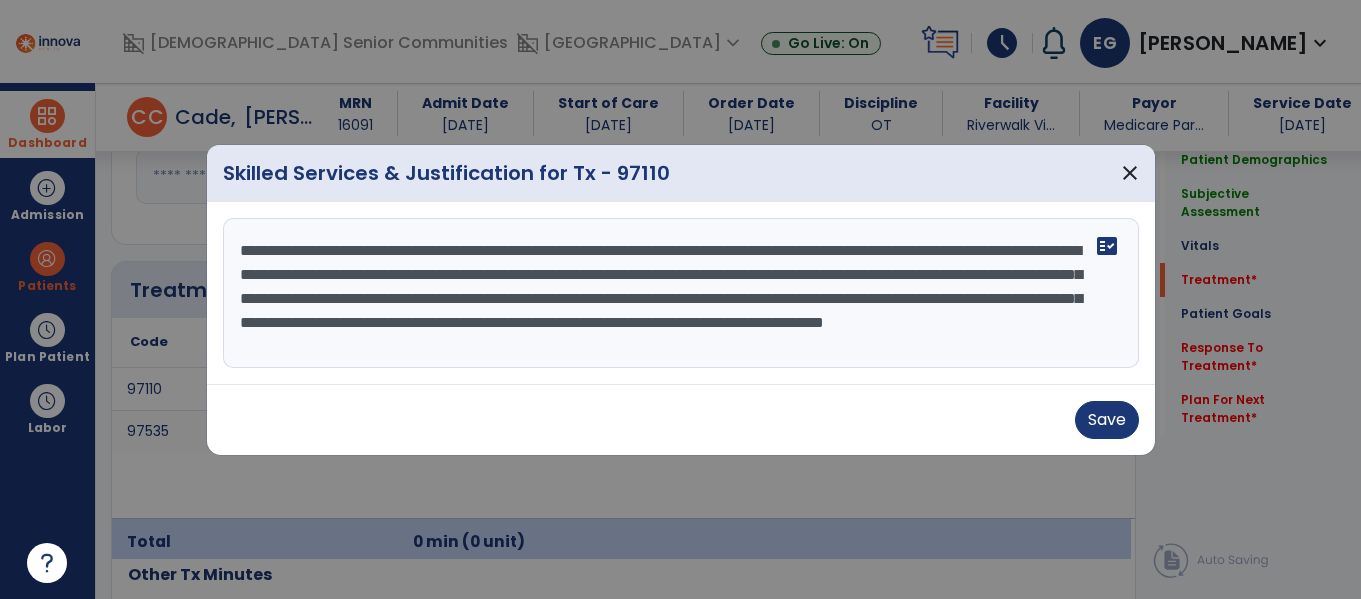 scroll, scrollTop: 16, scrollLeft: 0, axis: vertical 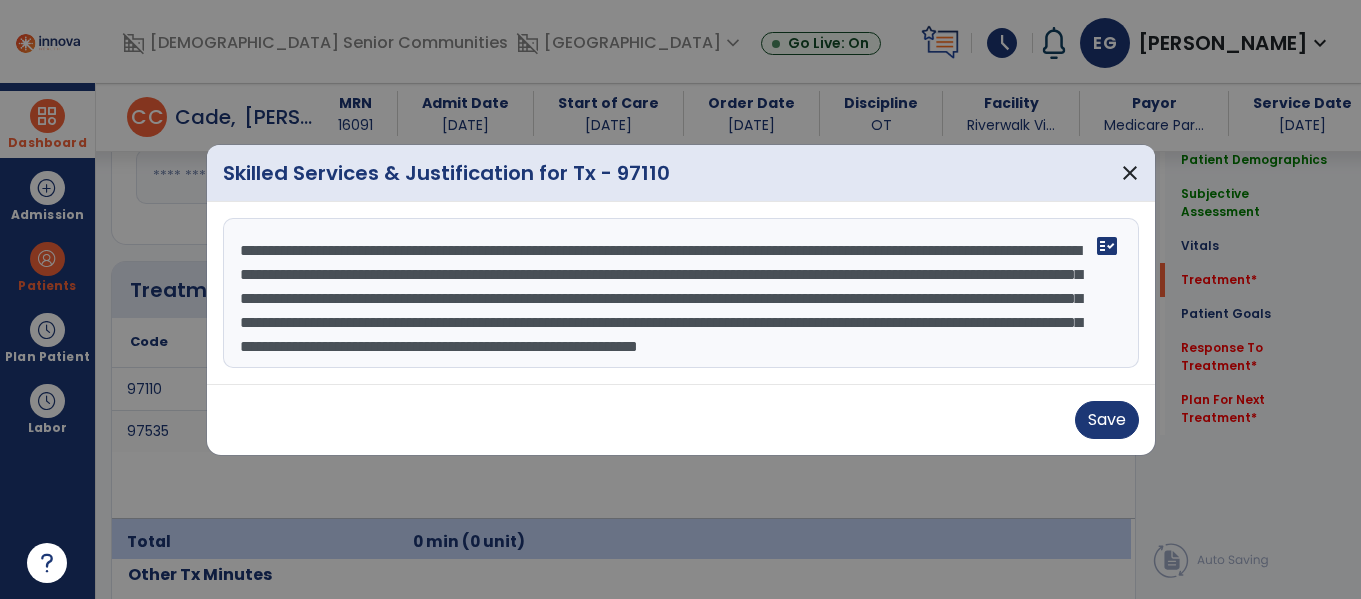 drag, startPoint x: 625, startPoint y: 319, endPoint x: 1186, endPoint y: 386, distance: 564.98676 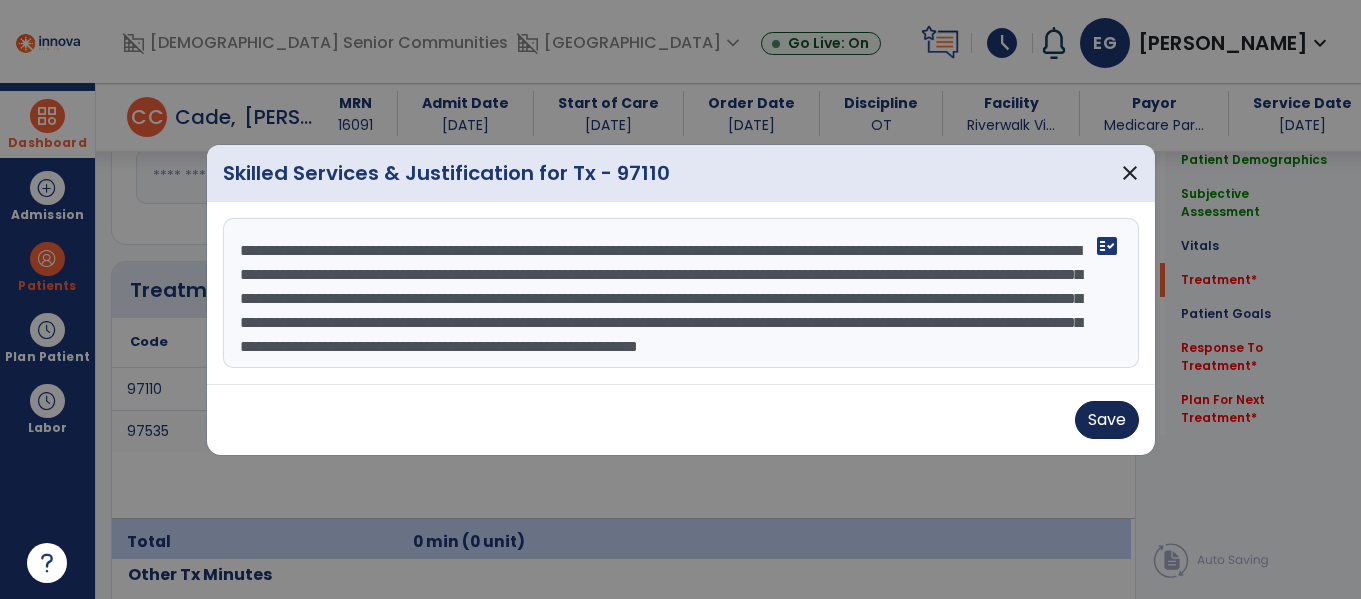 type on "**********" 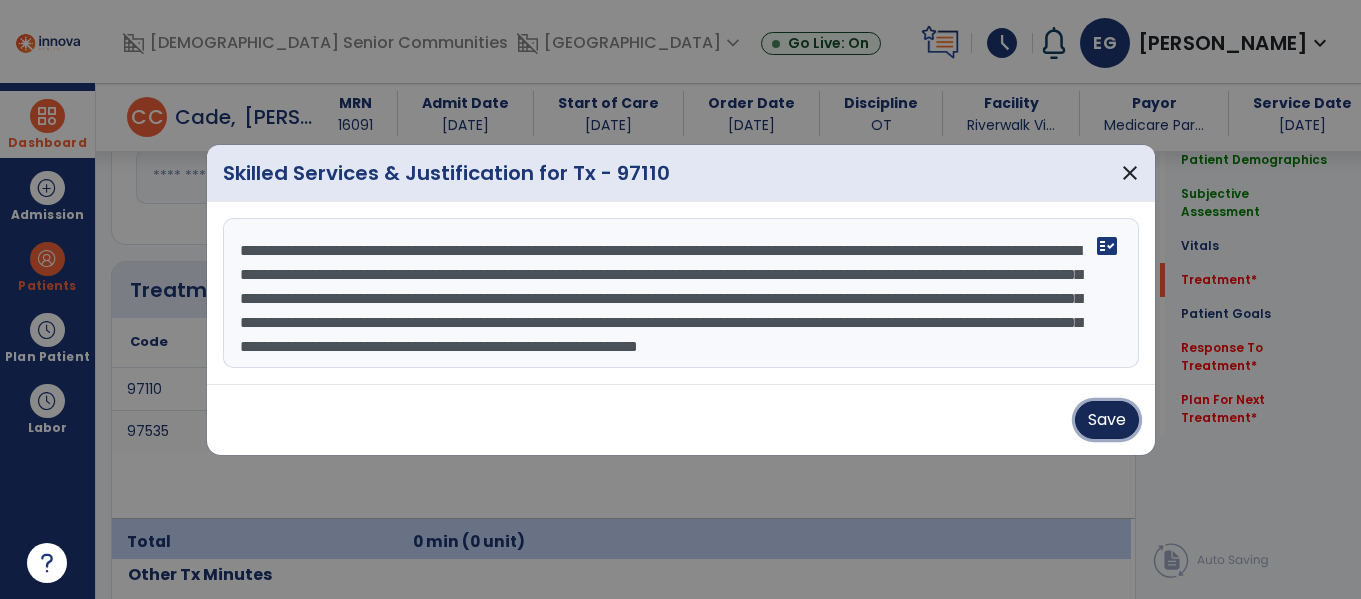 click on "Save" at bounding box center (1107, 420) 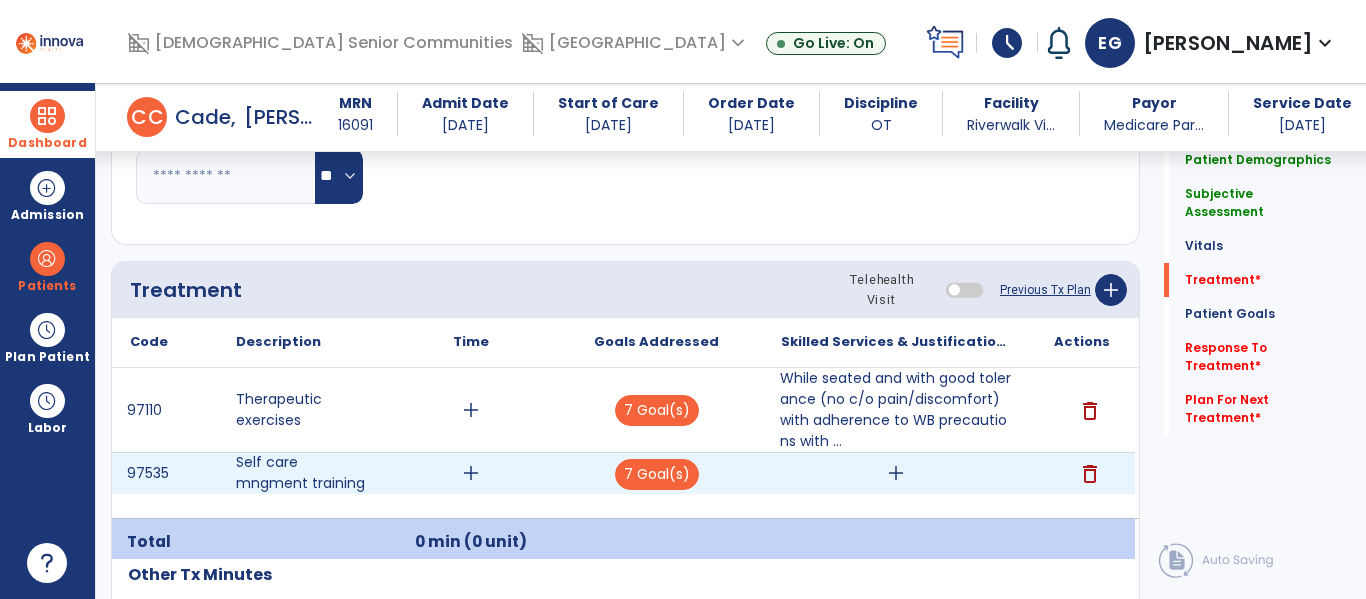 click on "add" at bounding box center (896, 473) 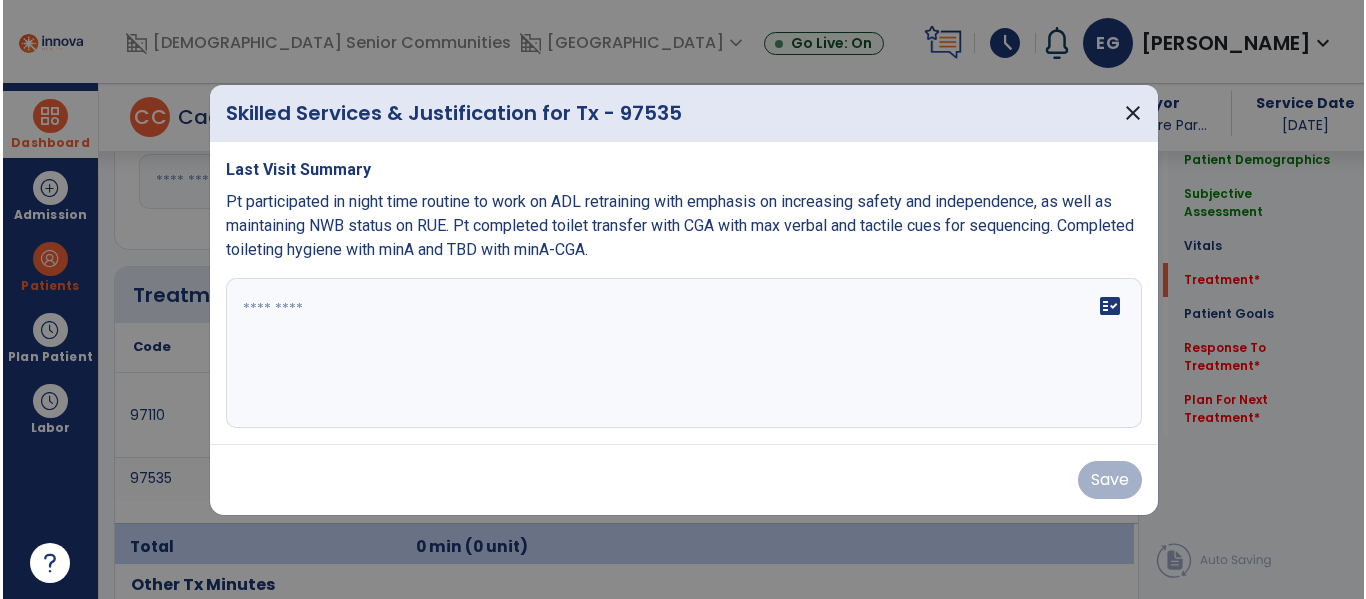 scroll, scrollTop: 1098, scrollLeft: 0, axis: vertical 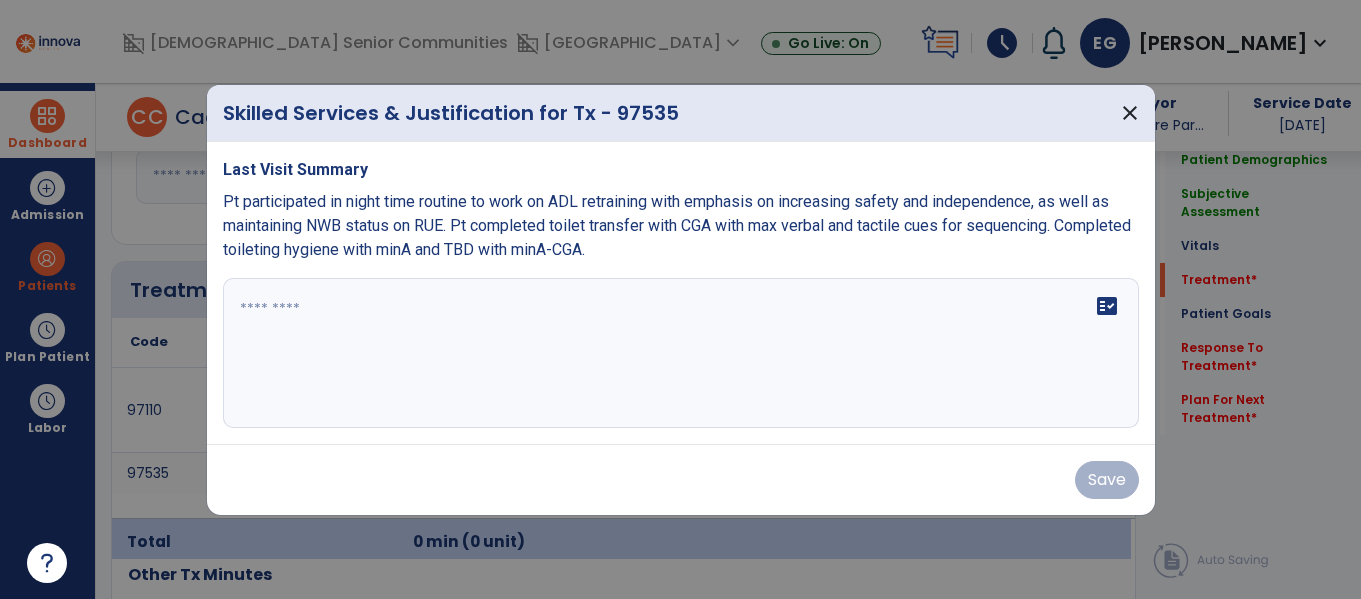 click on "fact_check" at bounding box center (681, 353) 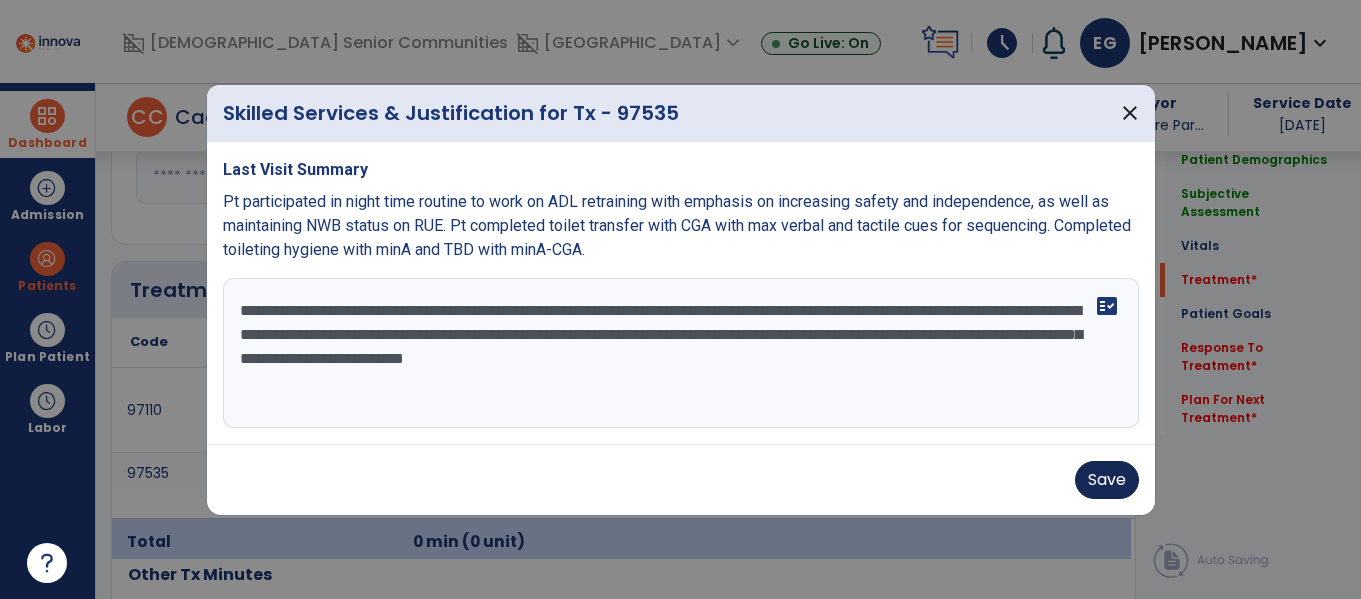 type on "**********" 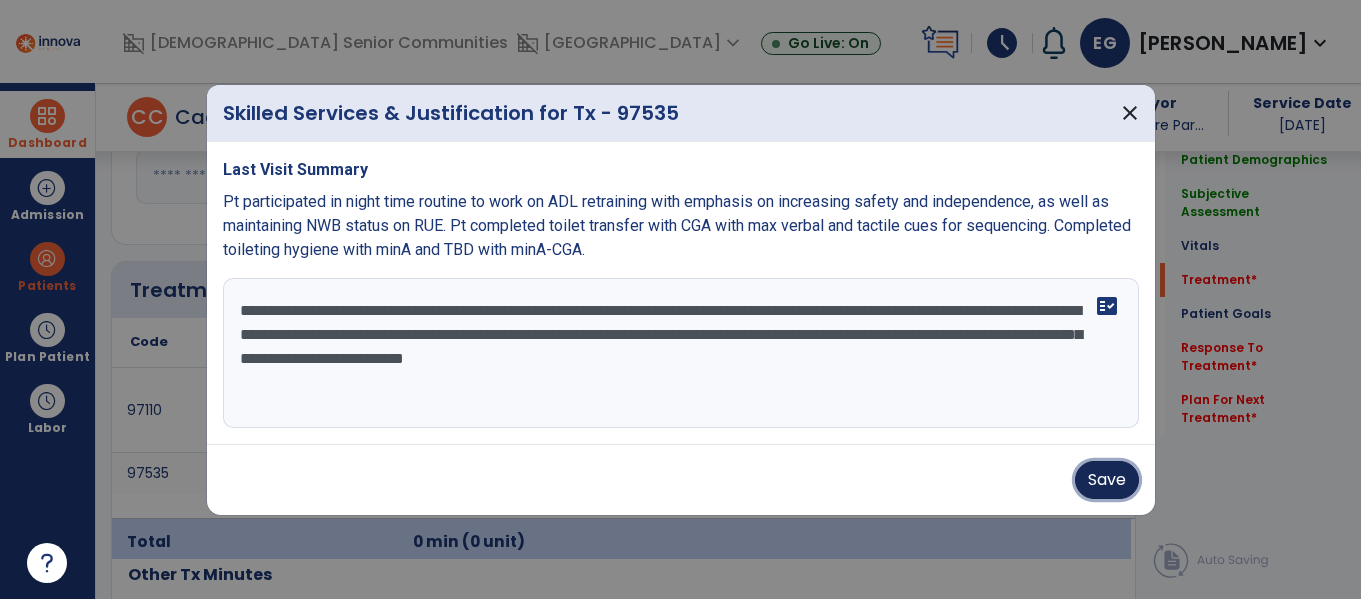 click on "Save" at bounding box center (1107, 480) 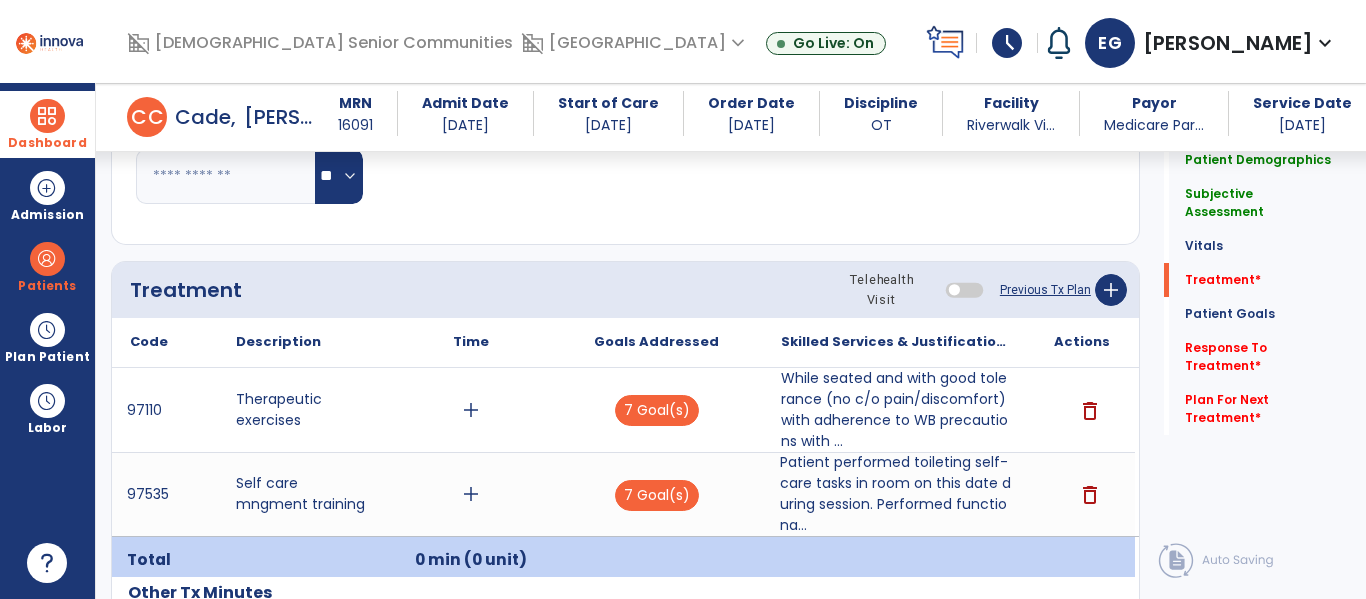 click at bounding box center [47, 116] 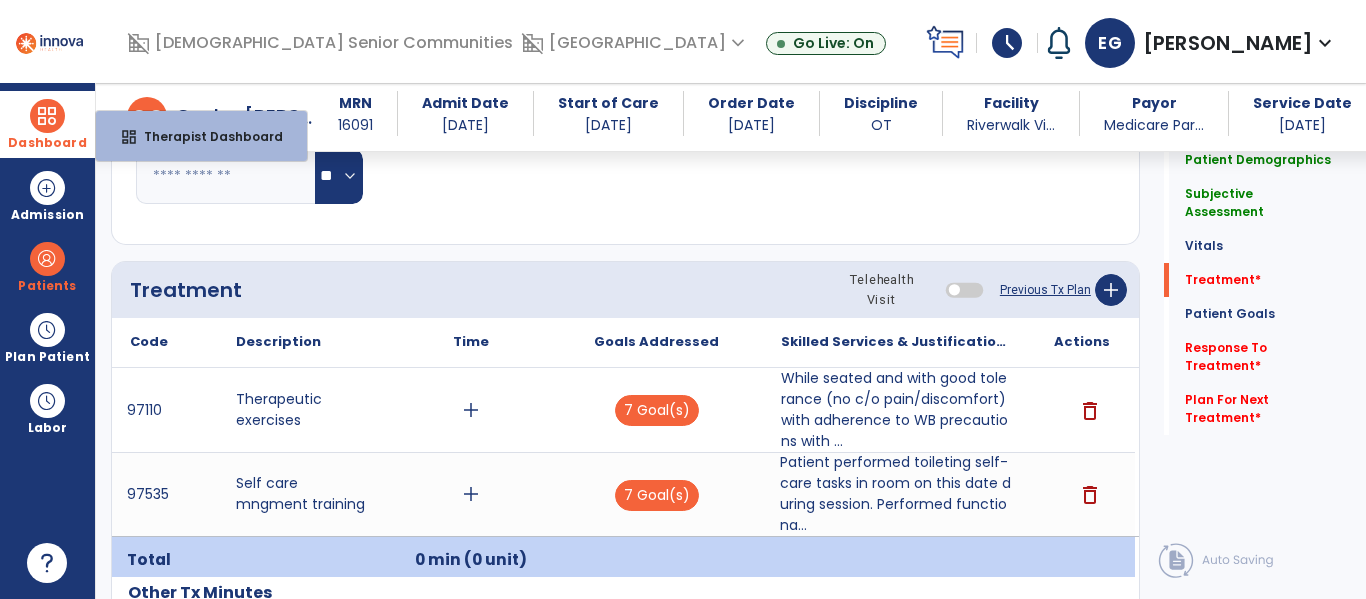 click on "dashboard  Therapist Dashboard" at bounding box center [201, 136] 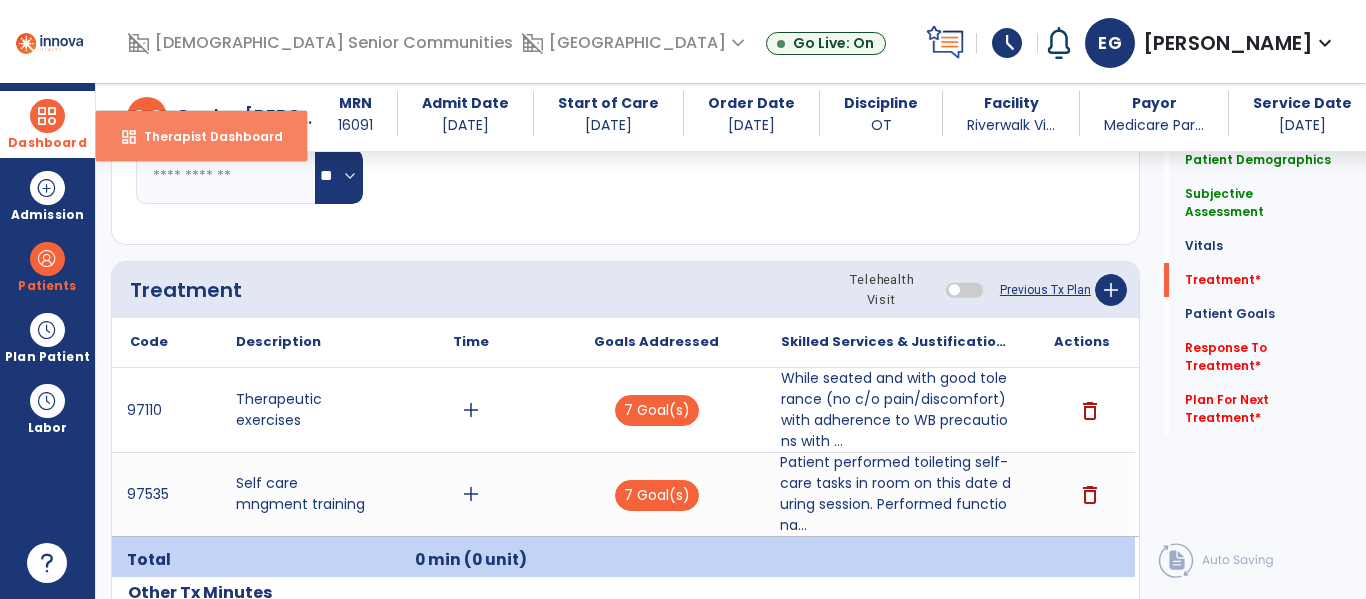 select on "****" 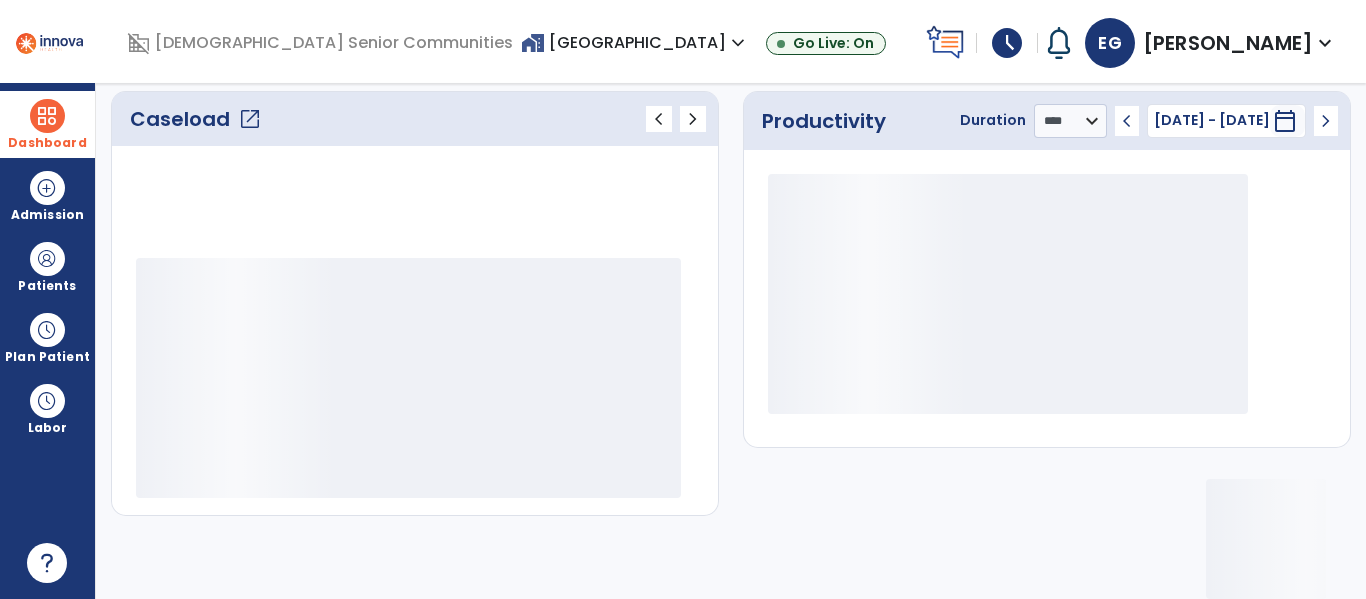 scroll, scrollTop: 278, scrollLeft: 0, axis: vertical 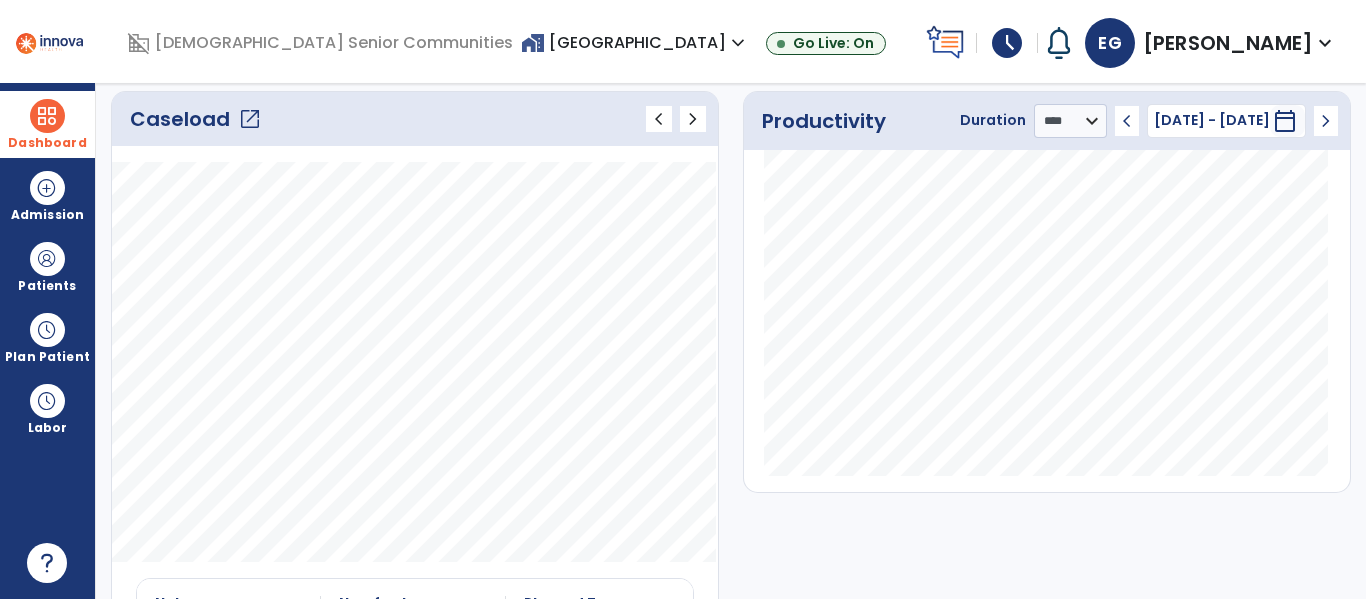 click on "open_in_new" 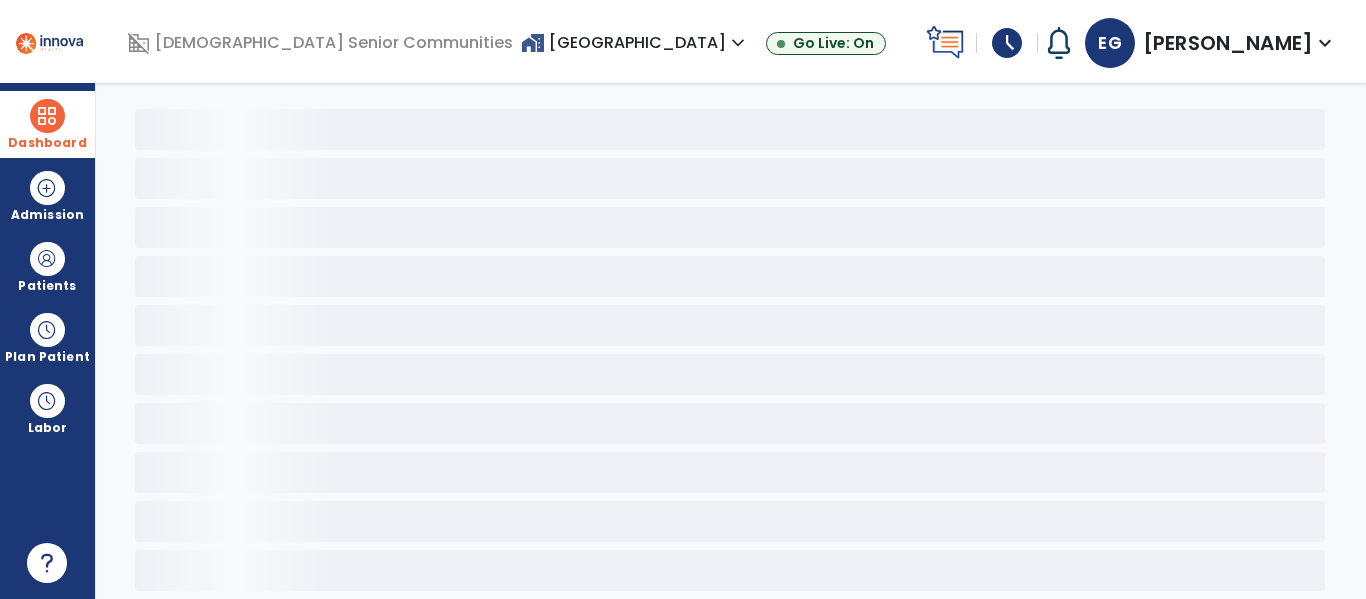 scroll, scrollTop: 78, scrollLeft: 0, axis: vertical 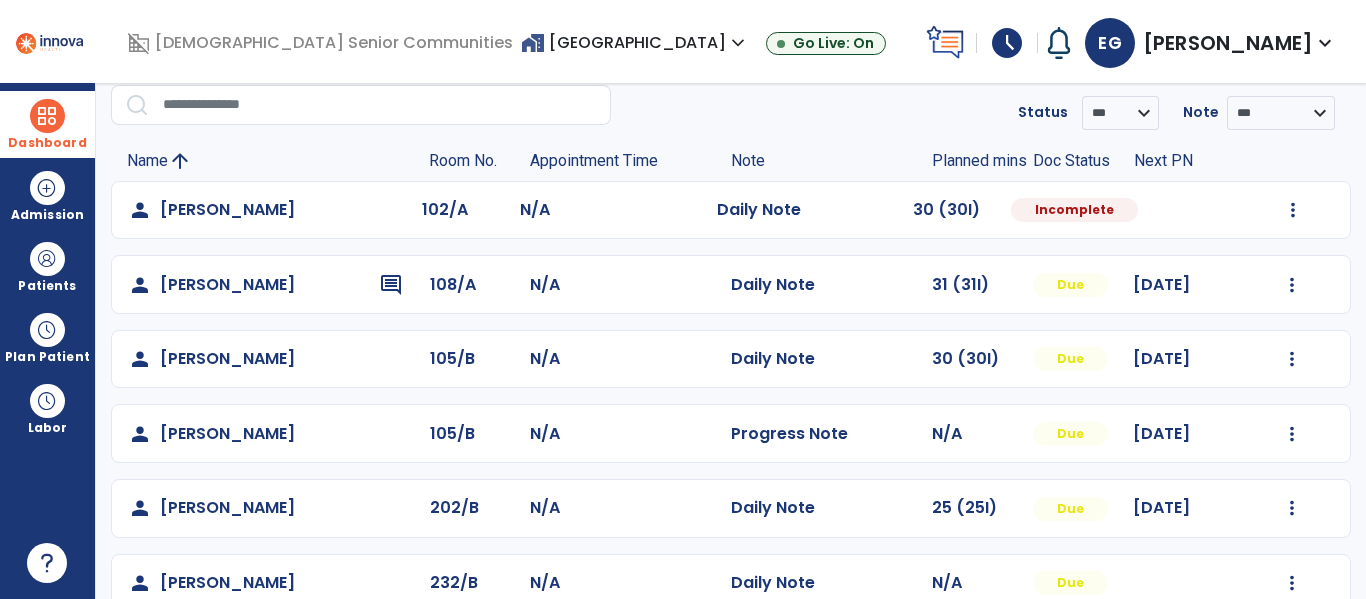 drag, startPoint x: 54, startPoint y: 102, endPoint x: 64, endPoint y: 116, distance: 17.20465 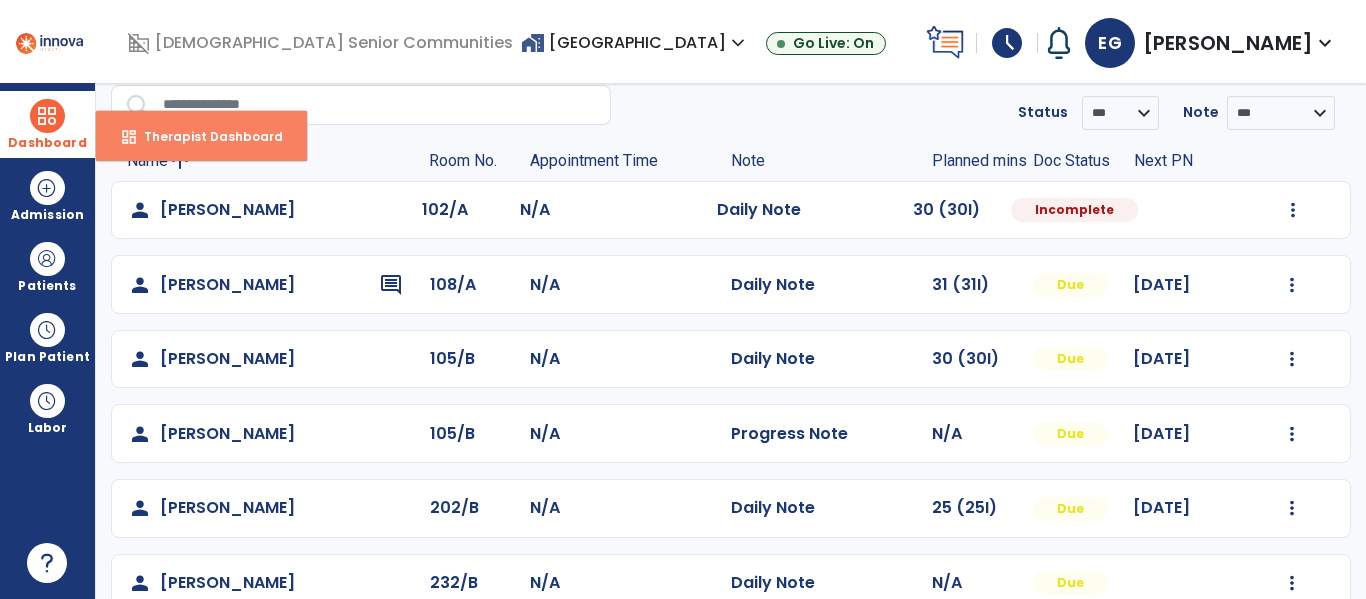 click on "Therapist Dashboard" at bounding box center [205, 136] 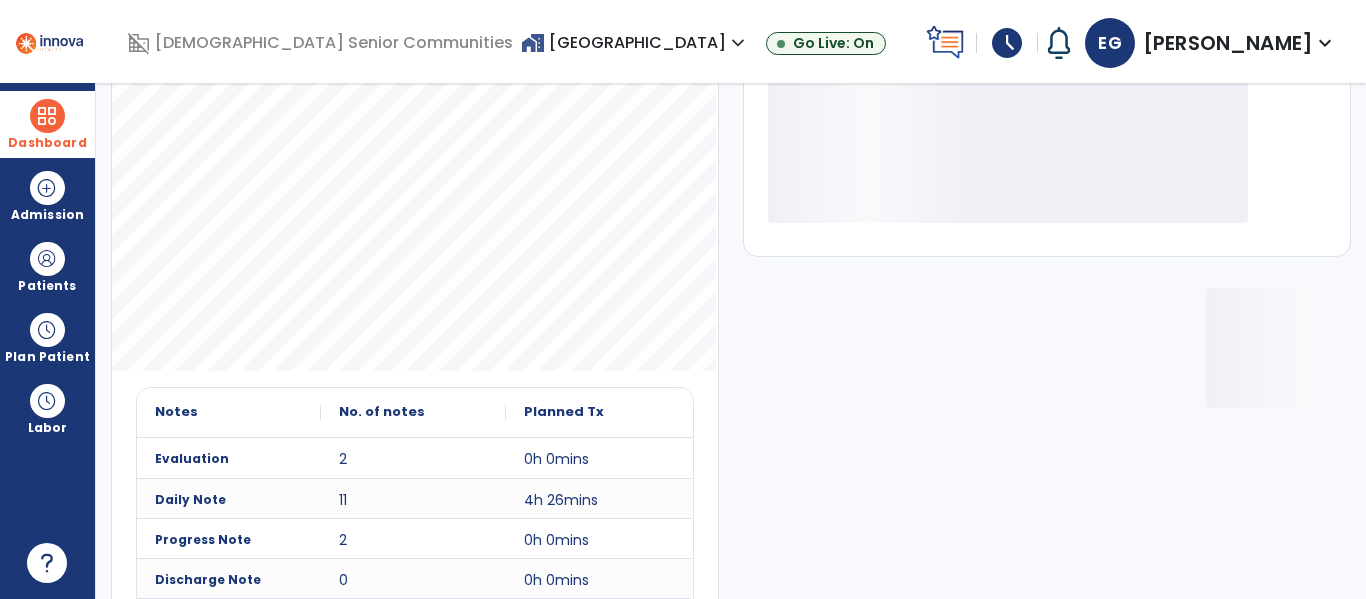 scroll, scrollTop: 550, scrollLeft: 0, axis: vertical 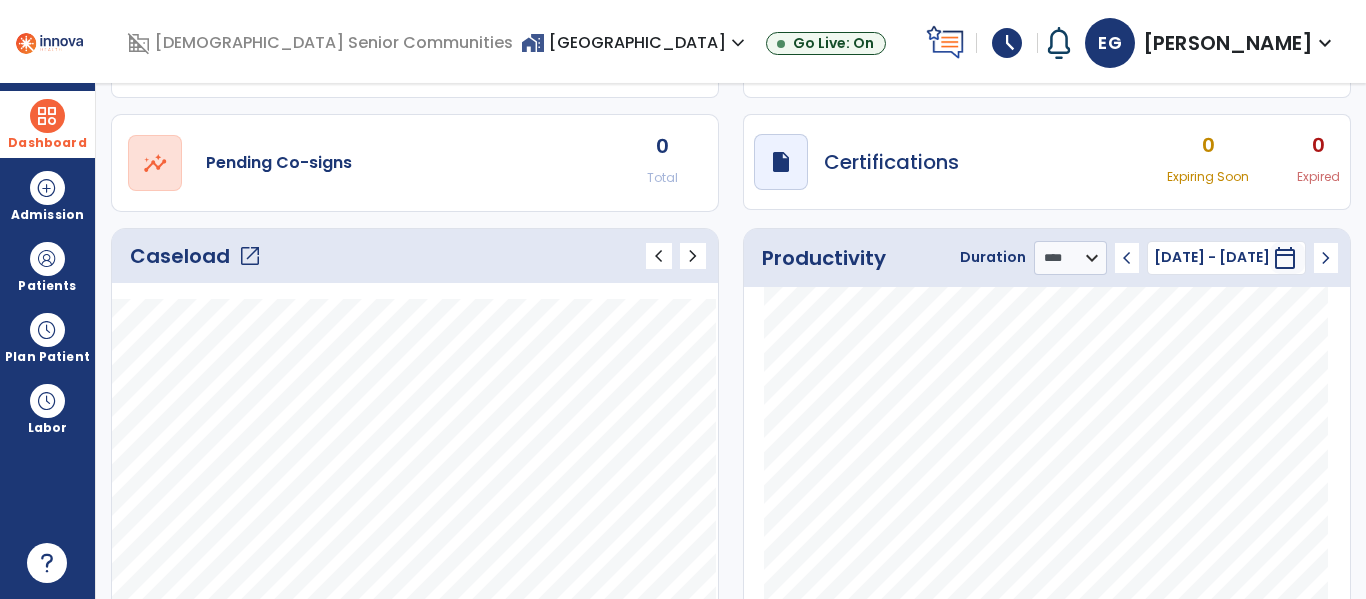 click on "open_in_new" 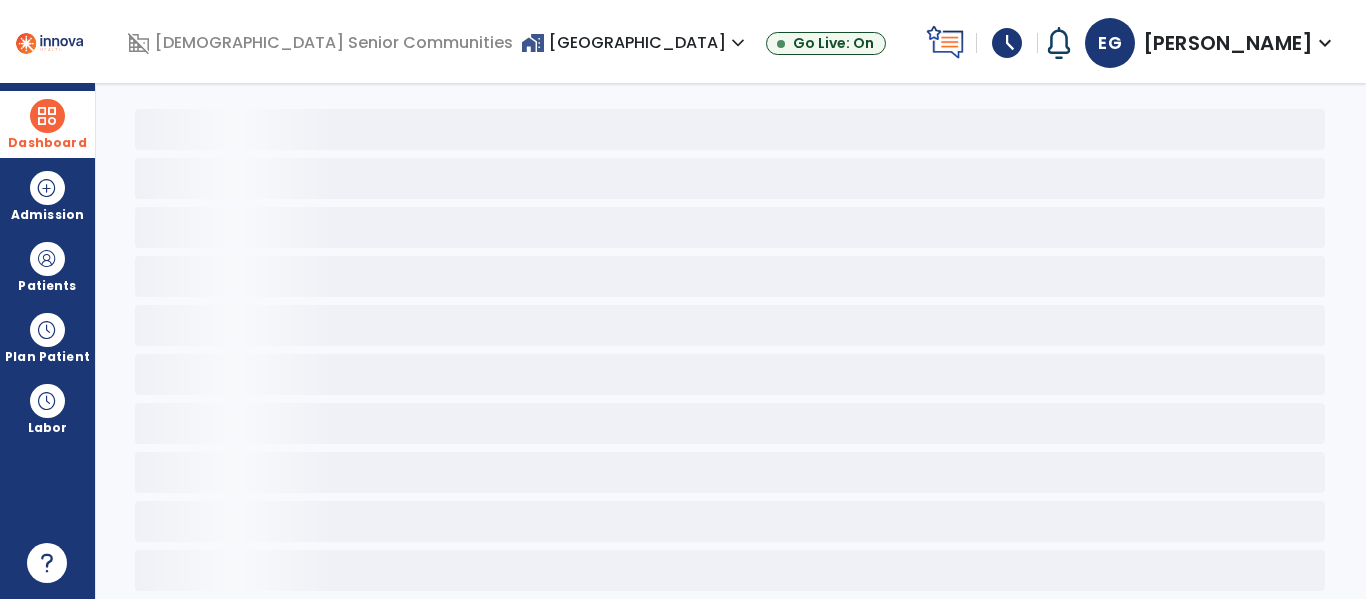 scroll, scrollTop: 78, scrollLeft: 0, axis: vertical 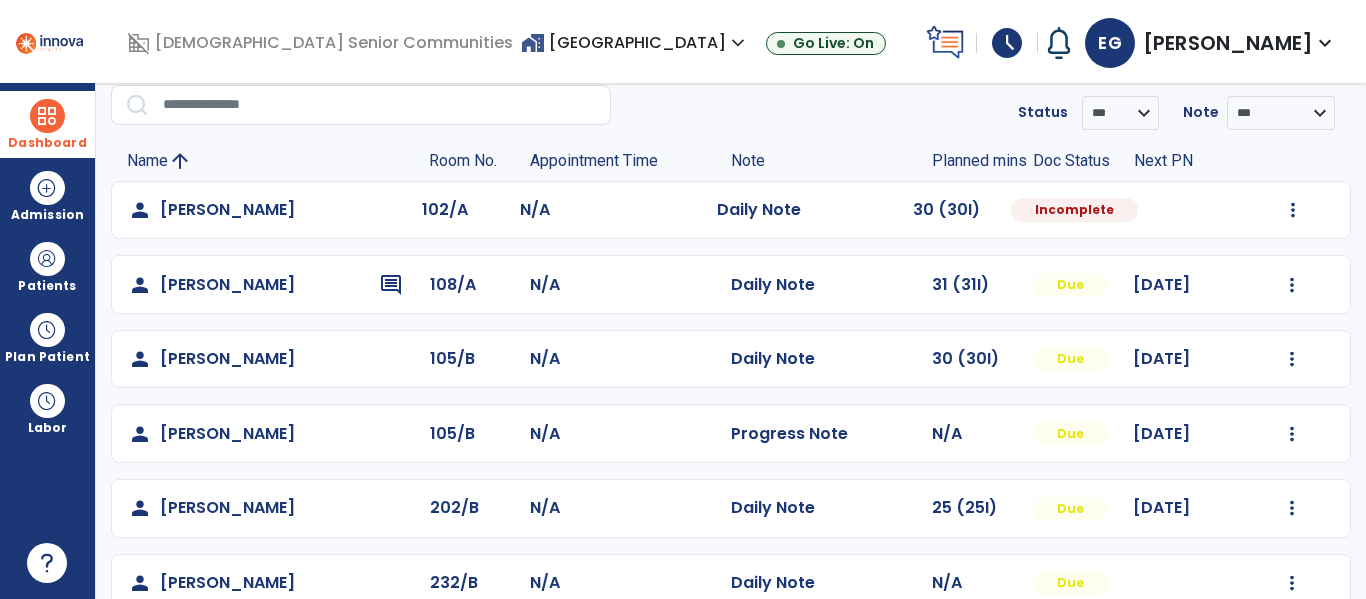click on "Mark Visit As Complete   Reset Note   Open Document   G + C Mins" 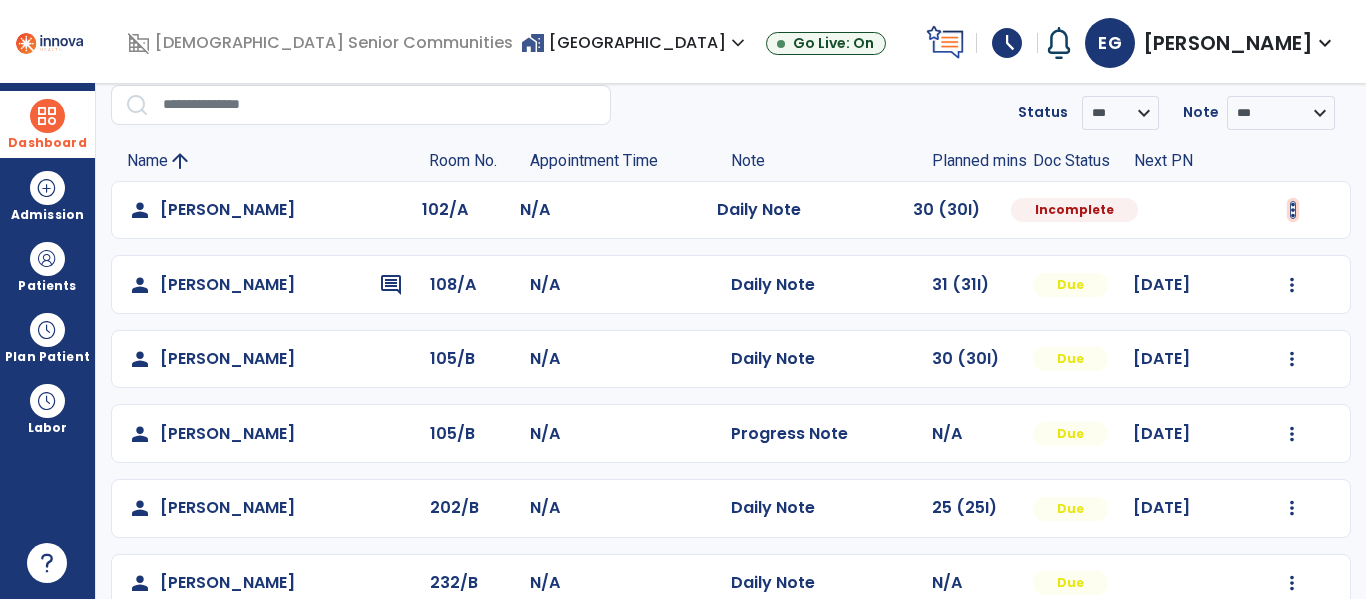 click at bounding box center [1293, 210] 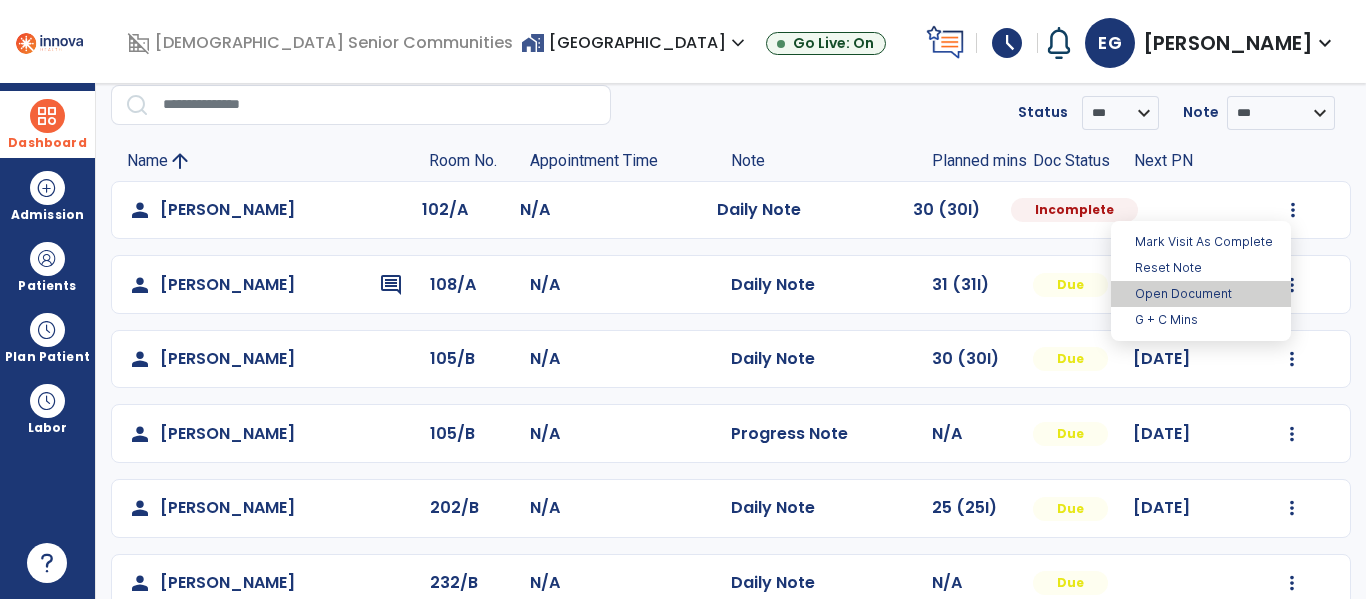 click on "Open Document" at bounding box center [1201, 294] 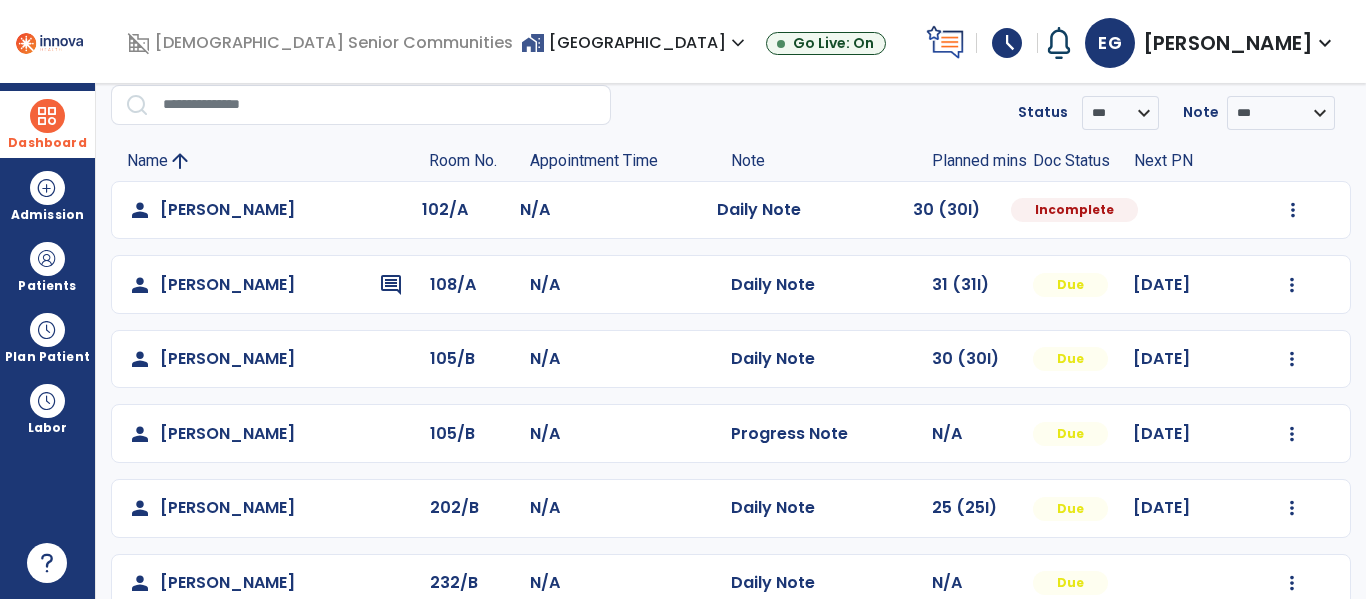 select on "*" 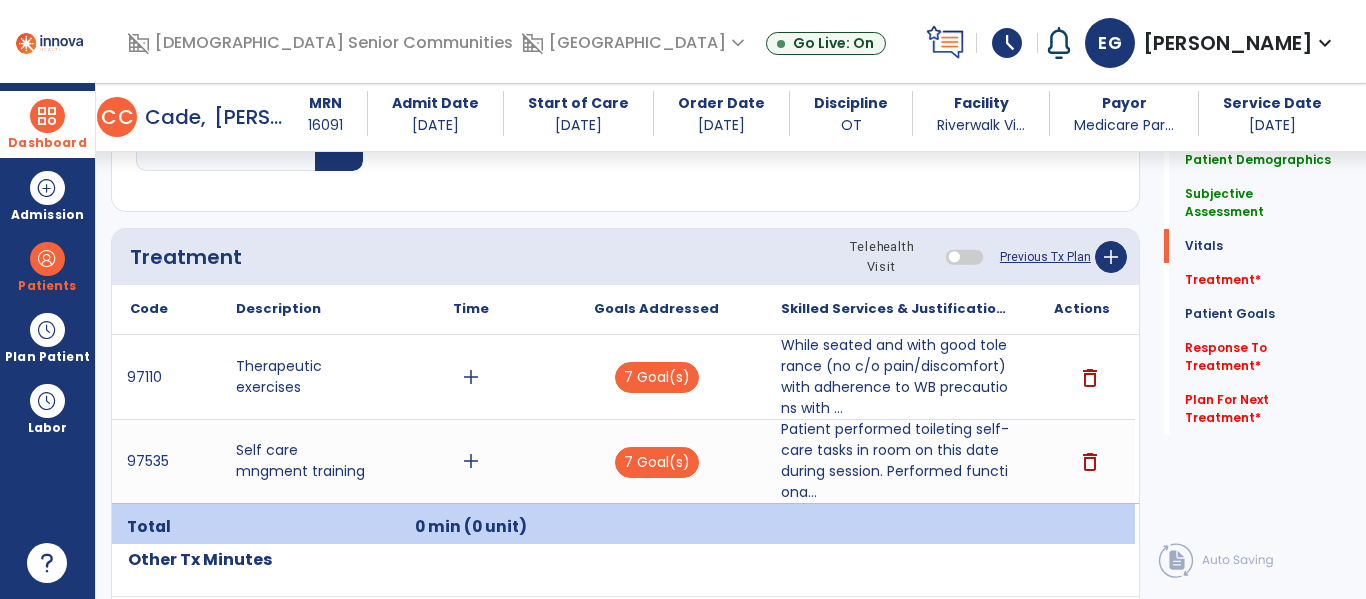 scroll, scrollTop: 1572, scrollLeft: 0, axis: vertical 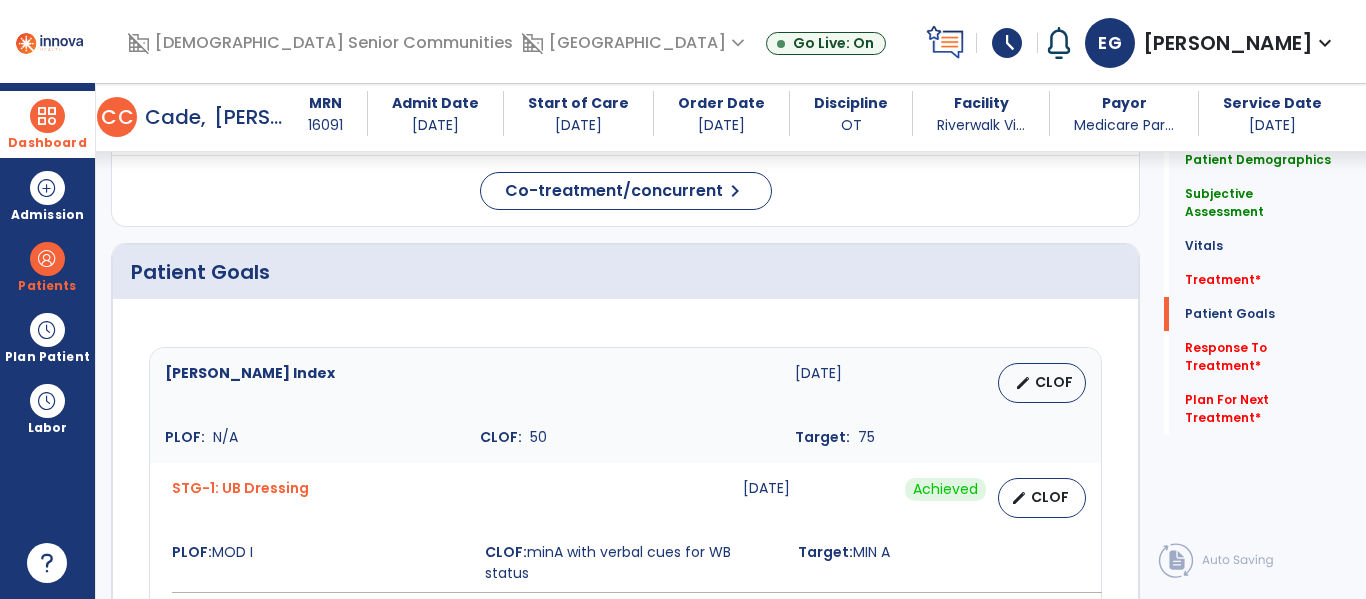 click at bounding box center [47, 116] 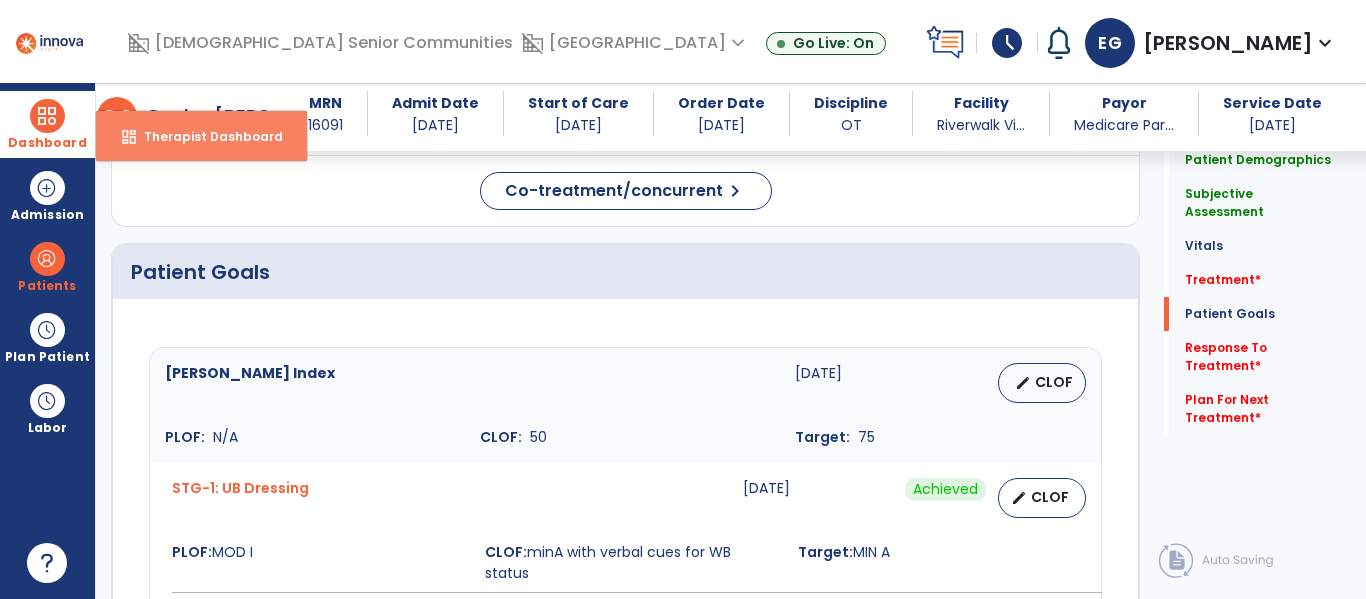 click on "Therapist Dashboard" at bounding box center (205, 136) 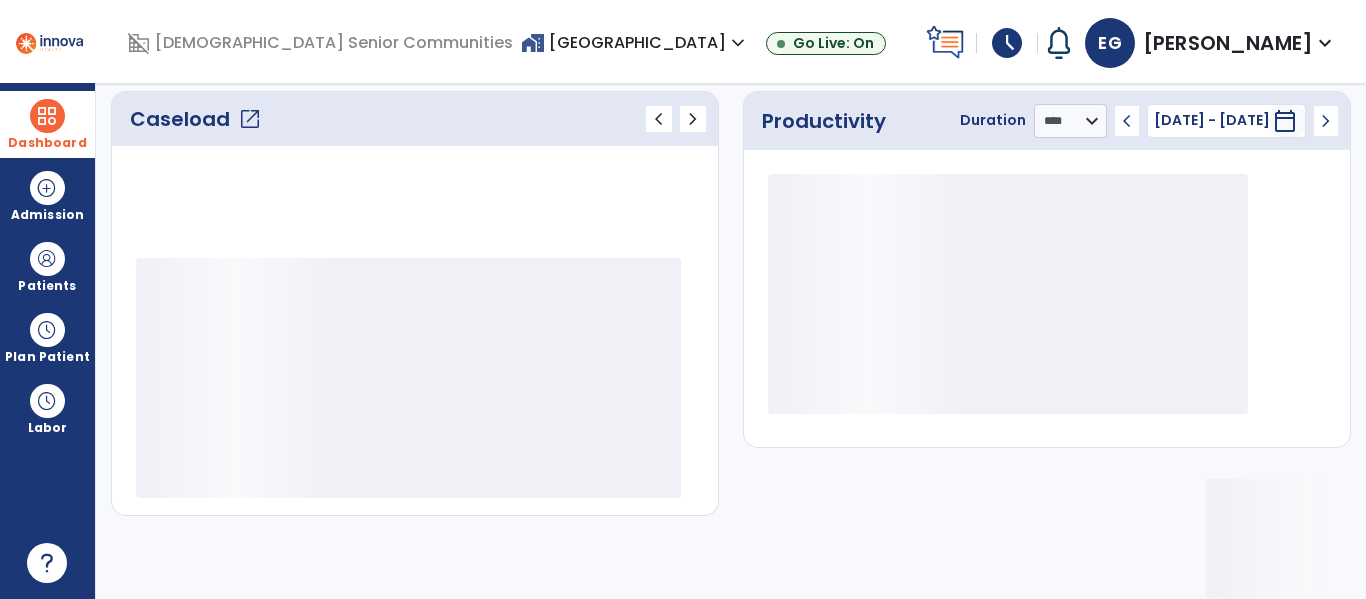 scroll, scrollTop: 278, scrollLeft: 0, axis: vertical 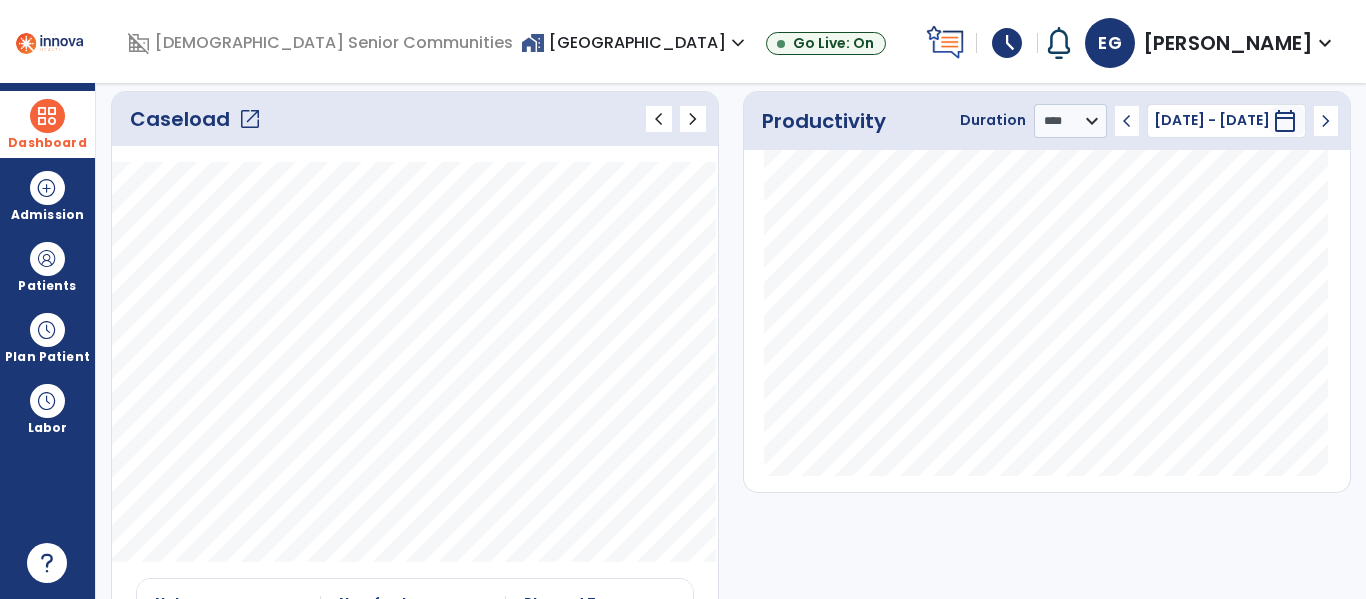click on "open_in_new" 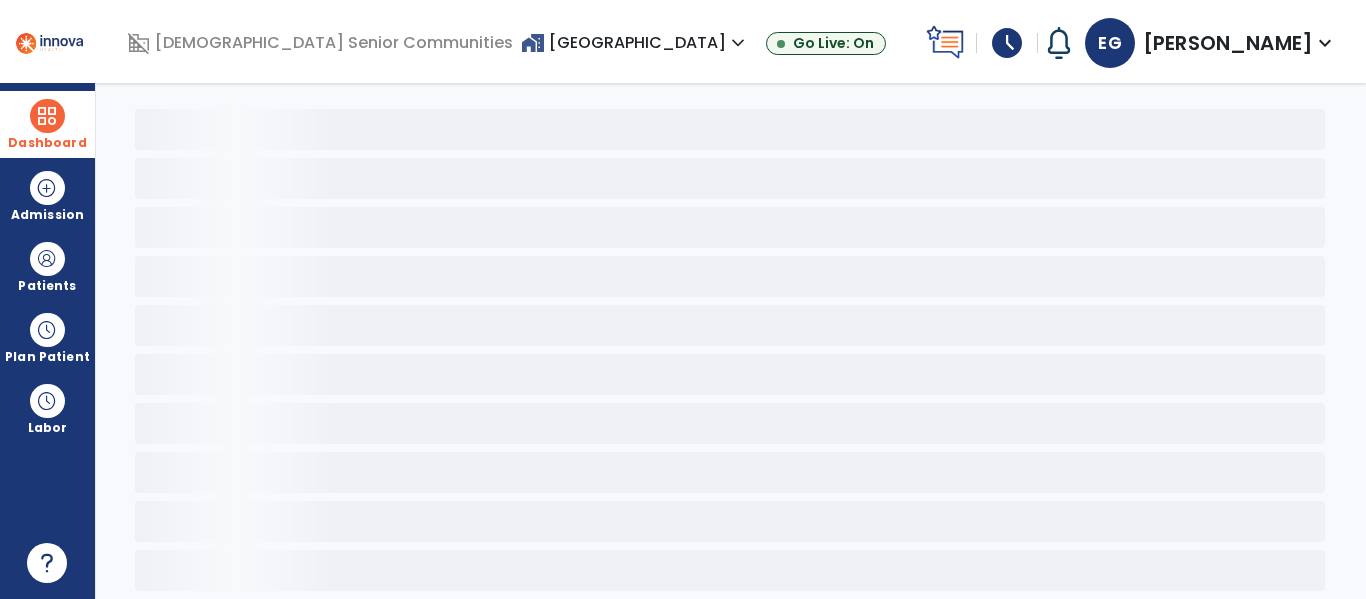 scroll, scrollTop: 78, scrollLeft: 0, axis: vertical 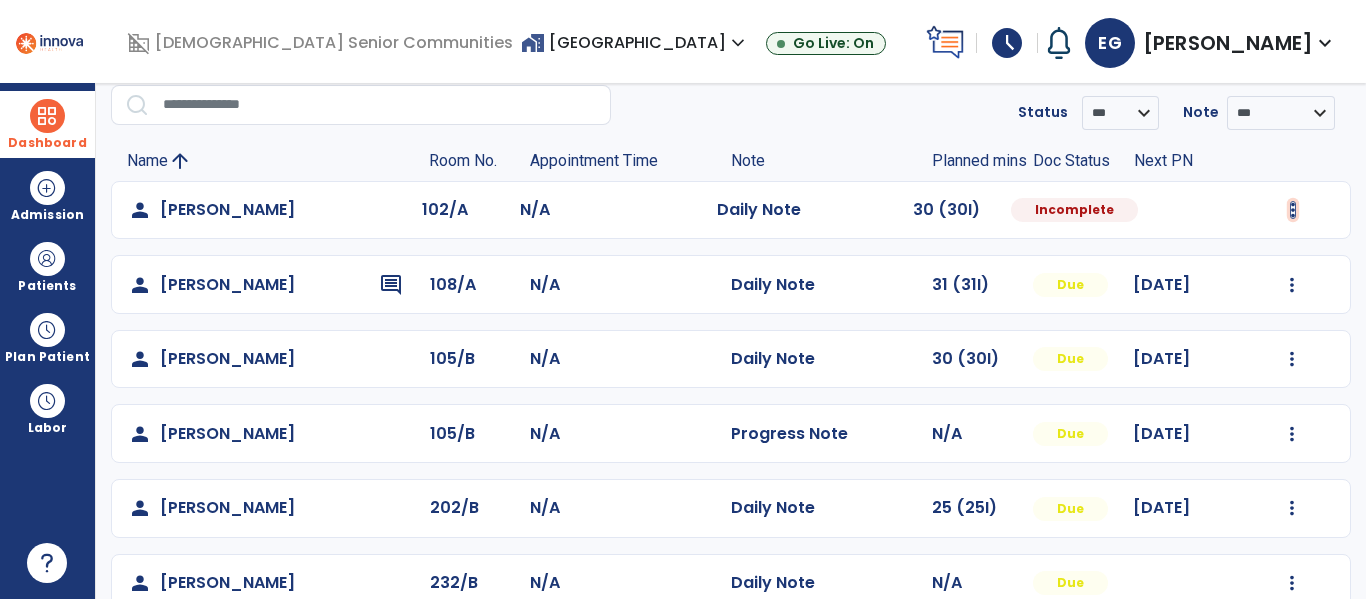 click at bounding box center (1293, 210) 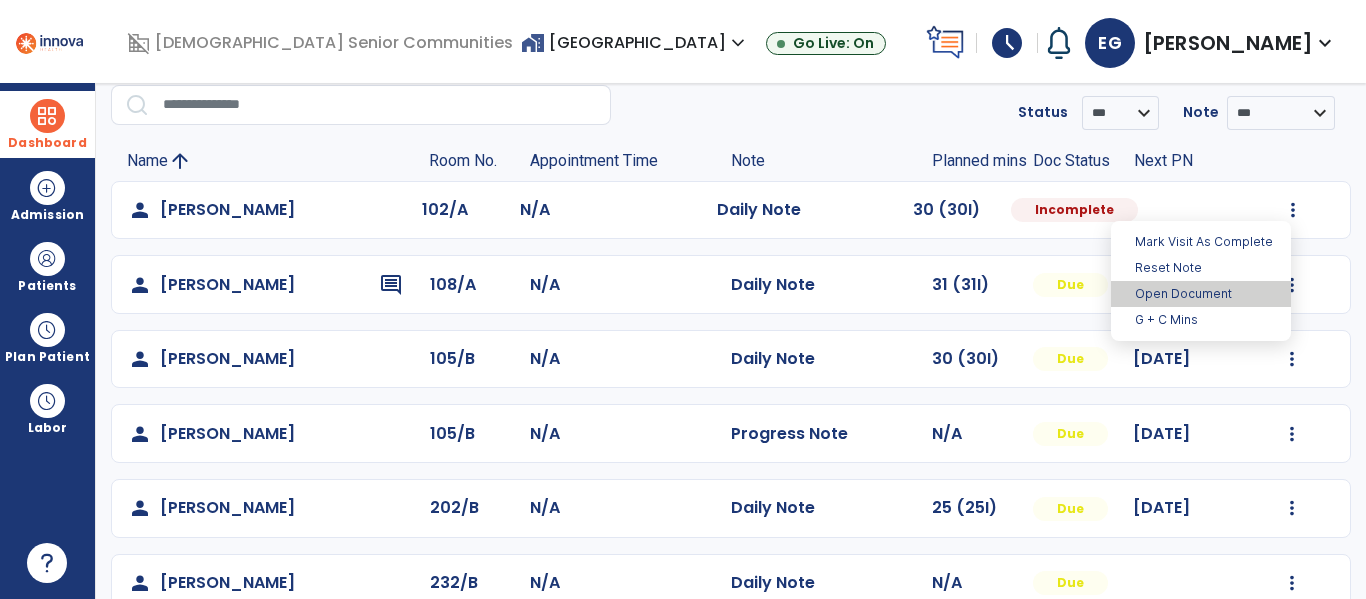 click on "Open Document" at bounding box center [1201, 294] 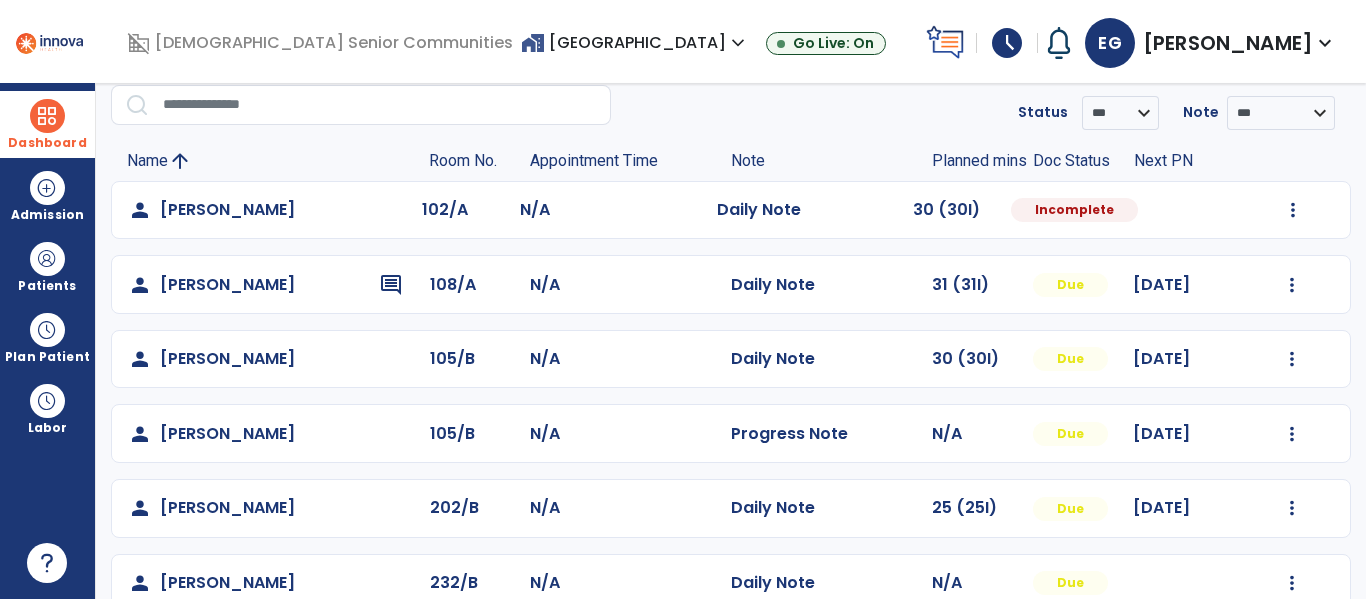 select on "*" 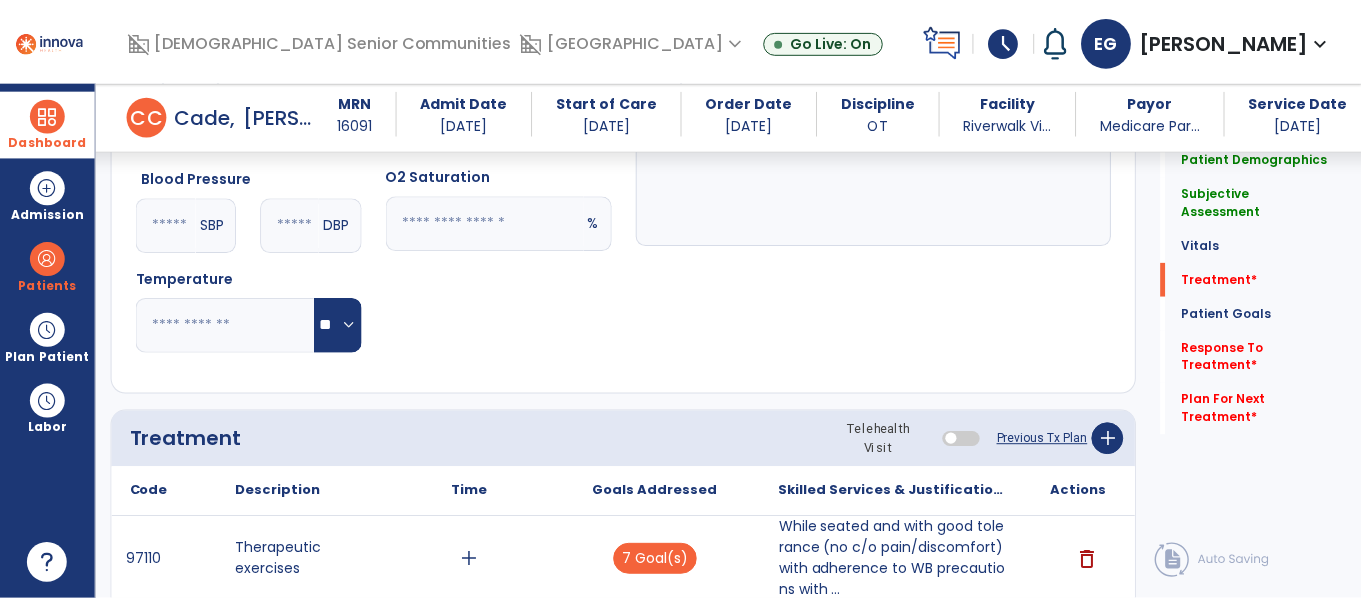 scroll, scrollTop: 1078, scrollLeft: 0, axis: vertical 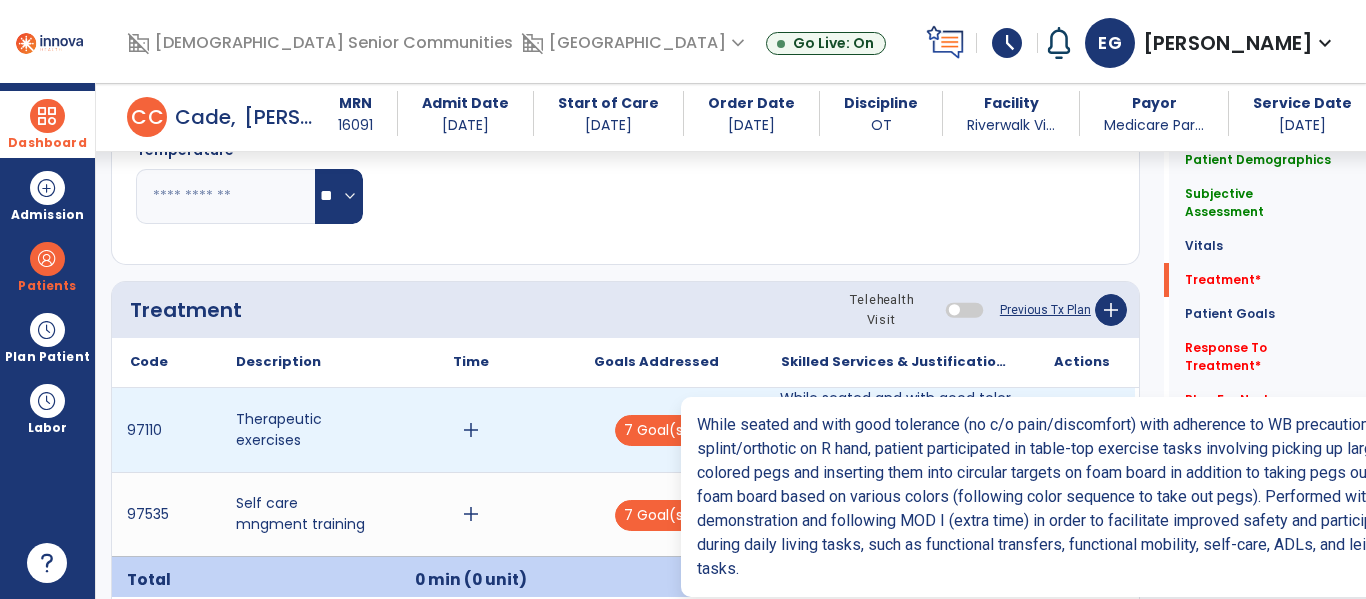 click on "While seated and with good tolerance (no c/o pain/discomfort) with adherence to WB precautions with ..." at bounding box center (896, 430) 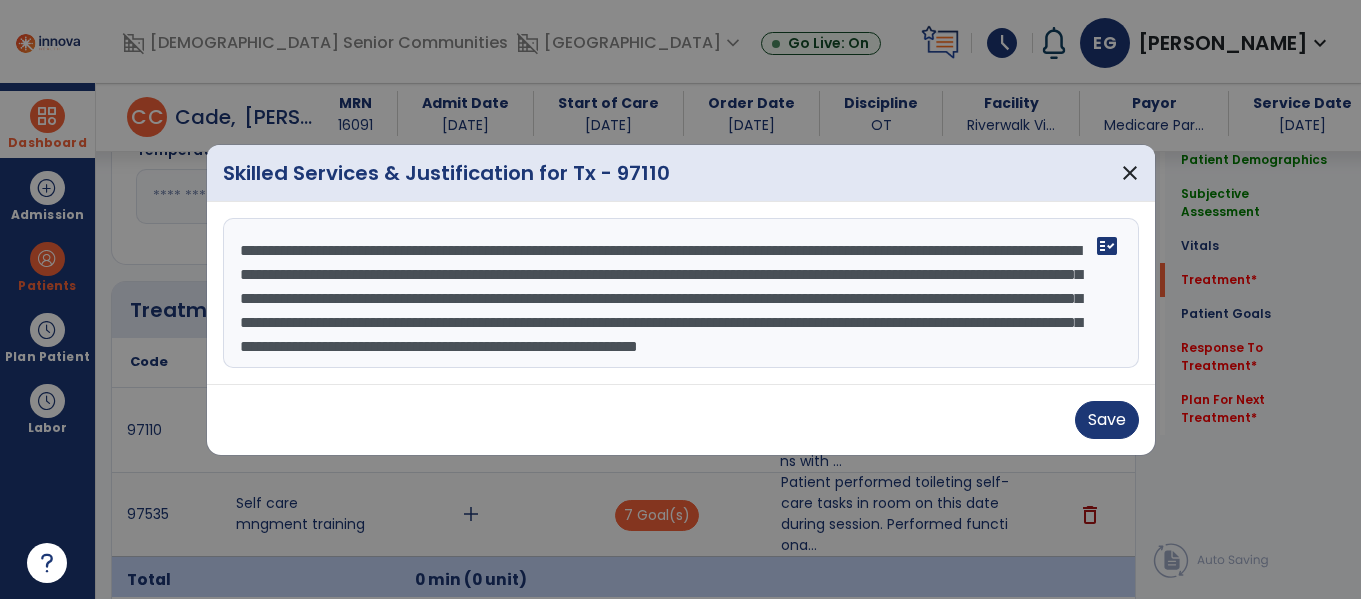 scroll, scrollTop: 1078, scrollLeft: 0, axis: vertical 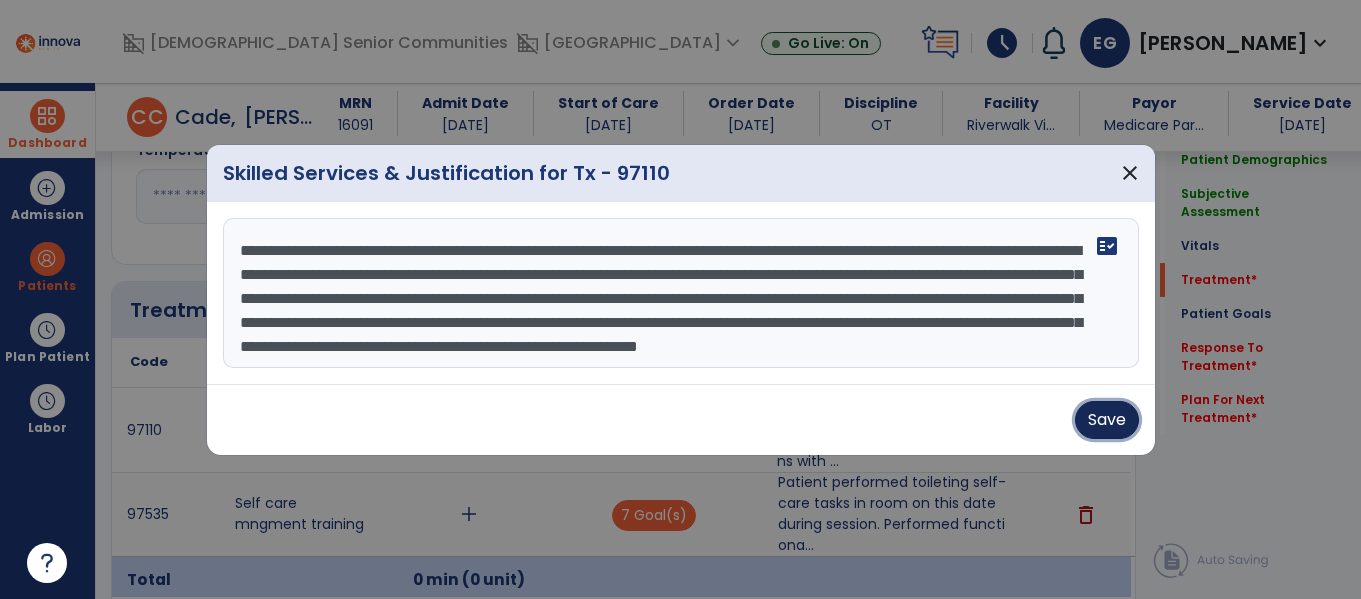click on "Save" at bounding box center [1107, 420] 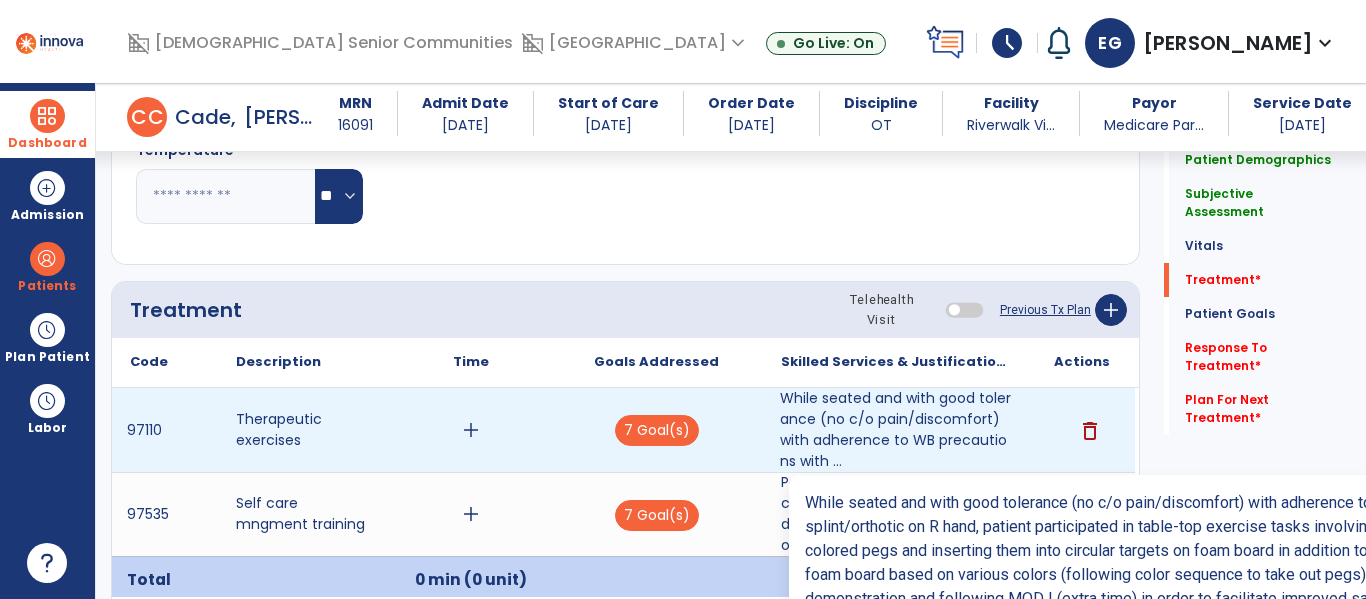 click on "While seated and with good tolerance (no c/o pain/discomfort) with adherence to WB precautions with ..." at bounding box center (896, 430) 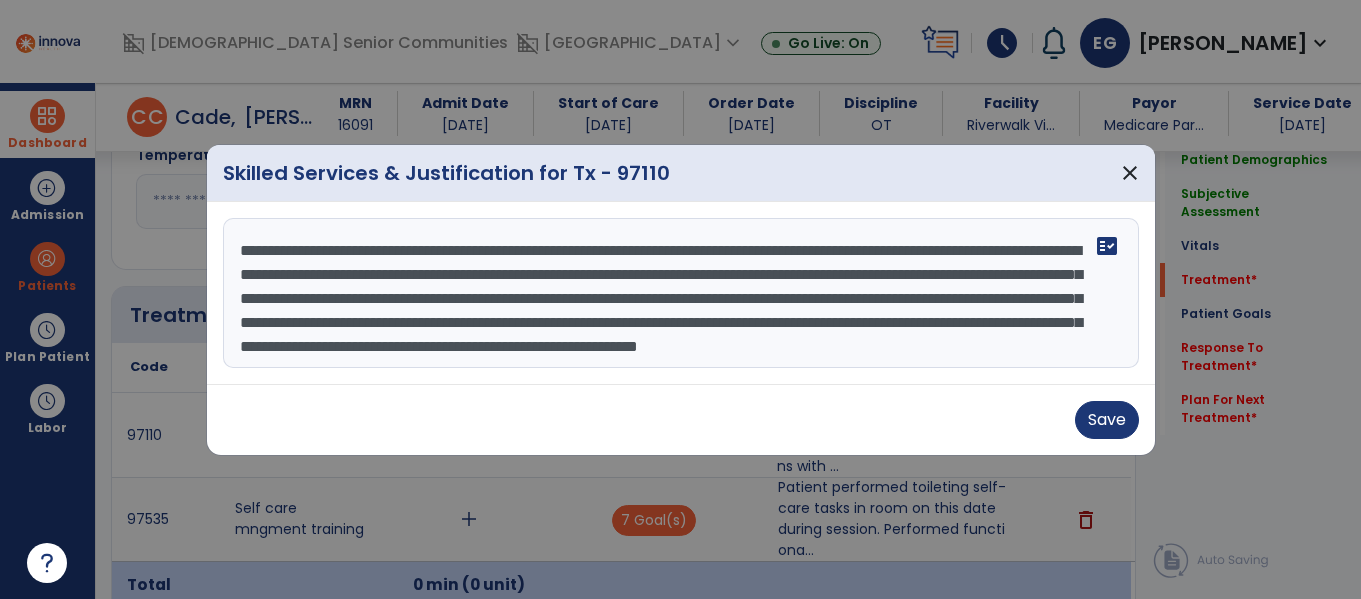 scroll, scrollTop: 1078, scrollLeft: 0, axis: vertical 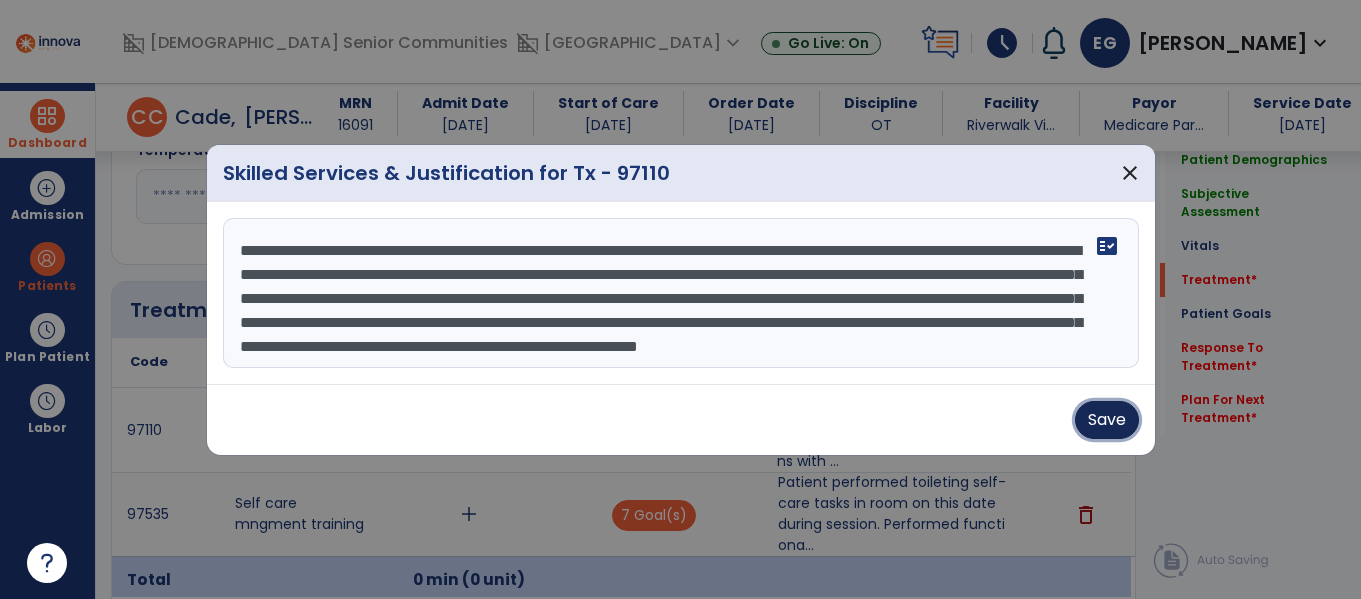 click on "Save" at bounding box center (1107, 420) 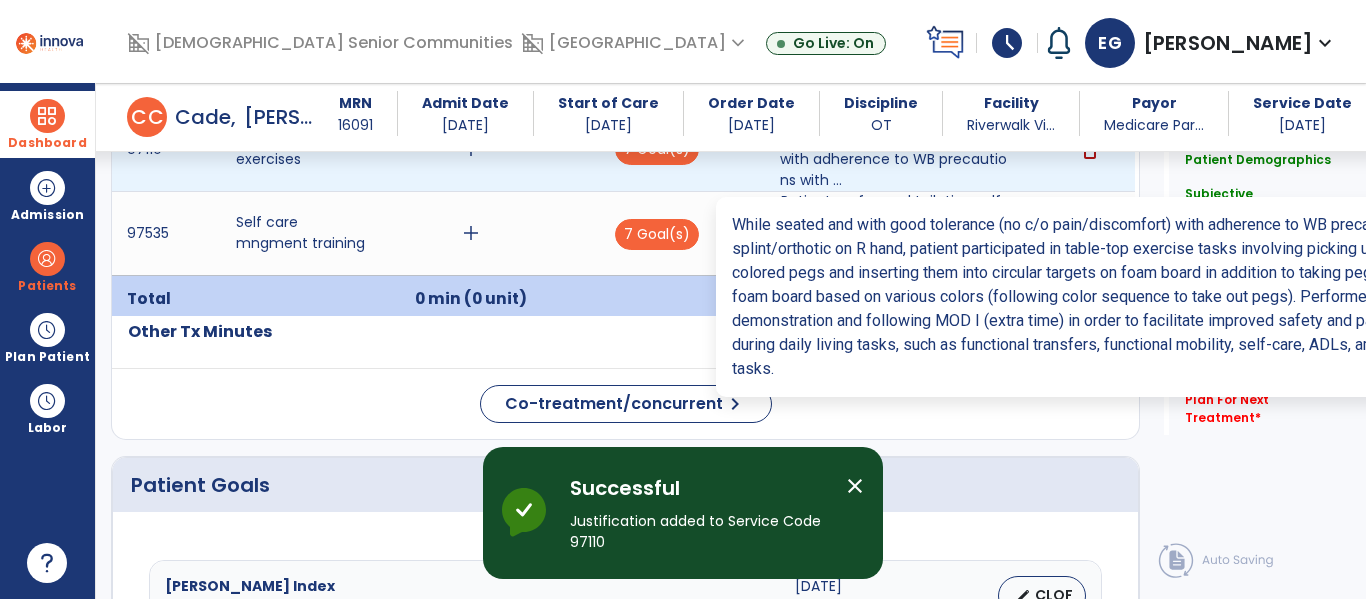 click on "While seated and with good tolerance (no c/o pain/discomfort) with adherence to WB precautions with ..." at bounding box center (896, 149) 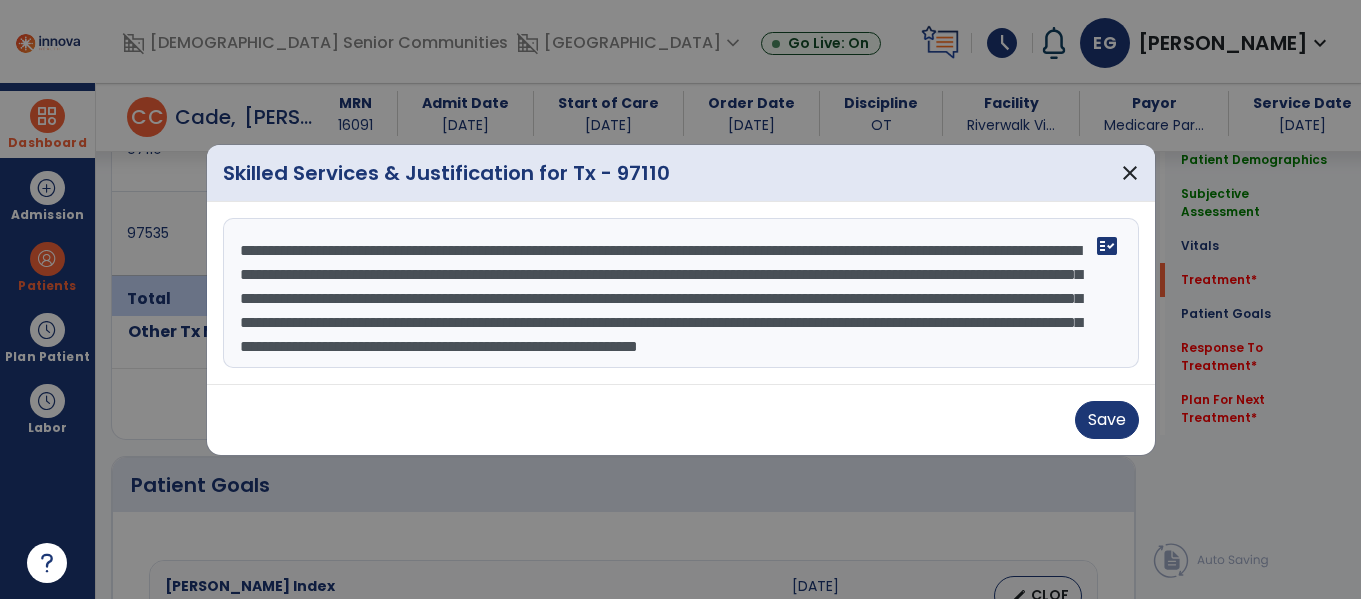 scroll, scrollTop: 1359, scrollLeft: 0, axis: vertical 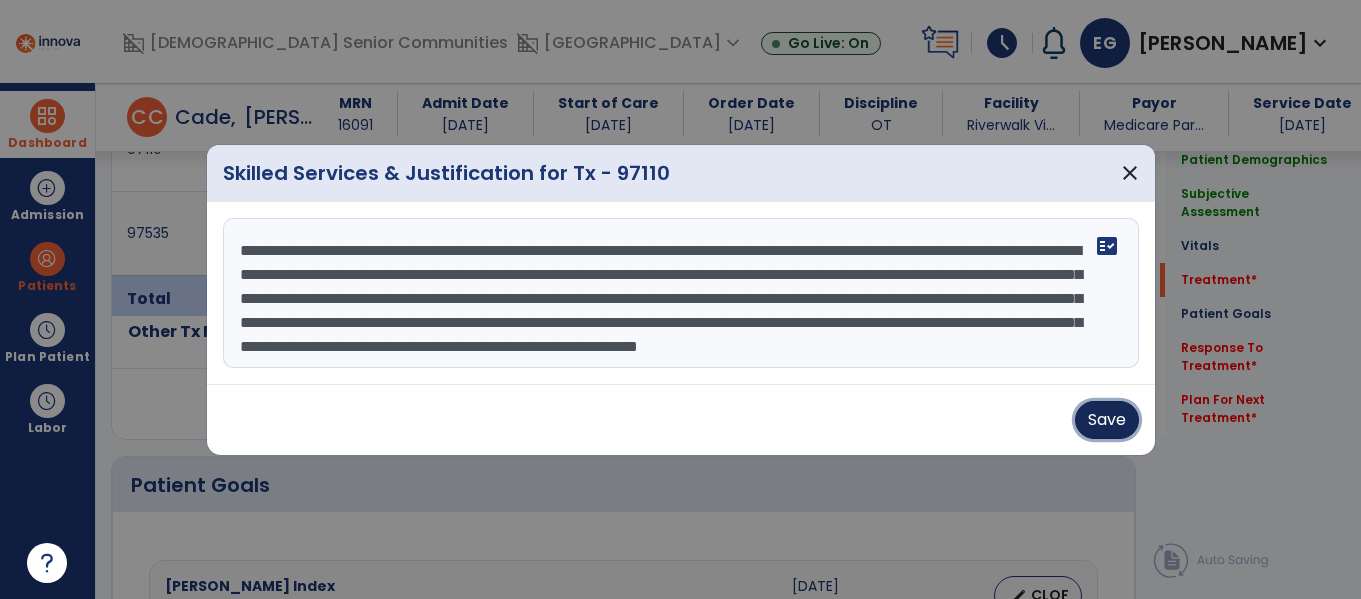 click on "Save" at bounding box center [1107, 420] 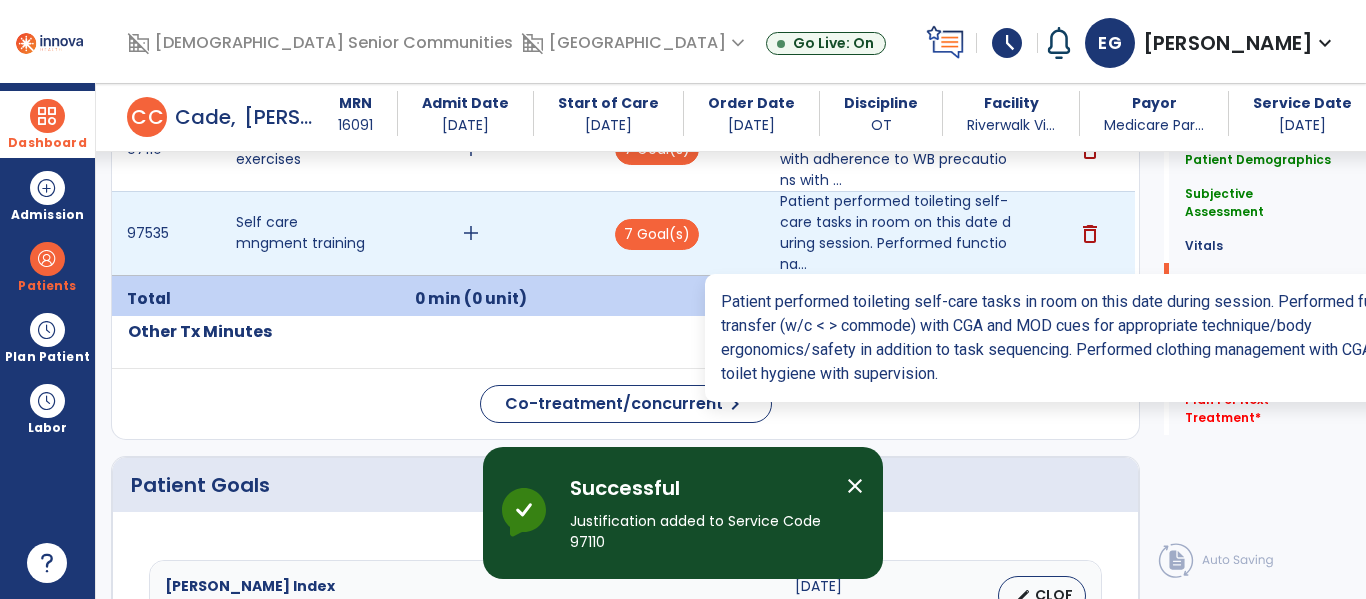 click on "Patient performed toileting self-care tasks in room on this date during session. Performed functiona..." at bounding box center [896, 233] 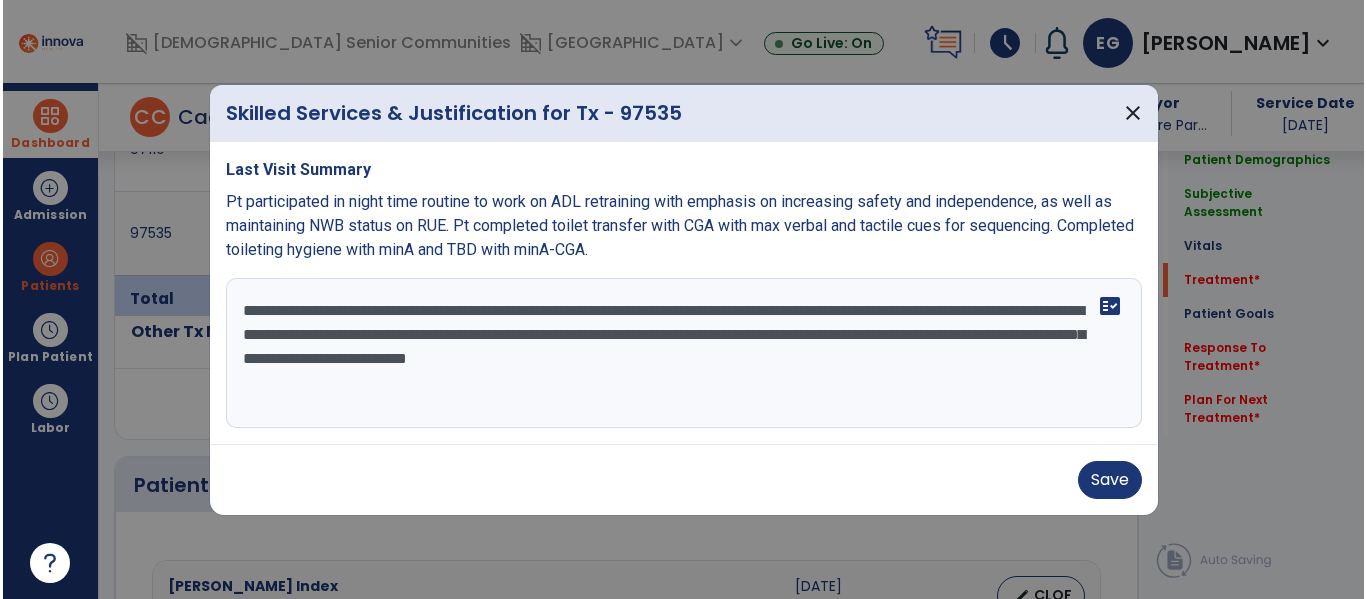scroll, scrollTop: 1359, scrollLeft: 0, axis: vertical 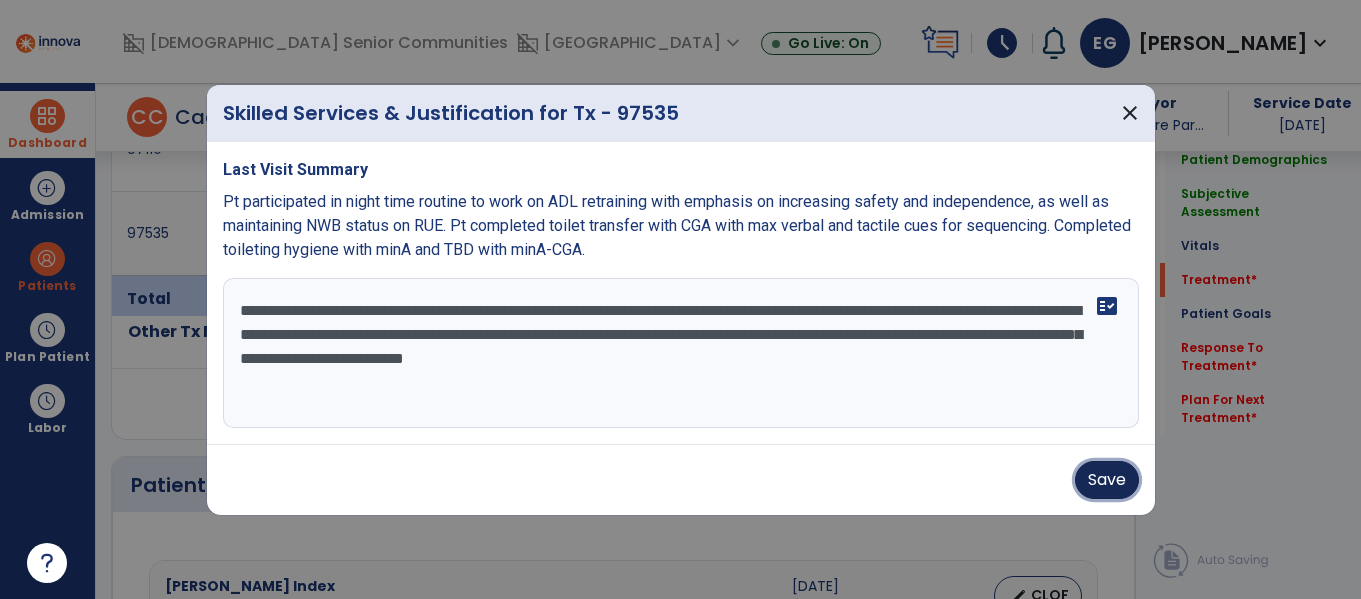 click on "Save" at bounding box center (1107, 480) 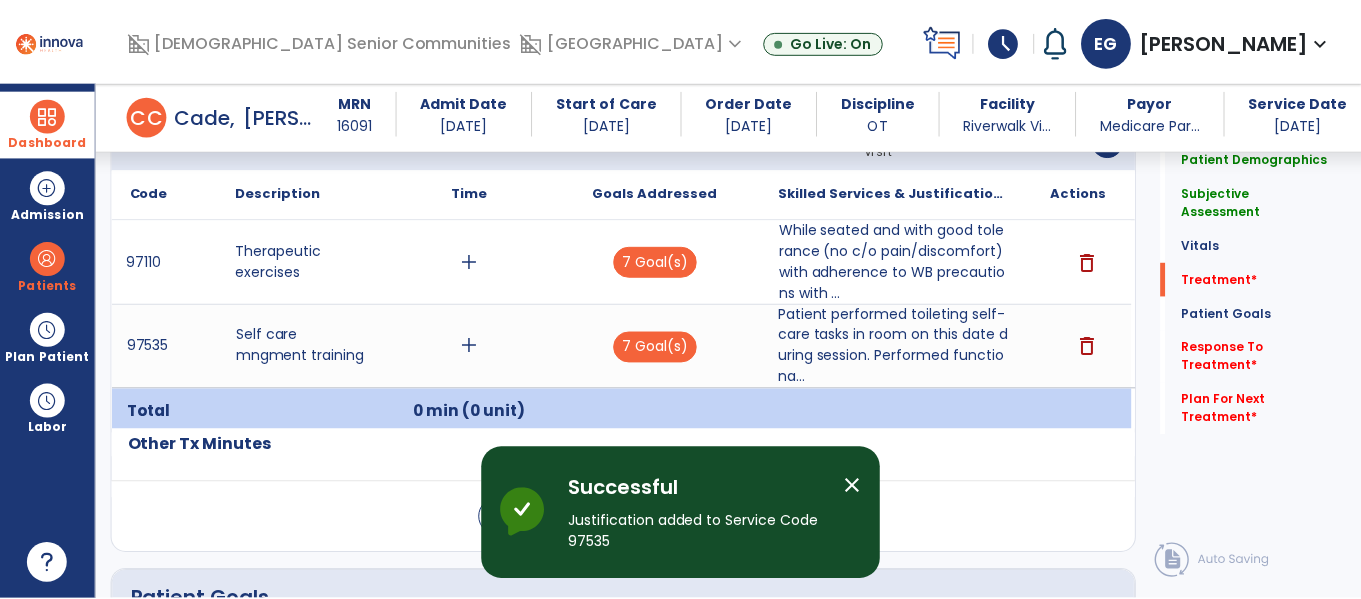 scroll, scrollTop: 1234, scrollLeft: 0, axis: vertical 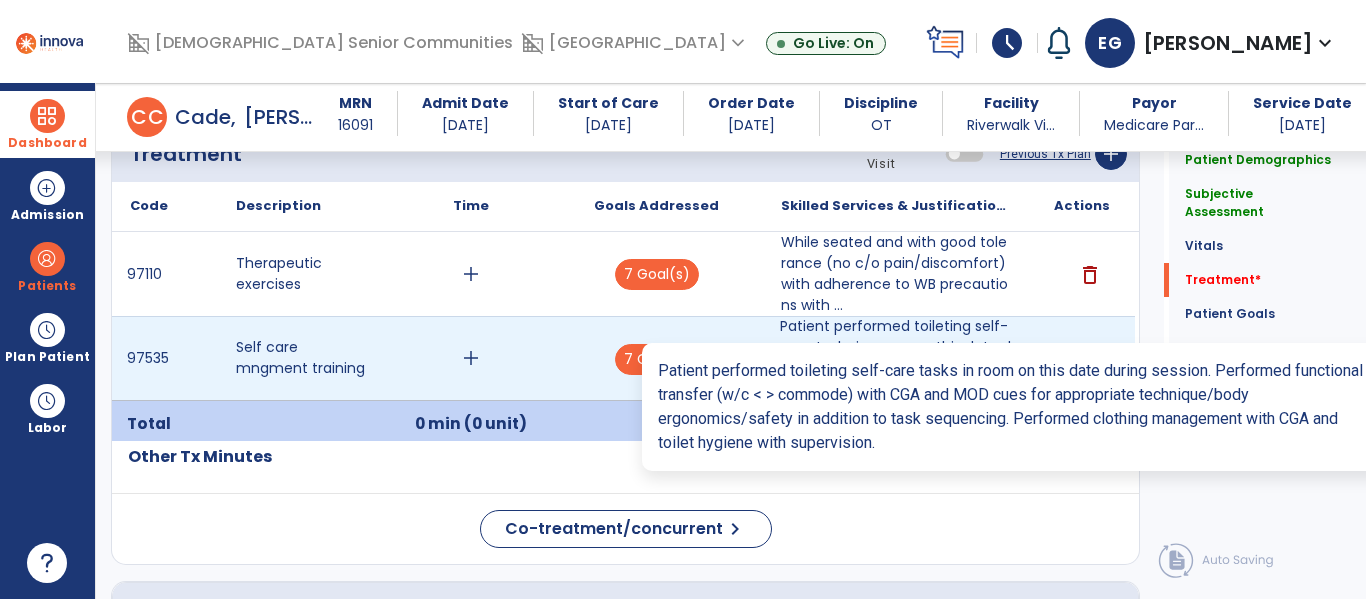 click on "Patient performed toileting self-care tasks in room on this date during session. Performed functiona..." at bounding box center [896, 358] 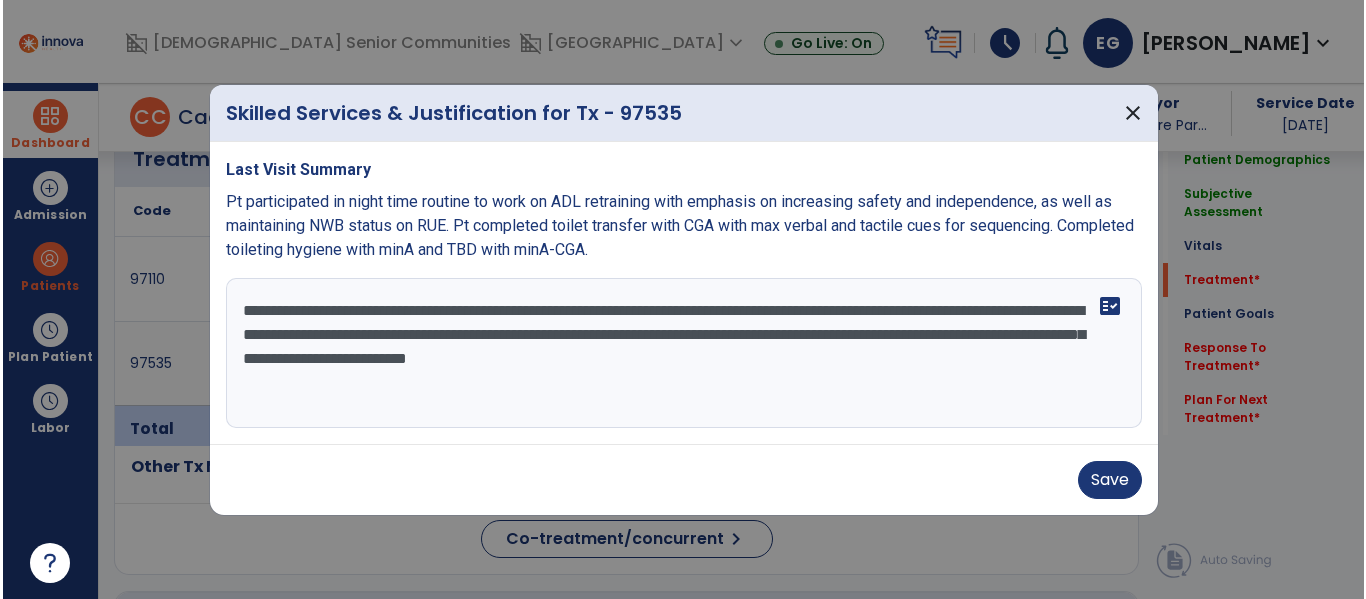 scroll, scrollTop: 1234, scrollLeft: 0, axis: vertical 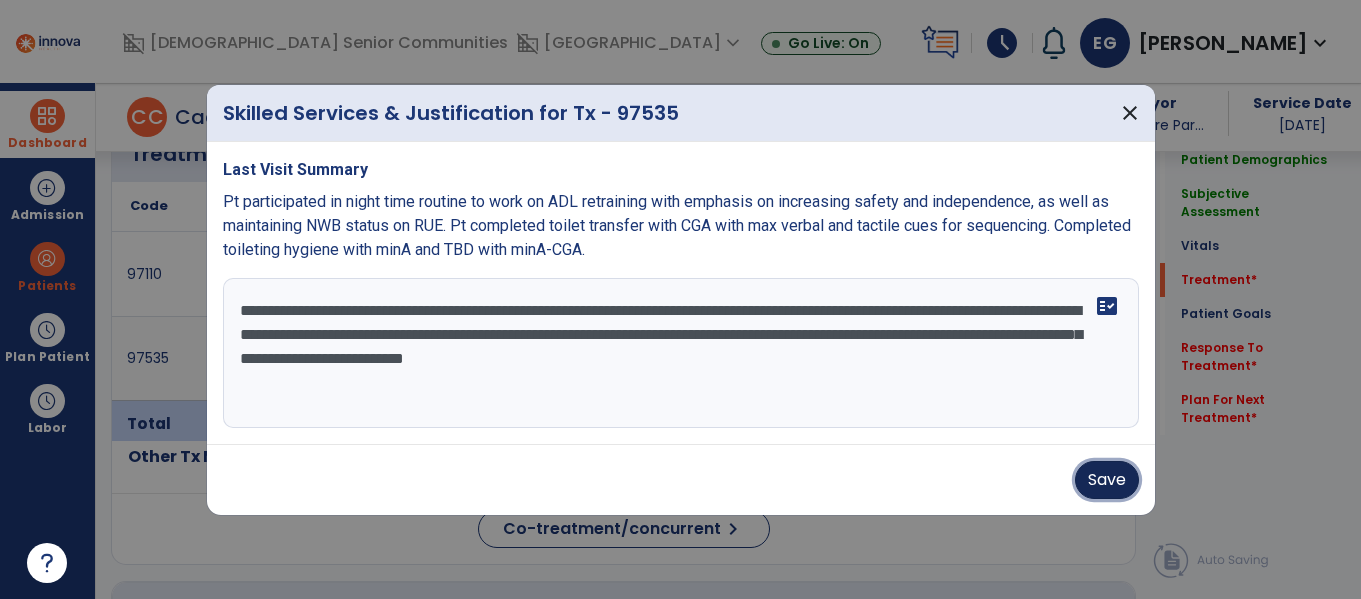 click on "Save" at bounding box center [1107, 480] 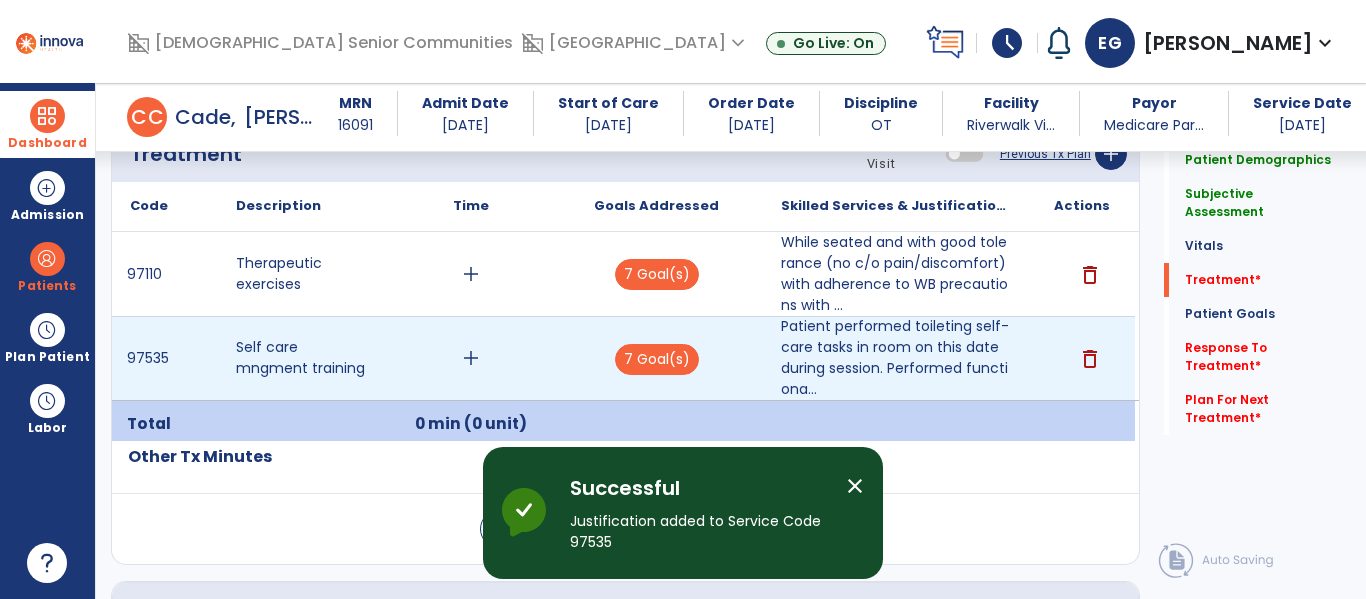click on "add" at bounding box center [471, 358] 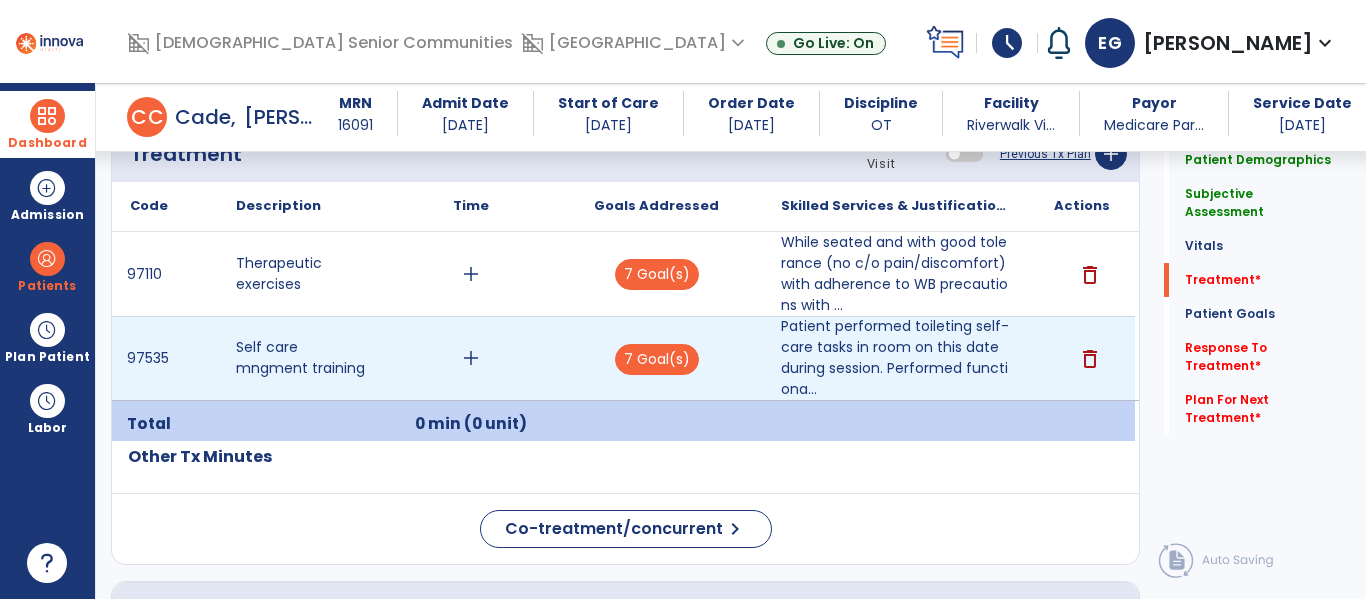 click on "add" at bounding box center [471, 358] 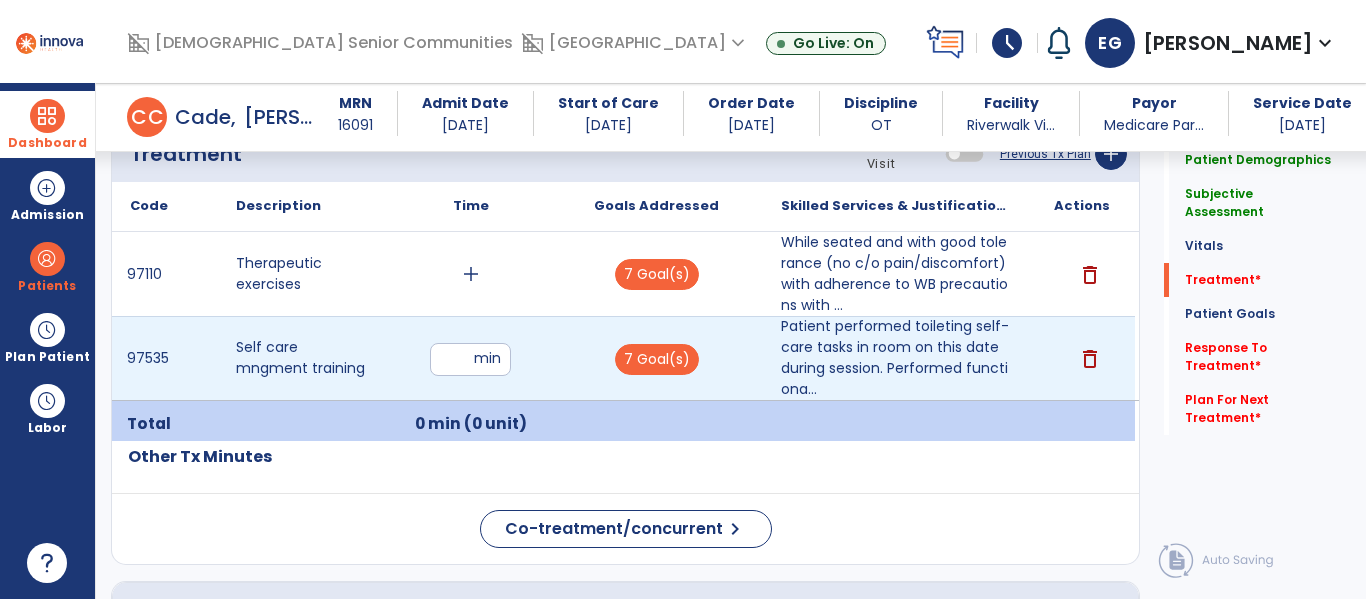 type on "**" 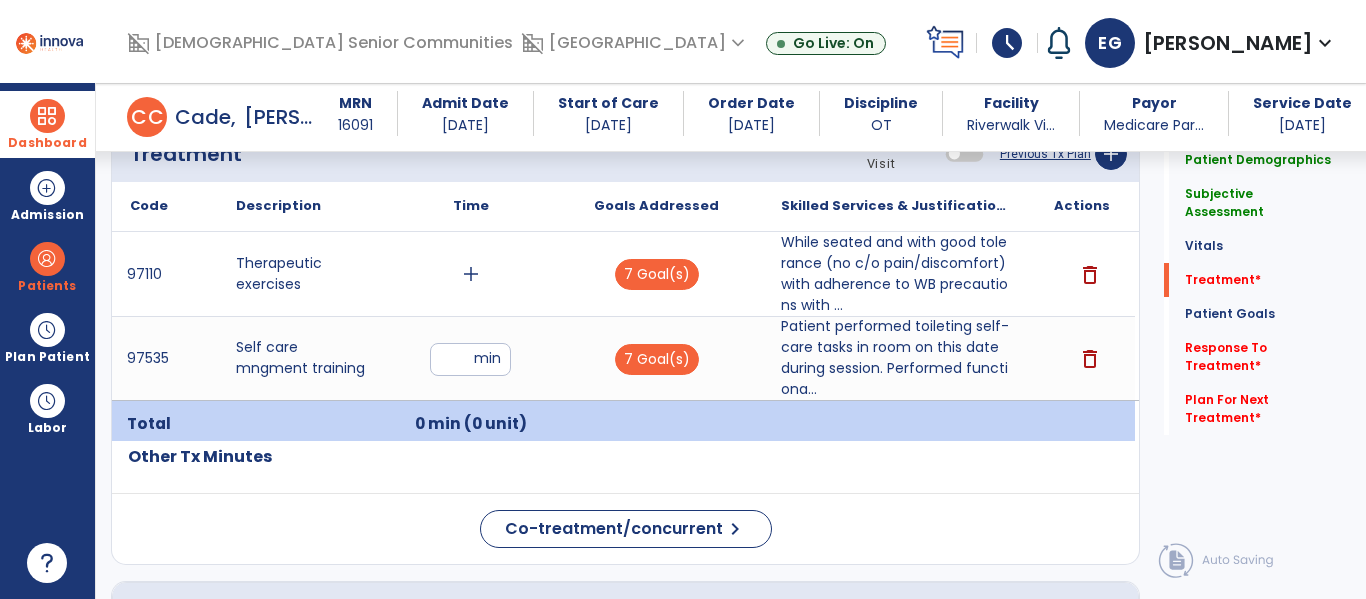 click on "Code
Description
Time" 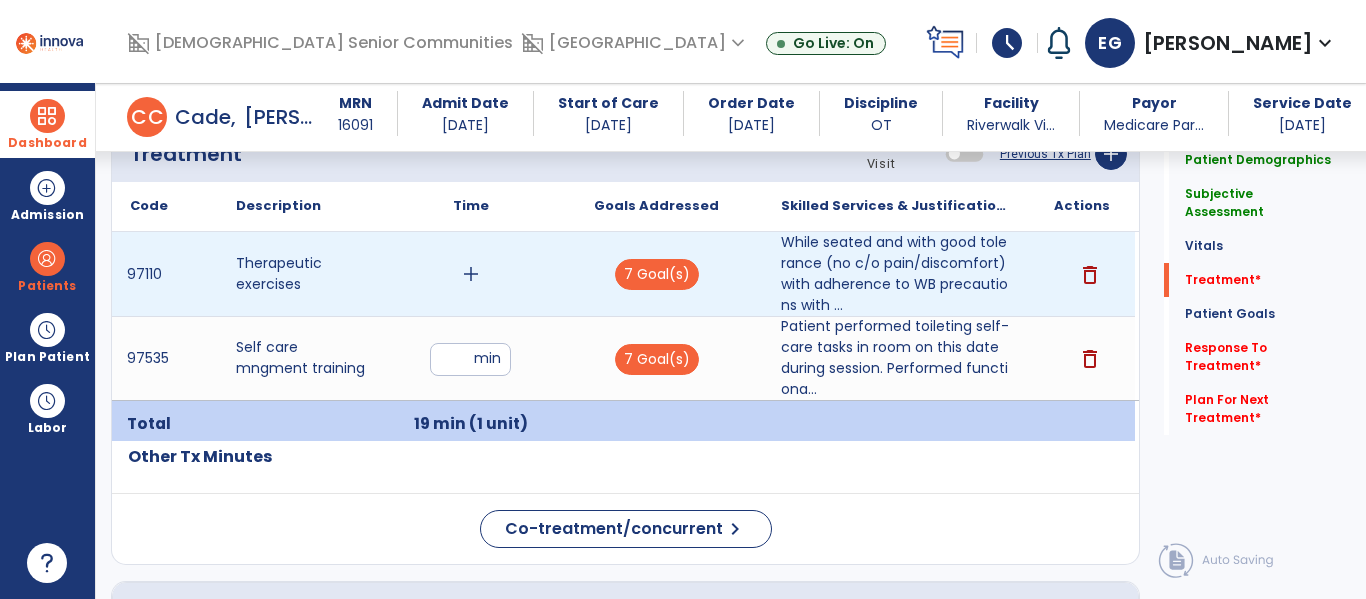 click on "add" at bounding box center (471, 274) 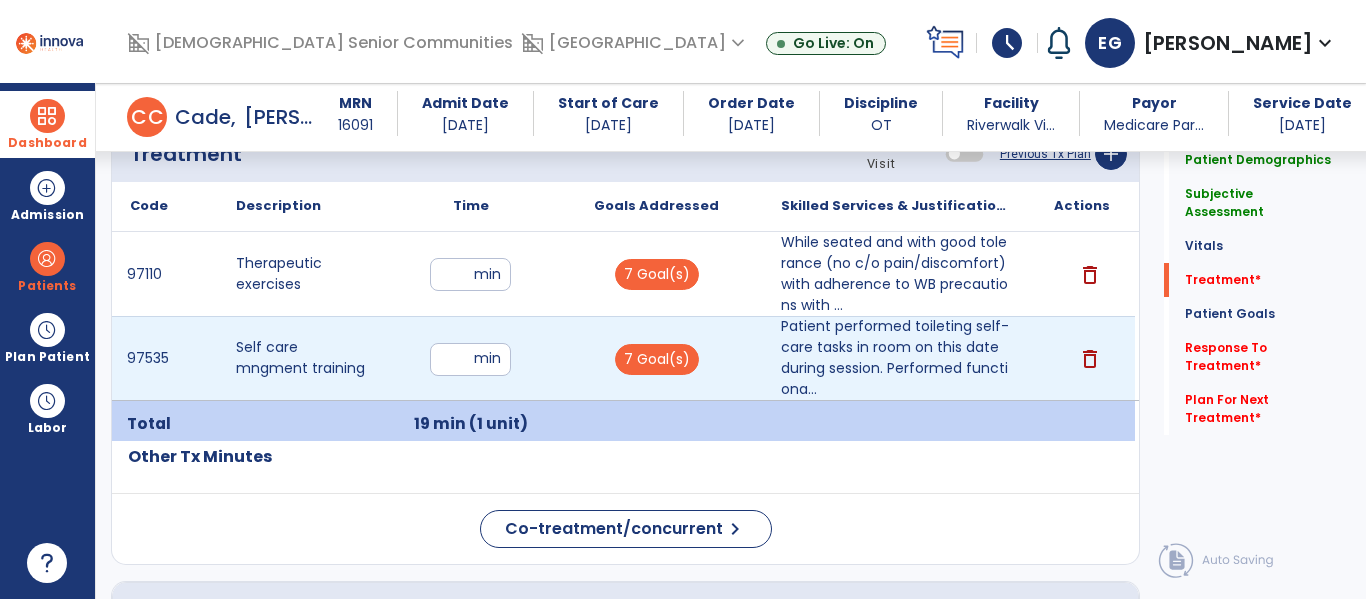 type on "**" 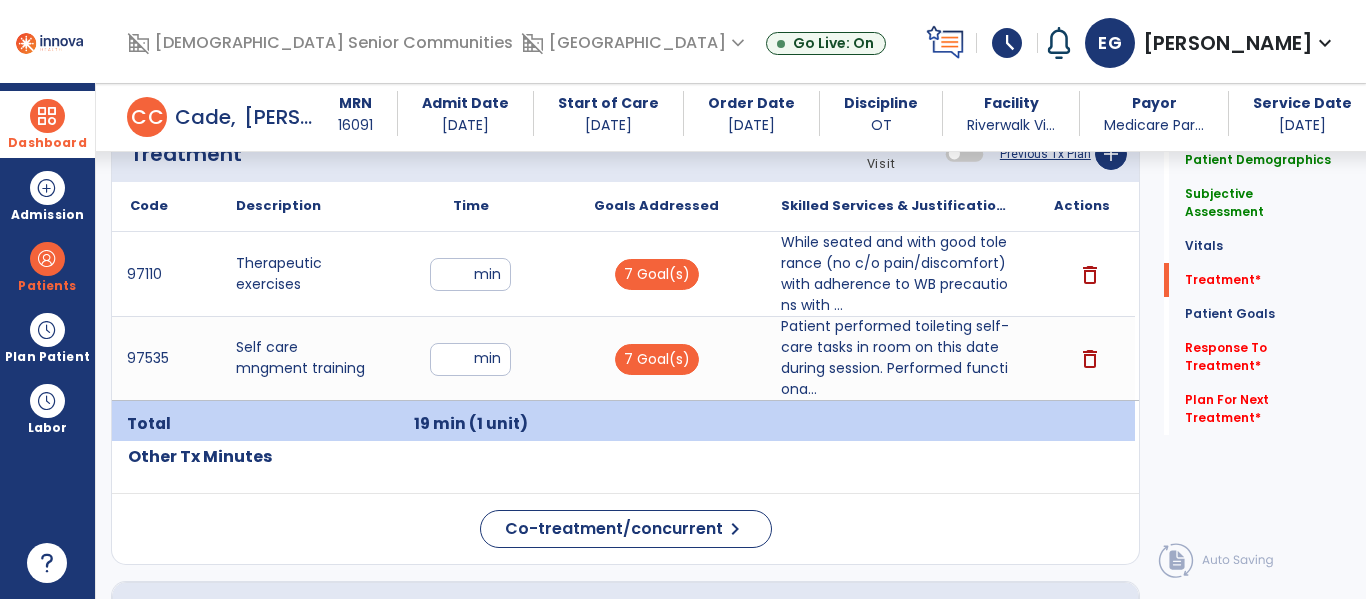 click on "Code
Description
Time" 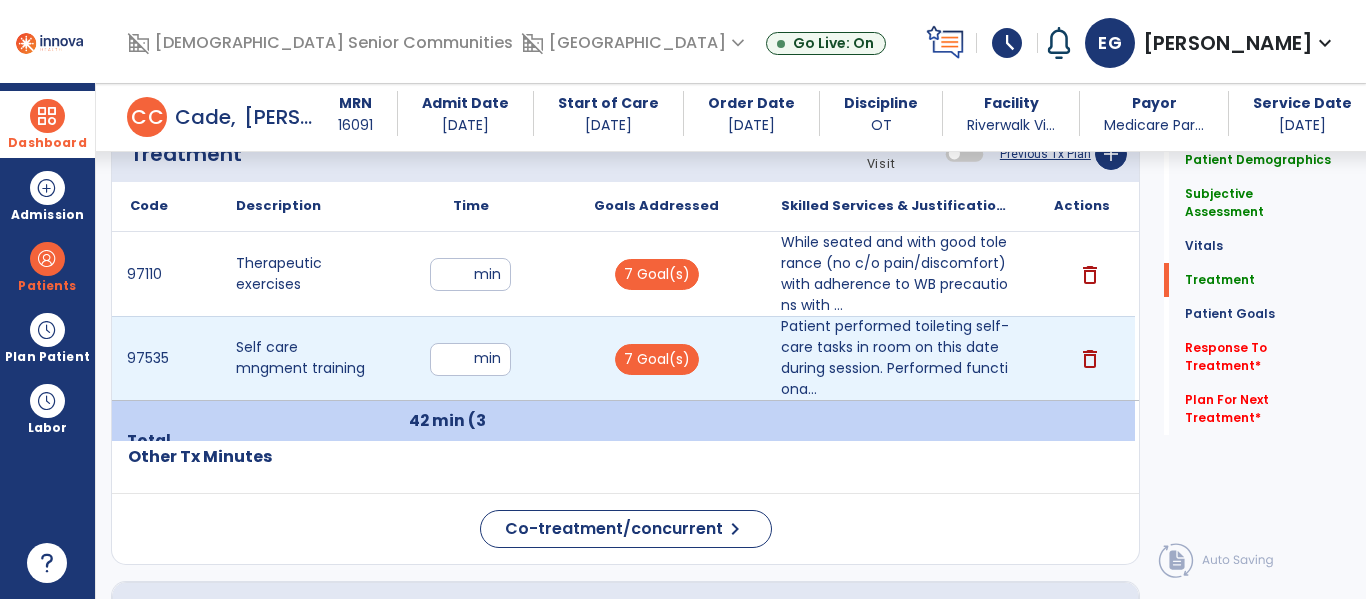 drag, startPoint x: 462, startPoint y: 315, endPoint x: 461, endPoint y: 344, distance: 29.017237 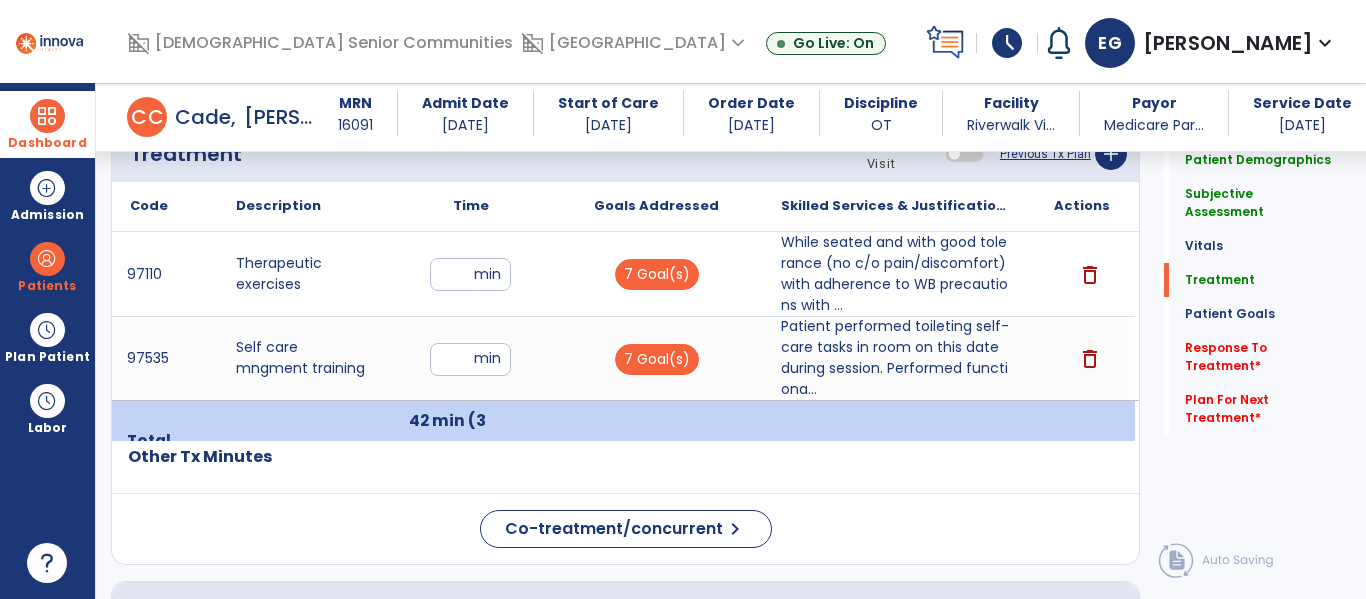 click on "Code
Description
Time" 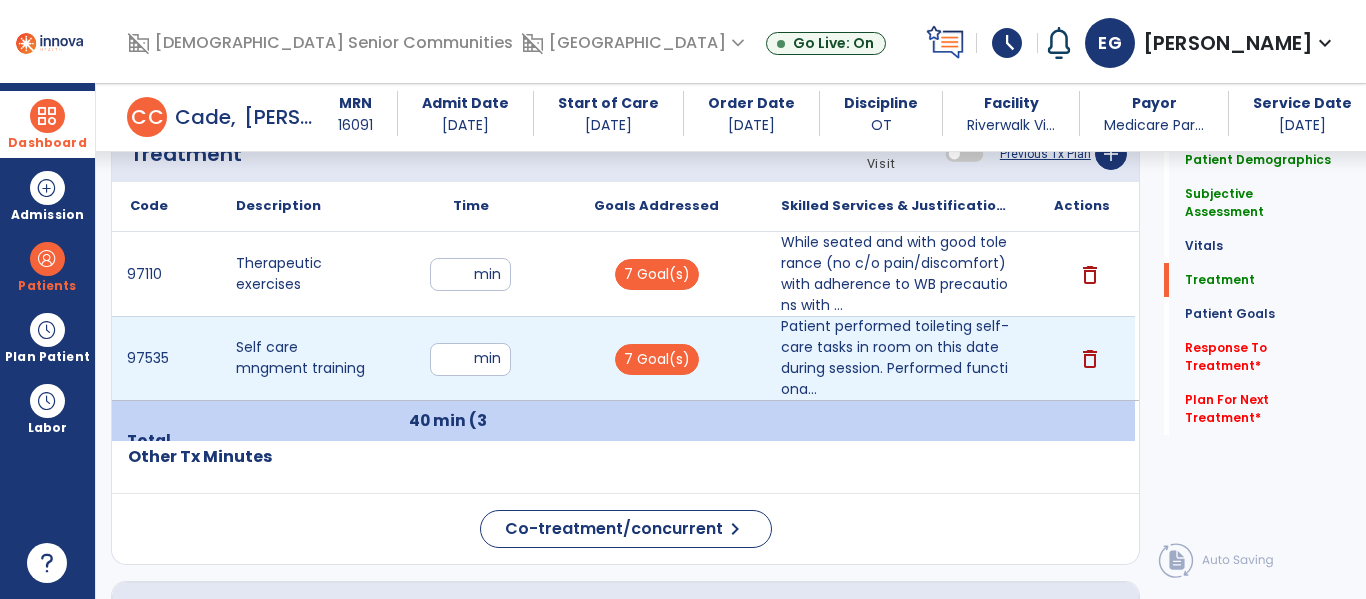 click on "**" at bounding box center [470, 359] 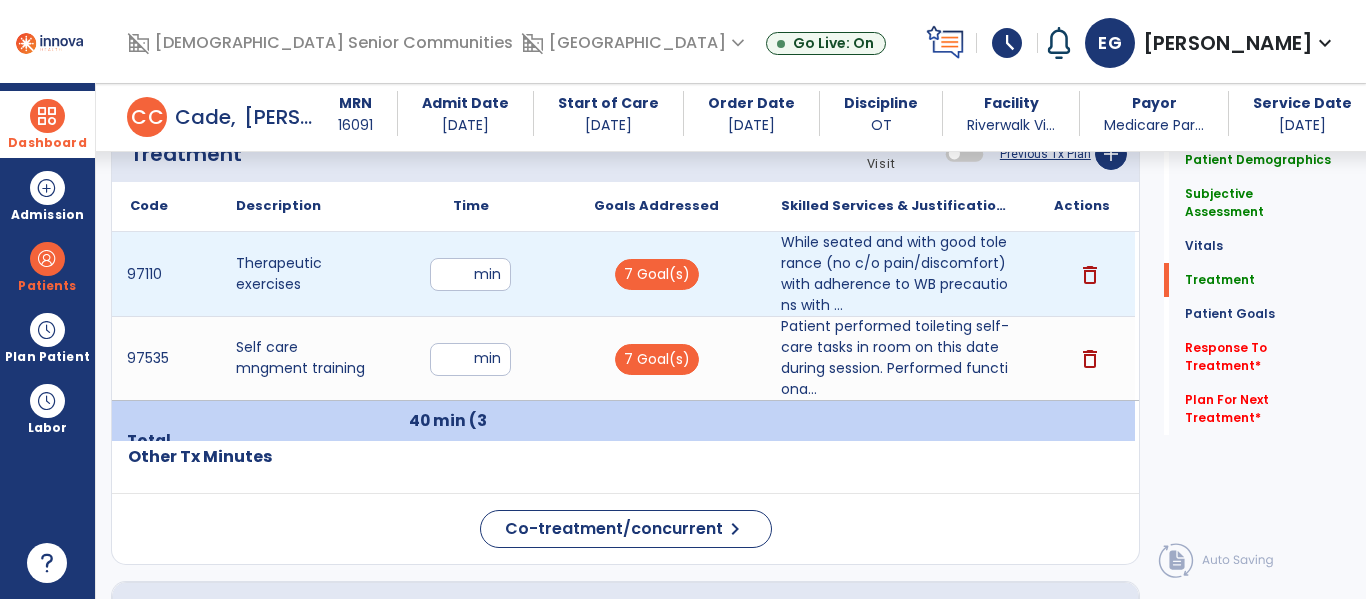 click on "** min" at bounding box center [470, 274] 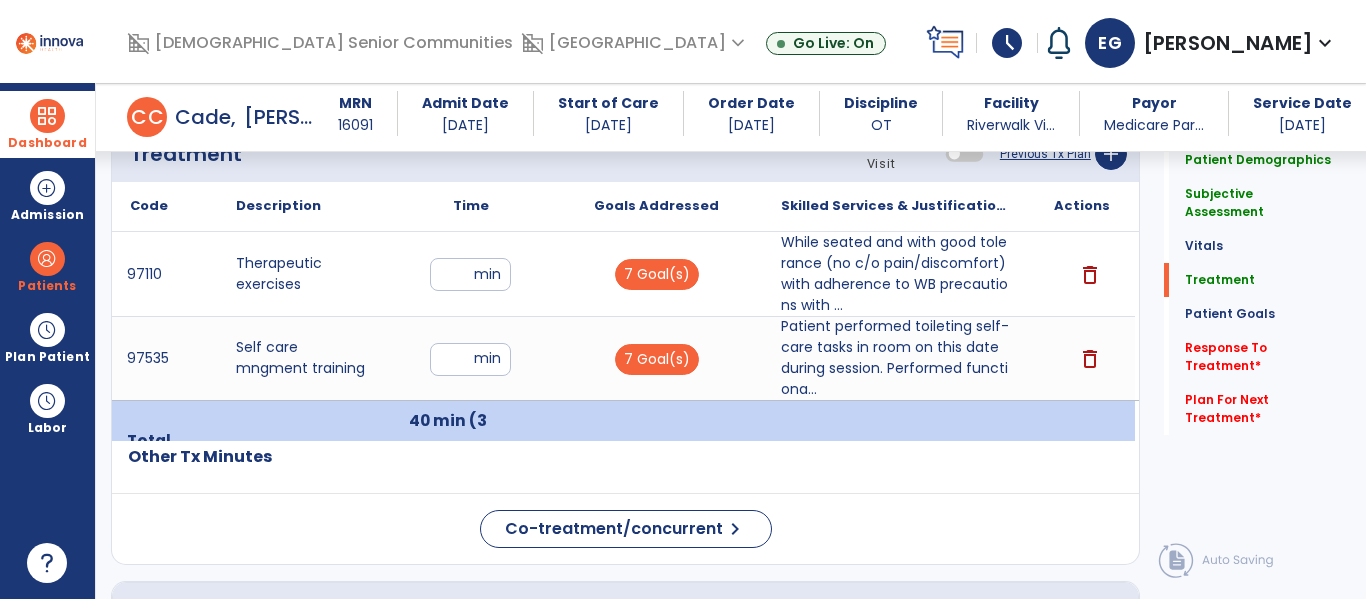click on "Patient Demographics  Medical Diagnosis   Treatment Diagnosis   Precautions   Contraindications
Code
Description
Pdpm Clinical Category
S52.282D" 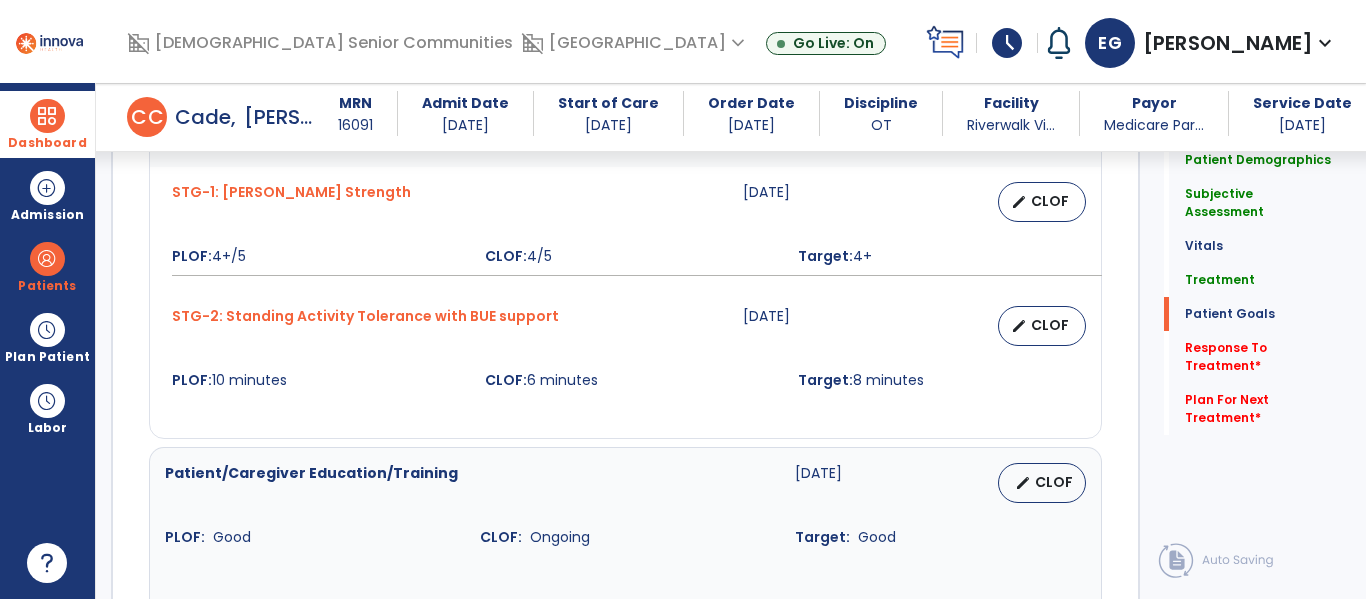 scroll, scrollTop: 2895, scrollLeft: 0, axis: vertical 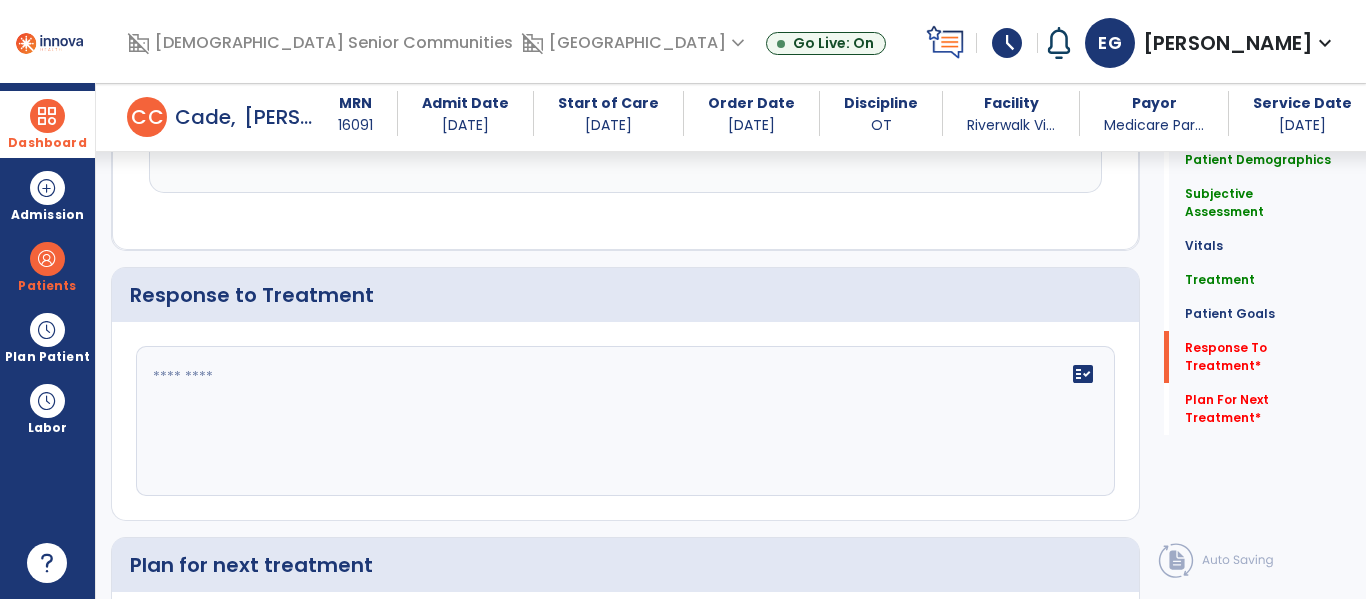 click 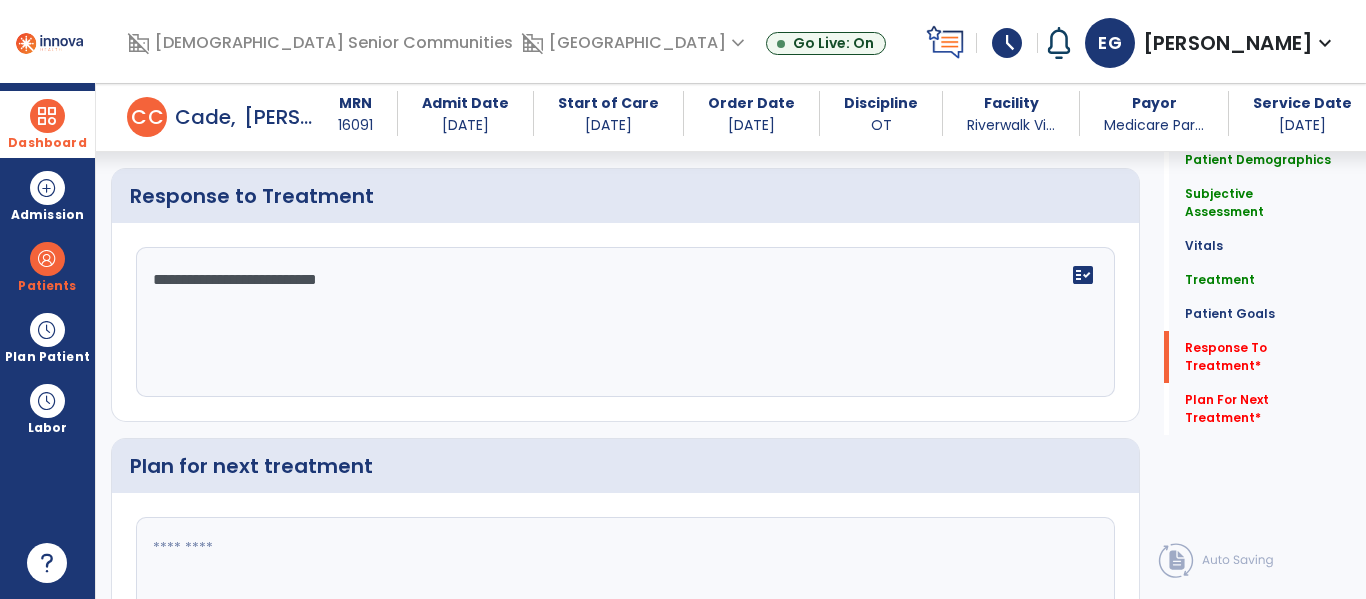 scroll, scrollTop: 3036, scrollLeft: 0, axis: vertical 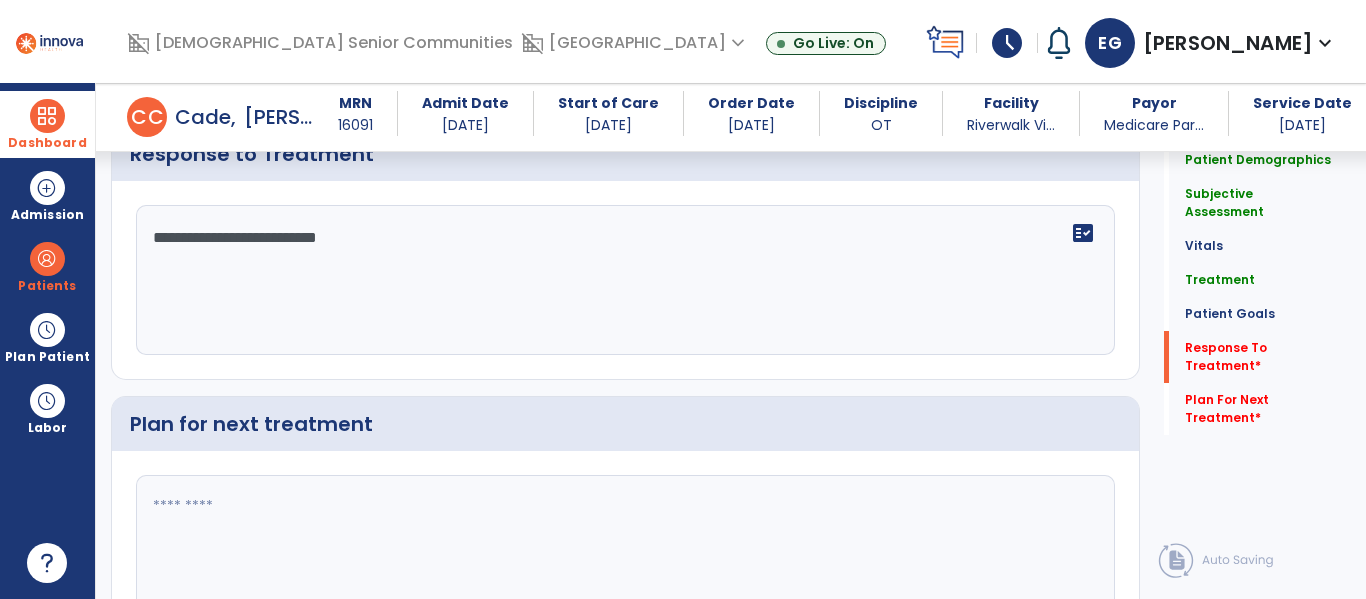 type on "**********" 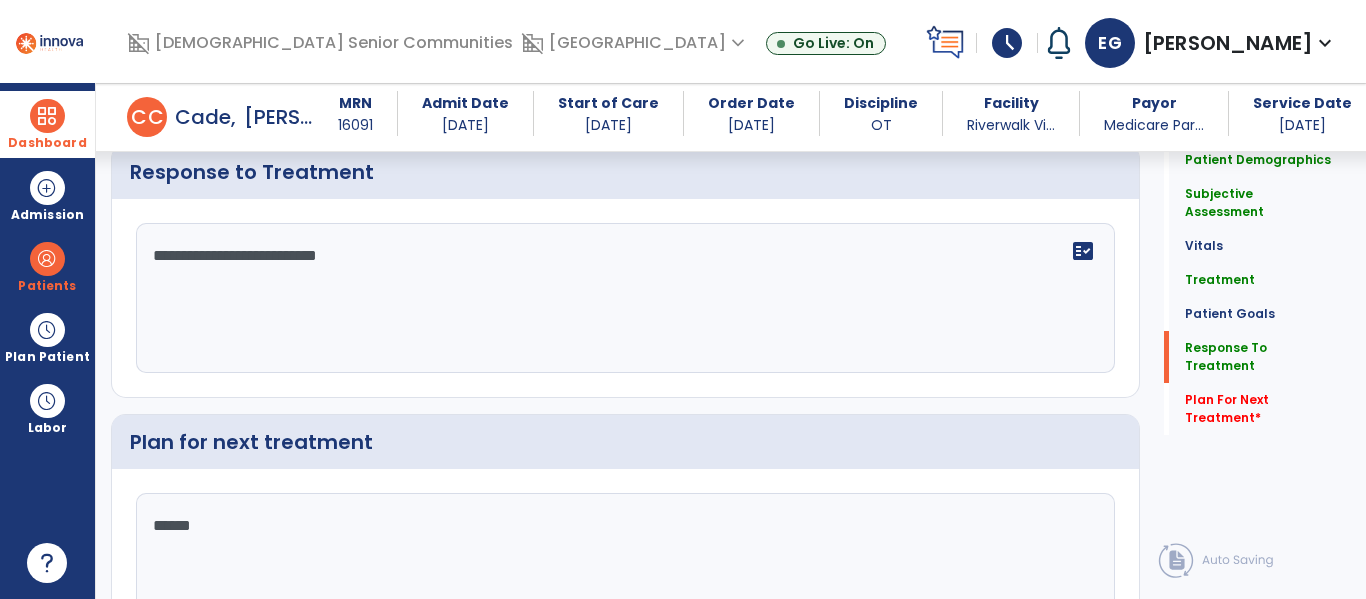 scroll, scrollTop: 3036, scrollLeft: 0, axis: vertical 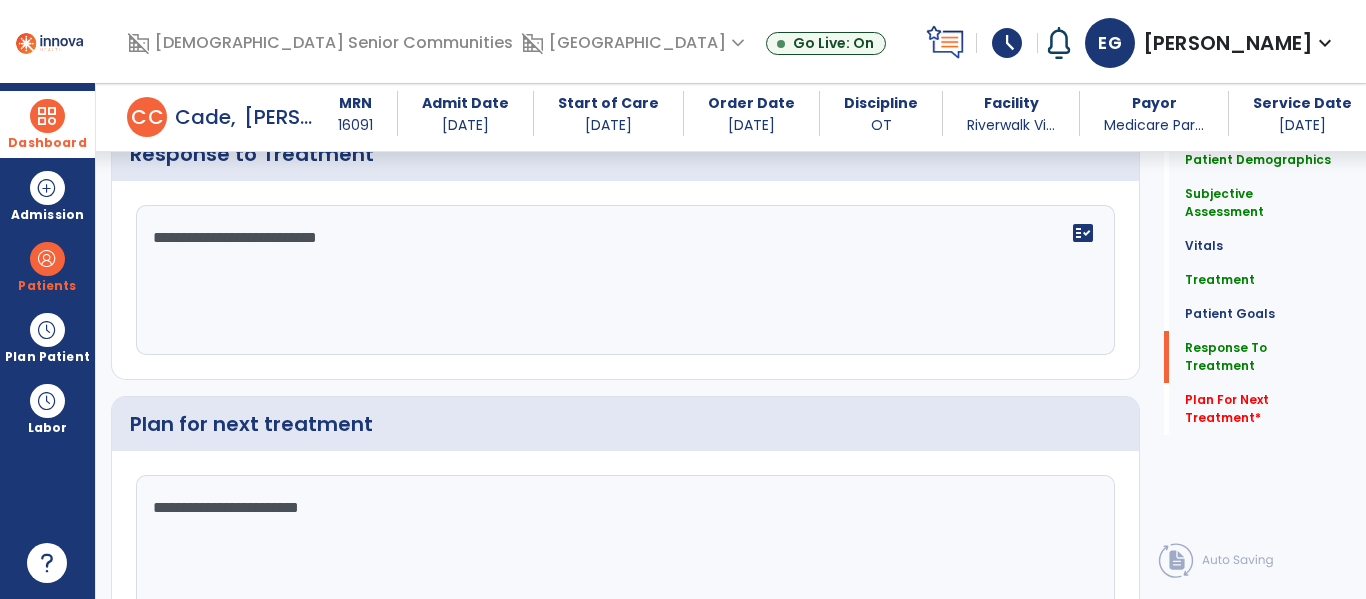 paste on "**********" 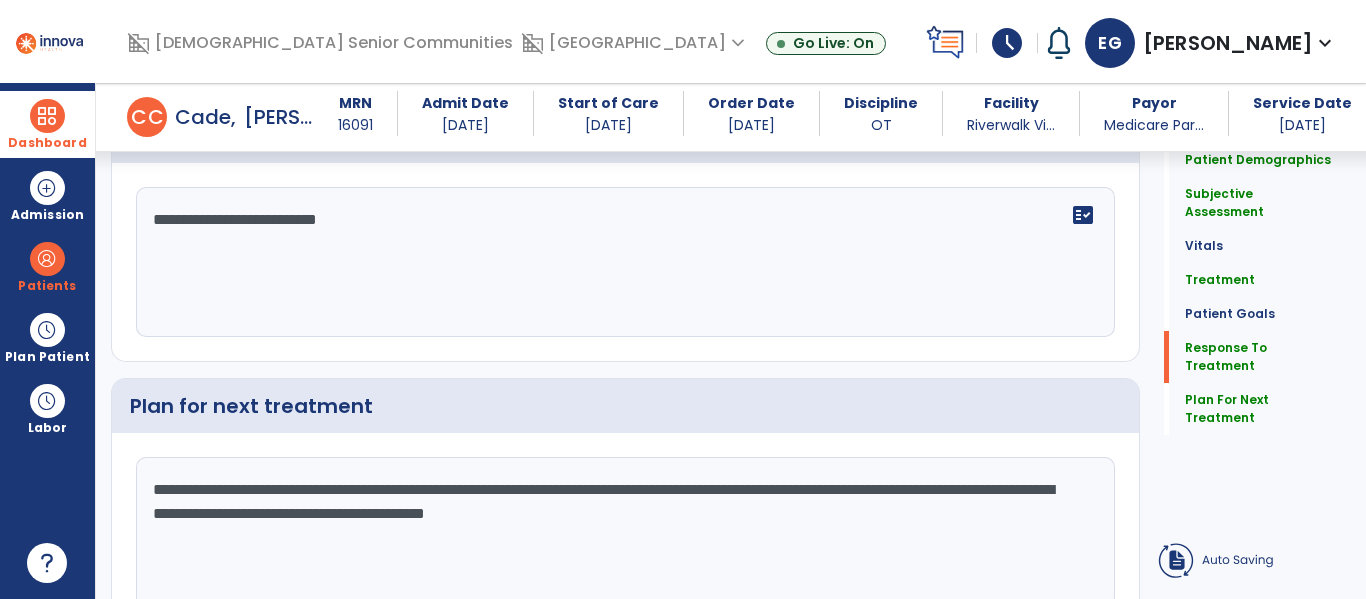 drag, startPoint x: 416, startPoint y: 507, endPoint x: 300, endPoint y: 503, distance: 116.06895 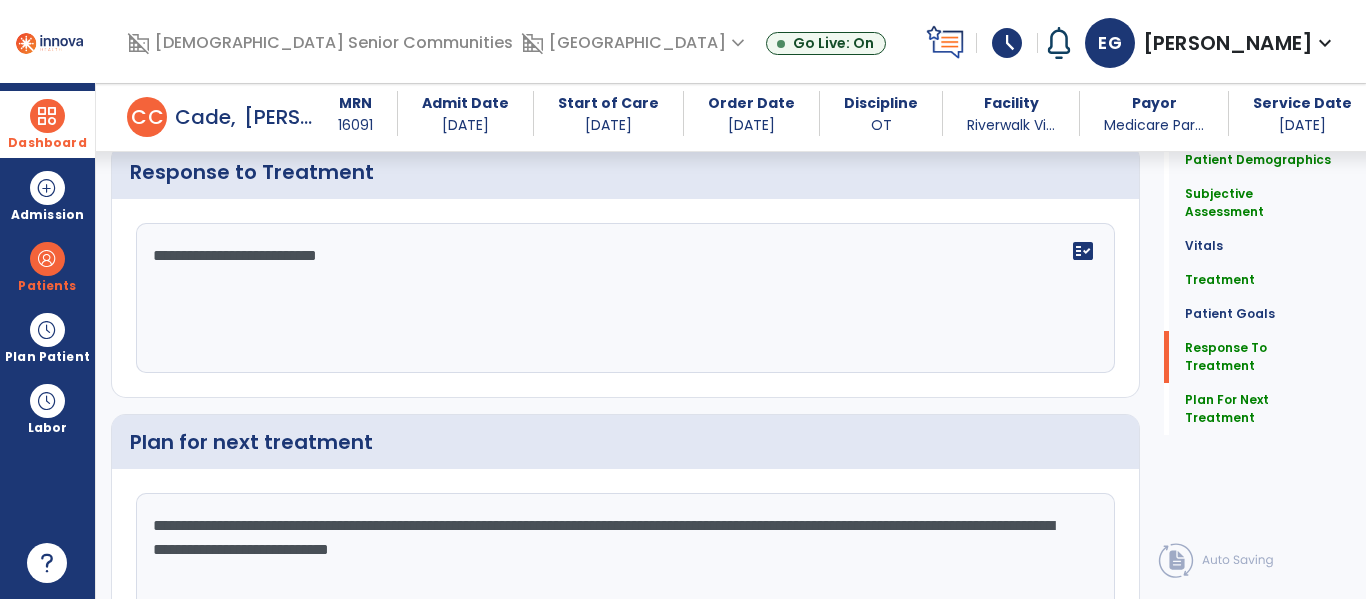 scroll, scrollTop: 3036, scrollLeft: 0, axis: vertical 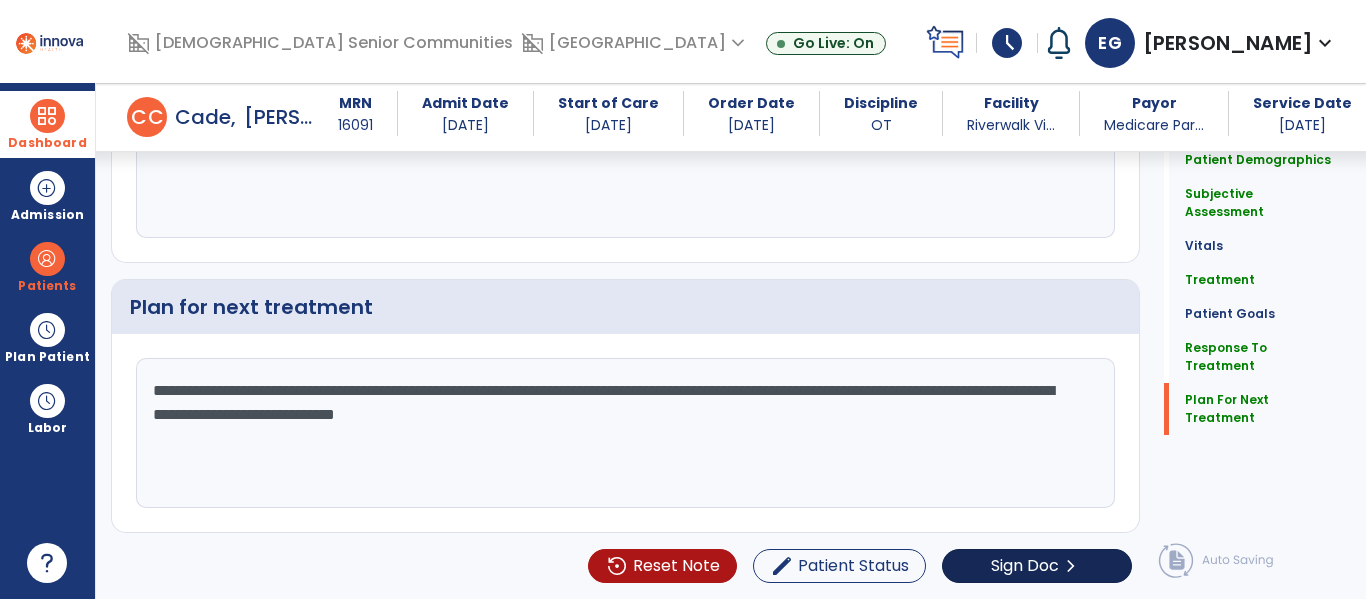 type on "**********" 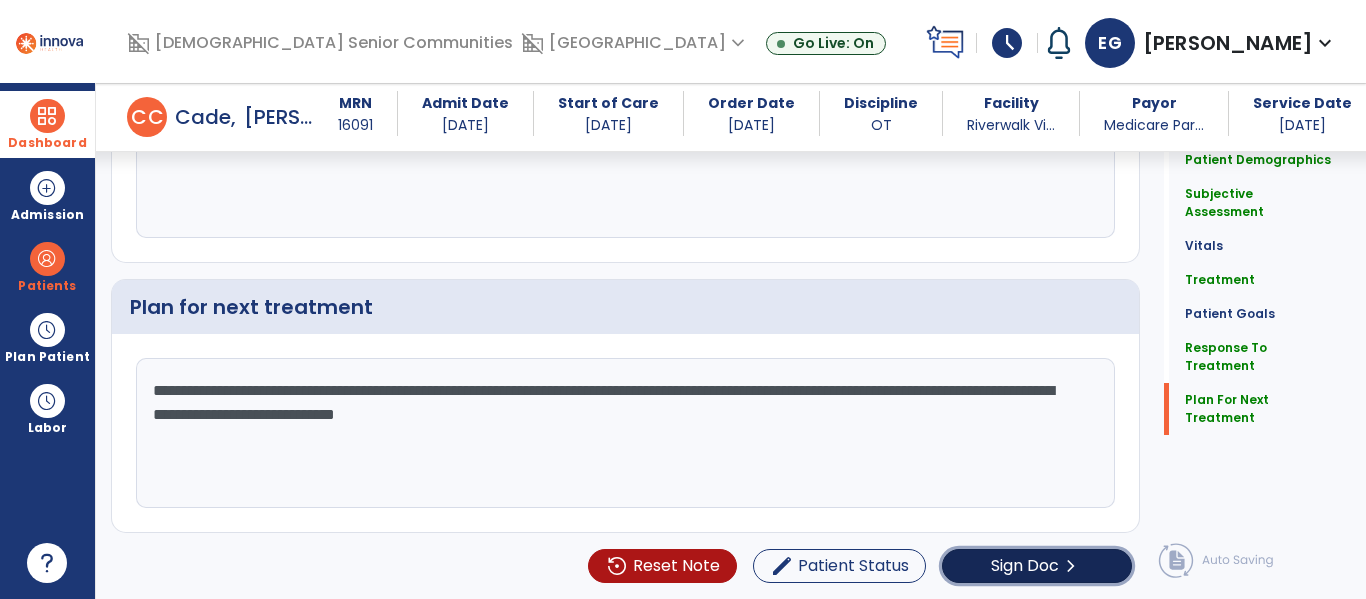 click on "Sign Doc" 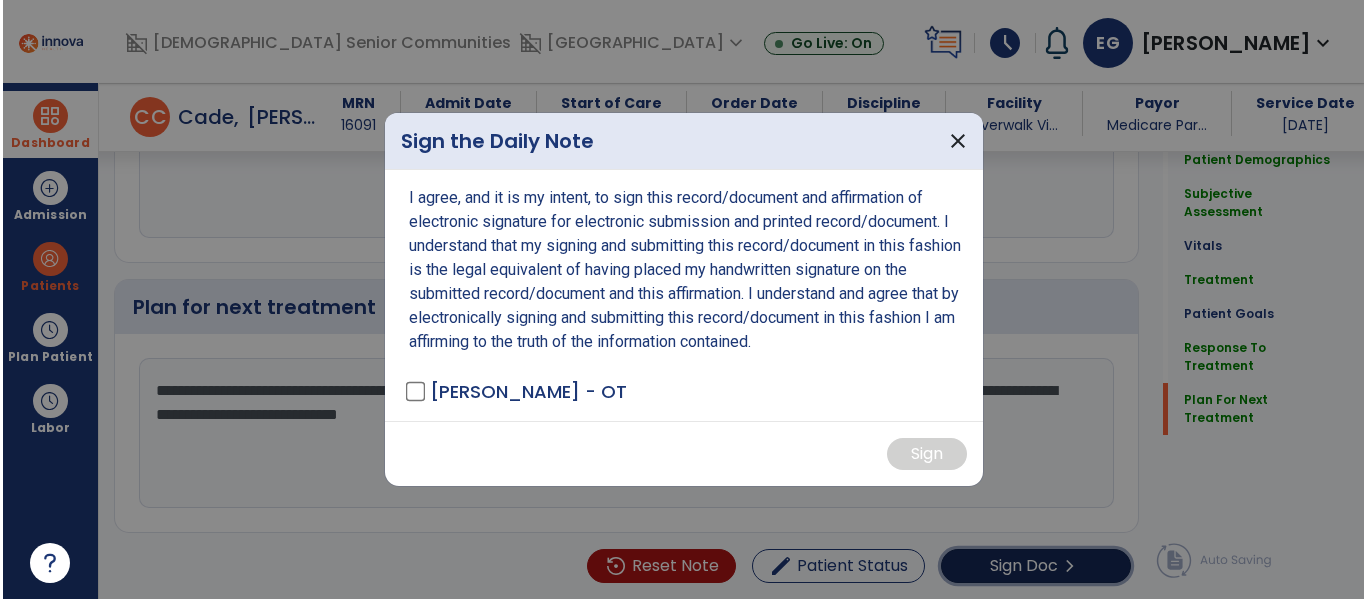 scroll, scrollTop: 3153, scrollLeft: 0, axis: vertical 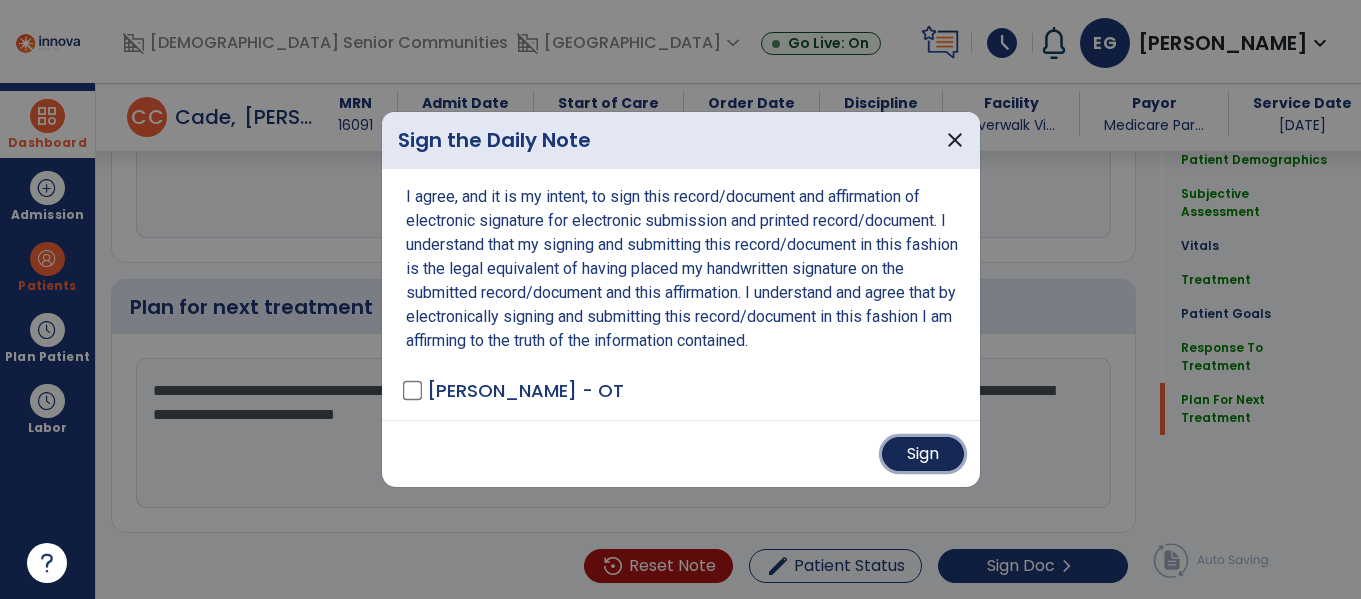 click on "Sign" at bounding box center (923, 454) 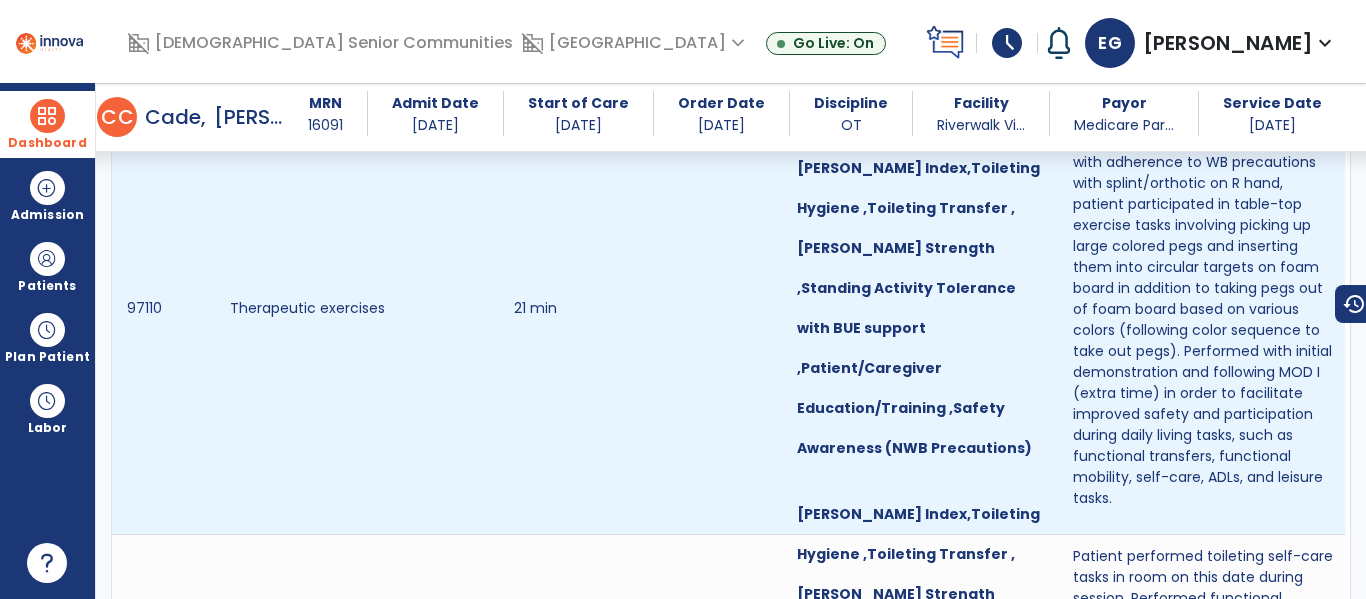 scroll, scrollTop: 2144, scrollLeft: 0, axis: vertical 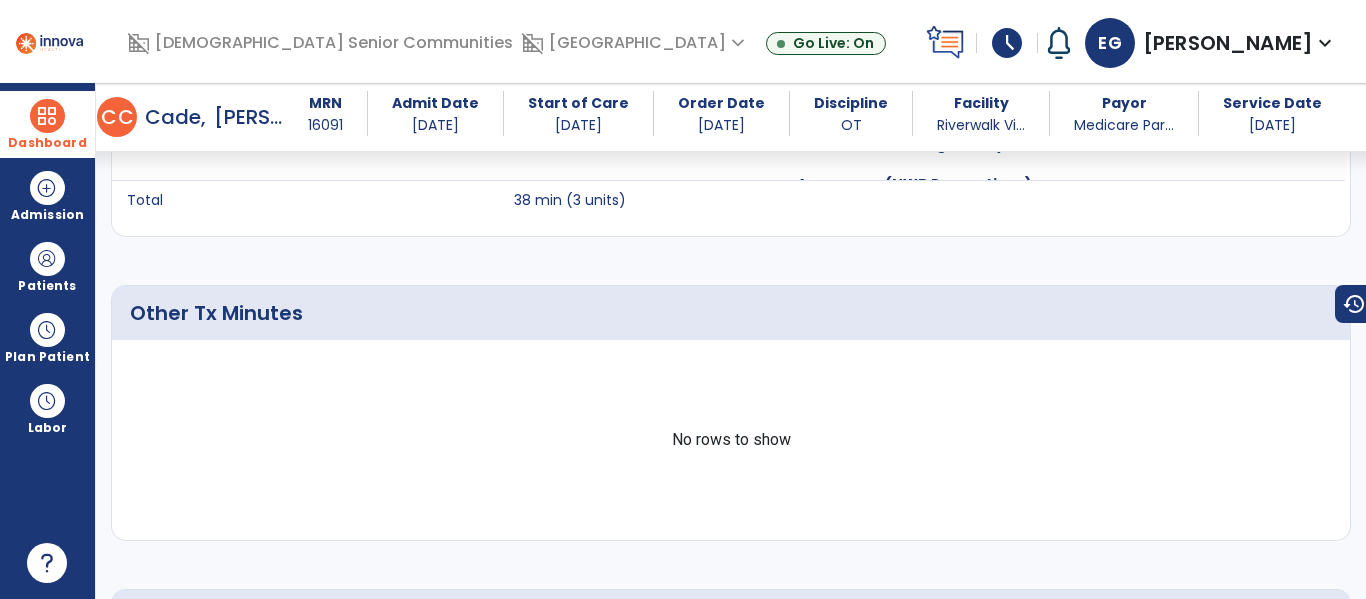 click on "Dashboard" at bounding box center [47, 124] 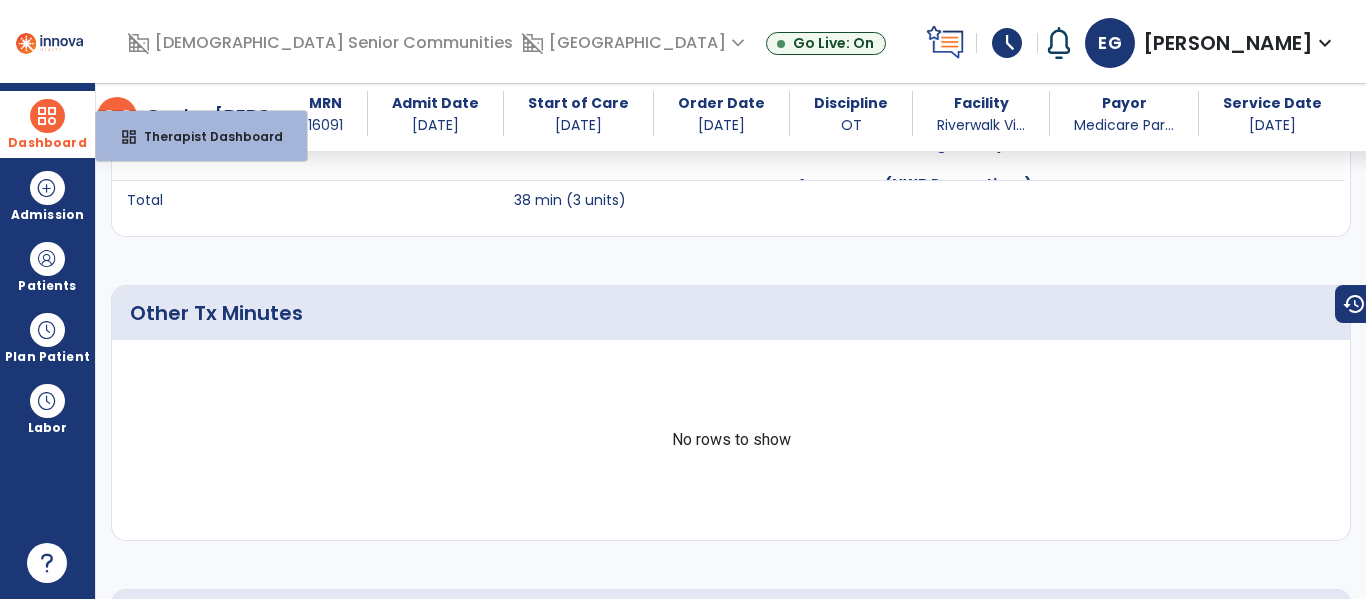 click on "Self care mngment training" at bounding box center [354, 52] 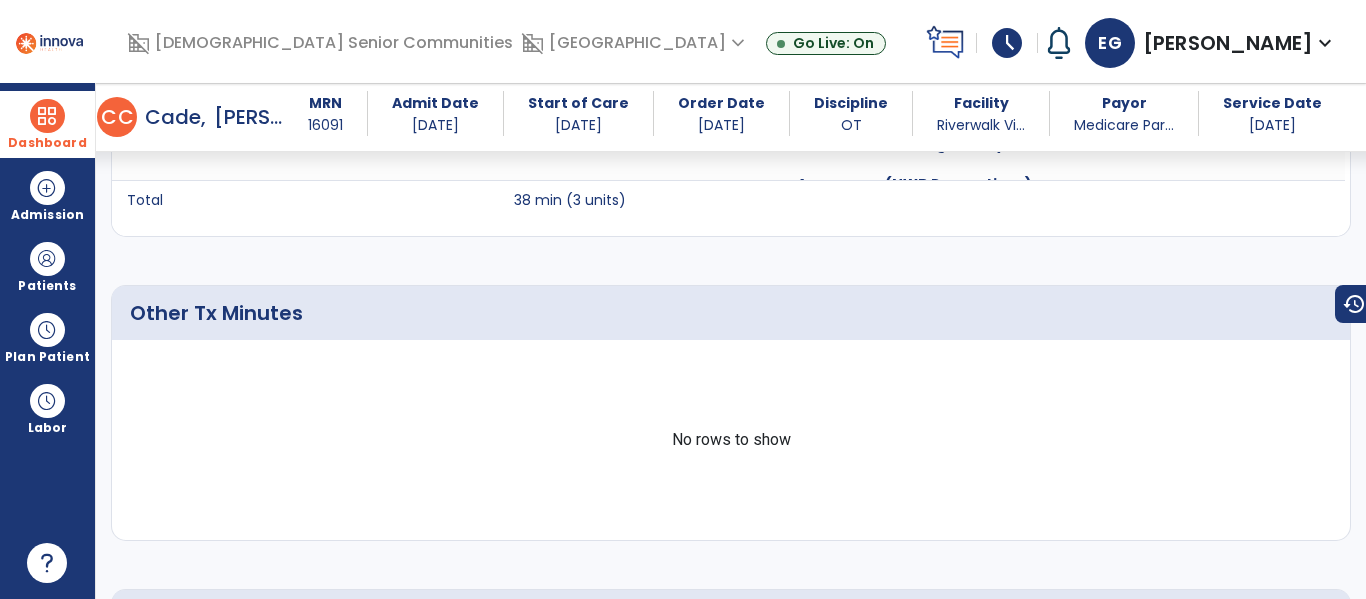click on "Dashboard" at bounding box center (47, 124) 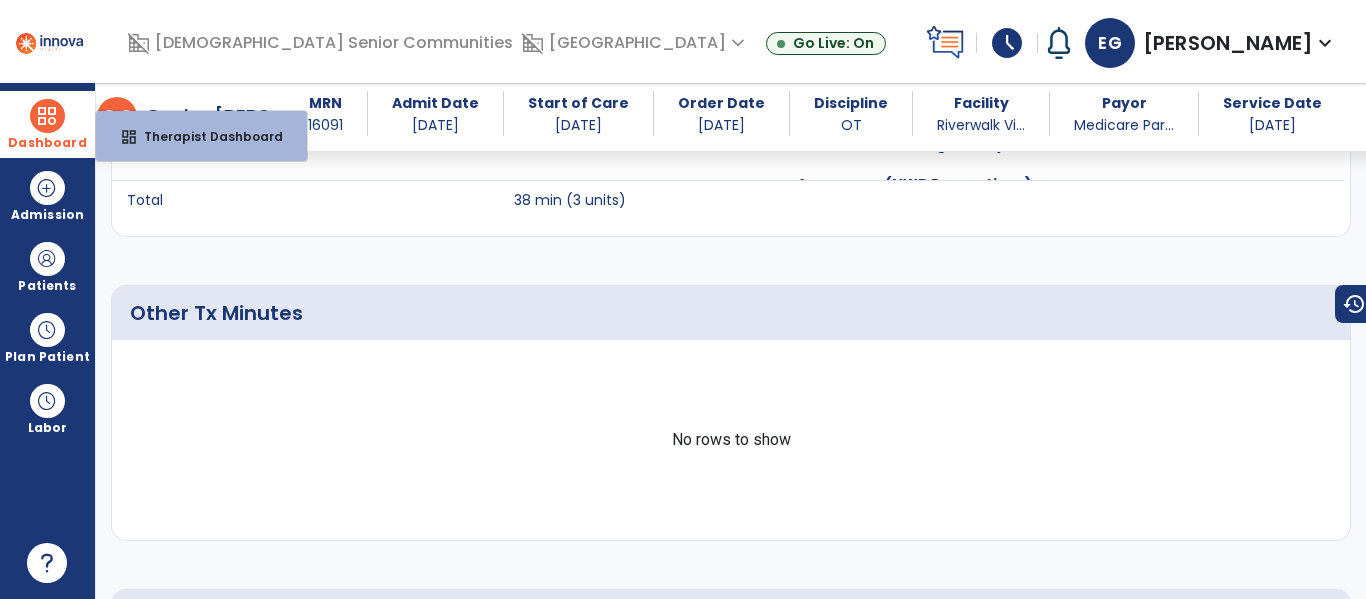 click on "dashboard  Therapist Dashboard" at bounding box center (201, 136) 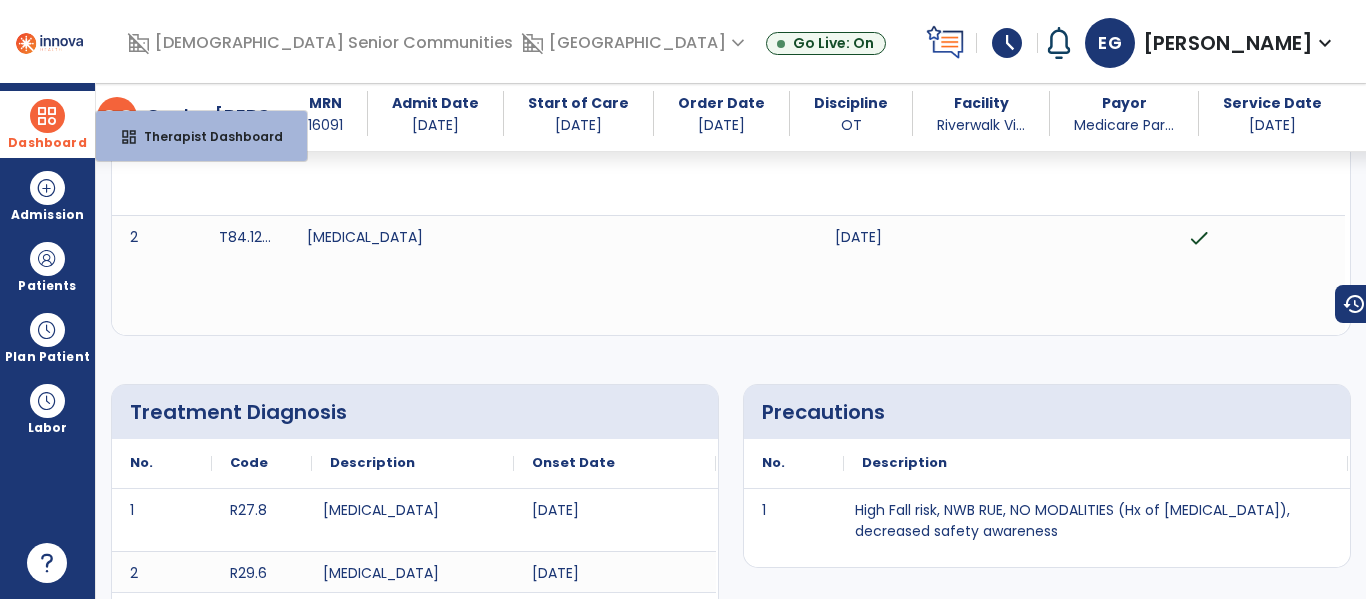select on "****" 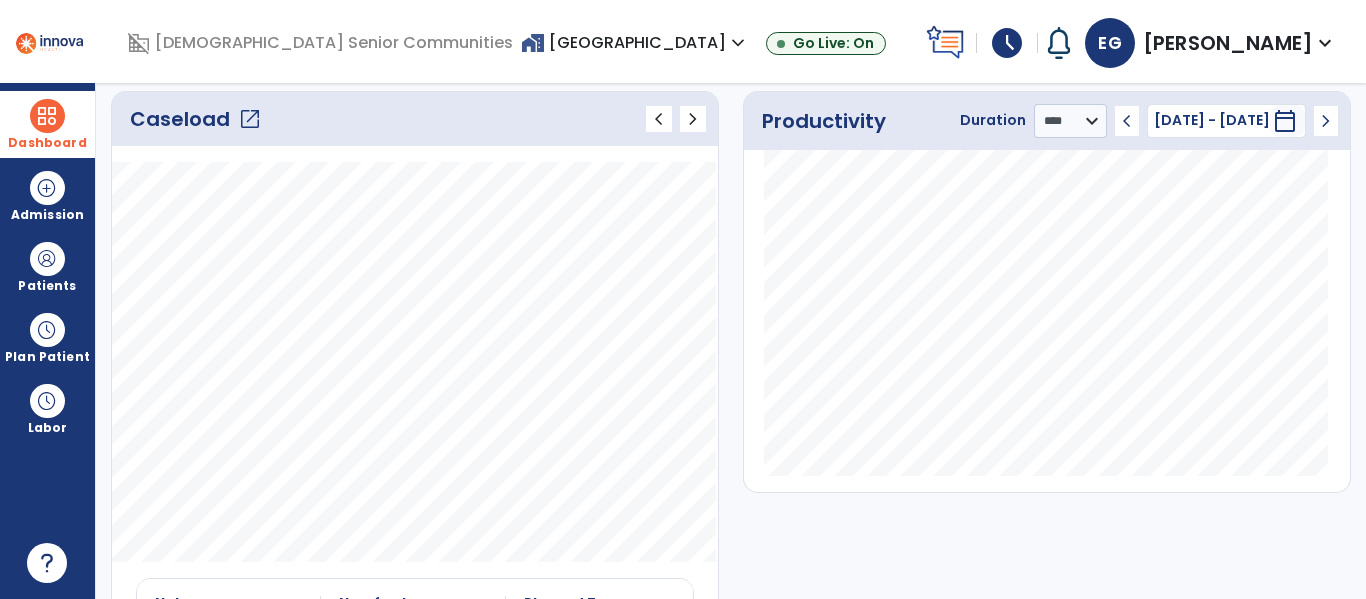 click on "open_in_new" 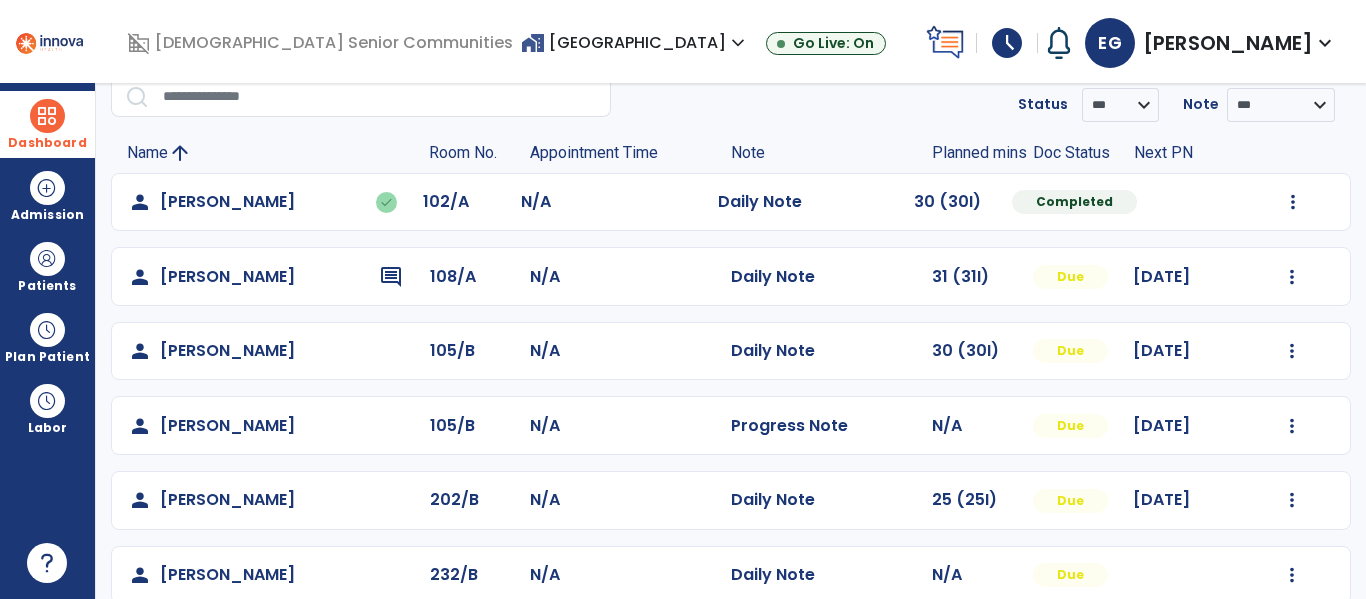 scroll, scrollTop: 88, scrollLeft: 0, axis: vertical 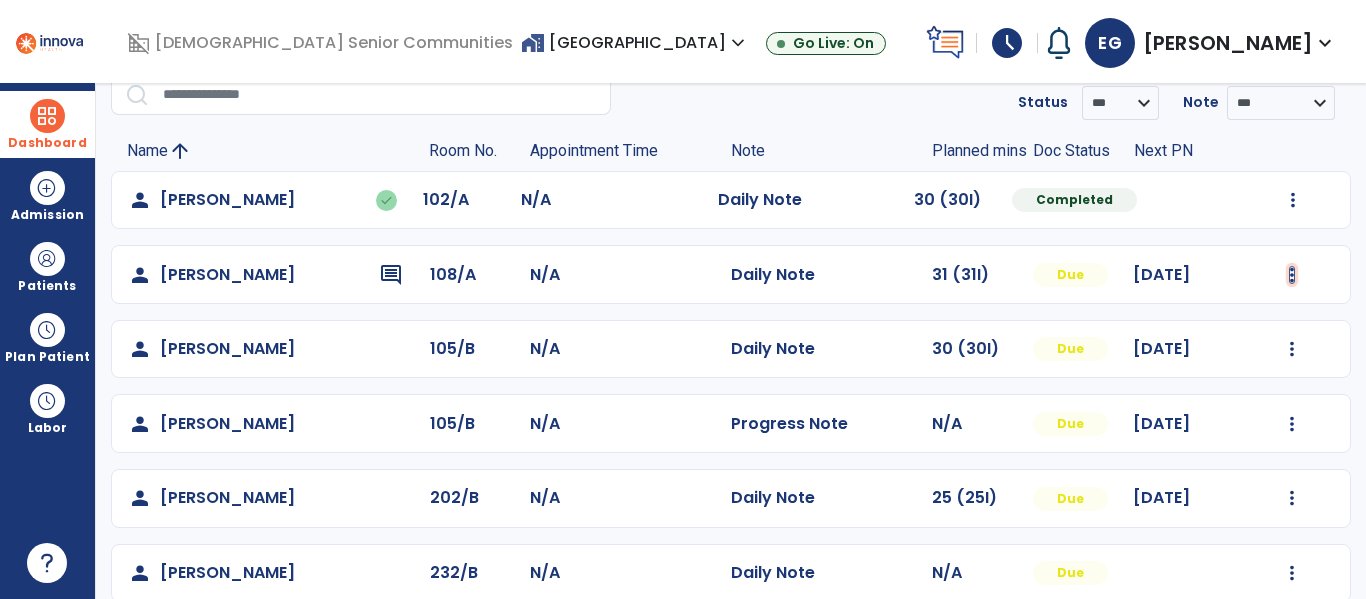 click at bounding box center (1293, 200) 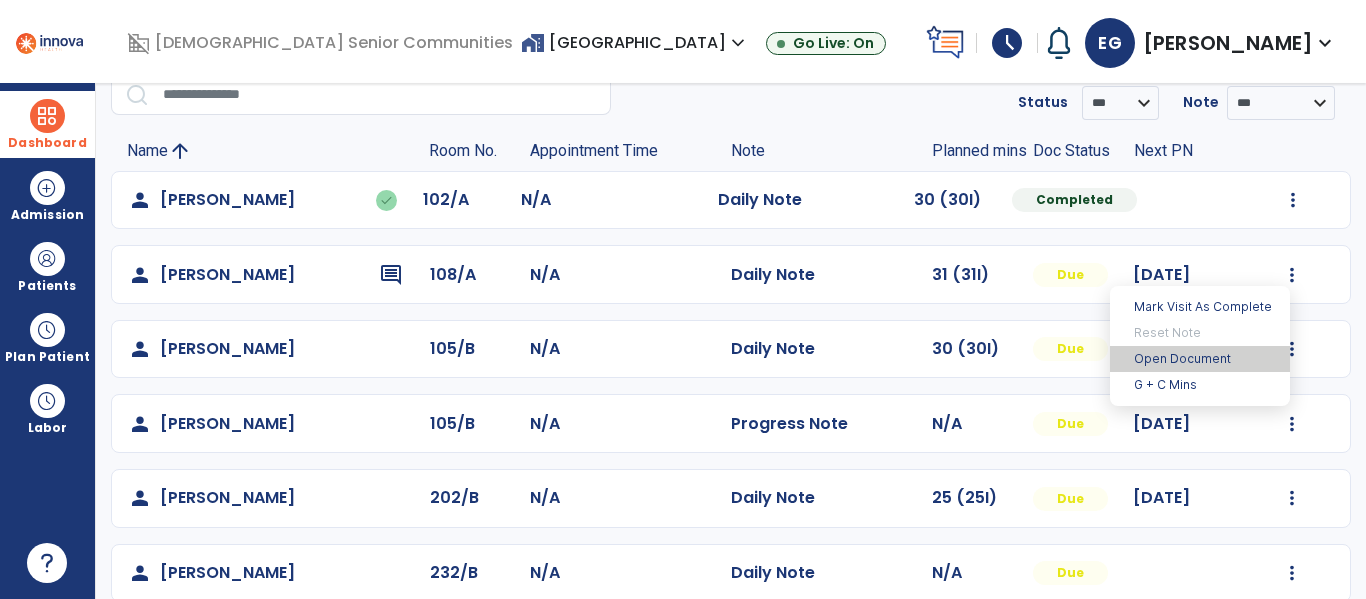 click on "Open Document" at bounding box center [1200, 359] 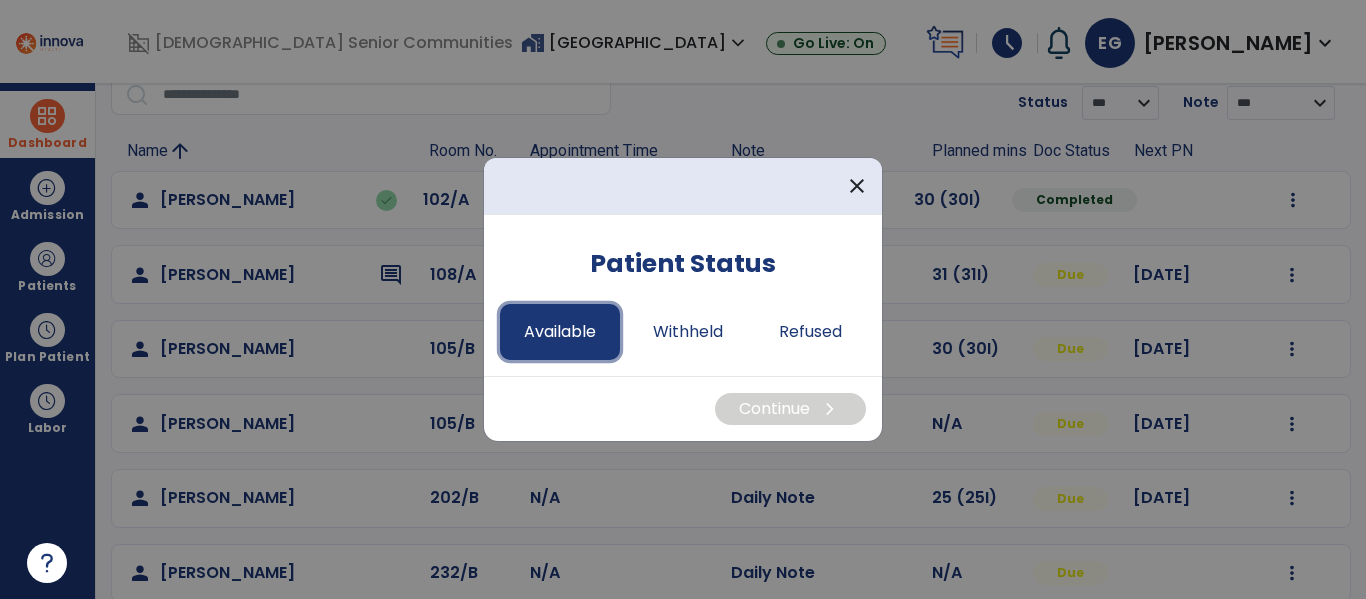click on "Available" at bounding box center (560, 332) 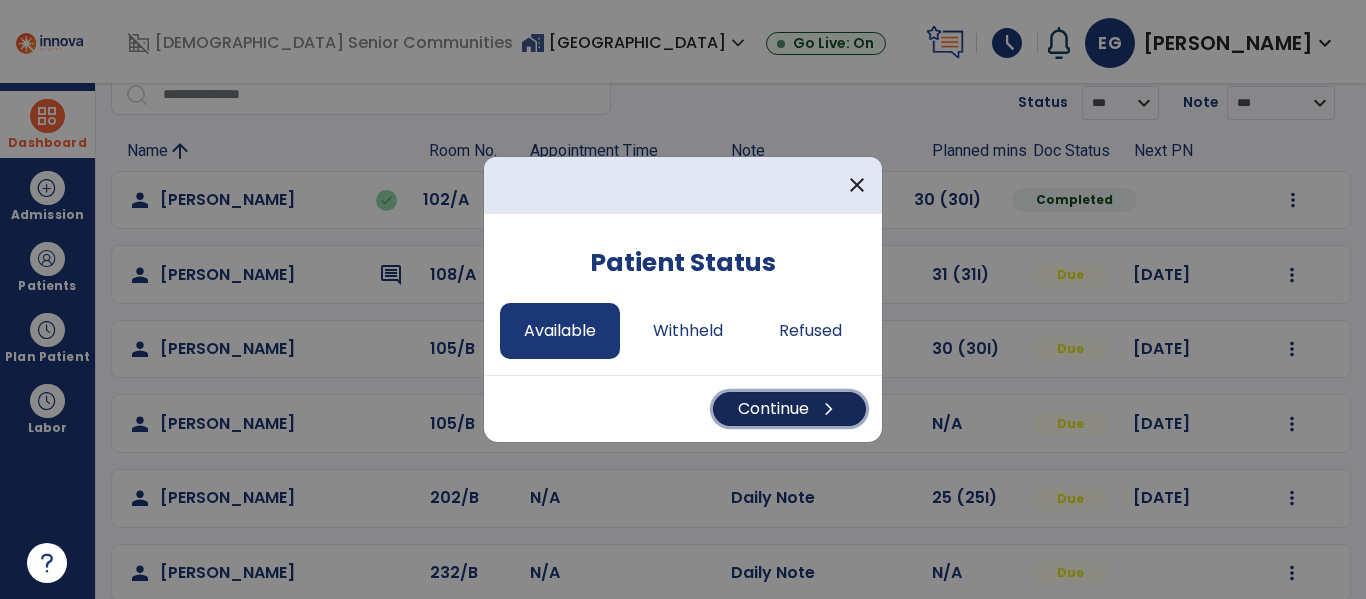 click on "Continue   chevron_right" at bounding box center (789, 409) 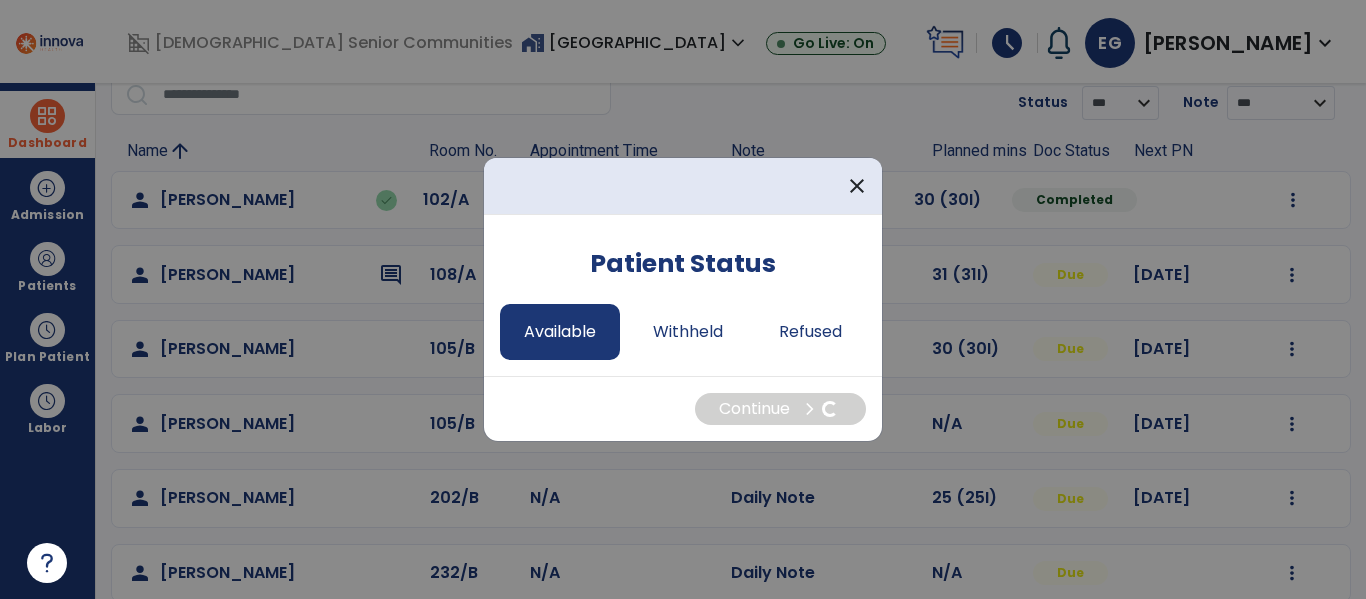 select on "*" 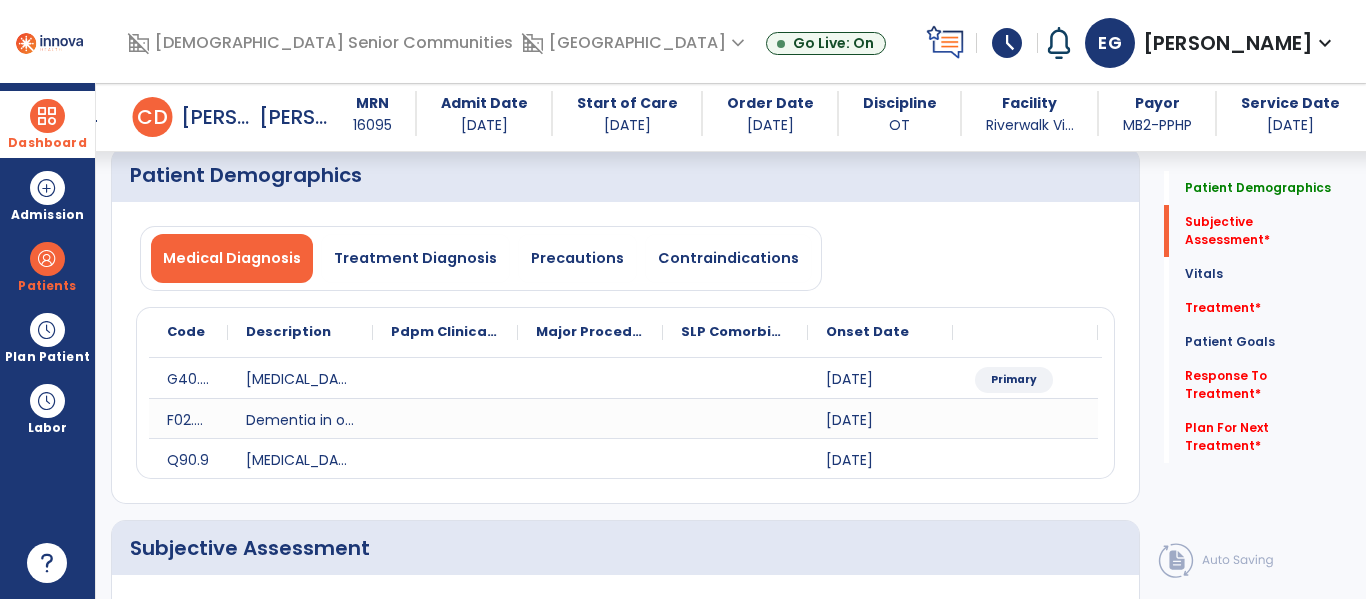 scroll, scrollTop: 425, scrollLeft: 0, axis: vertical 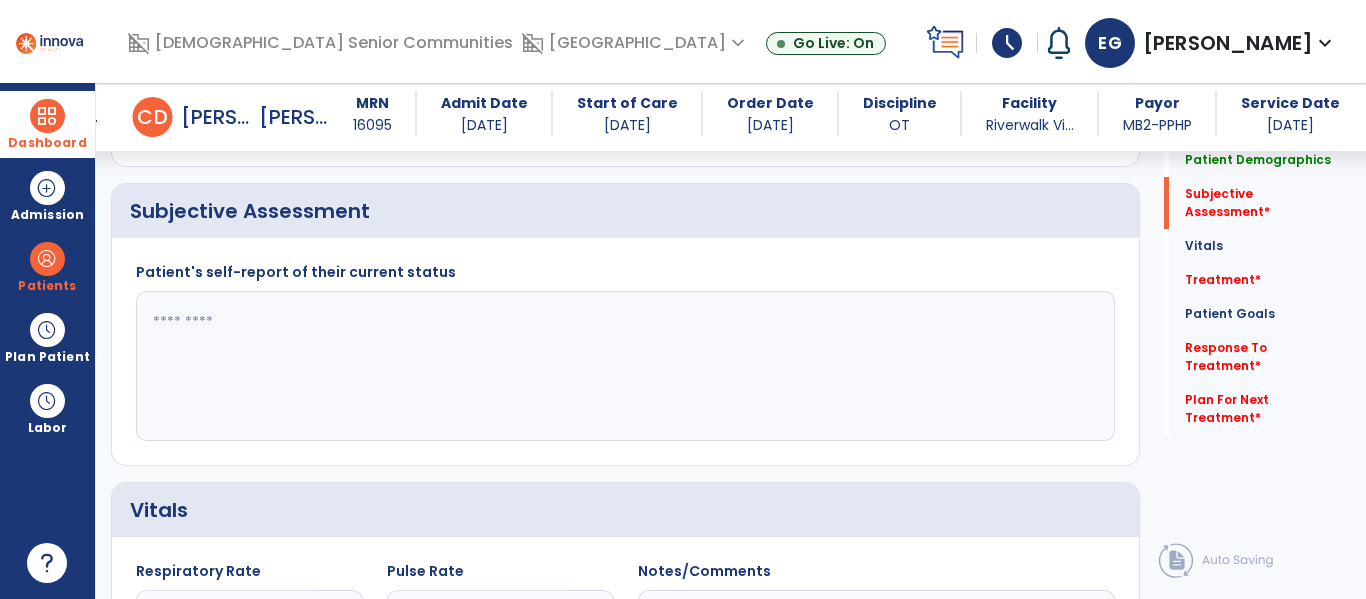 click 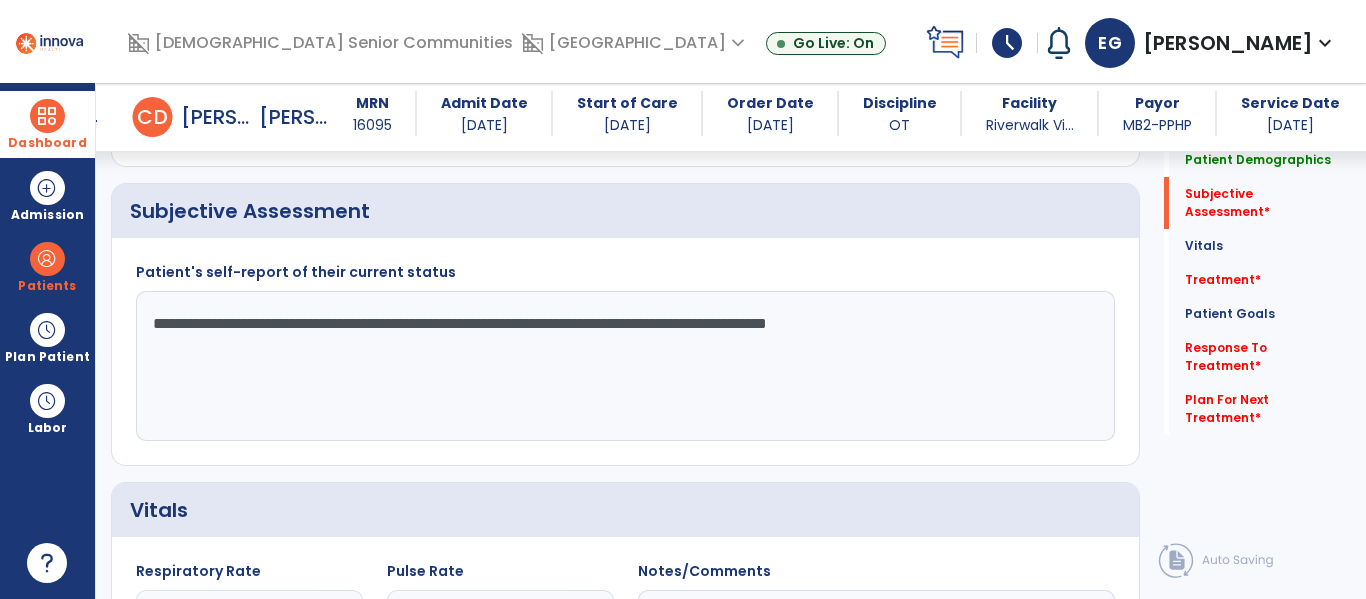click on "**********" 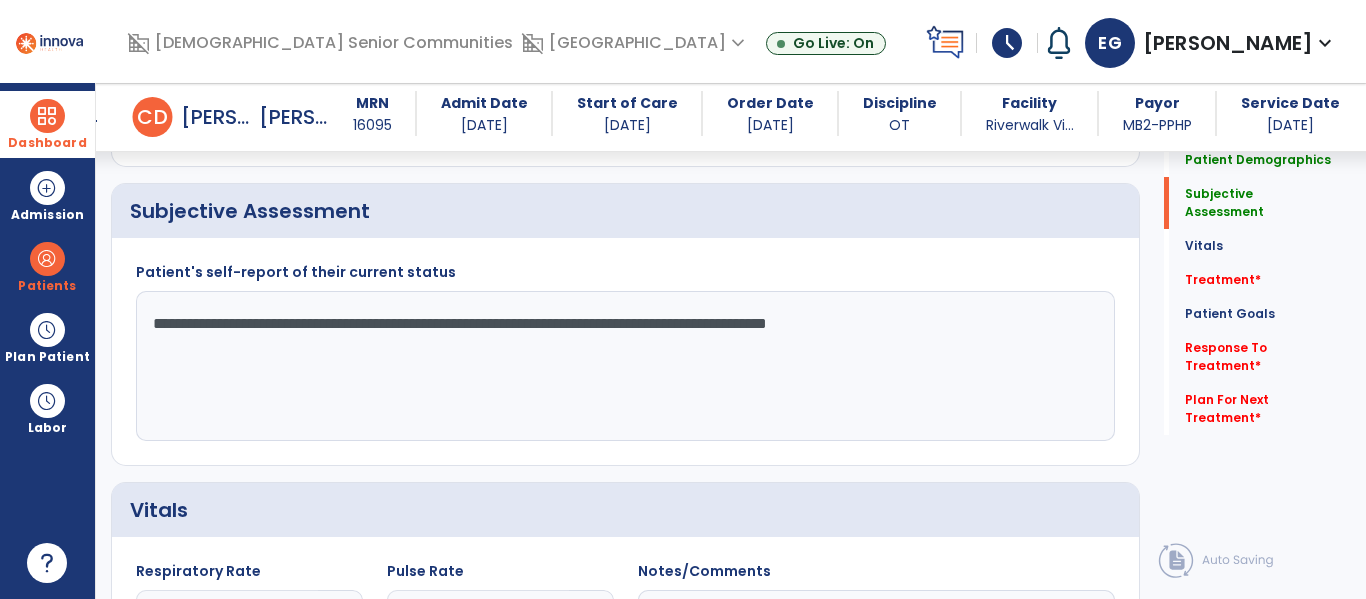 click on "**********" 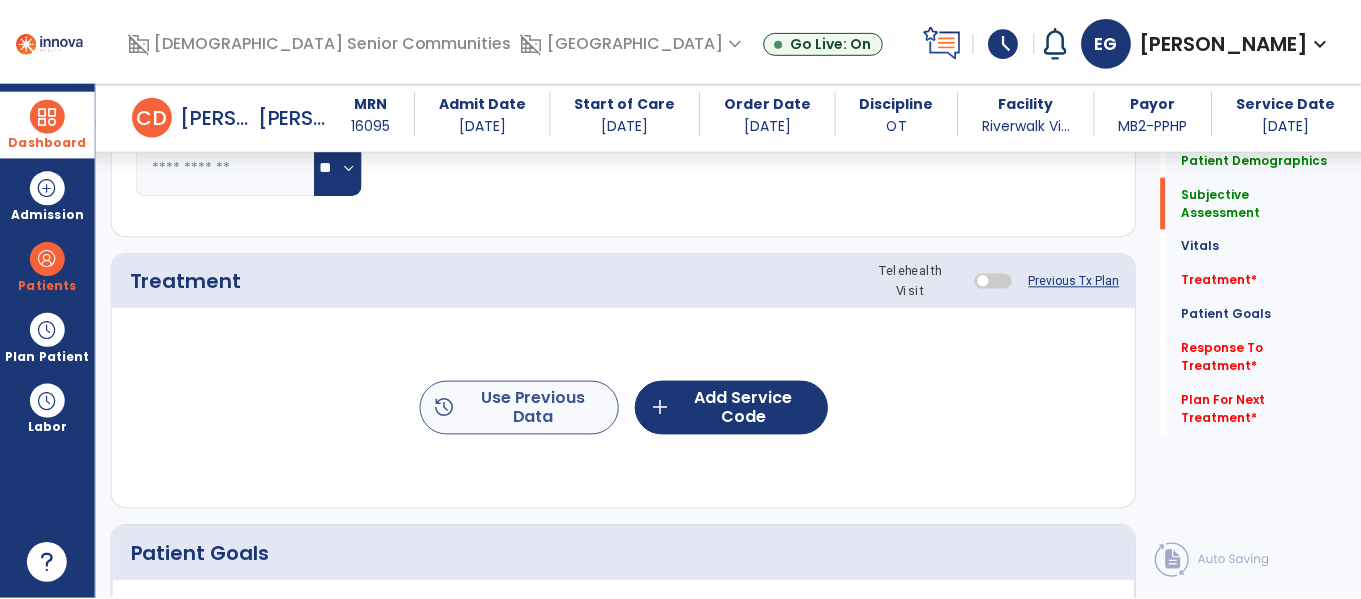 scroll, scrollTop: 1081, scrollLeft: 0, axis: vertical 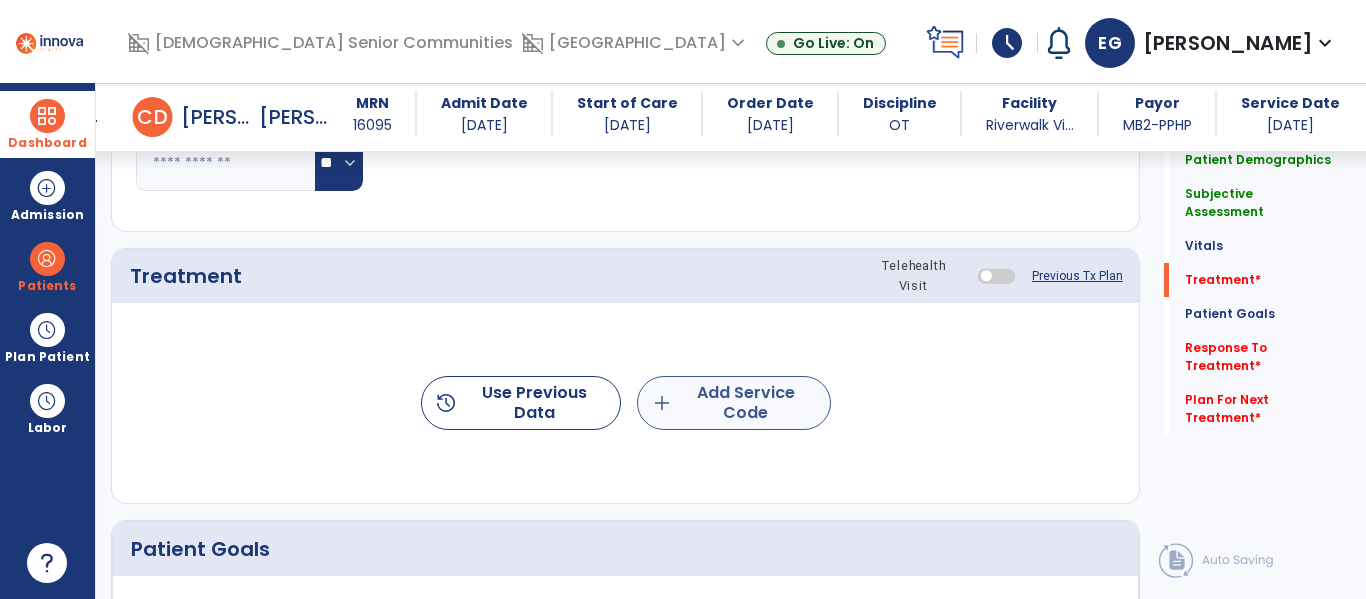 type on "**********" 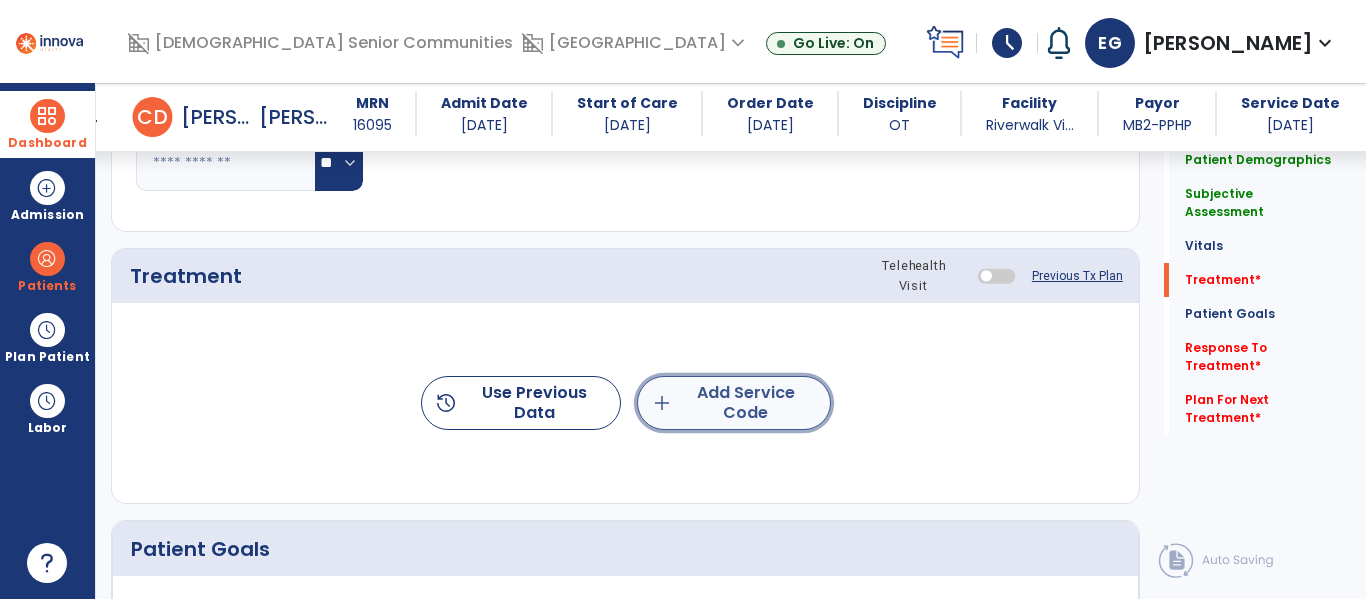click on "add  Add Service Code" 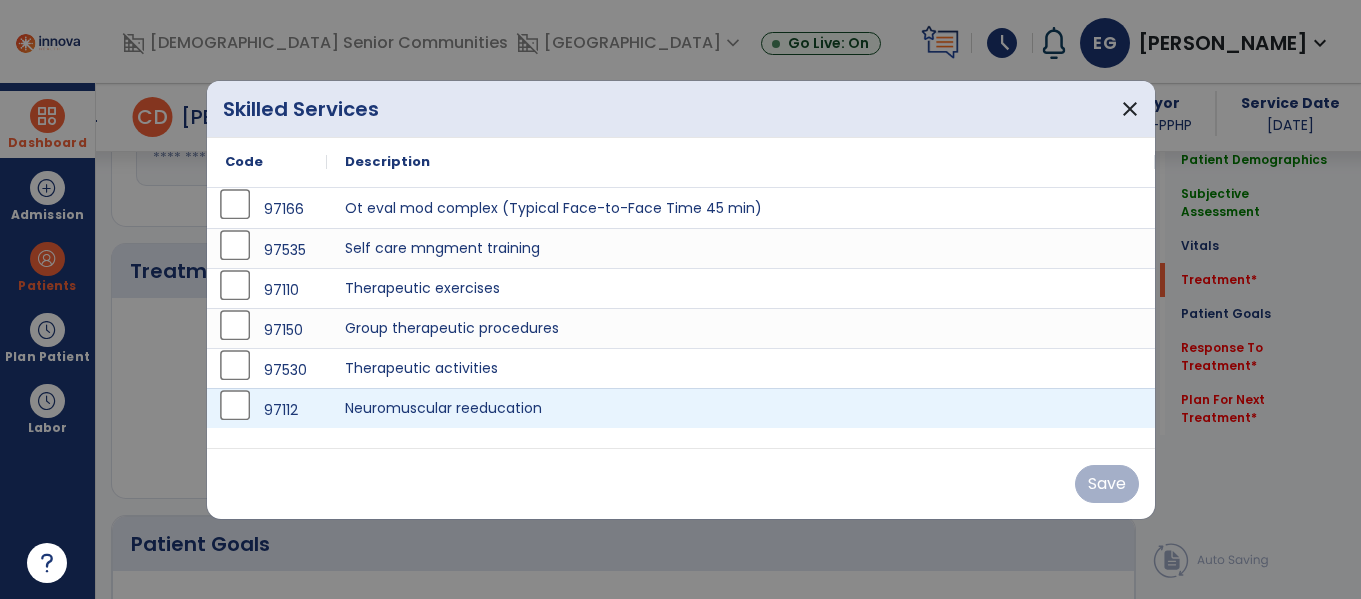 scroll, scrollTop: 1081, scrollLeft: 0, axis: vertical 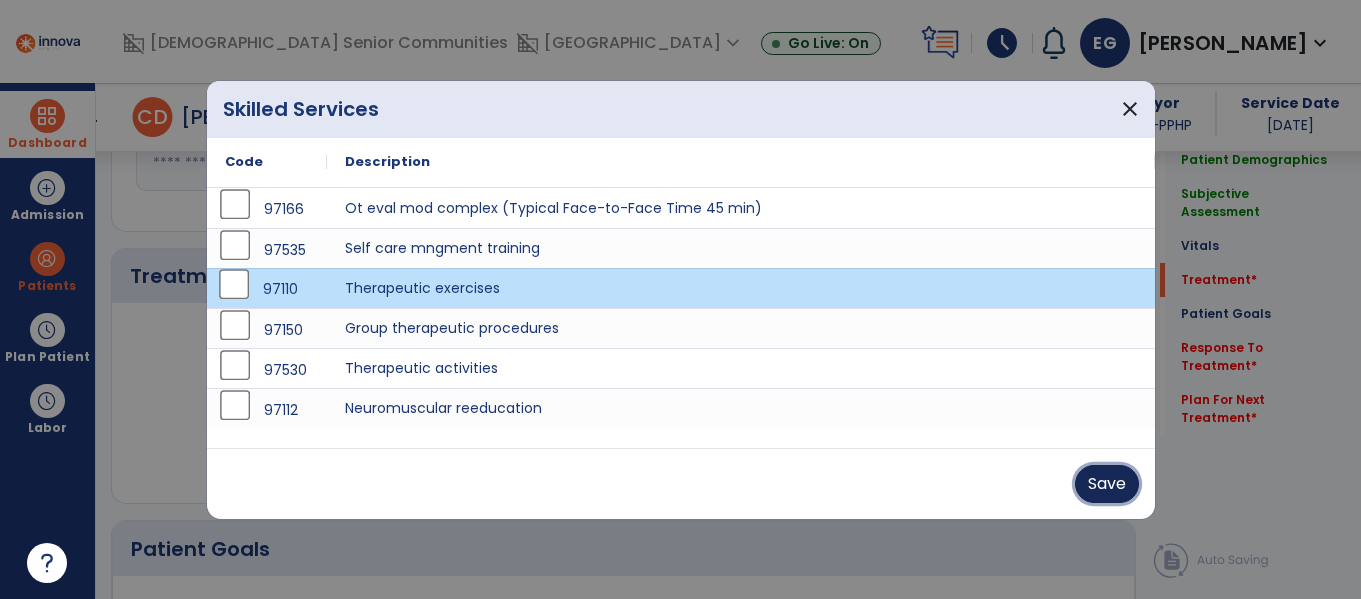 click on "Save" at bounding box center (1107, 484) 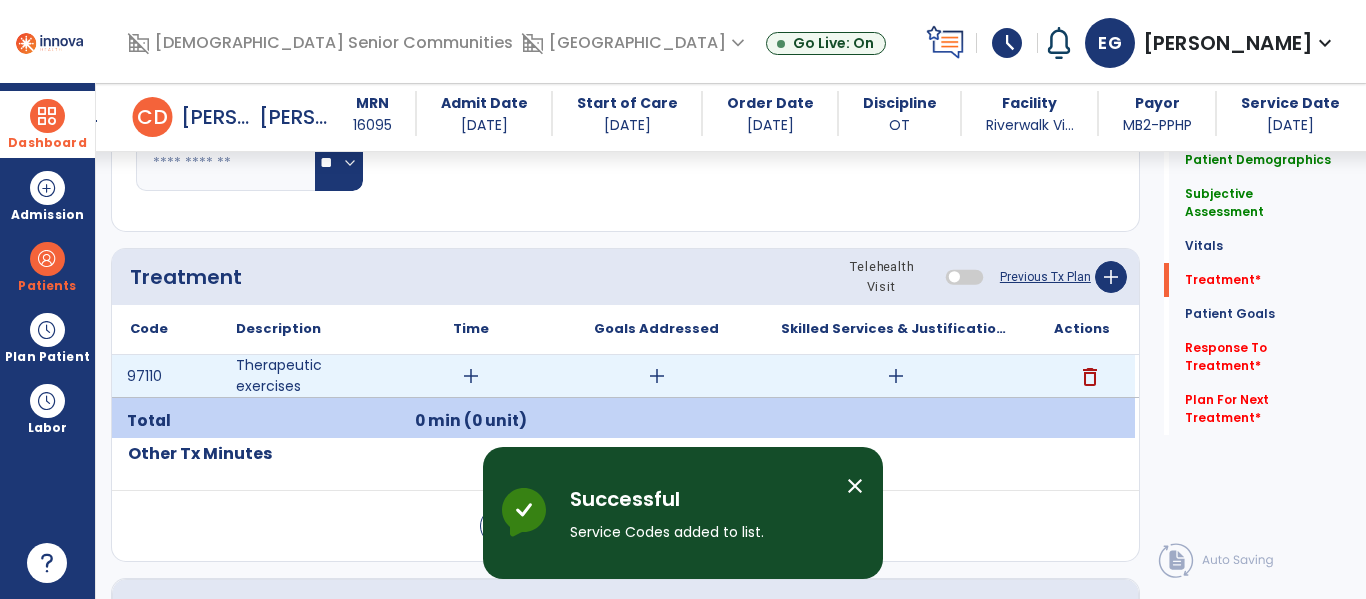 click on "add" at bounding box center (471, 376) 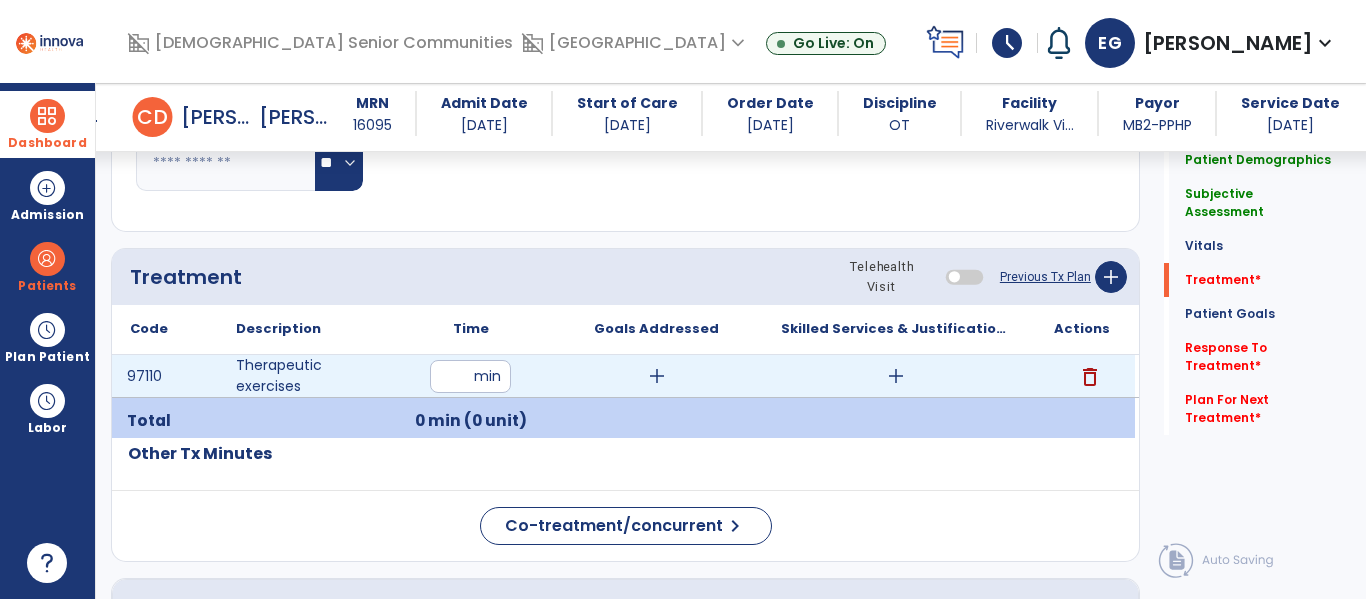 type on "**" 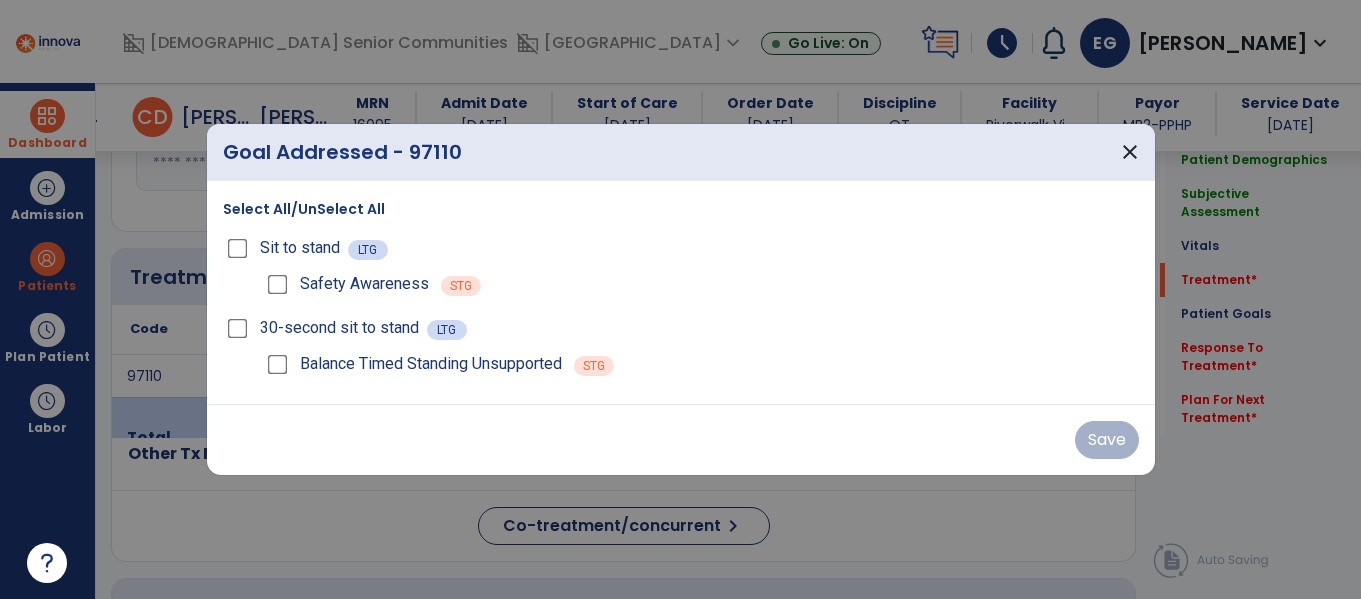 scroll, scrollTop: 1081, scrollLeft: 0, axis: vertical 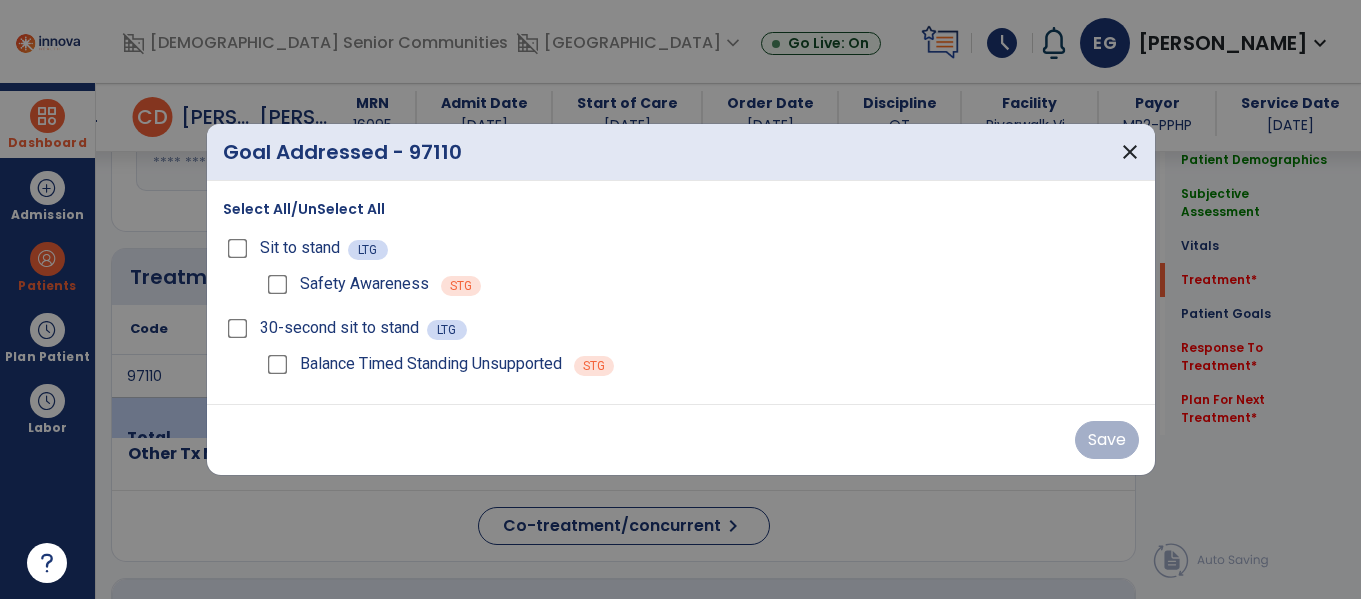 click on "Select All/UnSelect All" at bounding box center (304, 209) 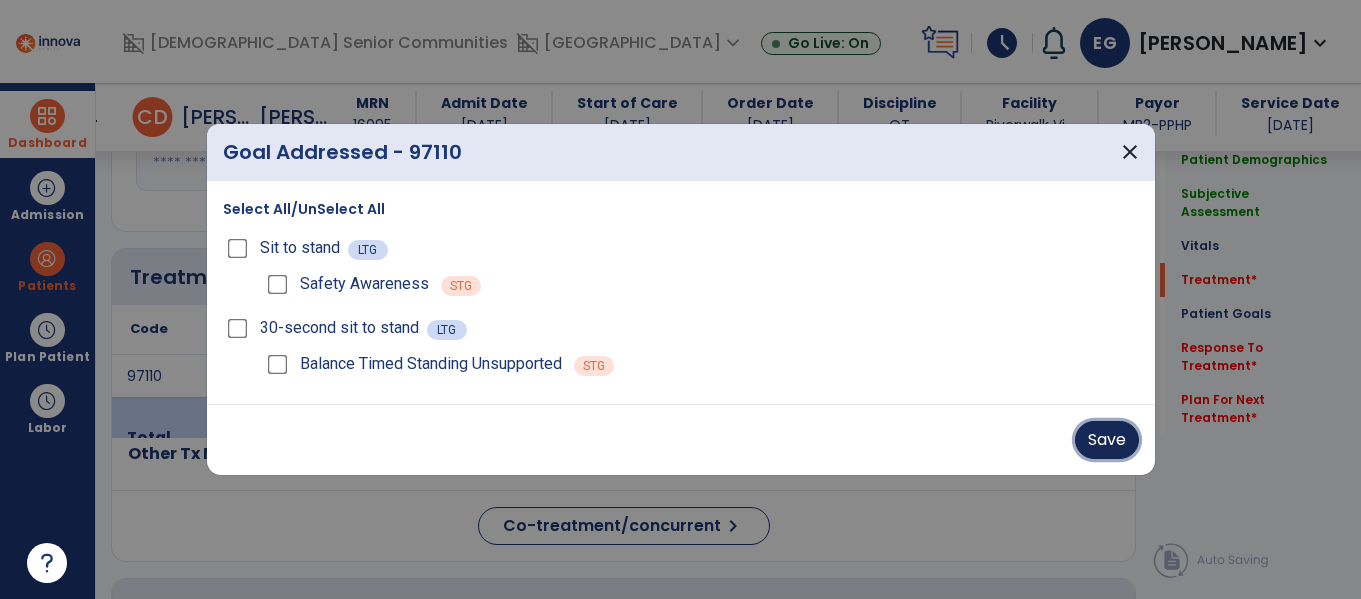 click on "Save" at bounding box center [1107, 440] 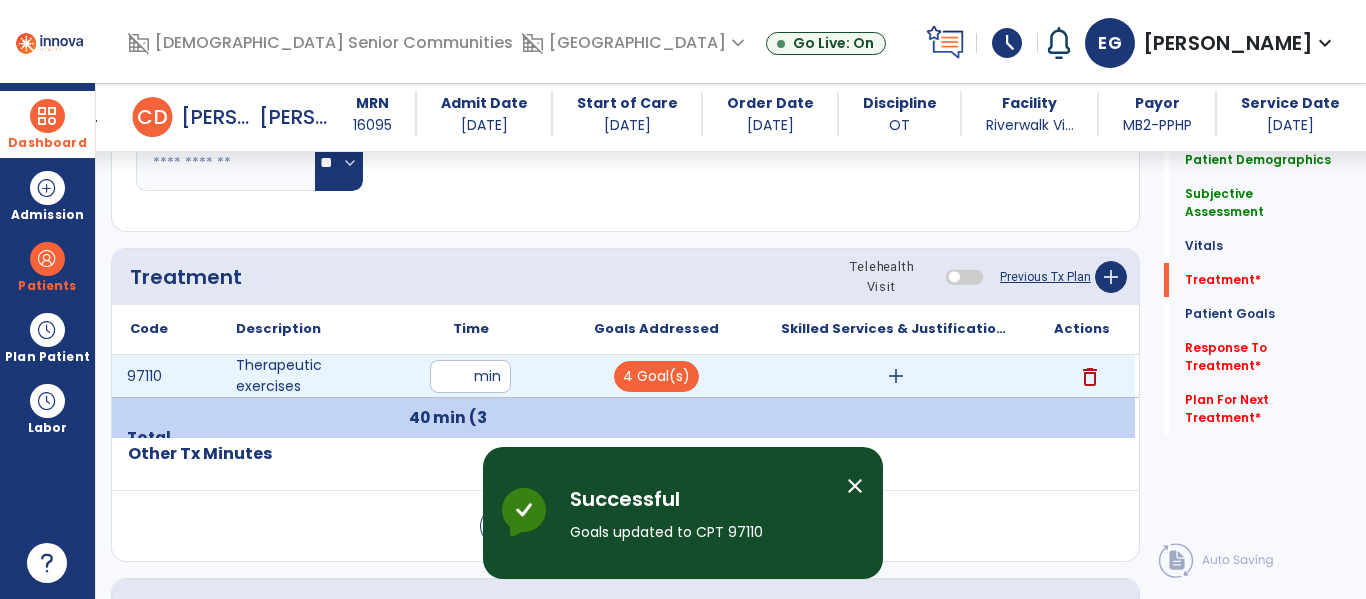 click on "add" at bounding box center (896, 376) 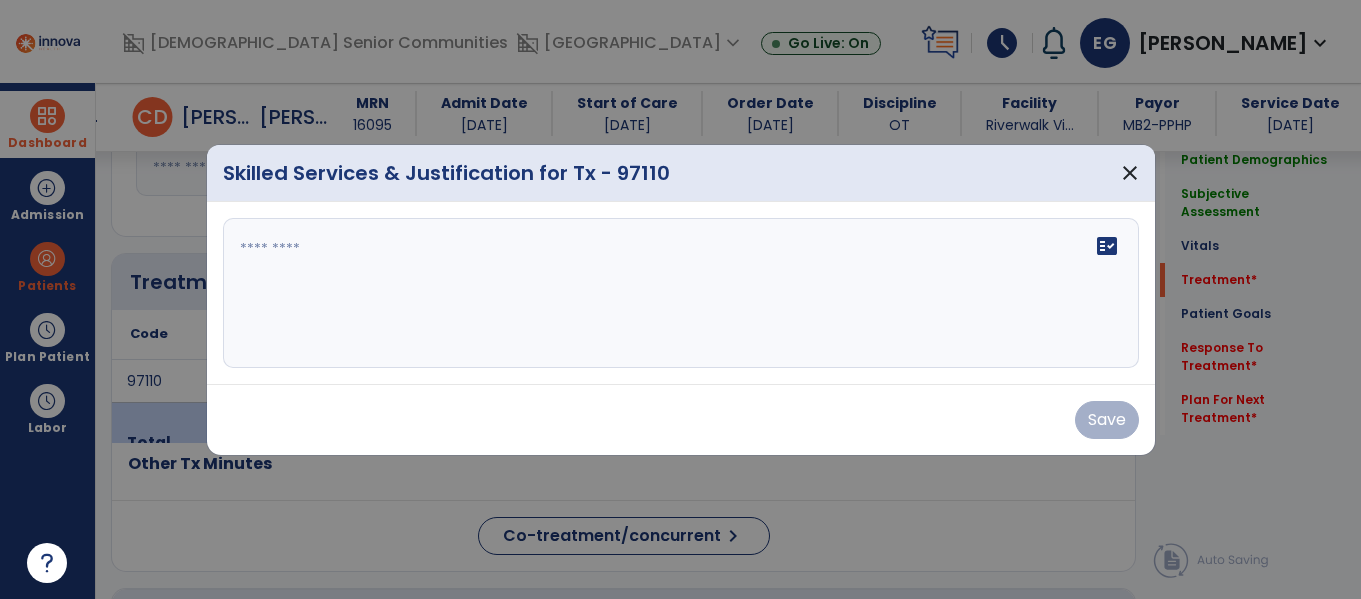 click on "fact_check" at bounding box center (681, 293) 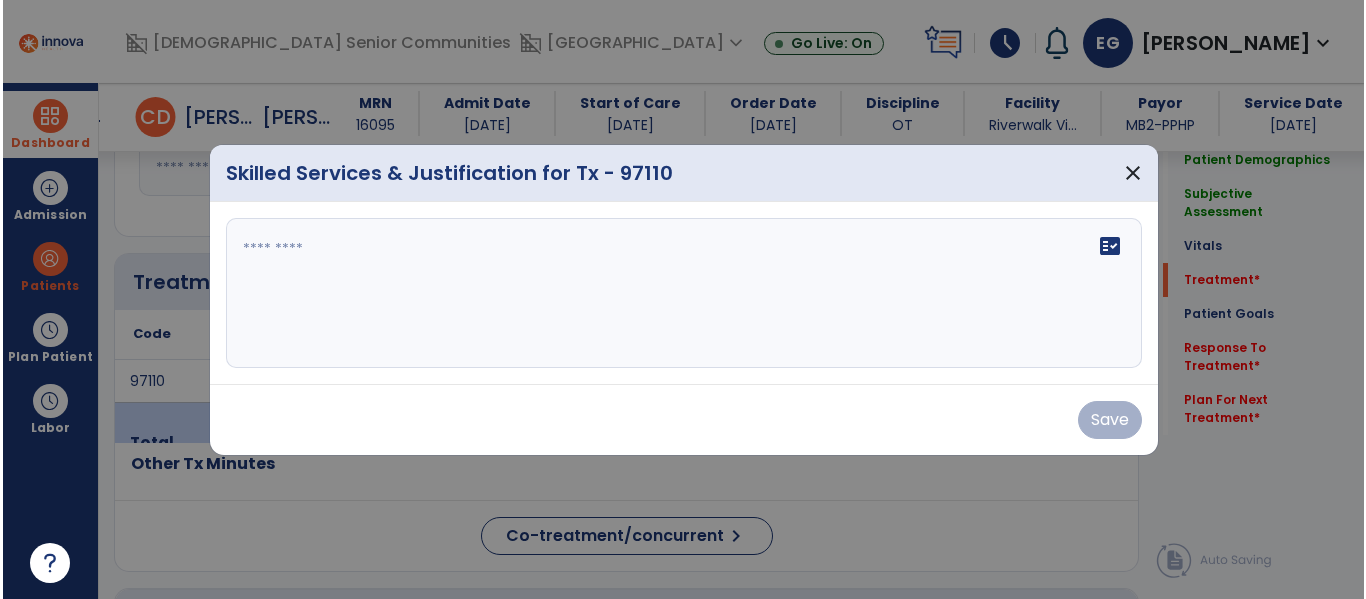 scroll, scrollTop: 1081, scrollLeft: 0, axis: vertical 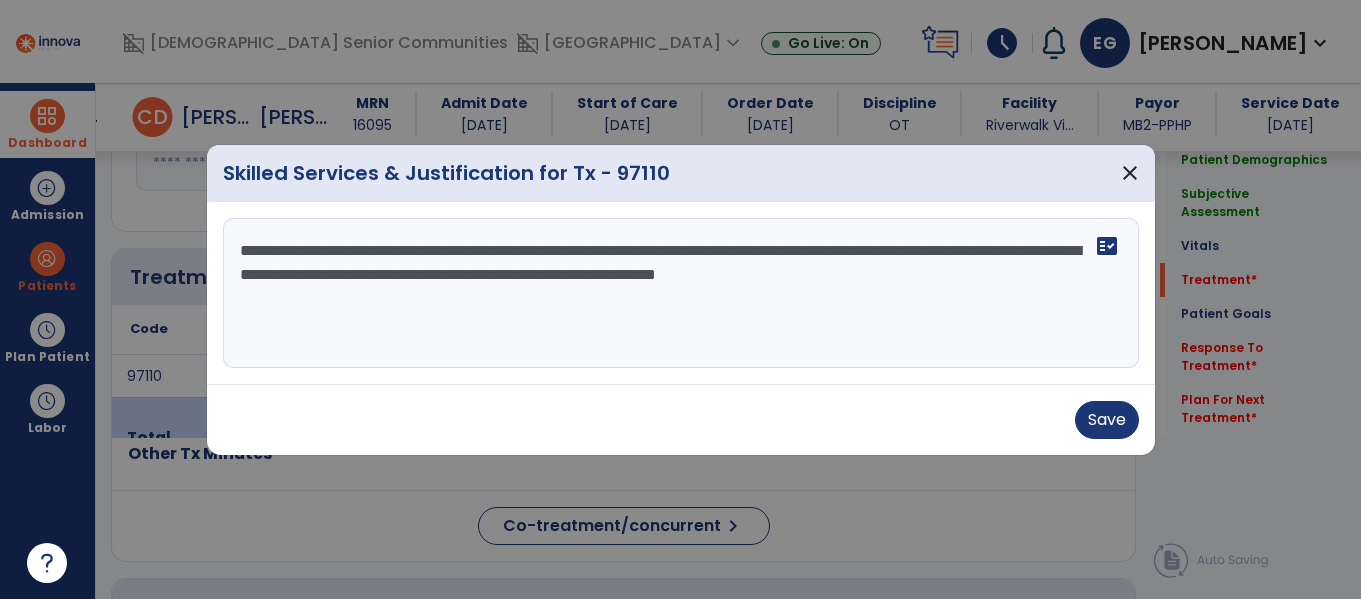 click on "**********" at bounding box center [681, 293] 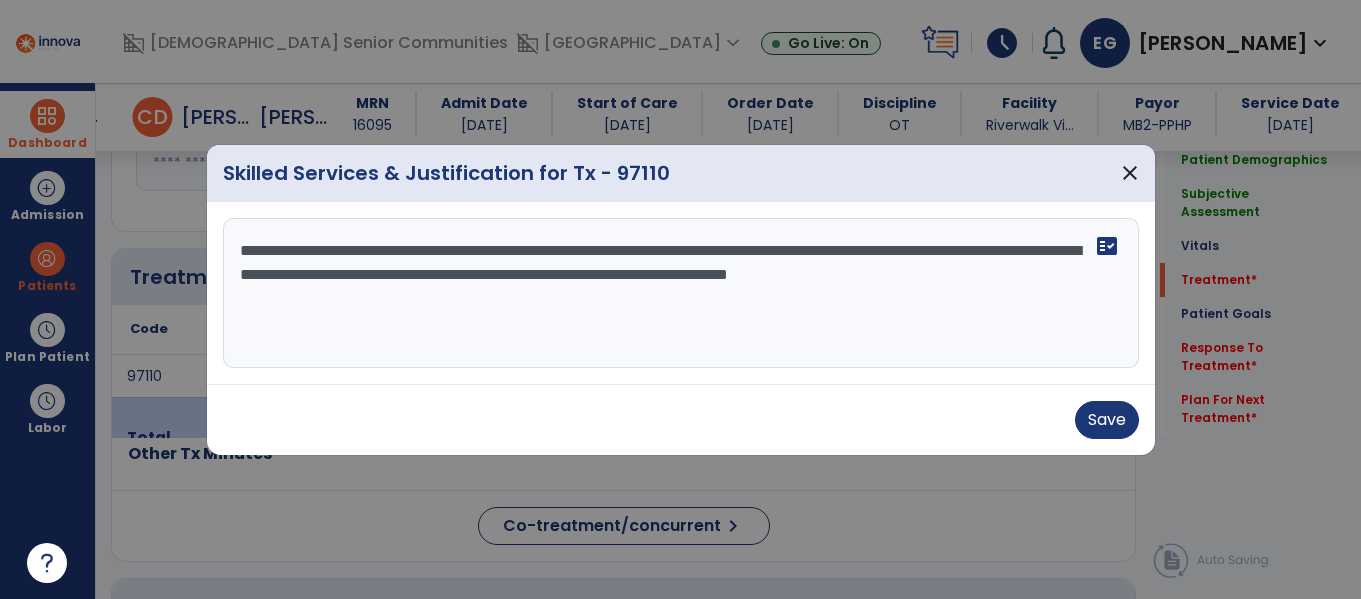 click on "**********" at bounding box center [681, 293] 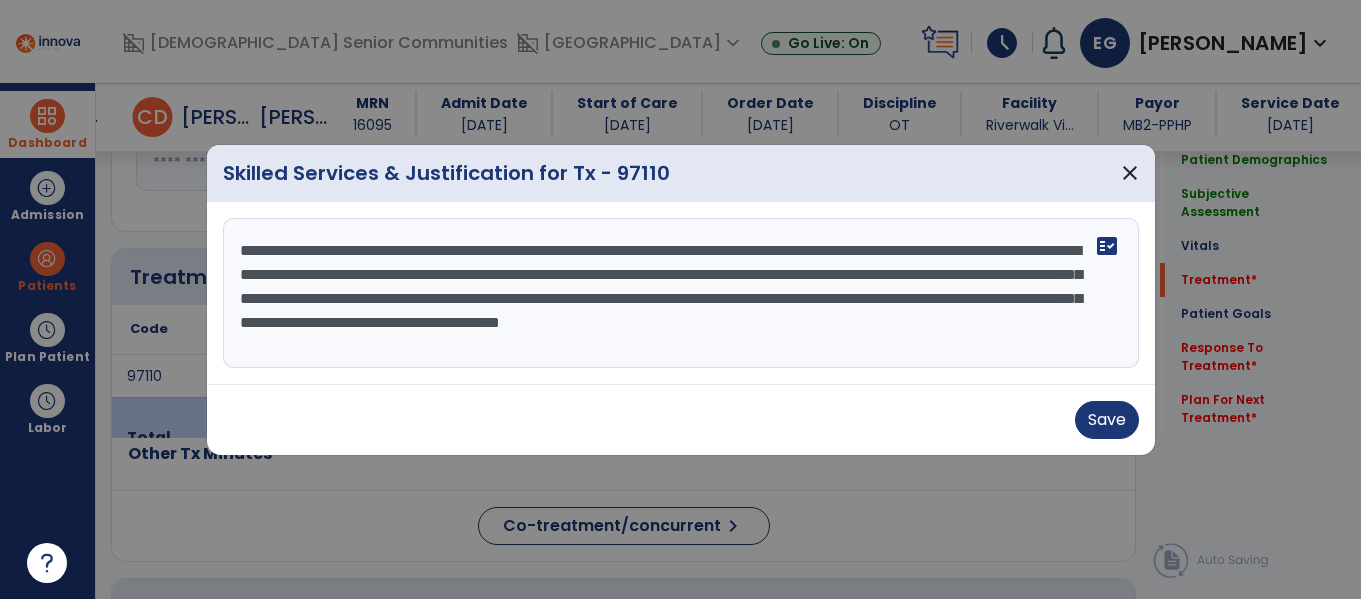 type on "**********" 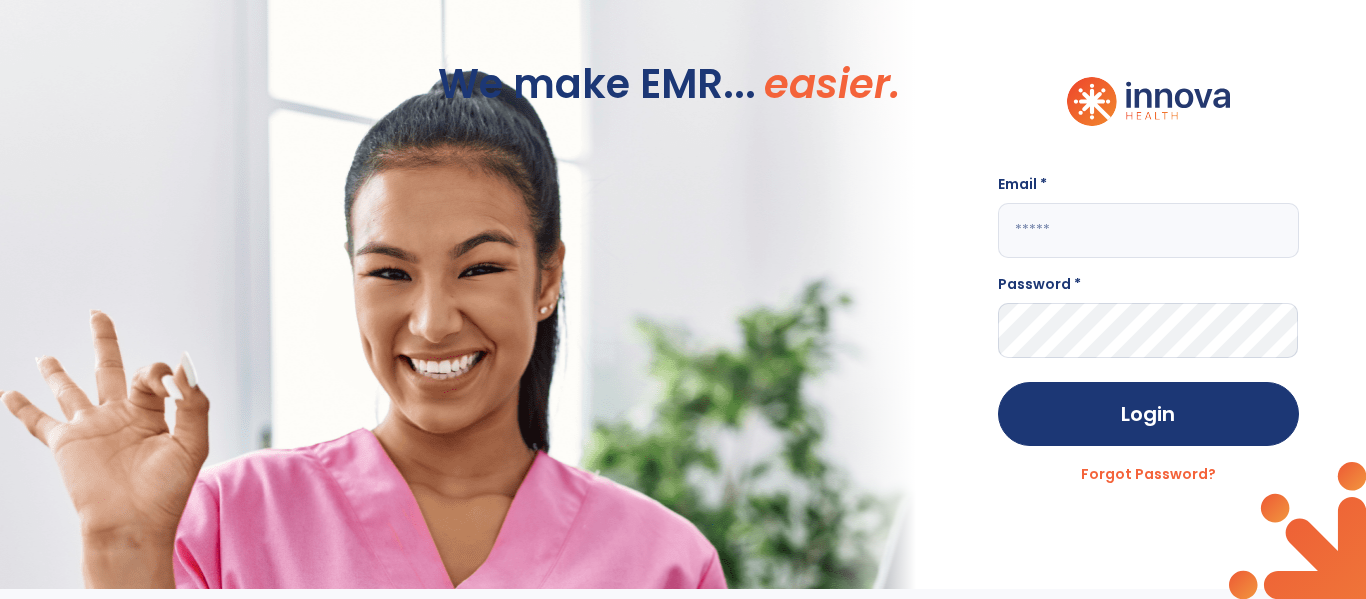 scroll, scrollTop: 0, scrollLeft: 0, axis: both 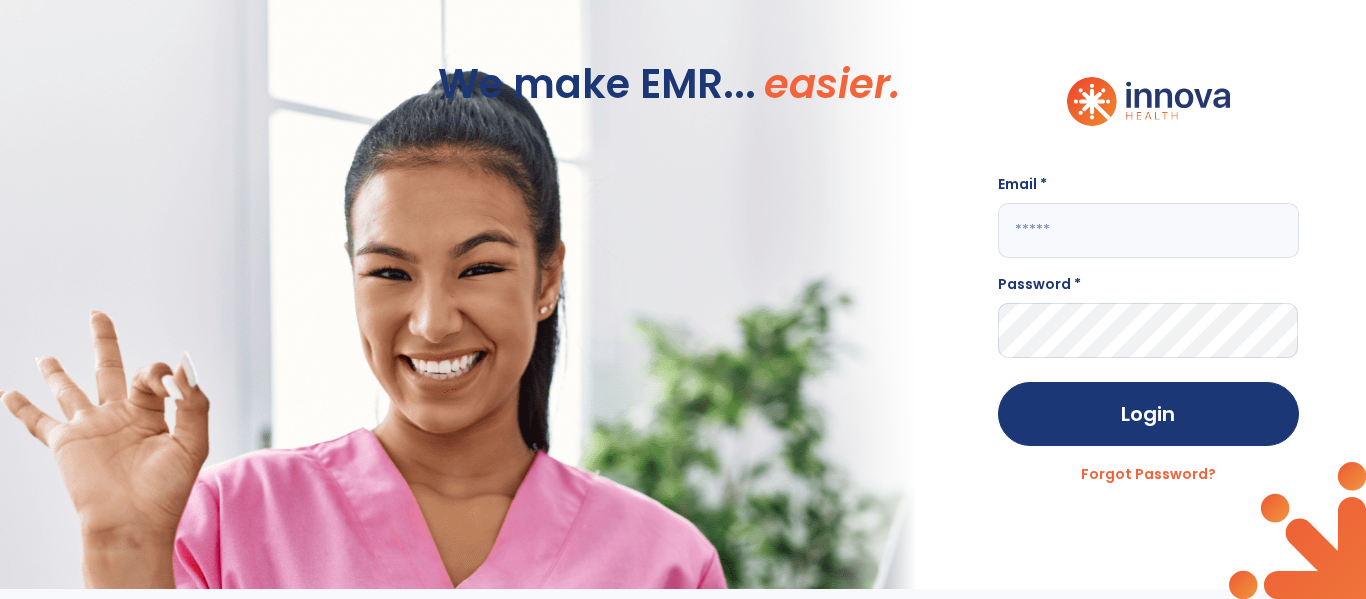 click 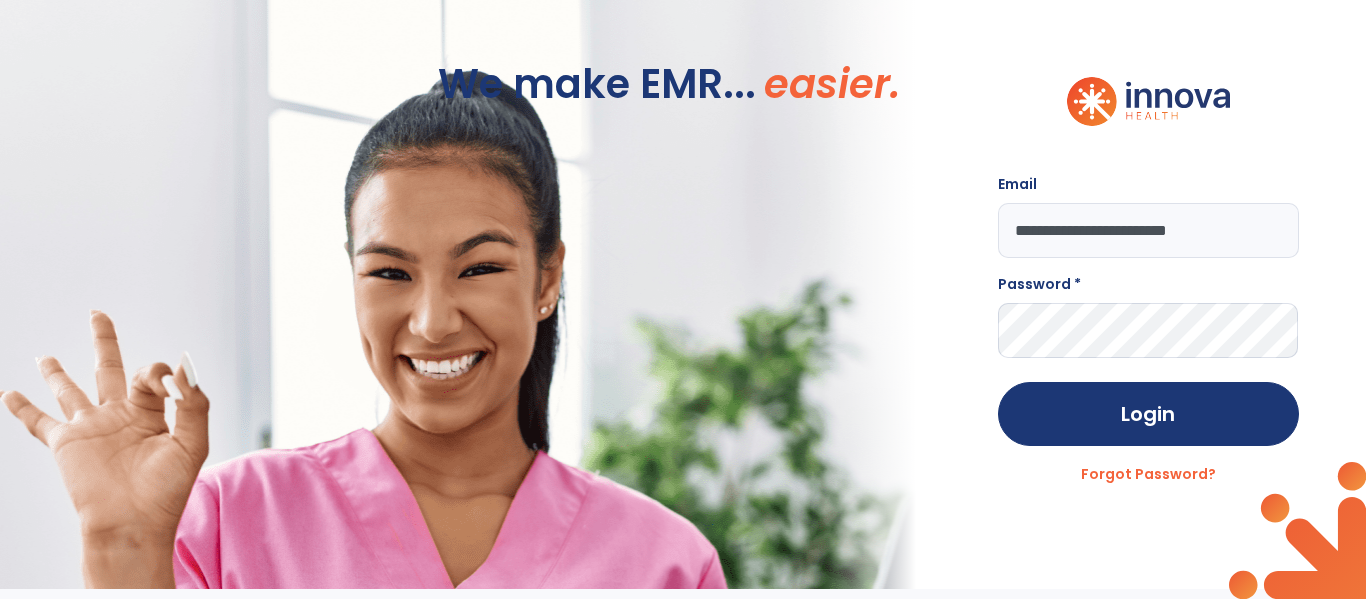 type on "**********" 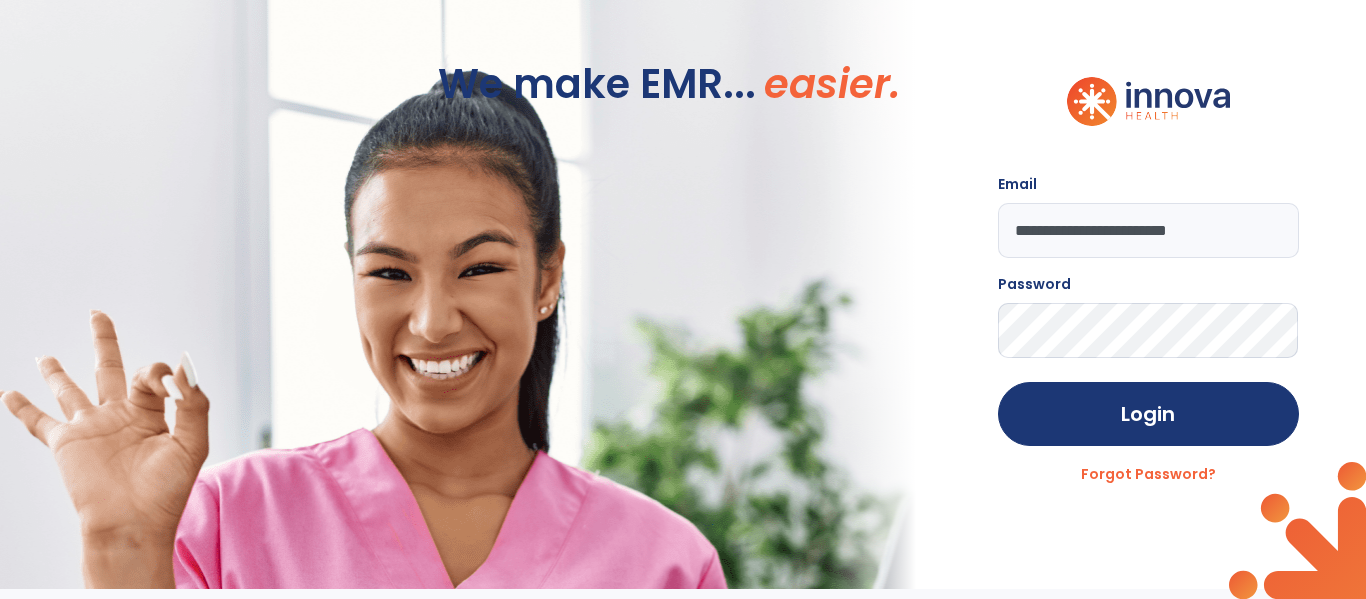 click on "Login" 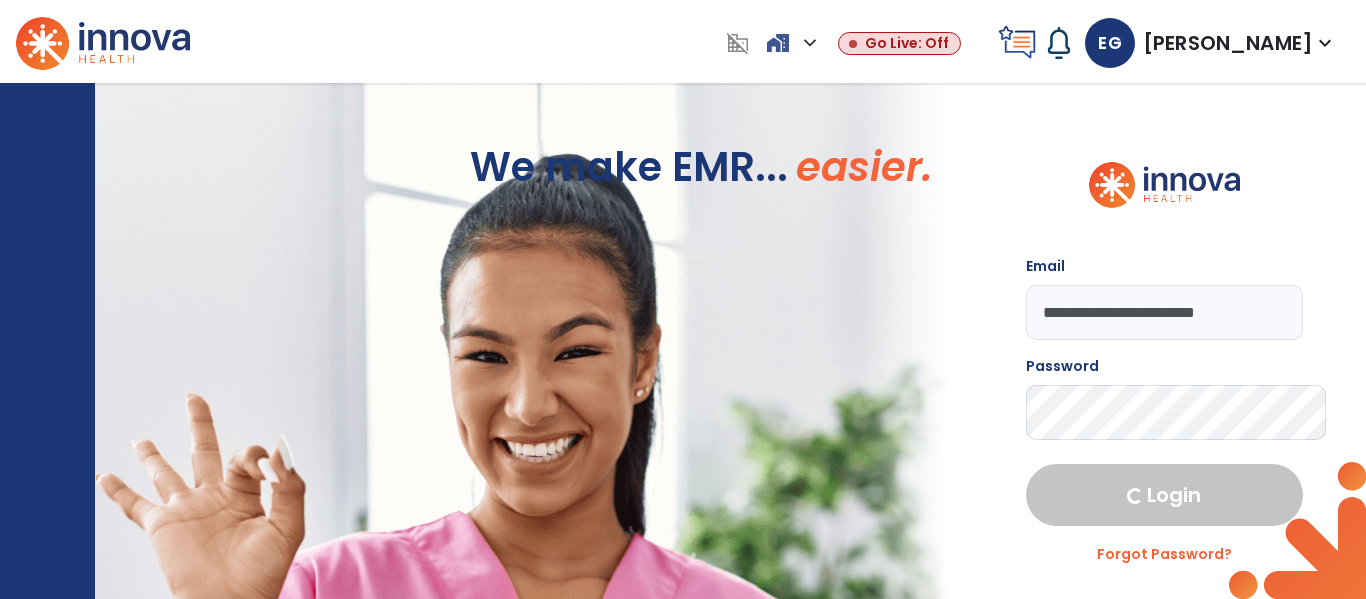 select on "****" 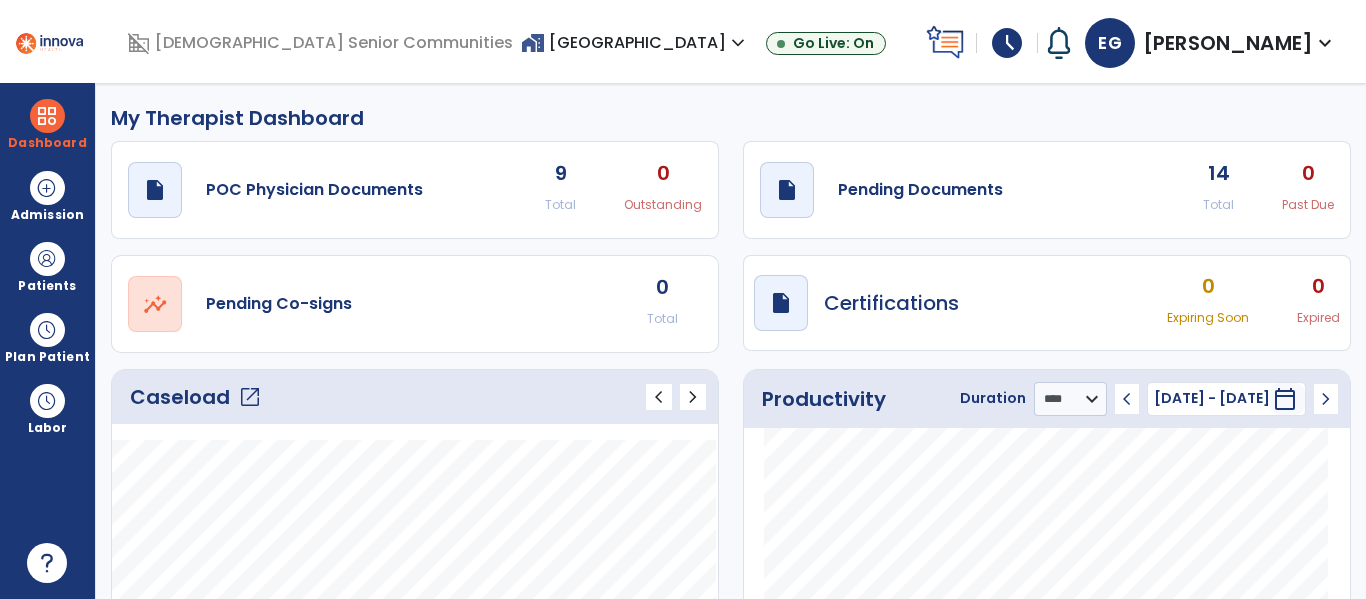 click on "Caseload   open_in_new" 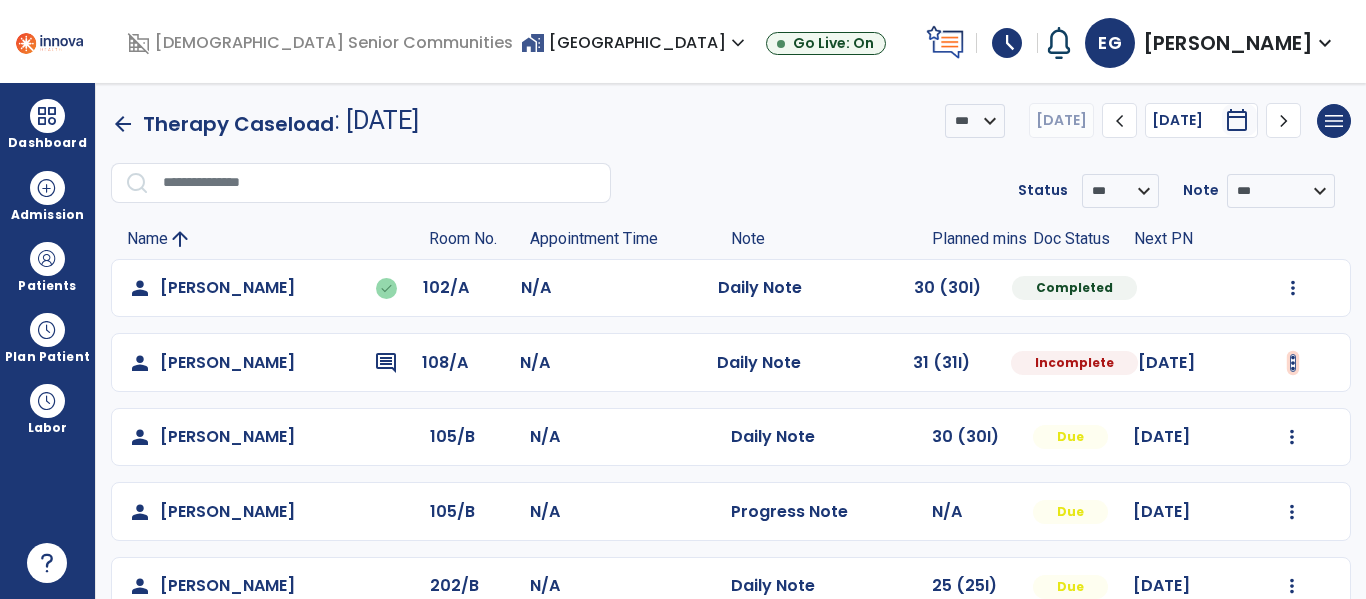 click at bounding box center (1293, 288) 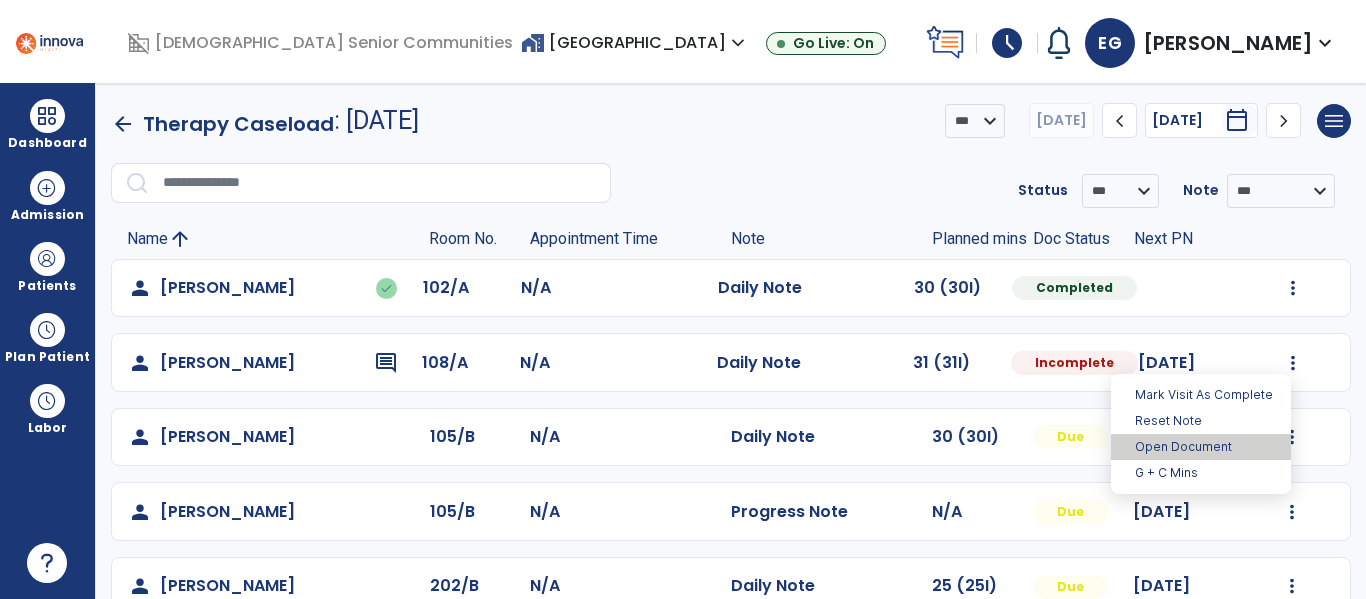 click on "Open Document" at bounding box center (1201, 447) 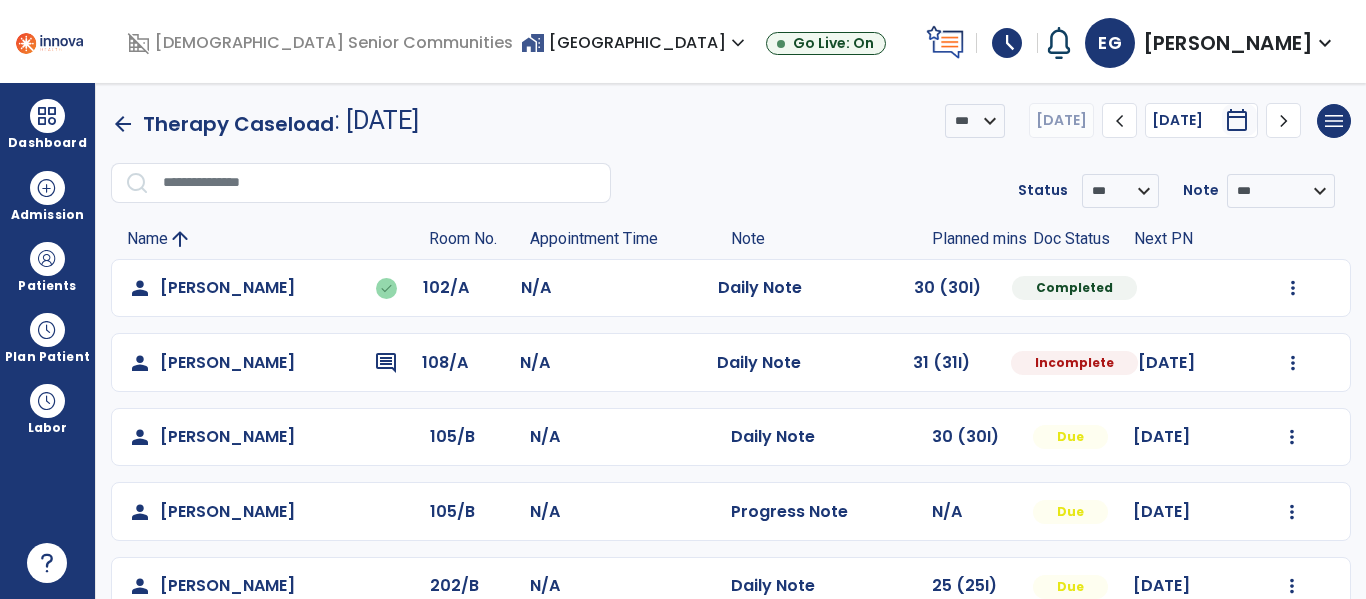 select on "*" 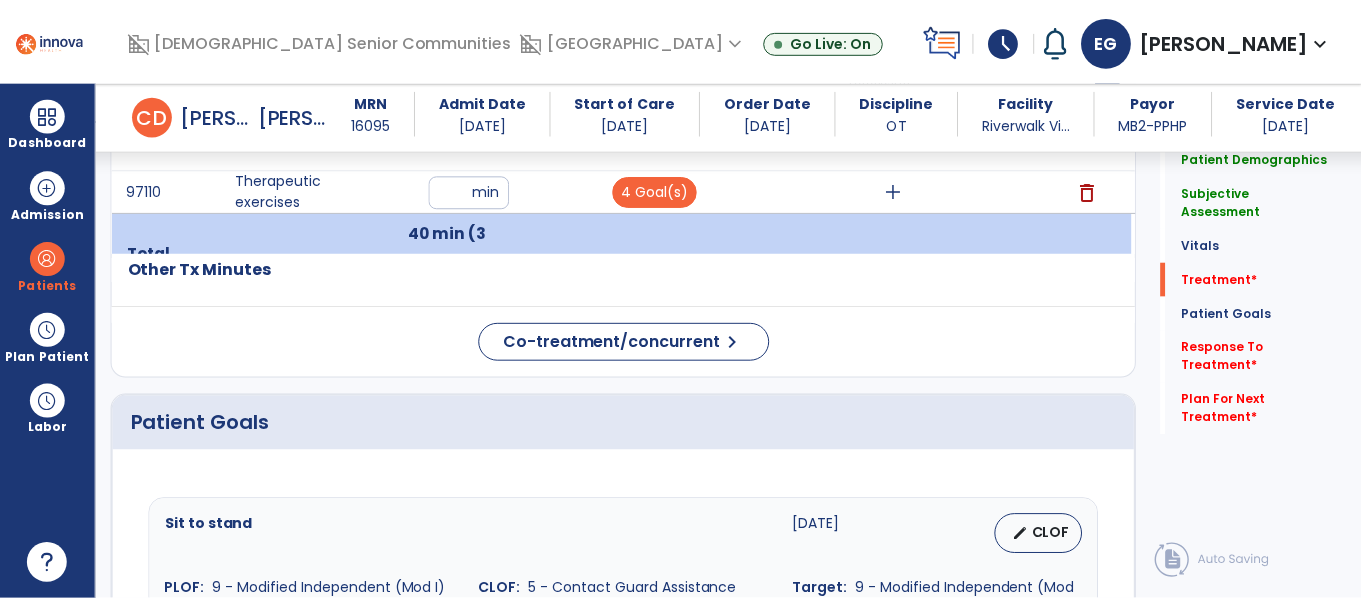 scroll, scrollTop: 1179, scrollLeft: 0, axis: vertical 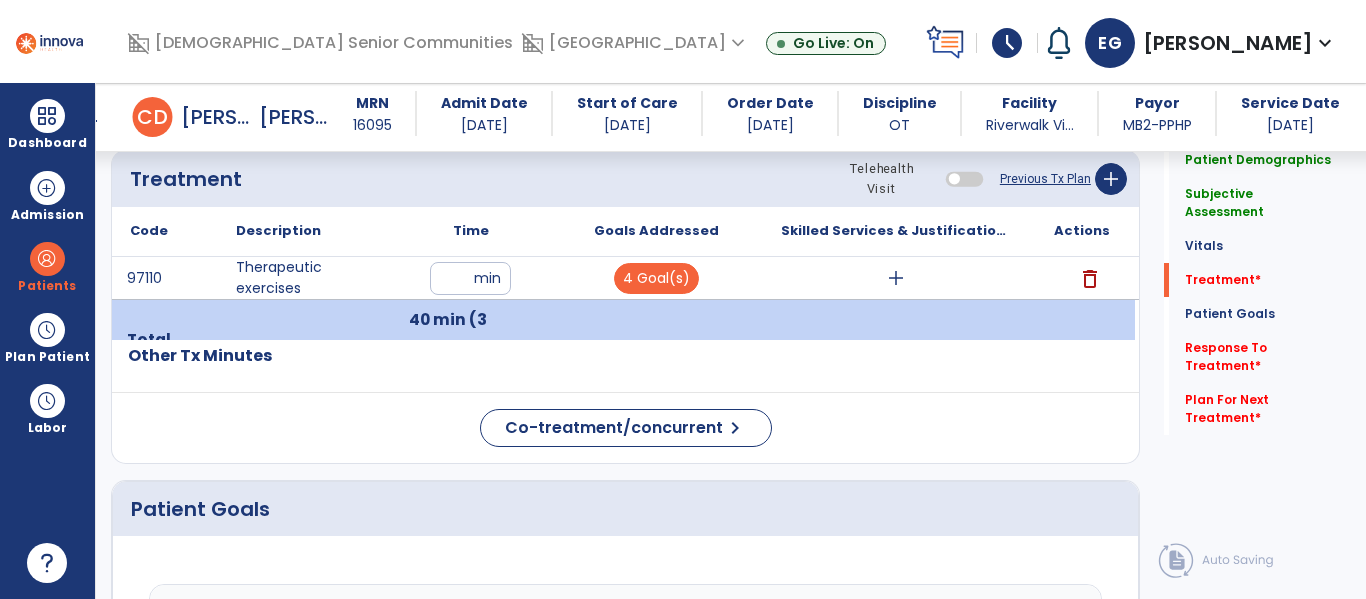 click on "add" at bounding box center (896, 278) 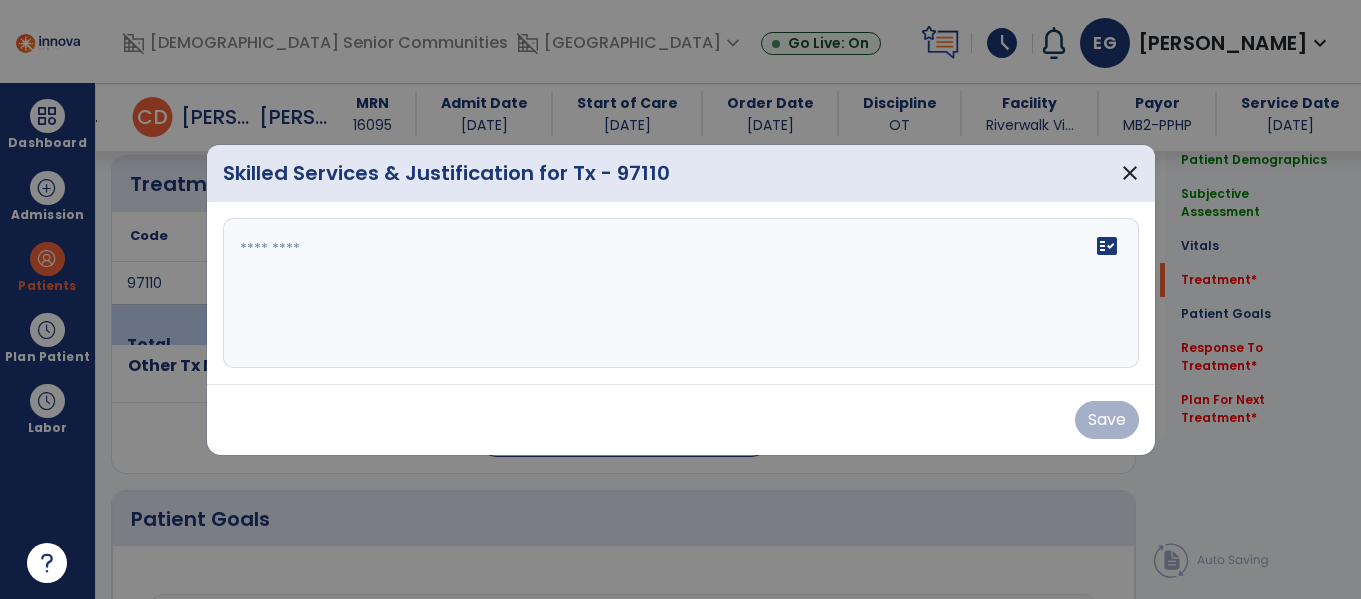scroll, scrollTop: 1179, scrollLeft: 0, axis: vertical 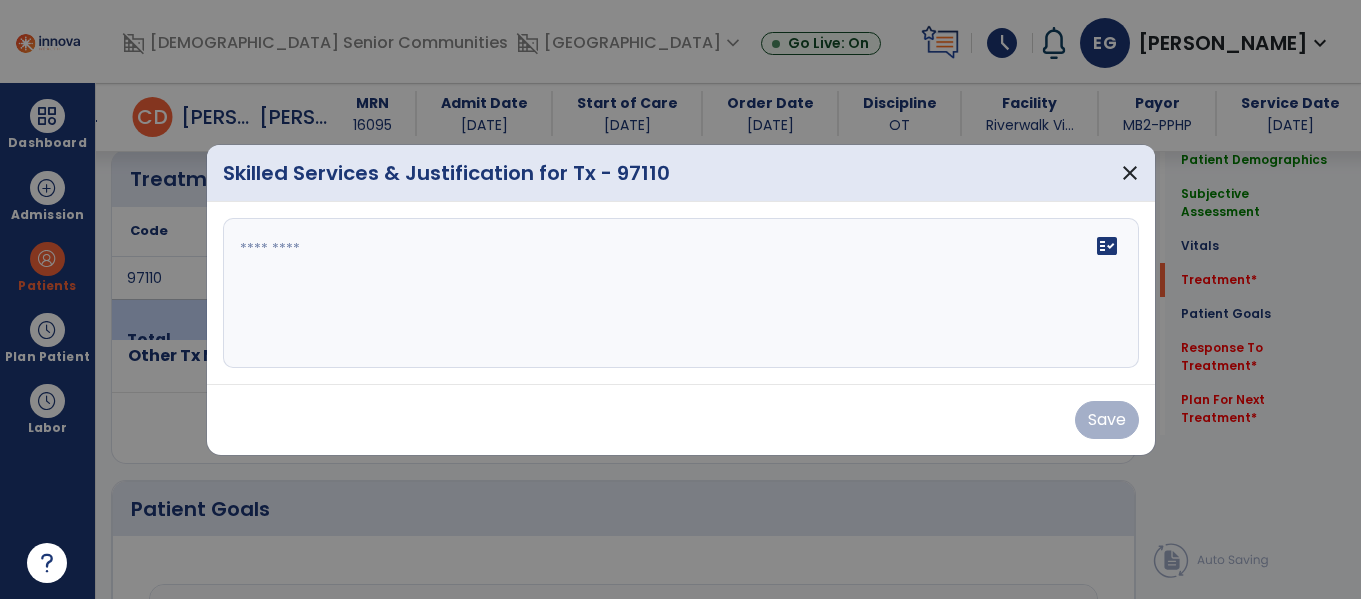 click on "fact_check" at bounding box center (681, 293) 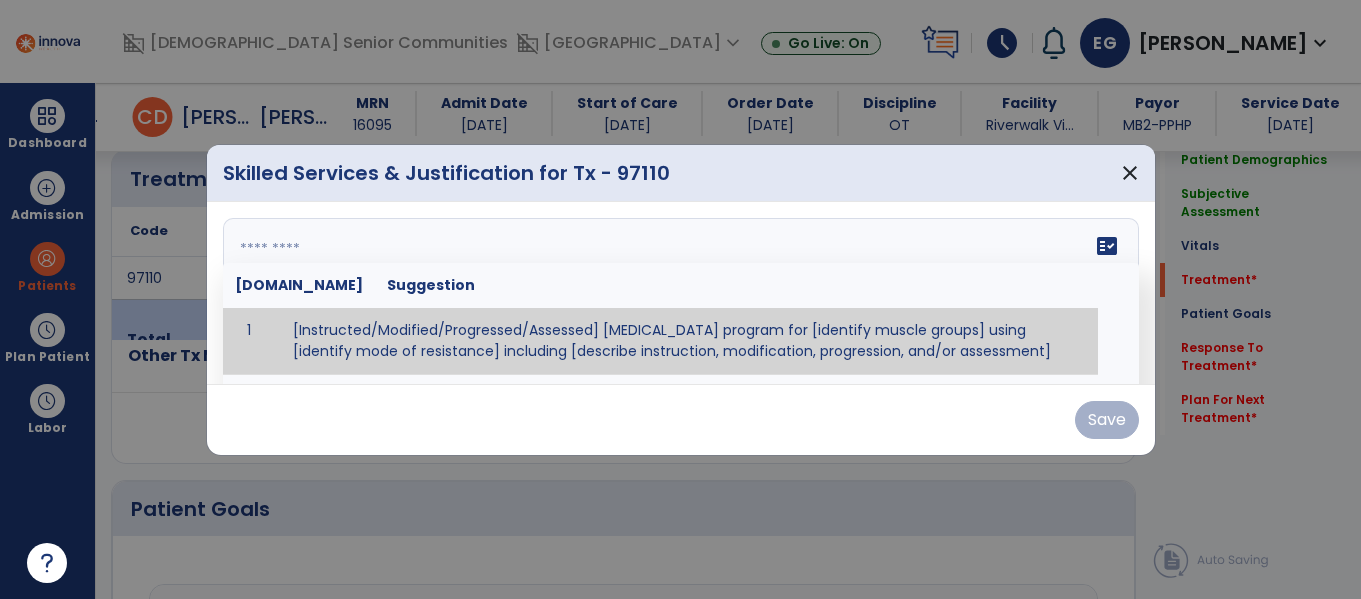 click at bounding box center (678, 293) 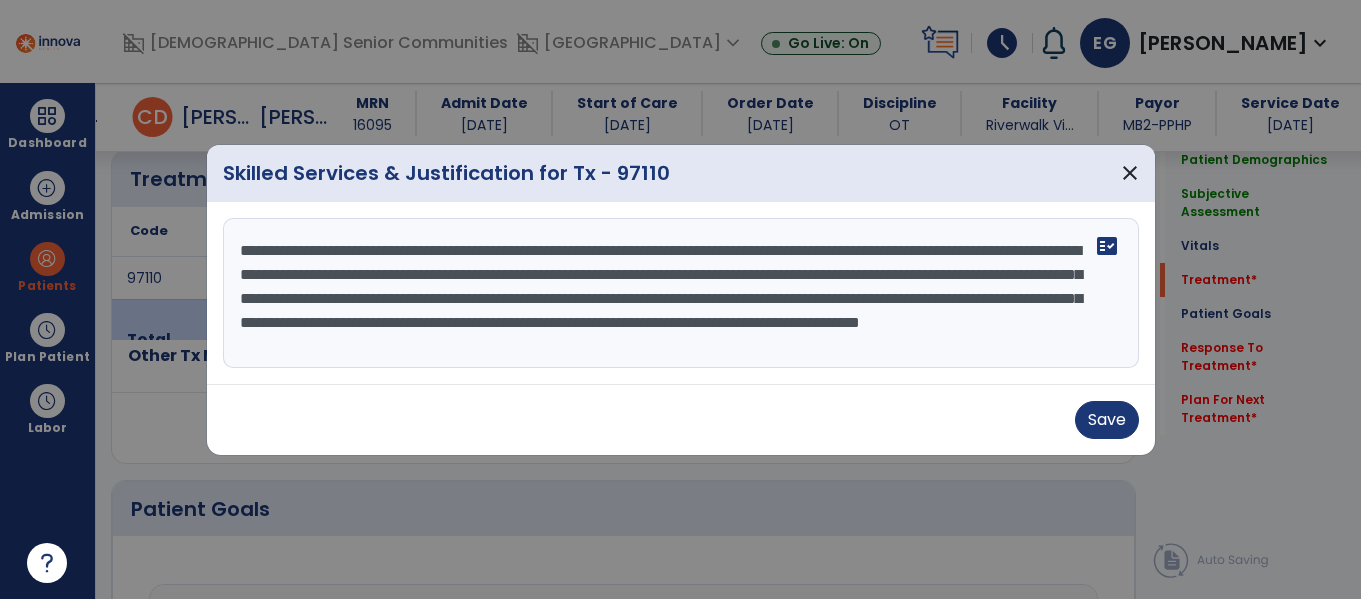 scroll, scrollTop: 16, scrollLeft: 0, axis: vertical 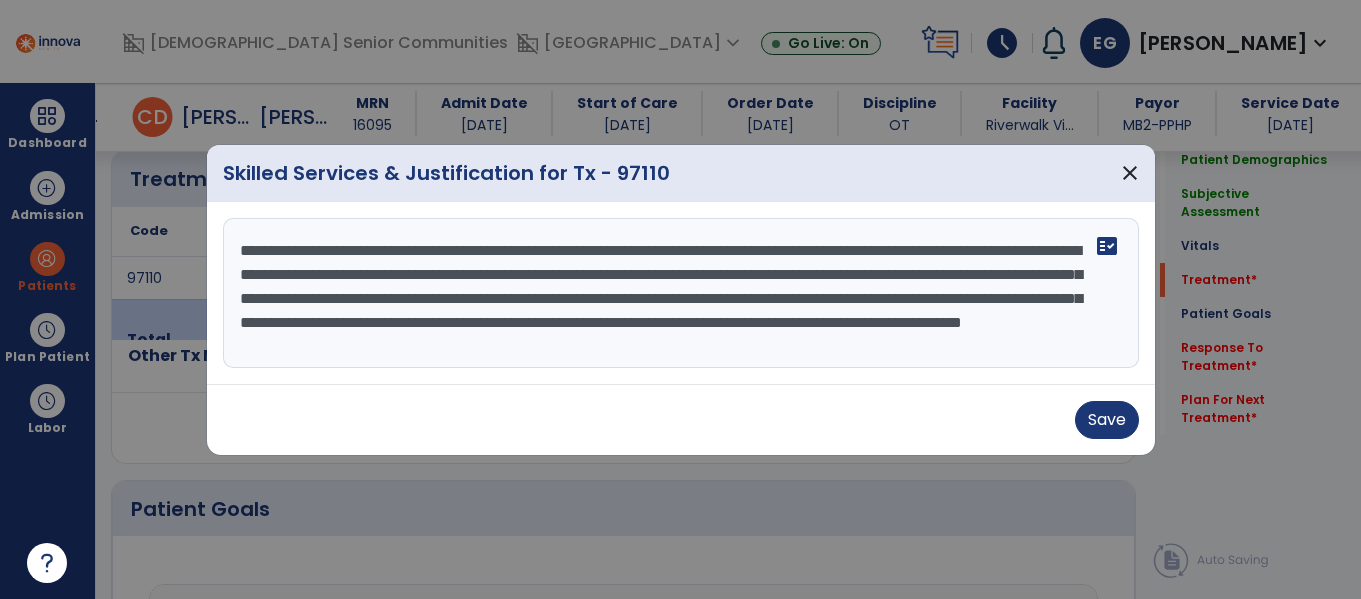 drag, startPoint x: 666, startPoint y: 287, endPoint x: 720, endPoint y: 306, distance: 57.245087 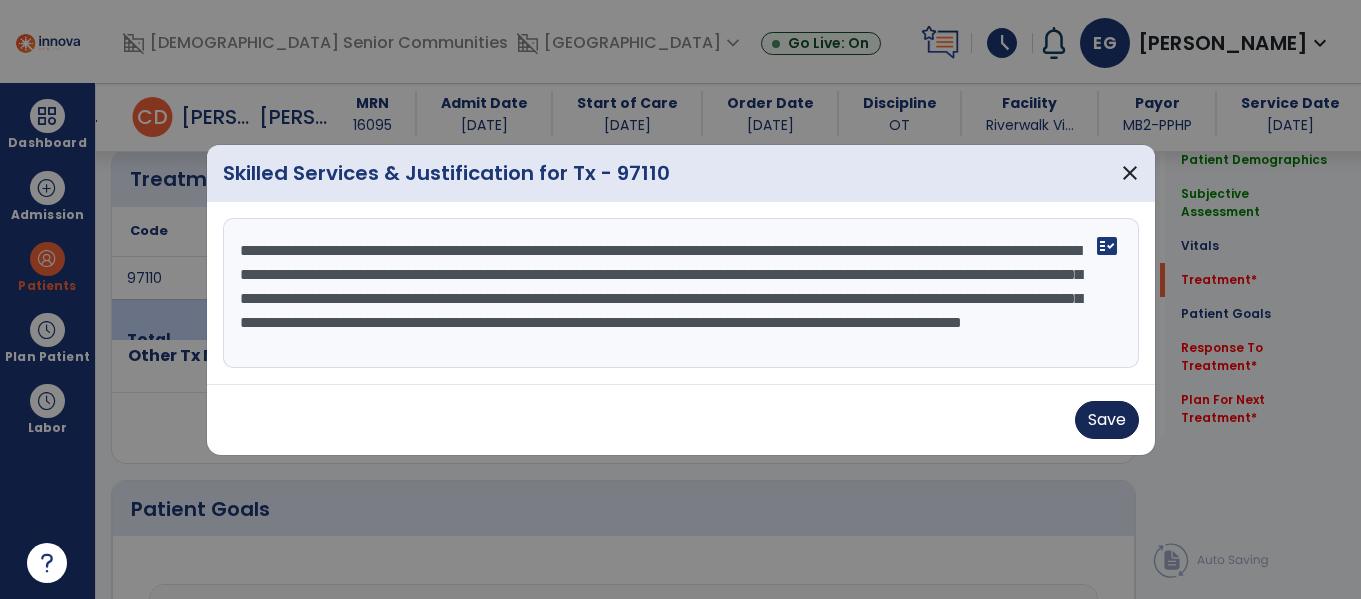 type on "**********" 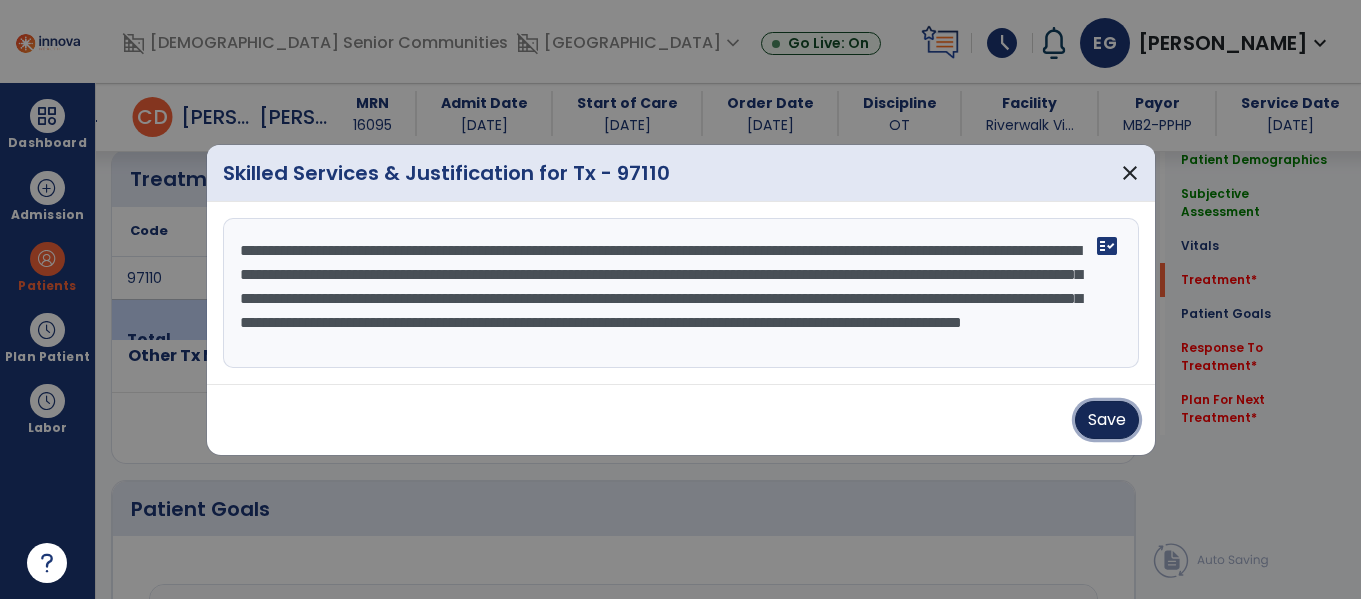 click on "Save" at bounding box center (1107, 420) 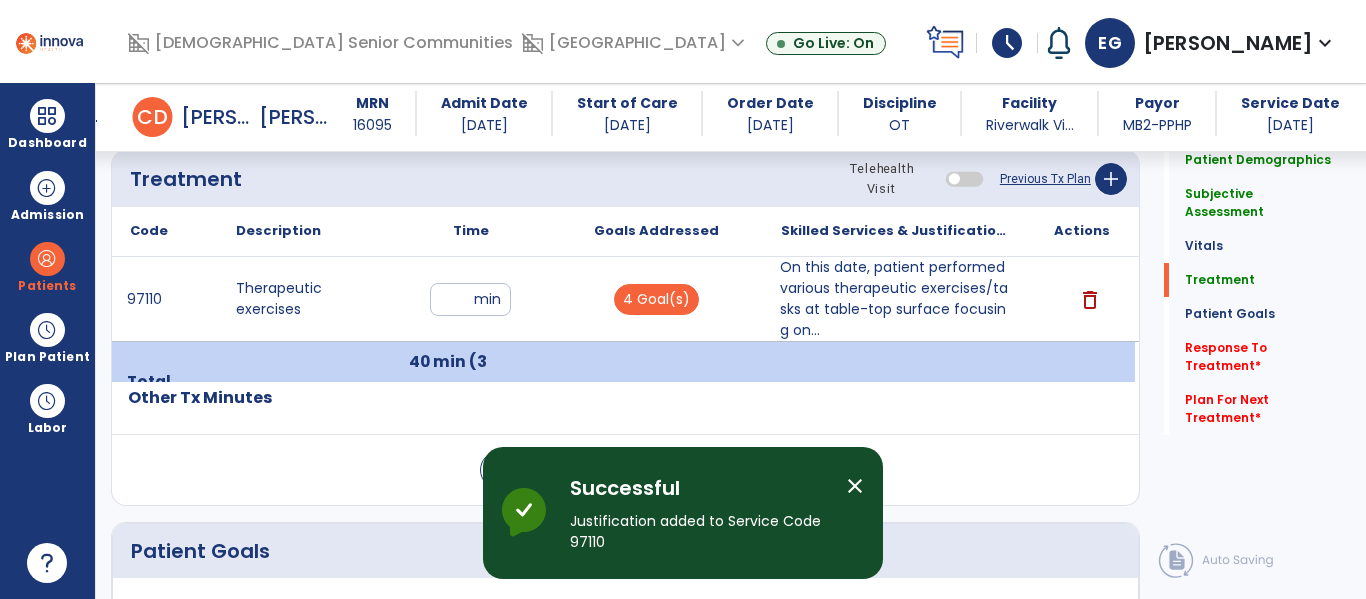 scroll, scrollTop: 2169, scrollLeft: 0, axis: vertical 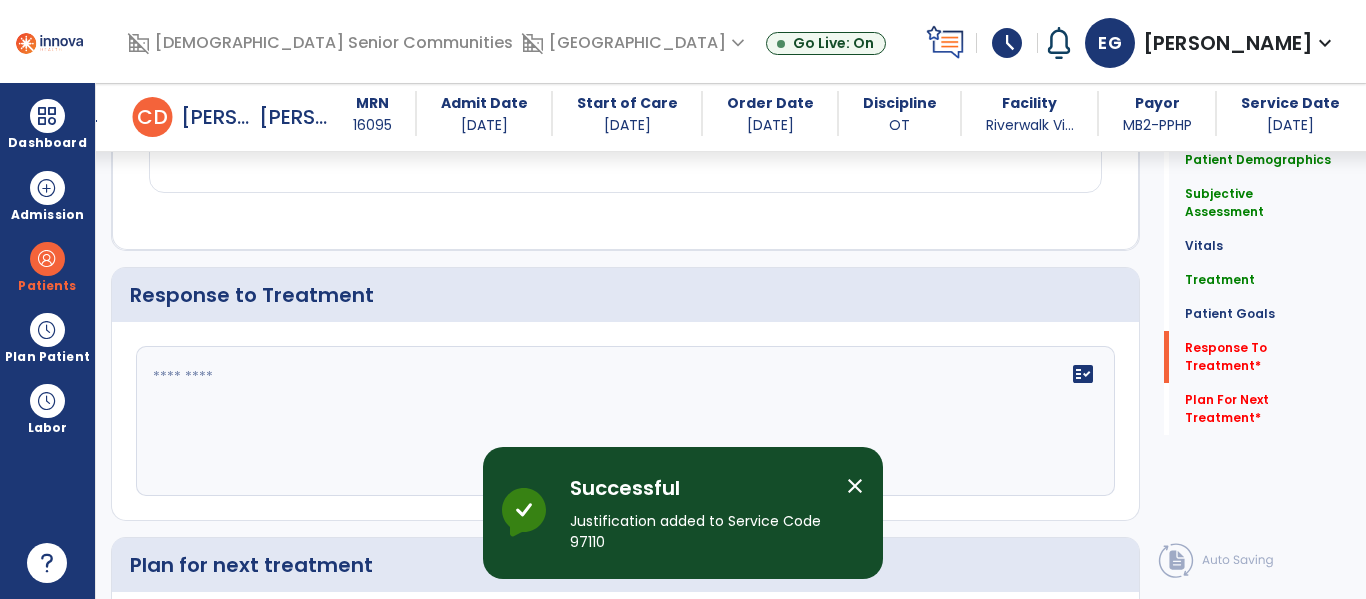click 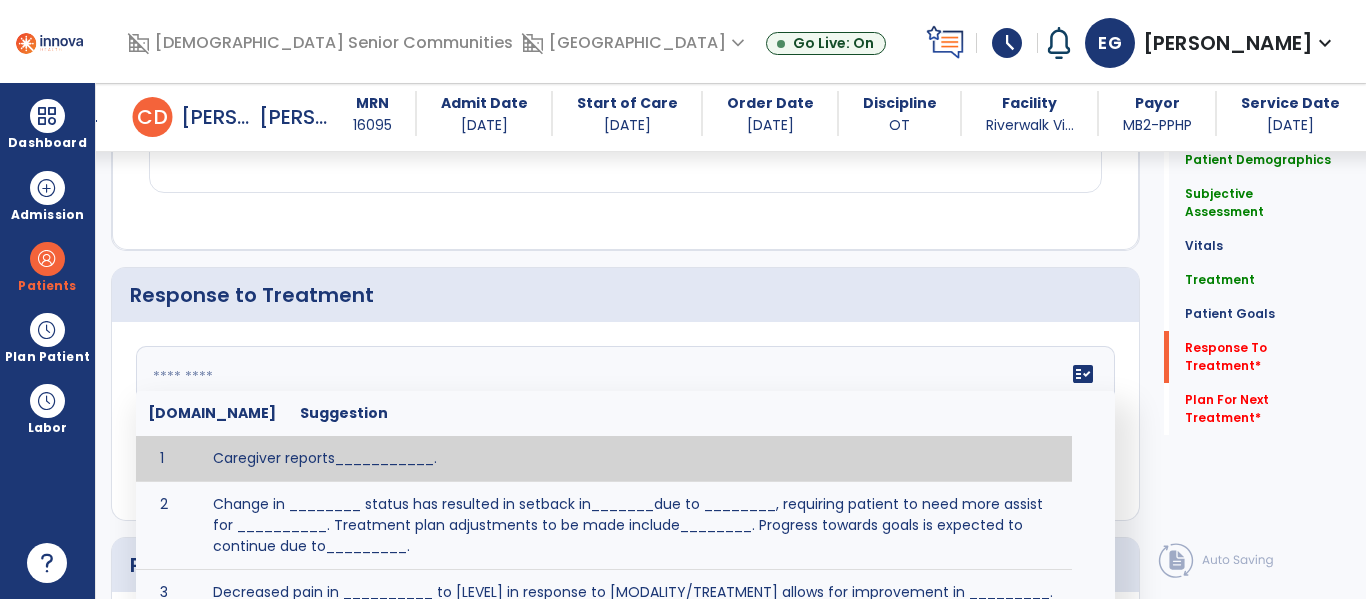 click 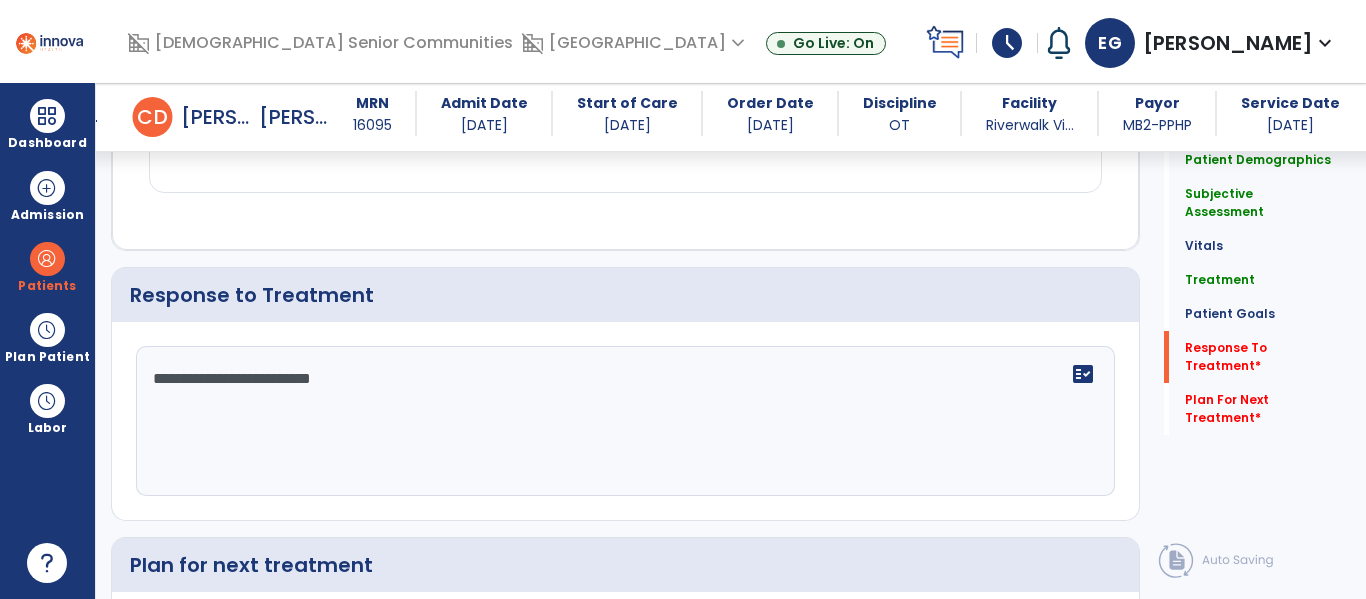 click on "**********" 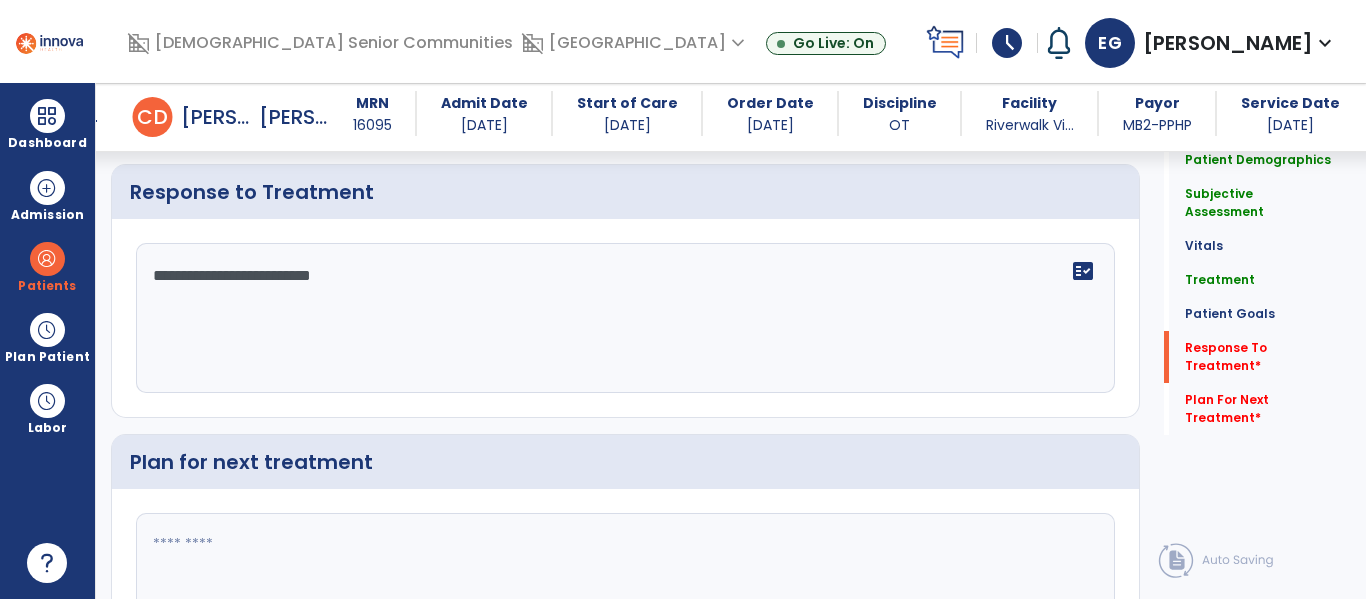 scroll, scrollTop: 2295, scrollLeft: 0, axis: vertical 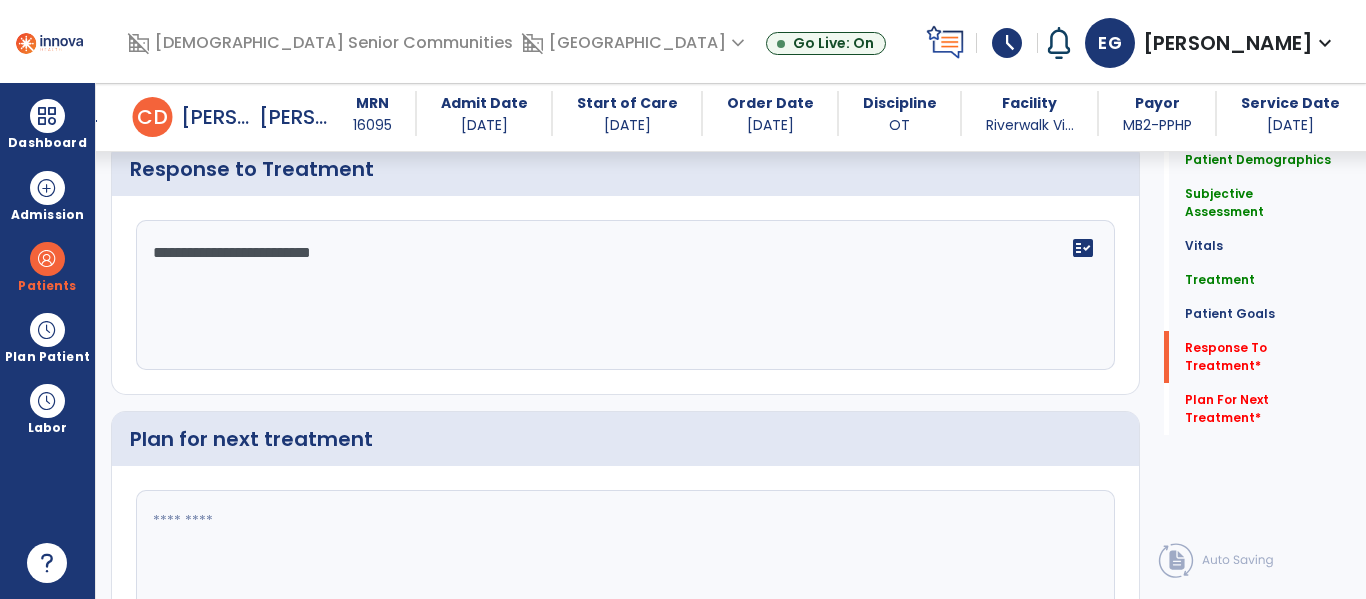 type on "**********" 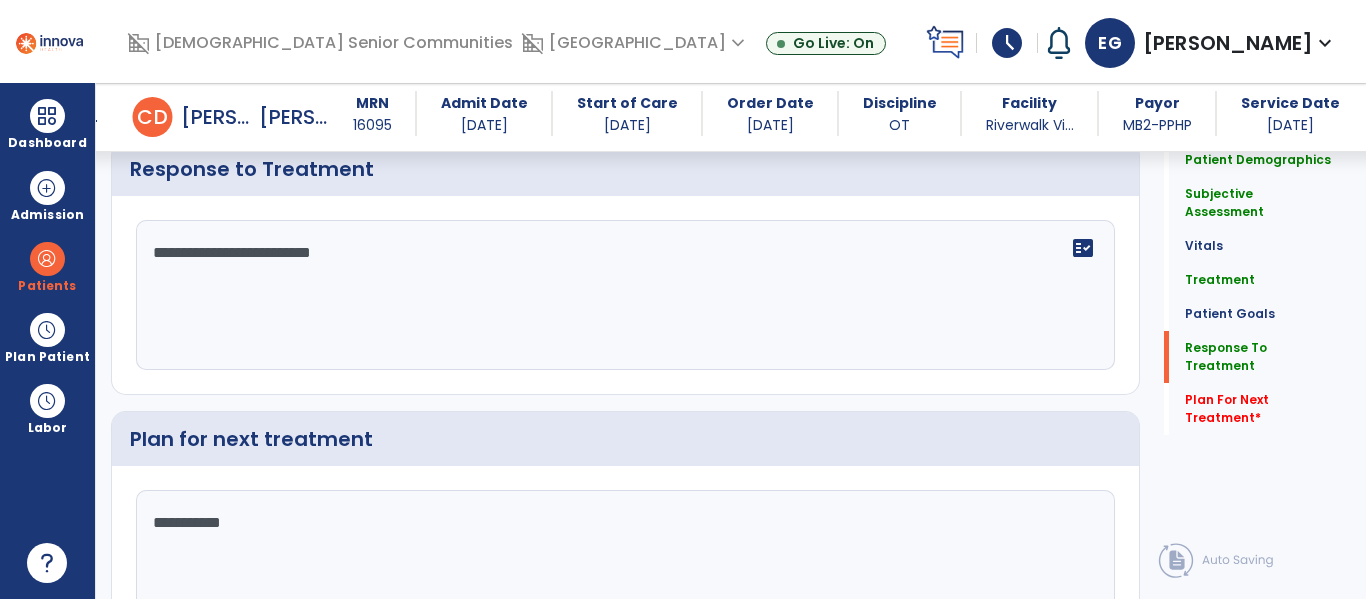 scroll, scrollTop: 2295, scrollLeft: 0, axis: vertical 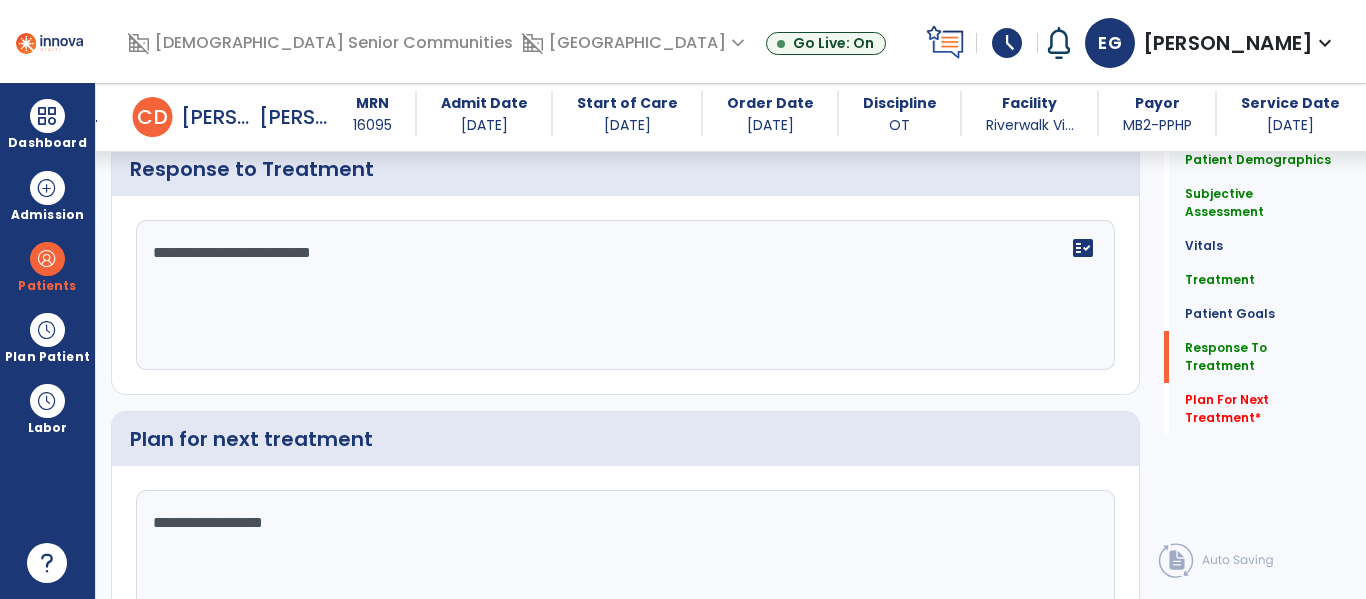 paste on "**********" 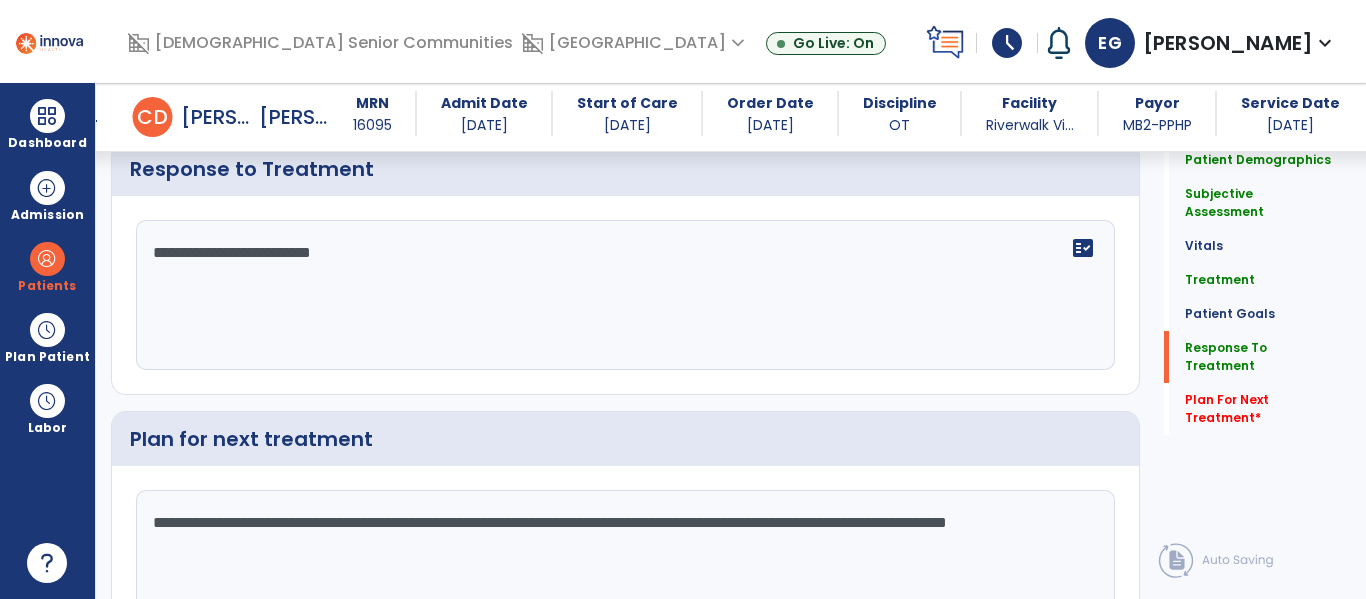 click on "**********" 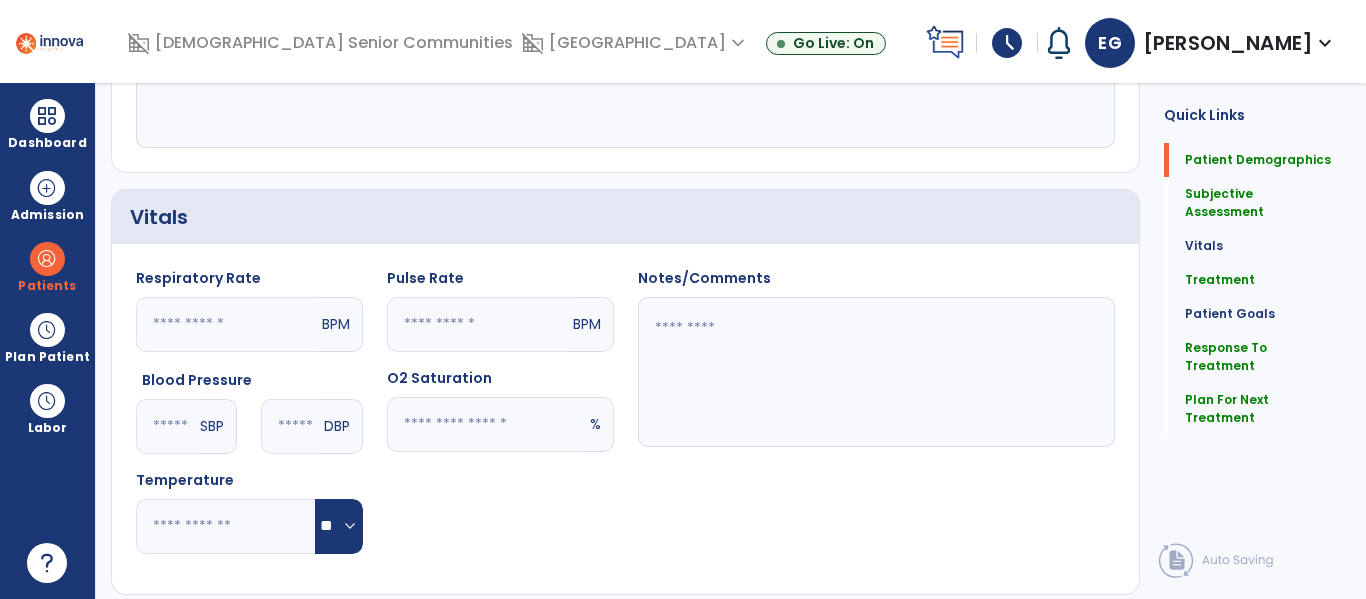 scroll, scrollTop: 0, scrollLeft: 0, axis: both 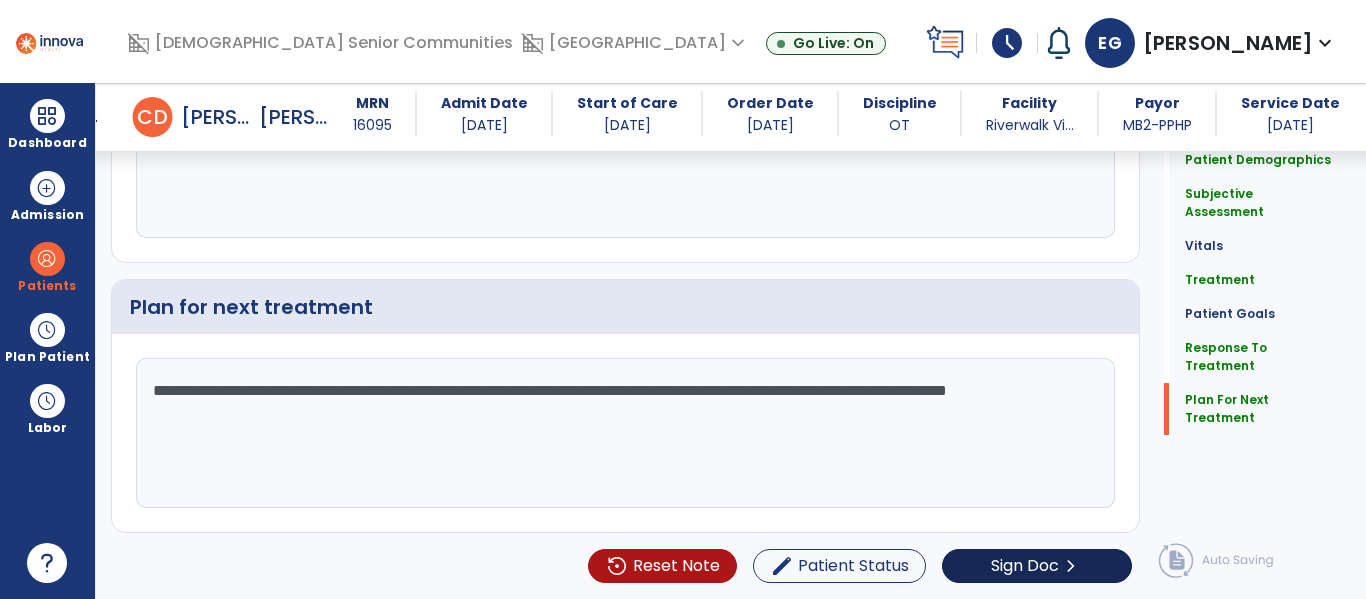 type on "**********" 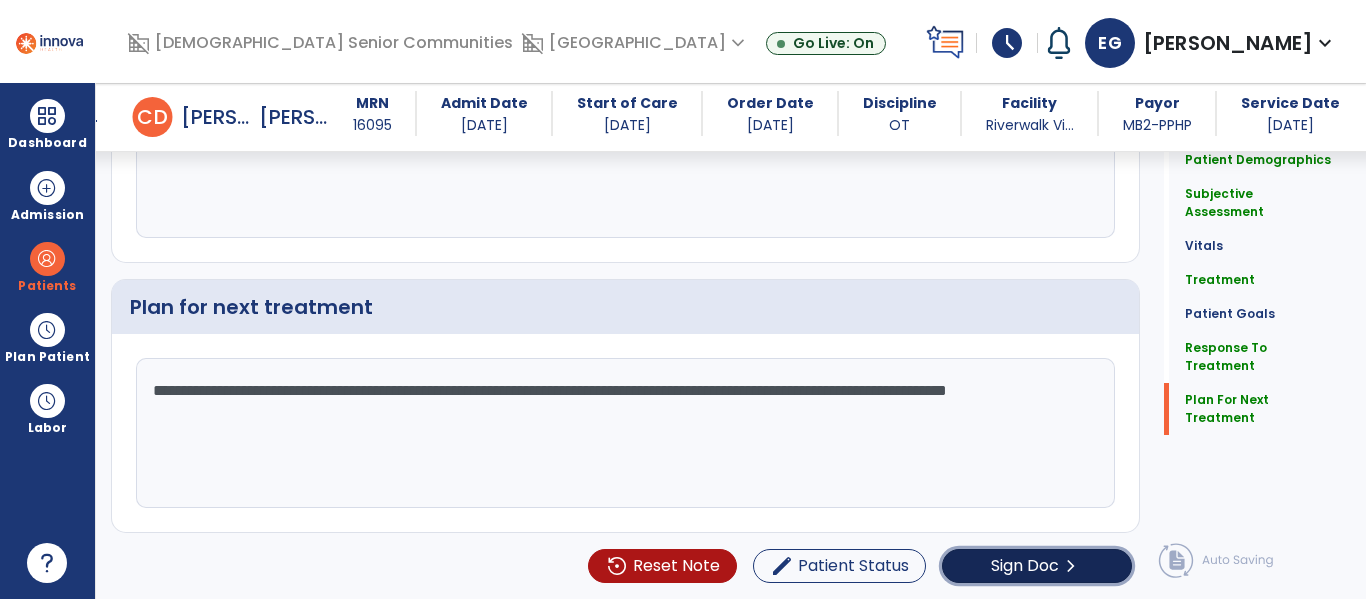 click on "Sign Doc" 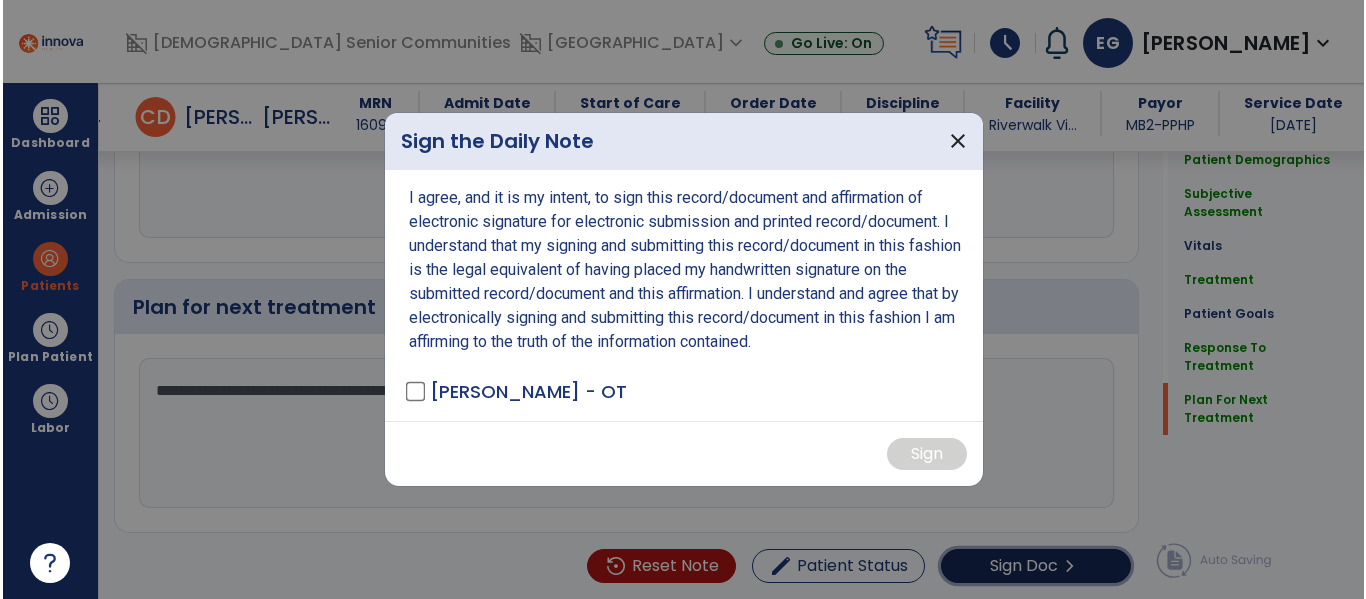 scroll, scrollTop: 2427, scrollLeft: 0, axis: vertical 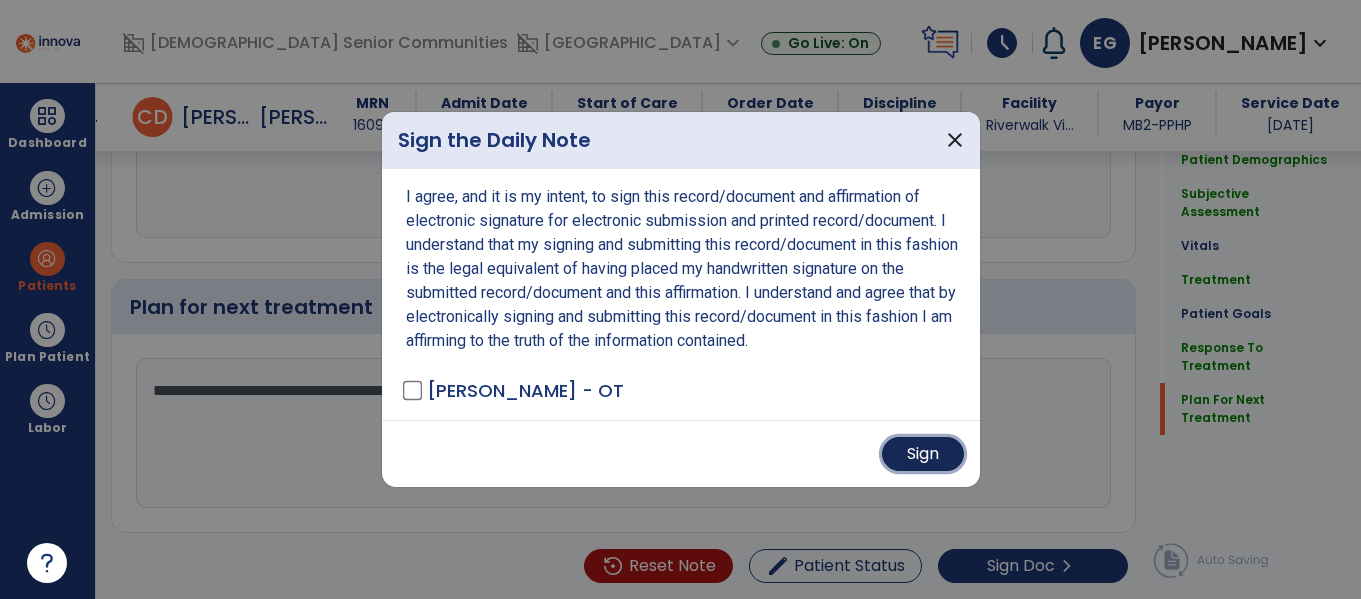 click on "Sign" at bounding box center (923, 454) 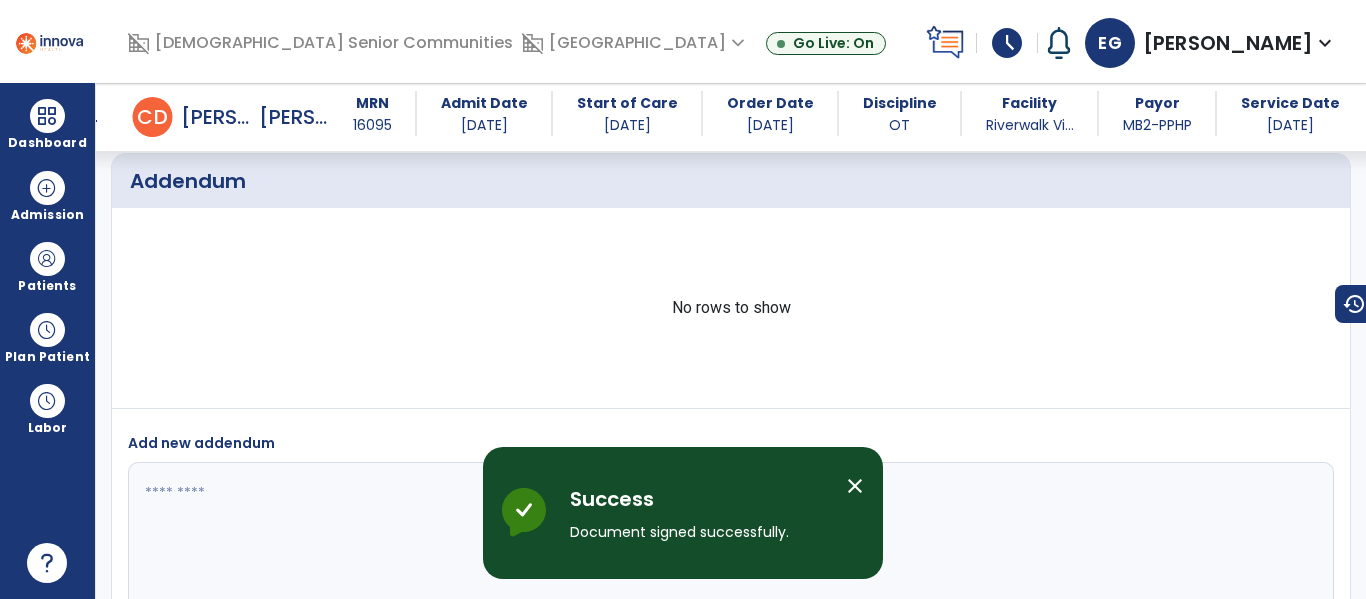 scroll, scrollTop: 3646, scrollLeft: 0, axis: vertical 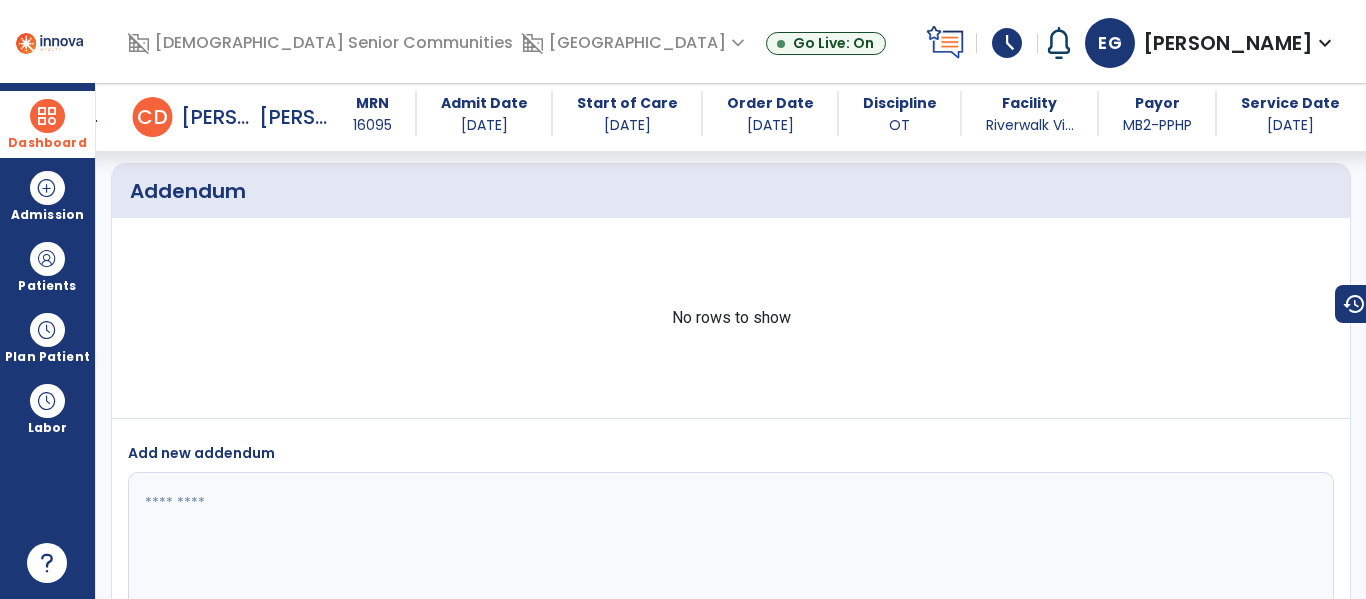 click on "Dashboard" at bounding box center (47, 124) 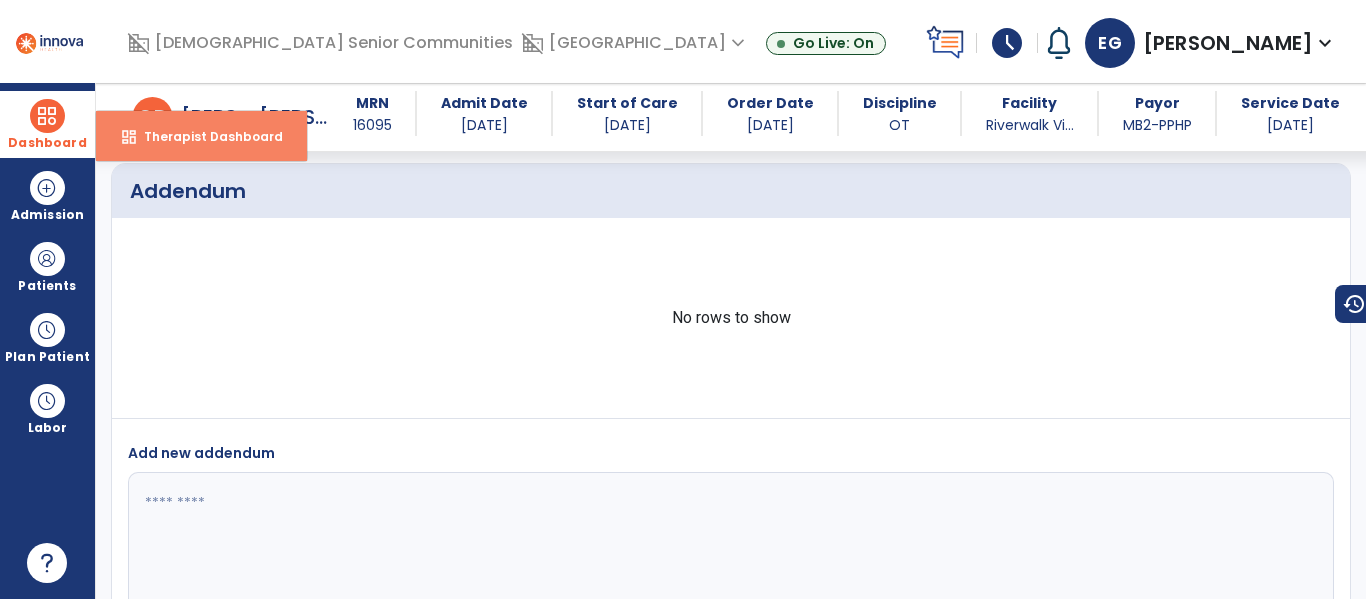 click on "Therapist Dashboard" at bounding box center [205, 136] 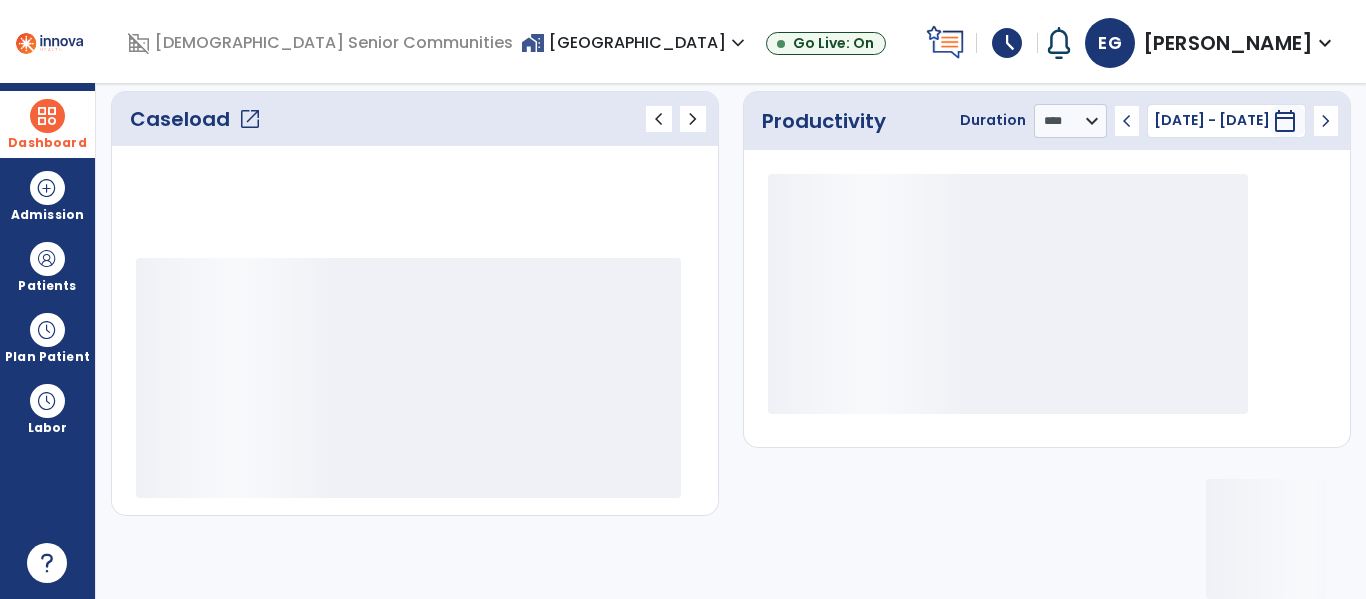 scroll, scrollTop: 278, scrollLeft: 0, axis: vertical 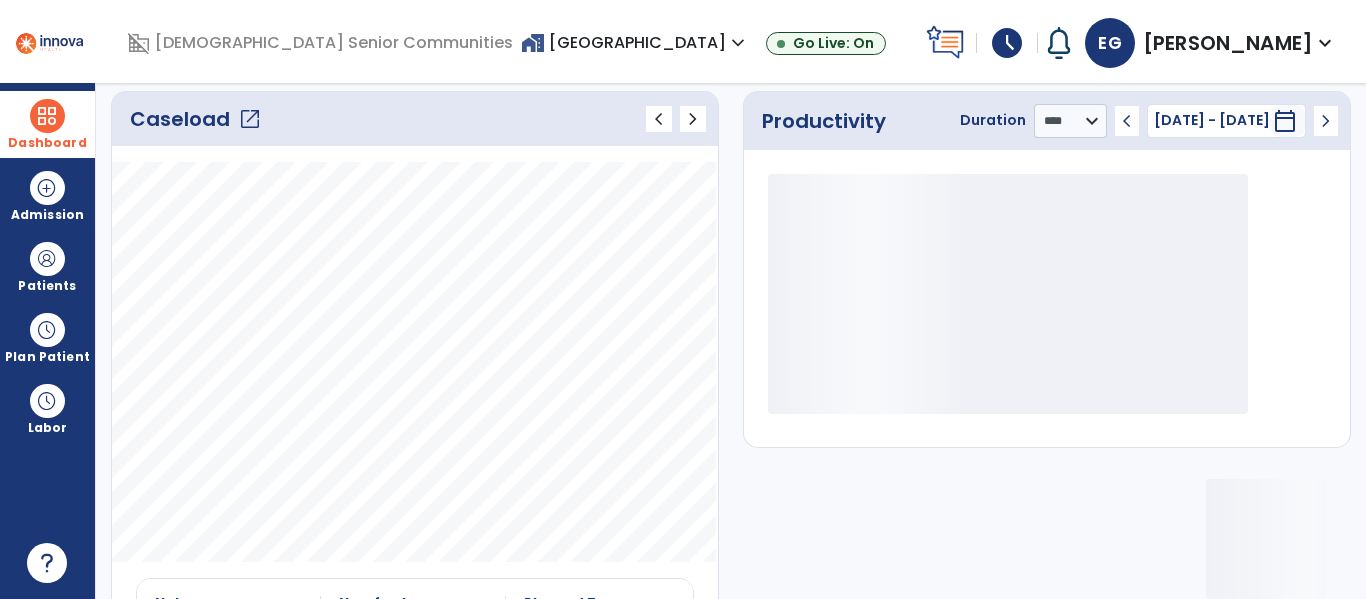 click on "Caseload   open_in_new" 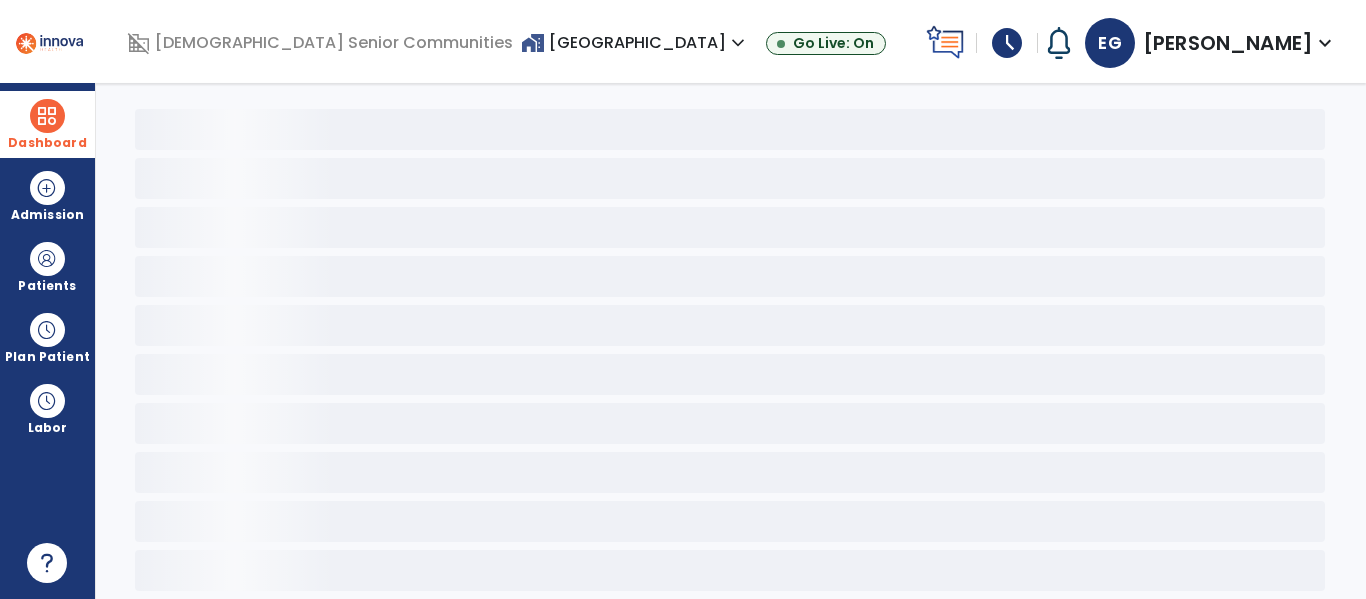 scroll, scrollTop: 78, scrollLeft: 0, axis: vertical 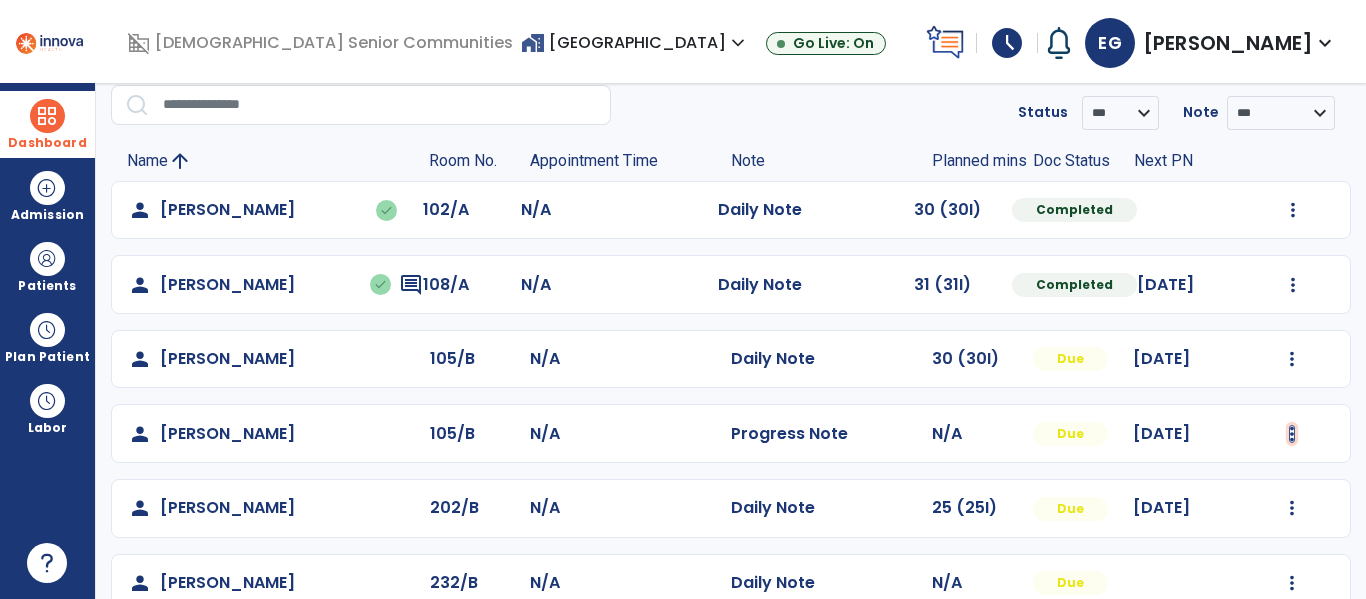 click at bounding box center (1293, 210) 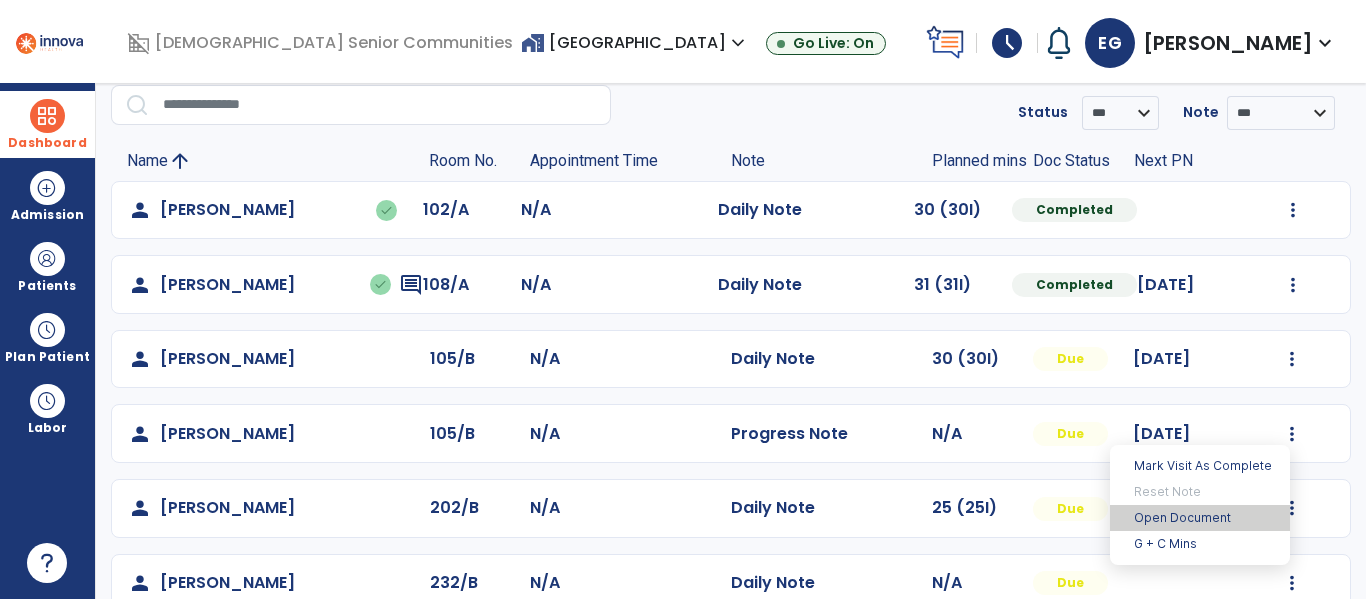 click on "Open Document" at bounding box center [1200, 518] 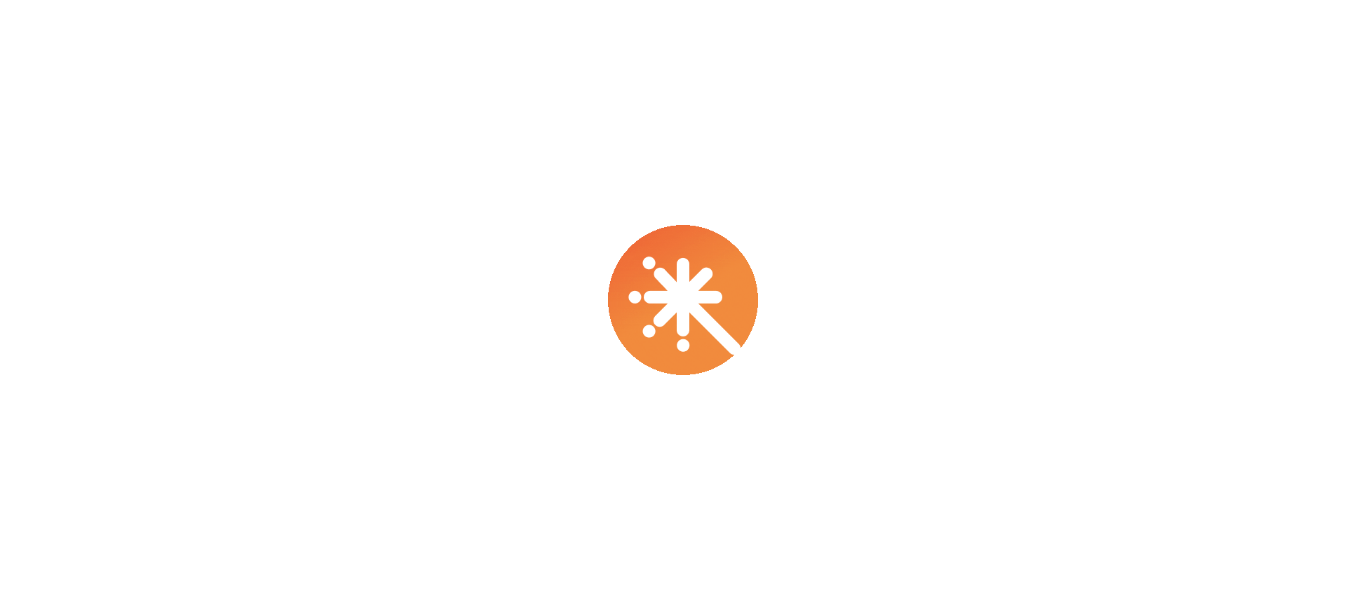 scroll, scrollTop: 0, scrollLeft: 0, axis: both 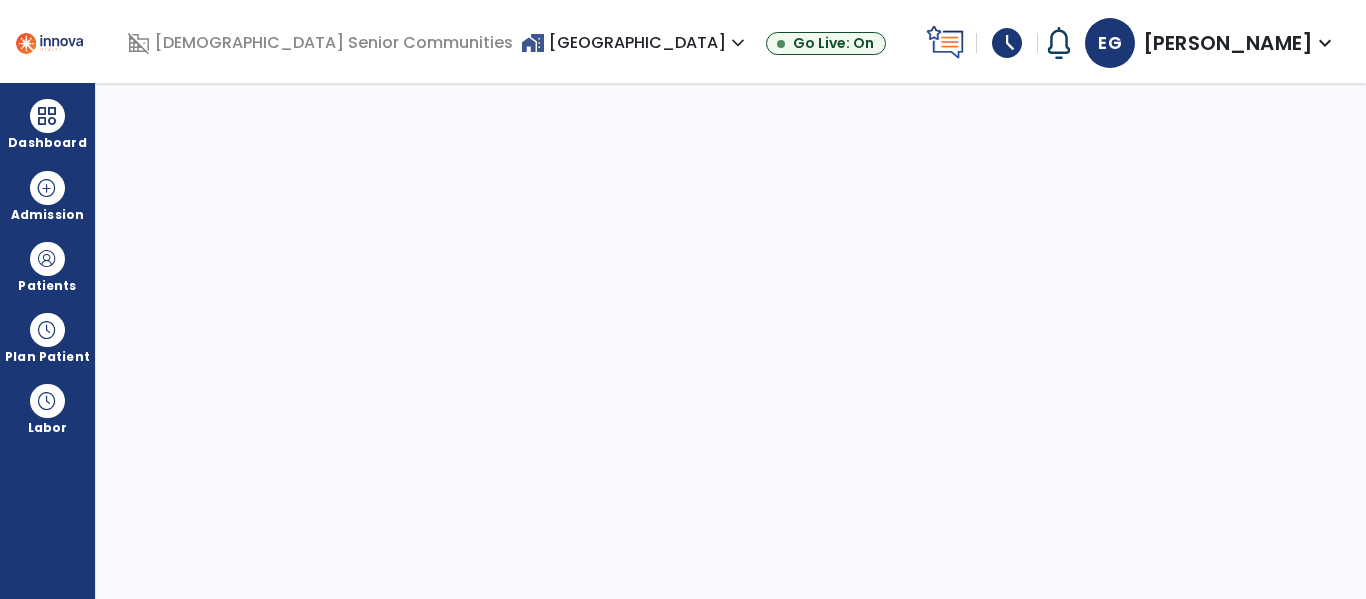 select on "****" 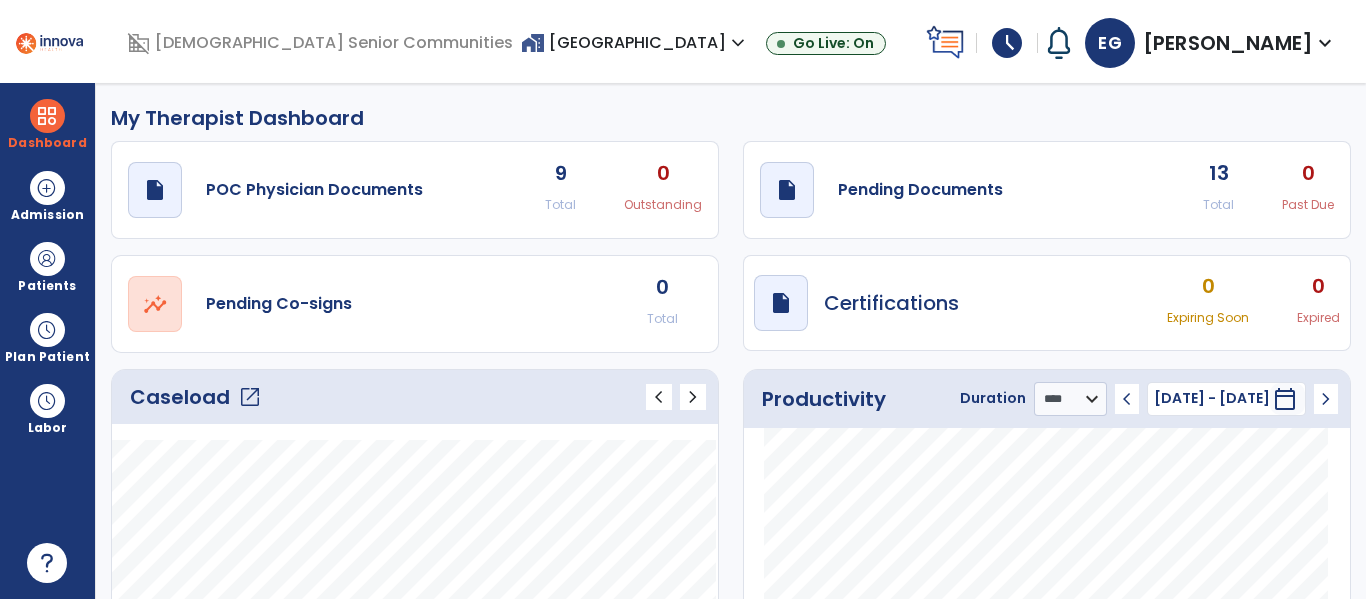 scroll, scrollTop: 0, scrollLeft: 0, axis: both 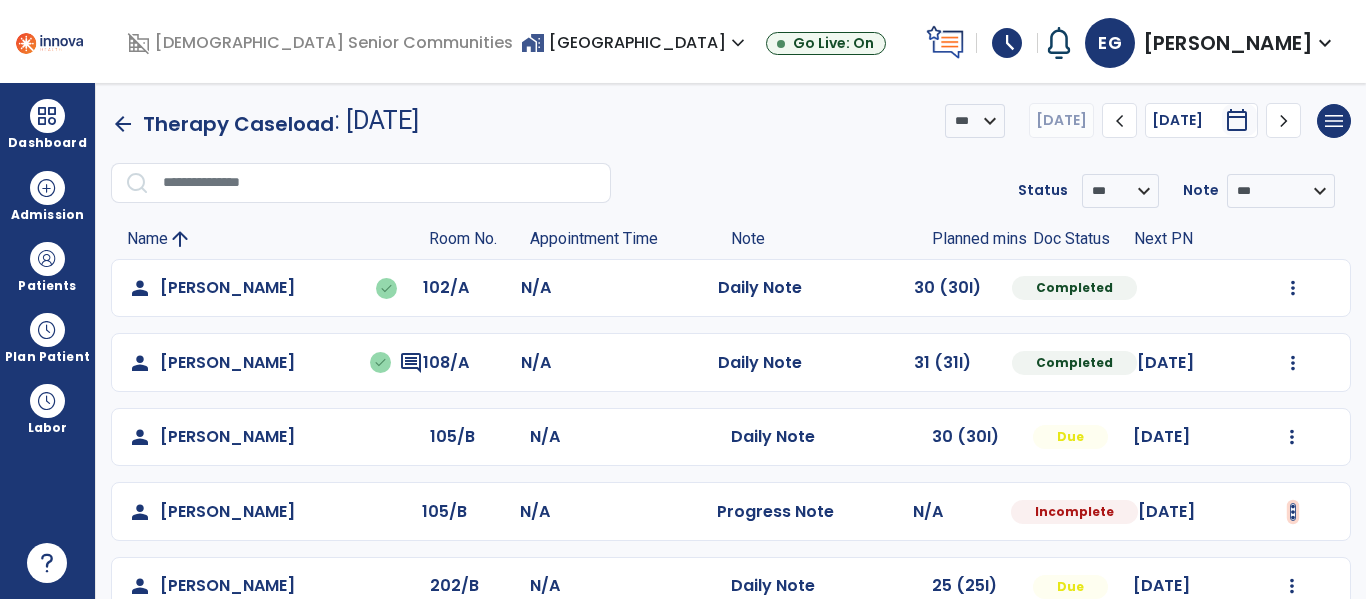 click at bounding box center [1293, 288] 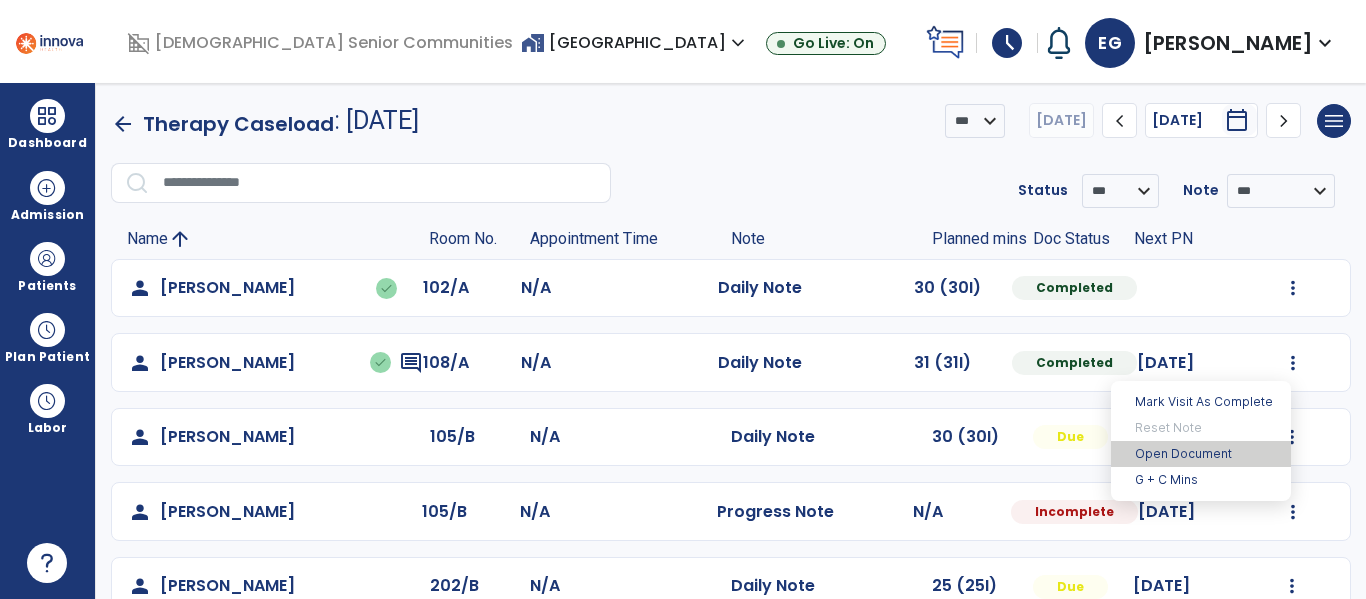 click on "Open Document" at bounding box center [1201, 454] 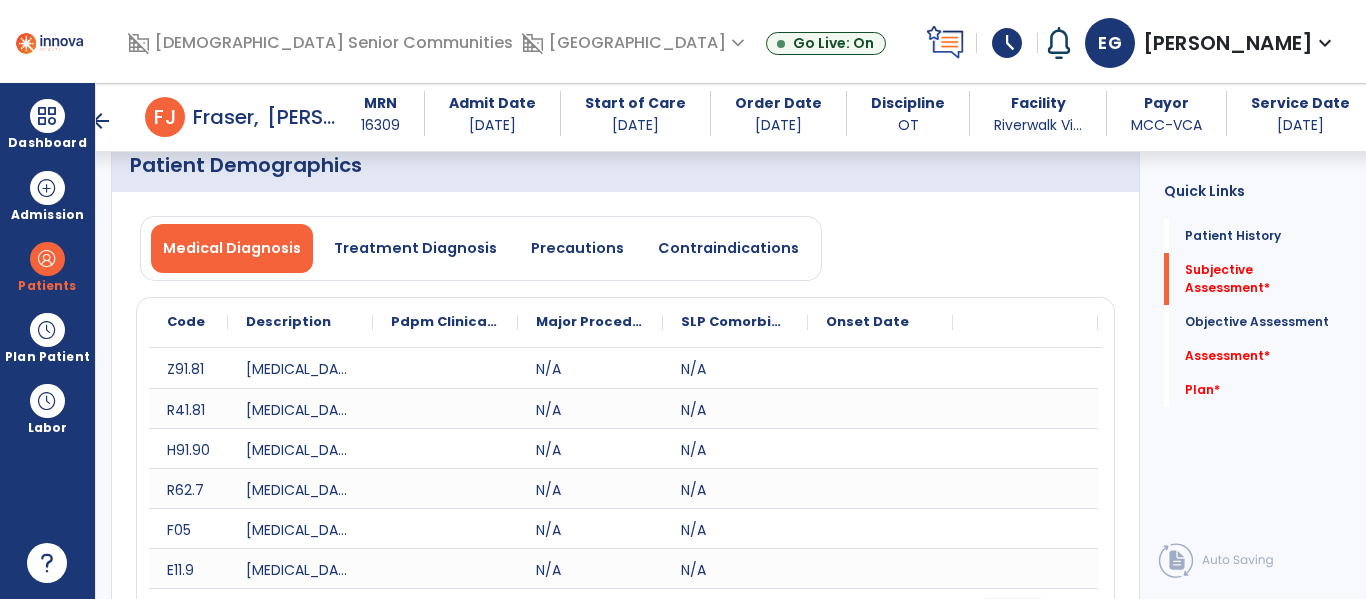 scroll, scrollTop: 524, scrollLeft: 0, axis: vertical 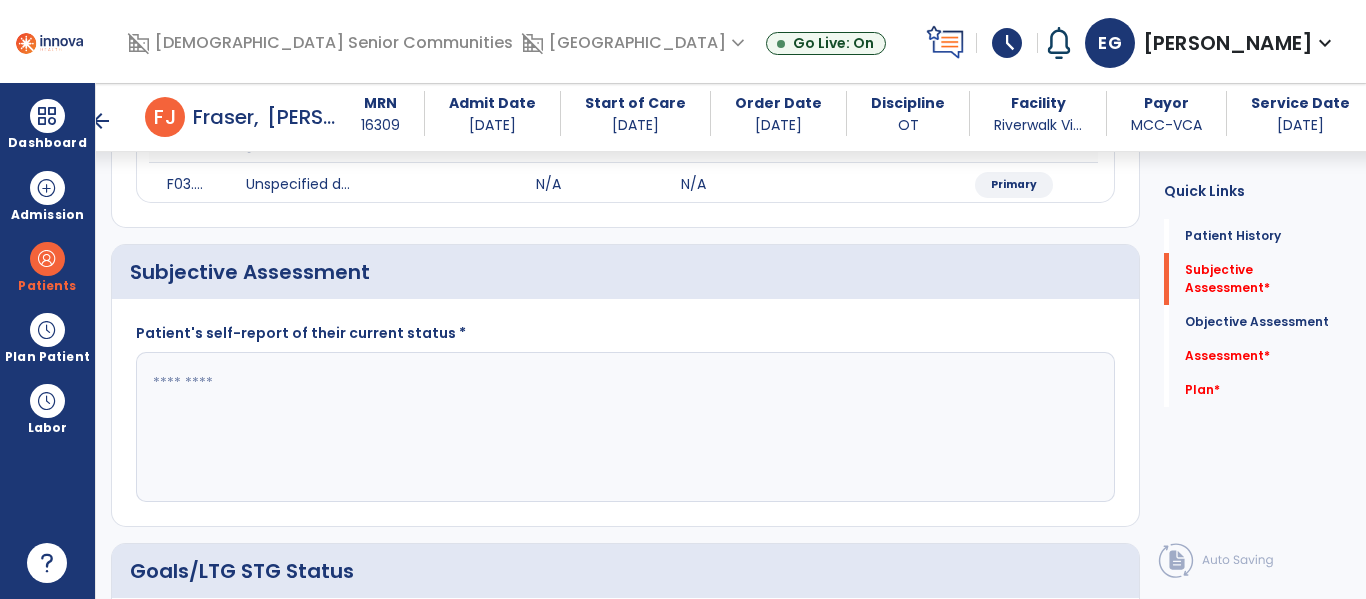 click 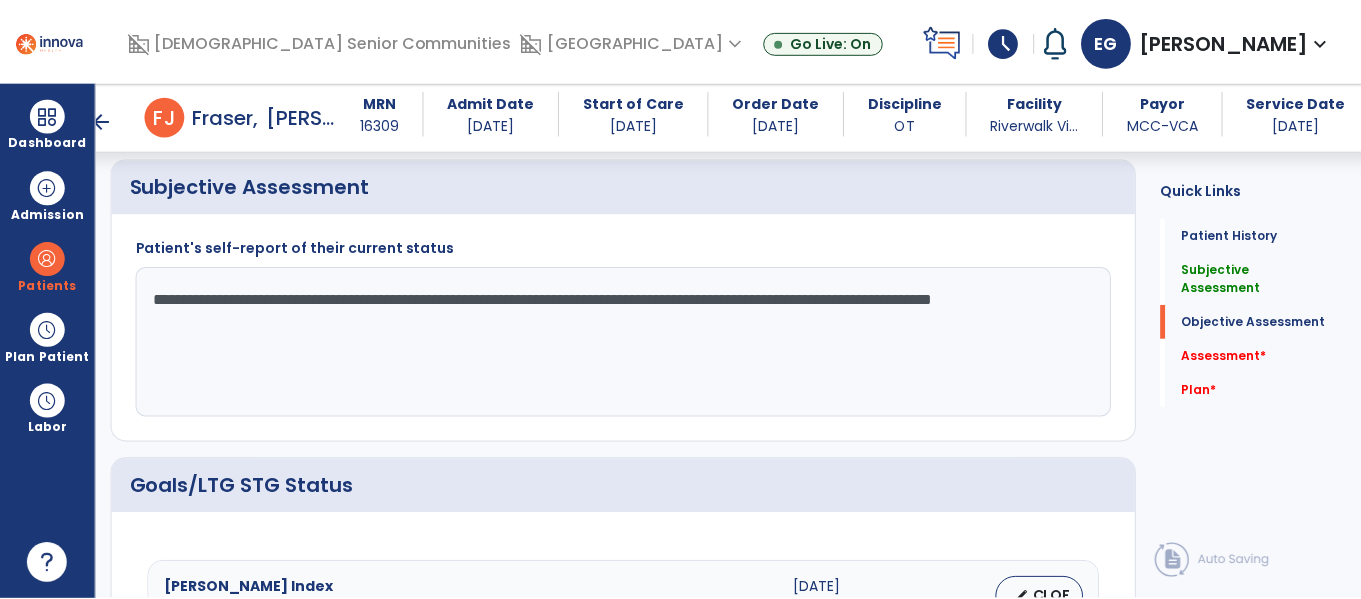 scroll, scrollTop: 803, scrollLeft: 0, axis: vertical 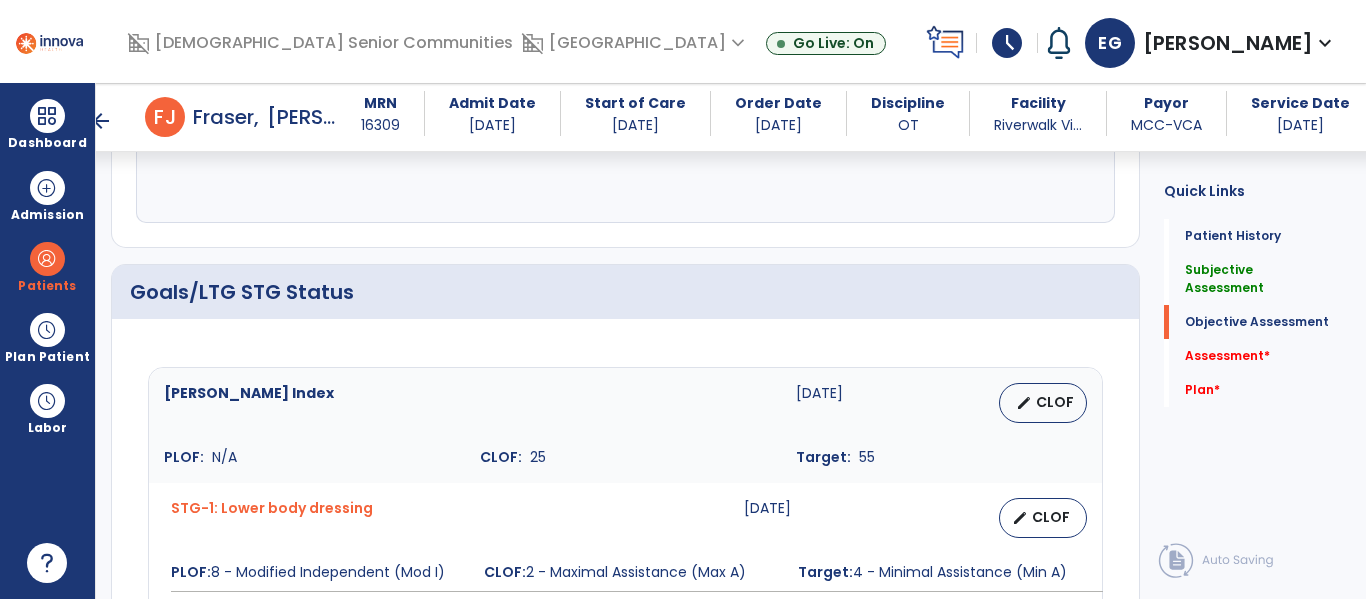 type on "**********" 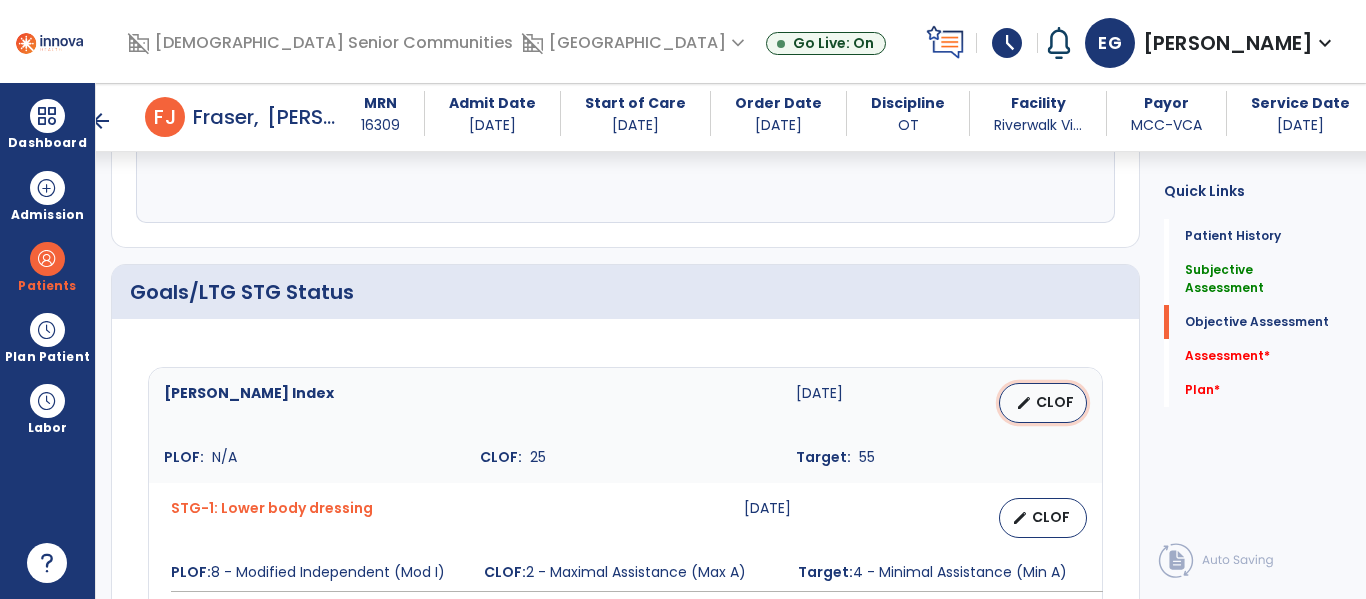click on "edit" at bounding box center (1024, 403) 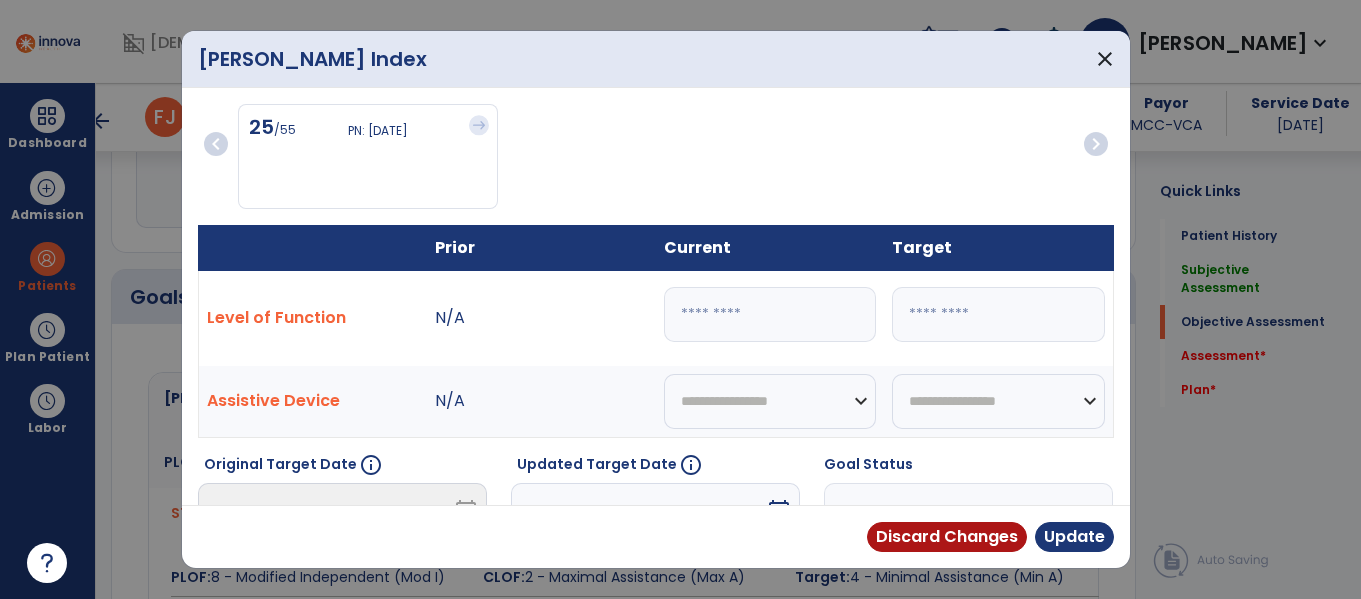 scroll, scrollTop: 803, scrollLeft: 0, axis: vertical 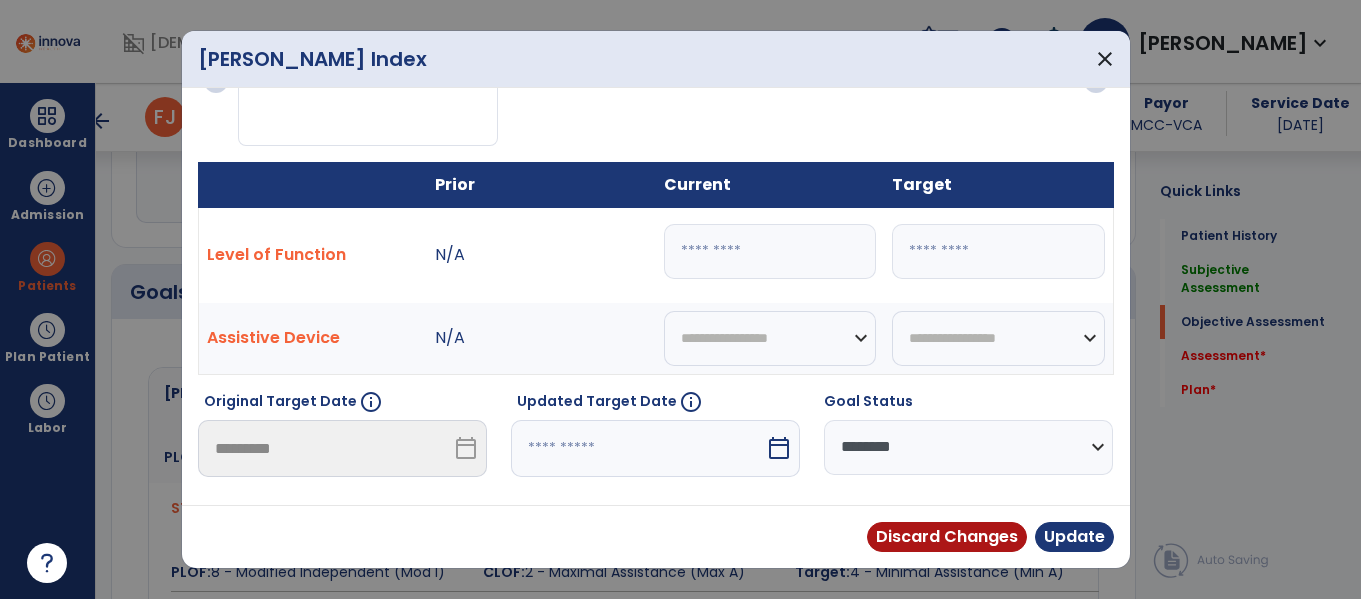 click on "calendar_today" at bounding box center (779, 448) 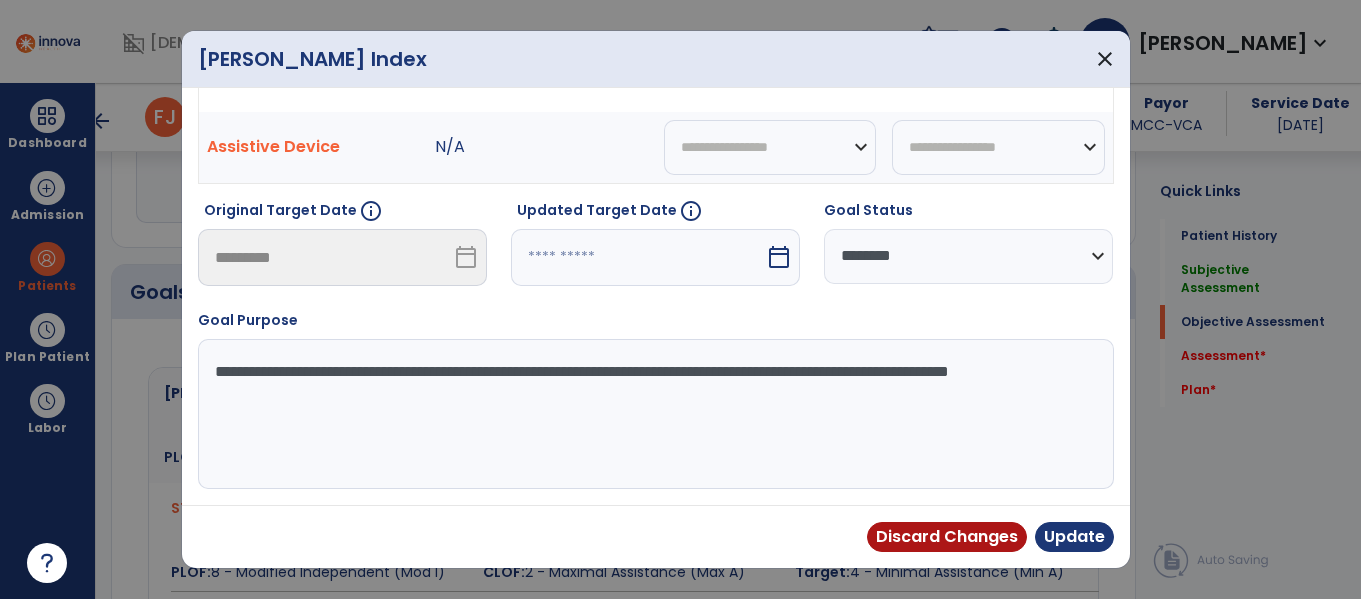 select on "*" 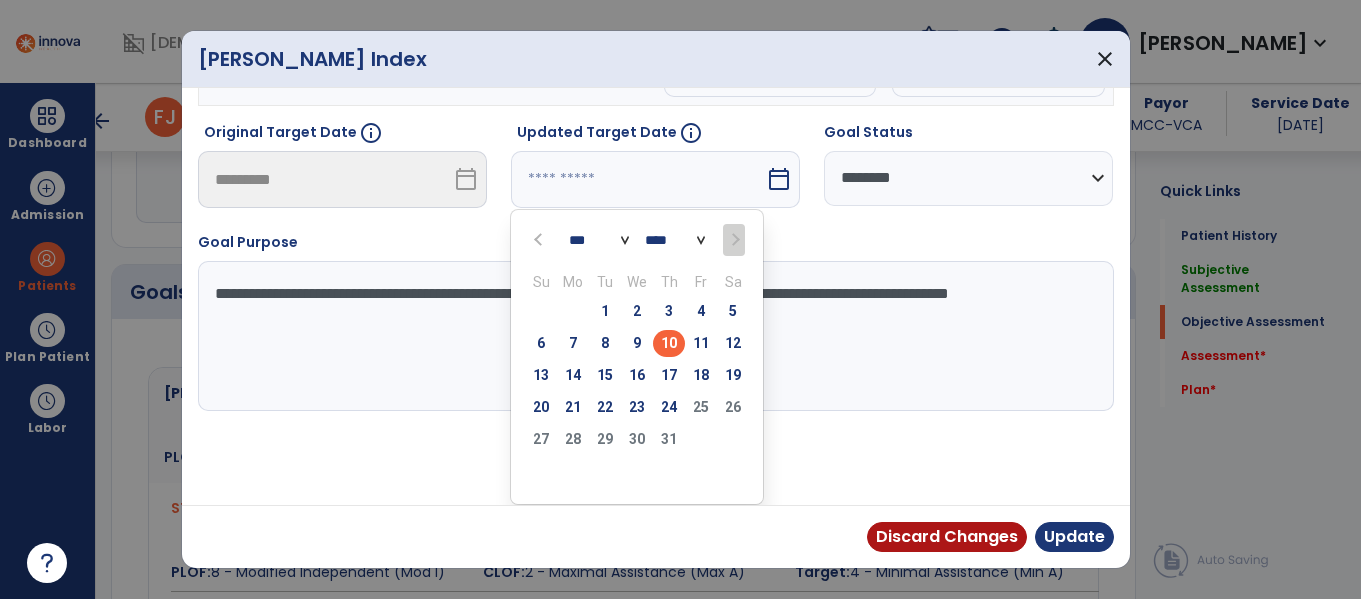 click on "*** ***" at bounding box center (599, 240) 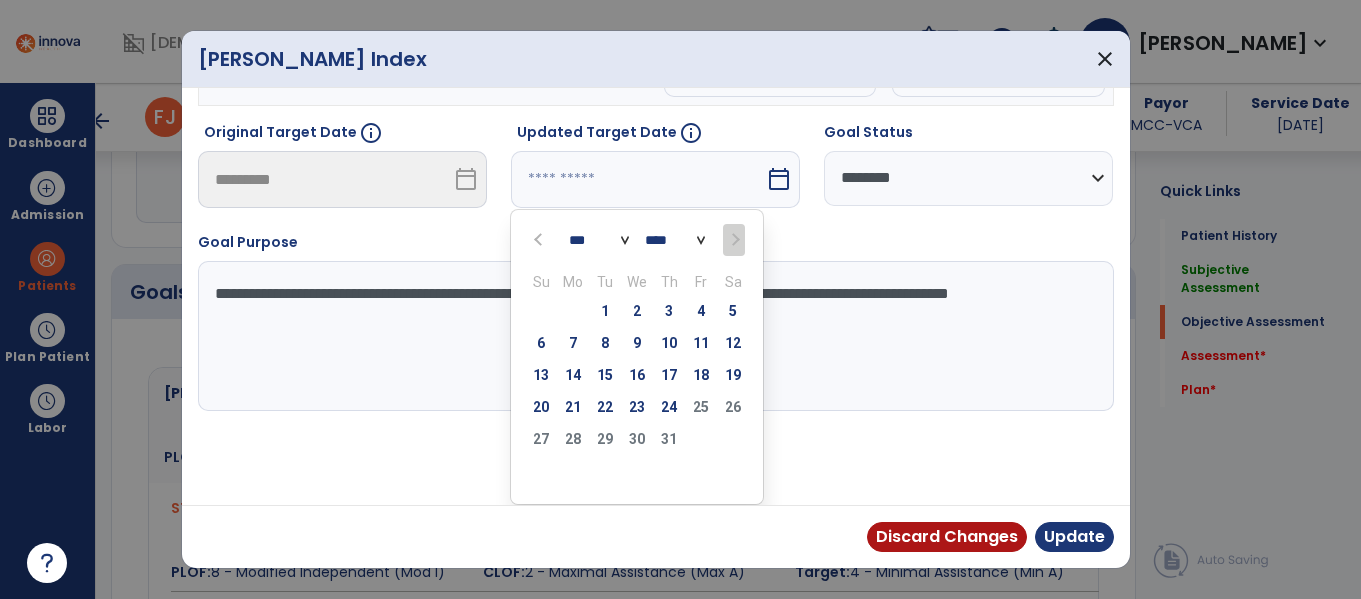 click on "*** ***" at bounding box center (599, 240) 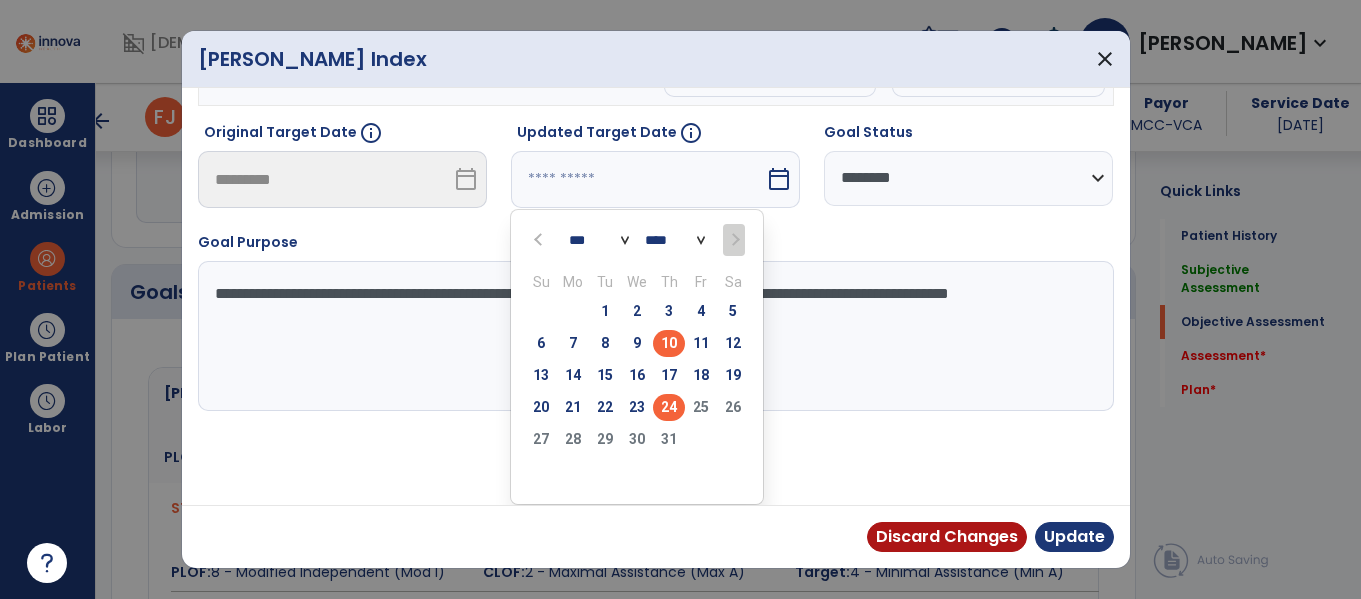 click on "24" at bounding box center (669, 407) 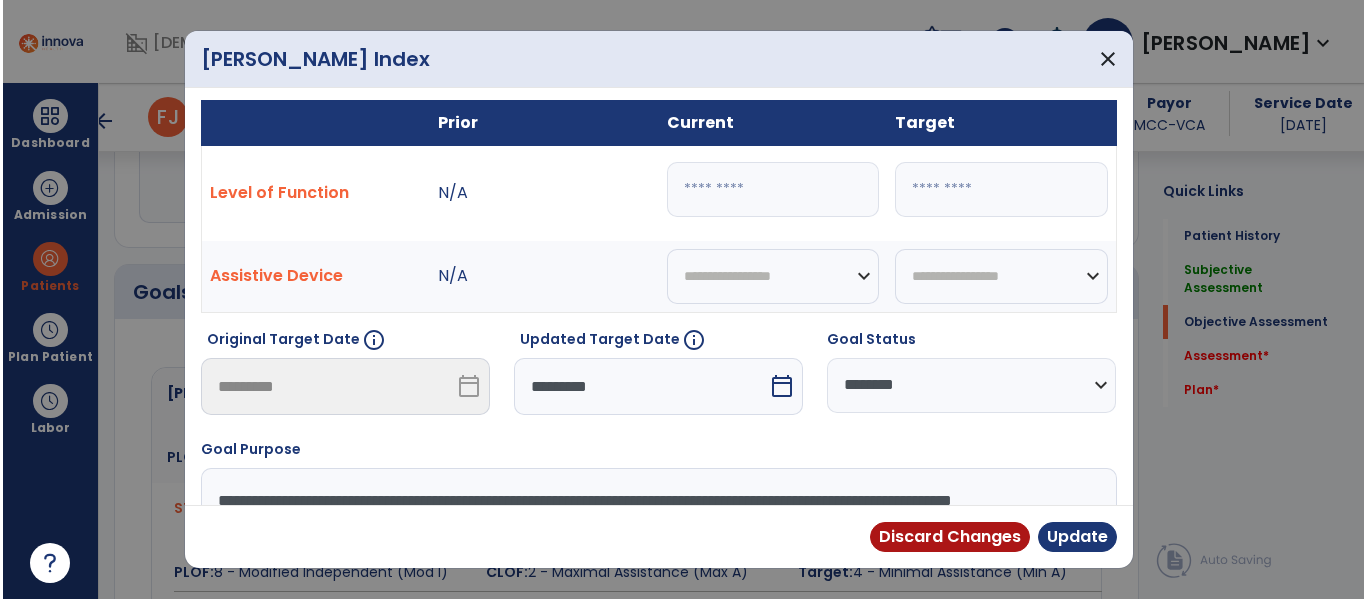scroll, scrollTop: 0, scrollLeft: 0, axis: both 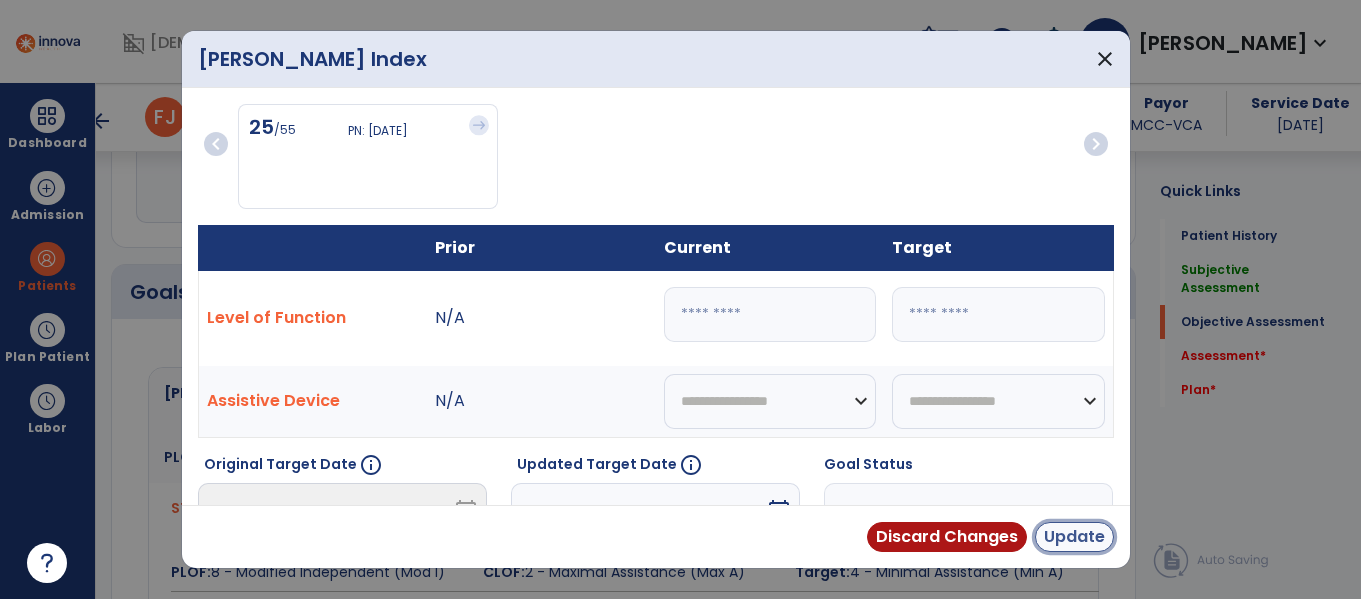 click on "Update" at bounding box center [1074, 537] 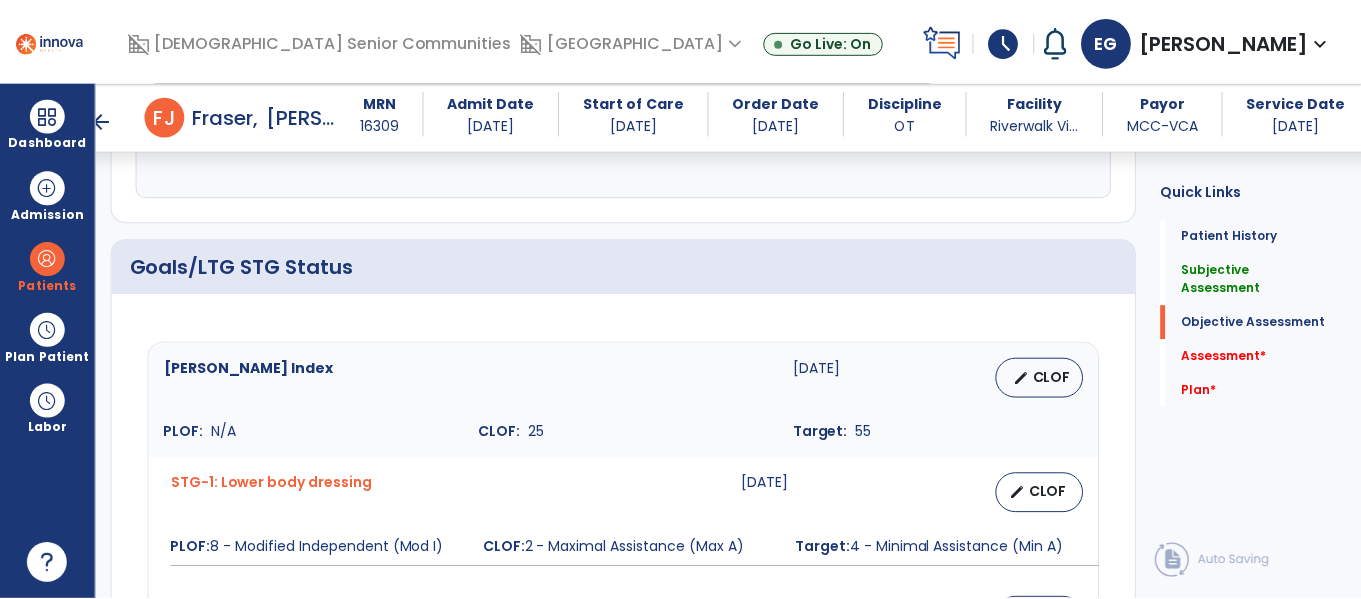 scroll, scrollTop: 877, scrollLeft: 0, axis: vertical 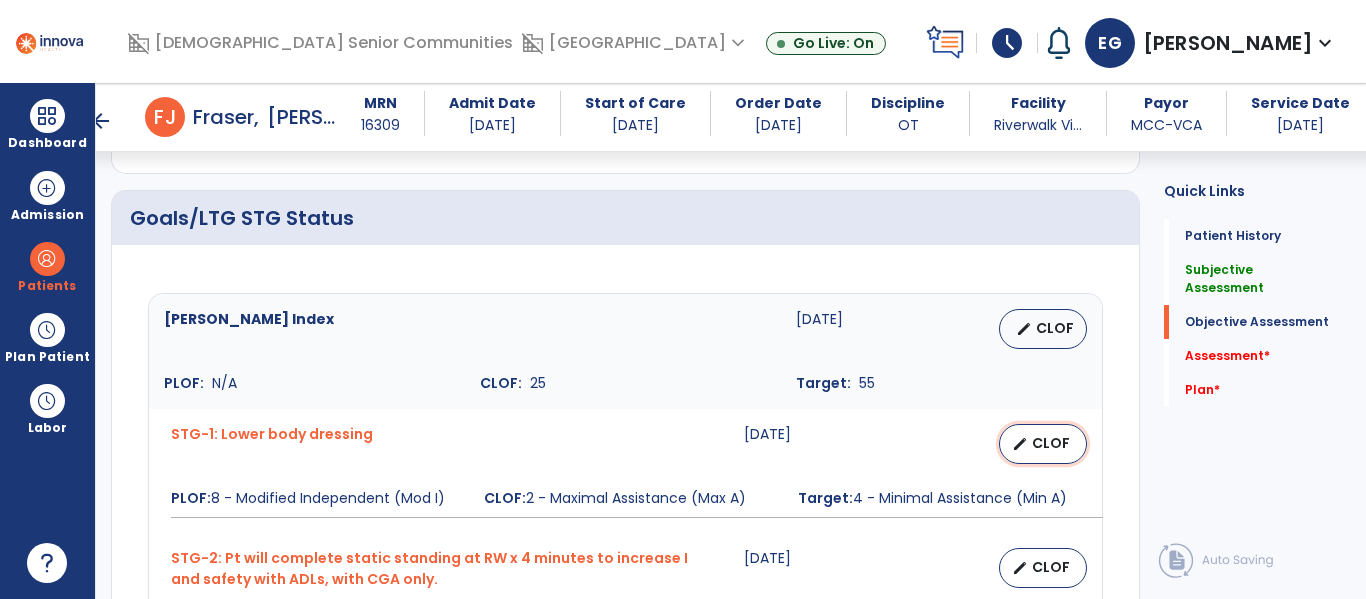 click on "CLOF" at bounding box center (1051, 443) 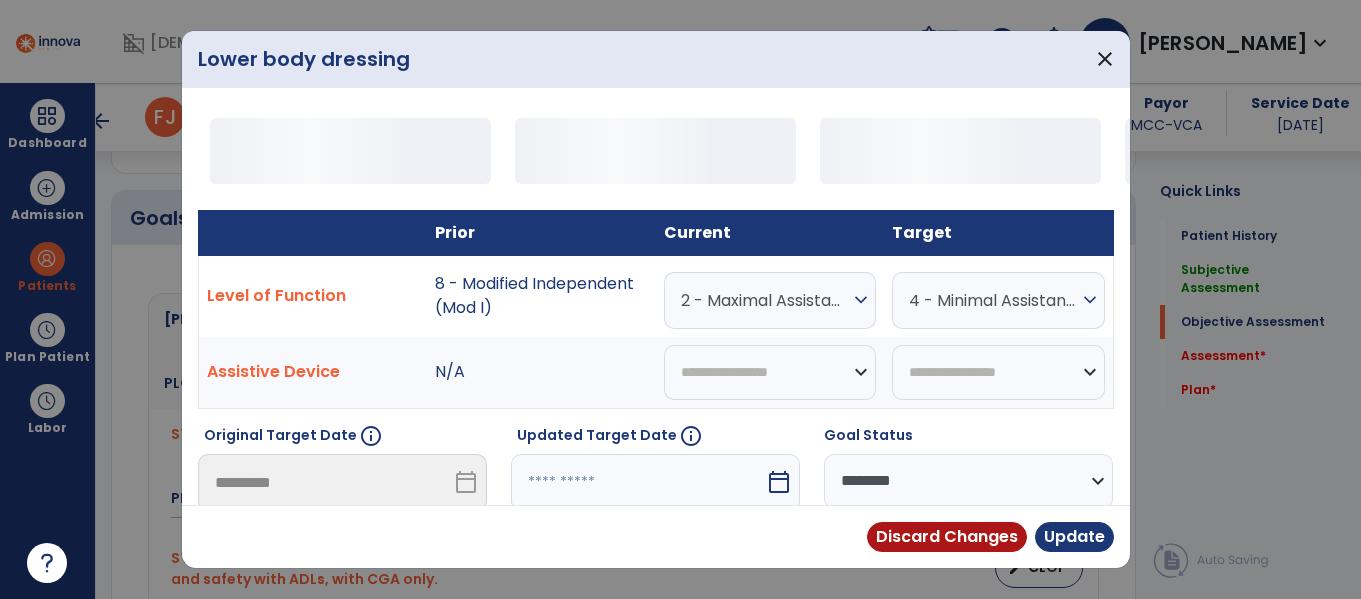 scroll, scrollTop: 877, scrollLeft: 0, axis: vertical 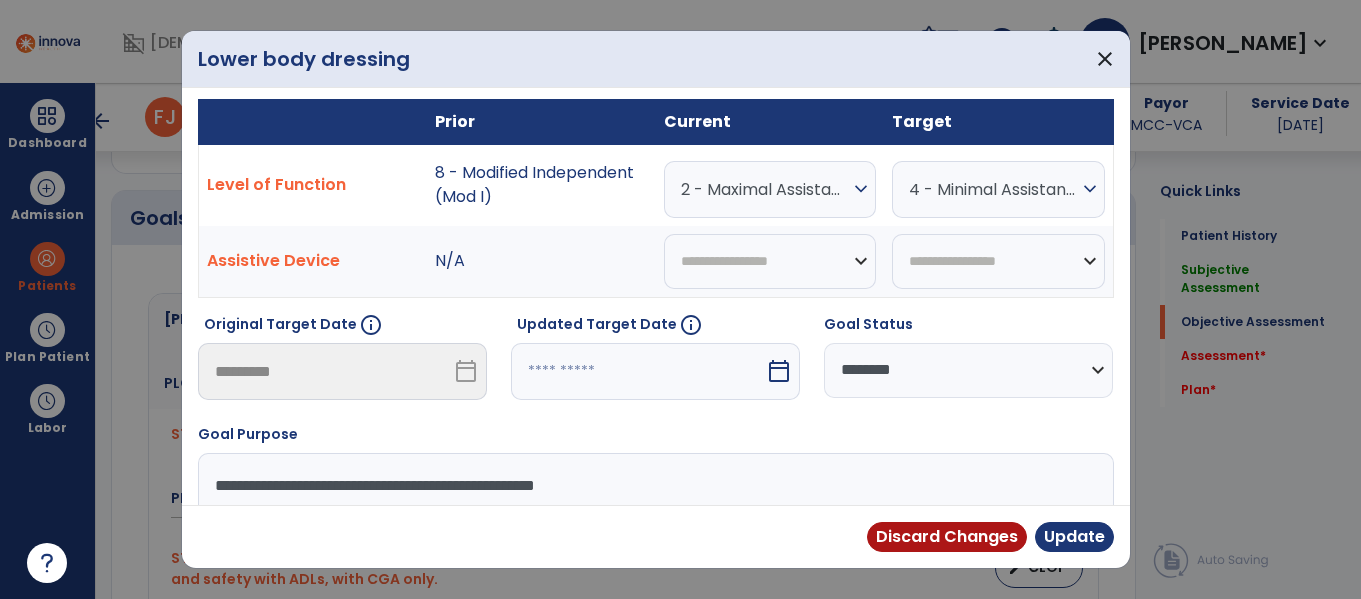 click on "calendar_today" at bounding box center [779, 371] 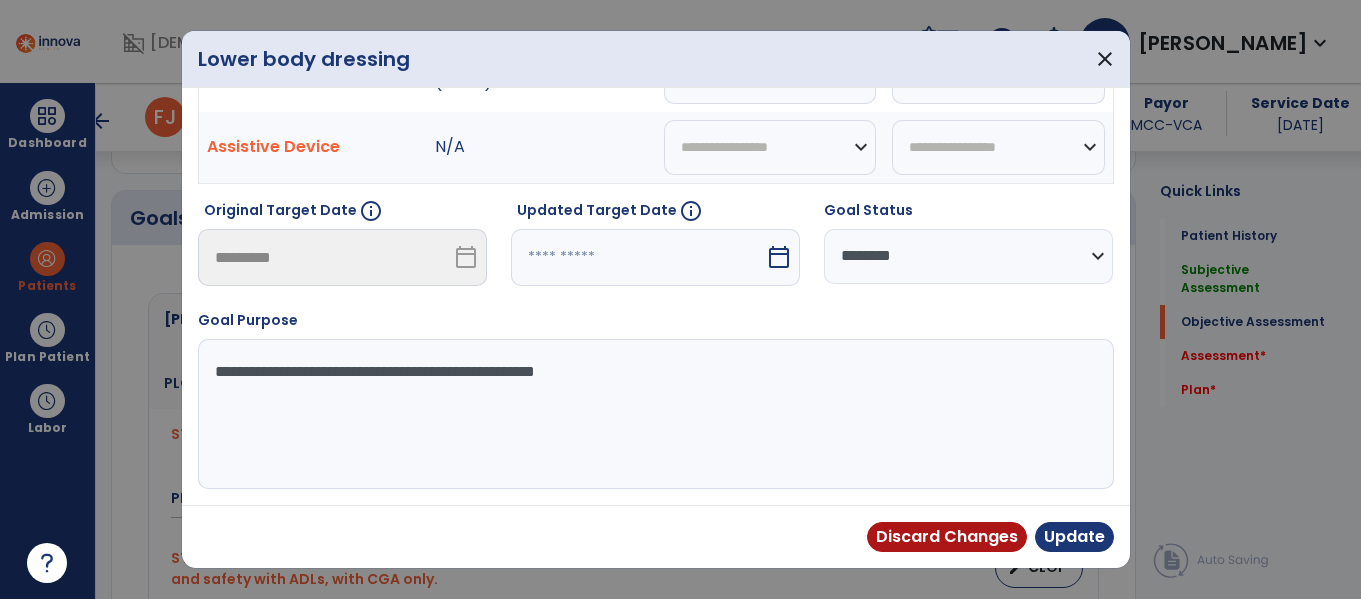select on "*" 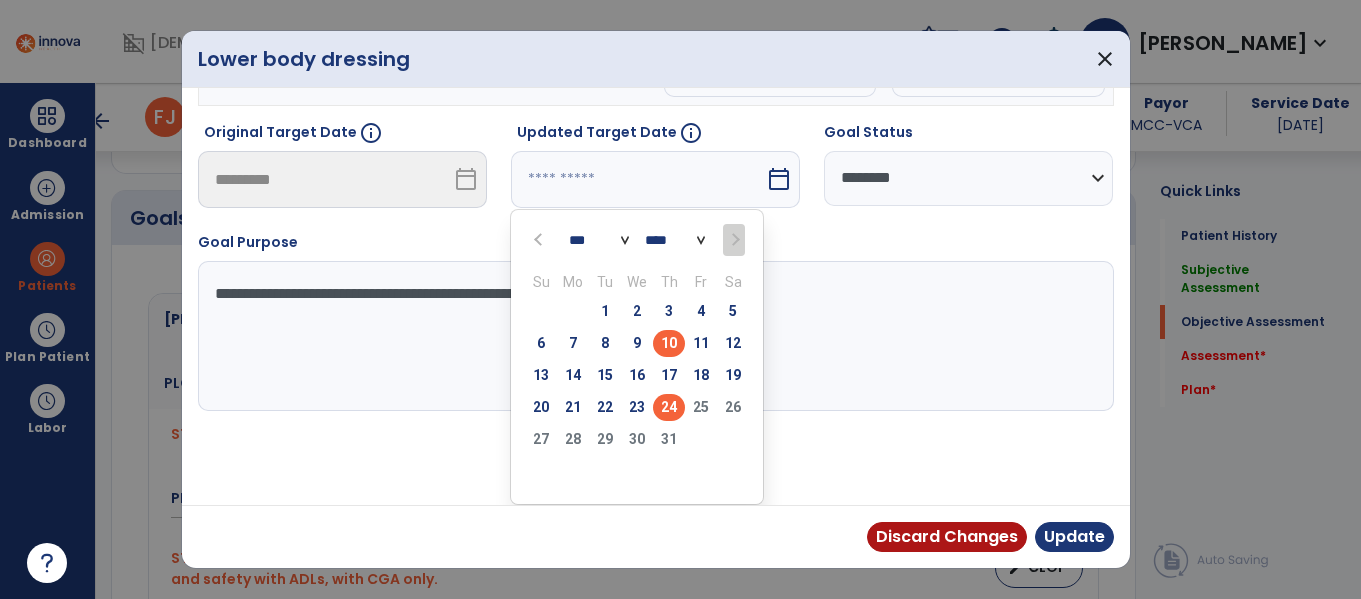 click on "24" at bounding box center (669, 407) 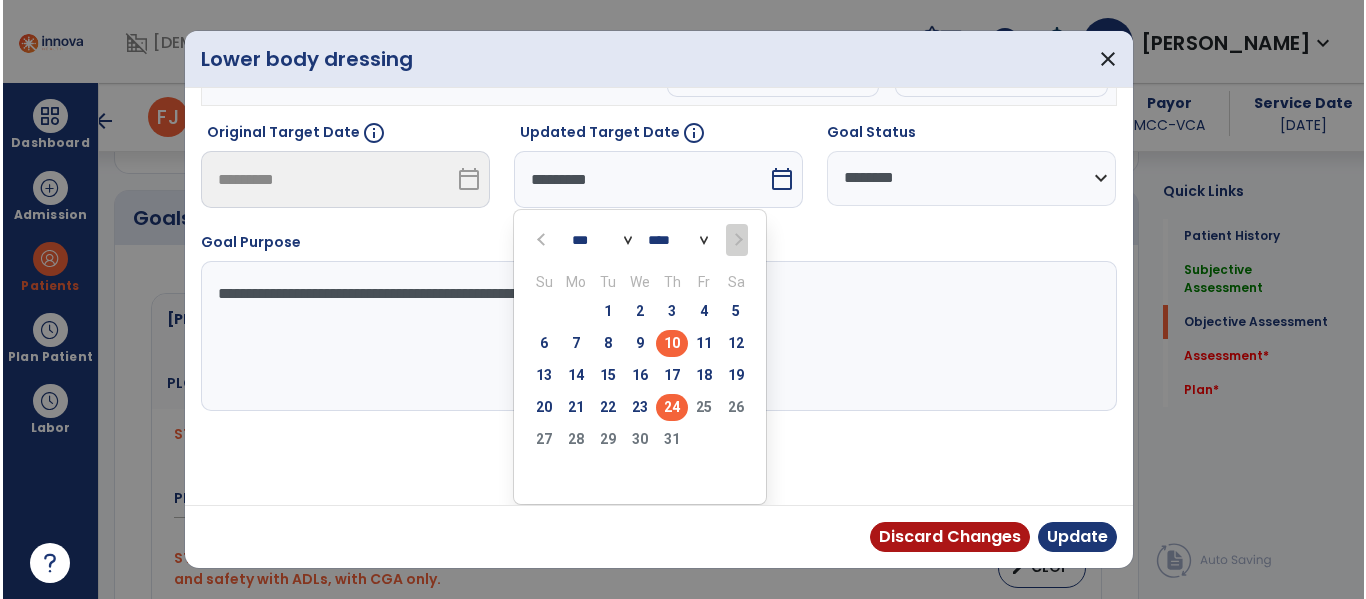 scroll, scrollTop: 240, scrollLeft: 0, axis: vertical 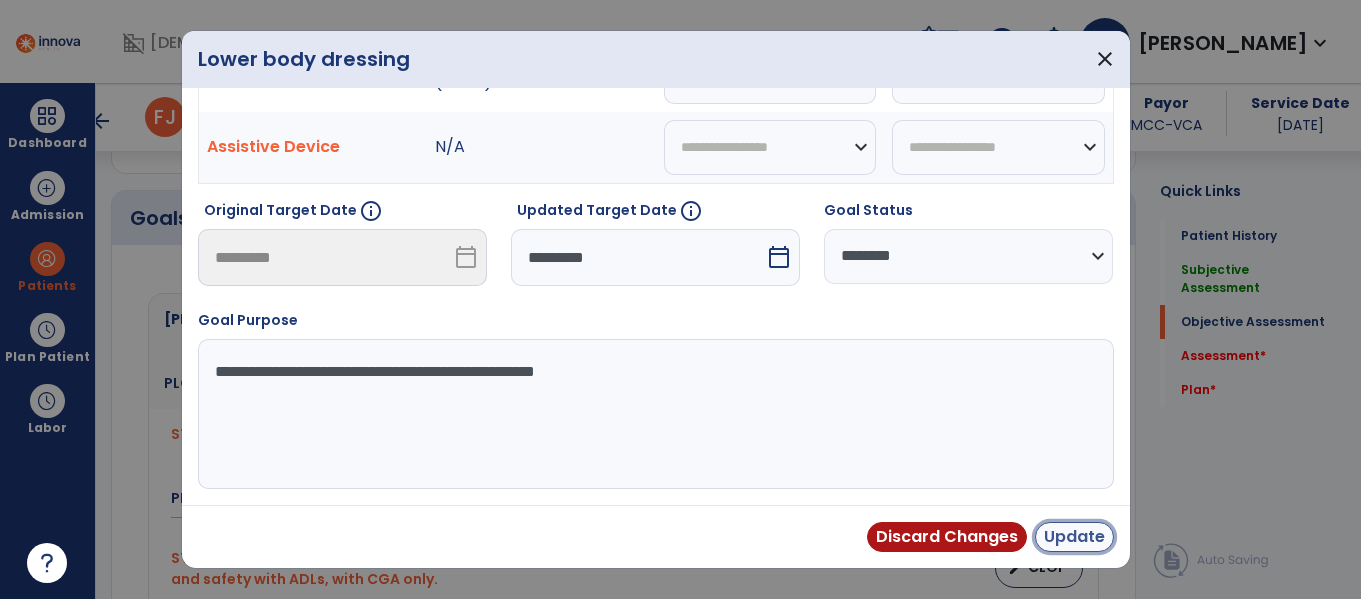 click on "Update" at bounding box center [1074, 537] 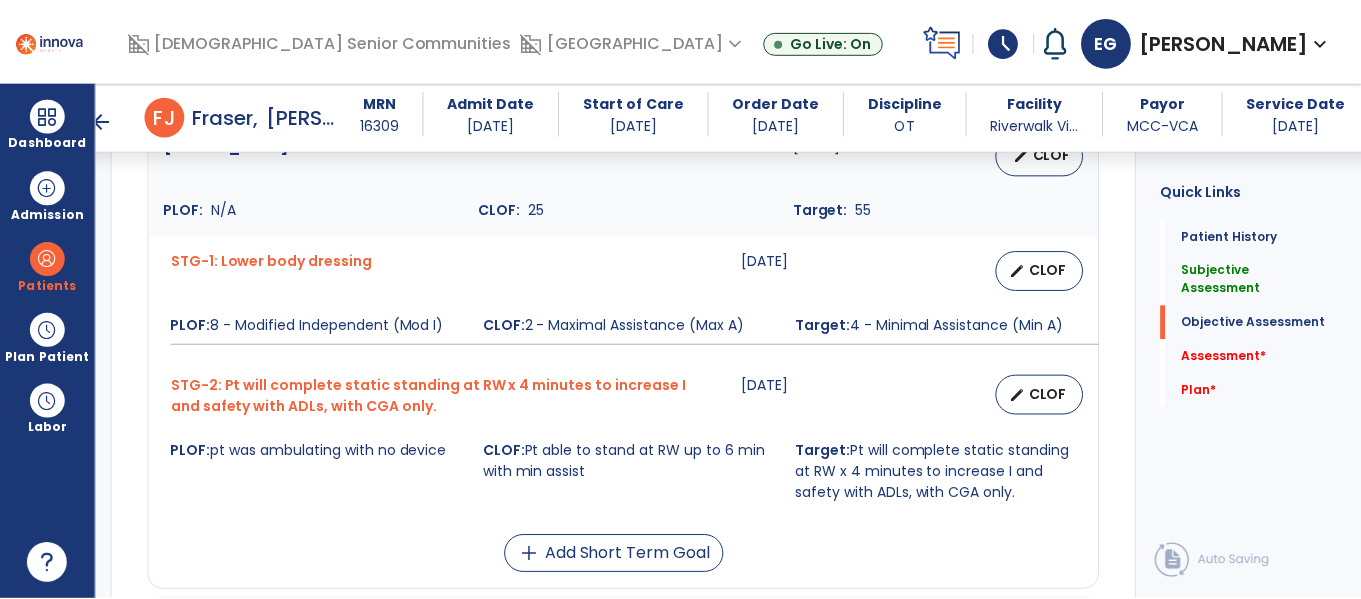 scroll, scrollTop: 1070, scrollLeft: 0, axis: vertical 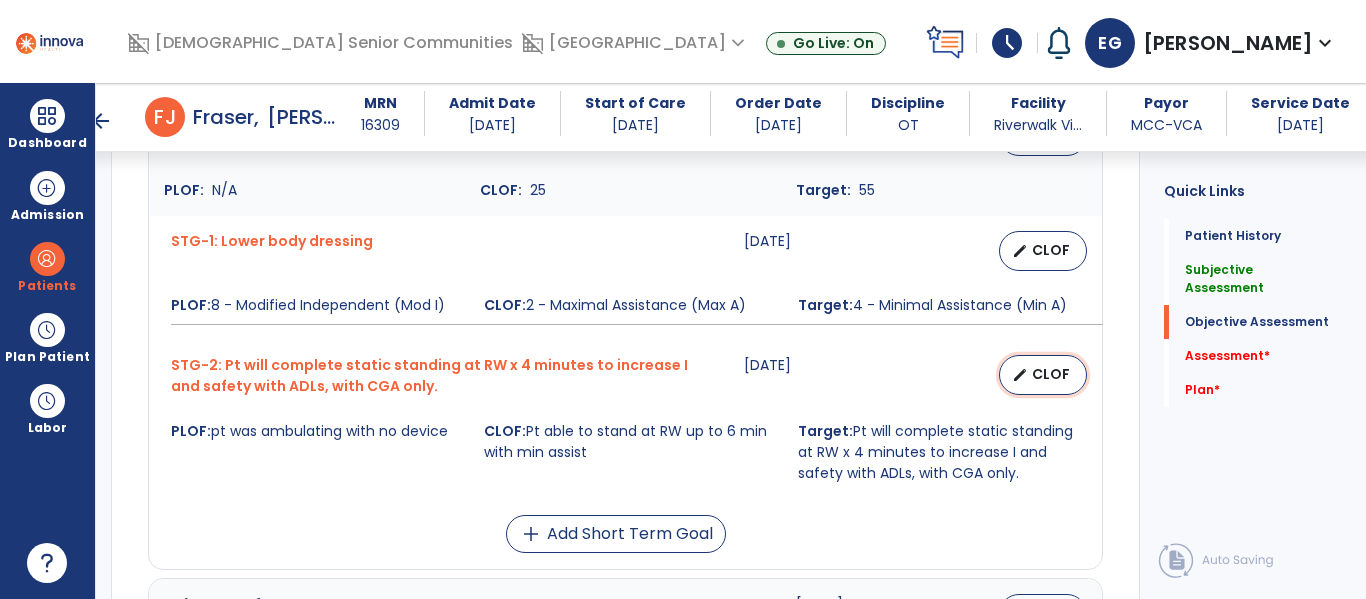 click on "CLOF" at bounding box center [1051, 374] 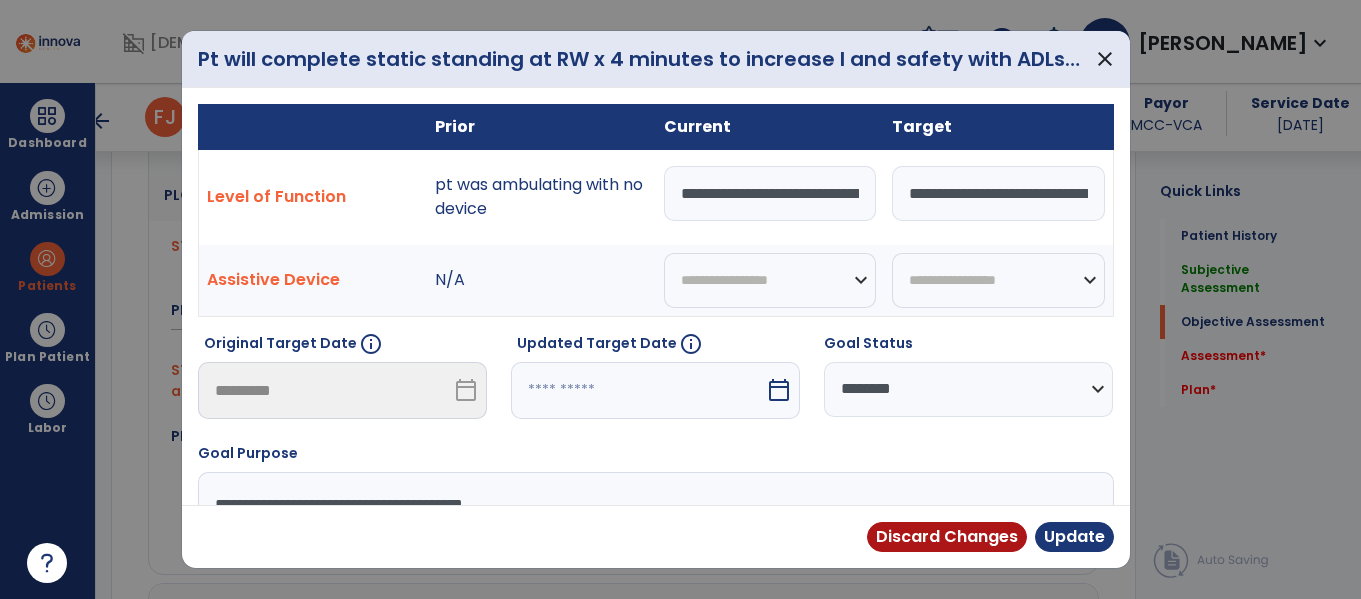 scroll, scrollTop: 1070, scrollLeft: 0, axis: vertical 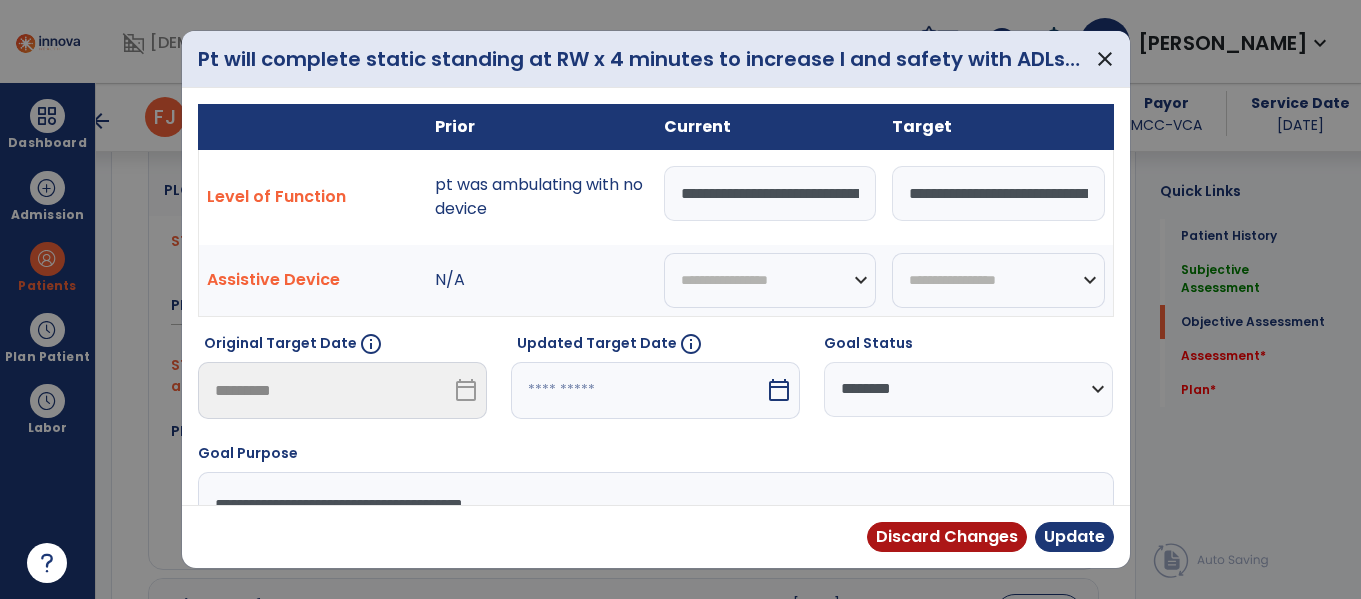 click on "calendar_today" at bounding box center (781, 390) 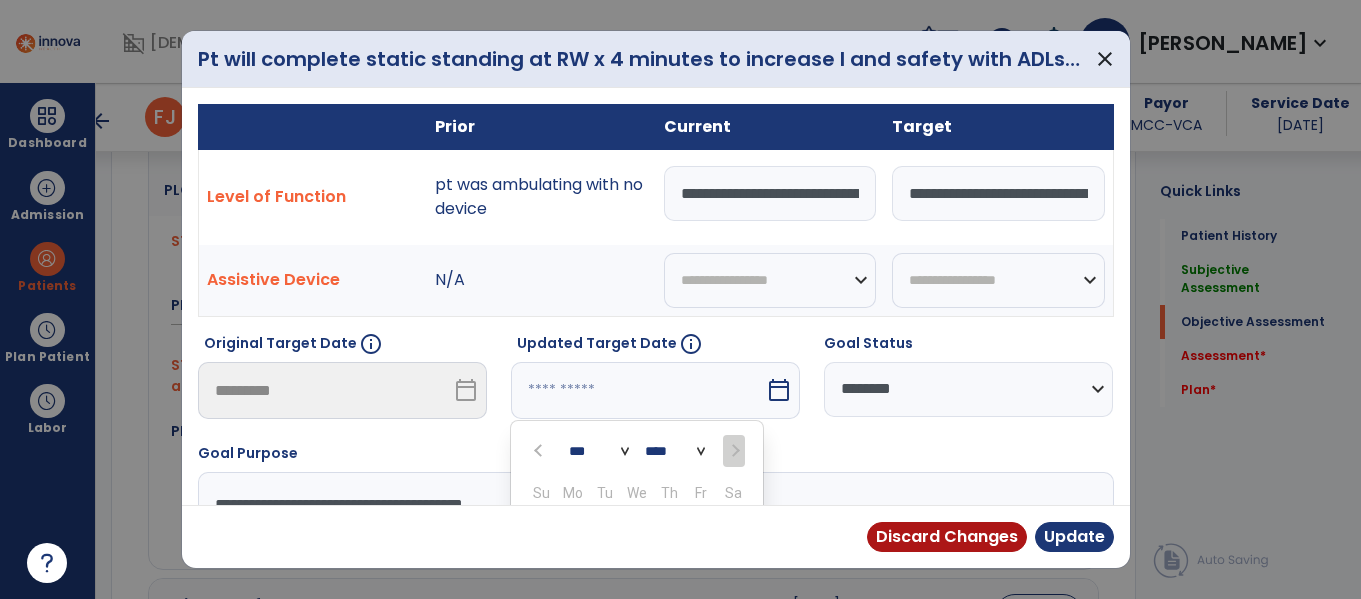 scroll, scrollTop: 211, scrollLeft: 0, axis: vertical 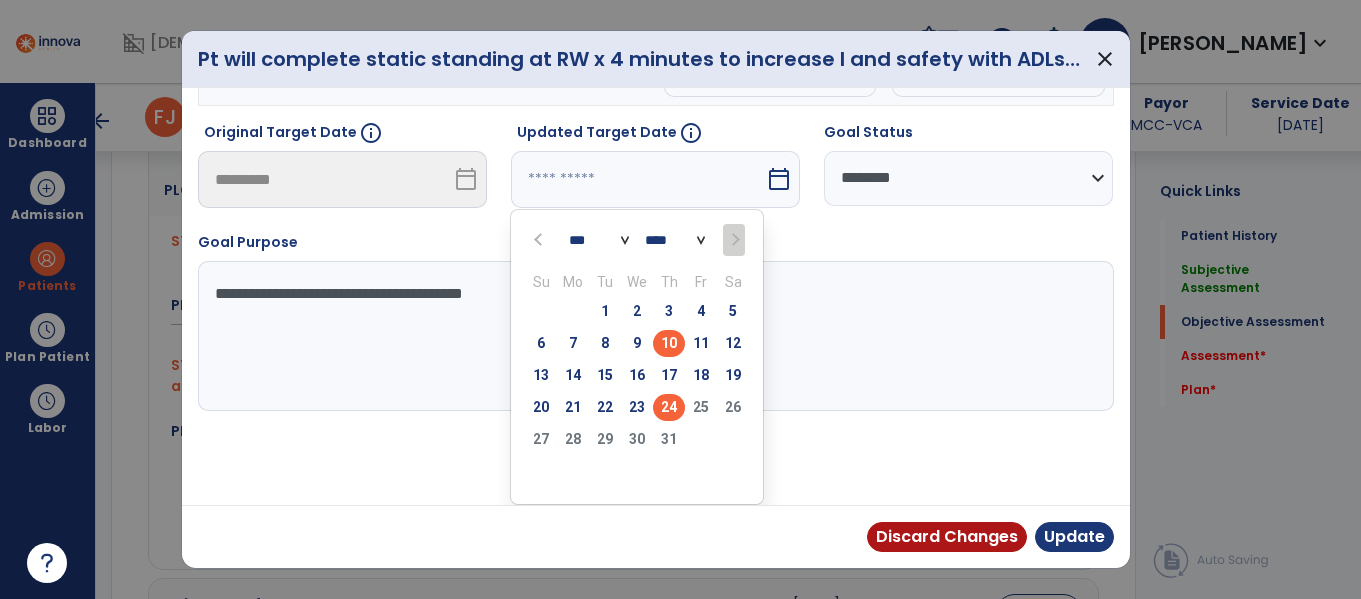 click on "24" at bounding box center [669, 407] 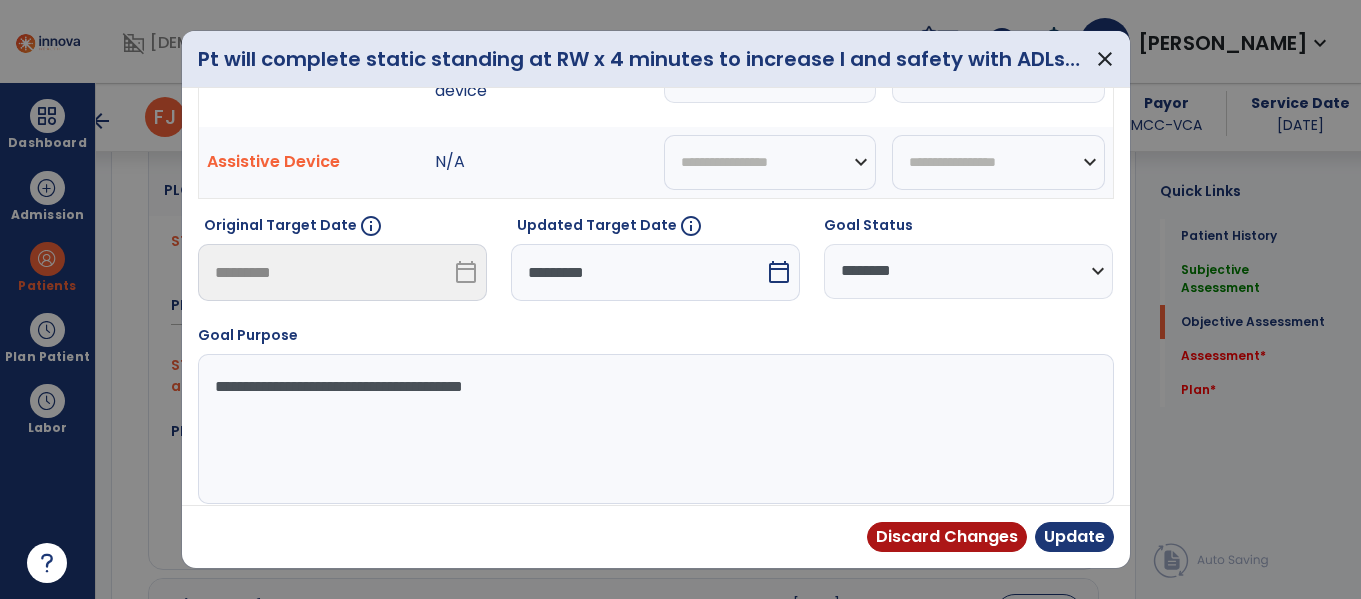 scroll, scrollTop: 124, scrollLeft: 0, axis: vertical 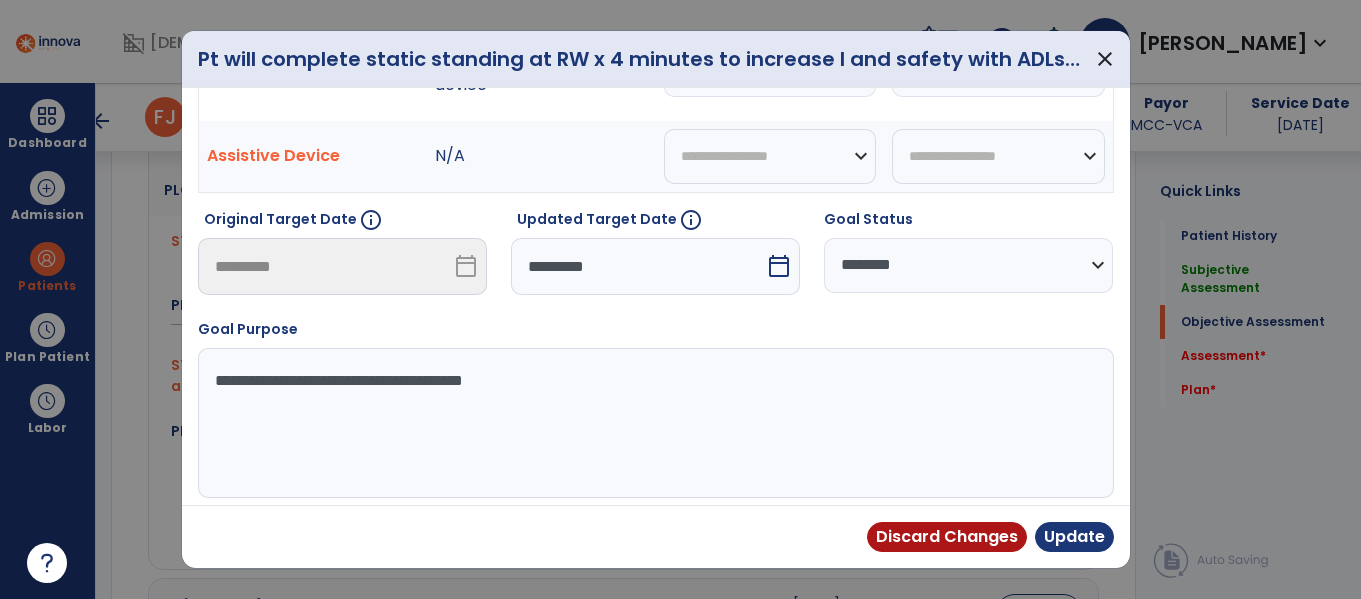 click on "**********" at bounding box center [653, 423] 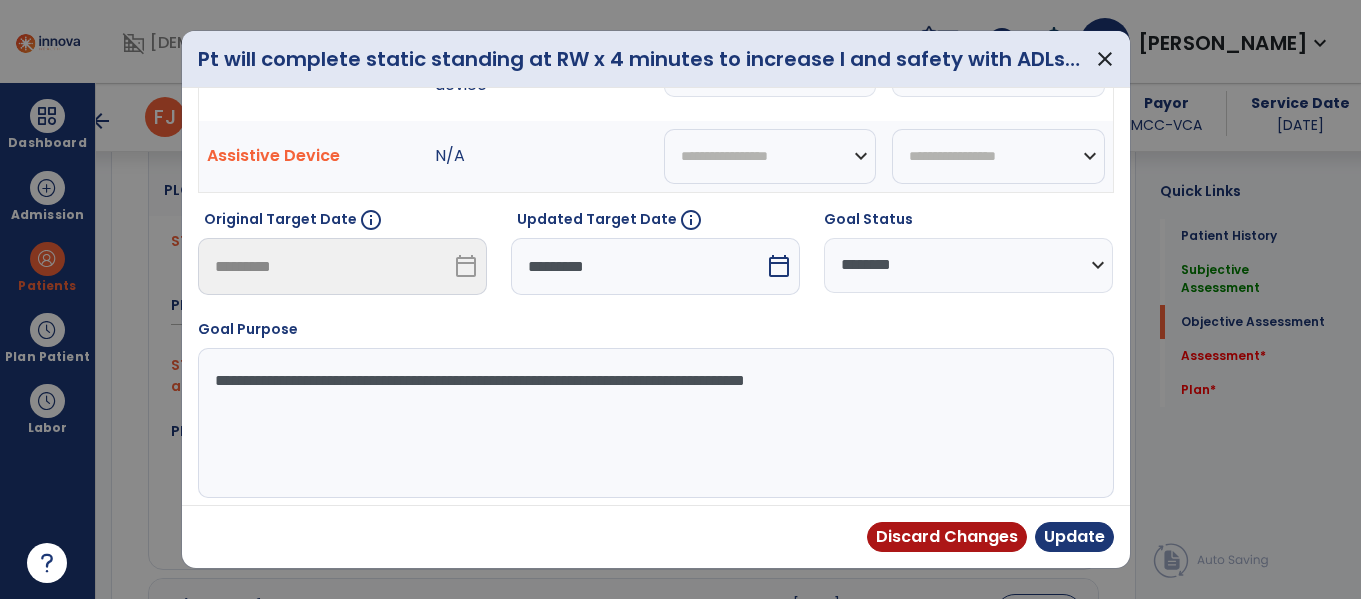 type on "**********" 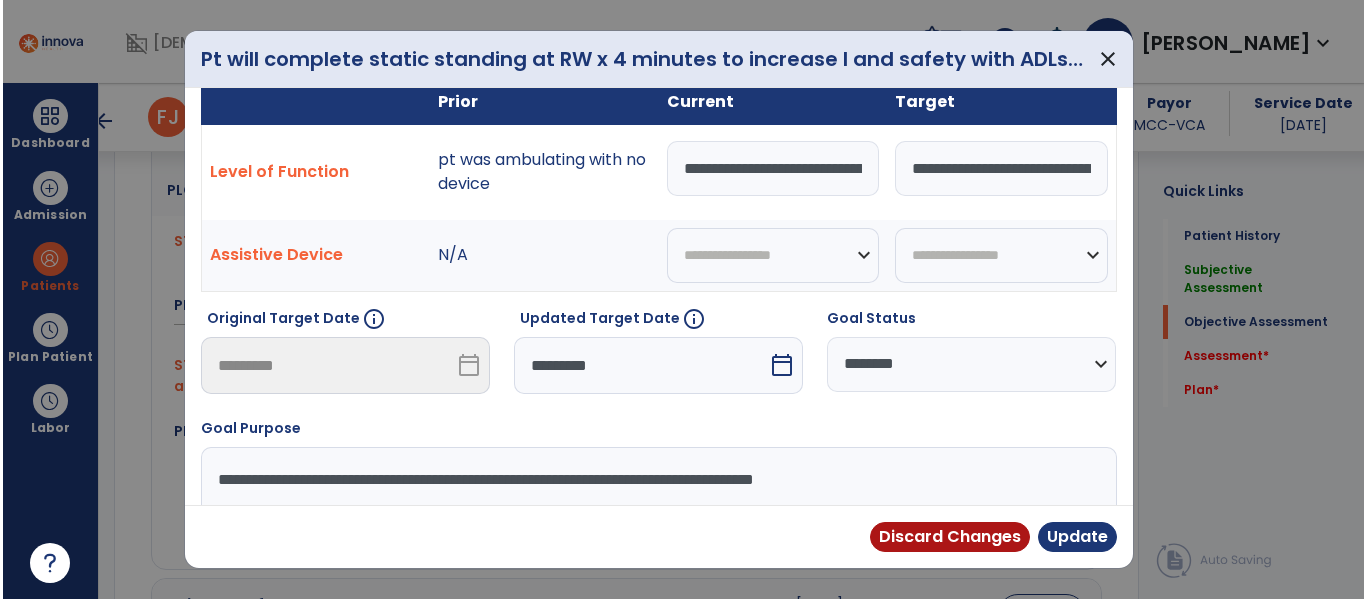 scroll, scrollTop: 0, scrollLeft: 0, axis: both 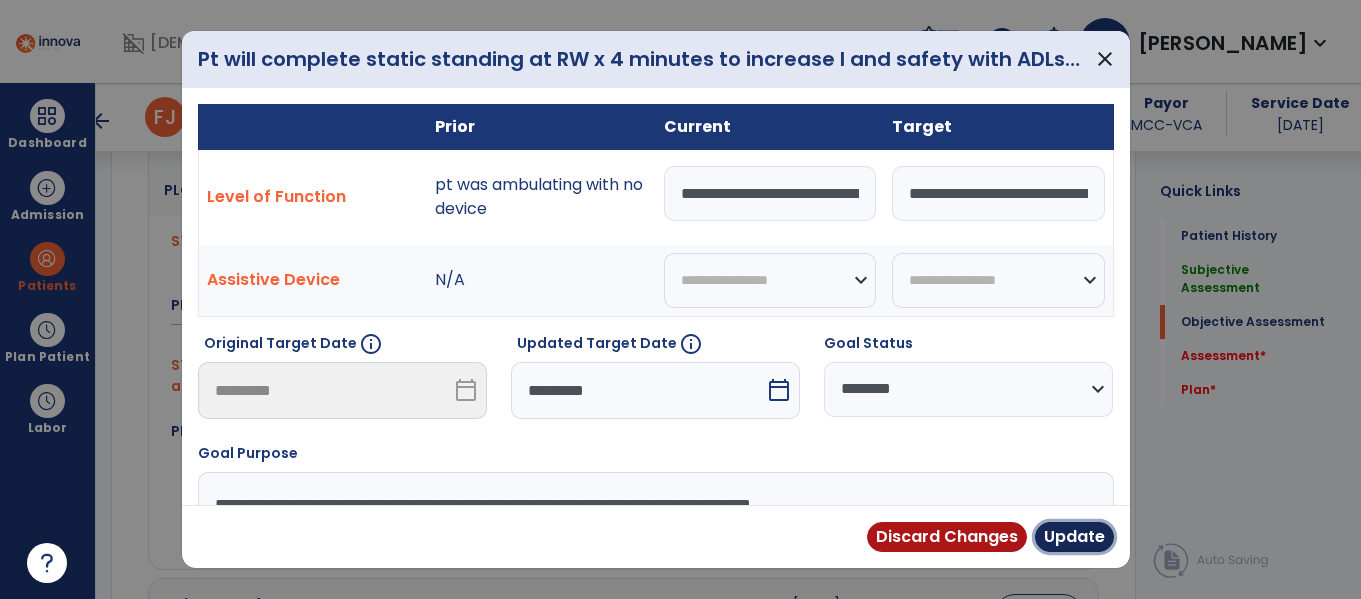click on "Update" at bounding box center (1074, 537) 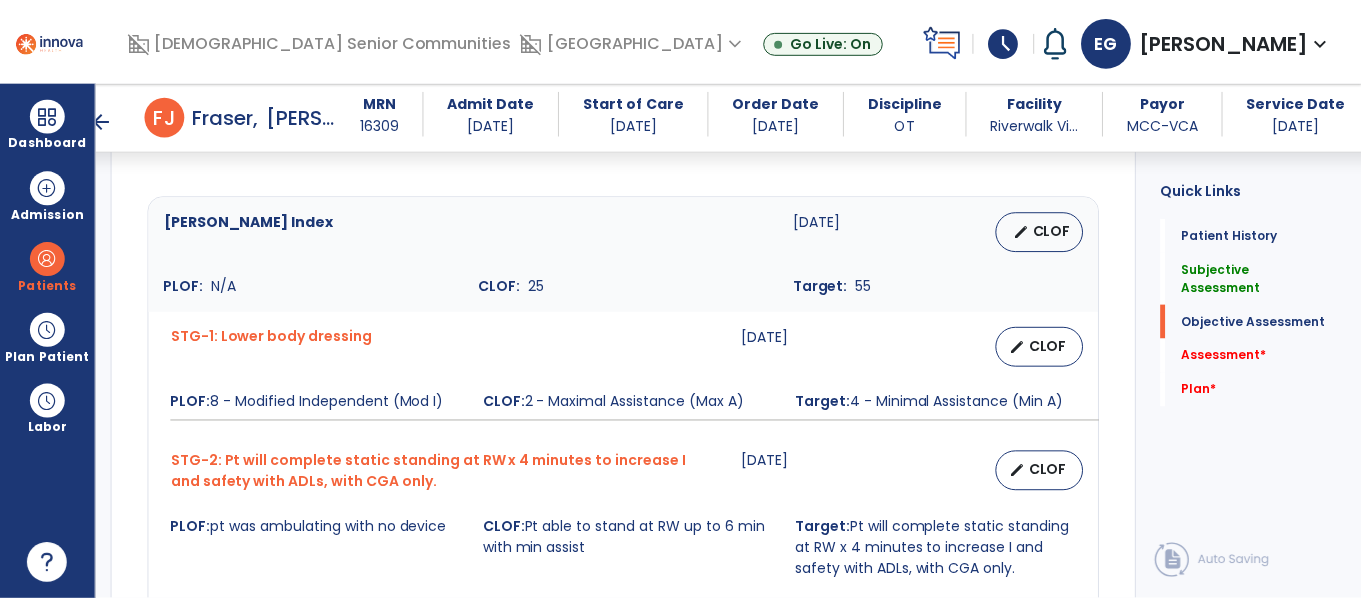 scroll, scrollTop: 972, scrollLeft: 0, axis: vertical 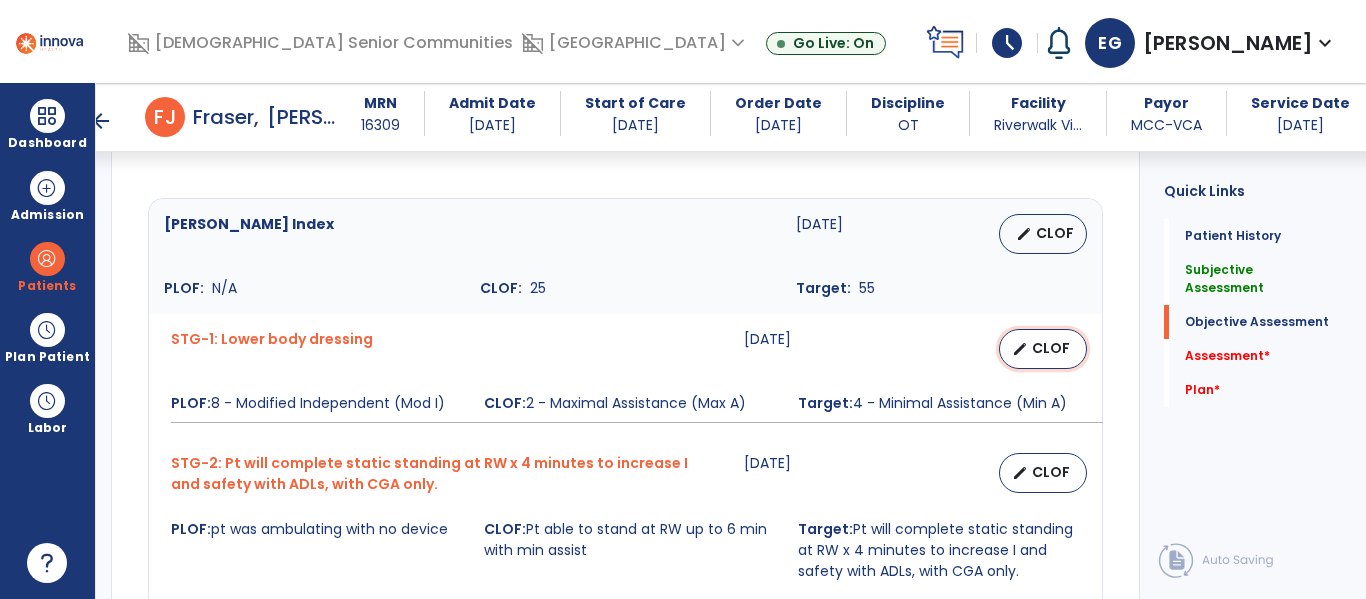 click on "CLOF" at bounding box center [1051, 348] 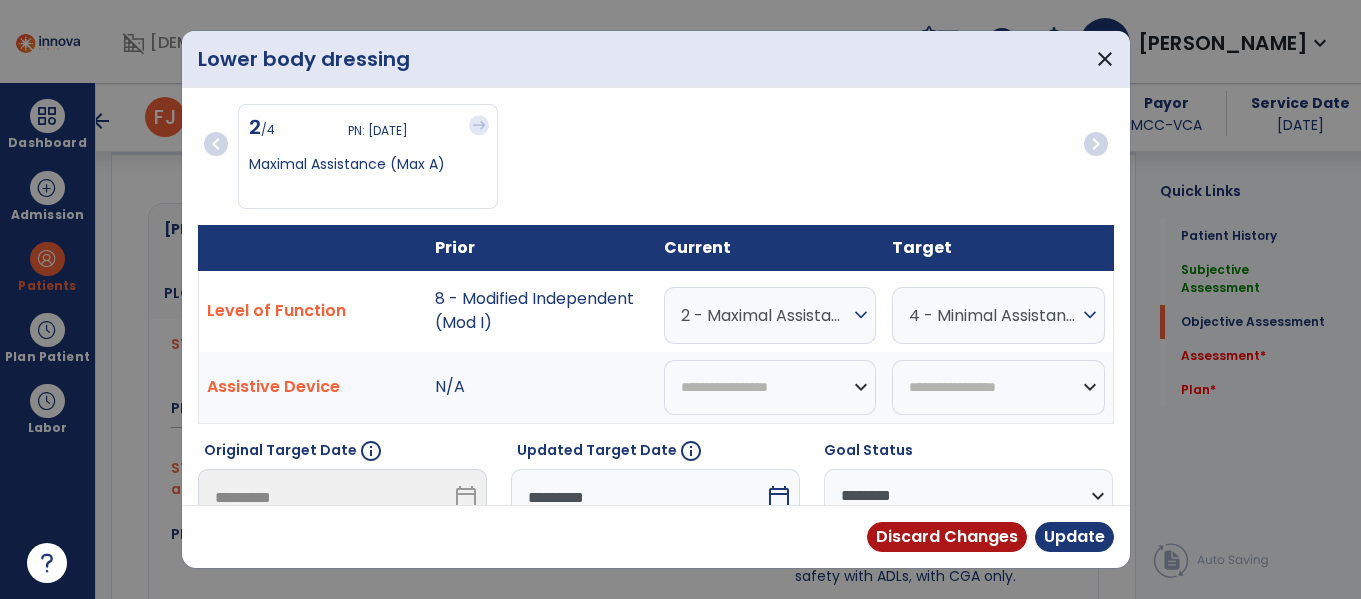 scroll, scrollTop: 972, scrollLeft: 0, axis: vertical 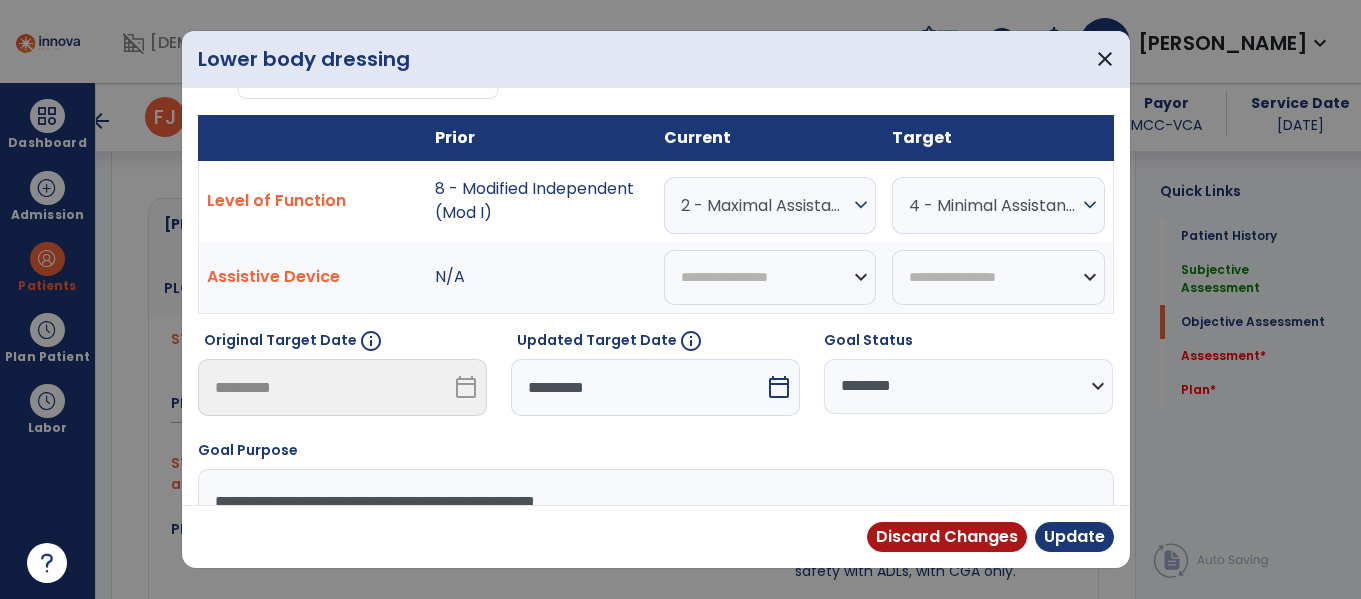 click on "calendar_today" at bounding box center (779, 387) 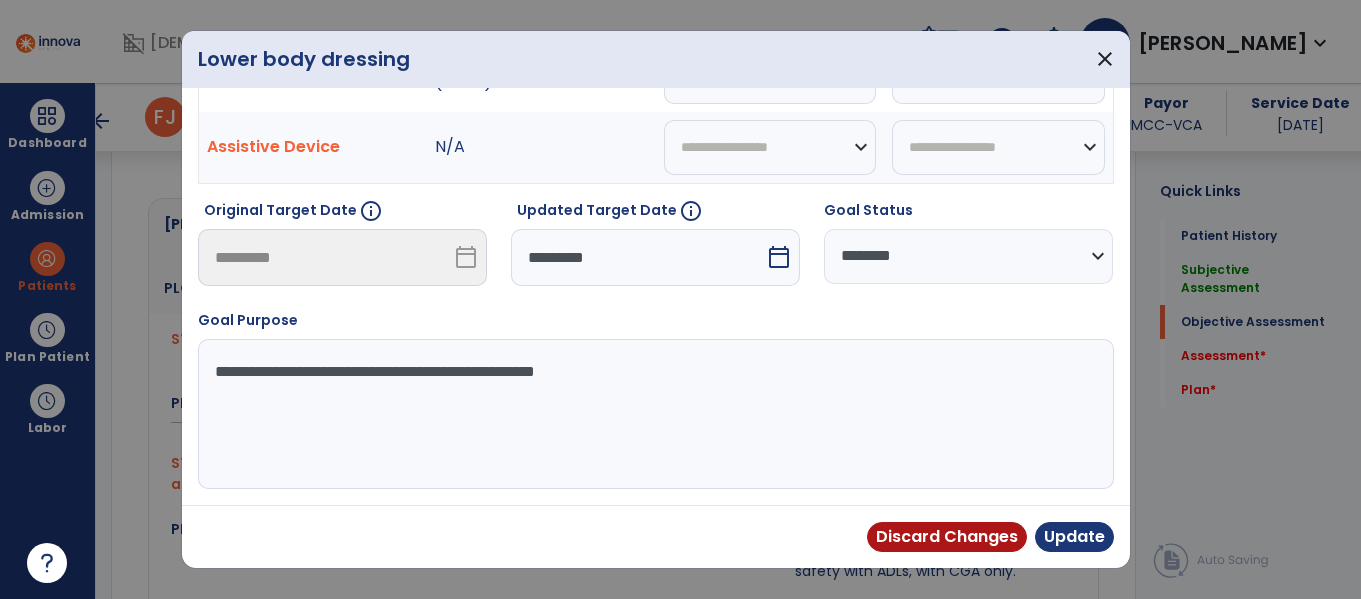 select on "*" 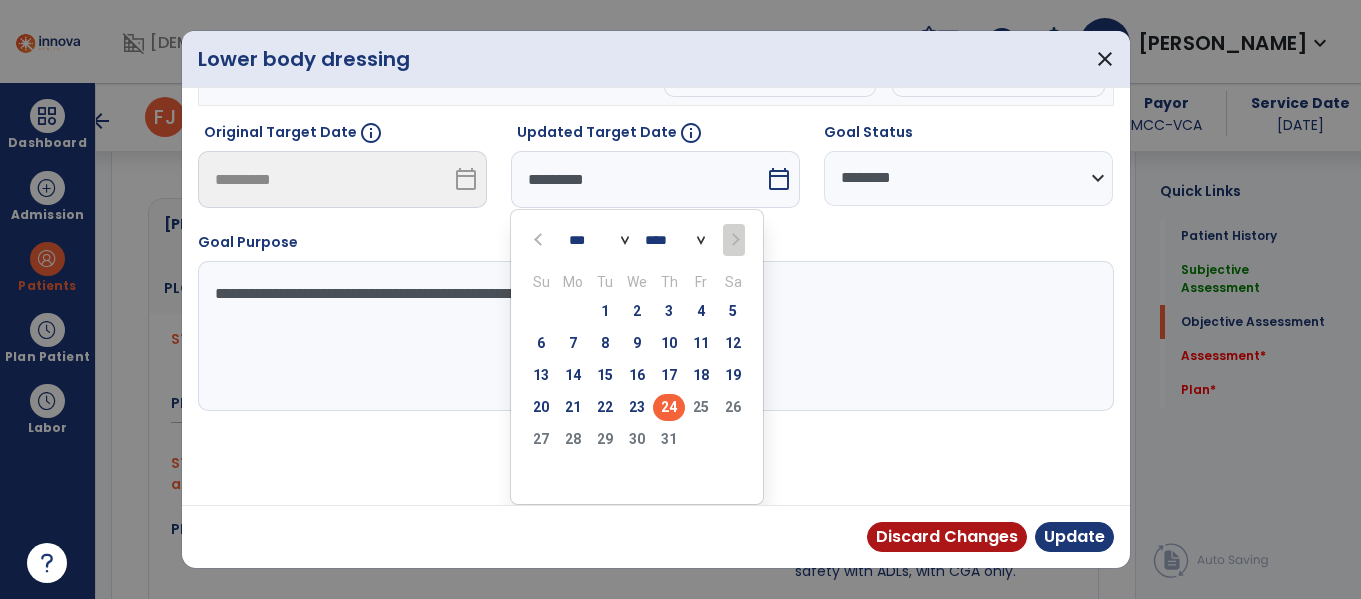 click on "*** ***" at bounding box center [599, 240] 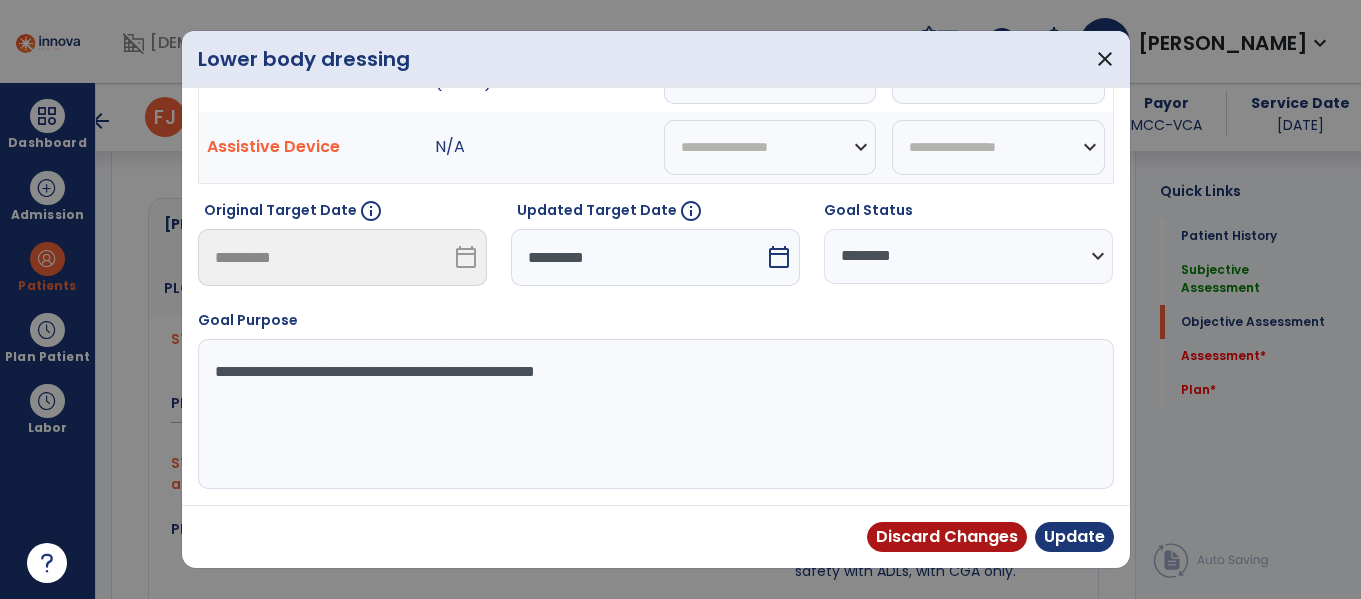 scroll, scrollTop: 240, scrollLeft: 0, axis: vertical 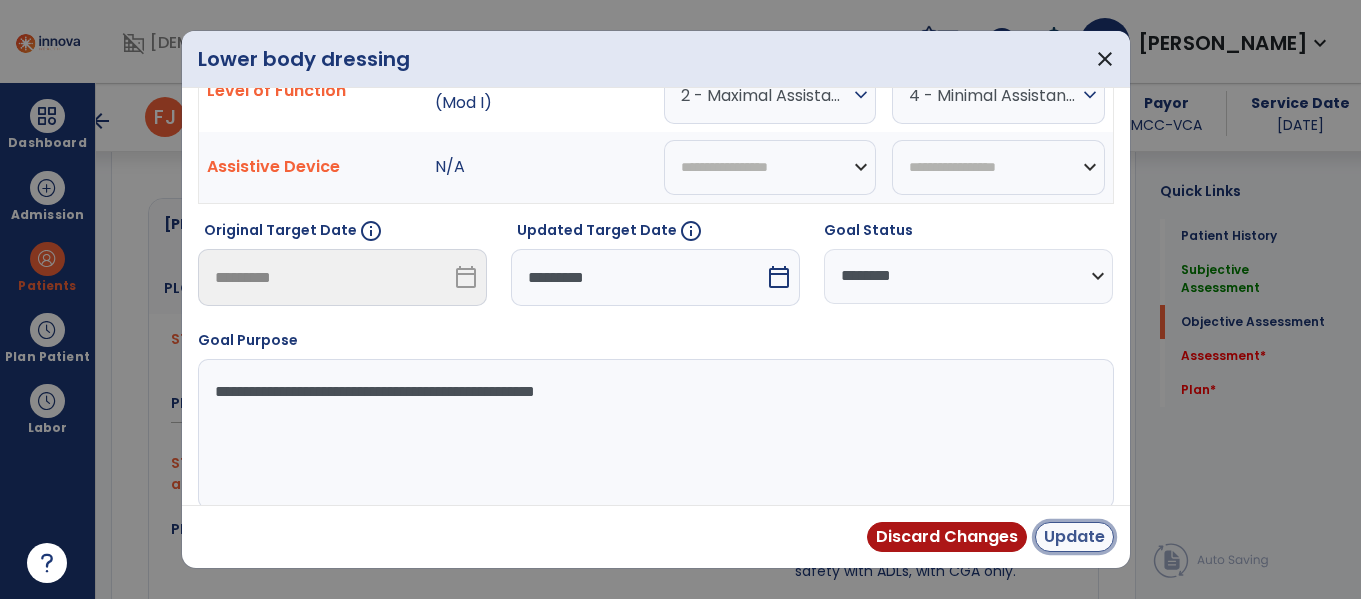 click on "Update" at bounding box center [1074, 537] 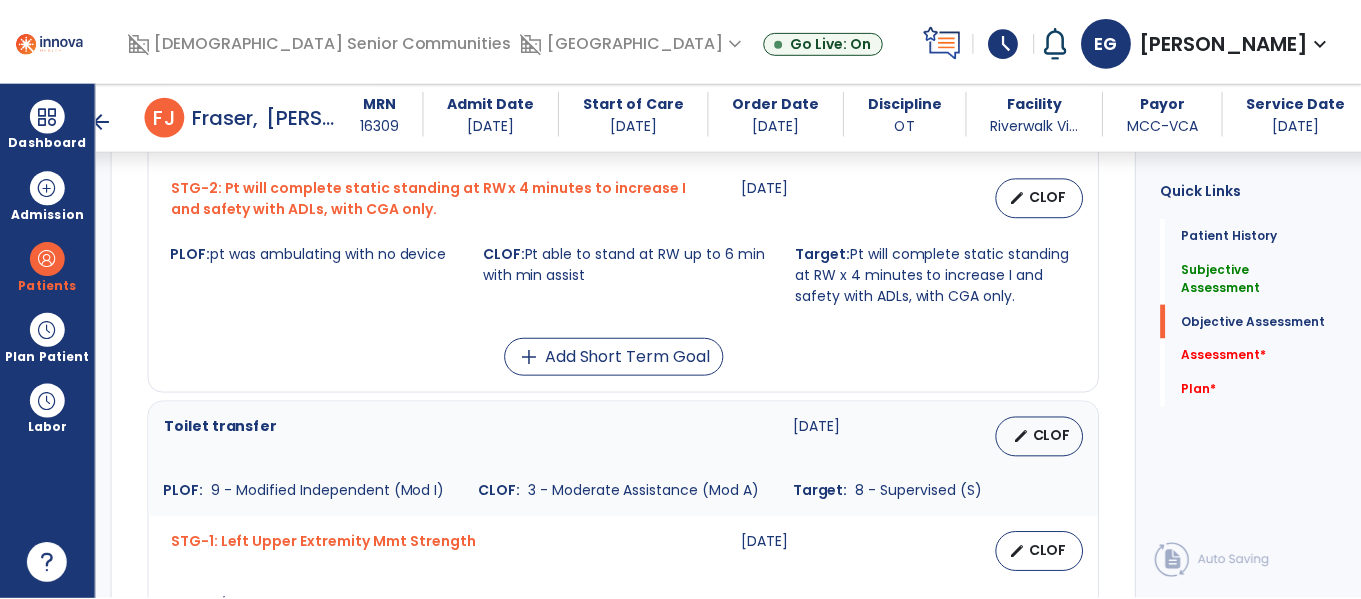 scroll, scrollTop: 1249, scrollLeft: 0, axis: vertical 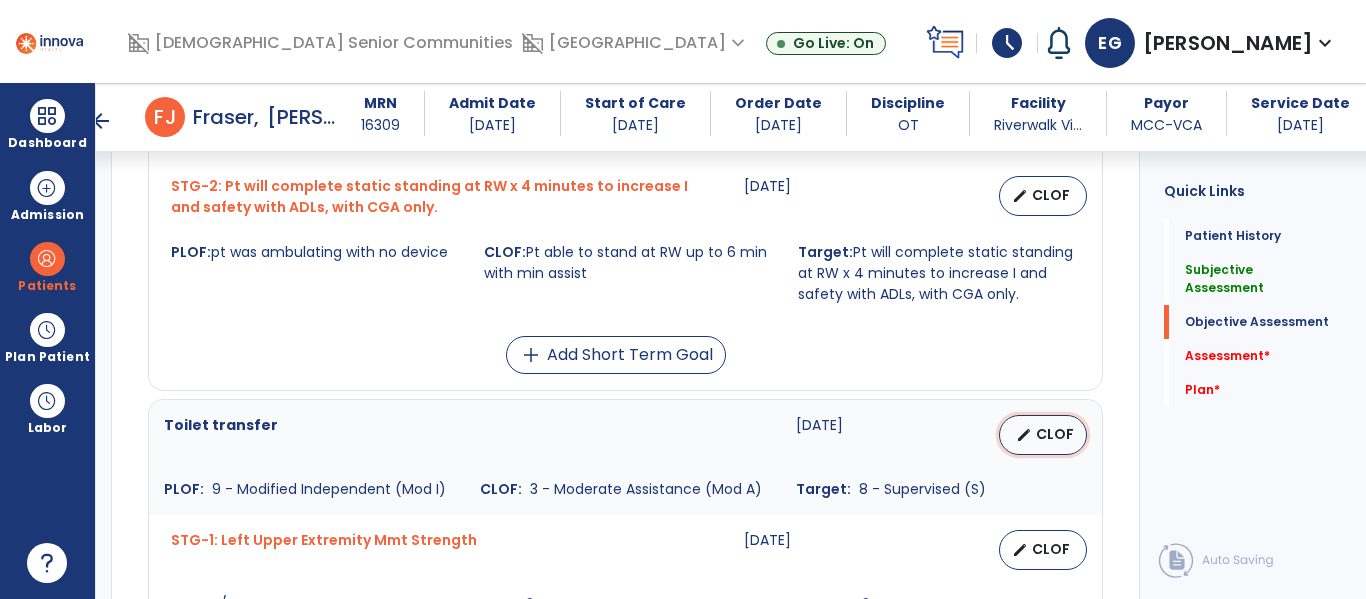 click on "edit" at bounding box center (1024, 435) 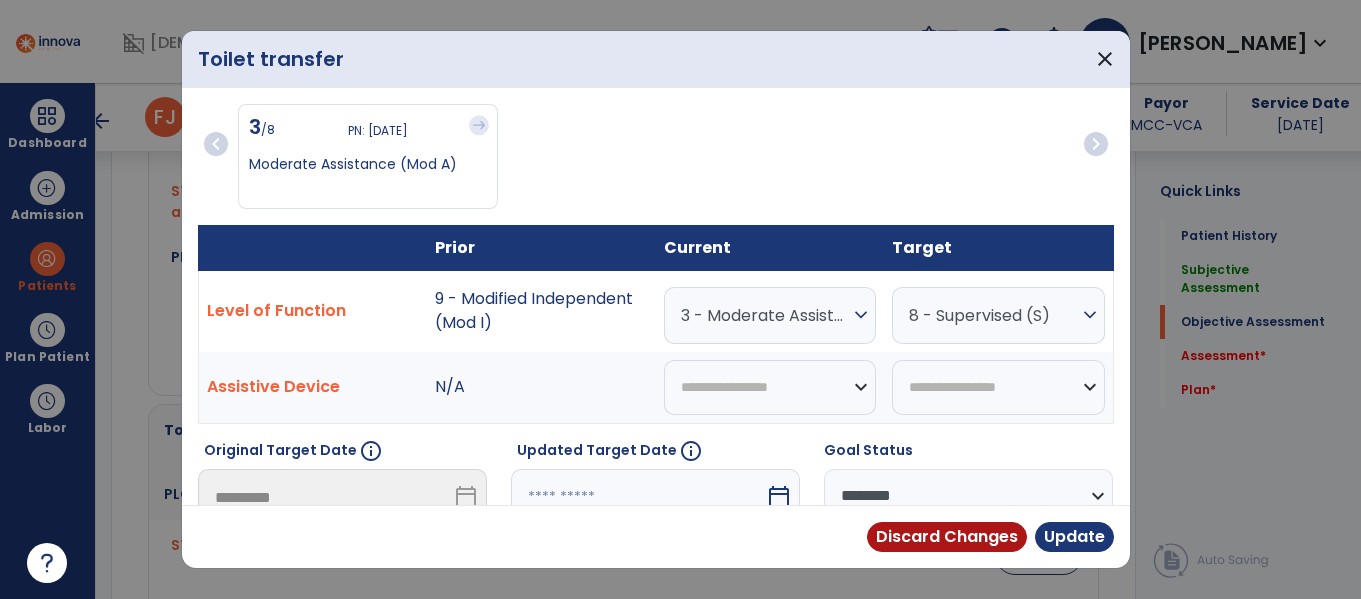 scroll, scrollTop: 1249, scrollLeft: 0, axis: vertical 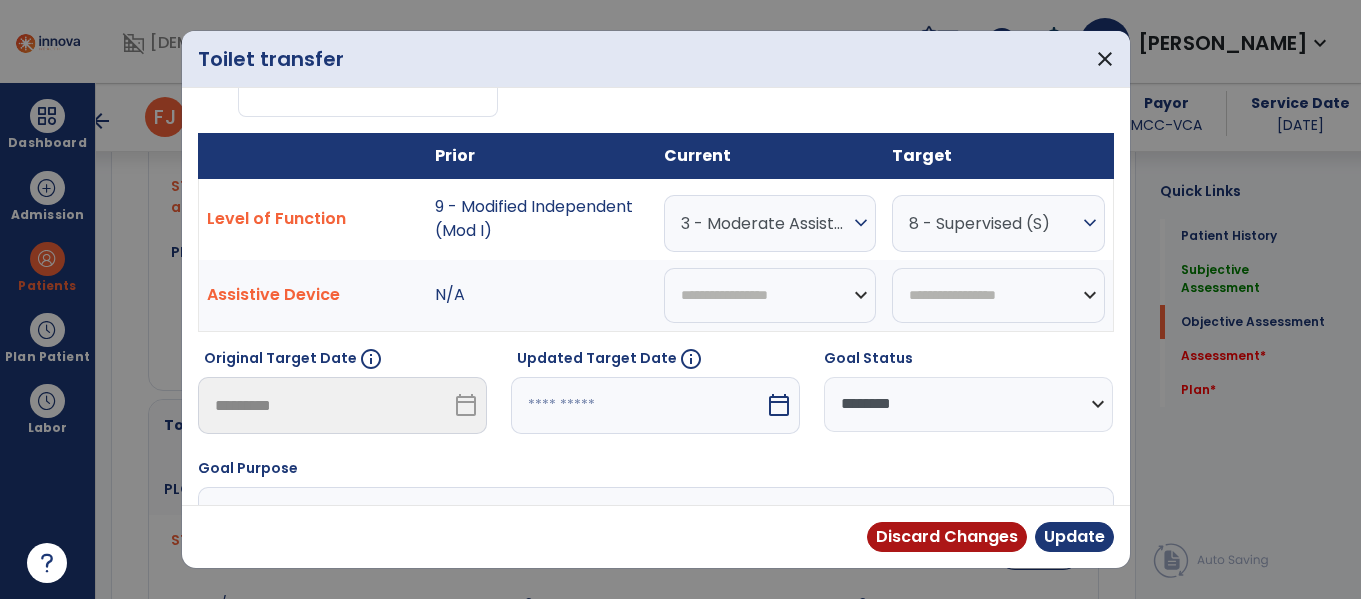 click on "calendar_today" at bounding box center [779, 405] 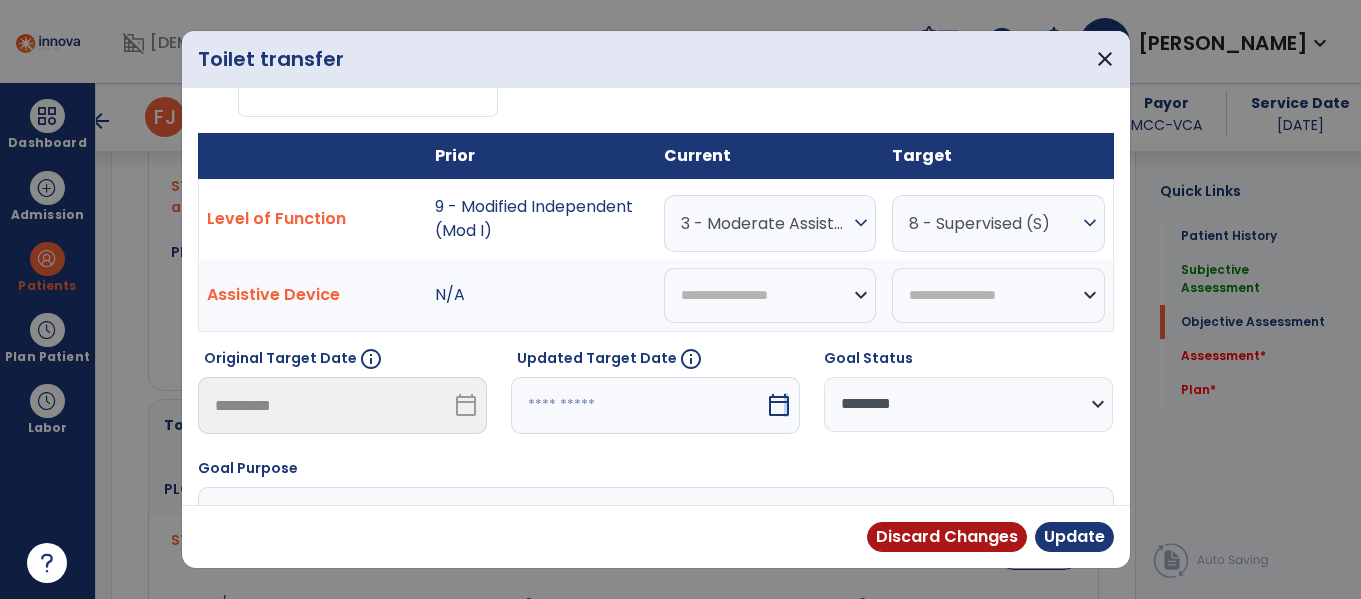 select on "*" 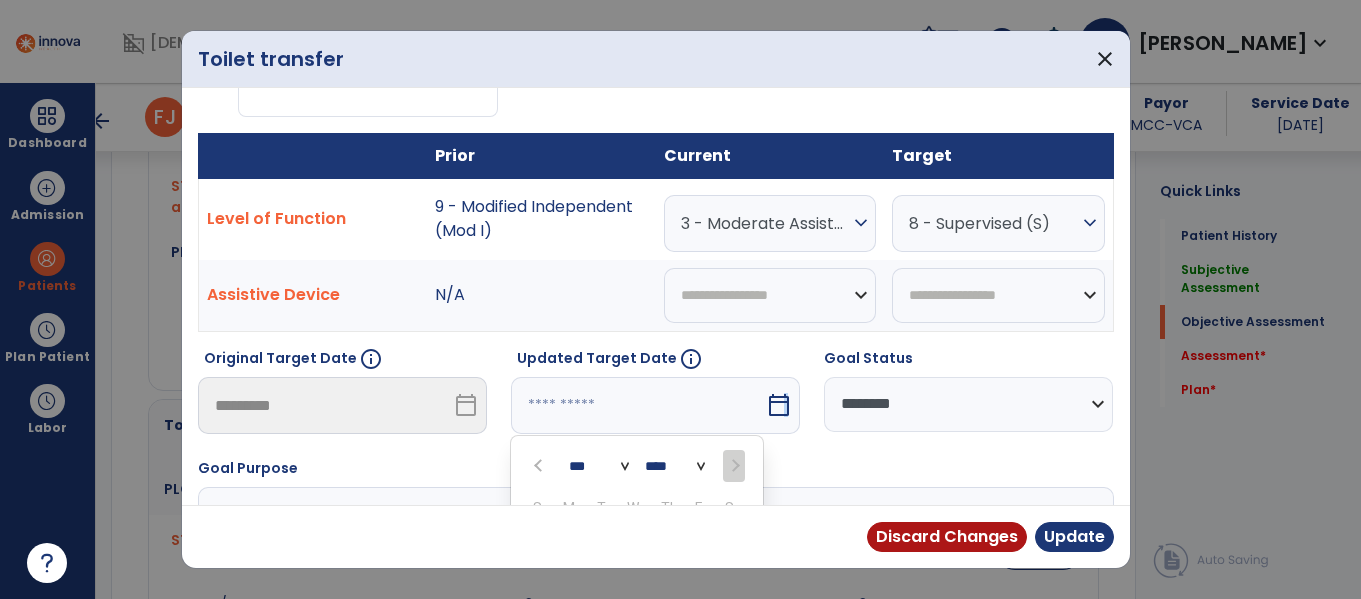scroll, scrollTop: 318, scrollLeft: 0, axis: vertical 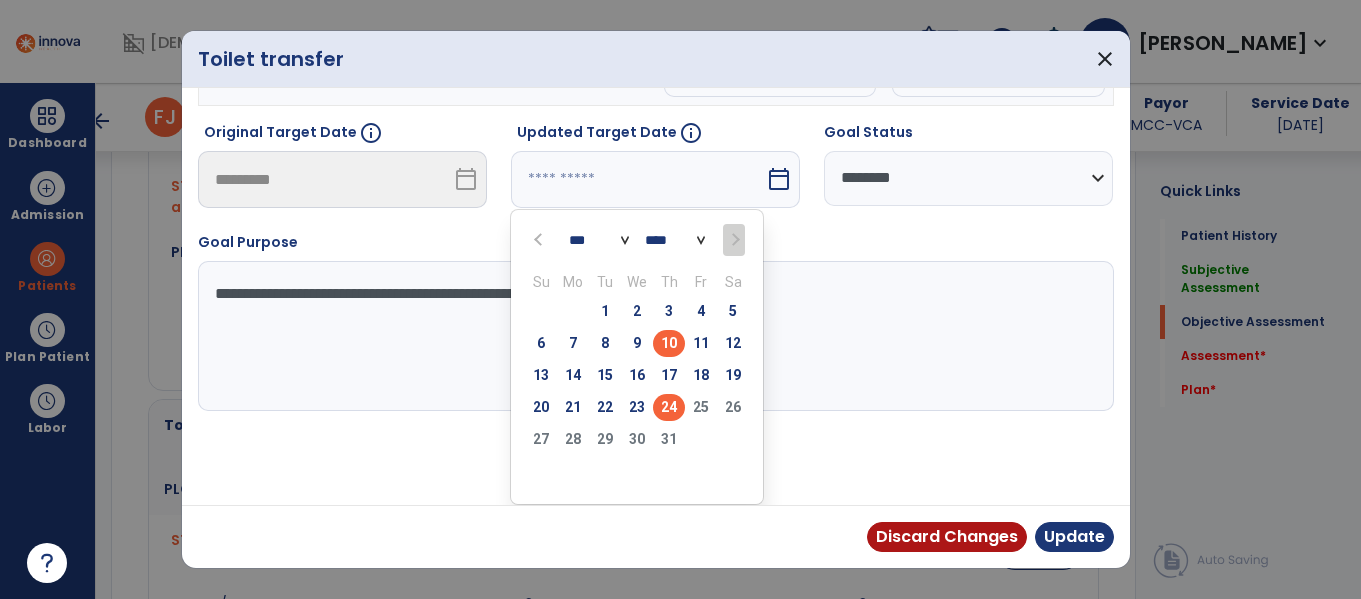 click on "24" at bounding box center [669, 407] 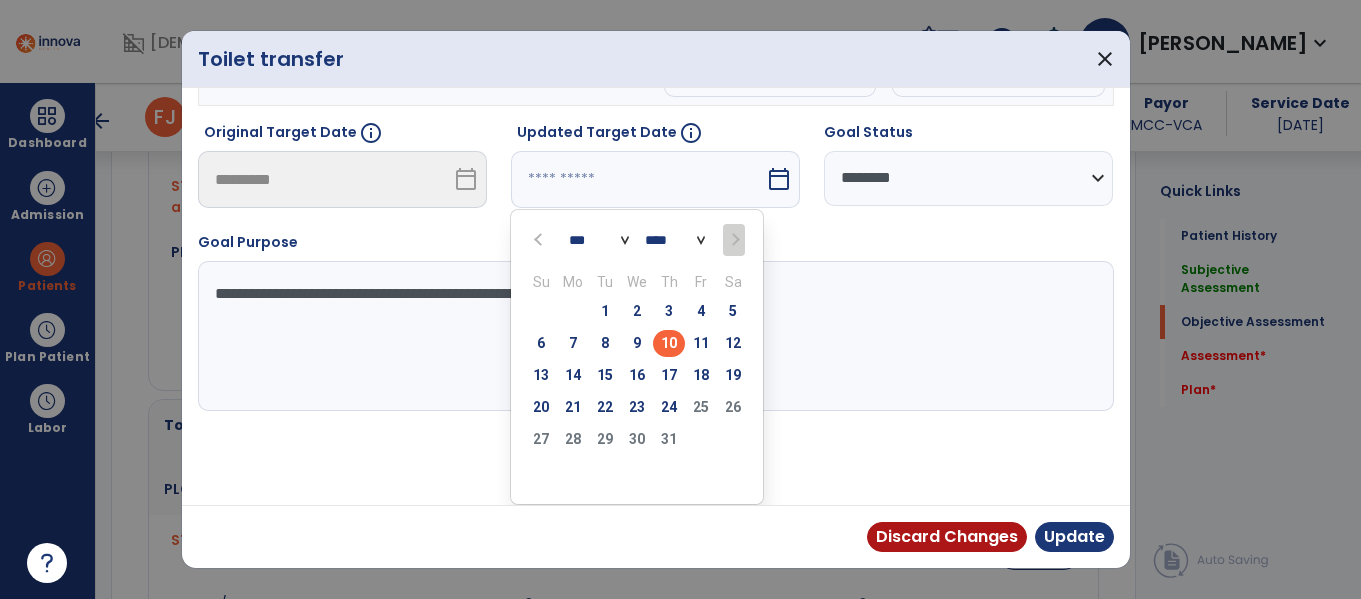type on "*********" 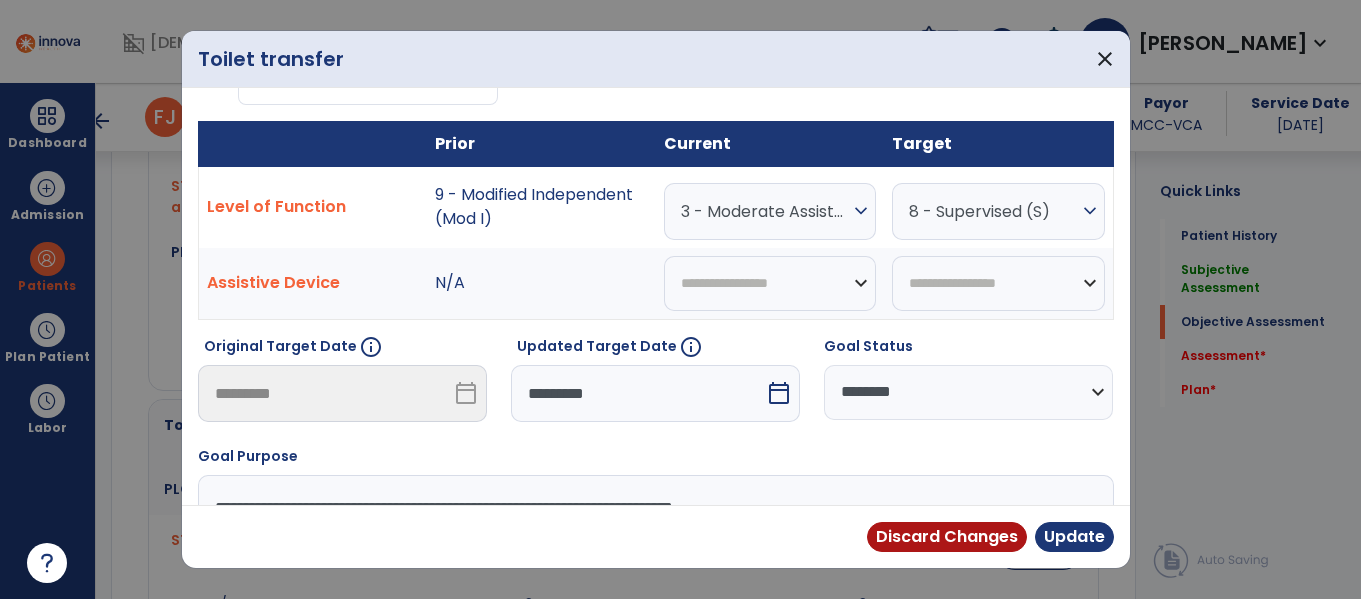 scroll, scrollTop: 0, scrollLeft: 0, axis: both 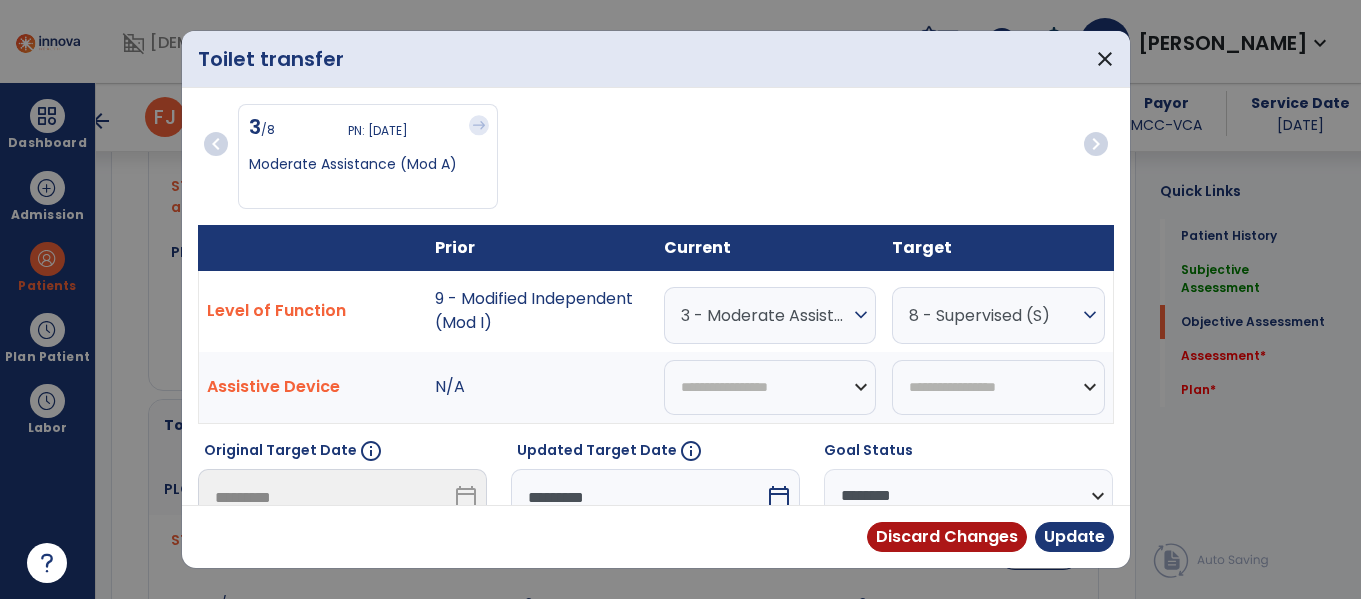 click on "3 - Moderate Assistance (Mod A)" at bounding box center (765, 315) 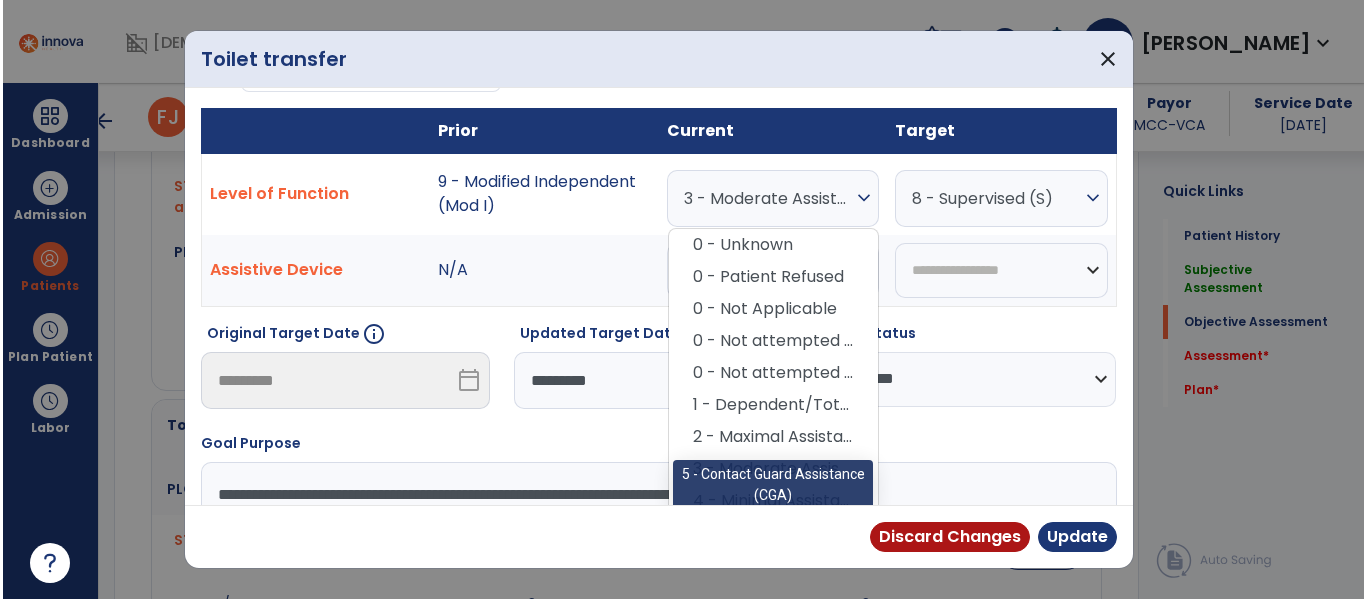 scroll, scrollTop: 184, scrollLeft: 0, axis: vertical 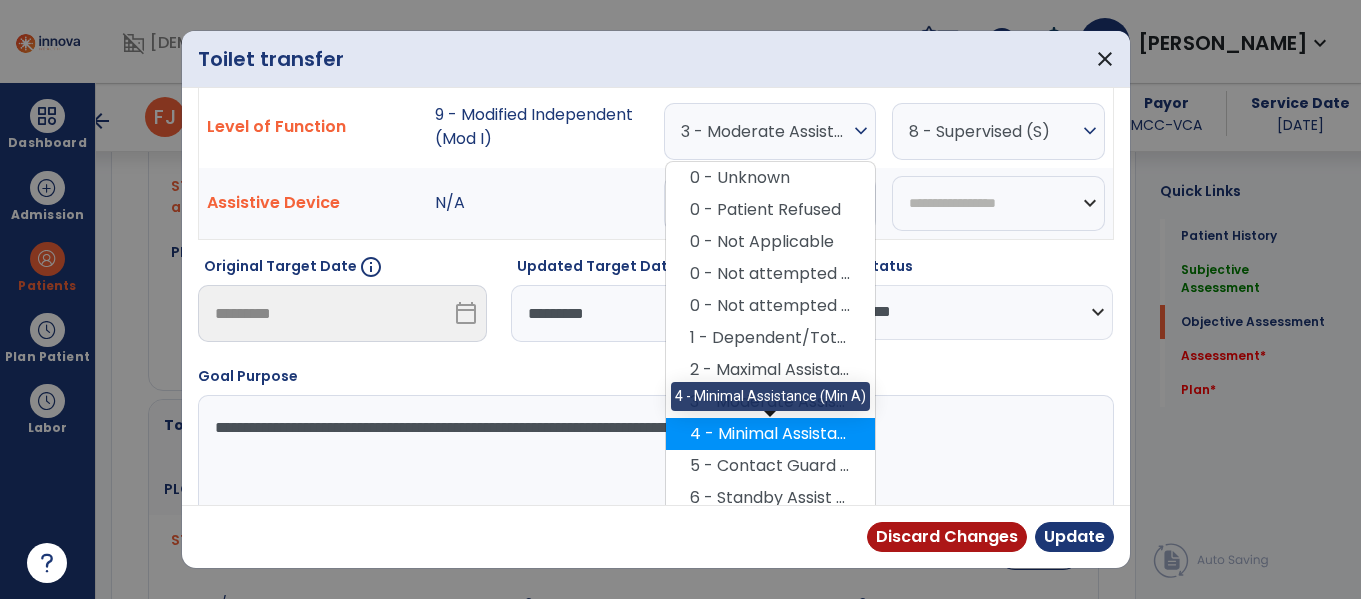 click on "4 - Minimal Assistance (Min A)" at bounding box center [770, 434] 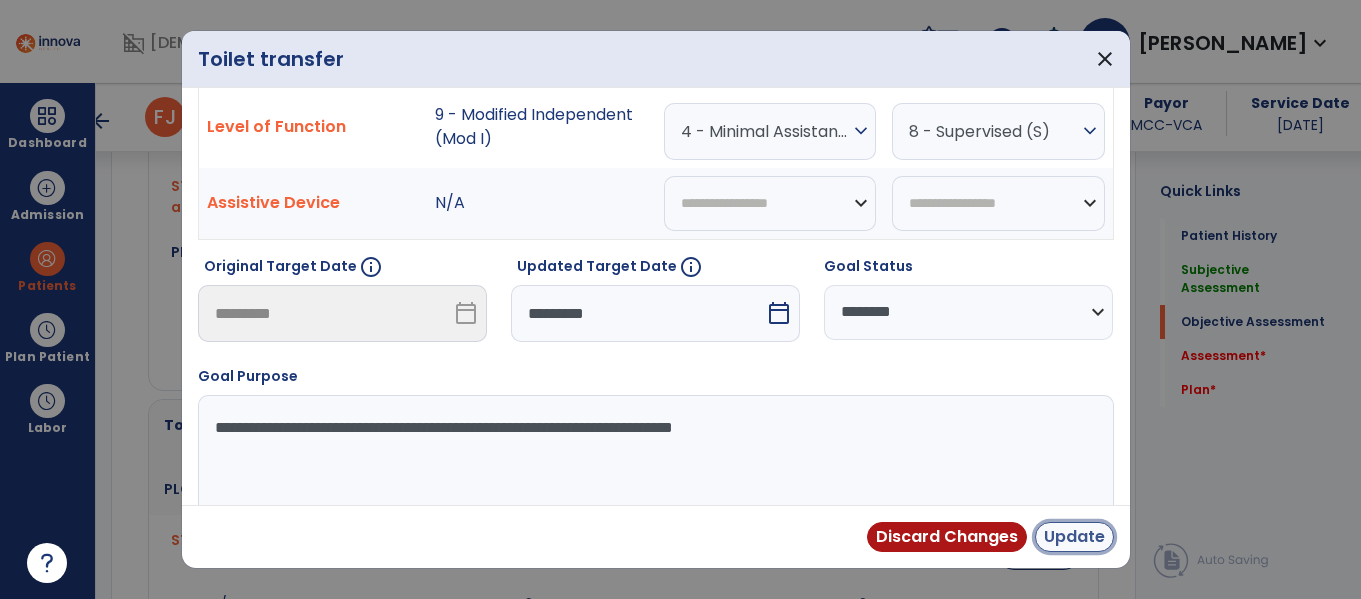 click on "Update" at bounding box center [1074, 537] 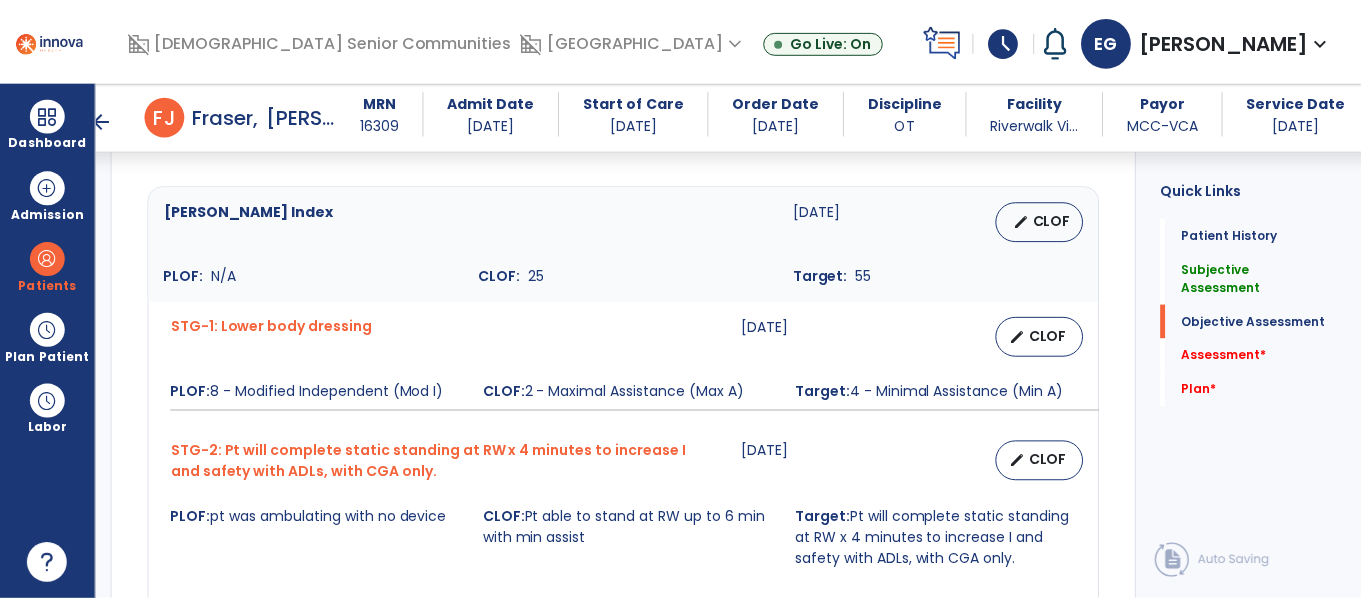 scroll, scrollTop: 1036, scrollLeft: 0, axis: vertical 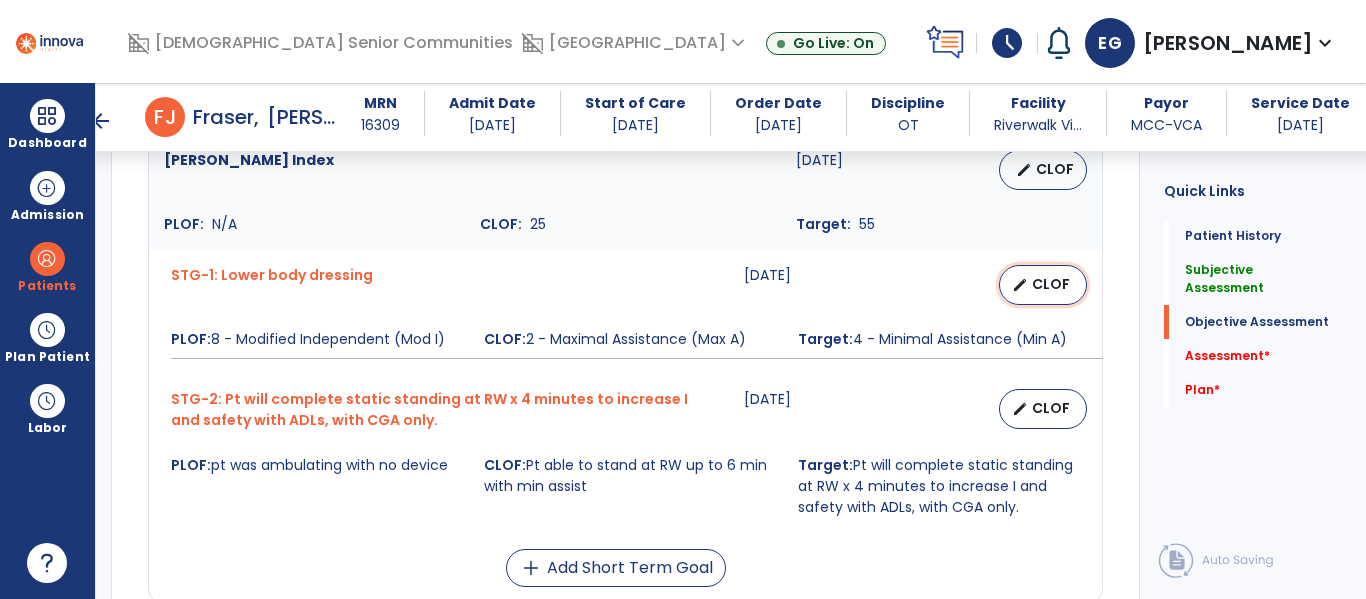 click on "CLOF" at bounding box center (1051, 284) 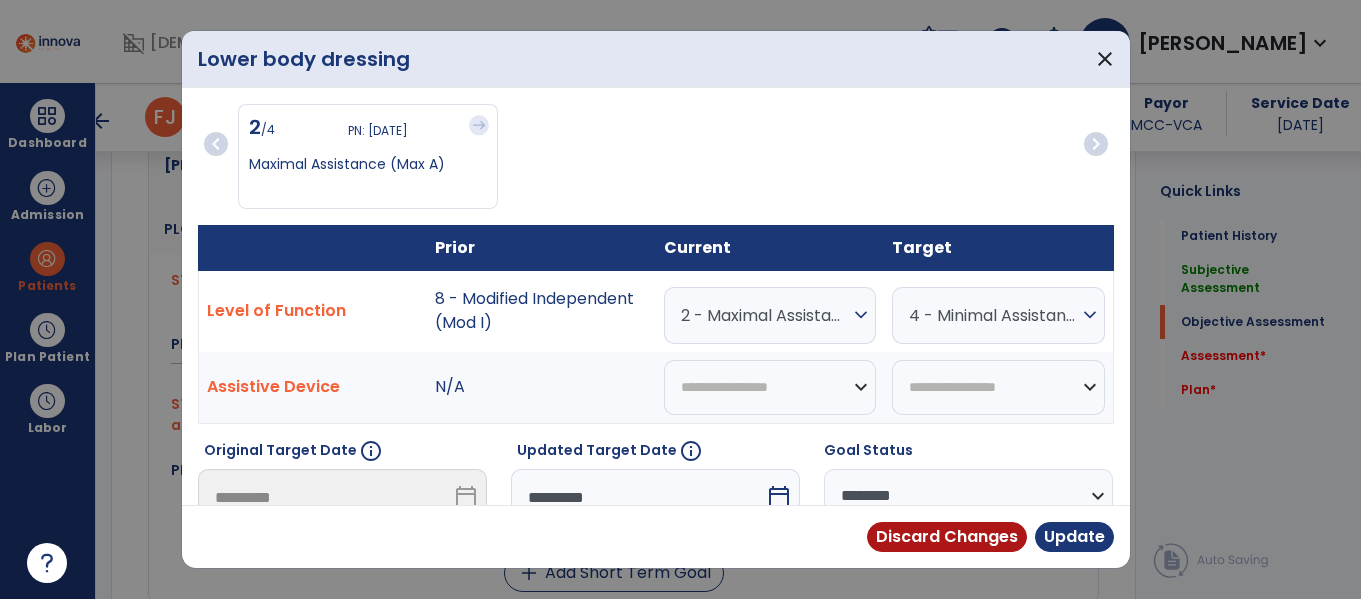 scroll, scrollTop: 1036, scrollLeft: 0, axis: vertical 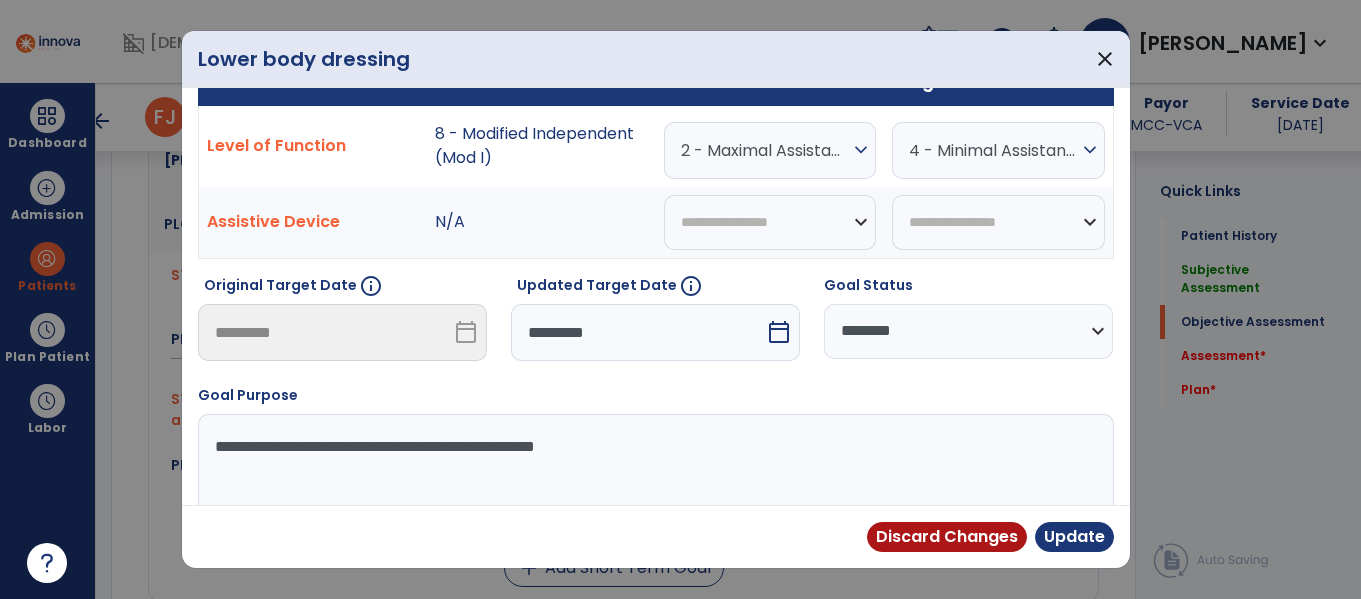 click on "**********" at bounding box center (653, 489) 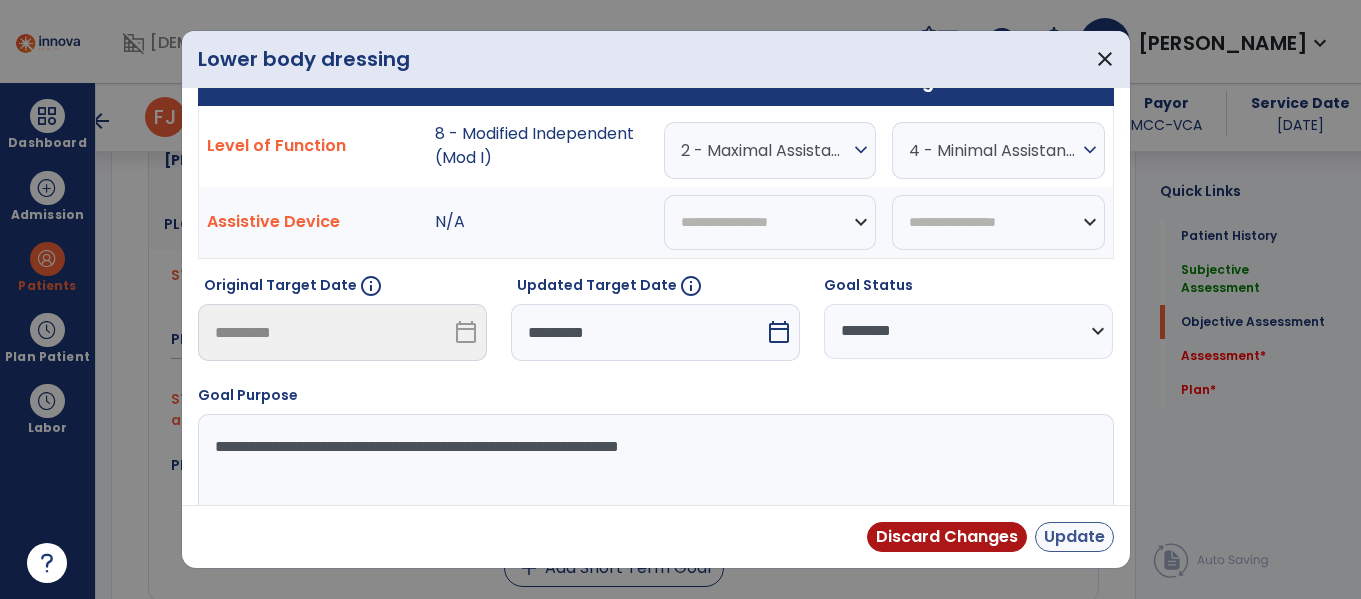 type on "**********" 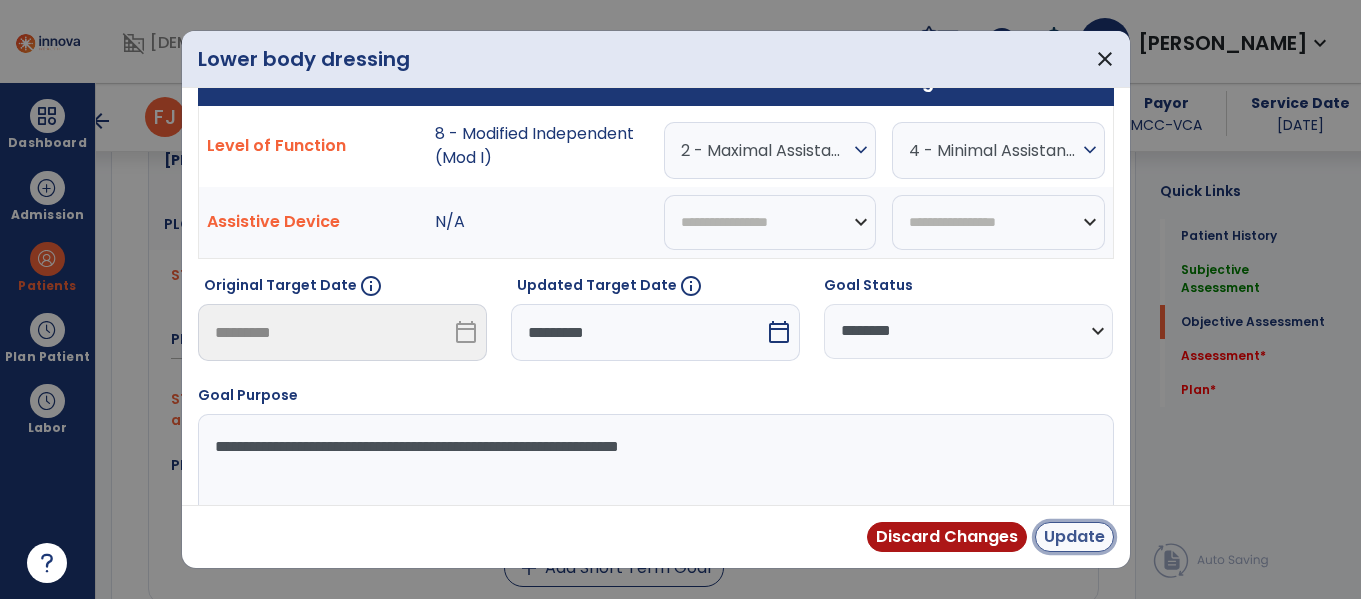 click on "Update" at bounding box center [1074, 537] 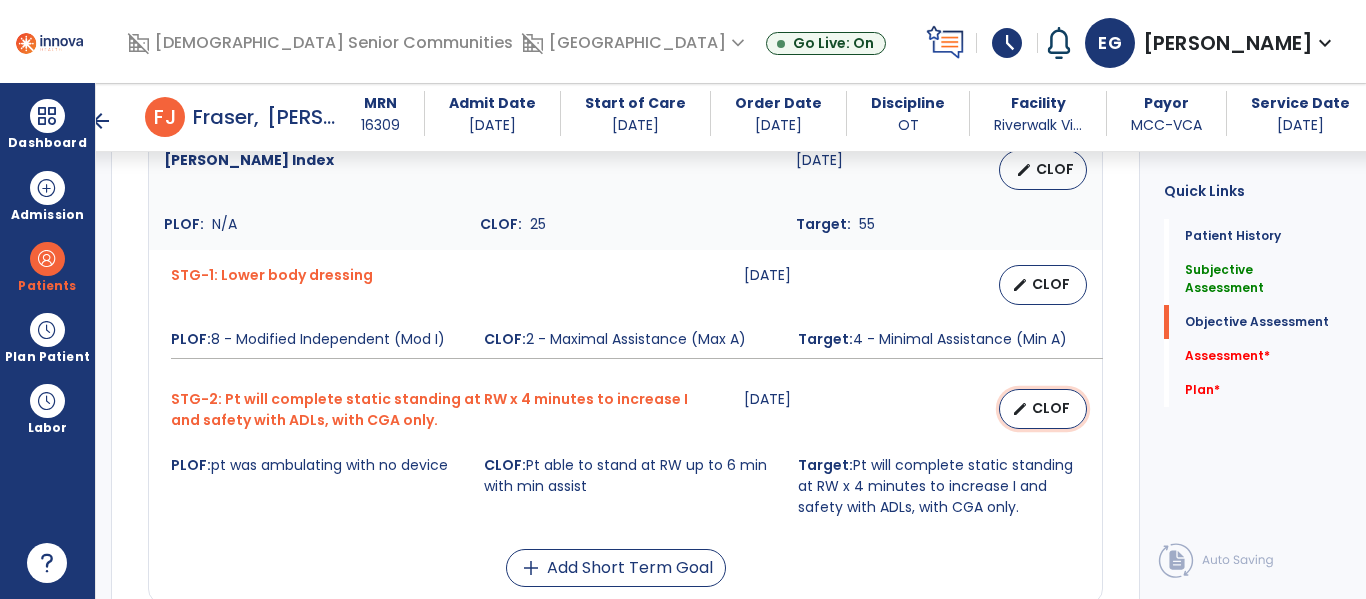 click on "CLOF" at bounding box center (1051, 408) 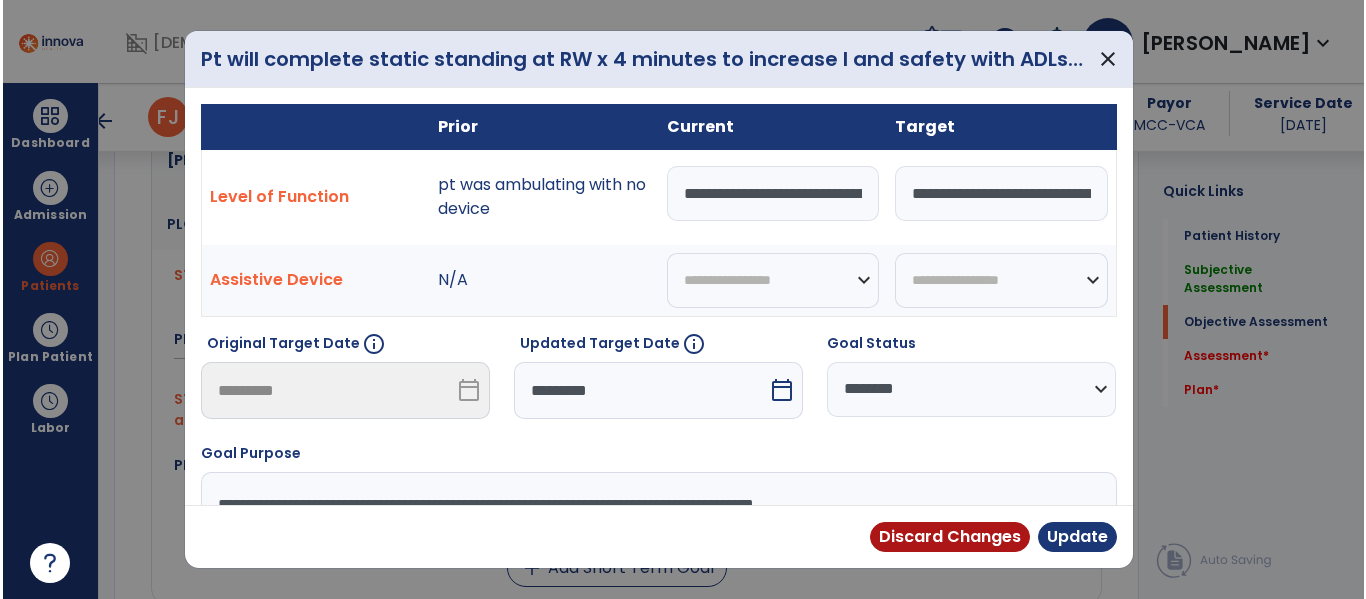 scroll, scrollTop: 1036, scrollLeft: 0, axis: vertical 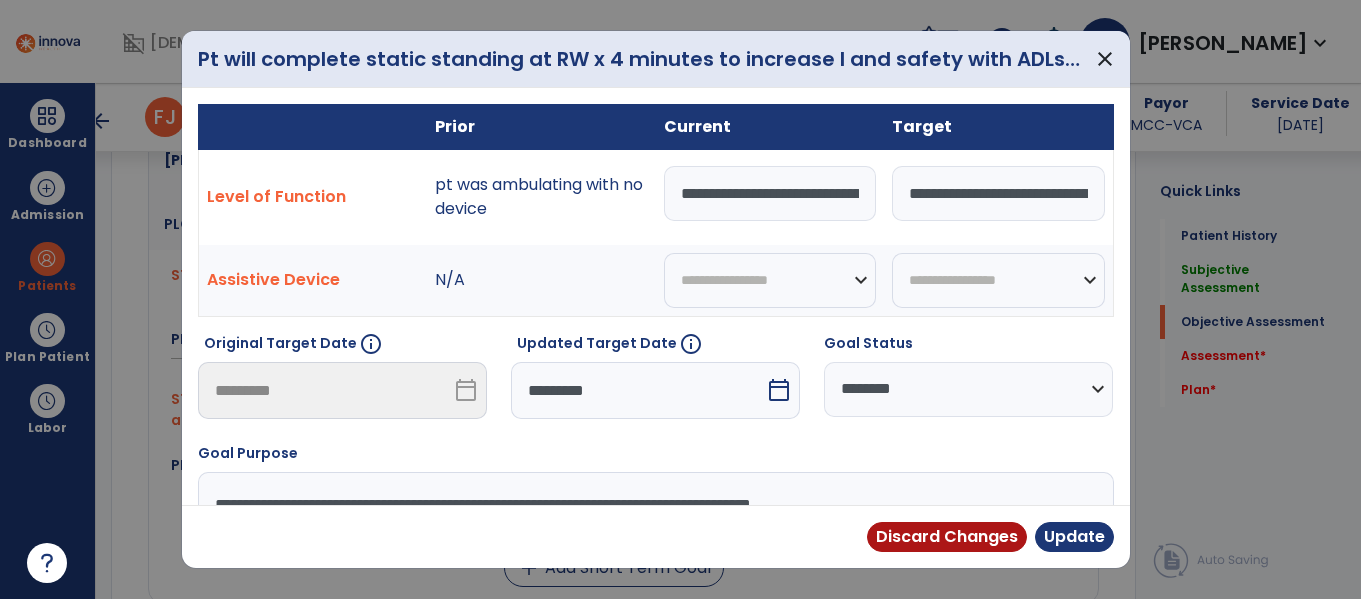 click on "**********" at bounding box center (968, 389) 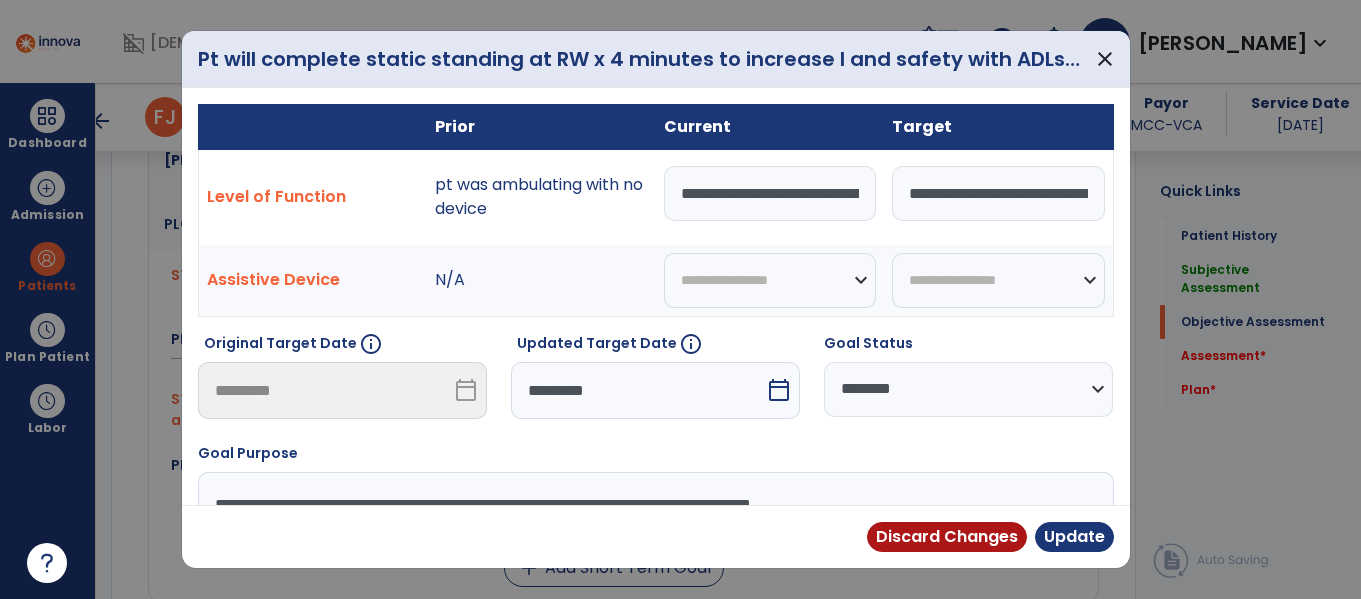 select on "********" 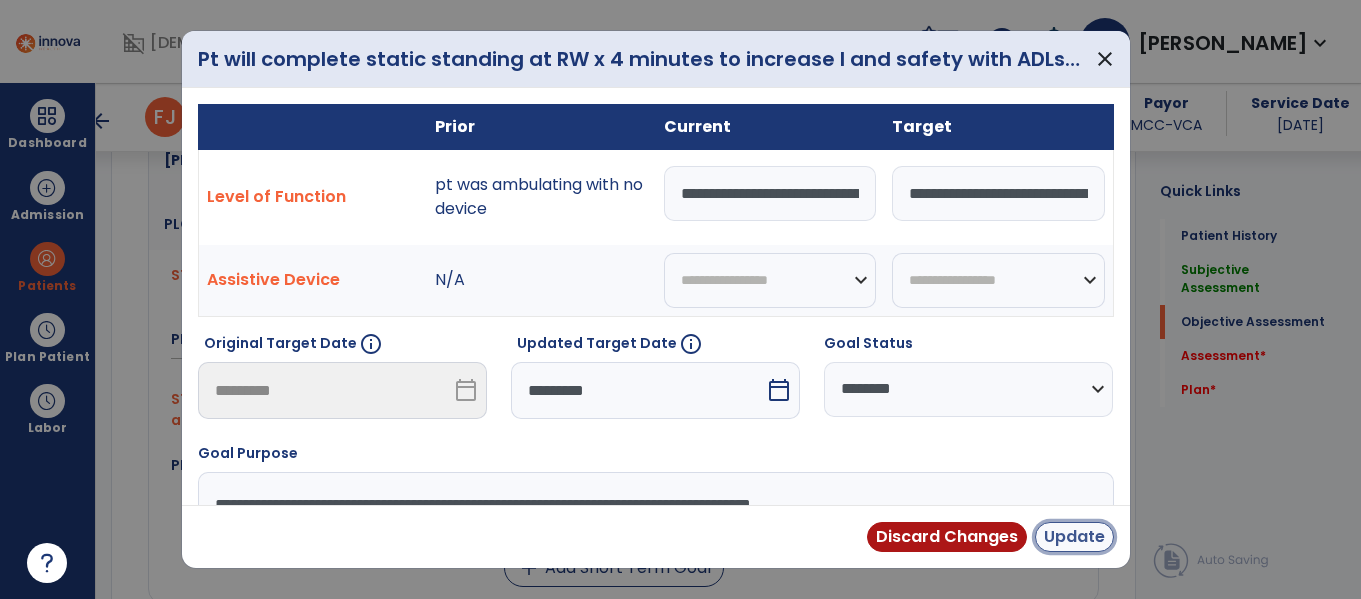 click on "Update" at bounding box center [1074, 537] 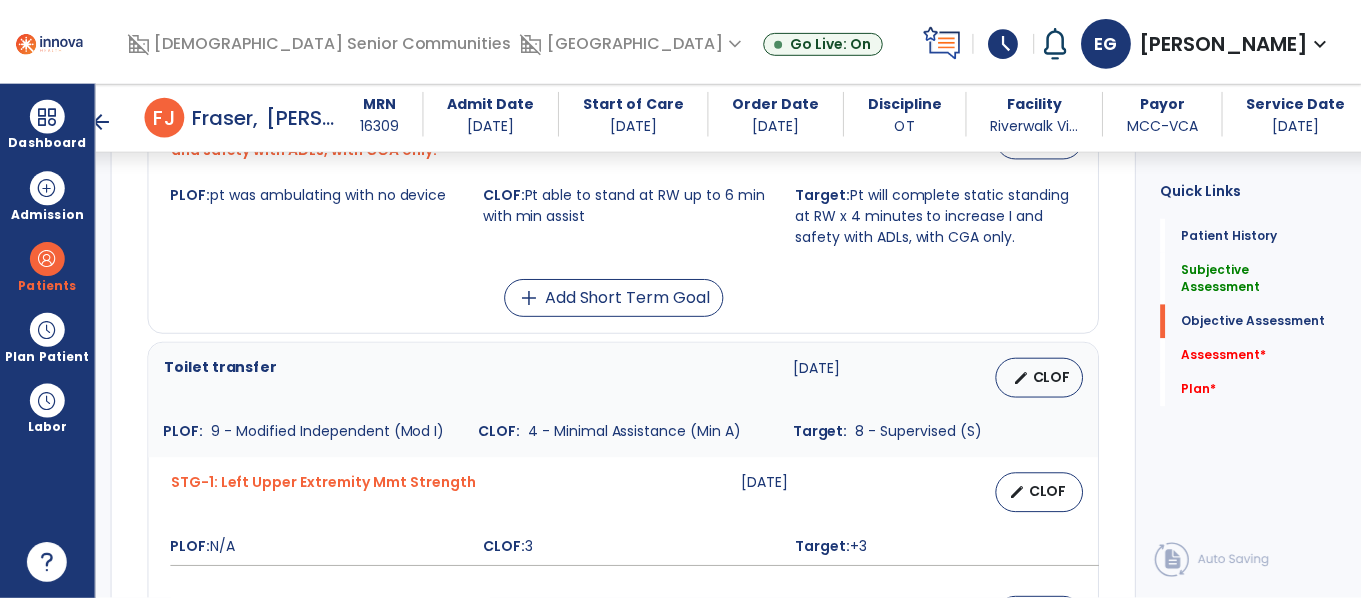 scroll, scrollTop: 1307, scrollLeft: 0, axis: vertical 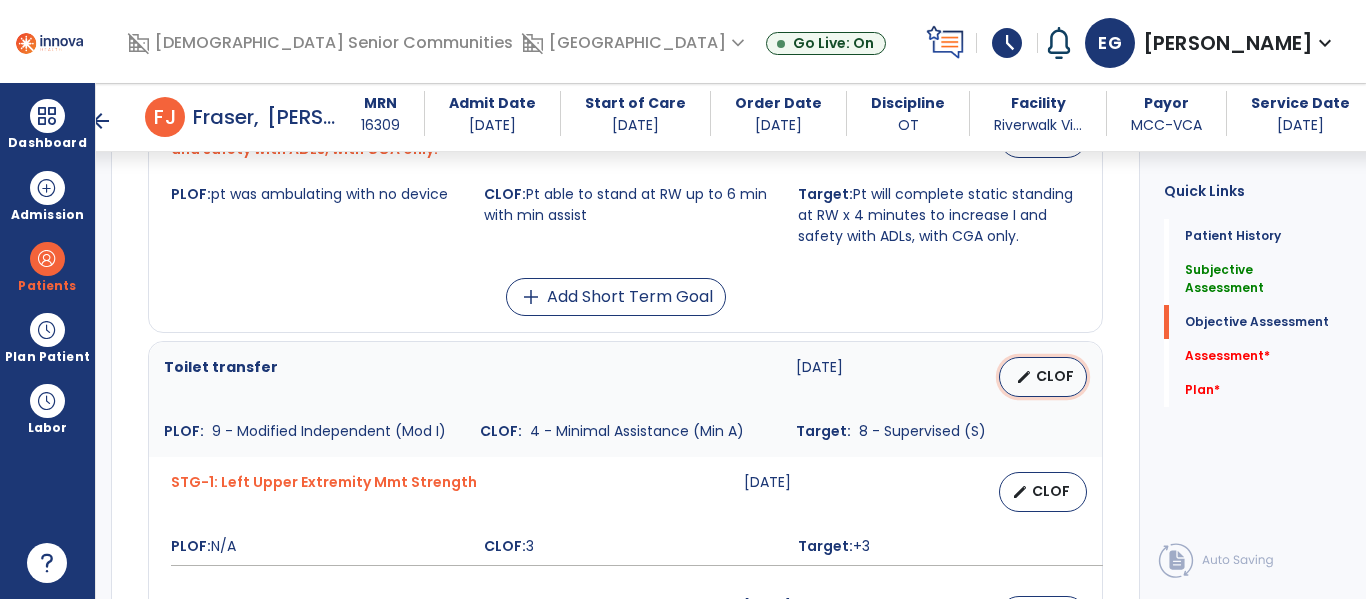 click on "edit   CLOF" at bounding box center [1043, 377] 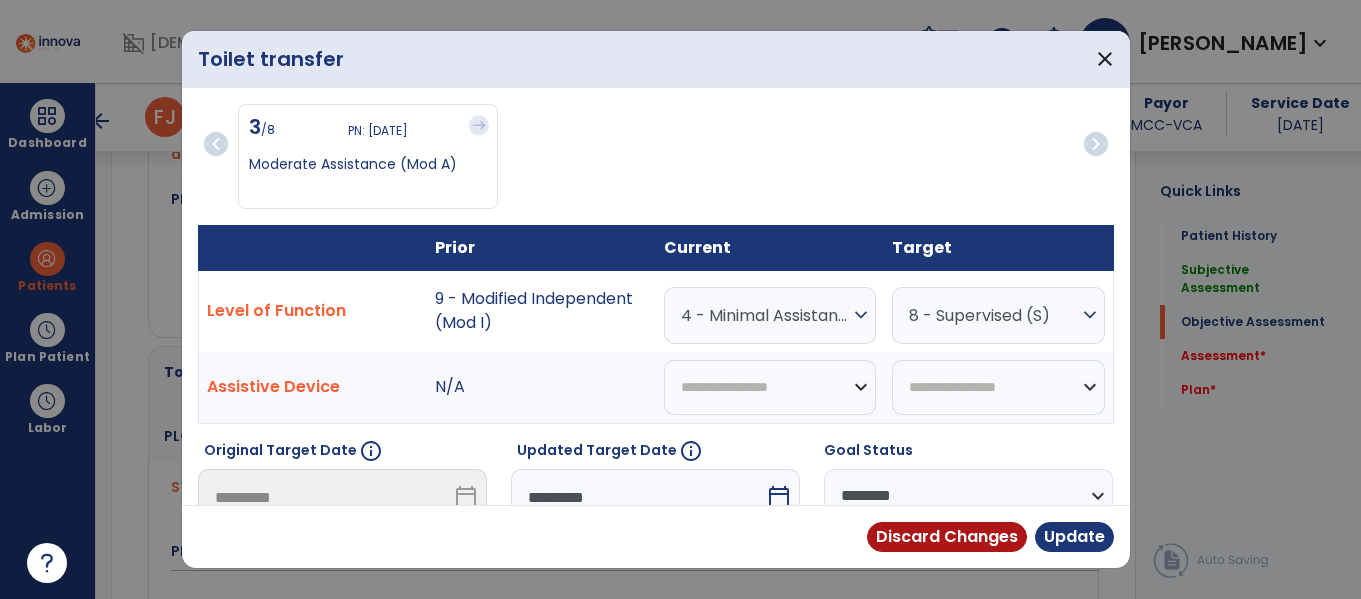 scroll, scrollTop: 1307, scrollLeft: 0, axis: vertical 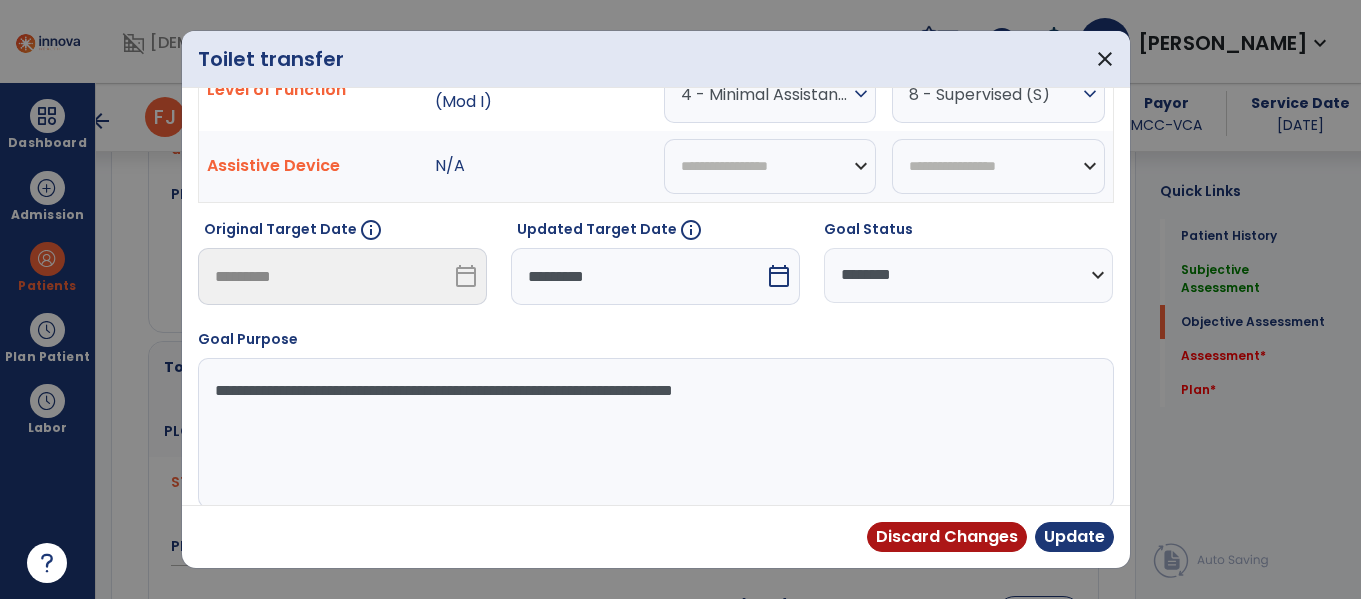 click on "**********" at bounding box center (653, 433) 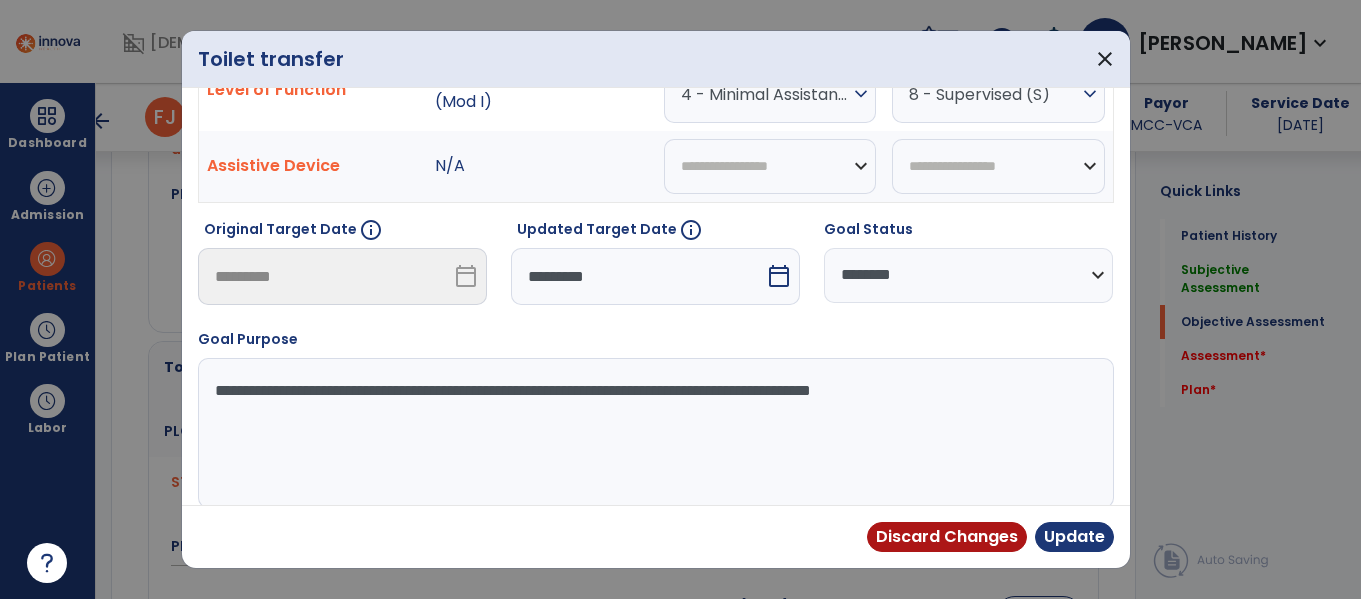 type on "**********" 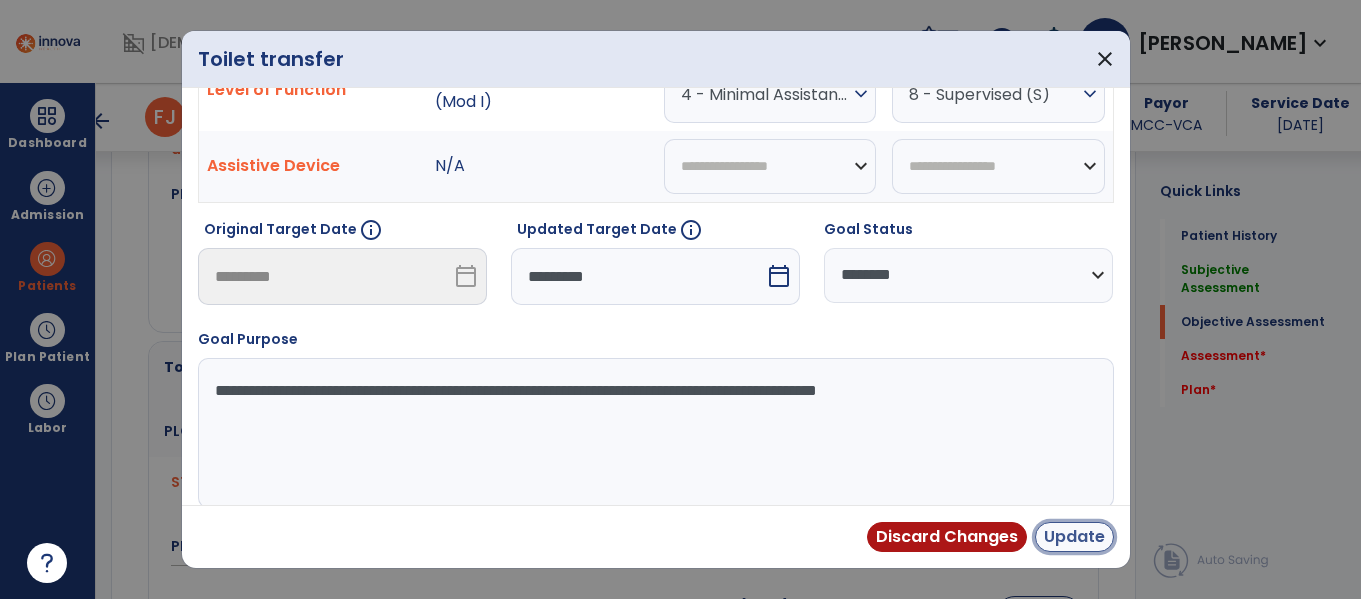 click on "Update" at bounding box center (1074, 537) 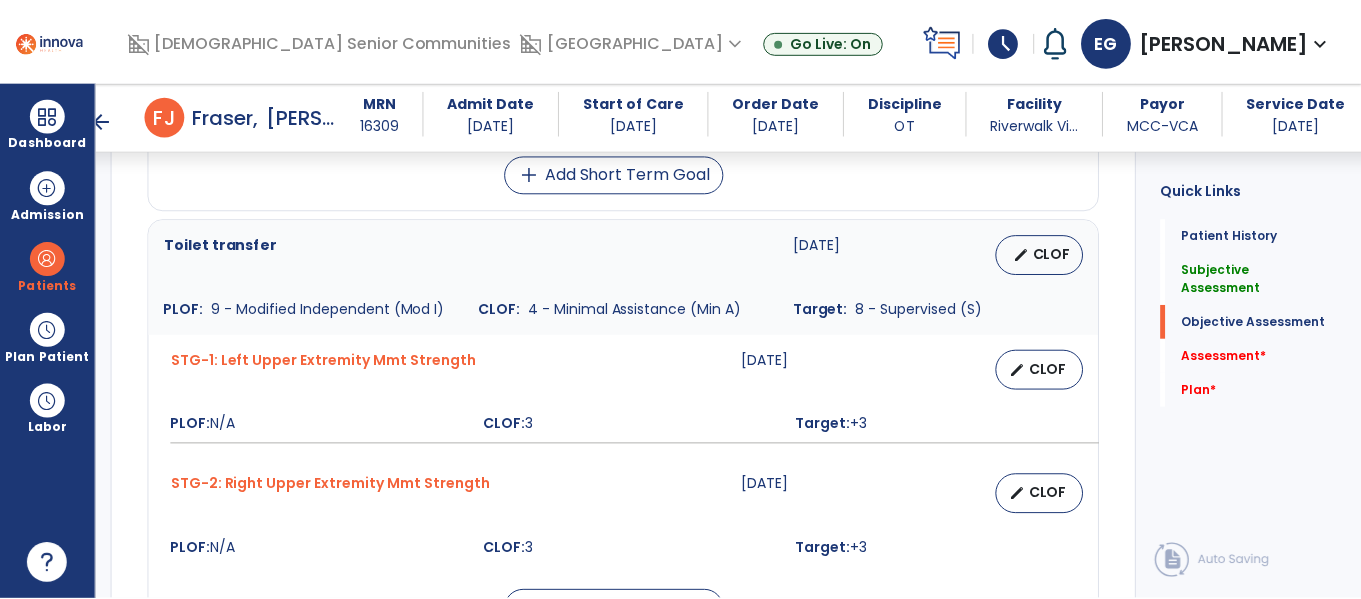 scroll, scrollTop: 1427, scrollLeft: 0, axis: vertical 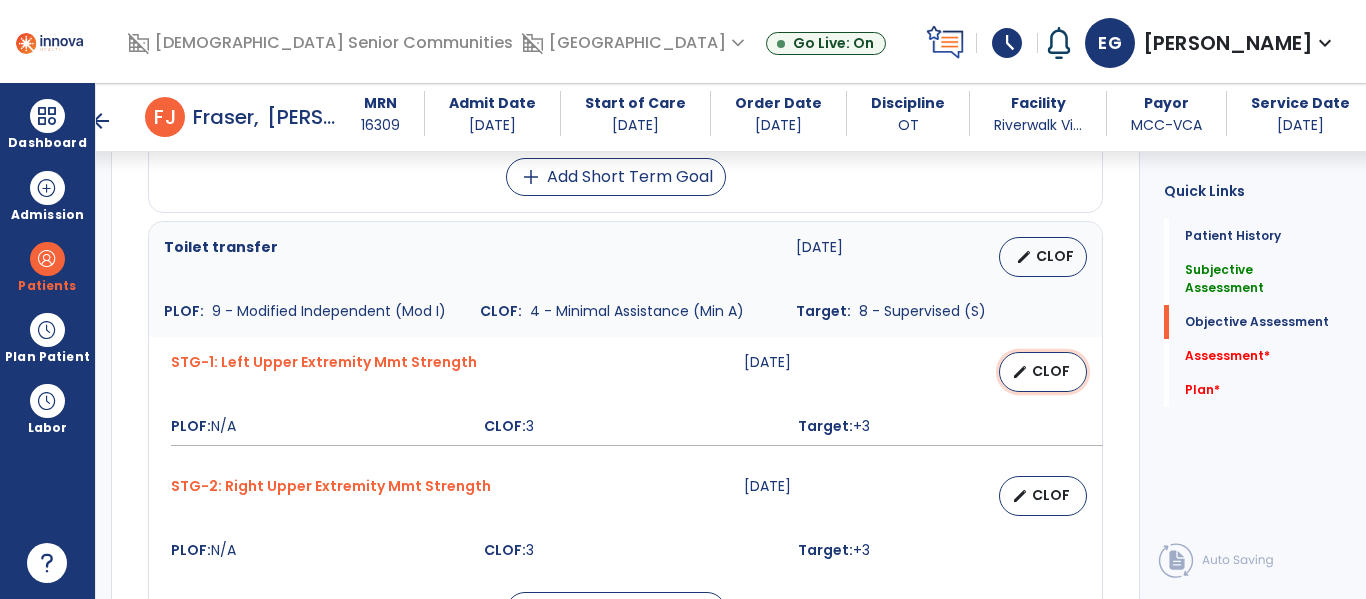 click on "CLOF" at bounding box center (1051, 371) 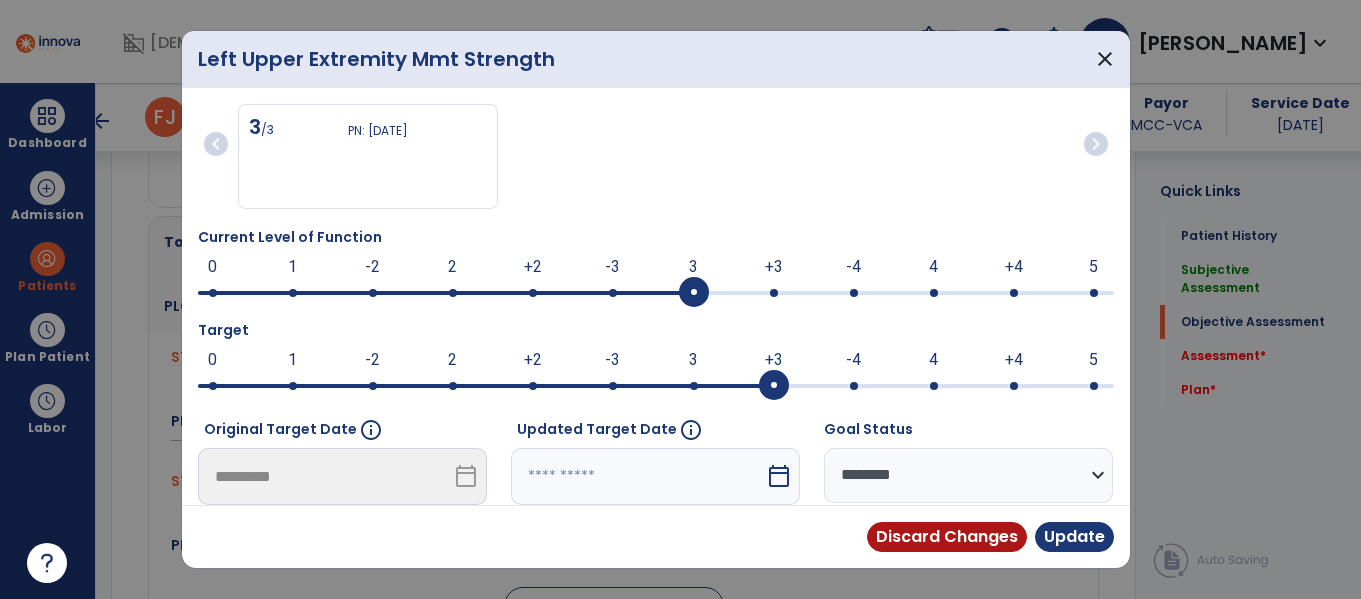 scroll, scrollTop: 1427, scrollLeft: 0, axis: vertical 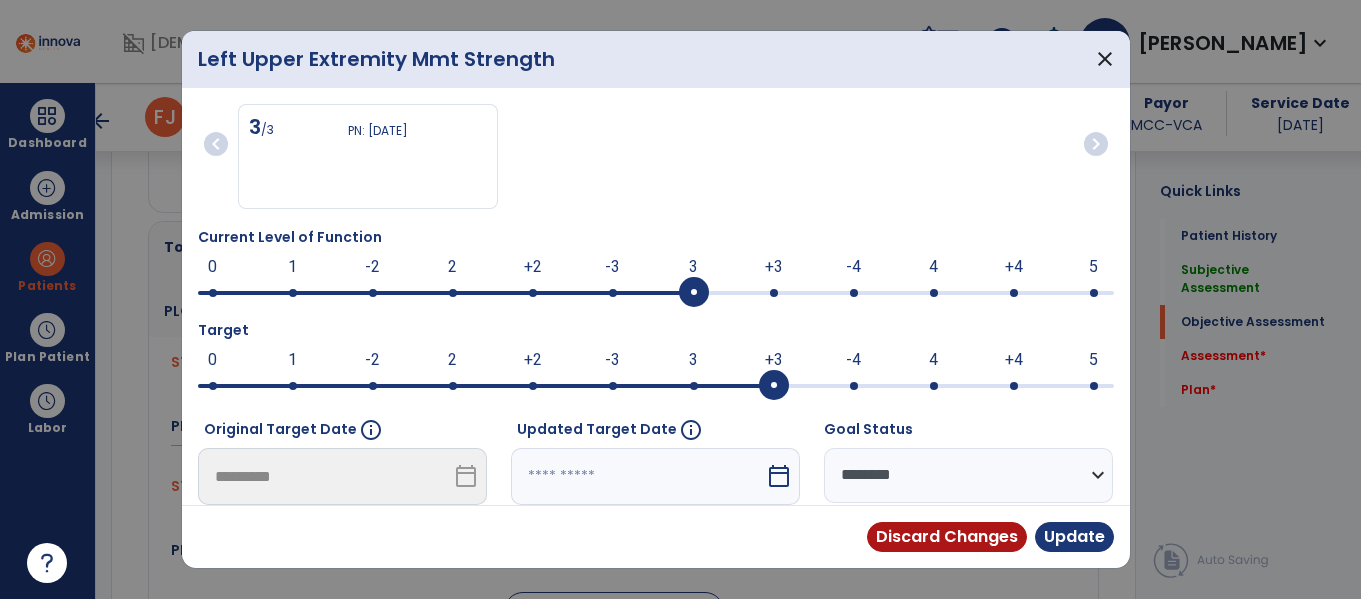 click on "3     0      1      -2      2      +2      -3      3      +3      -4      4      +4      5" at bounding box center (656, 293) 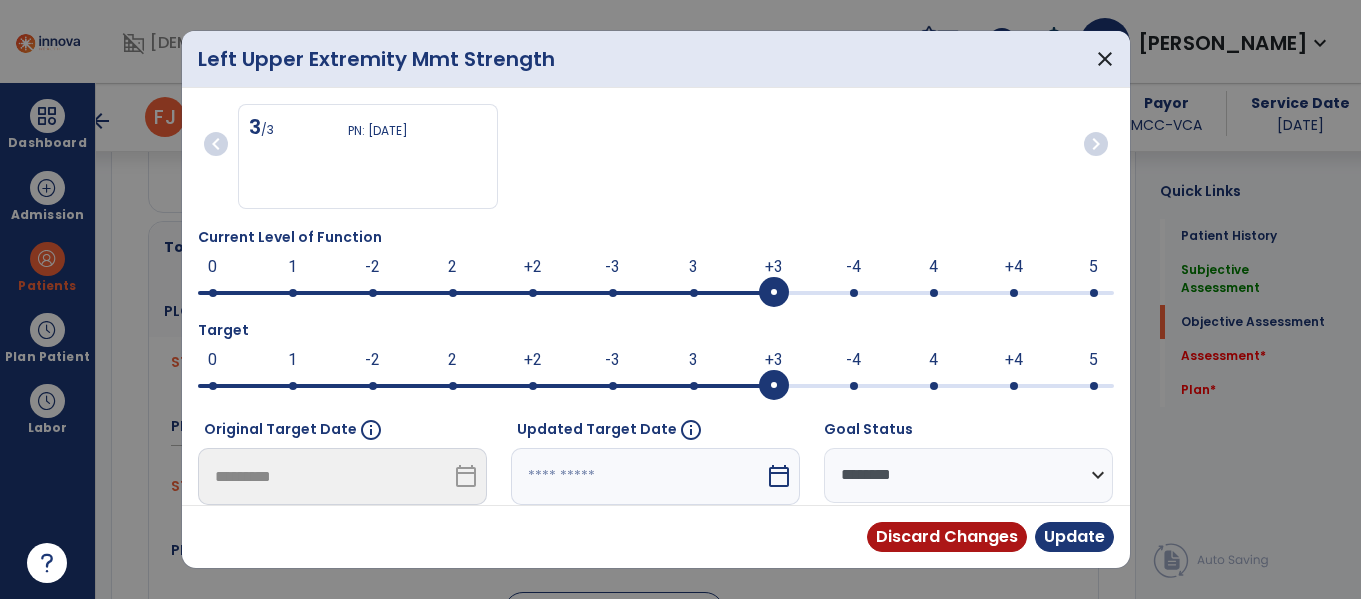 click on "-4" at bounding box center (853, 360) 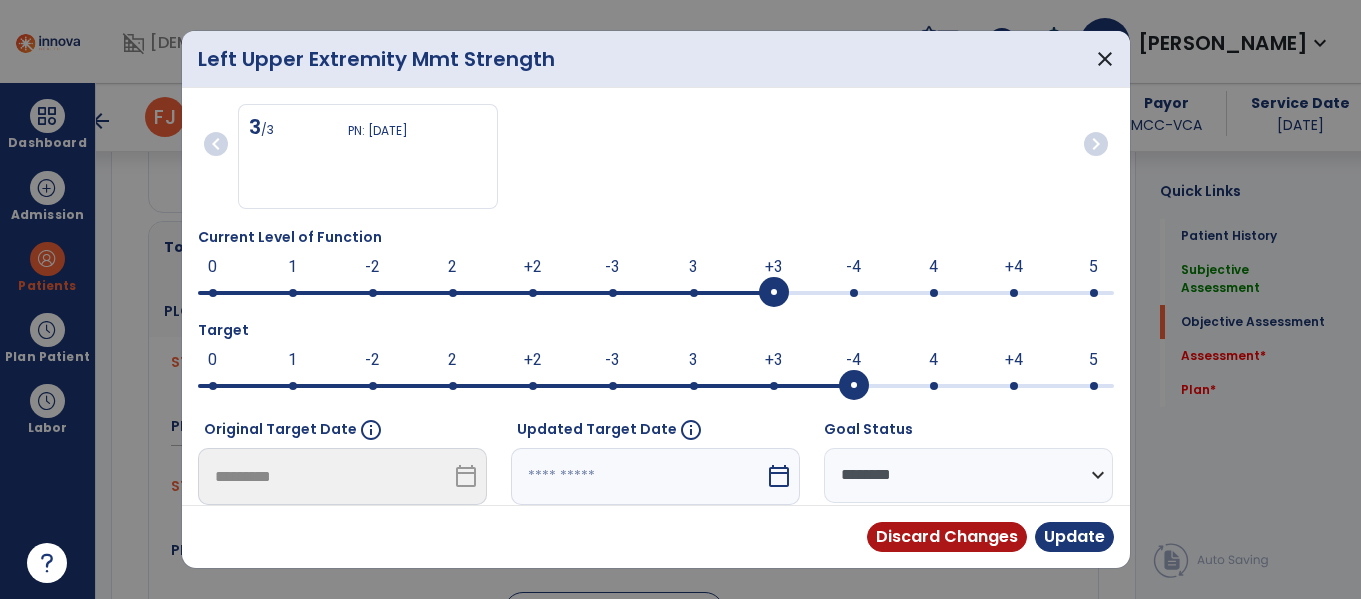click on "calendar_today" at bounding box center (779, 476) 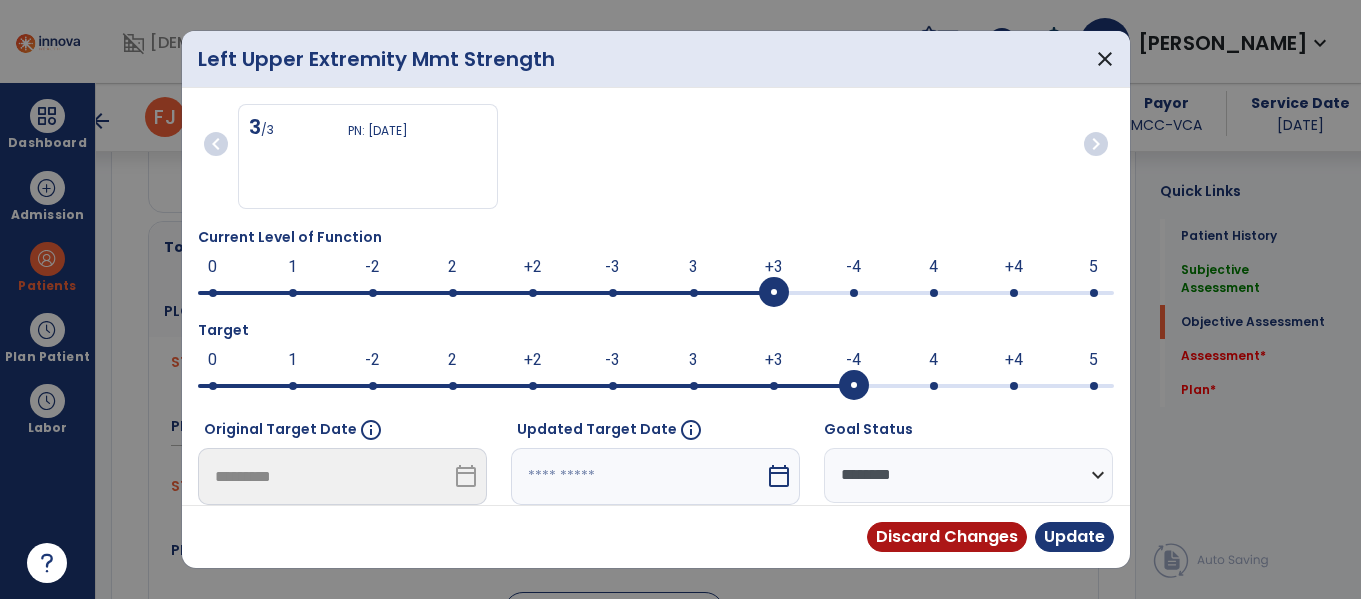 scroll, scrollTop: 297, scrollLeft: 0, axis: vertical 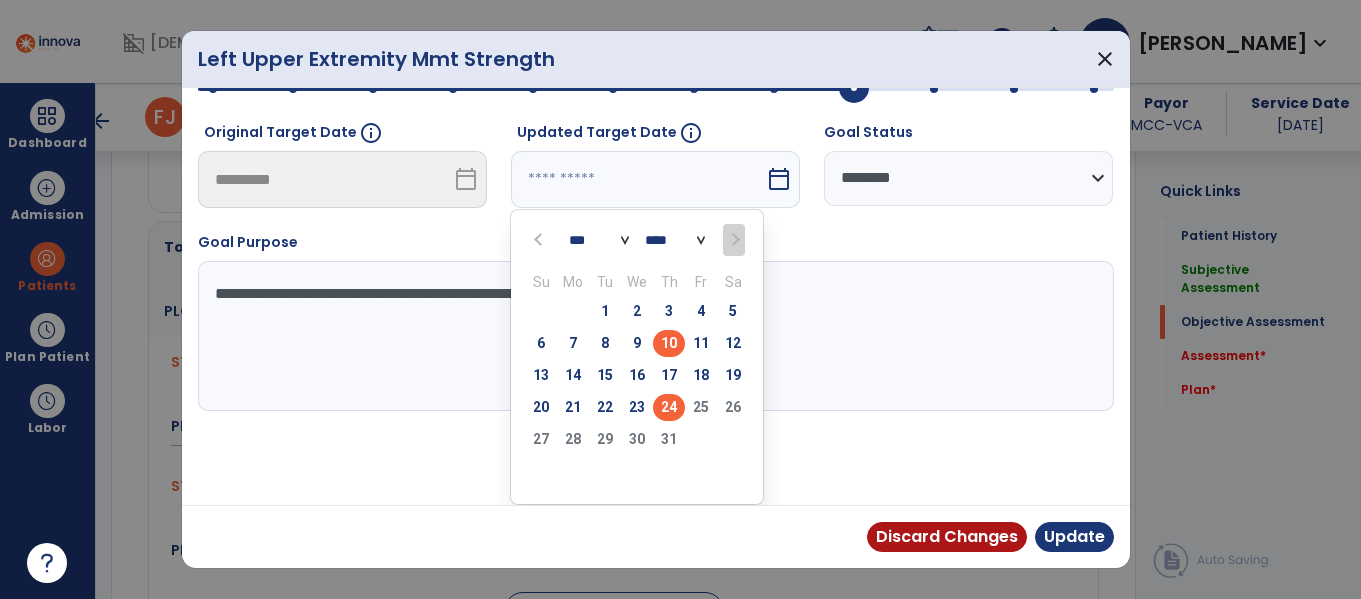 click on "24" at bounding box center [669, 407] 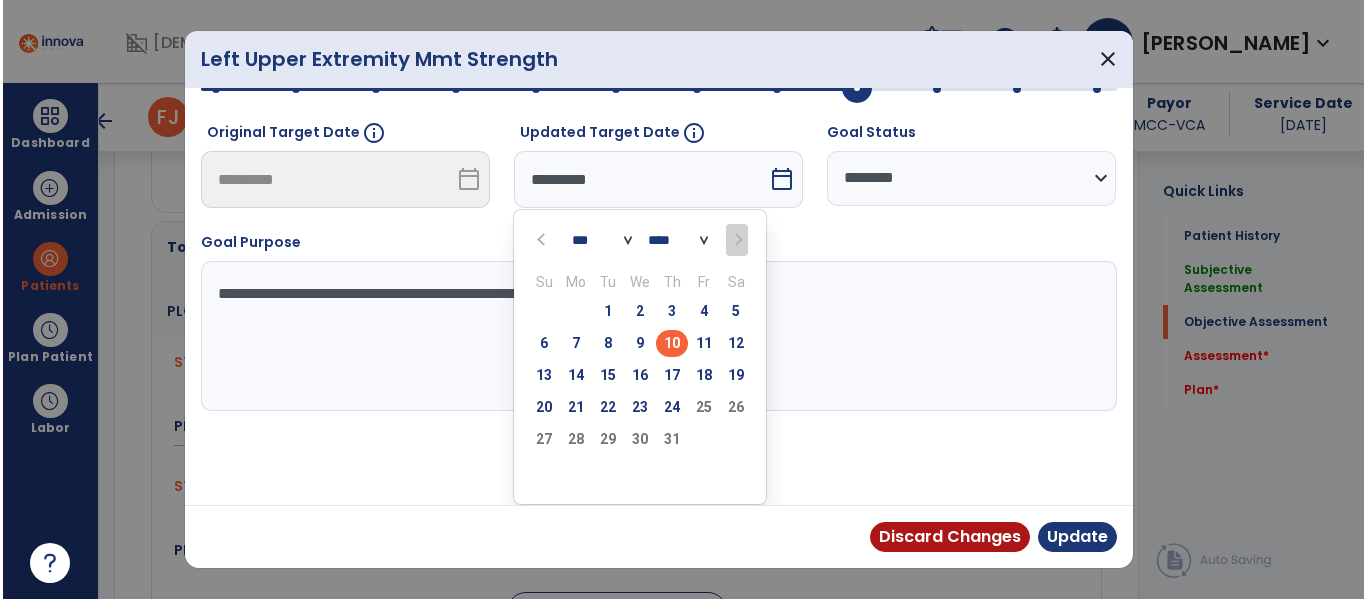 scroll, scrollTop: 219, scrollLeft: 0, axis: vertical 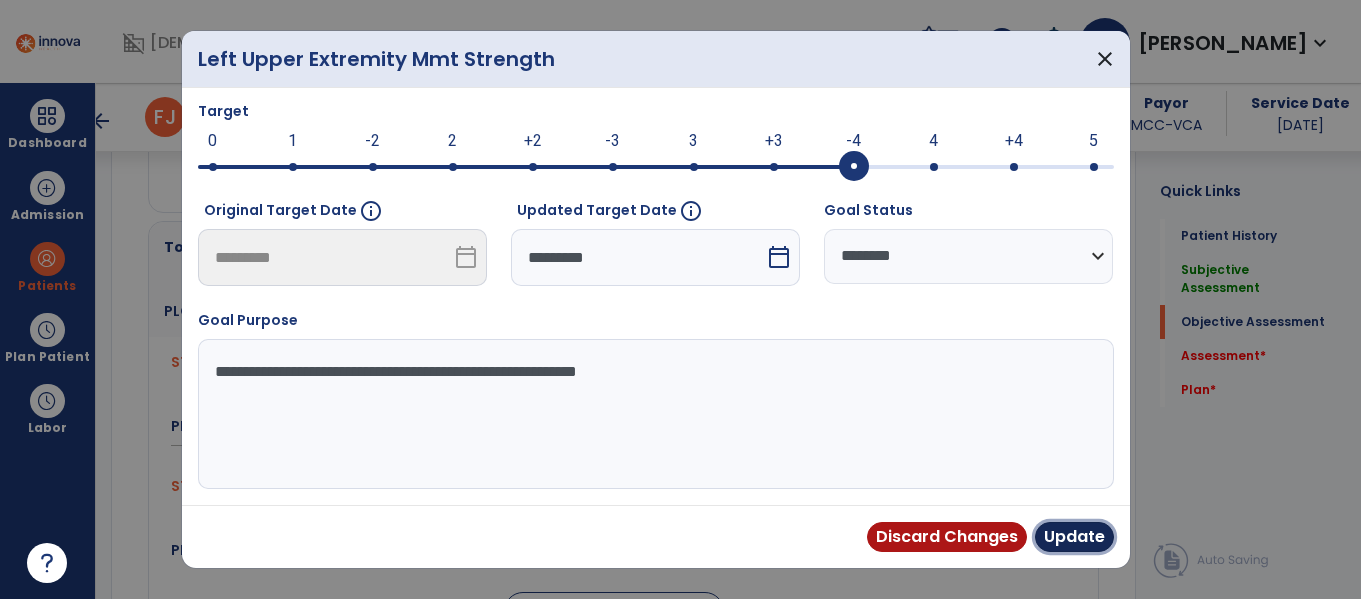 click on "Update" at bounding box center [1074, 537] 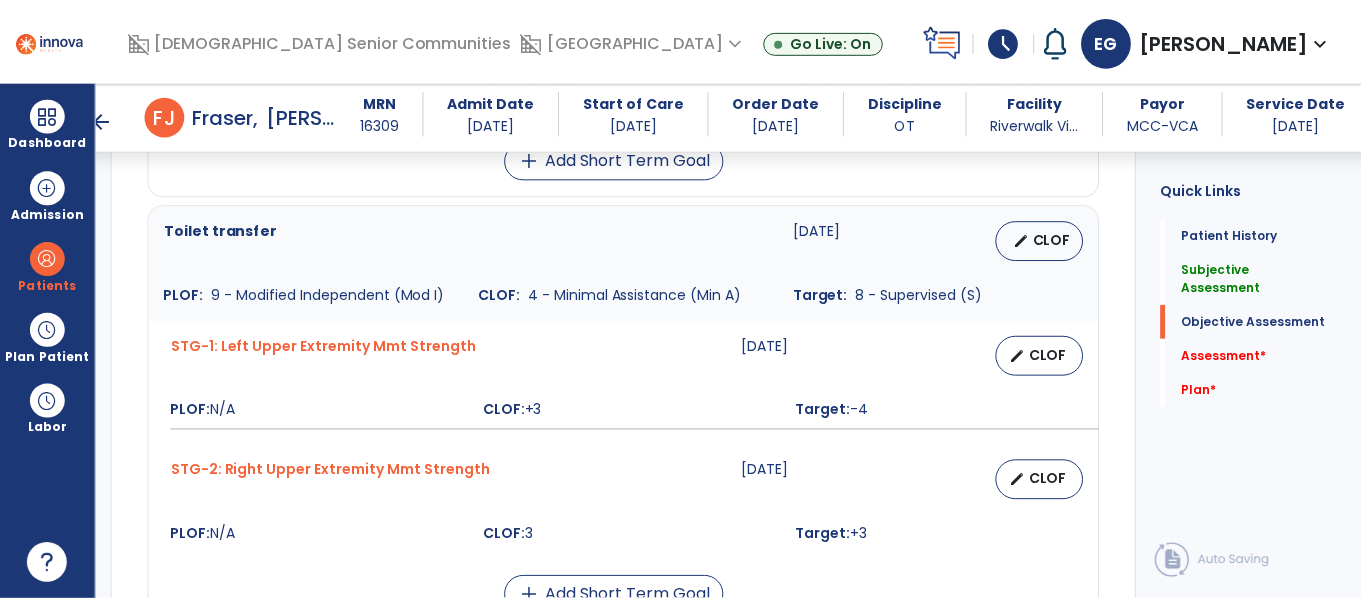 scroll, scrollTop: 1458, scrollLeft: 0, axis: vertical 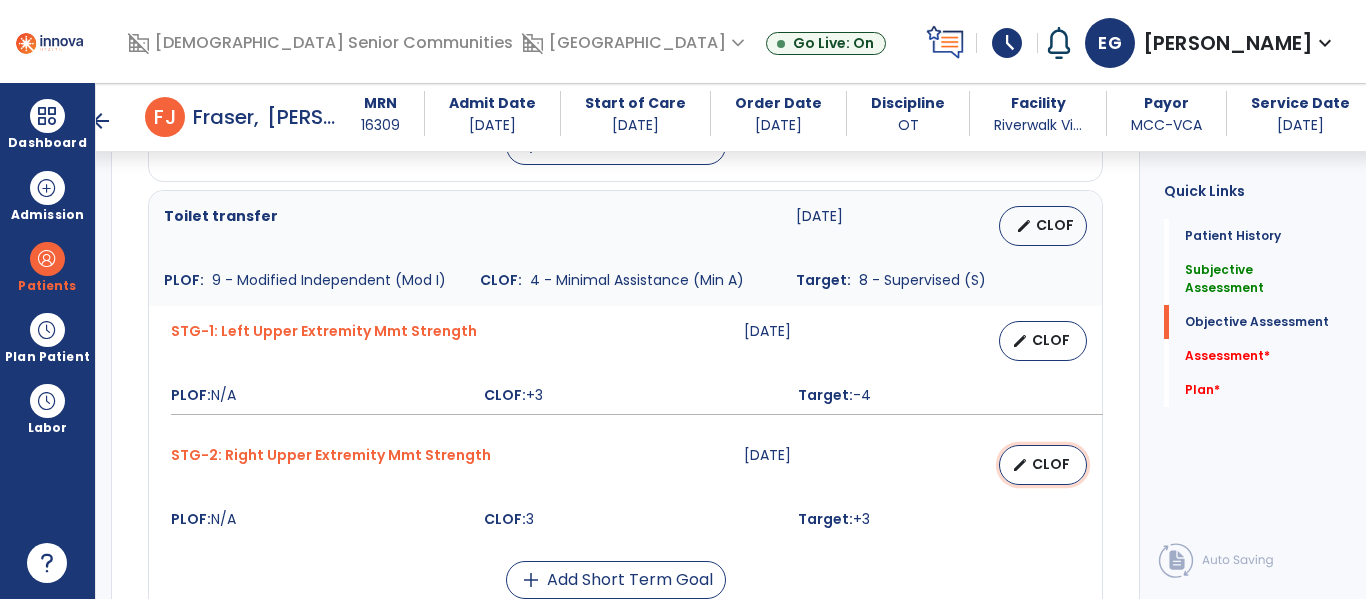 click on "edit" at bounding box center (1020, 465) 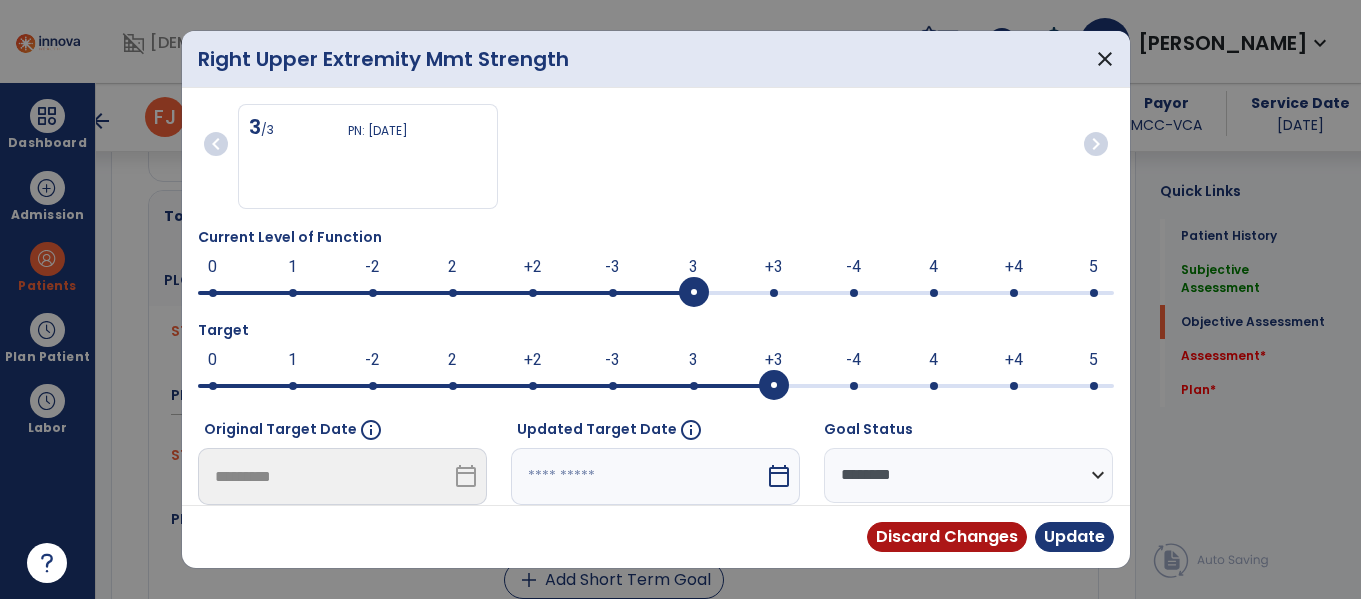 scroll, scrollTop: 1458, scrollLeft: 0, axis: vertical 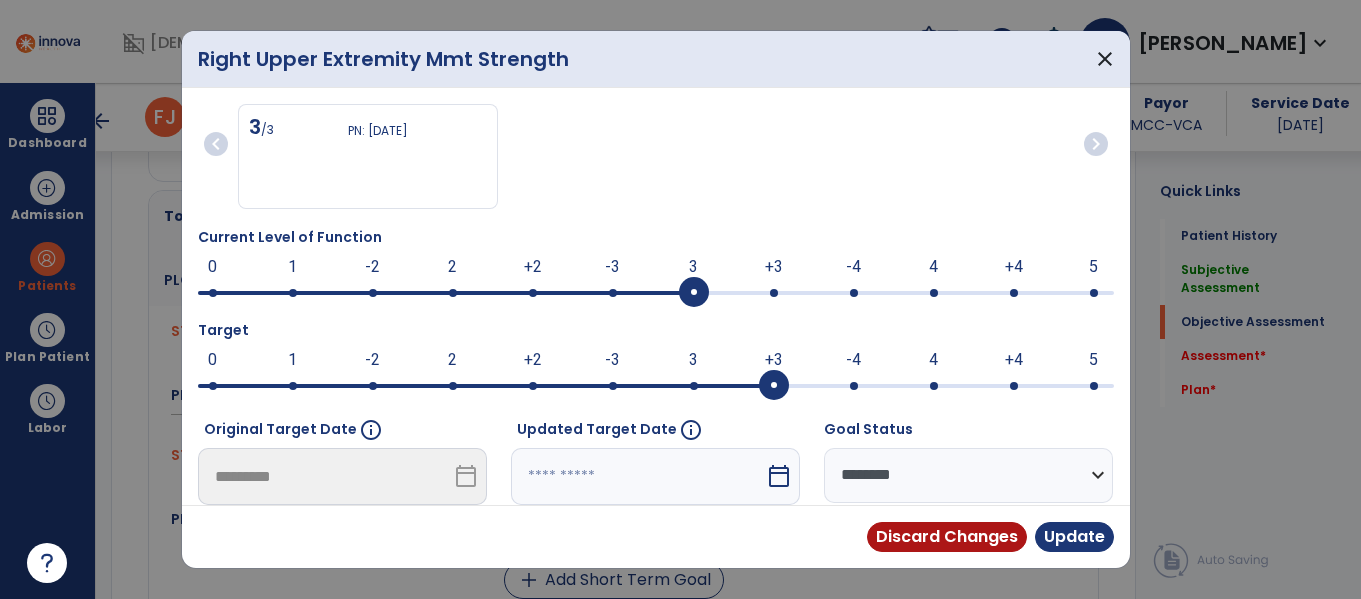 click at bounding box center (656, 291) 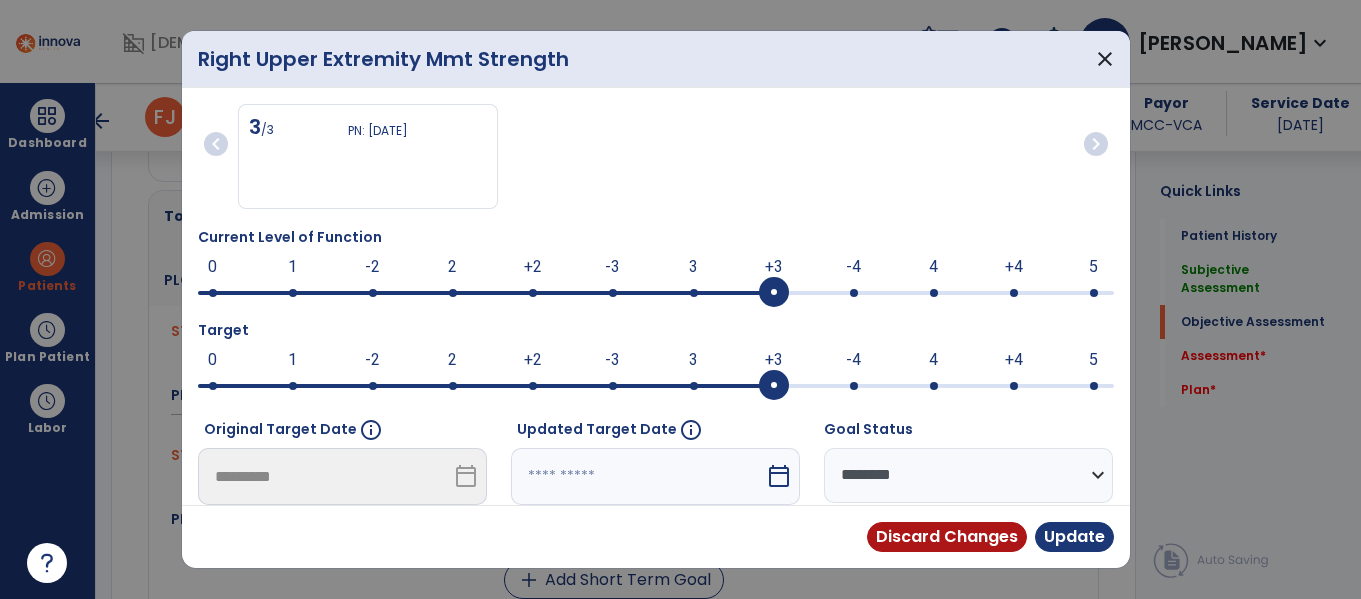 click on "-4" at bounding box center [853, 360] 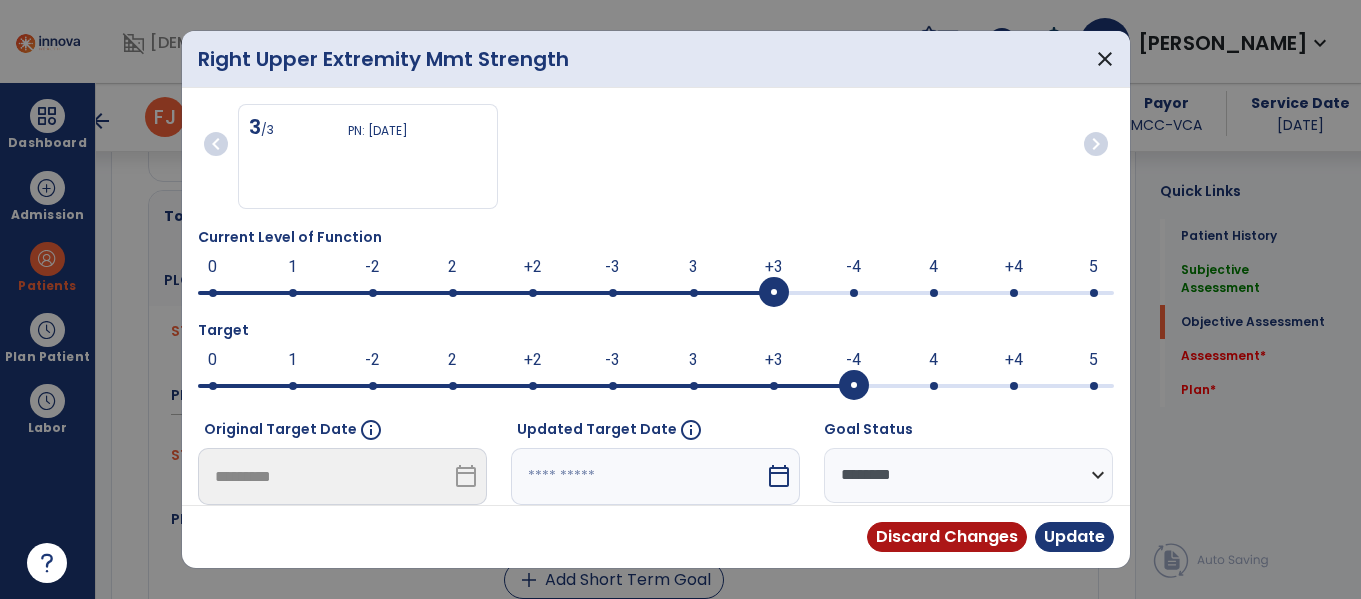 click on "calendar_today" at bounding box center [779, 476] 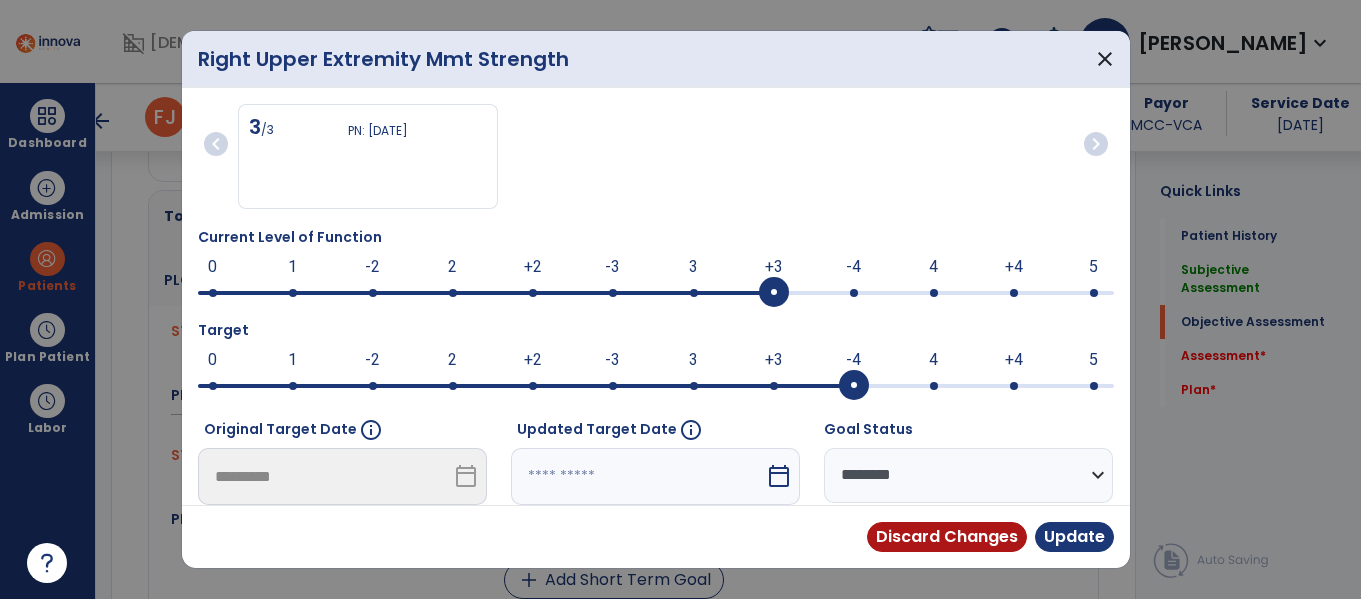scroll, scrollTop: 297, scrollLeft: 0, axis: vertical 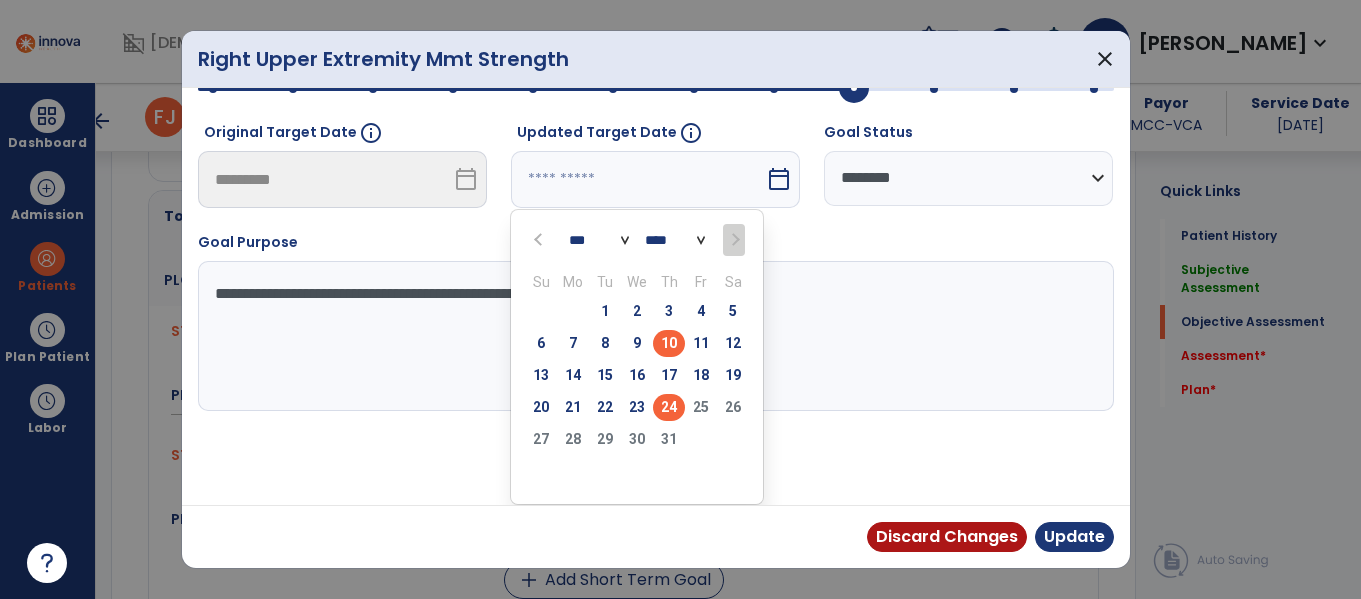 click on "24" at bounding box center (669, 407) 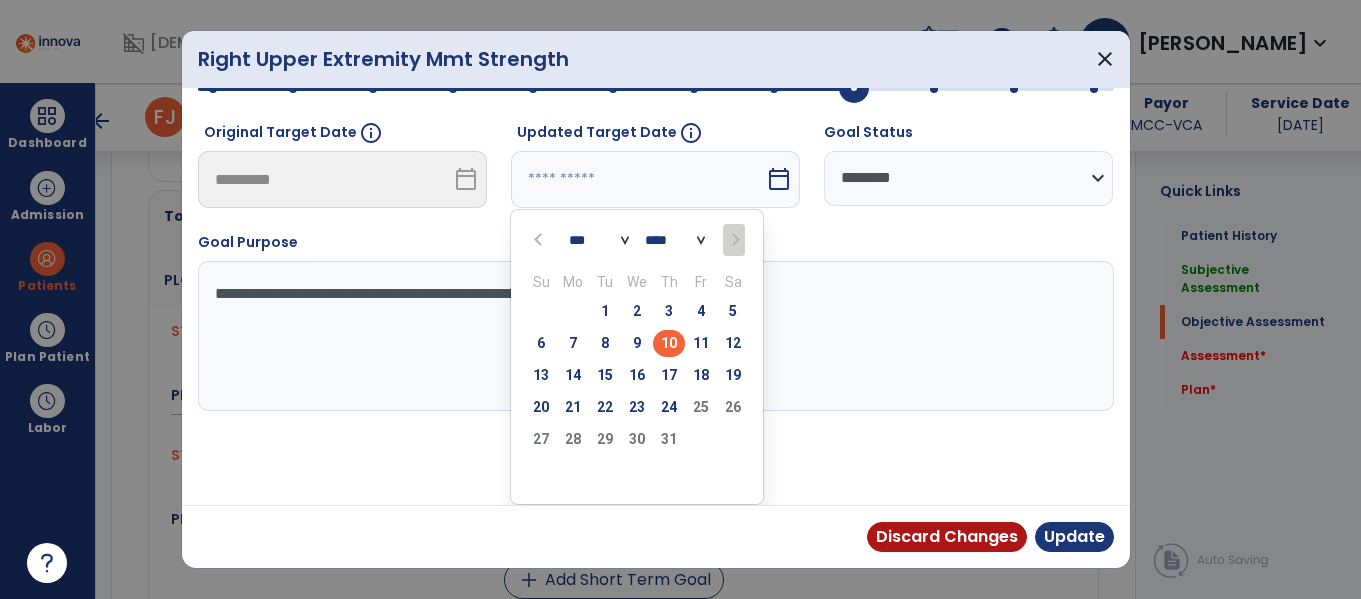 type on "*********" 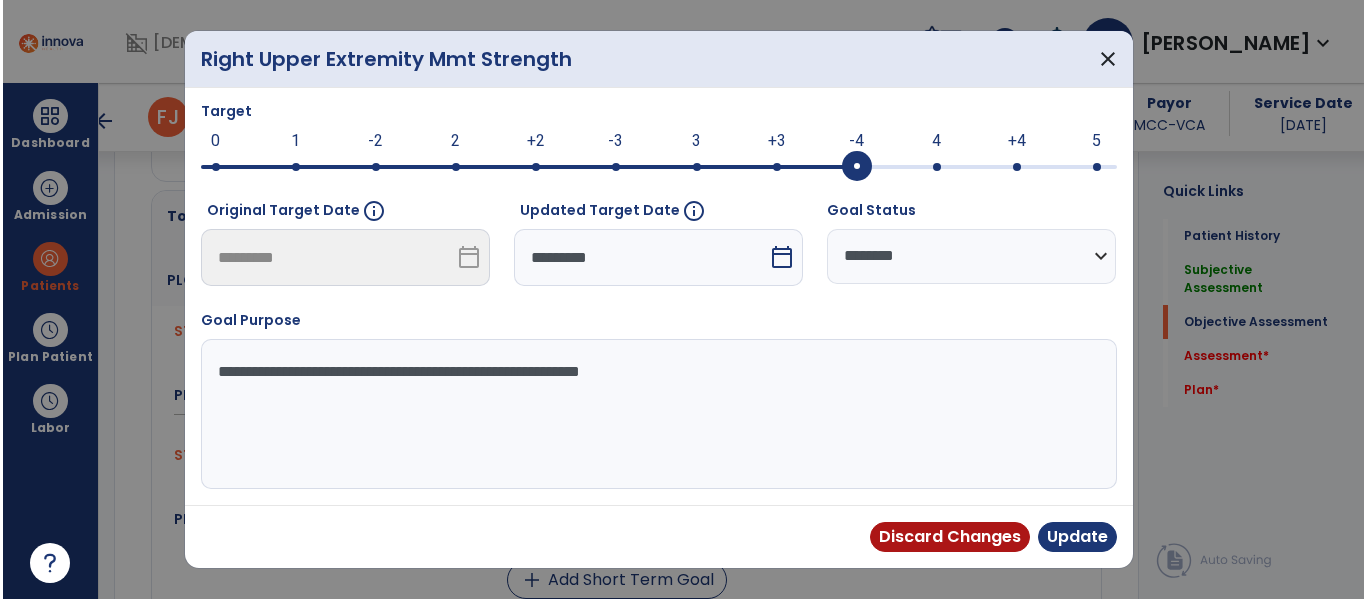 scroll, scrollTop: 219, scrollLeft: 0, axis: vertical 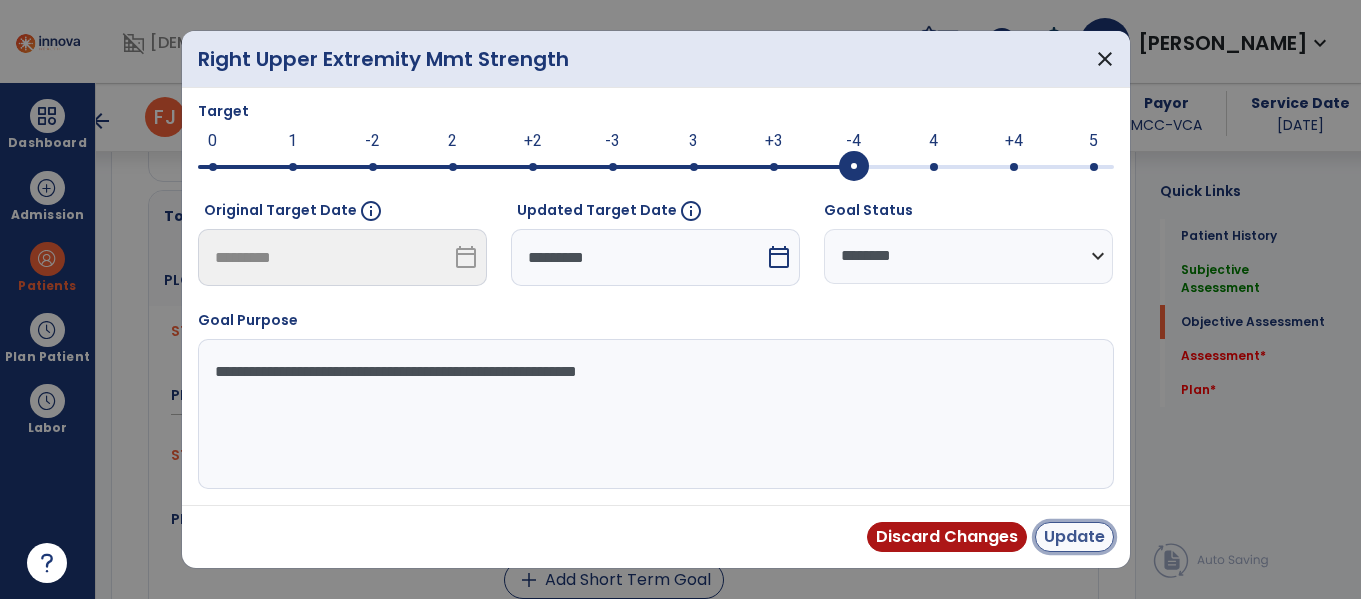 click on "Update" at bounding box center (1074, 537) 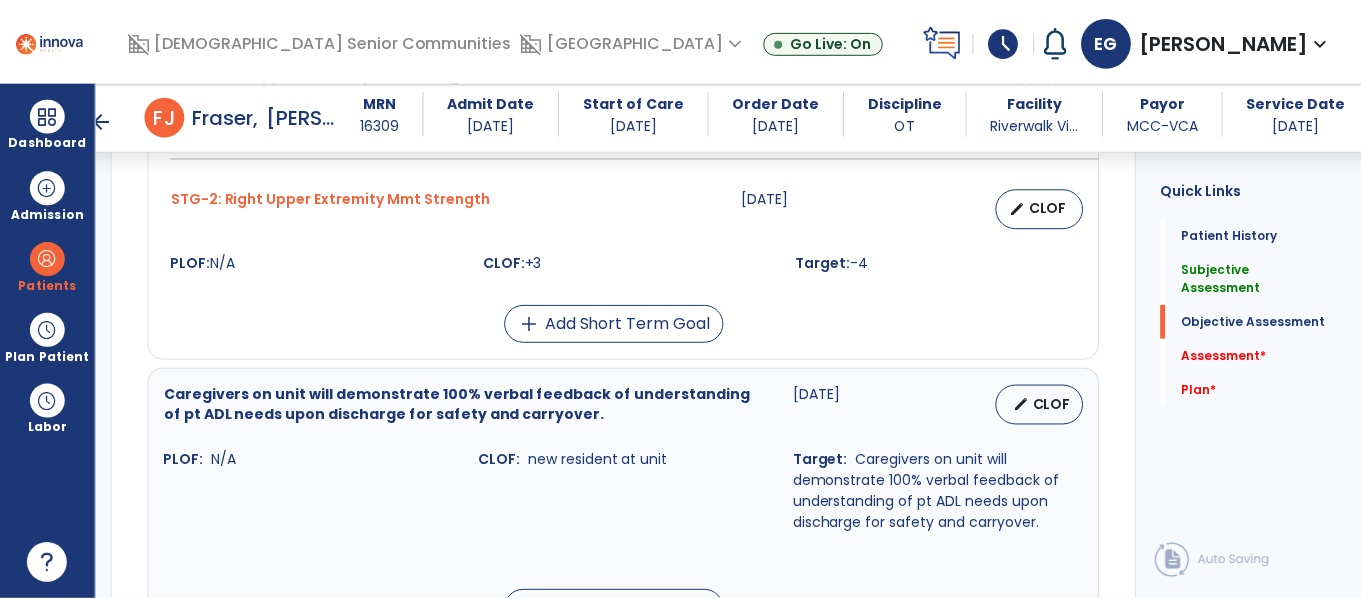 scroll, scrollTop: 1716, scrollLeft: 0, axis: vertical 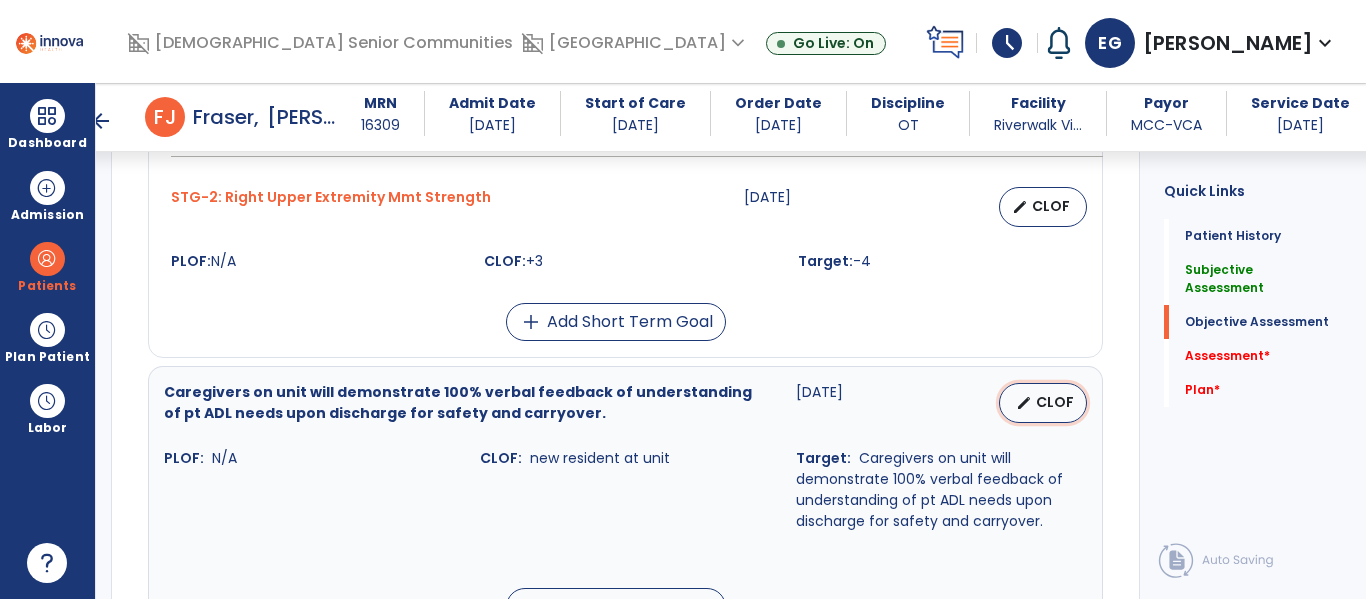 click on "edit" at bounding box center [1024, 403] 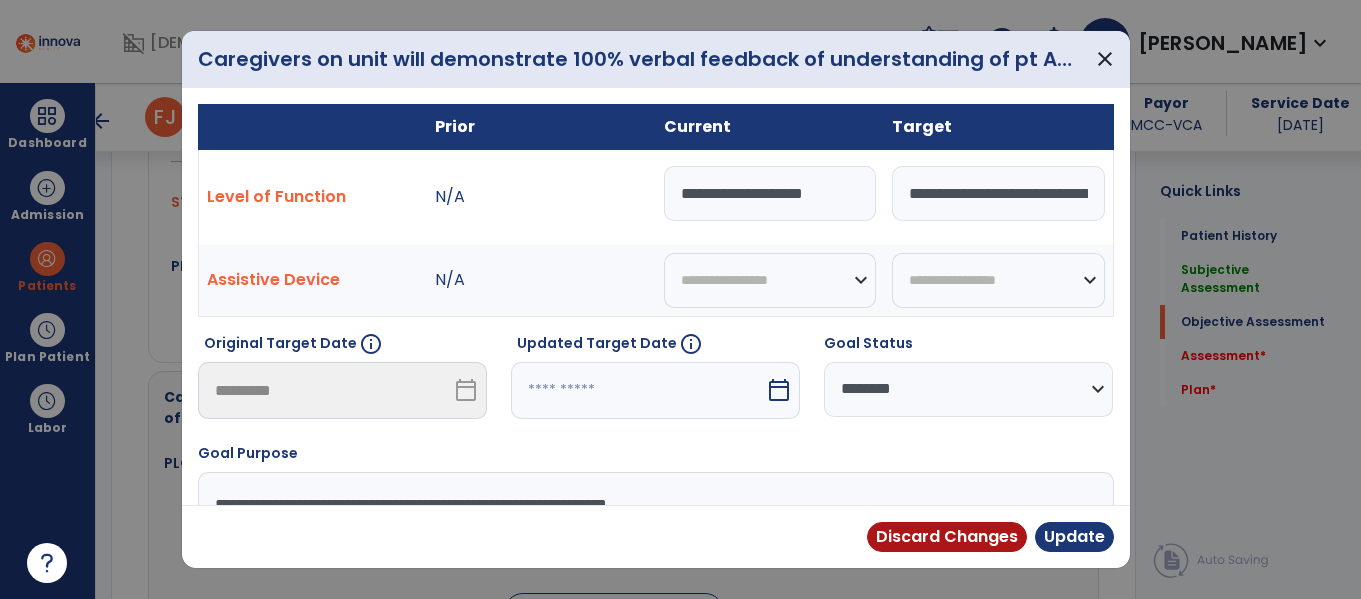 scroll, scrollTop: 1716, scrollLeft: 0, axis: vertical 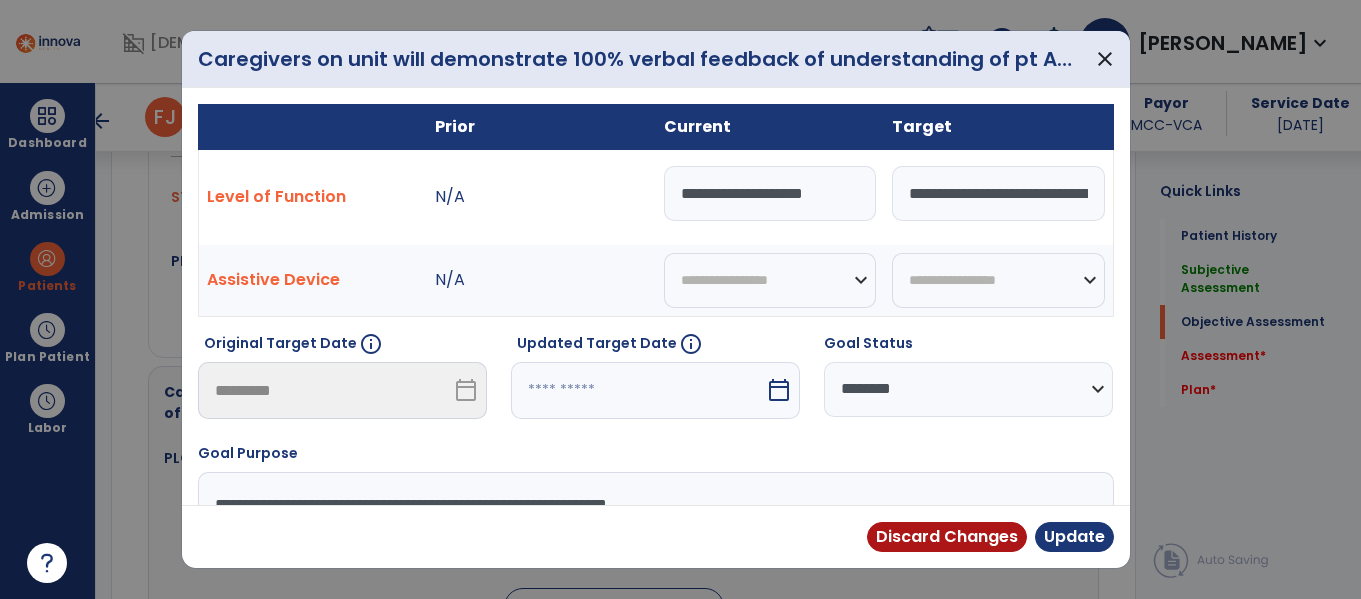 drag, startPoint x: 669, startPoint y: 193, endPoint x: 1109, endPoint y: 247, distance: 443.30124 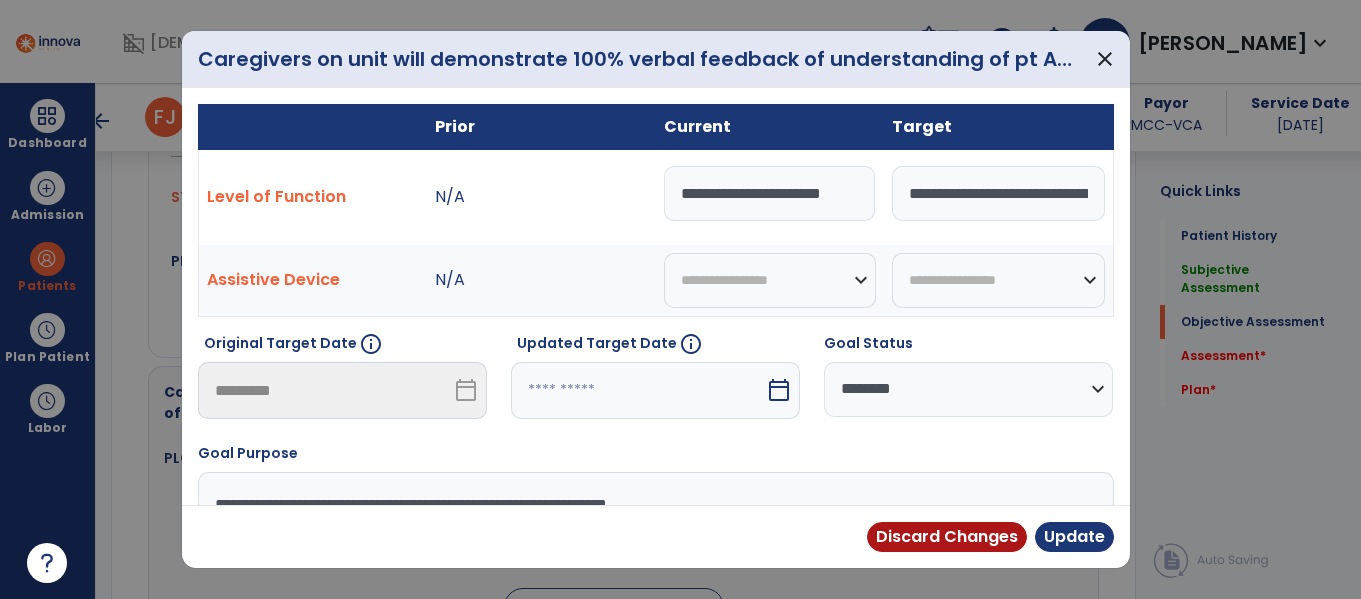 scroll, scrollTop: 0, scrollLeft: 21, axis: horizontal 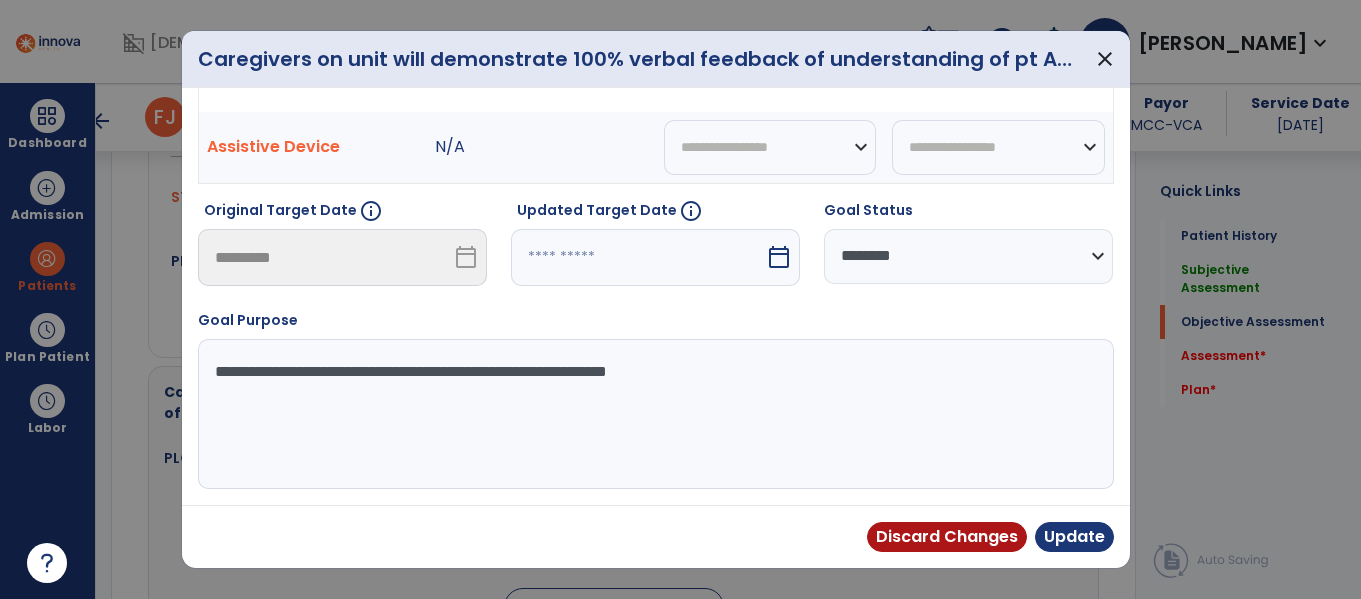 select on "*" 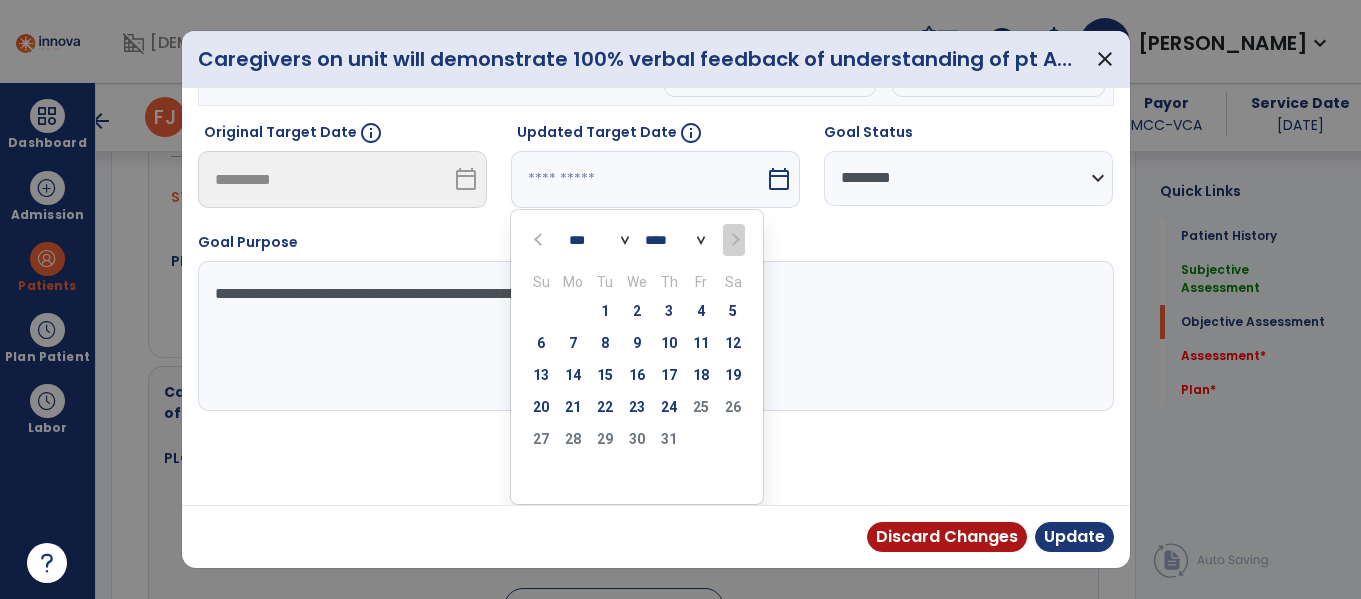 click on "*** ***" at bounding box center [599, 240] 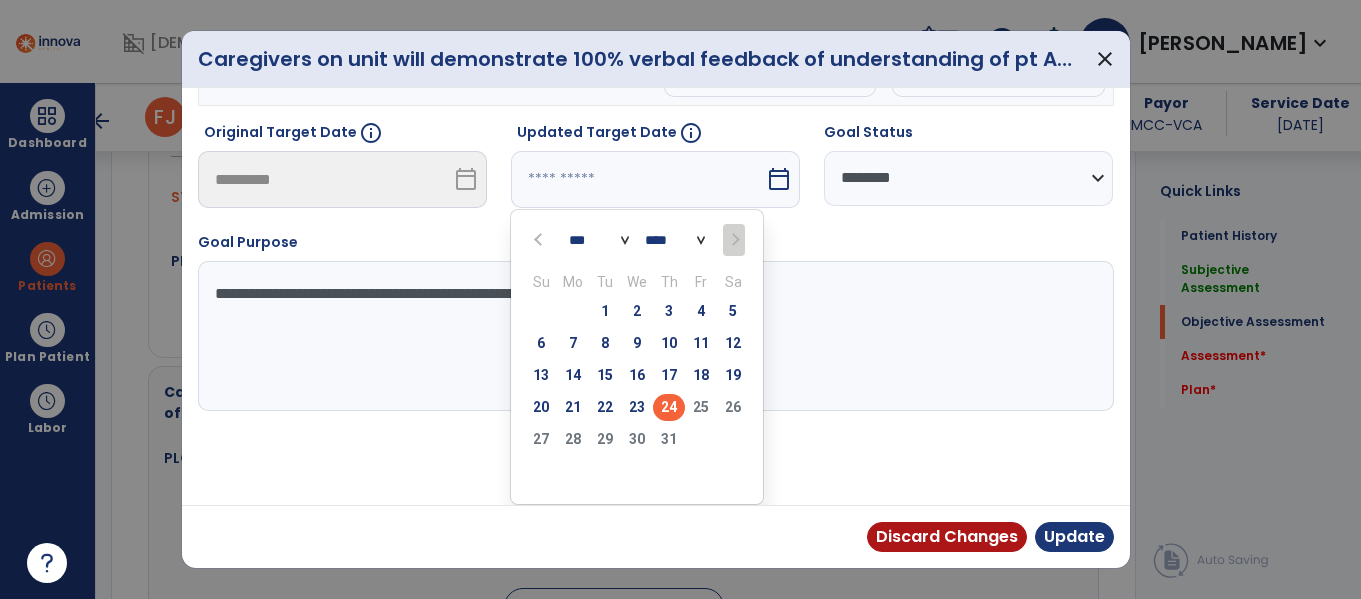 click on "24" at bounding box center [669, 407] 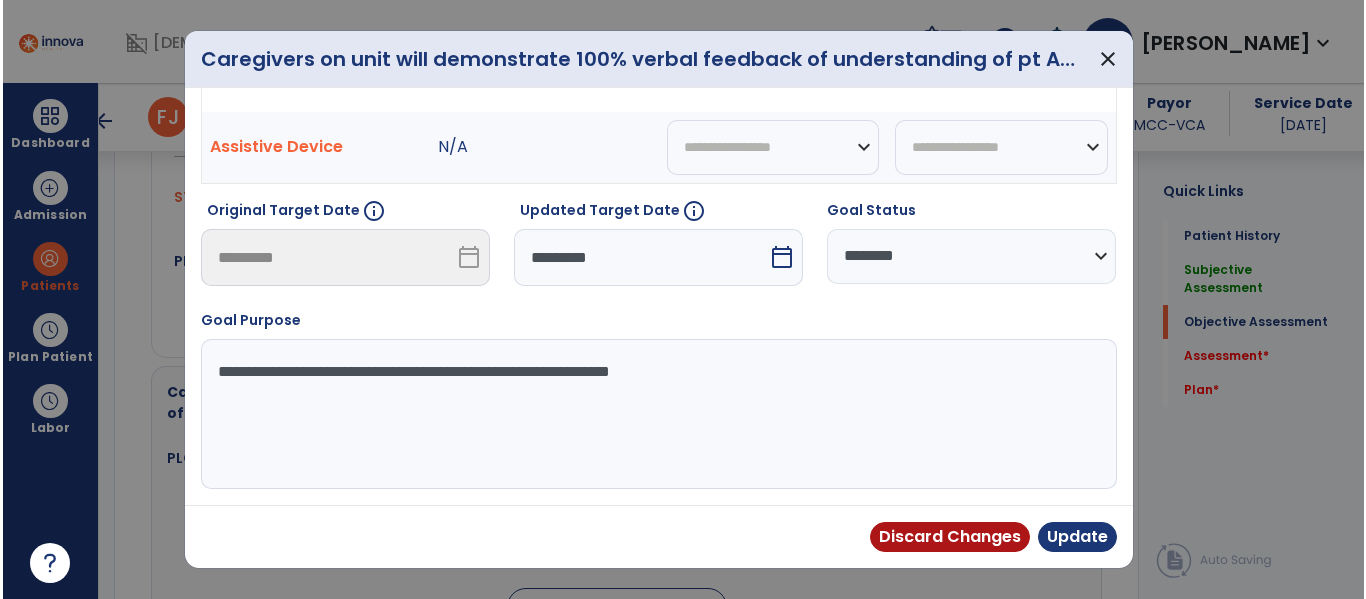 scroll, scrollTop: 133, scrollLeft: 0, axis: vertical 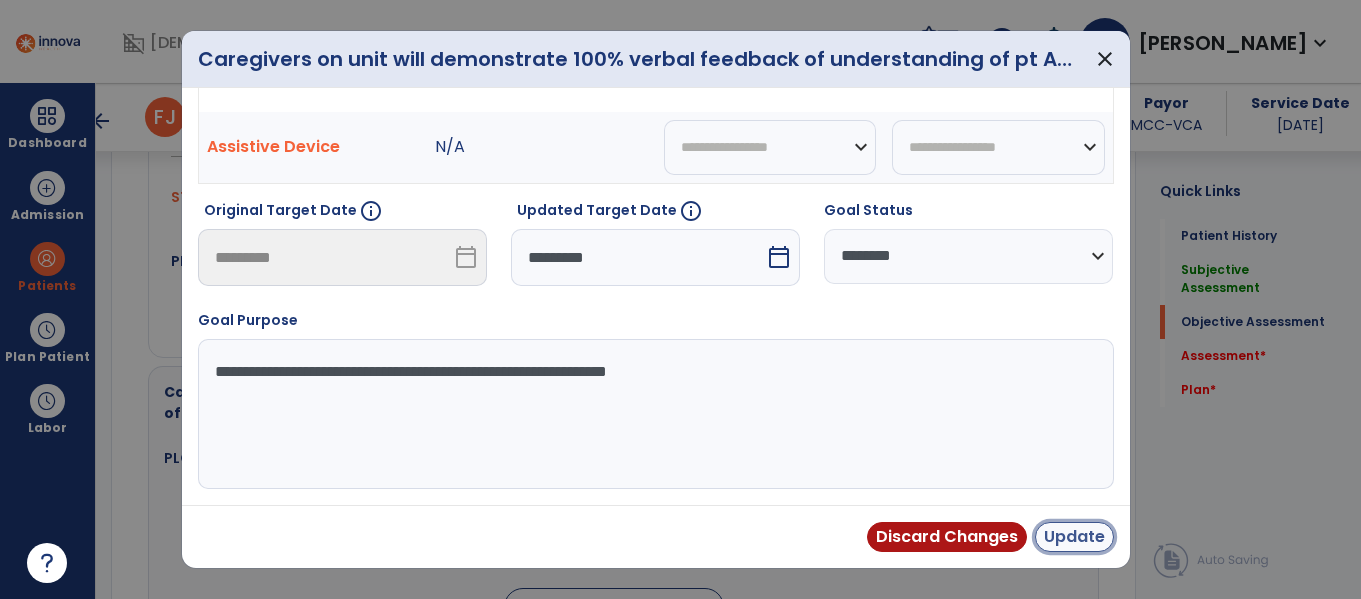 click on "Update" at bounding box center (1074, 537) 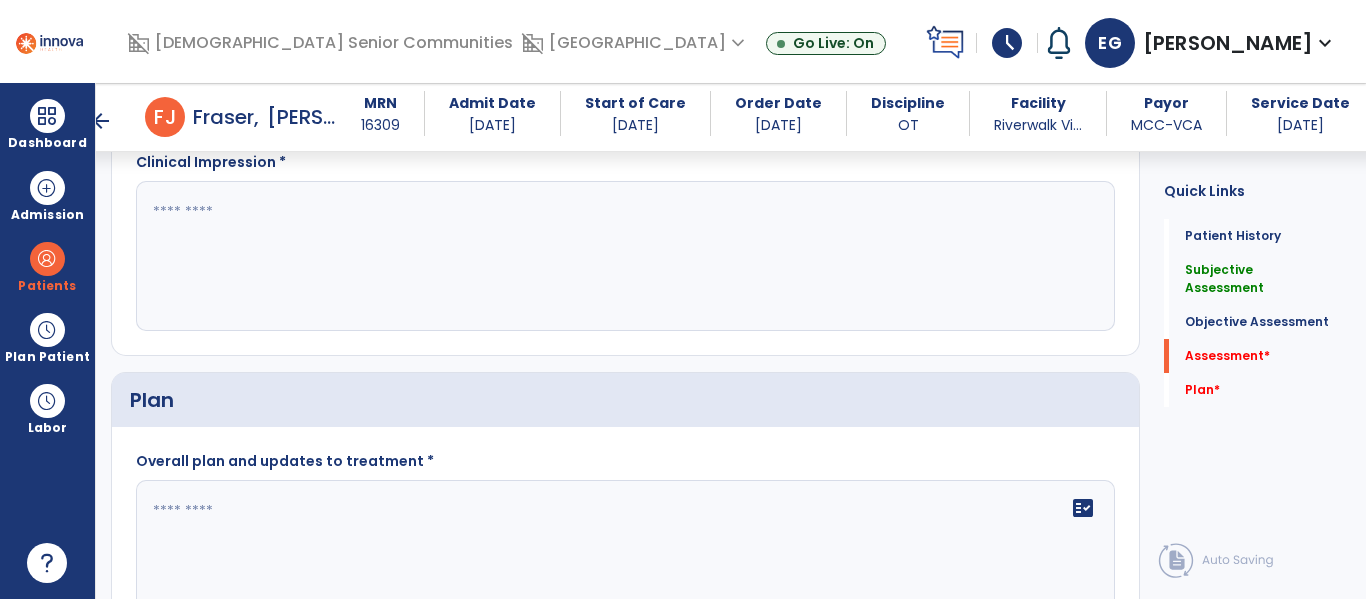 scroll, scrollTop: 2338, scrollLeft: 0, axis: vertical 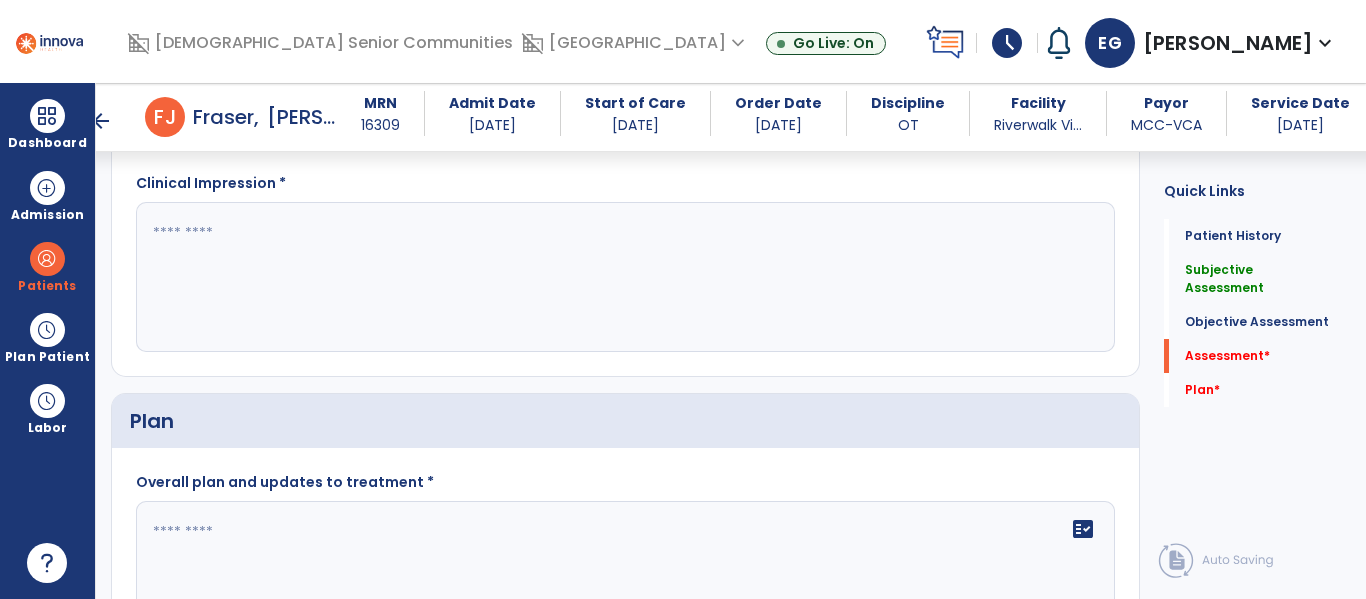 click 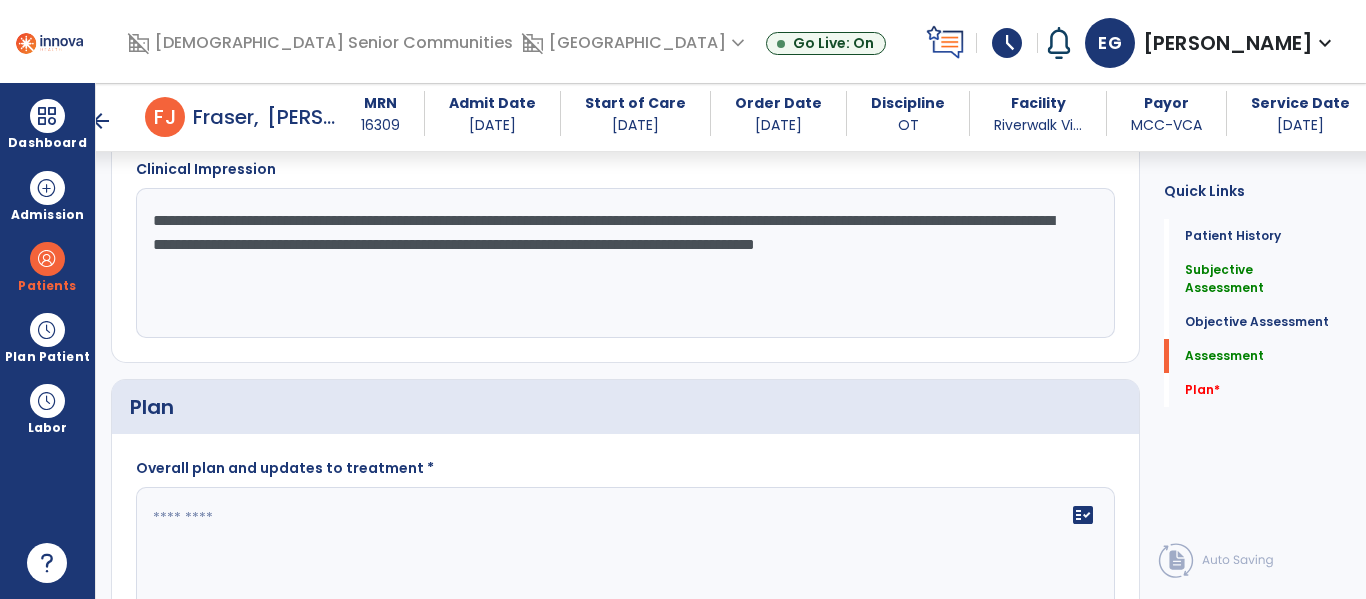scroll, scrollTop: 2436, scrollLeft: 0, axis: vertical 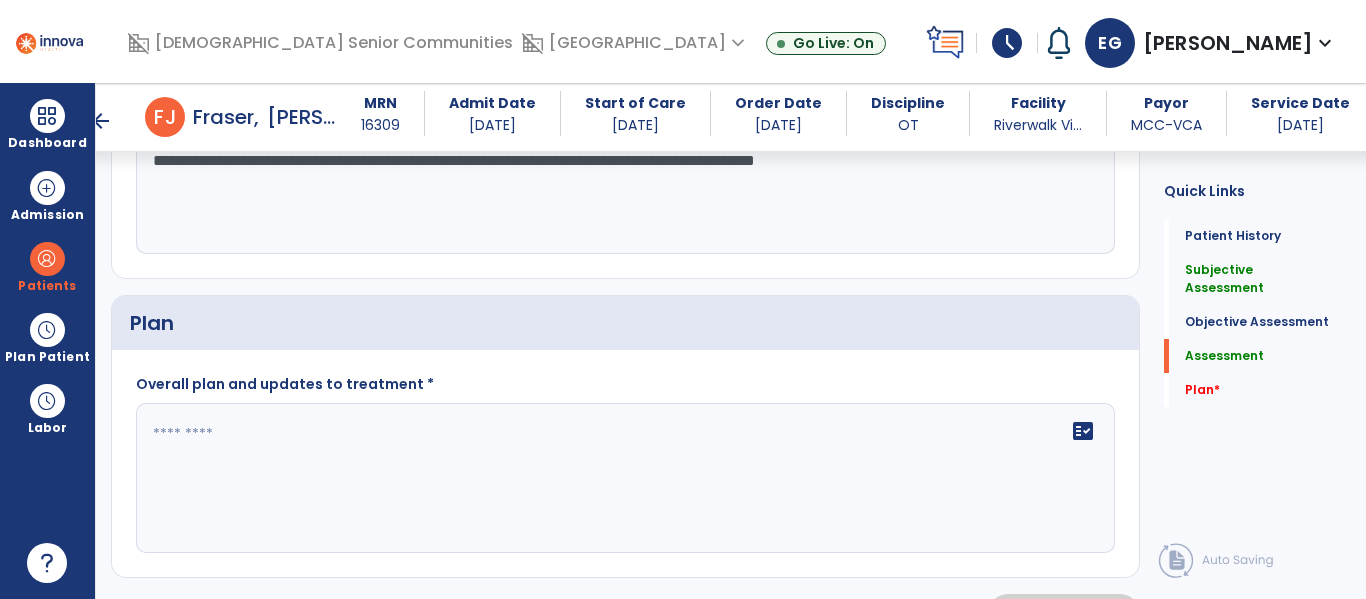 type on "**********" 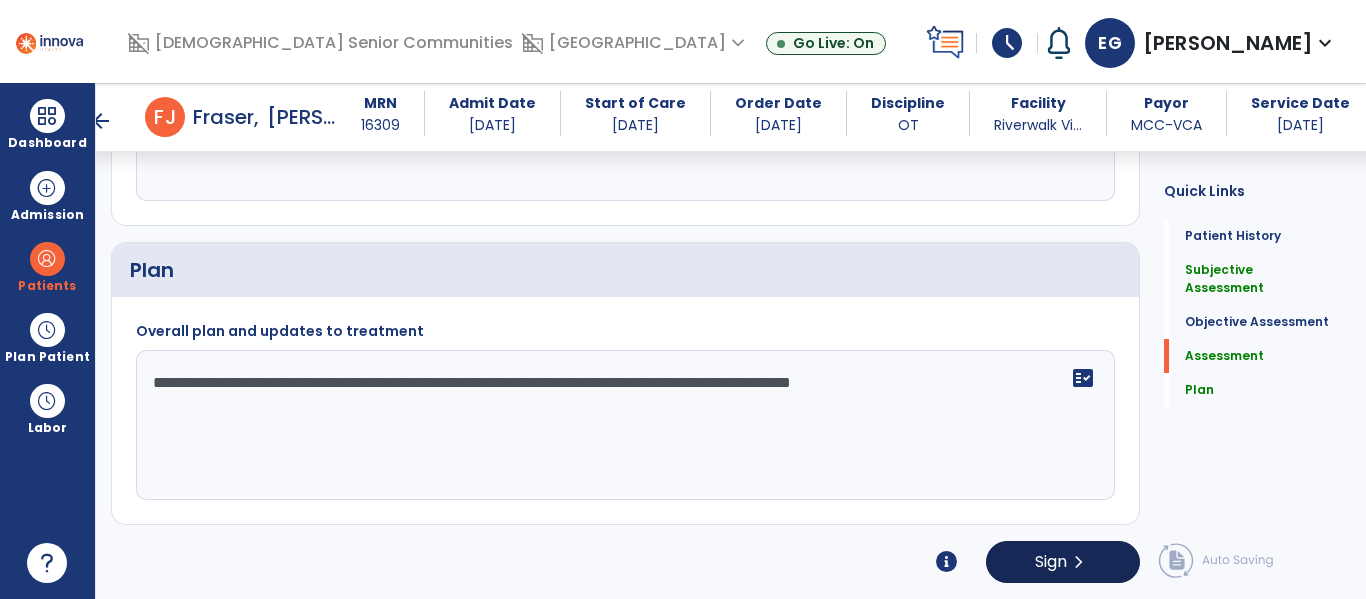 type on "**********" 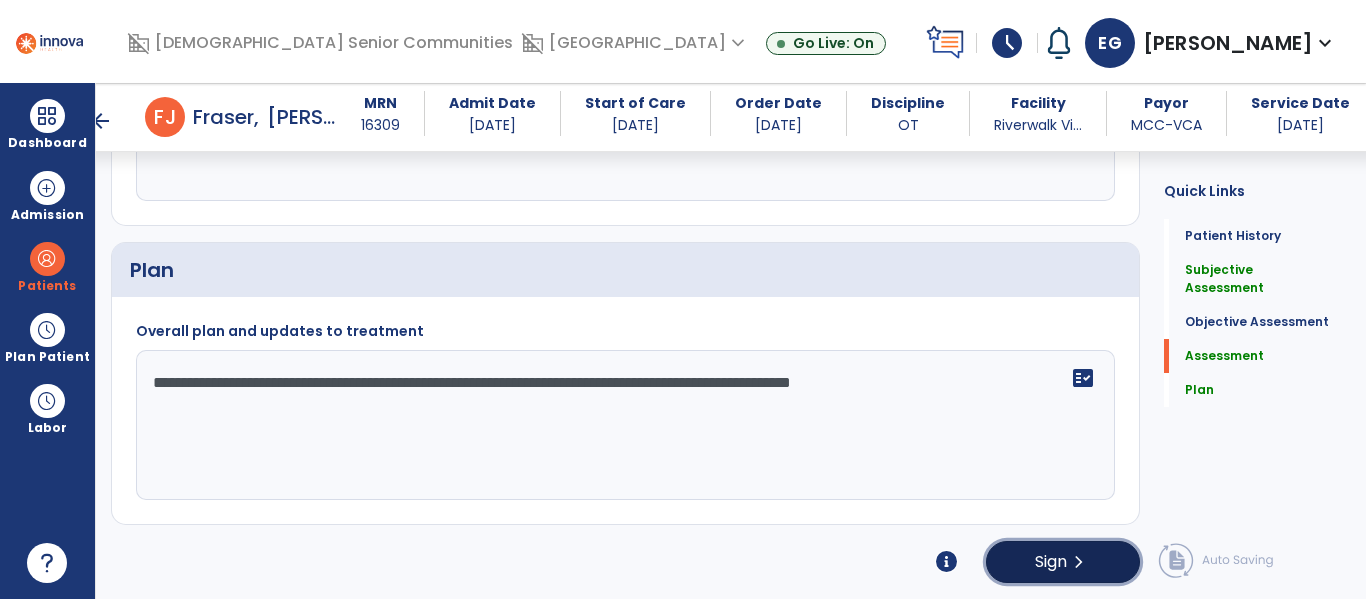 click on "Sign" 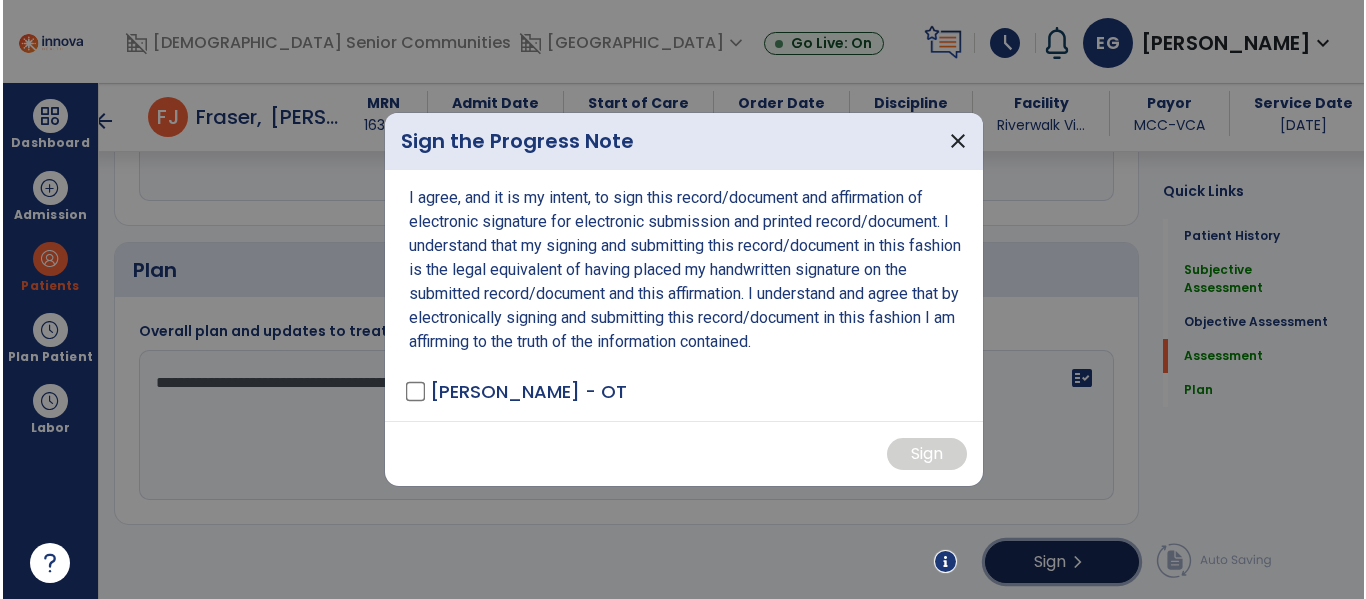 scroll, scrollTop: 2489, scrollLeft: 0, axis: vertical 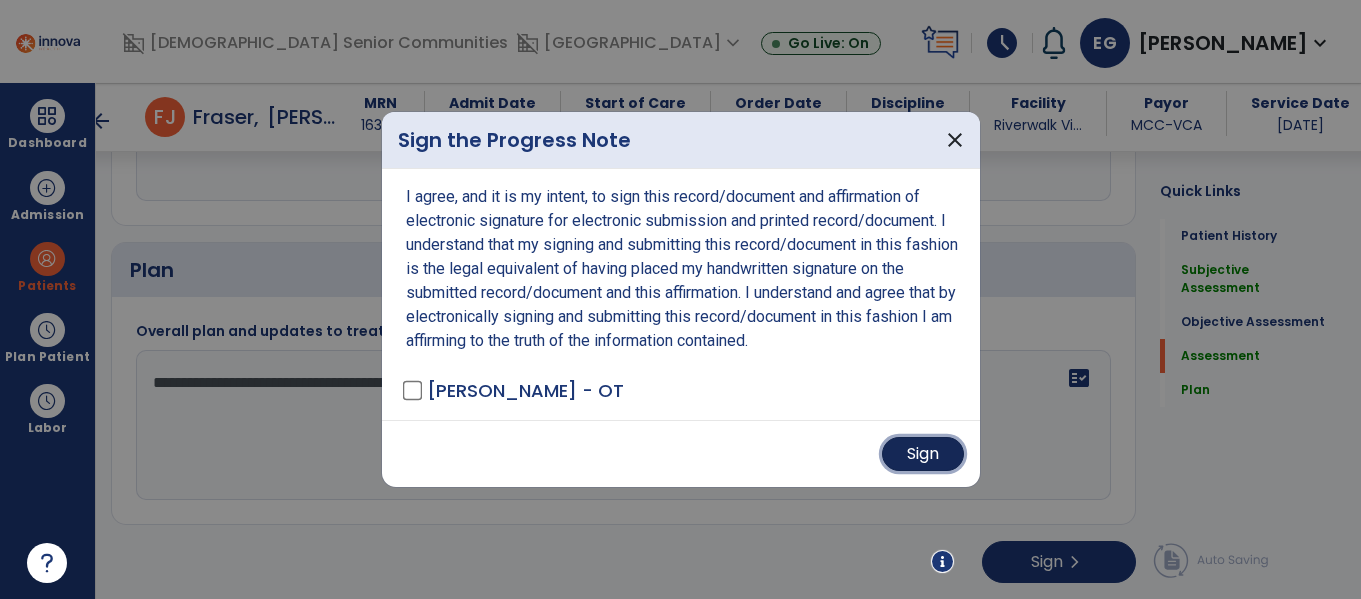 click on "Sign" at bounding box center (923, 454) 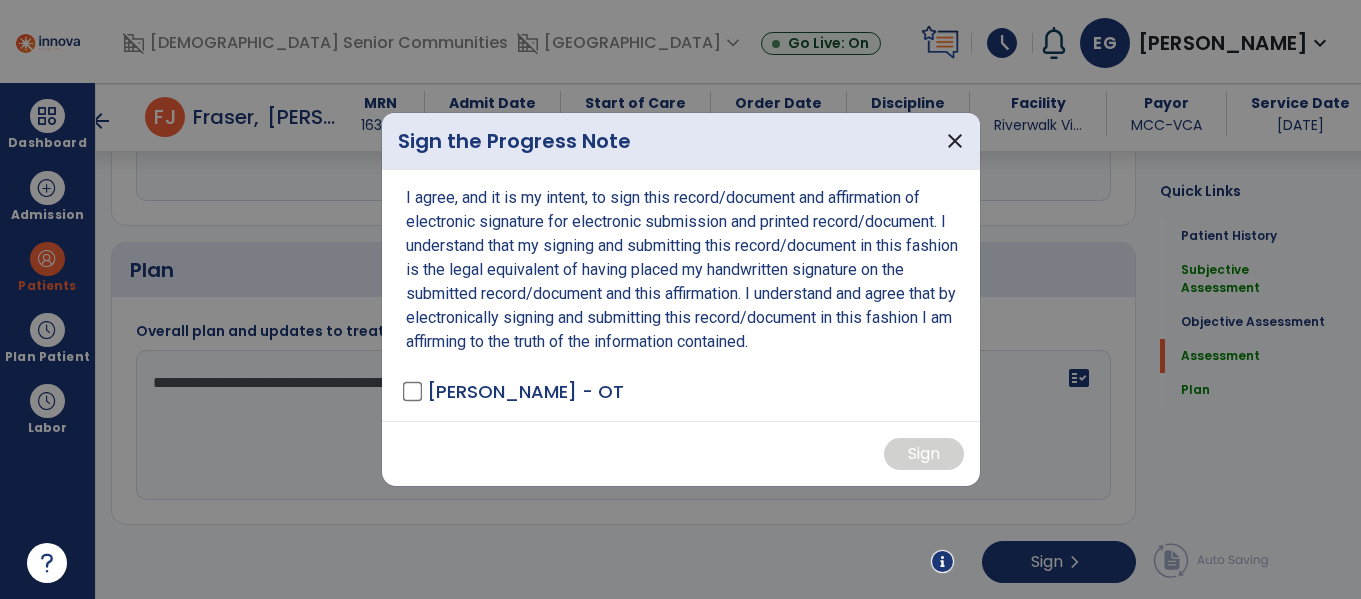 click on "Sign" at bounding box center [681, 453] 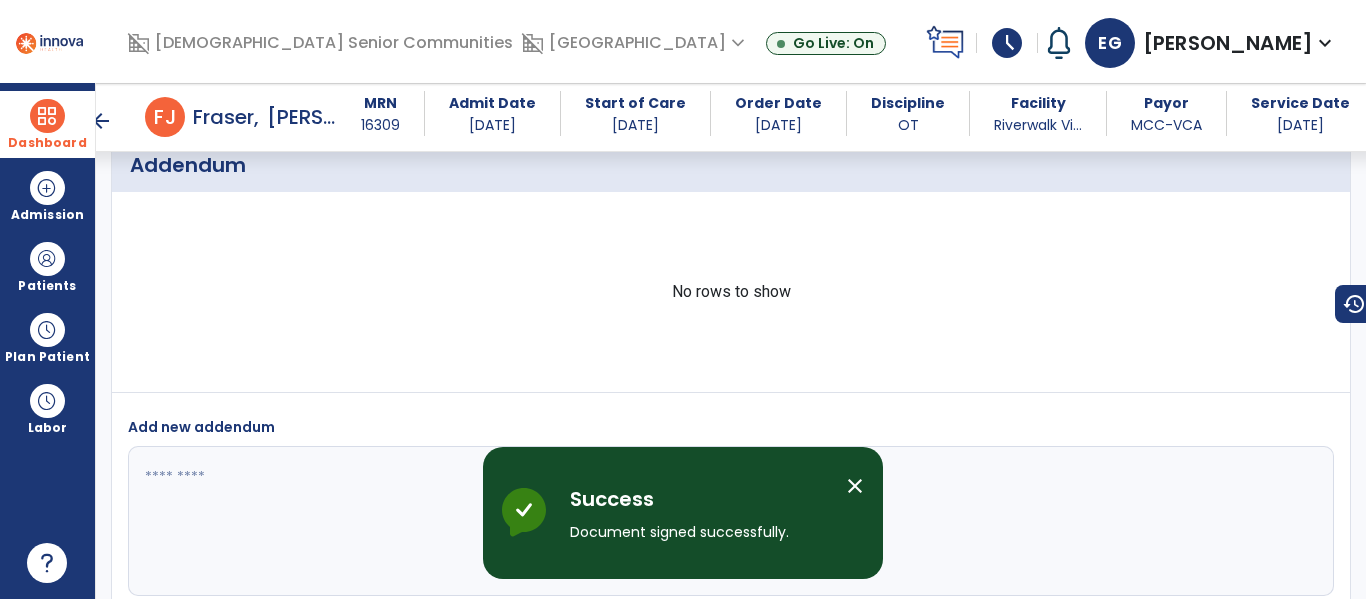 scroll, scrollTop: 3518, scrollLeft: 0, axis: vertical 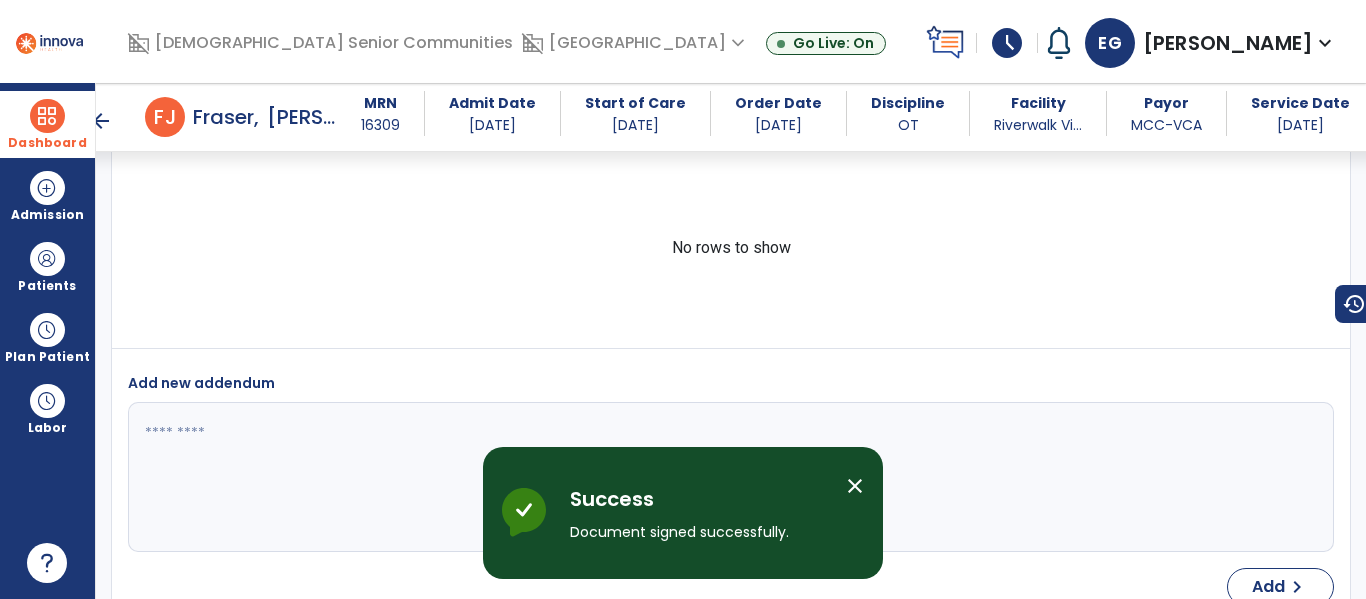 click on "Dashboard" at bounding box center (47, 124) 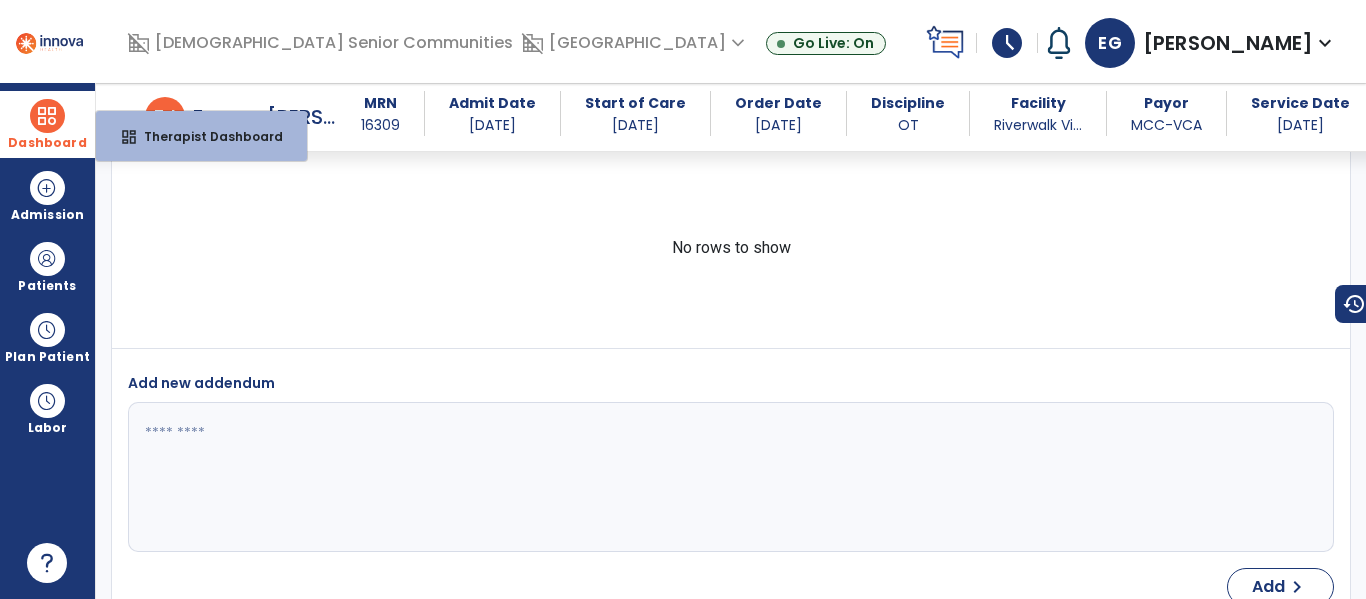 click at bounding box center [47, 116] 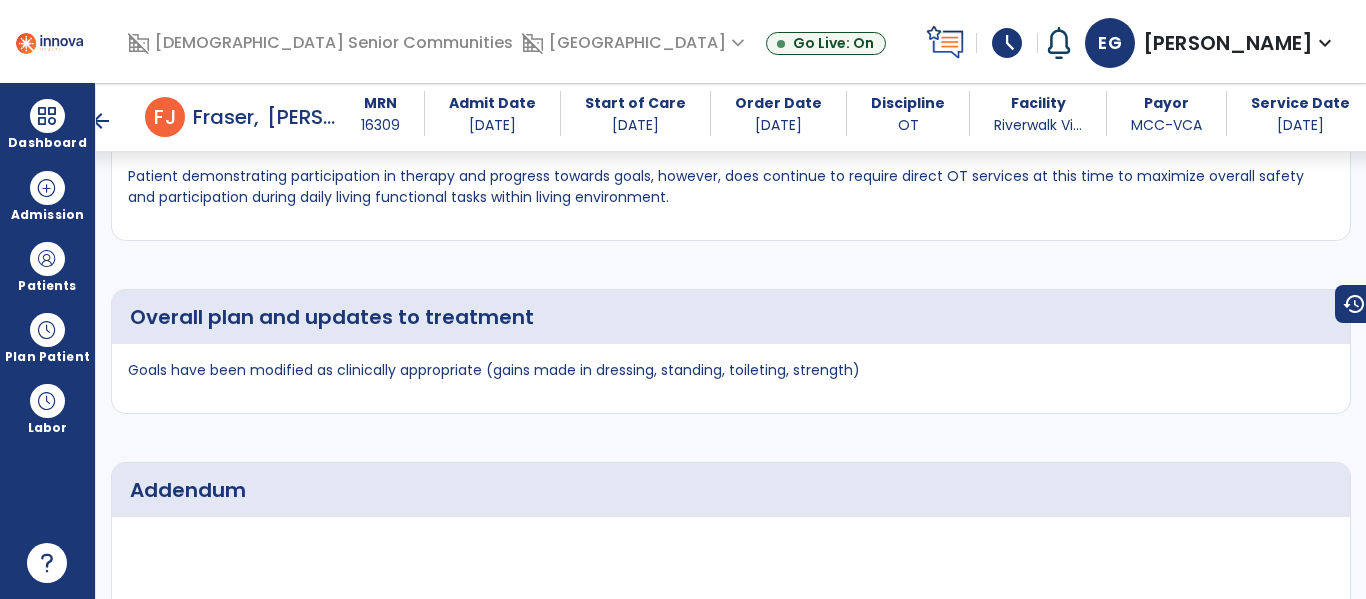 scroll, scrollTop: 3057, scrollLeft: 0, axis: vertical 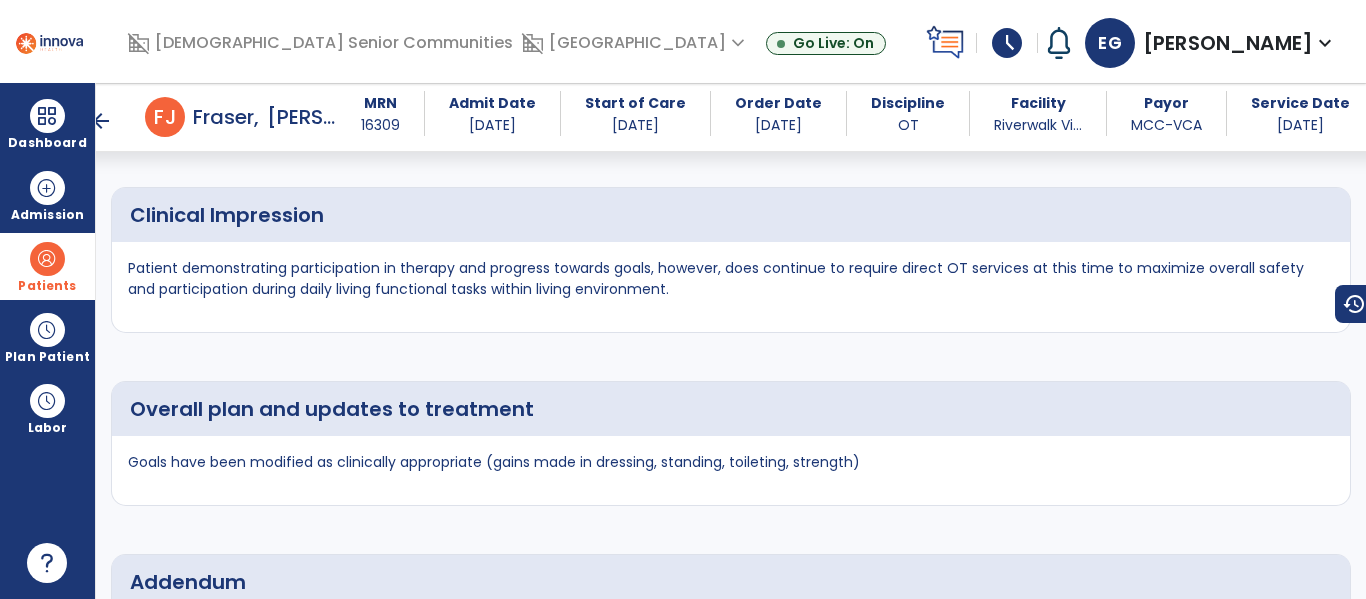 click on "Patients" at bounding box center (47, 266) 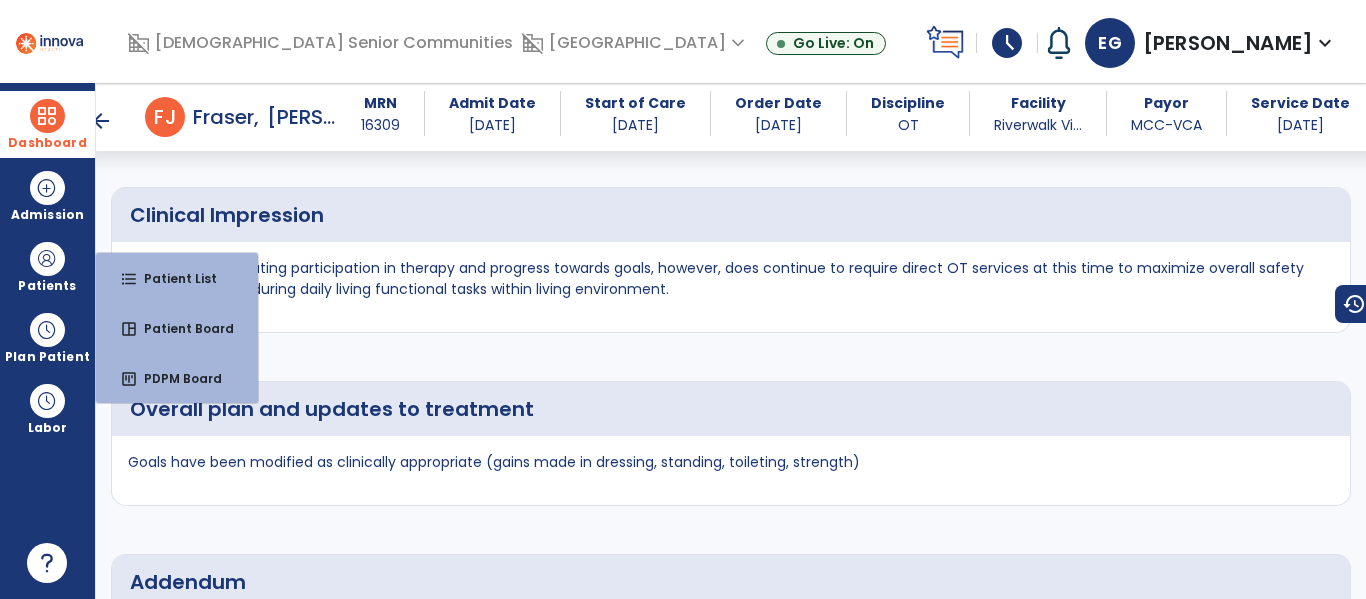click on "Dashboard" at bounding box center (47, 124) 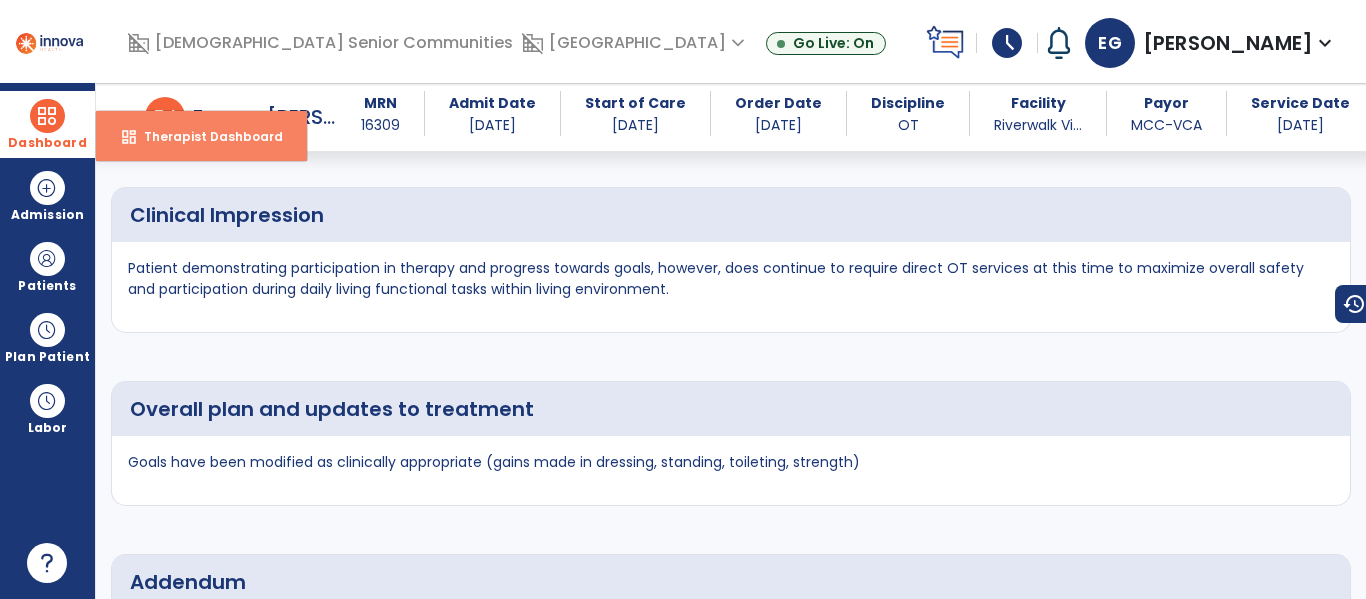 click on "Therapist Dashboard" at bounding box center [205, 136] 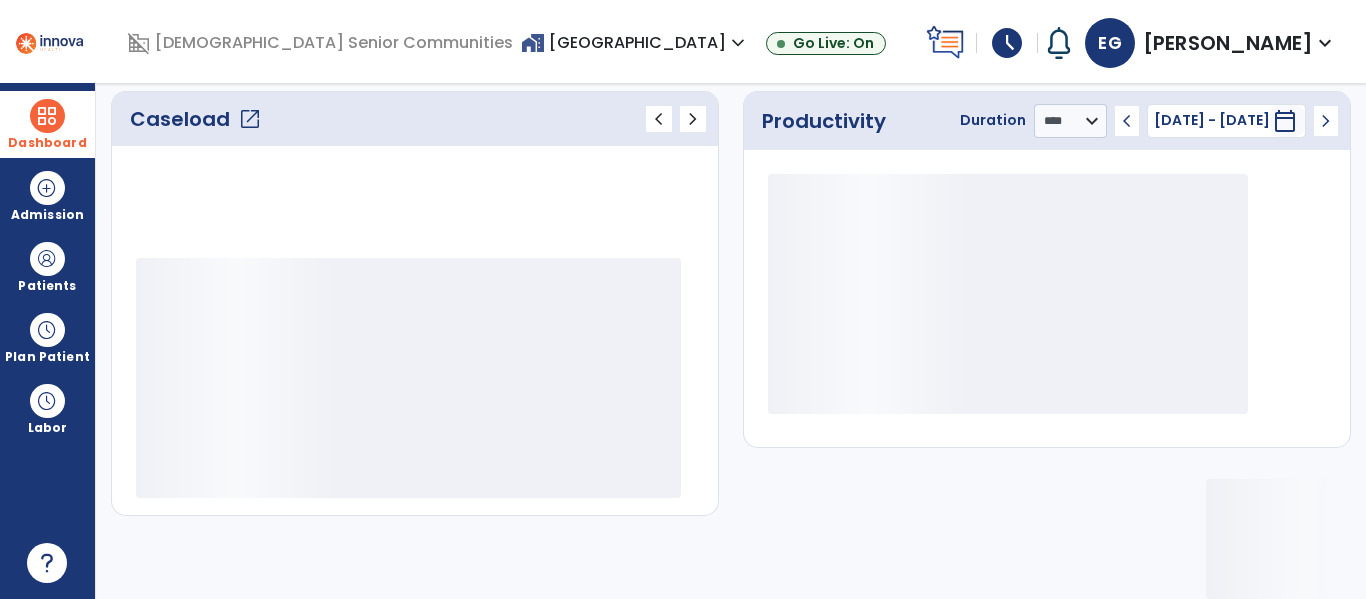 scroll, scrollTop: 278, scrollLeft: 0, axis: vertical 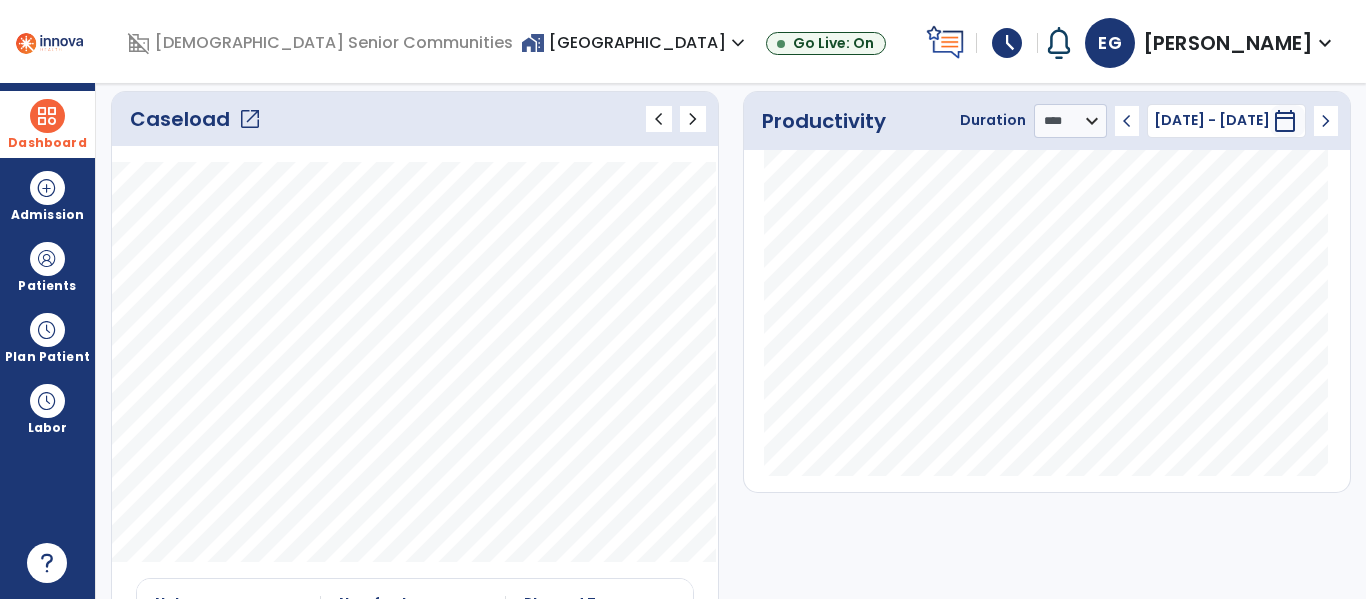 click on "open_in_new" 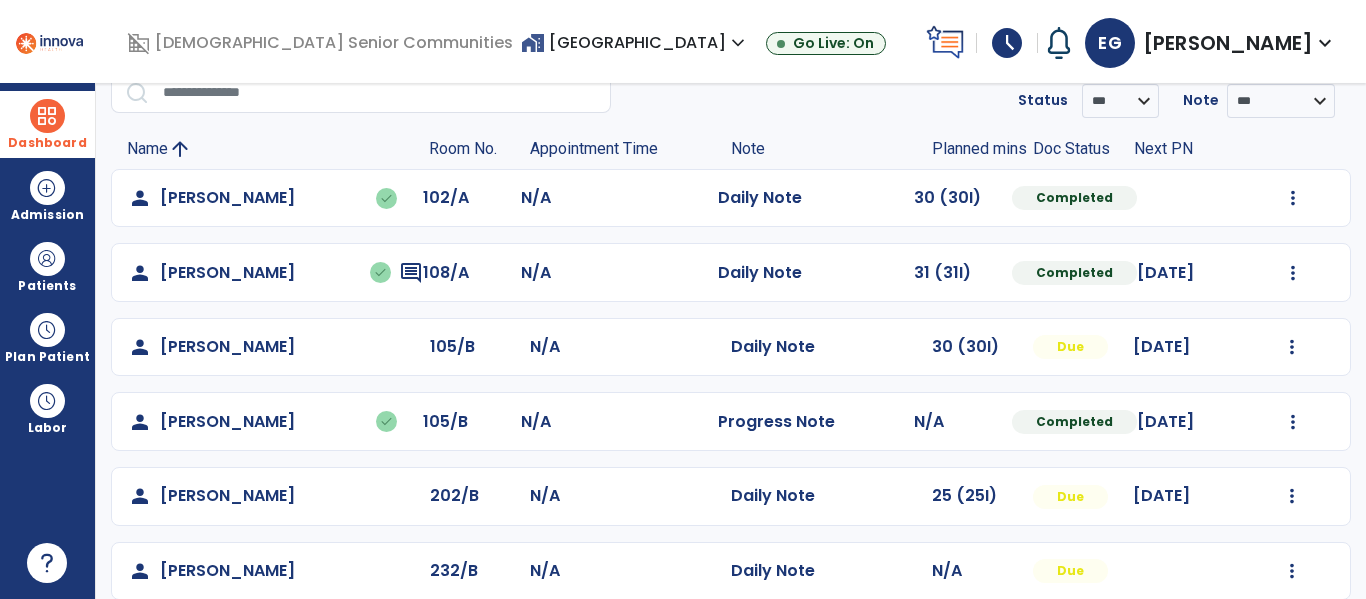 scroll, scrollTop: 98, scrollLeft: 0, axis: vertical 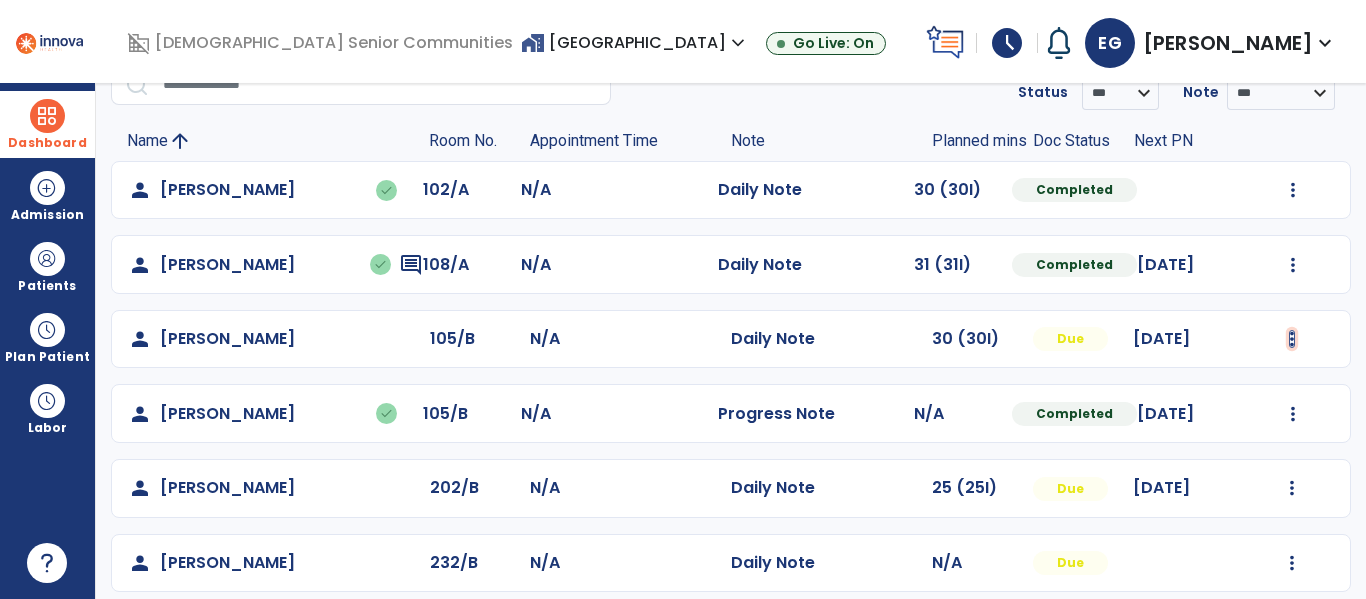 click at bounding box center [1293, 190] 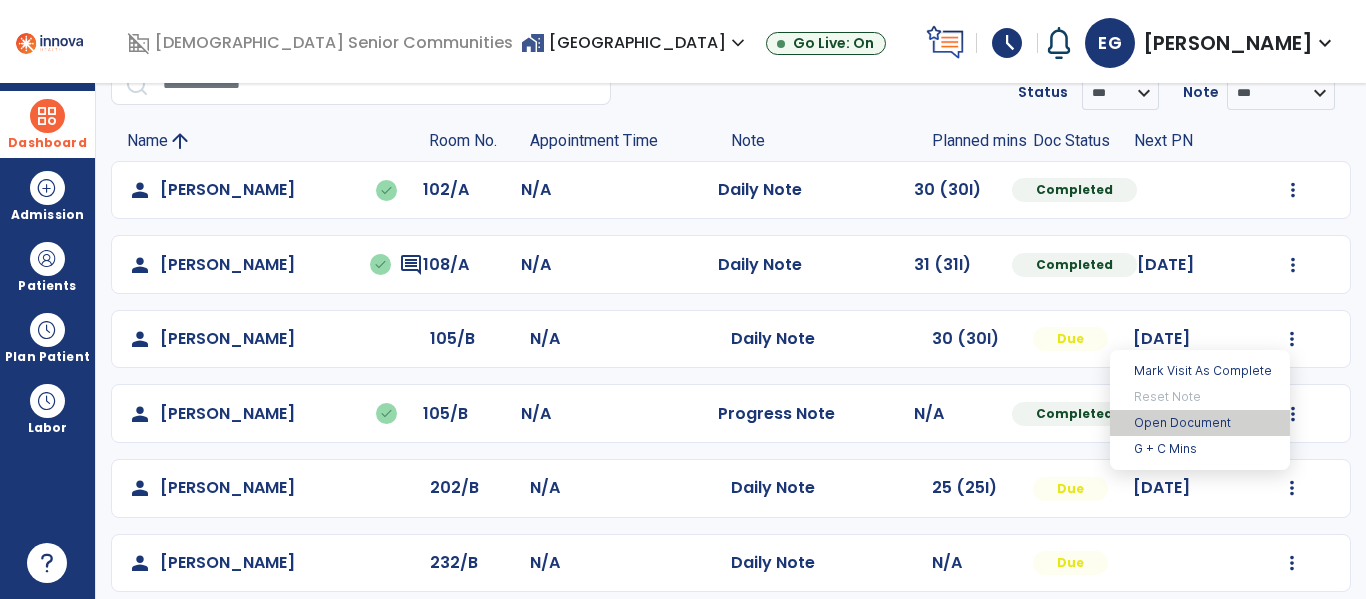 click on "Open Document" at bounding box center (1200, 423) 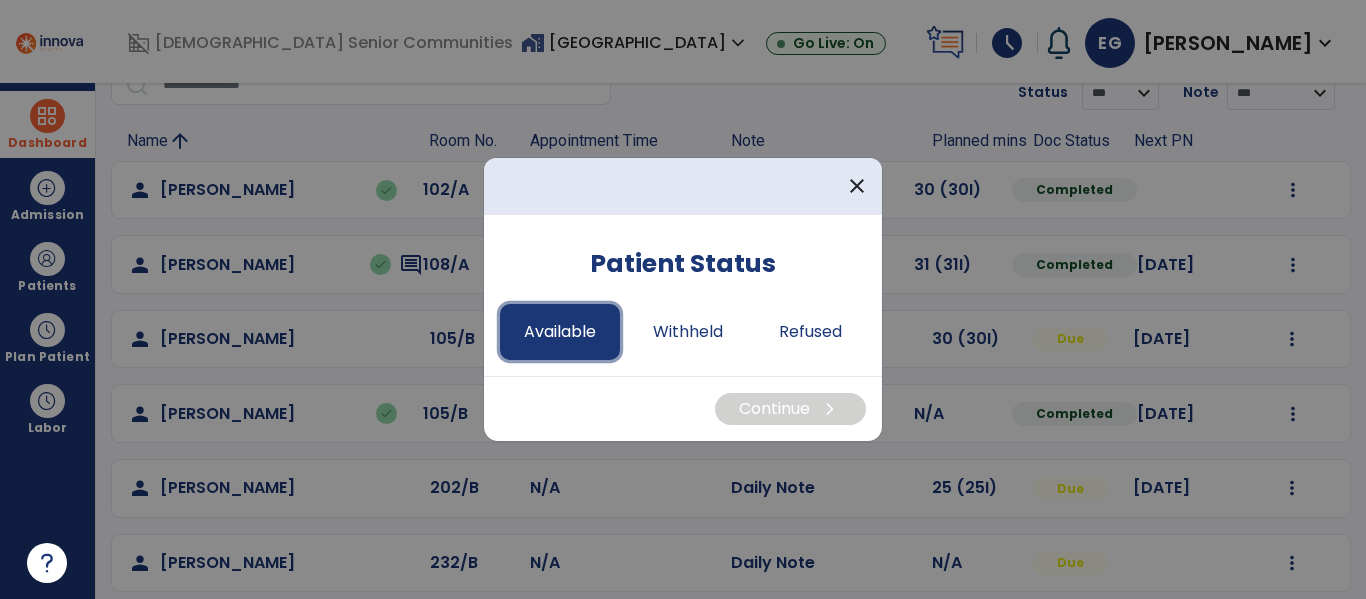 click on "Available" at bounding box center (560, 332) 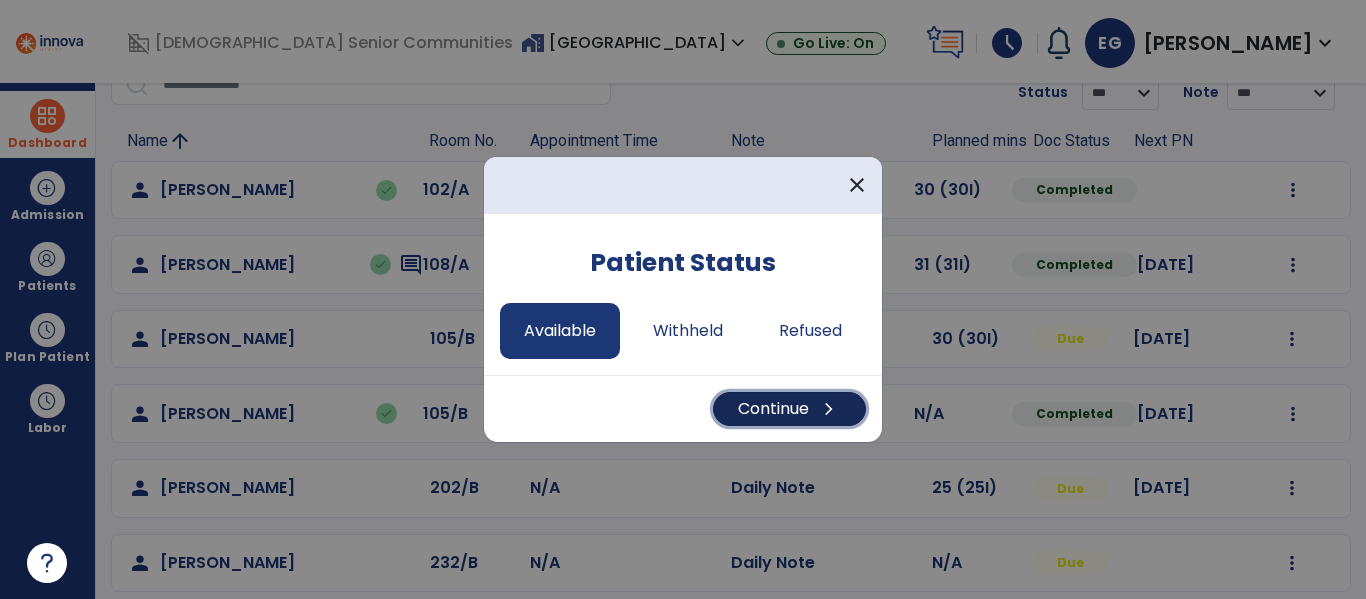 click on "Continue   chevron_right" at bounding box center (789, 409) 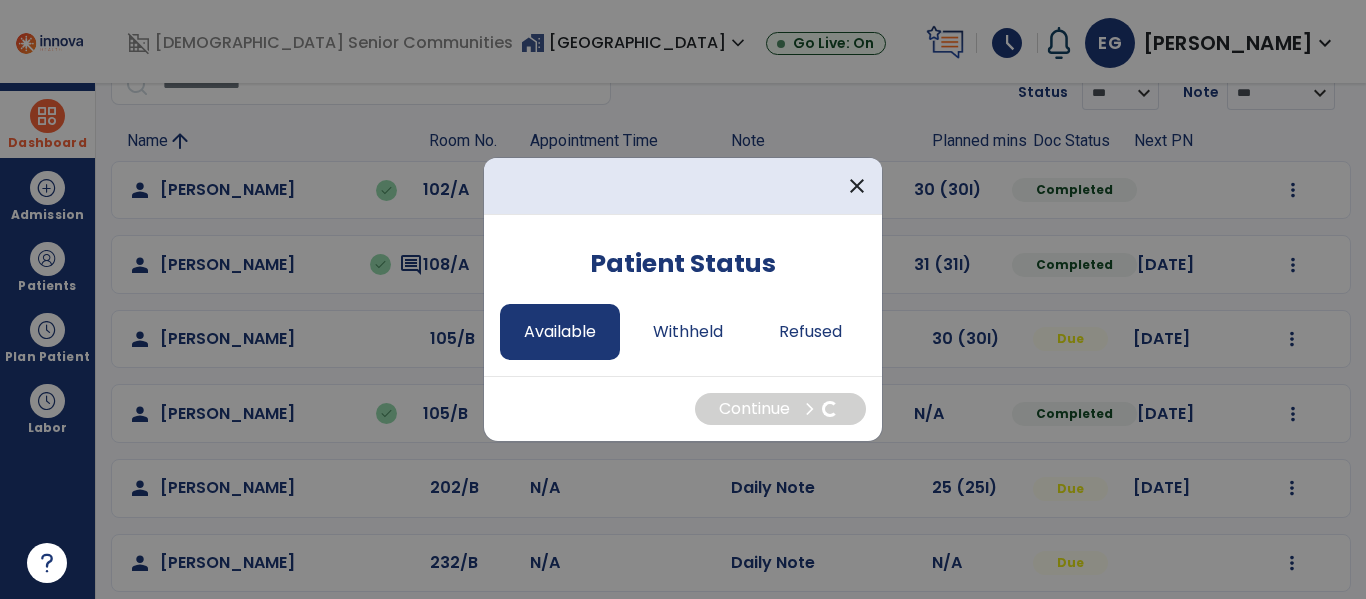 select on "*" 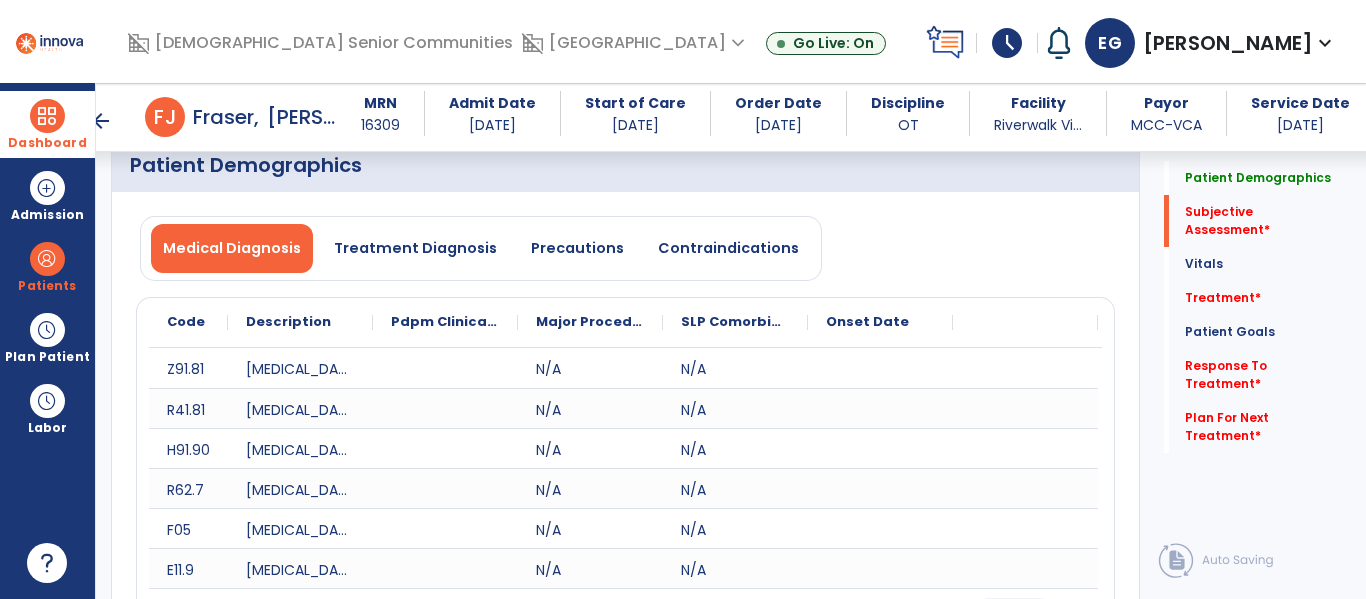 scroll, scrollTop: 520, scrollLeft: 0, axis: vertical 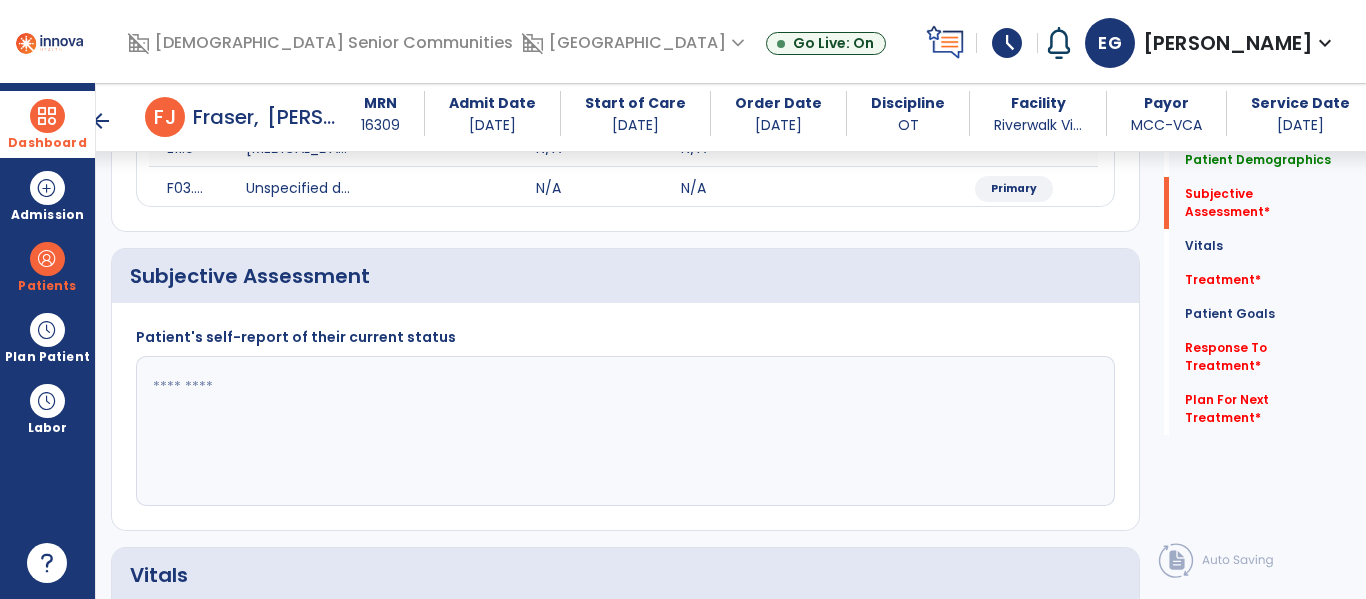 click 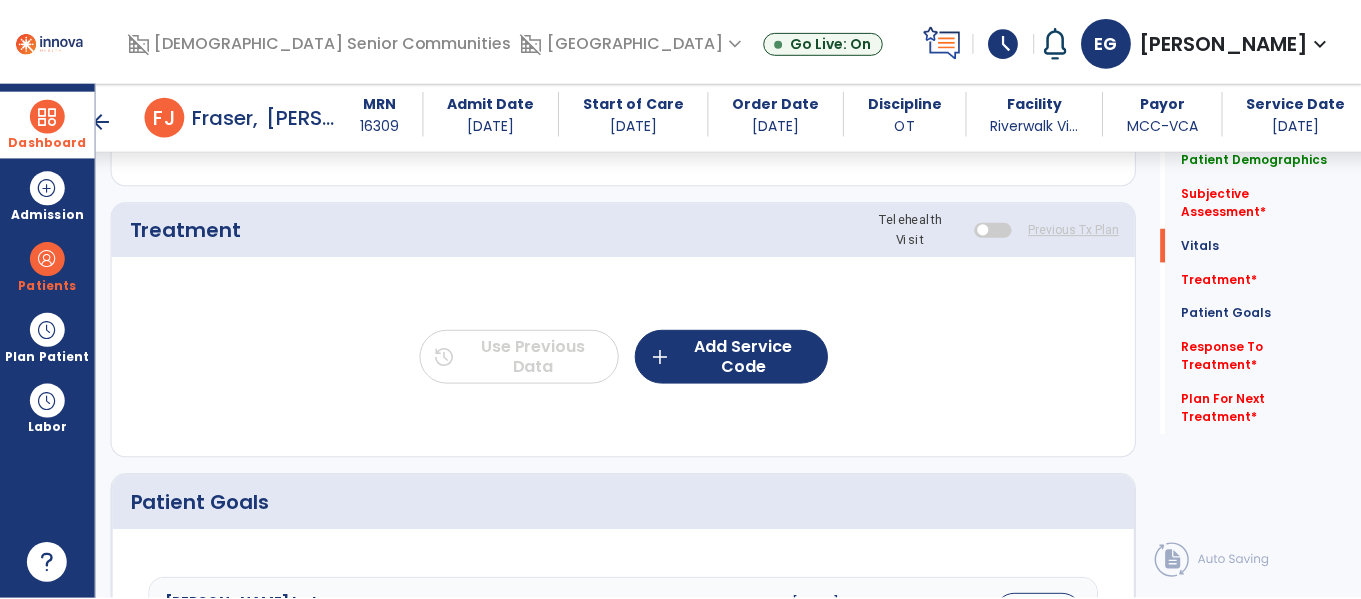 scroll, scrollTop: 1378, scrollLeft: 0, axis: vertical 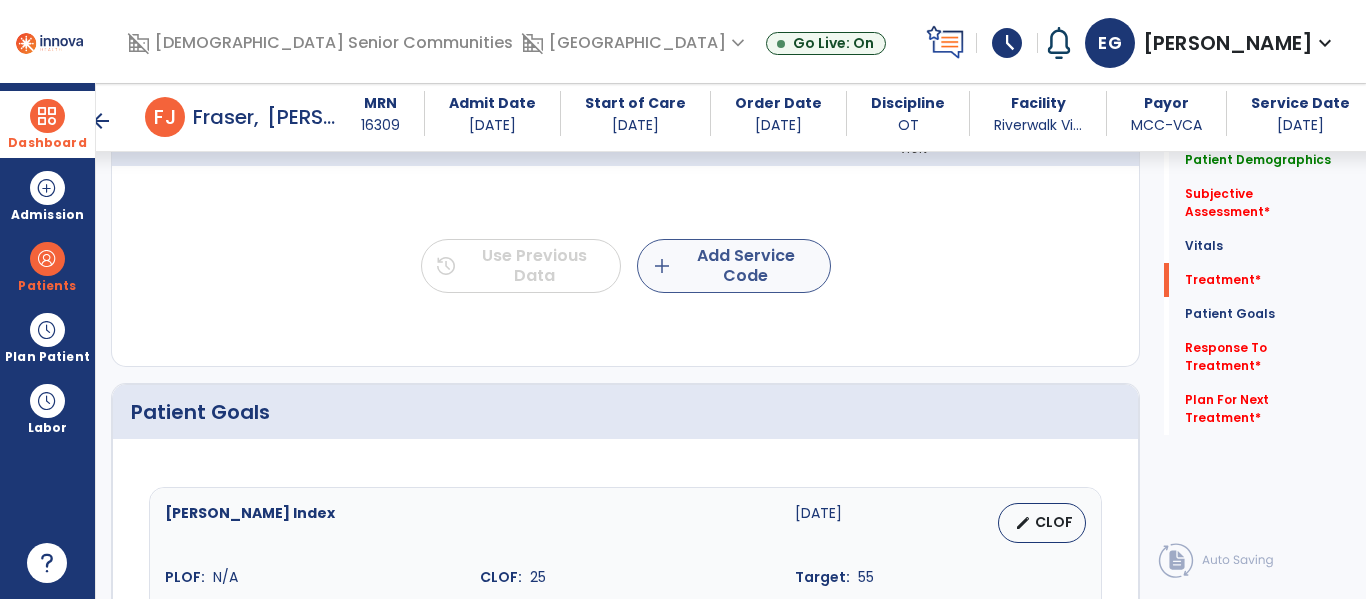 type on "**********" 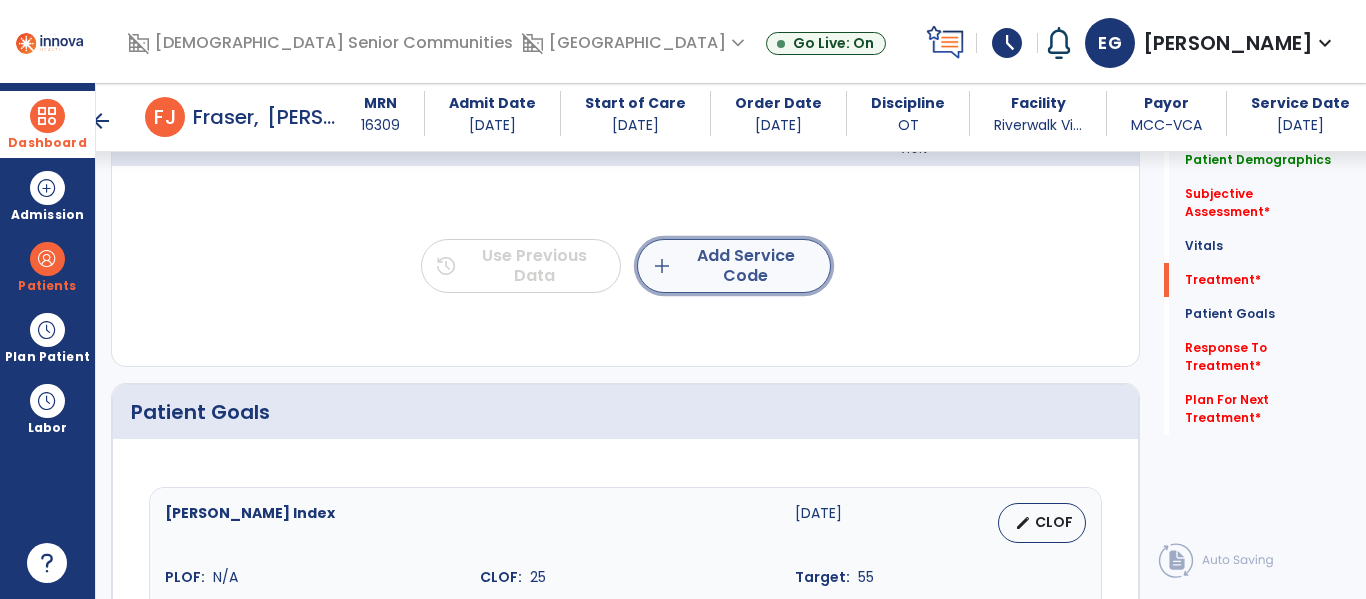 click on "add  Add Service Code" 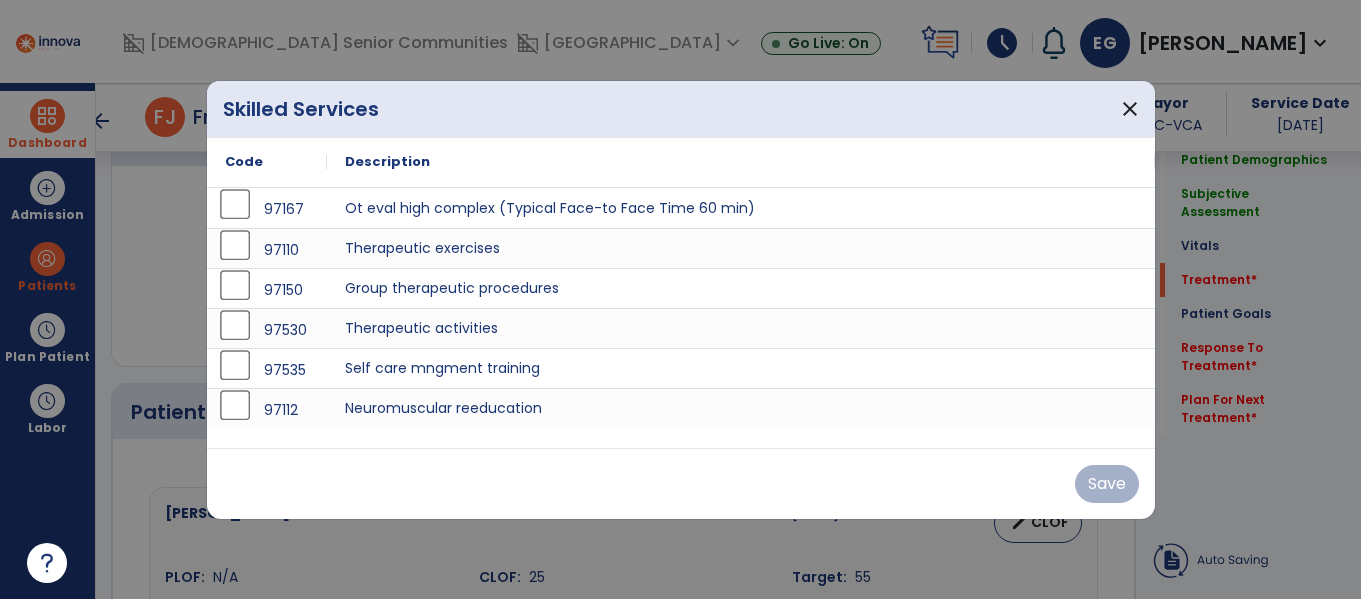 scroll, scrollTop: 1378, scrollLeft: 0, axis: vertical 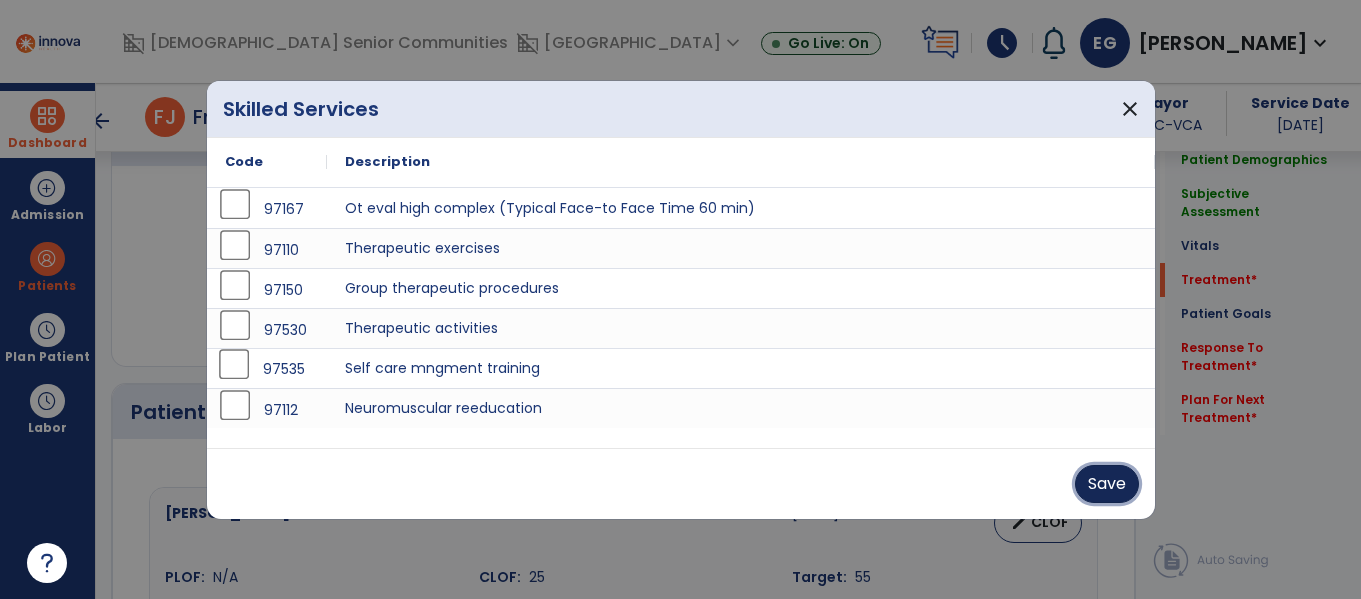 click on "Save" at bounding box center (1107, 484) 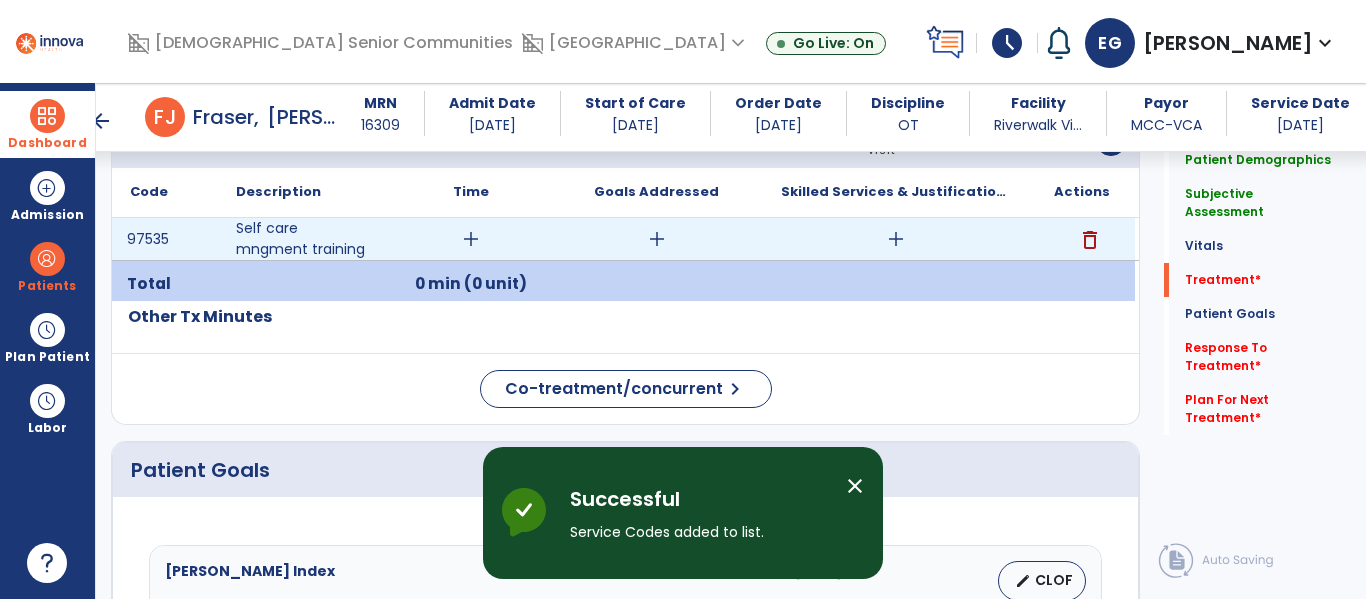 click on "add" at bounding box center (471, 239) 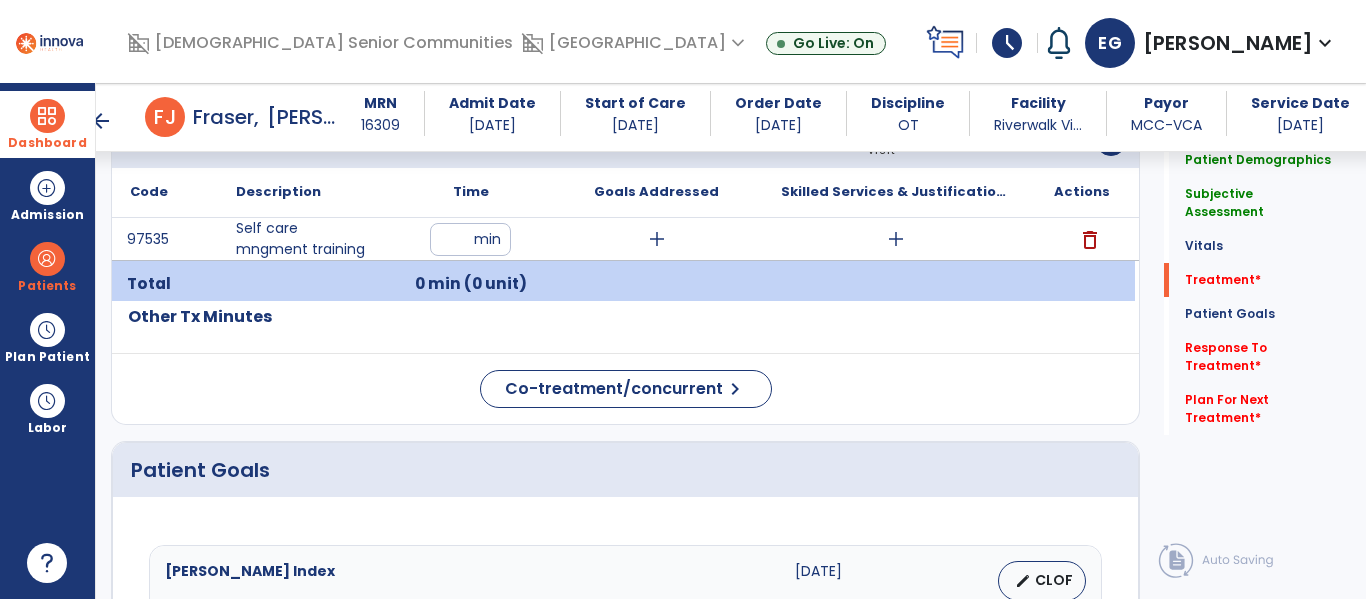 type on "**" 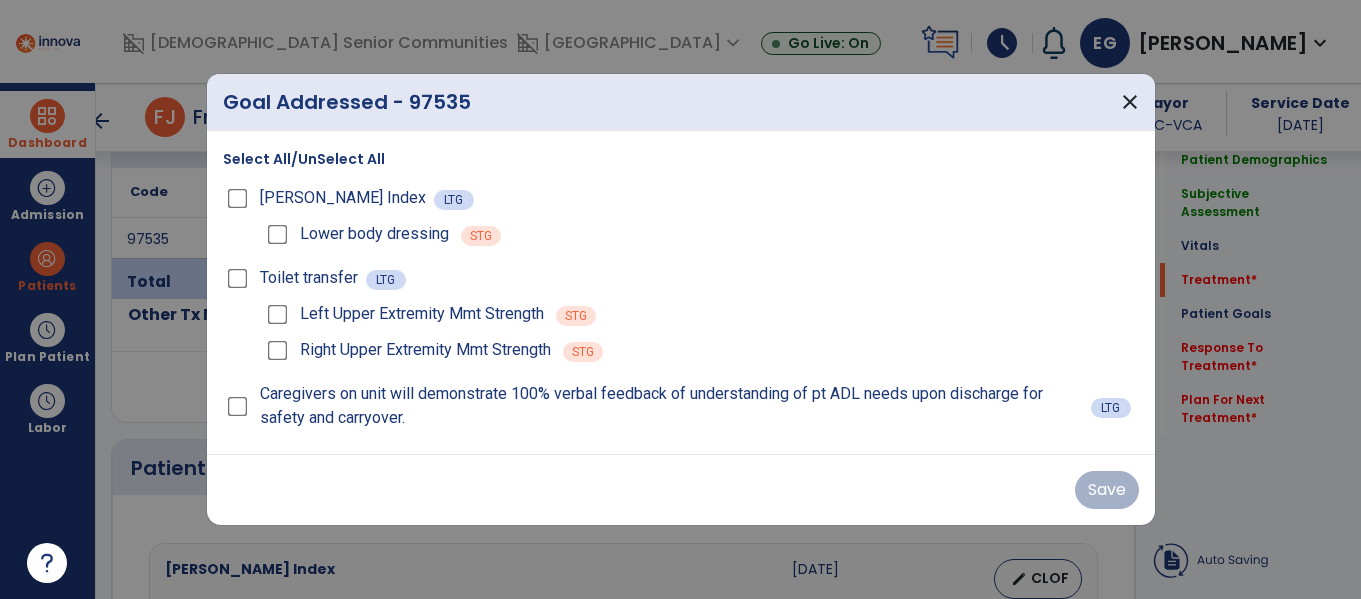 click on "Lower body dressing  STG" at bounding box center (701, 234) 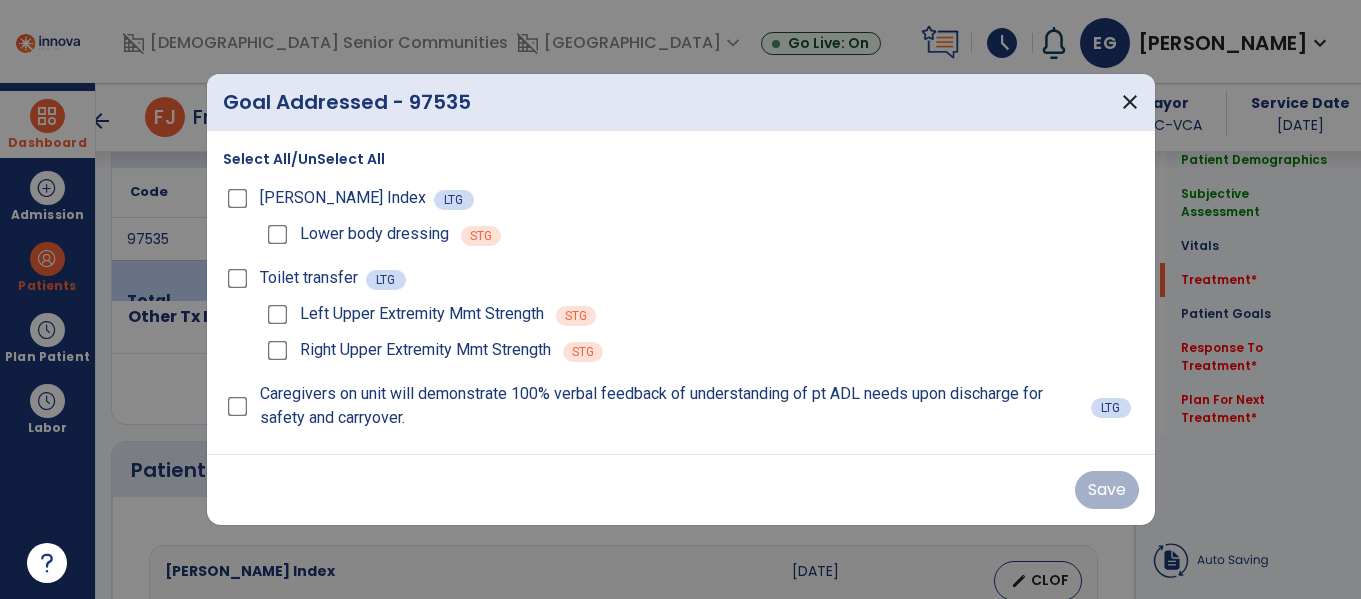 click on "Select All/UnSelect All Barthel Index  LTG  Lower body dressing  STG  Toilet transfer  LTG  Left Upper Extremity Mmt Strength  STG  Right Upper Extremity Mmt Strength  STG  Caregivers on unit will demonstrate 100% verbal feedback of understanding of pt ADL needs upon discharge for safety and carryover.  LTG" at bounding box center (681, 292) 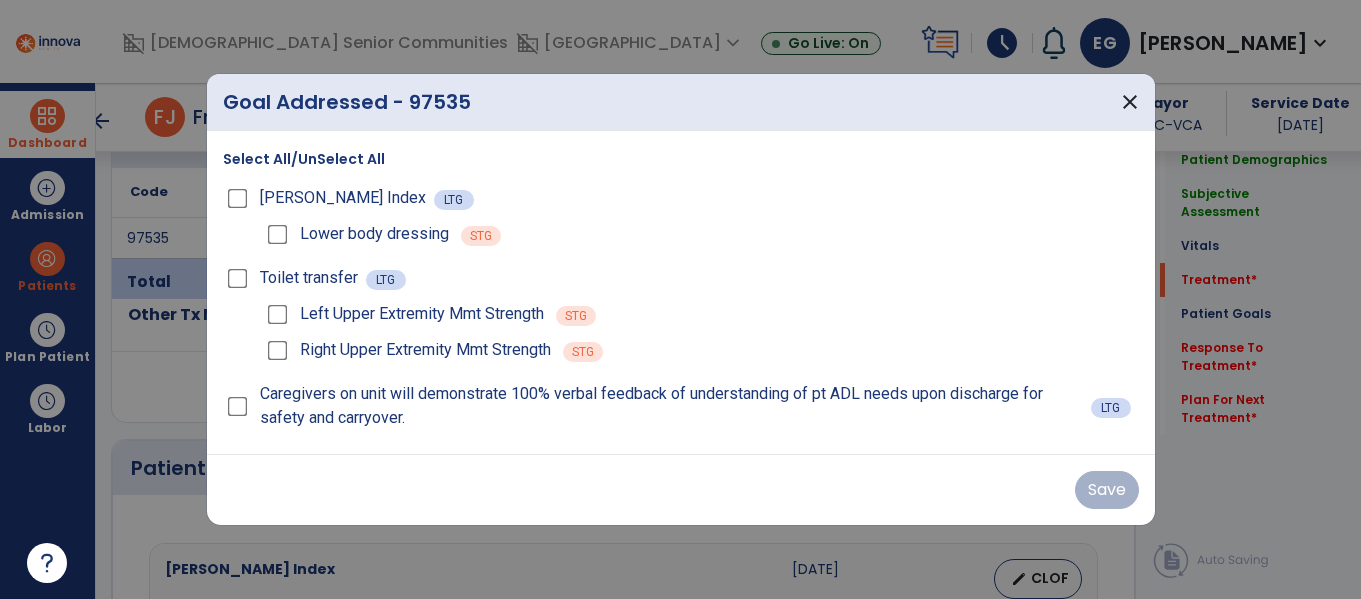 scroll, scrollTop: 1378, scrollLeft: 0, axis: vertical 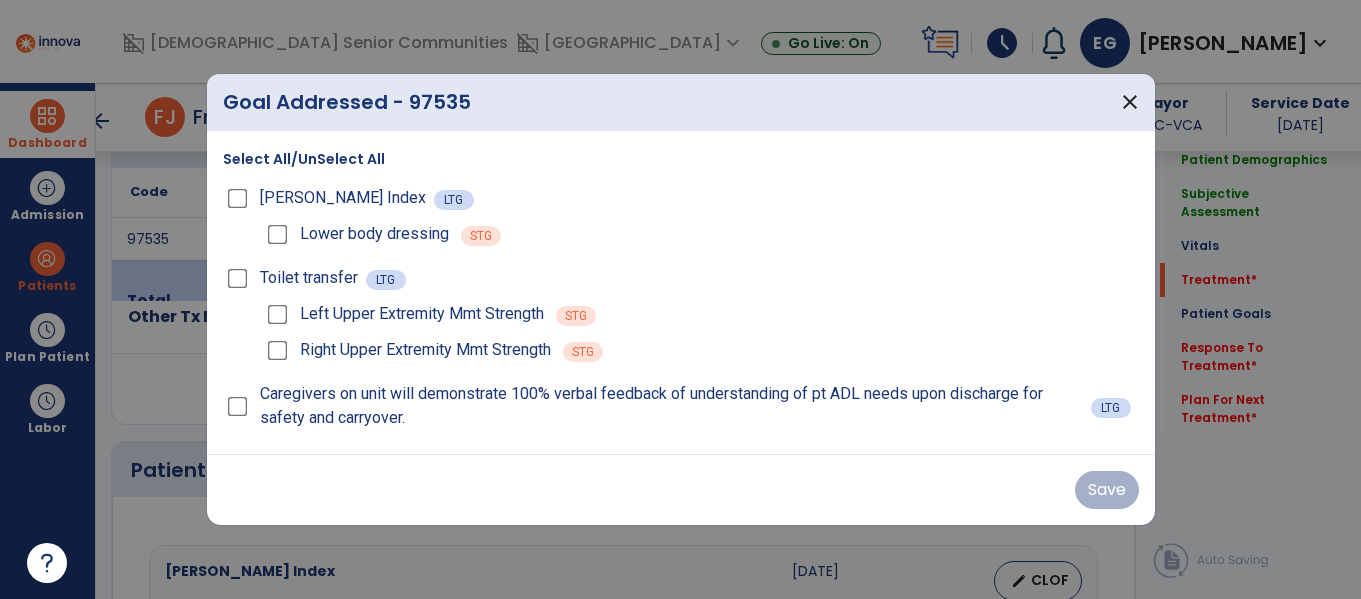 click on "Select All/UnSelect All" at bounding box center (304, 159) 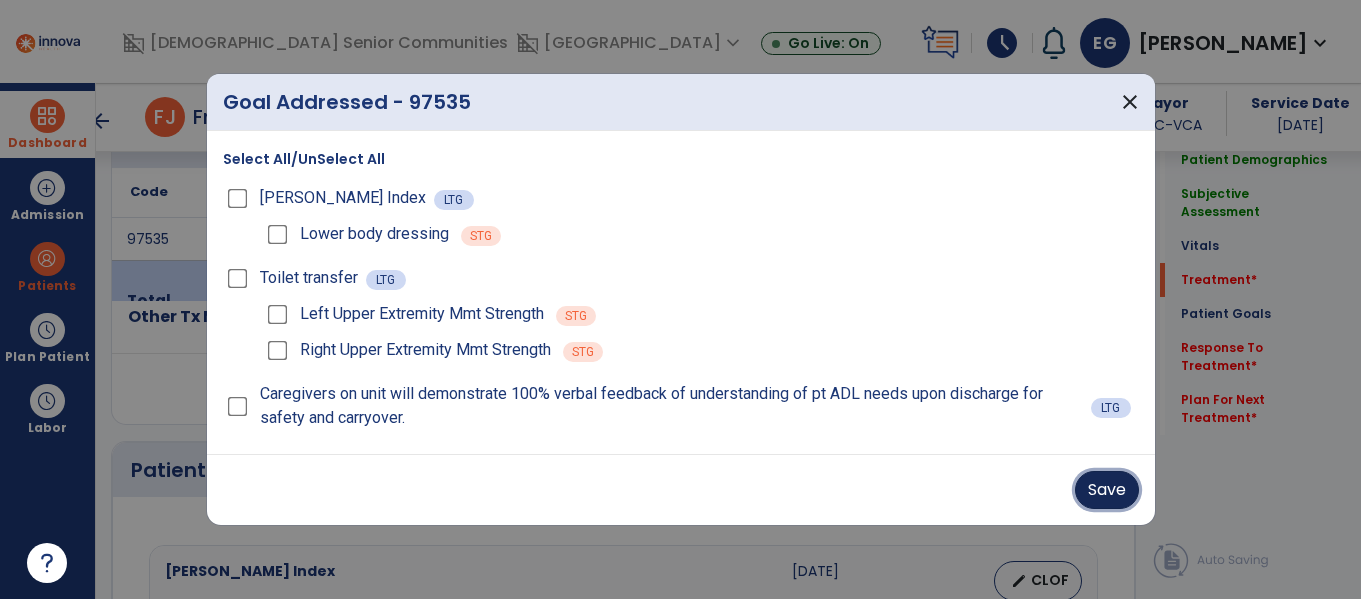 click on "Save" at bounding box center (1107, 490) 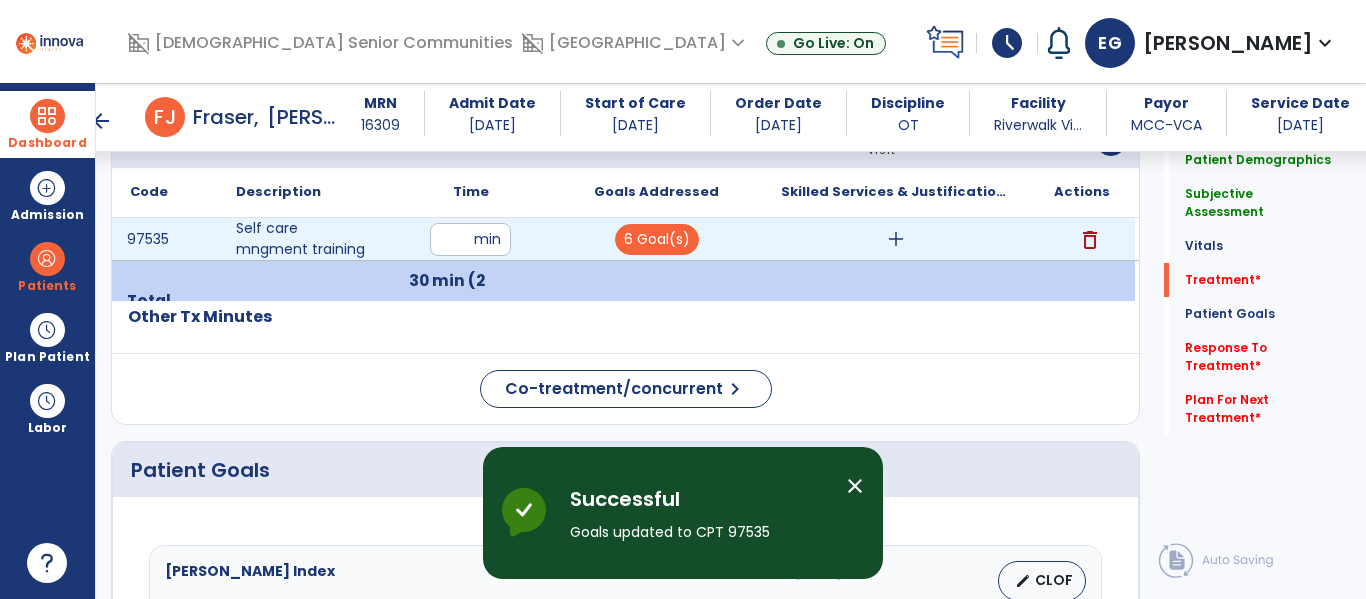 click on "add" at bounding box center (896, 239) 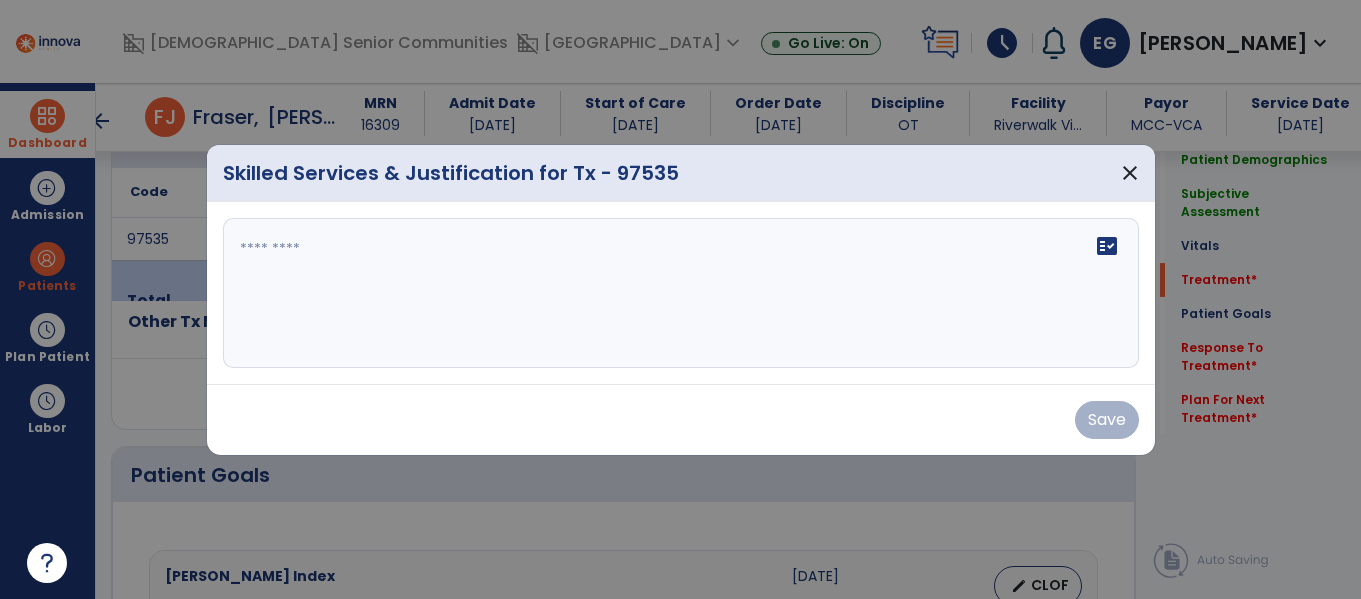 click on "fact_check" at bounding box center [681, 293] 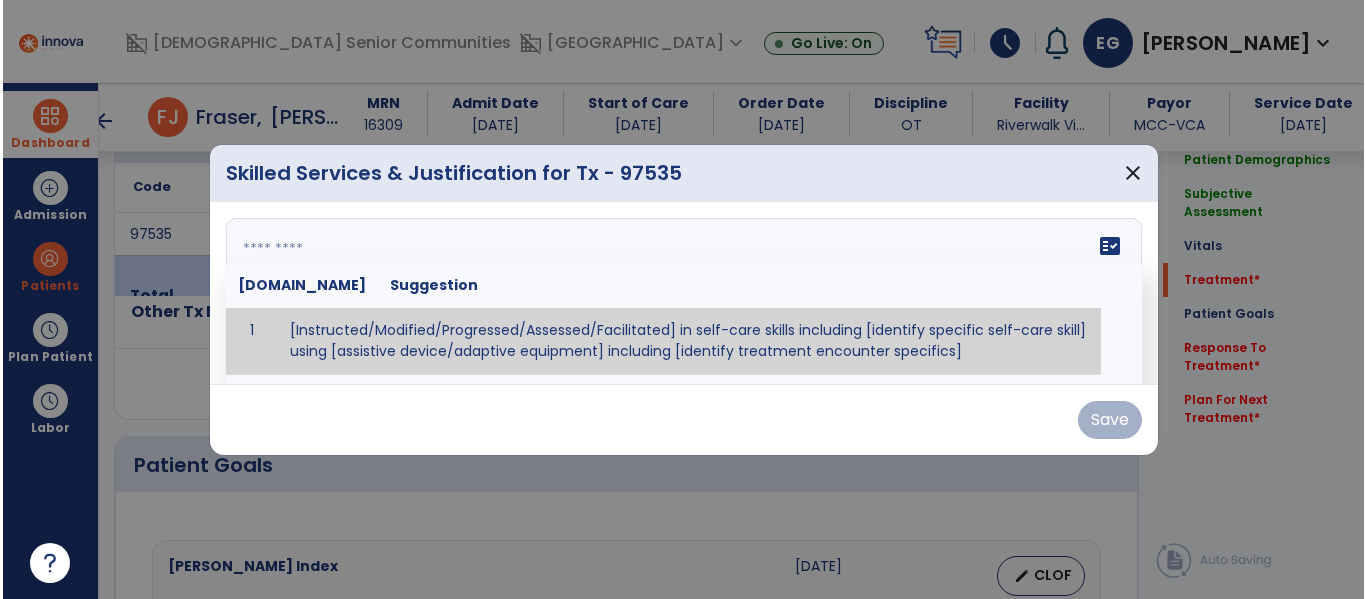 scroll, scrollTop: 1378, scrollLeft: 0, axis: vertical 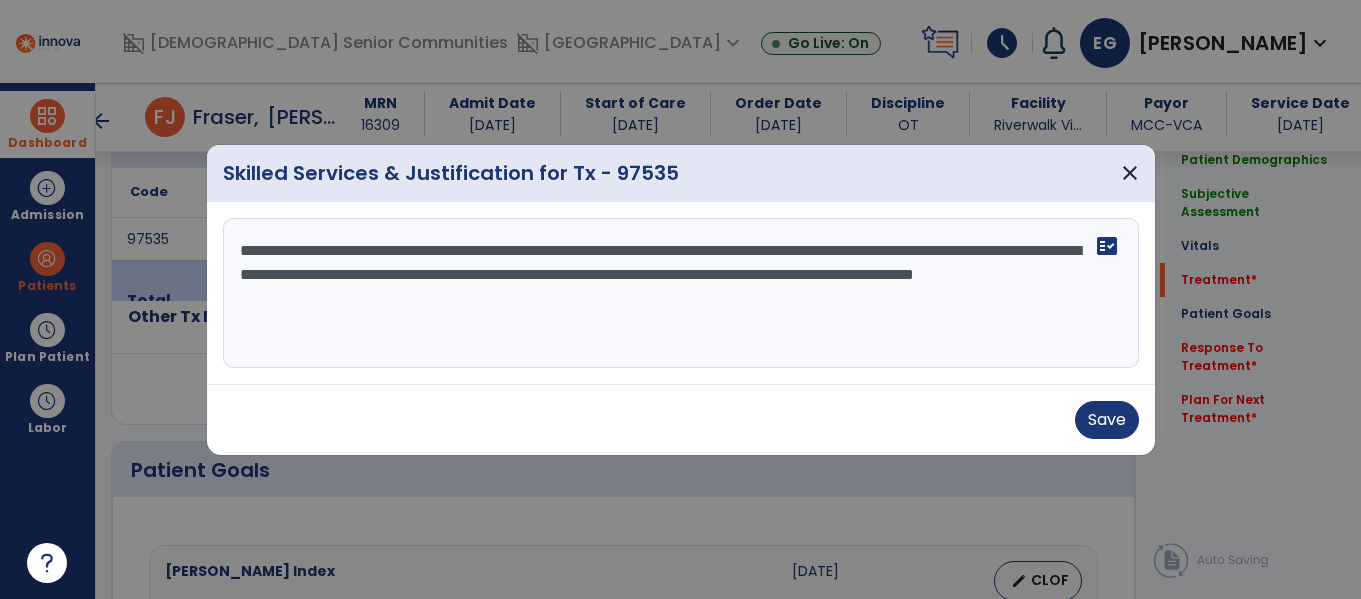 type on "**********" 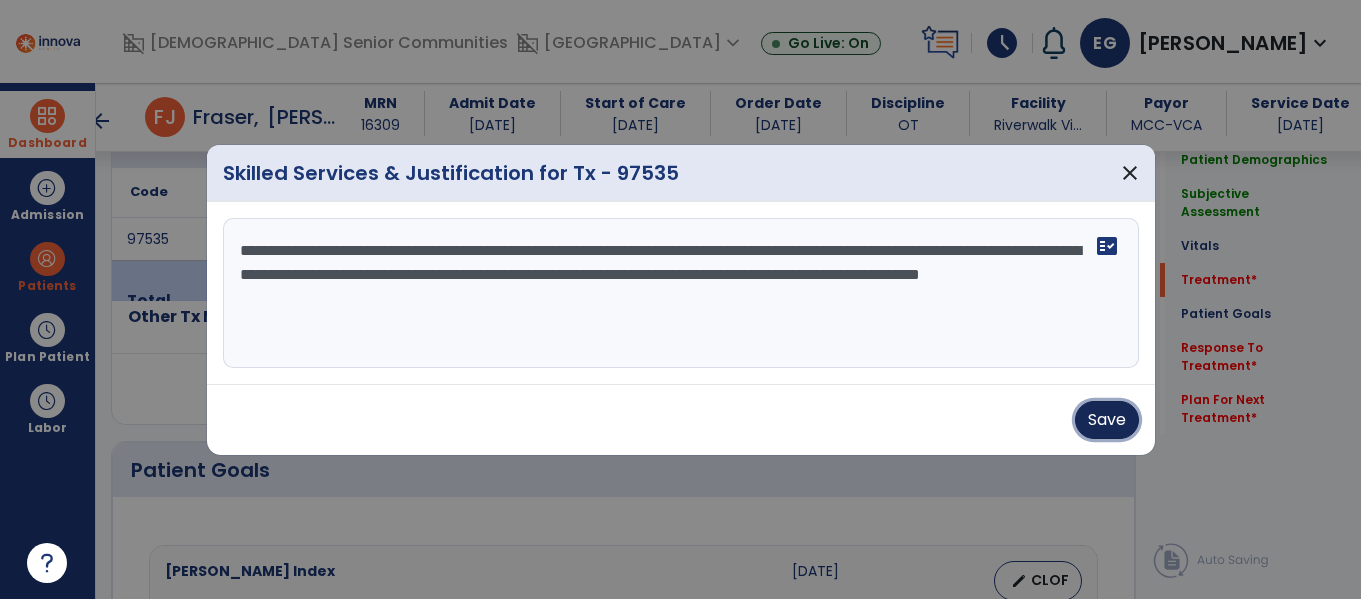 click on "Save" at bounding box center (1107, 420) 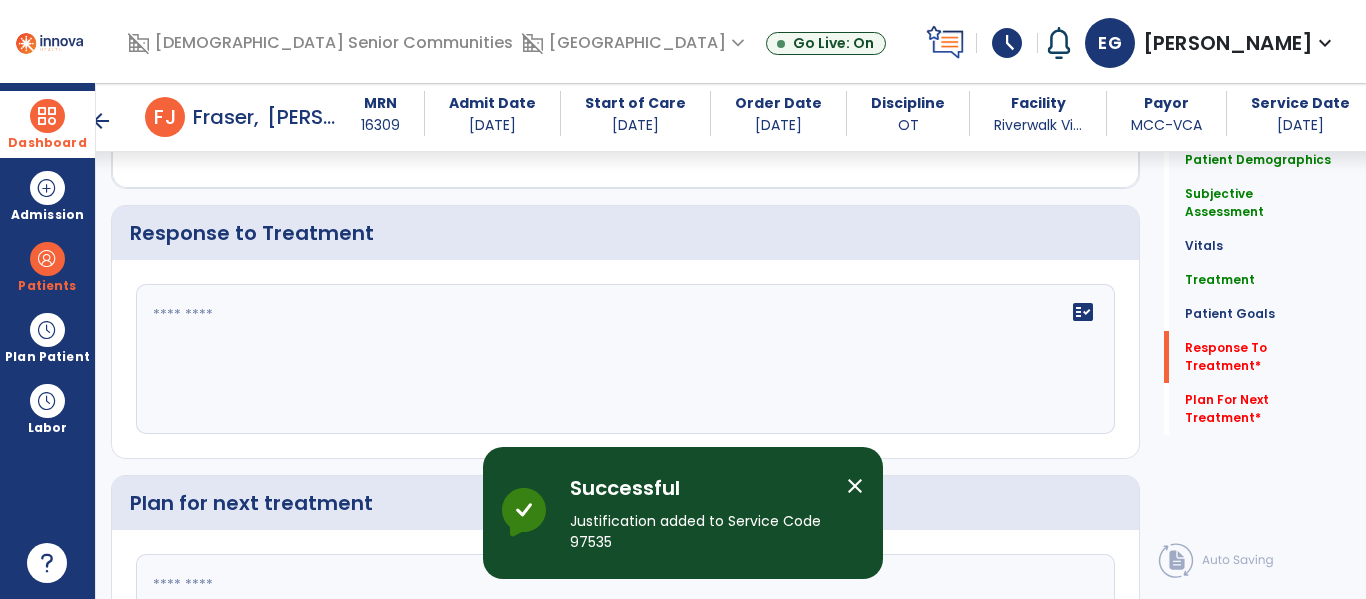 scroll, scrollTop: 2949, scrollLeft: 0, axis: vertical 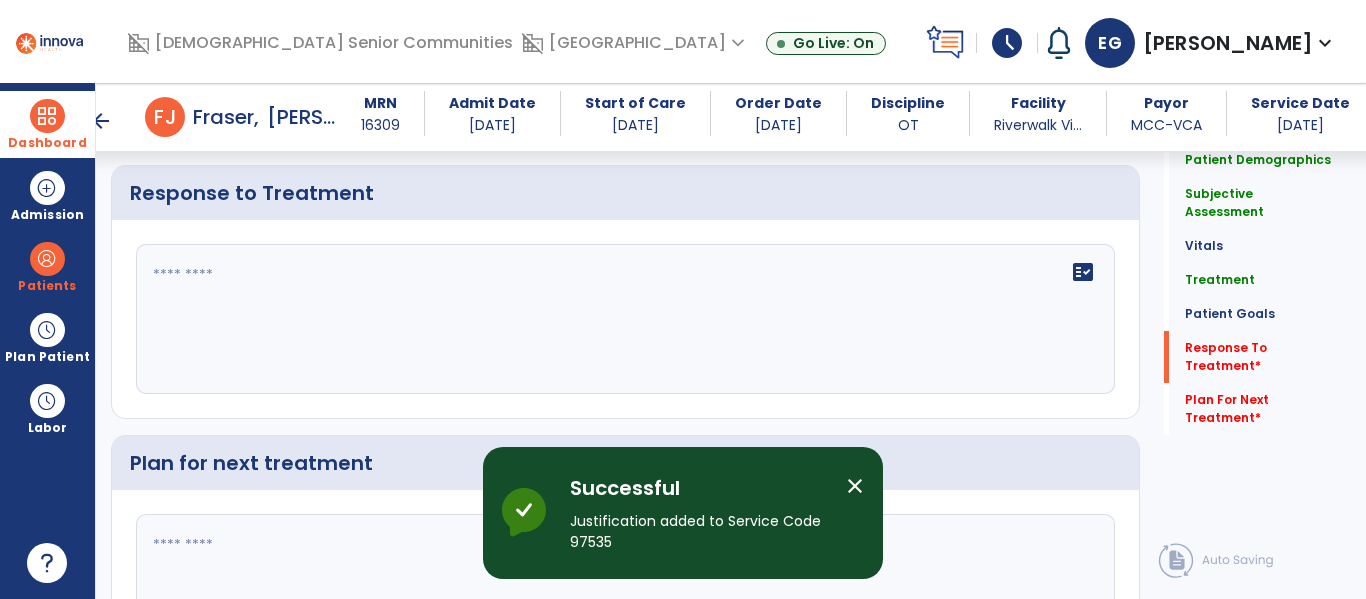 click on "fact_check" 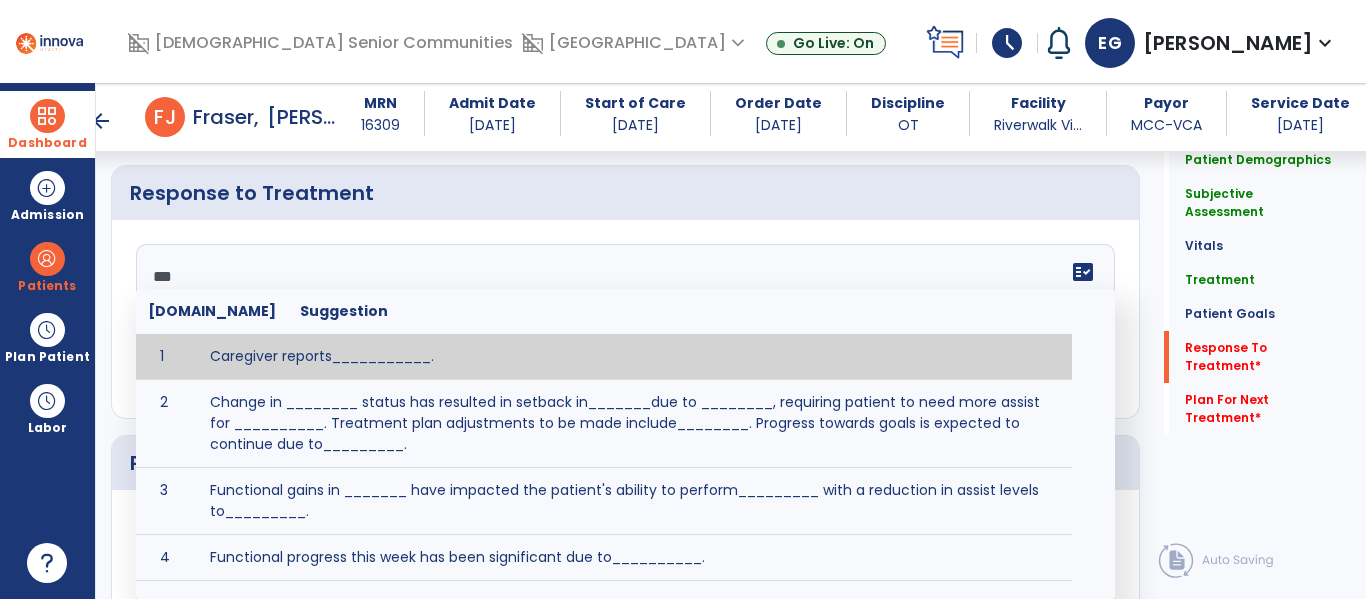 type on "****" 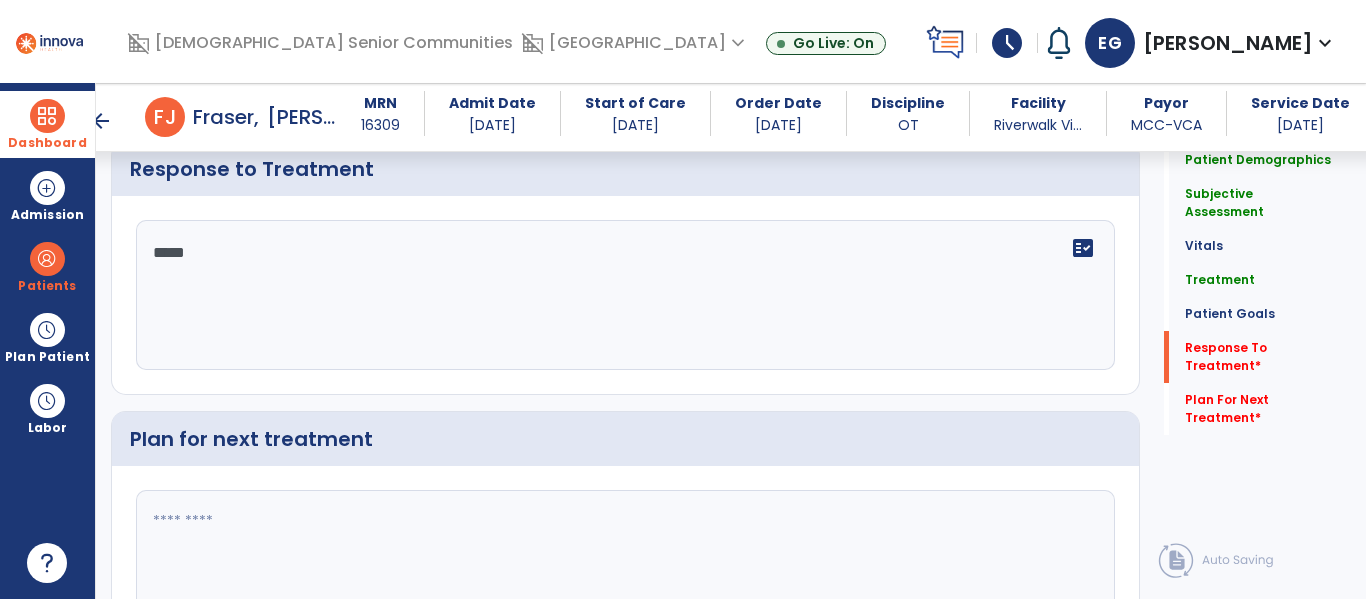scroll, scrollTop: 2981, scrollLeft: 0, axis: vertical 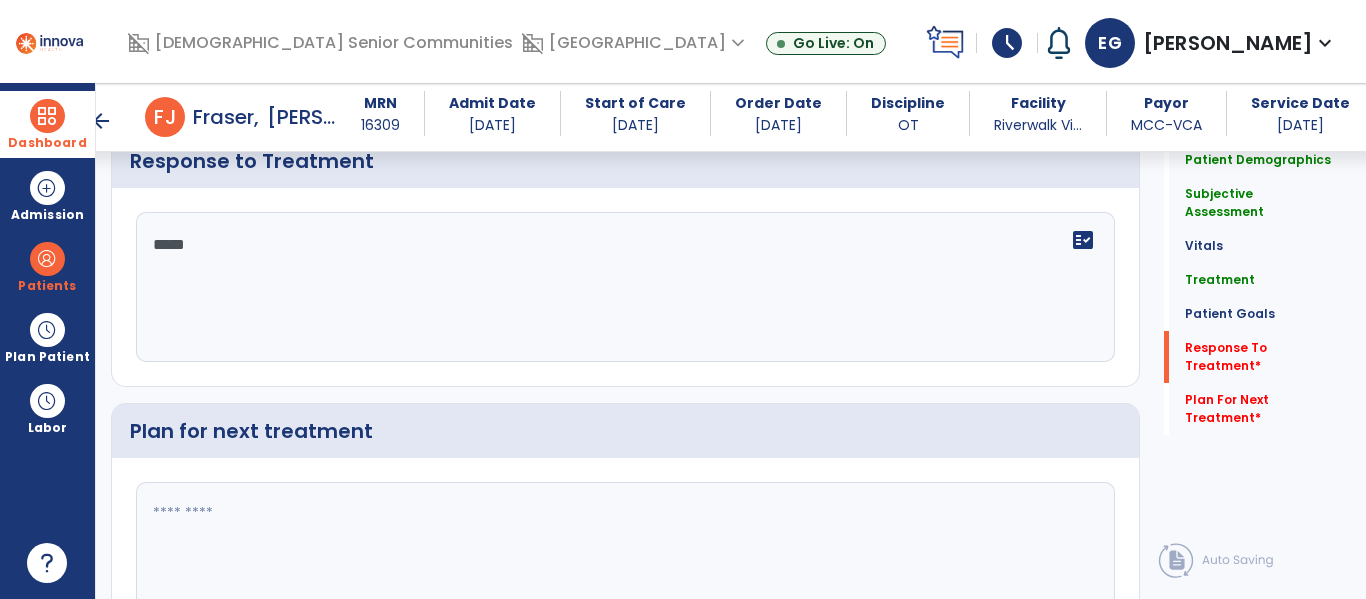type on "****" 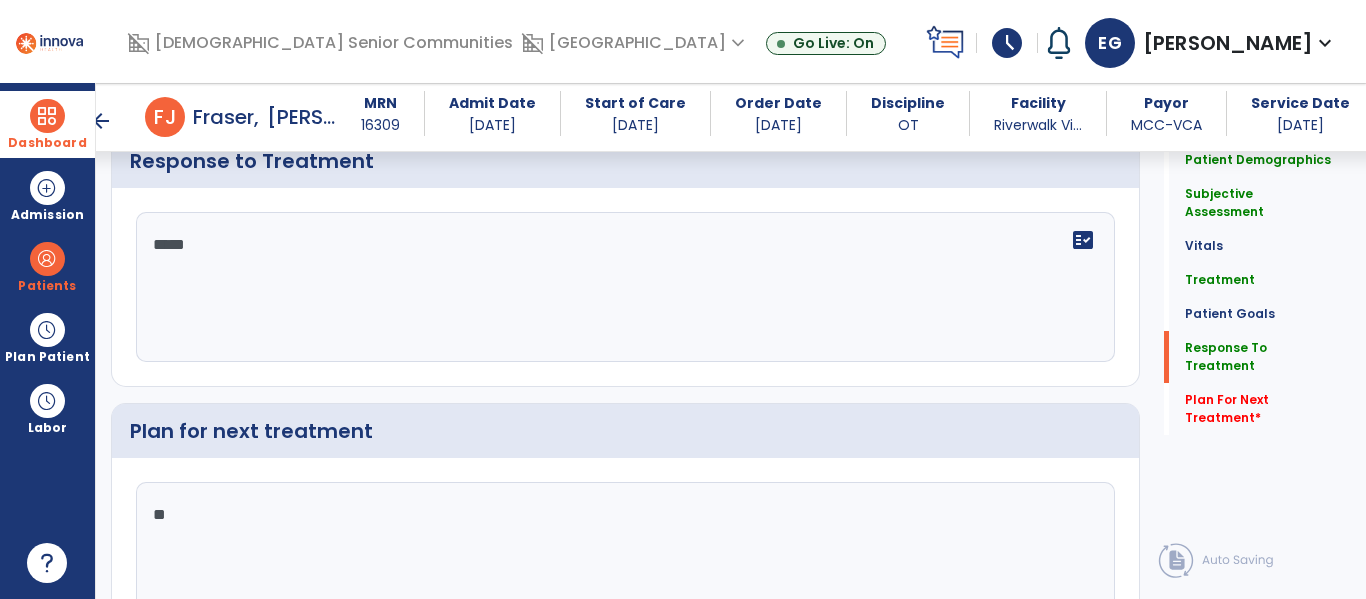 type on "*" 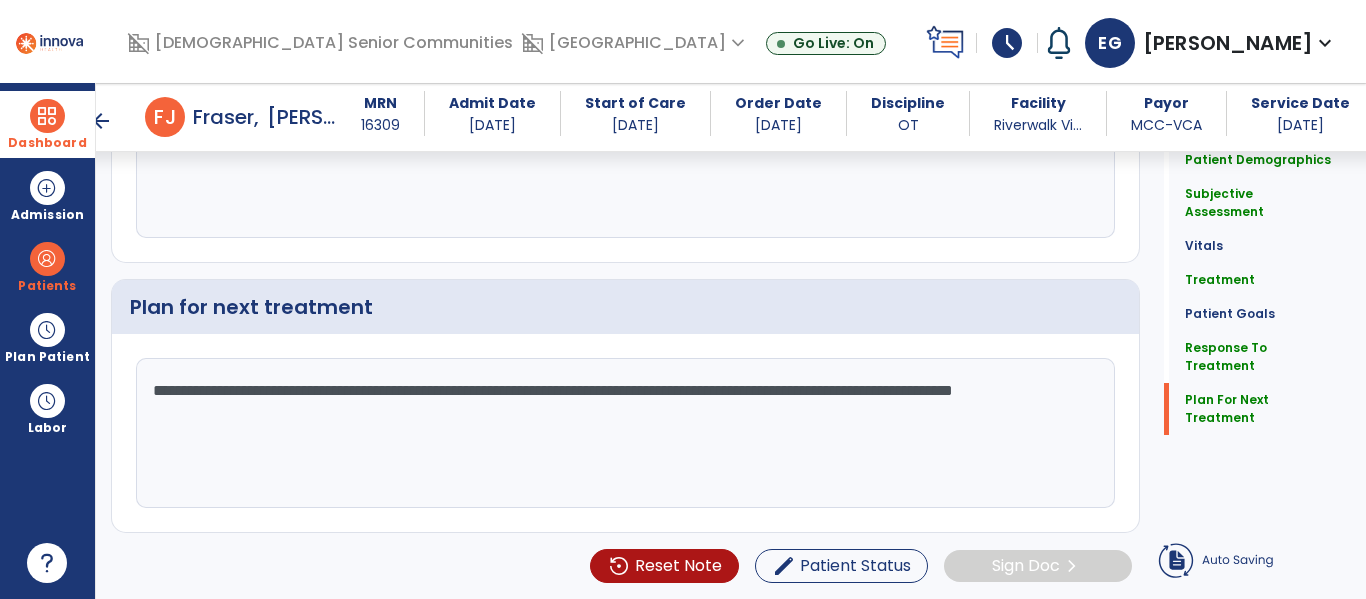 scroll, scrollTop: 3061, scrollLeft: 0, axis: vertical 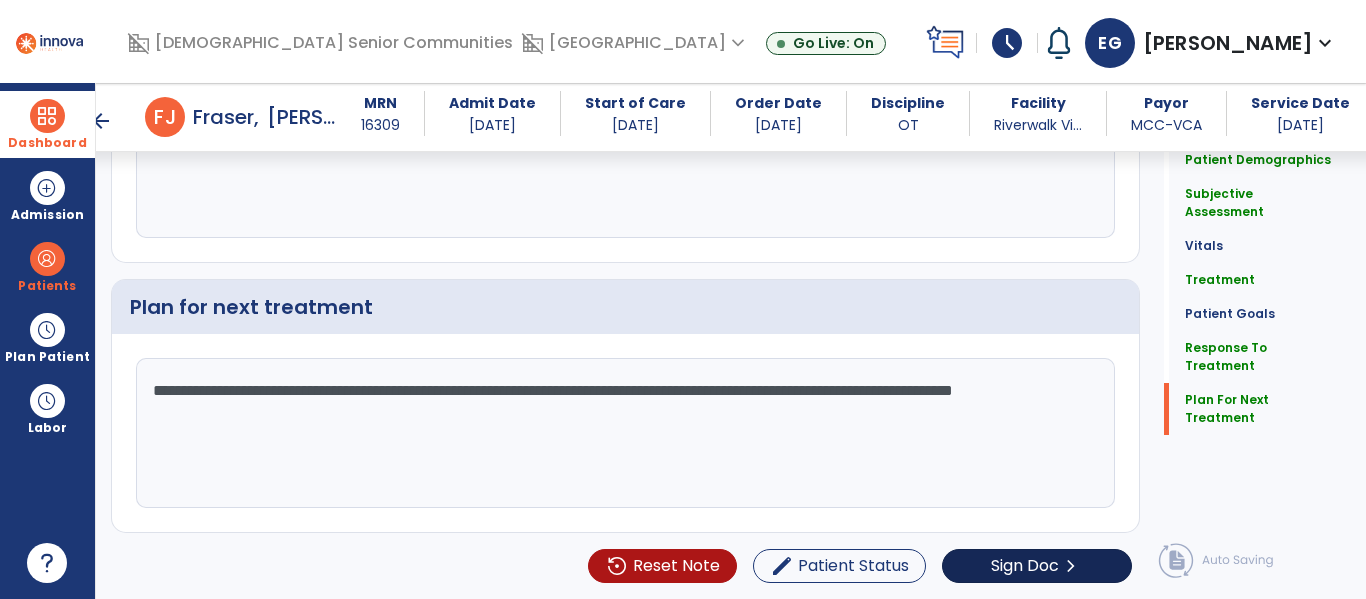 type on "**********" 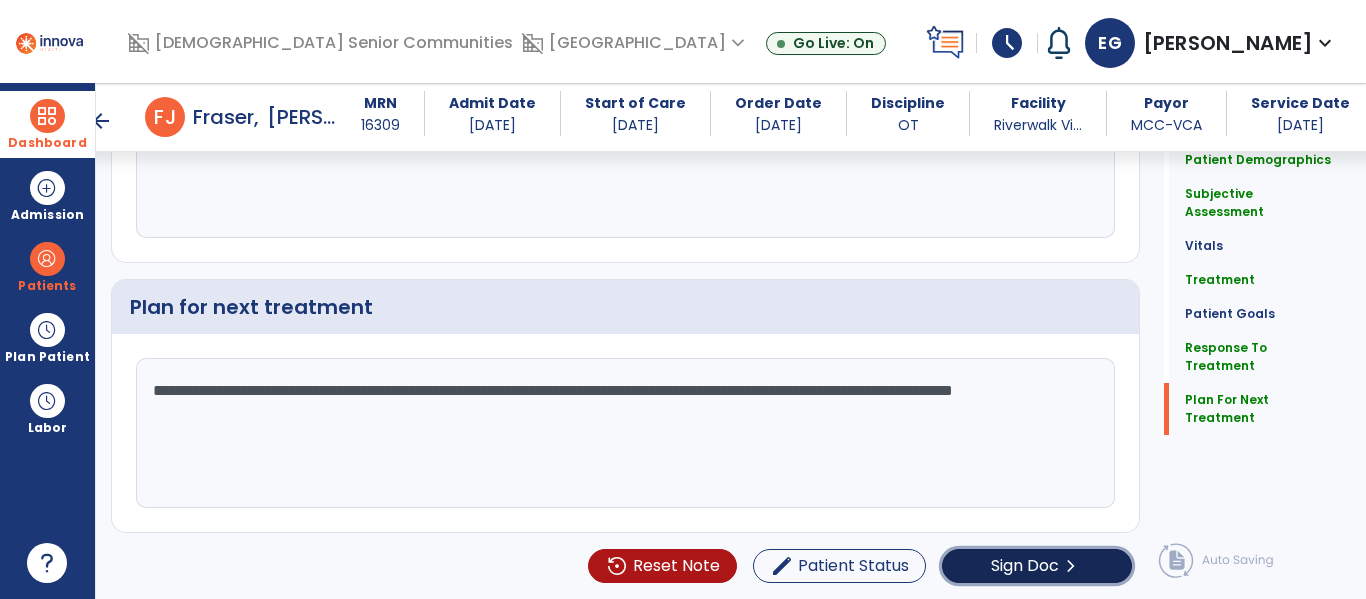 click on "chevron_right" 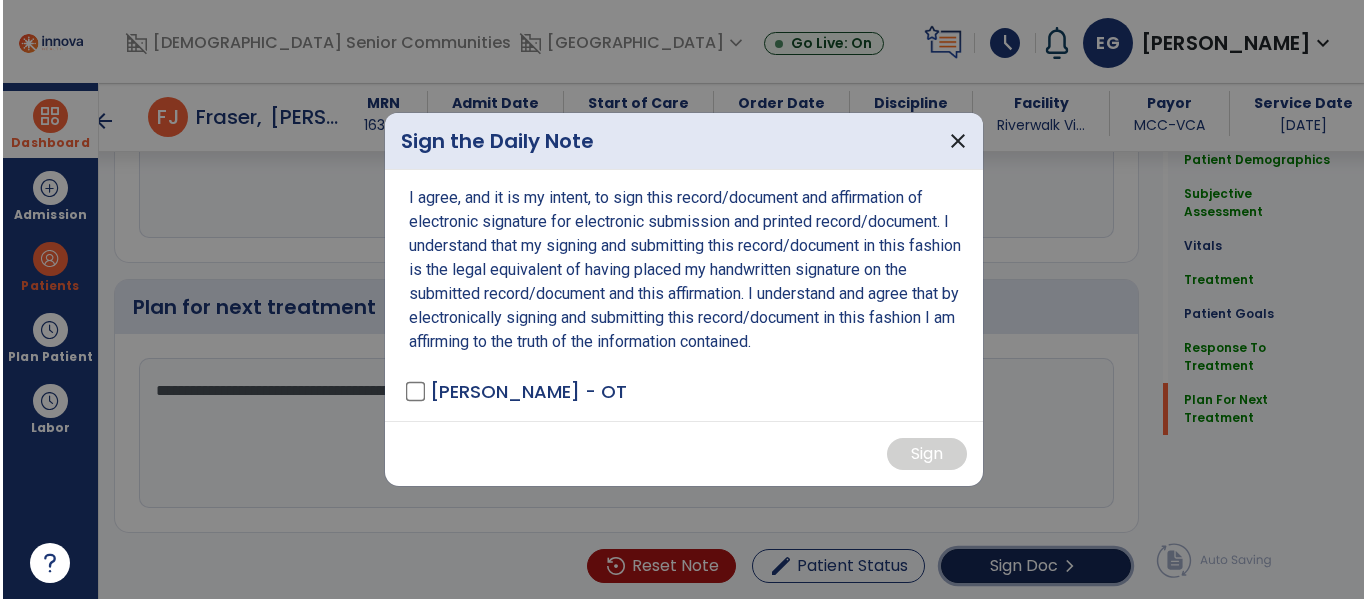 scroll, scrollTop: 3105, scrollLeft: 0, axis: vertical 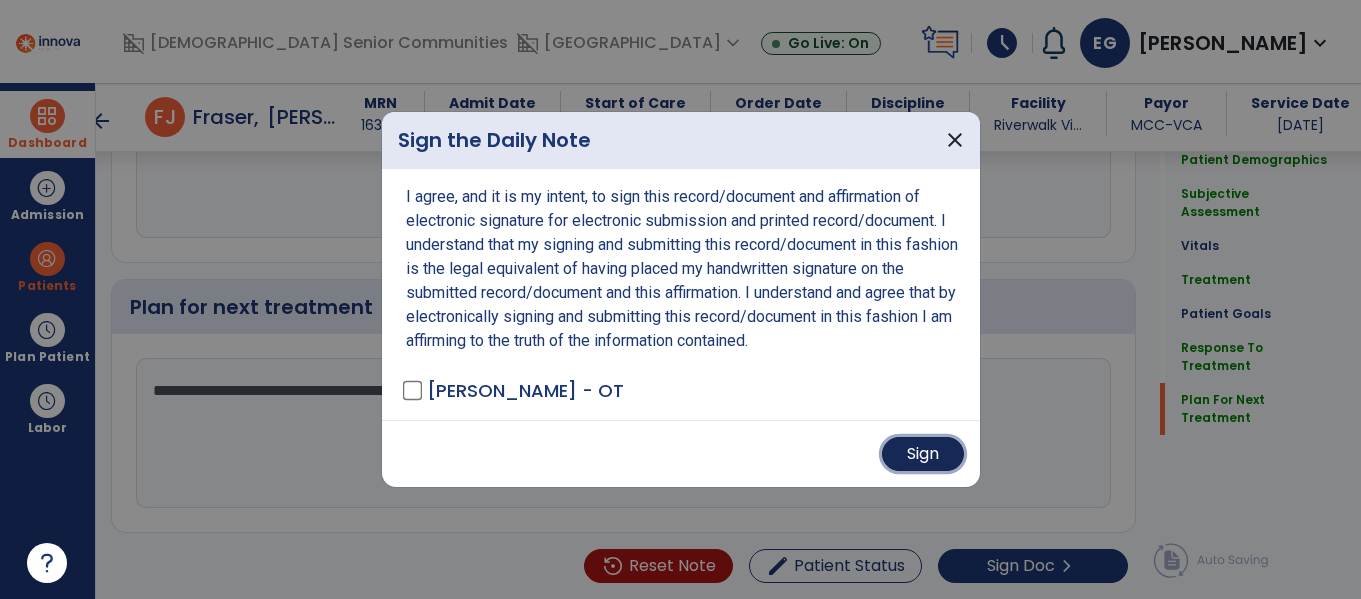 click on "Sign" at bounding box center (923, 454) 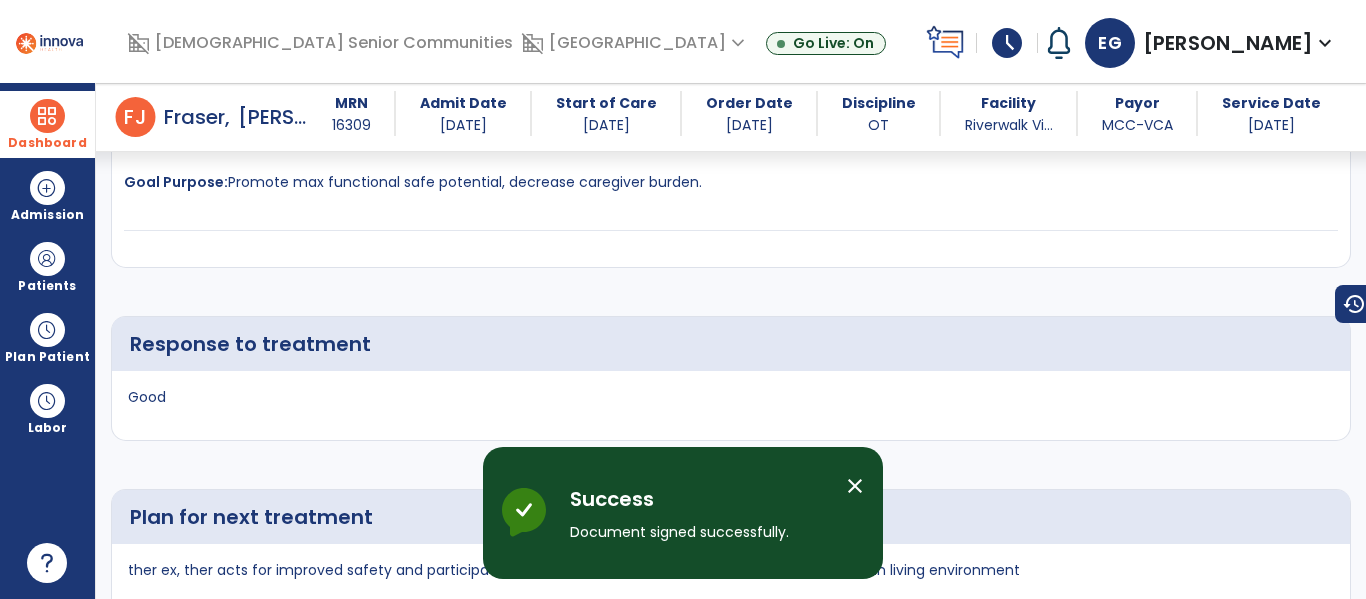 scroll, scrollTop: 4723, scrollLeft: 0, axis: vertical 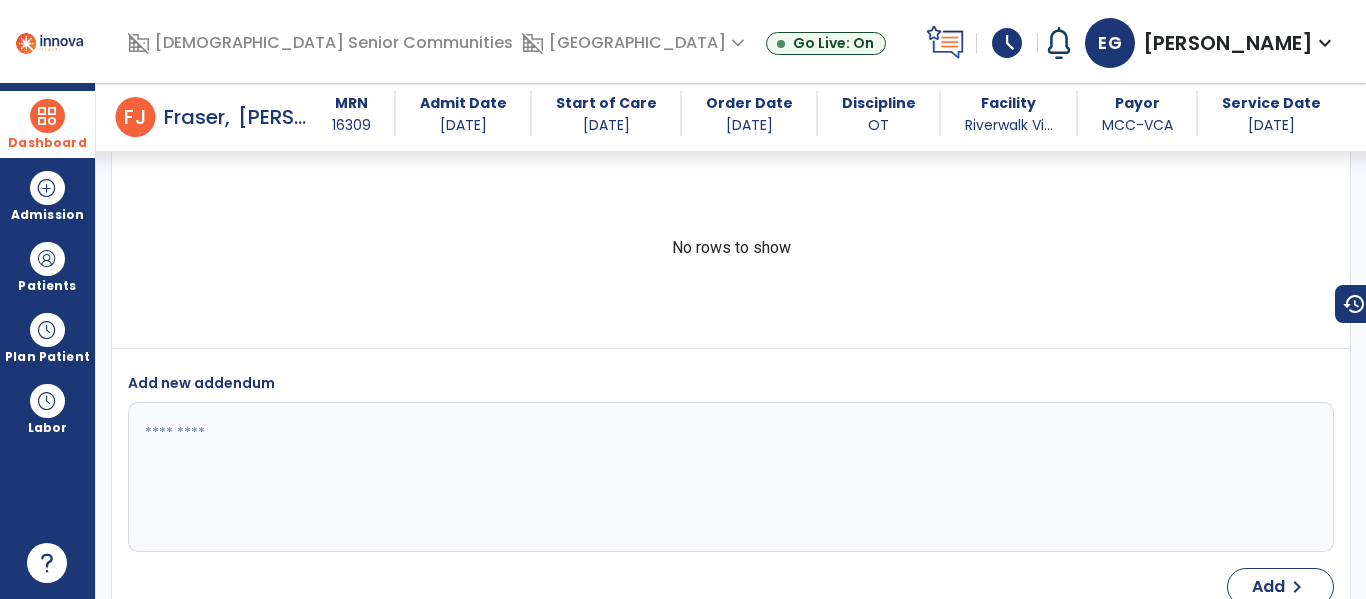 click on "Dashboard" at bounding box center (47, 124) 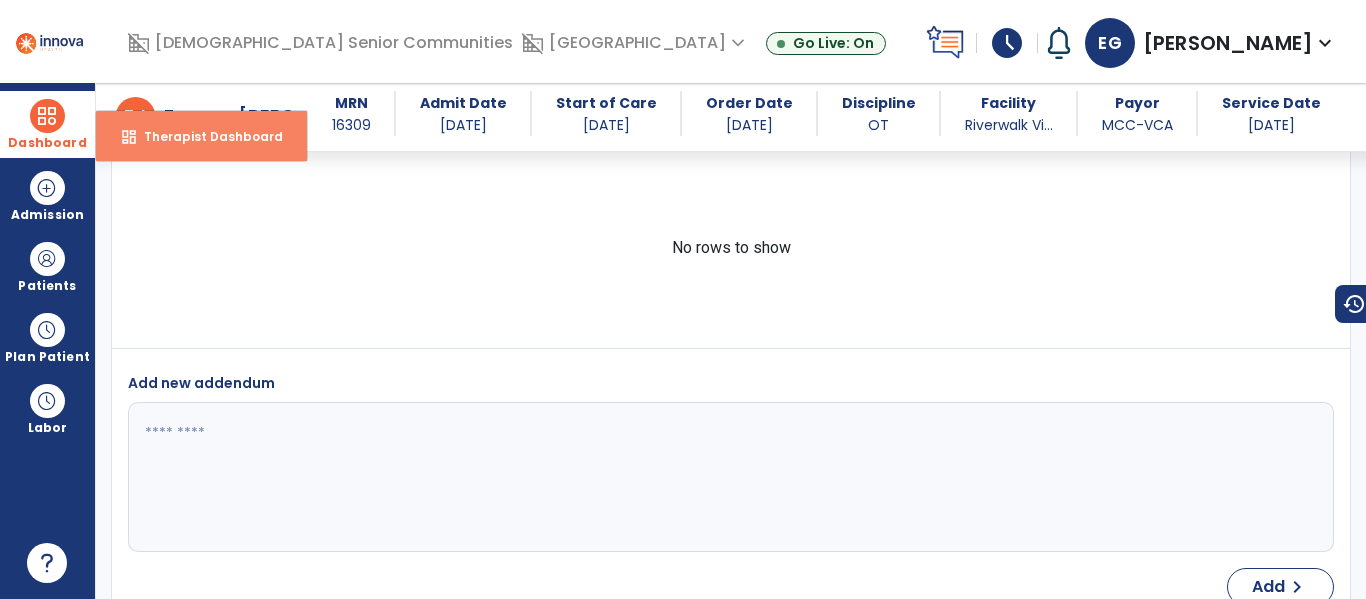 click on "dashboard  Therapist Dashboard" at bounding box center [201, 136] 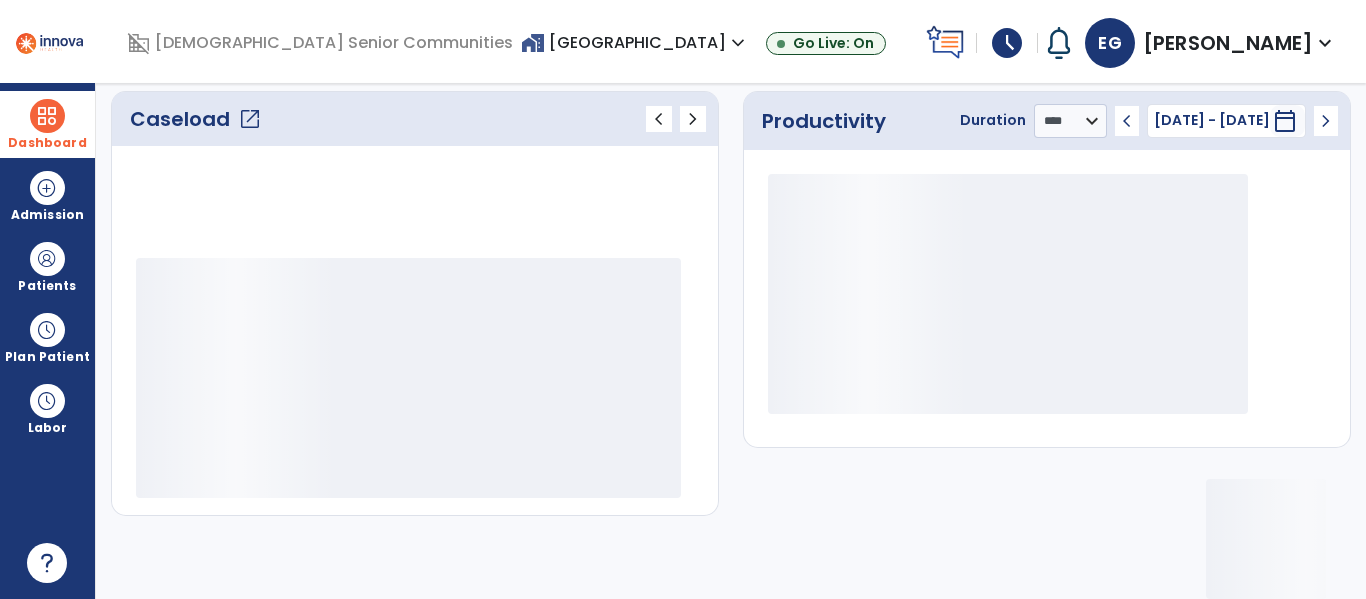 scroll, scrollTop: 278, scrollLeft: 0, axis: vertical 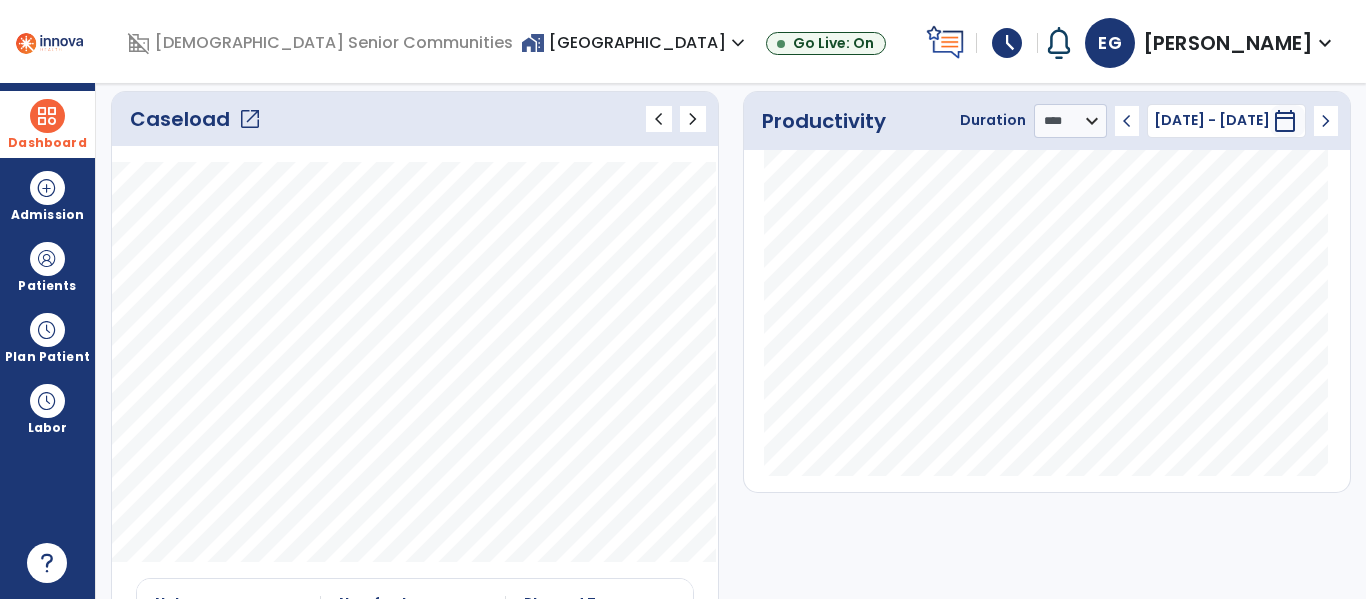 click on "open_in_new" 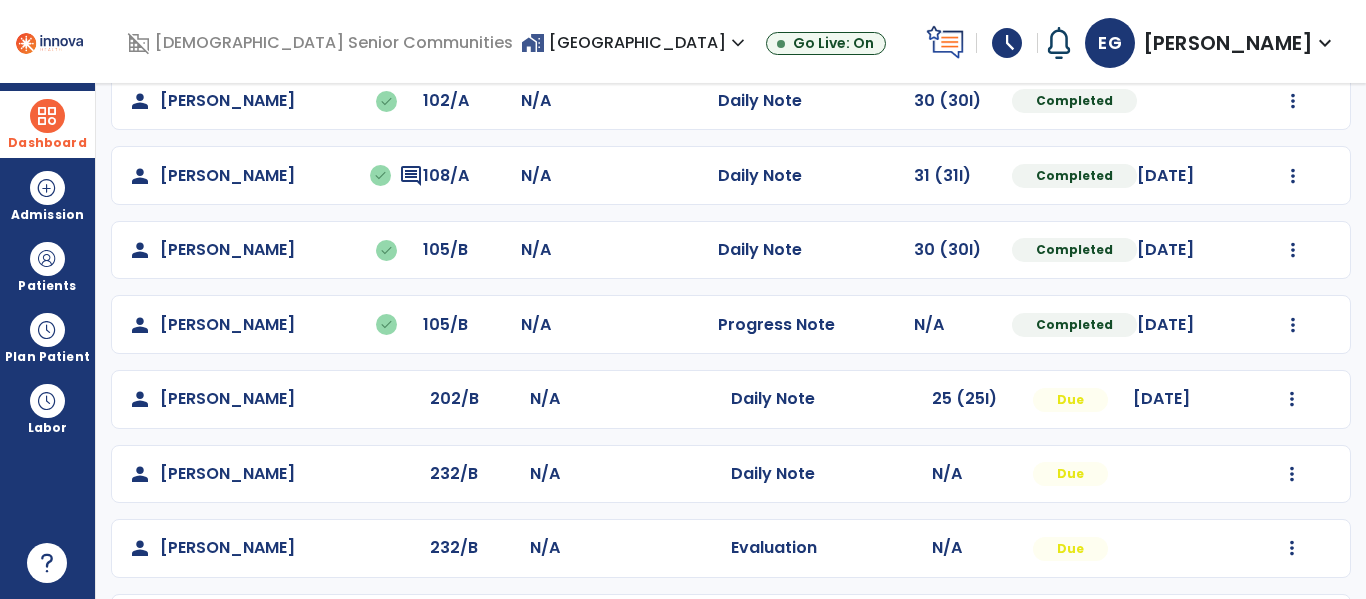 scroll, scrollTop: 380, scrollLeft: 0, axis: vertical 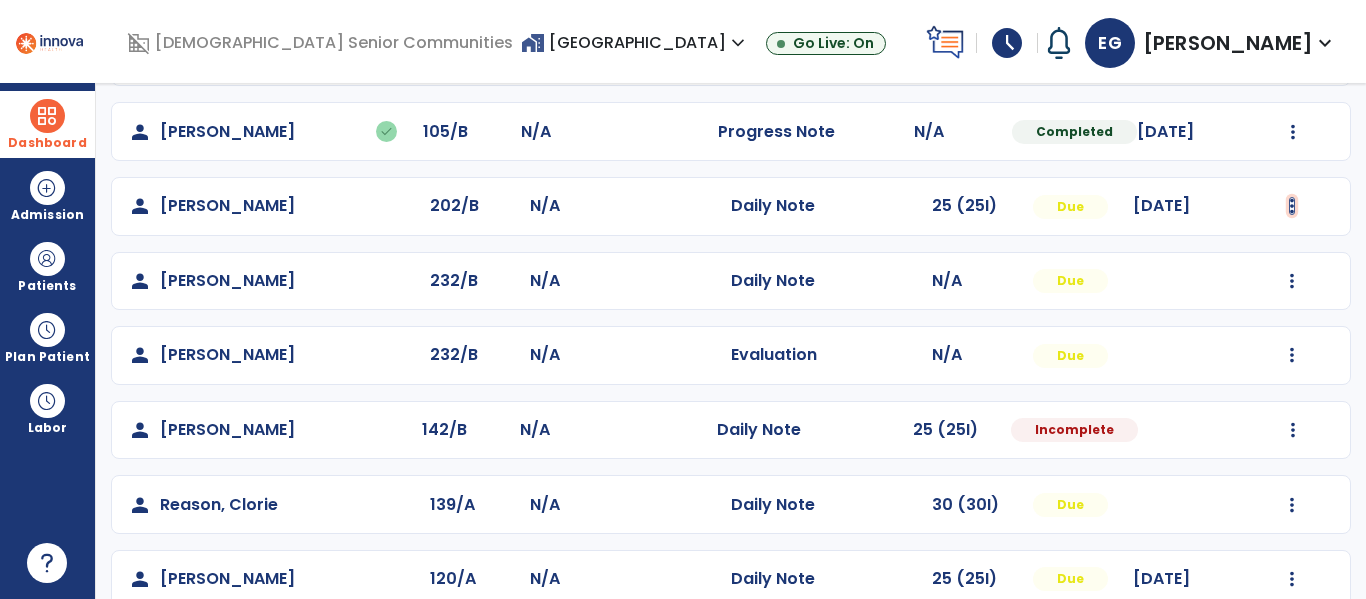 click at bounding box center [1293, -92] 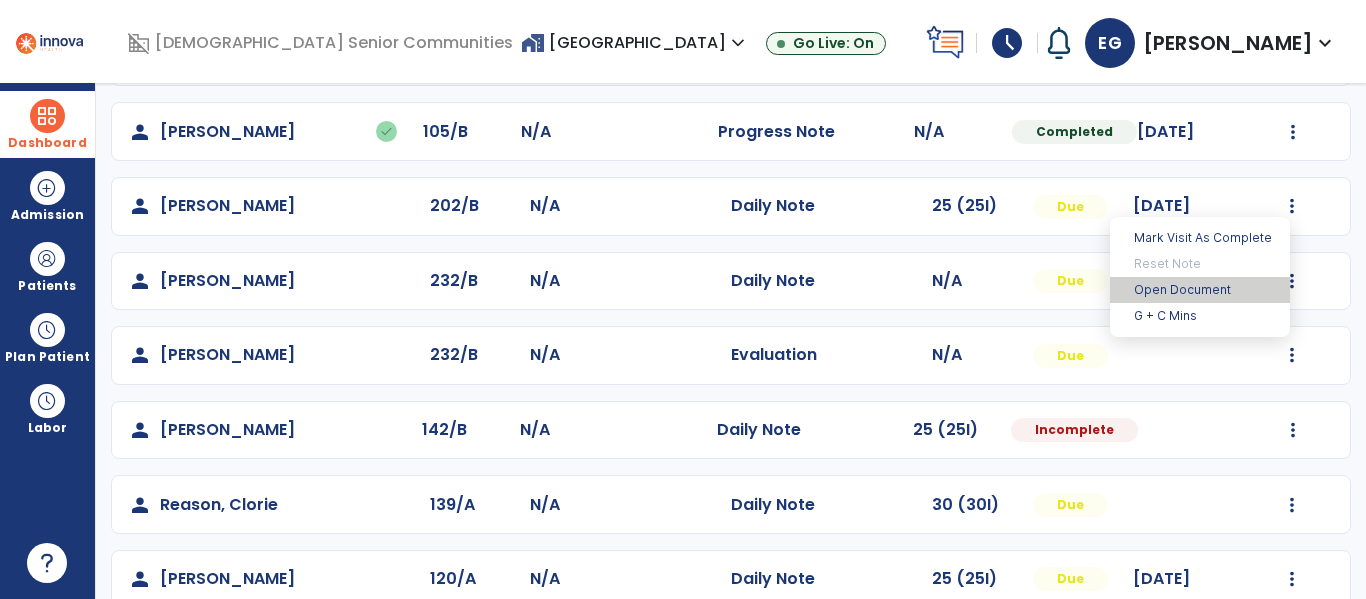 click on "Open Document" at bounding box center (1200, 290) 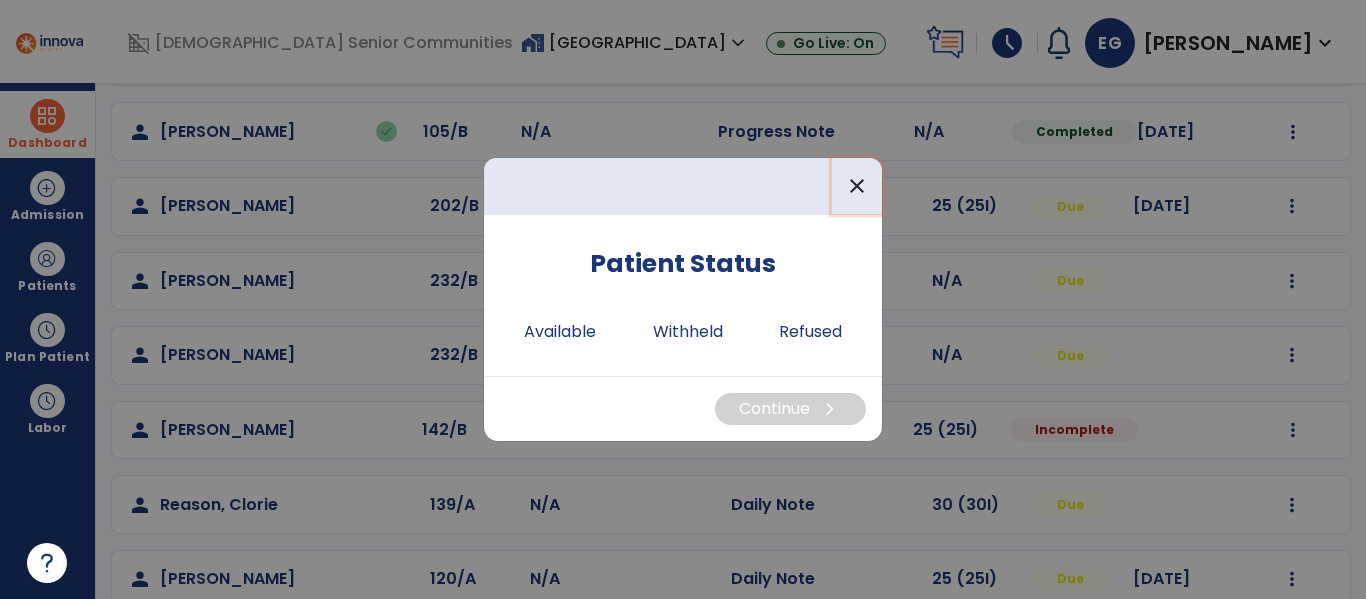 click on "close" at bounding box center [857, 186] 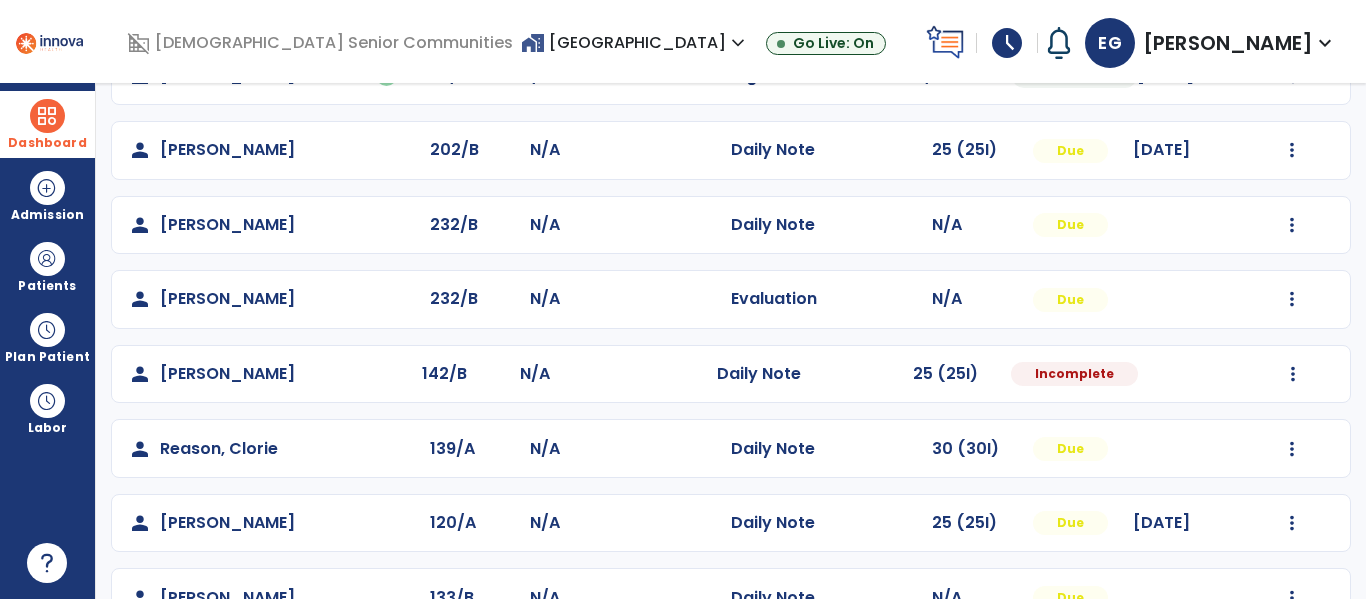 scroll, scrollTop: 449, scrollLeft: 0, axis: vertical 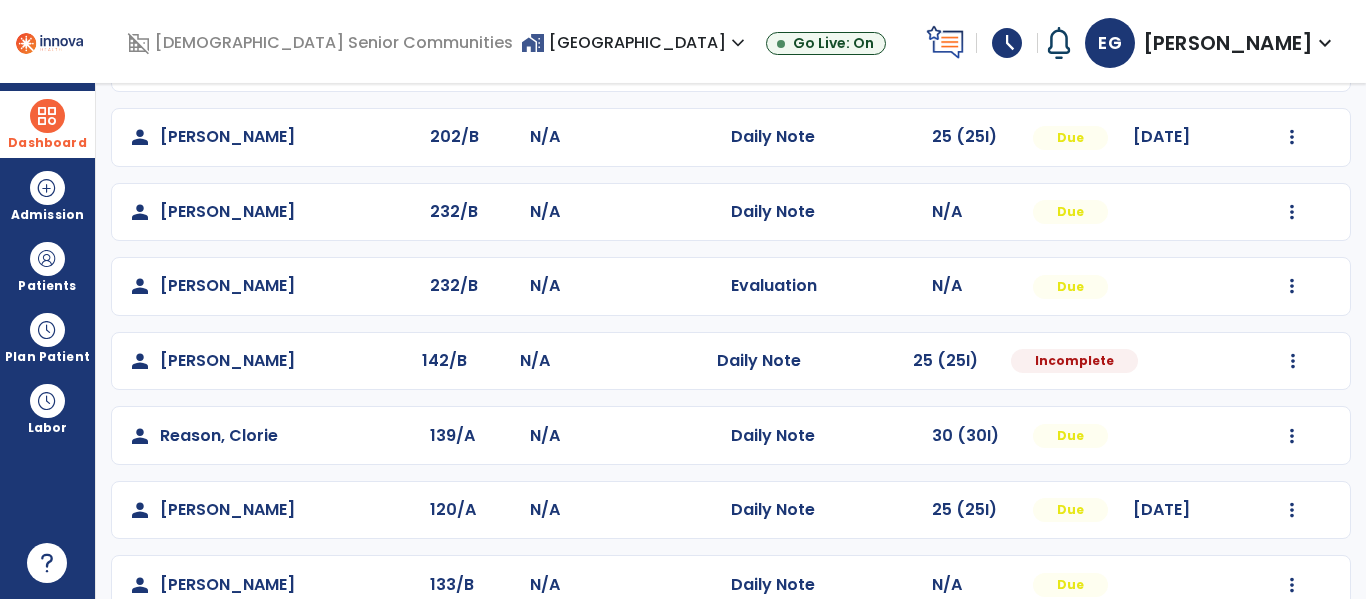 click on "Daily Note" 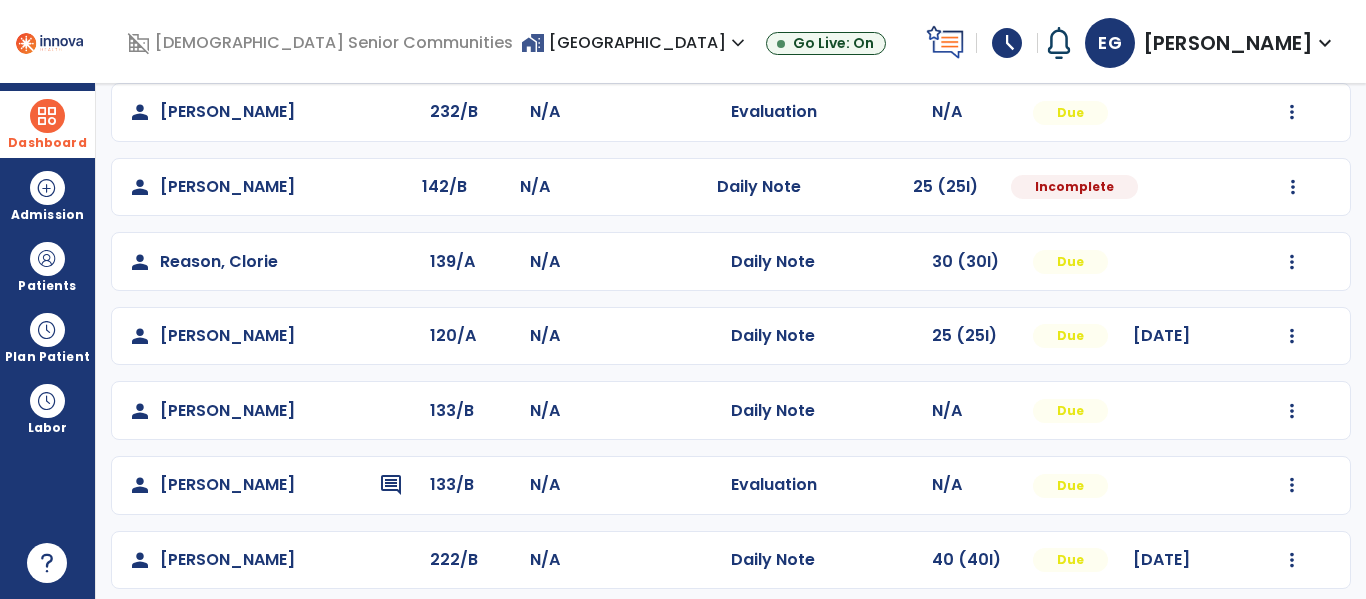 scroll, scrollTop: 321, scrollLeft: 0, axis: vertical 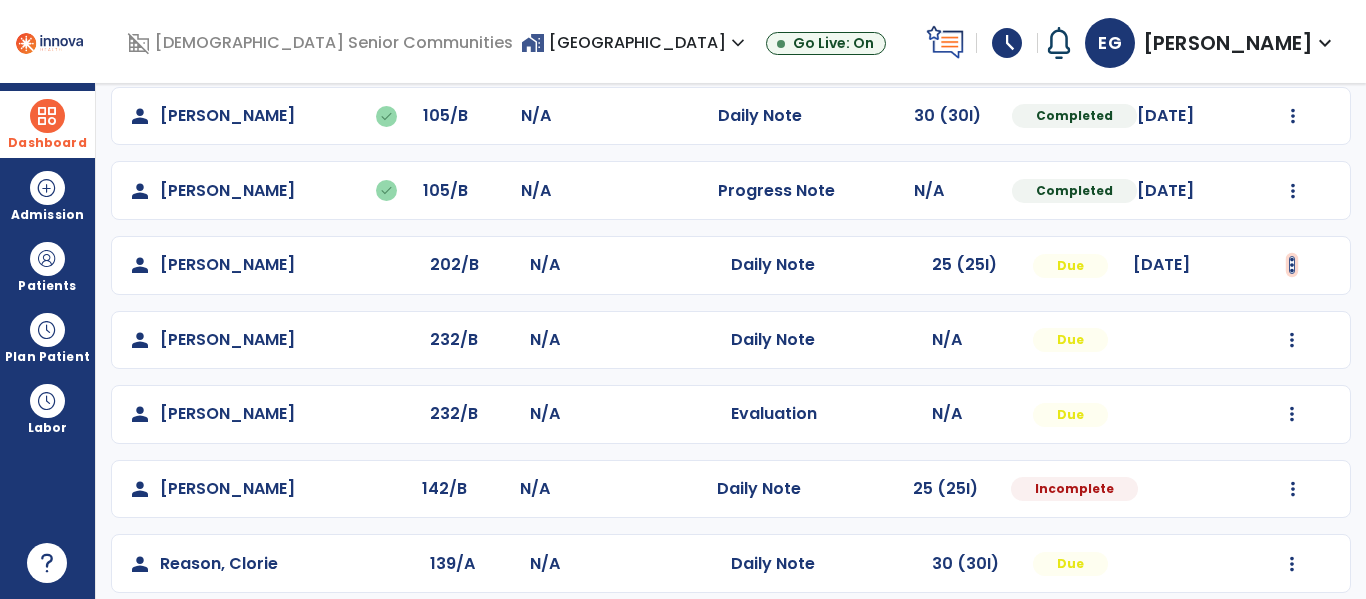 click at bounding box center (1293, -33) 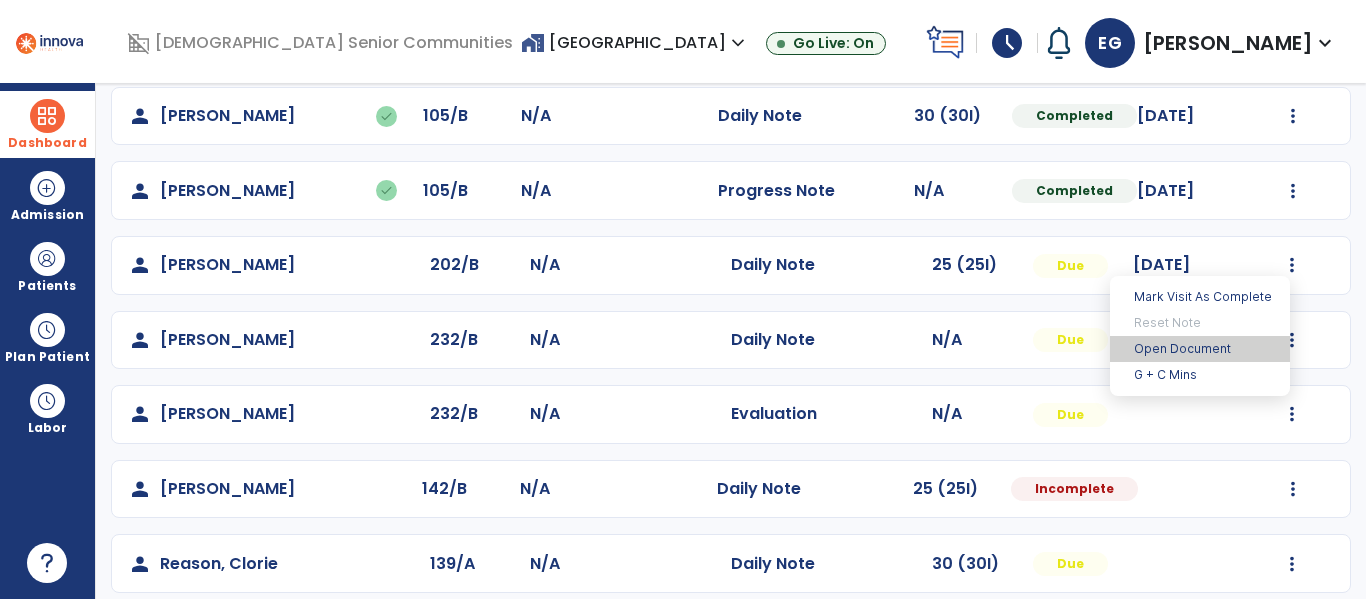 click on "Open Document" at bounding box center (1200, 349) 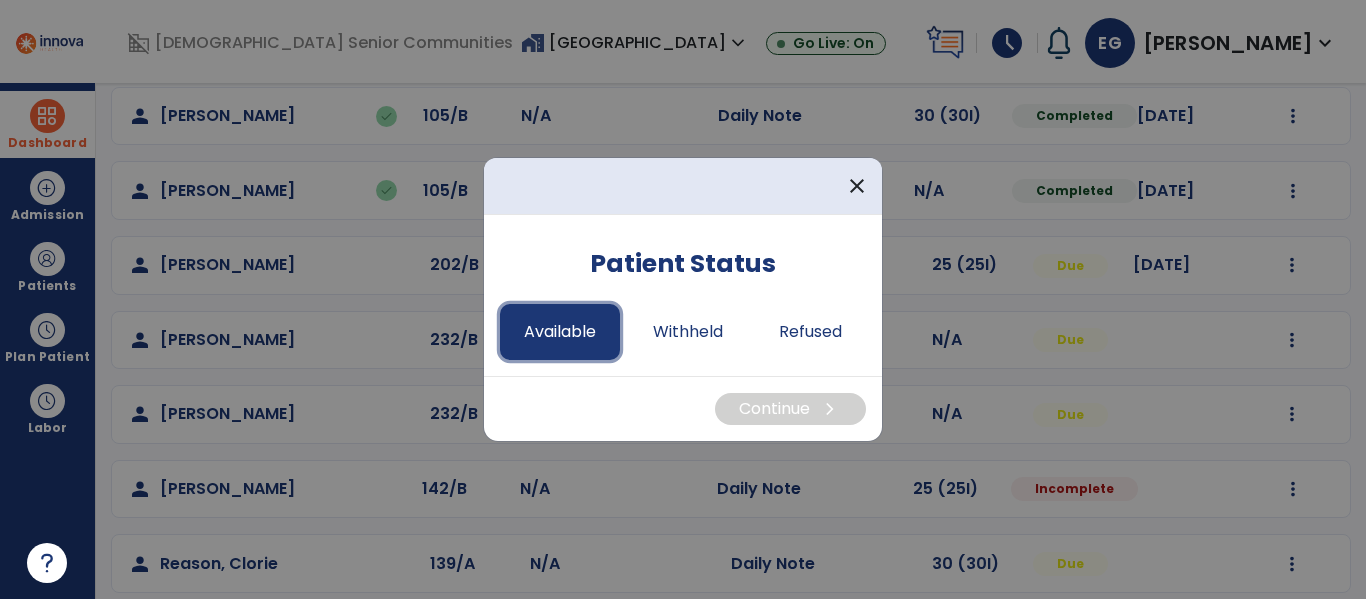 click on "Available" at bounding box center [560, 332] 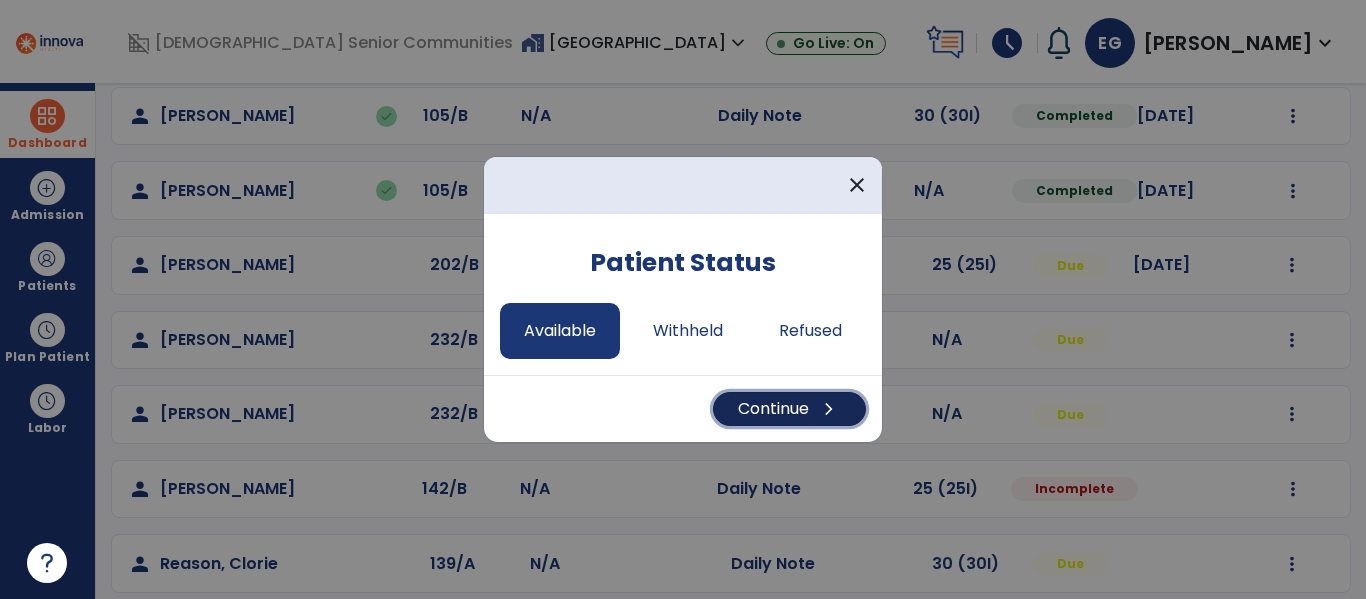 click on "Continue   chevron_right" at bounding box center [789, 409] 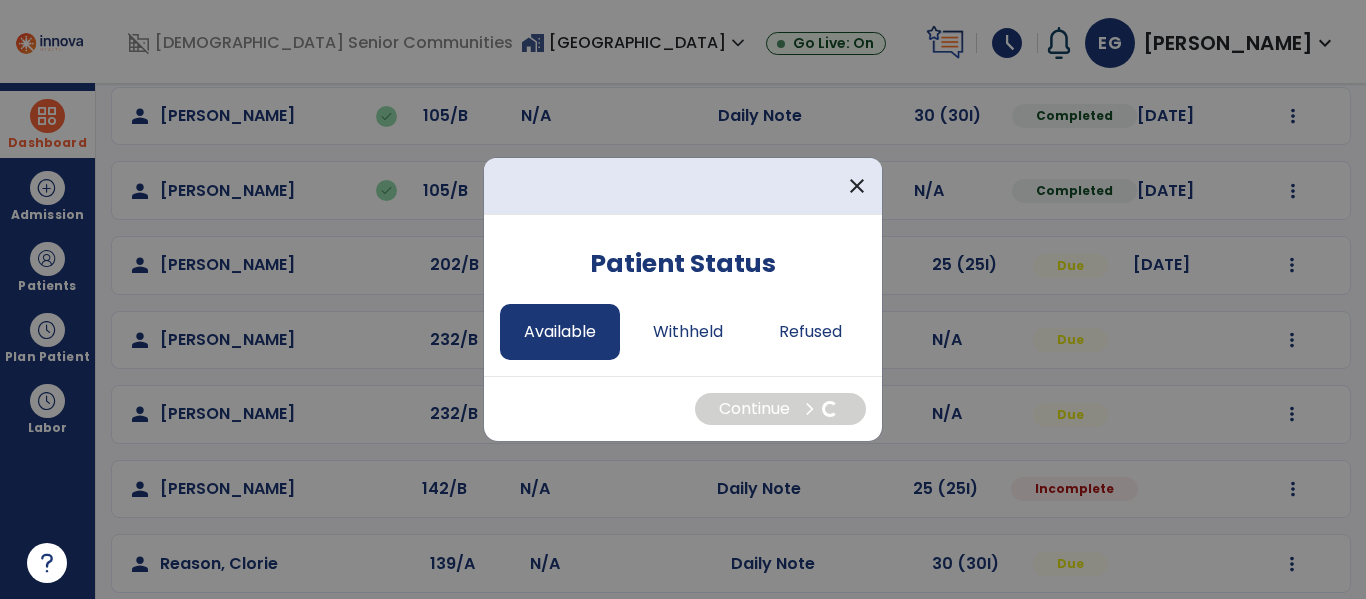 select on "*" 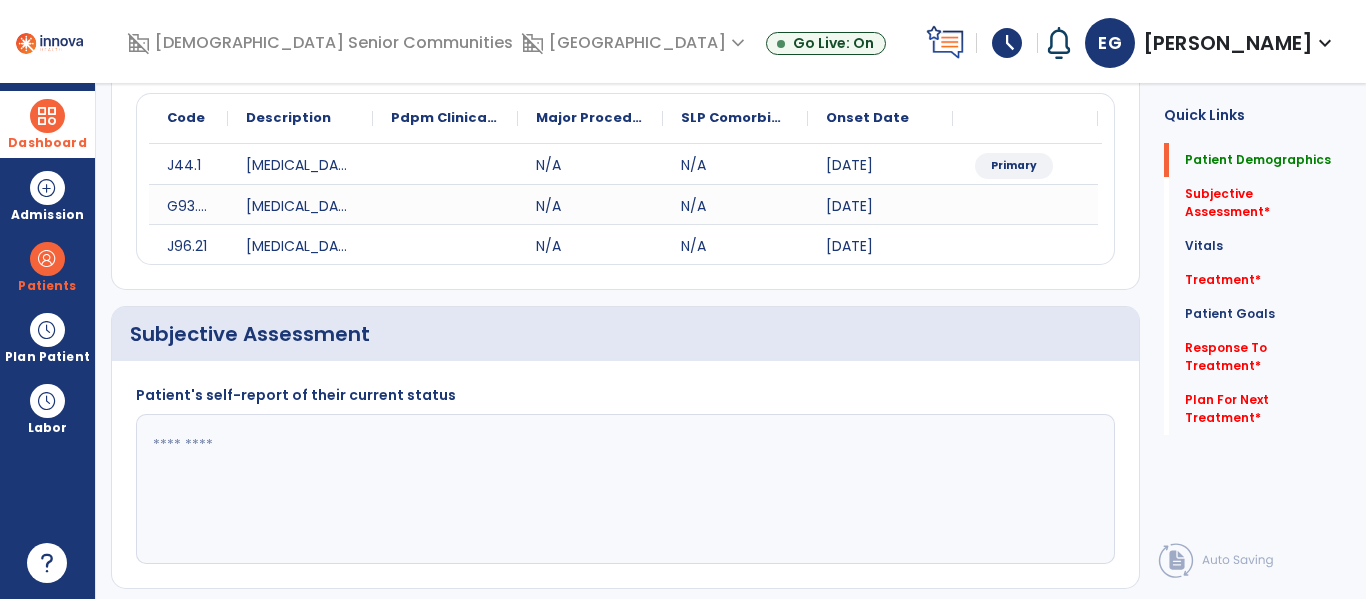 click 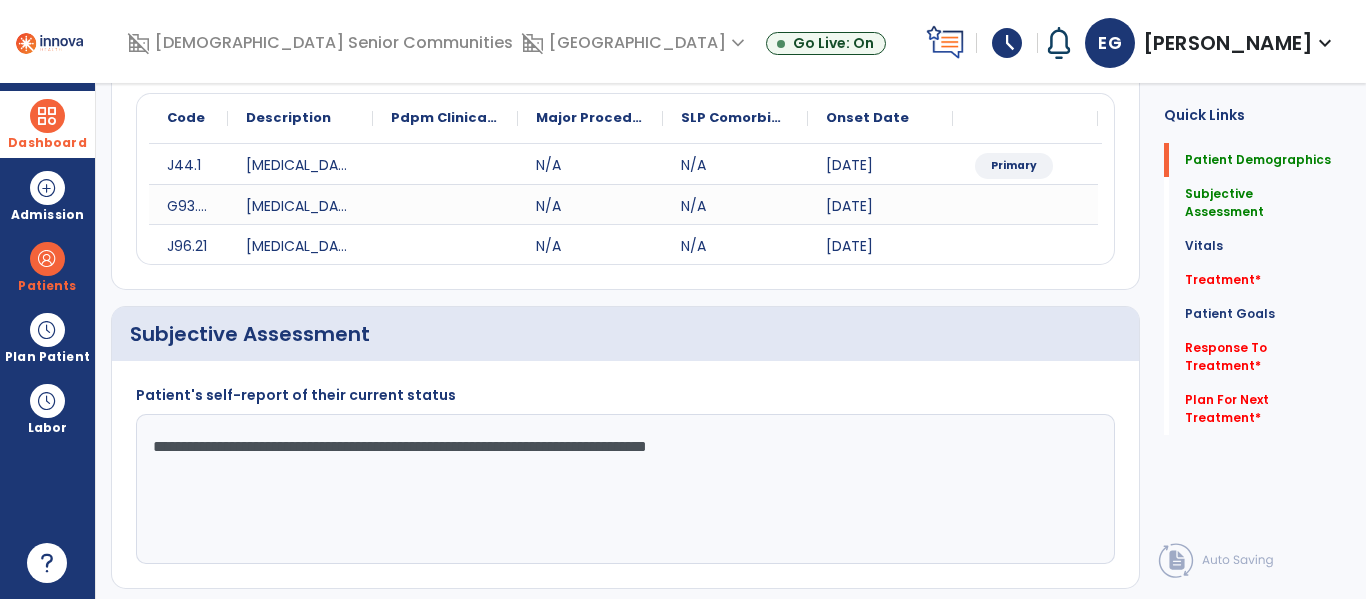 click on "**********" 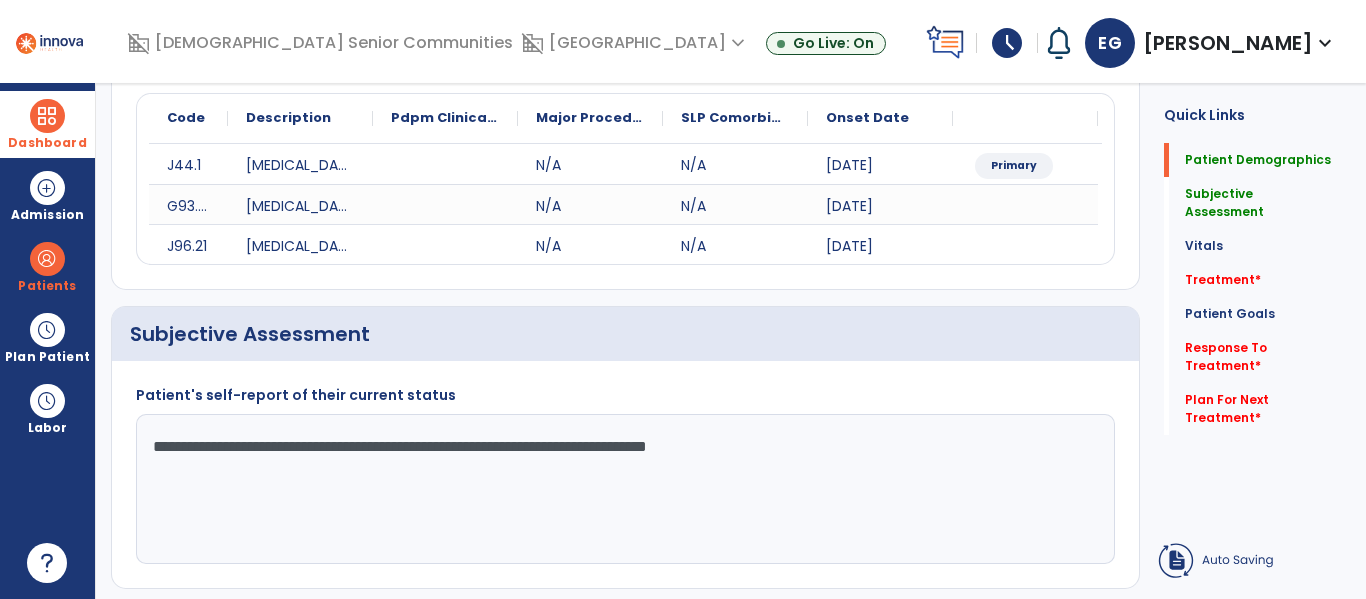 click on "**********" 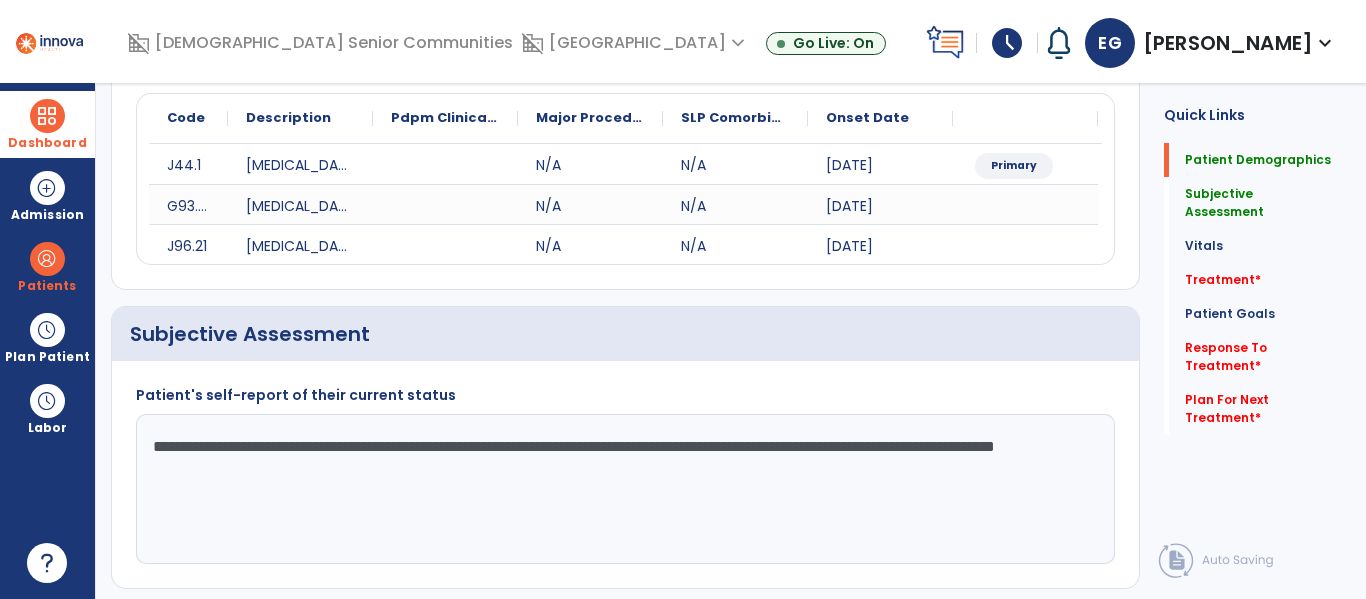 type on "**********" 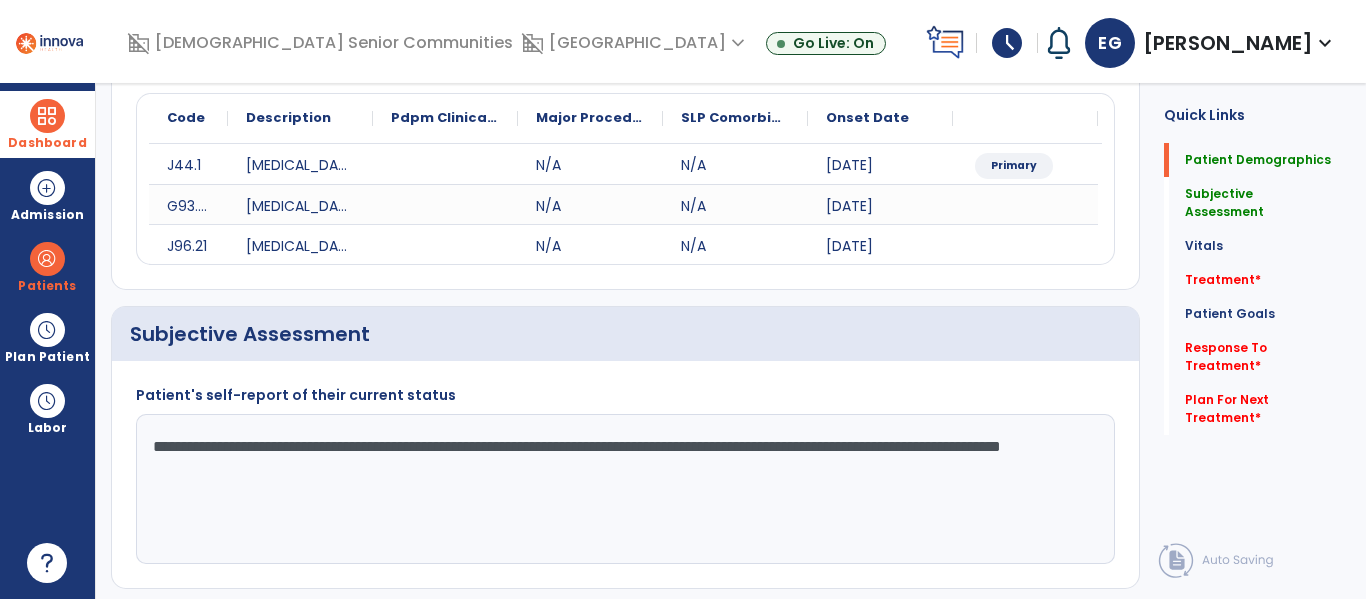 click on "Dashboard  dashboard  Therapist Dashboard Admission Patients  format_list_bulleted  Patient List  space_dashboard  Patient Board  insert_chart  PDPM Board Plan Patient  event_note  Planner  content_paste_go  Scheduler  content_paste_go  Whiteboard Labor  content_paste_go  Timecards  arrow_back   Daily Note   F  C  Frye,   Carolyn  MRN 16295 Admit Date 05/23/2025 Start of Care 06/25/2025 Order Date 06/25/2025 Discipline OT Facility Riverwalk Vi... Payor UHC Commerci... Service Date 07/10/2025 Patient Demographics  Medical Diagnosis   Treatment Diagnosis   Precautions   Contraindications
Code
to" at bounding box center [683, 299] 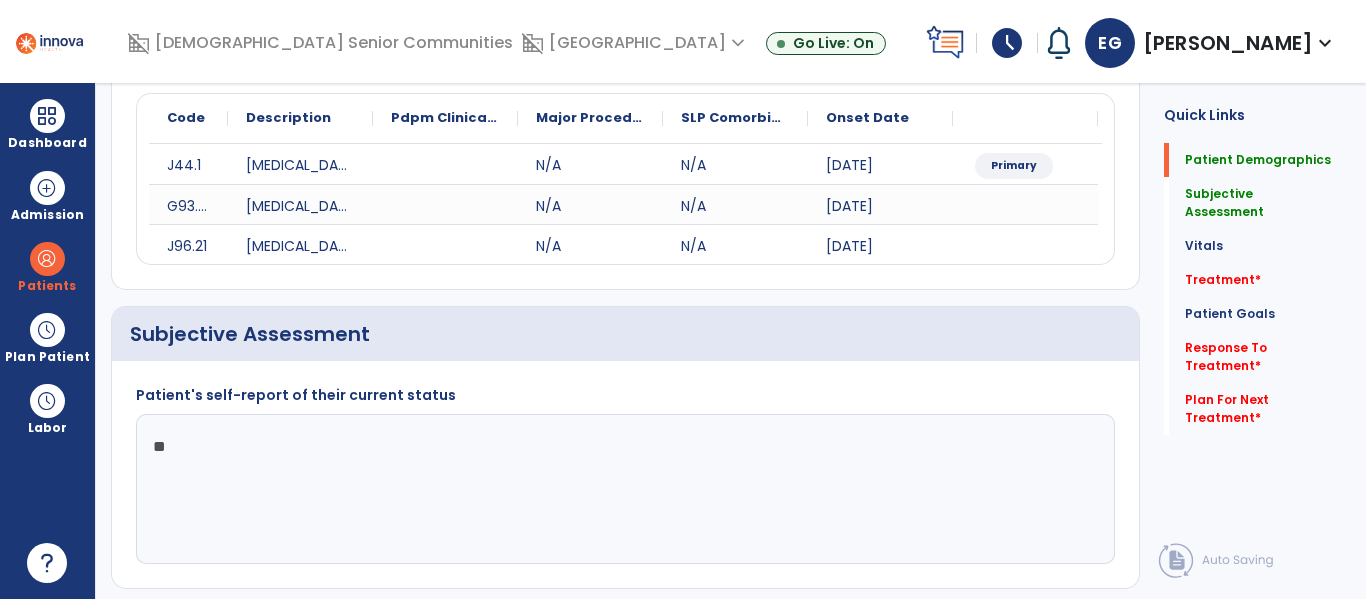 type on "*" 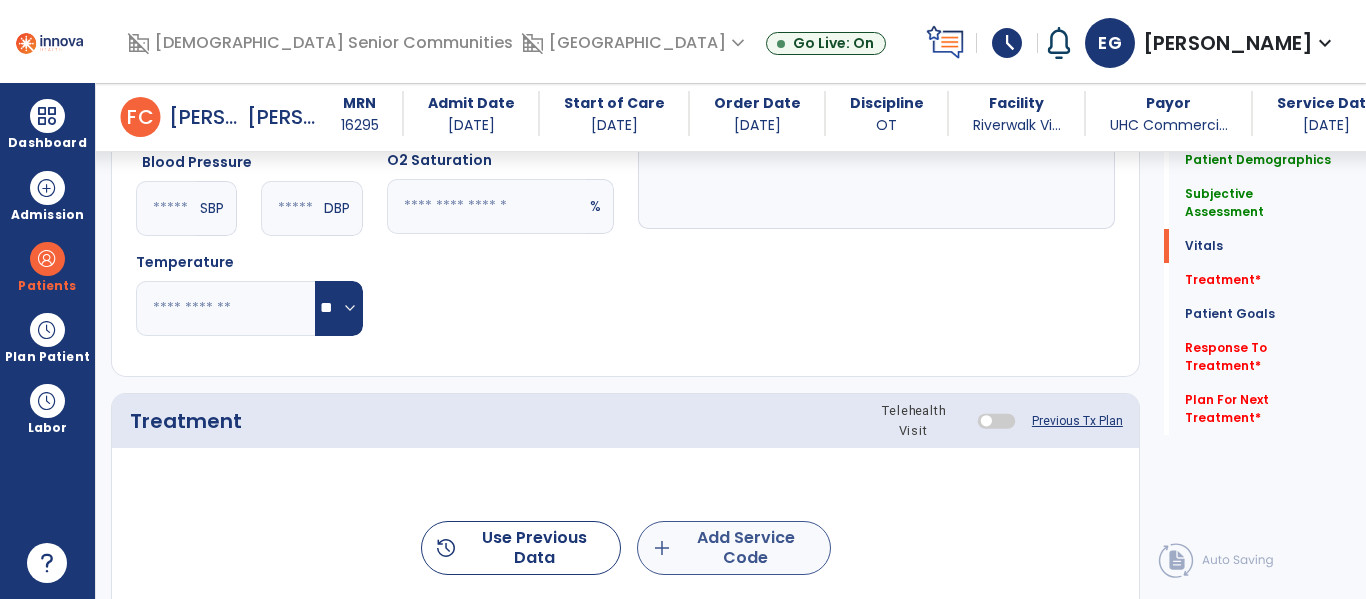 type on "**********" 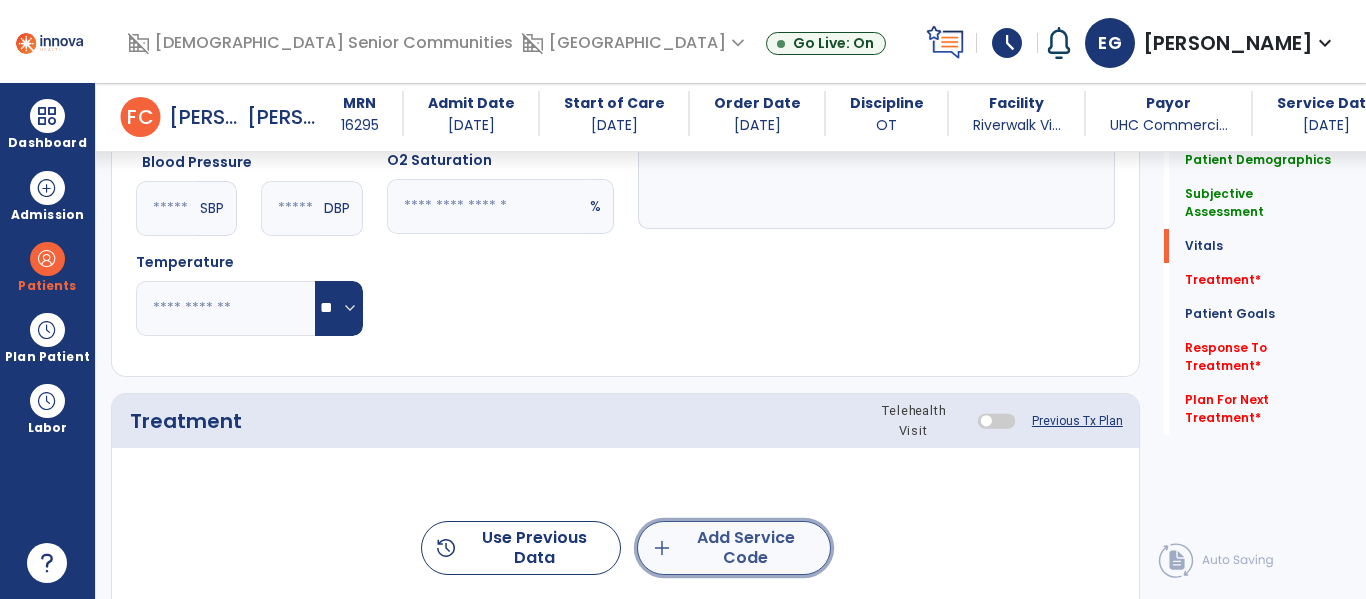 click on "add  Add Service Code" 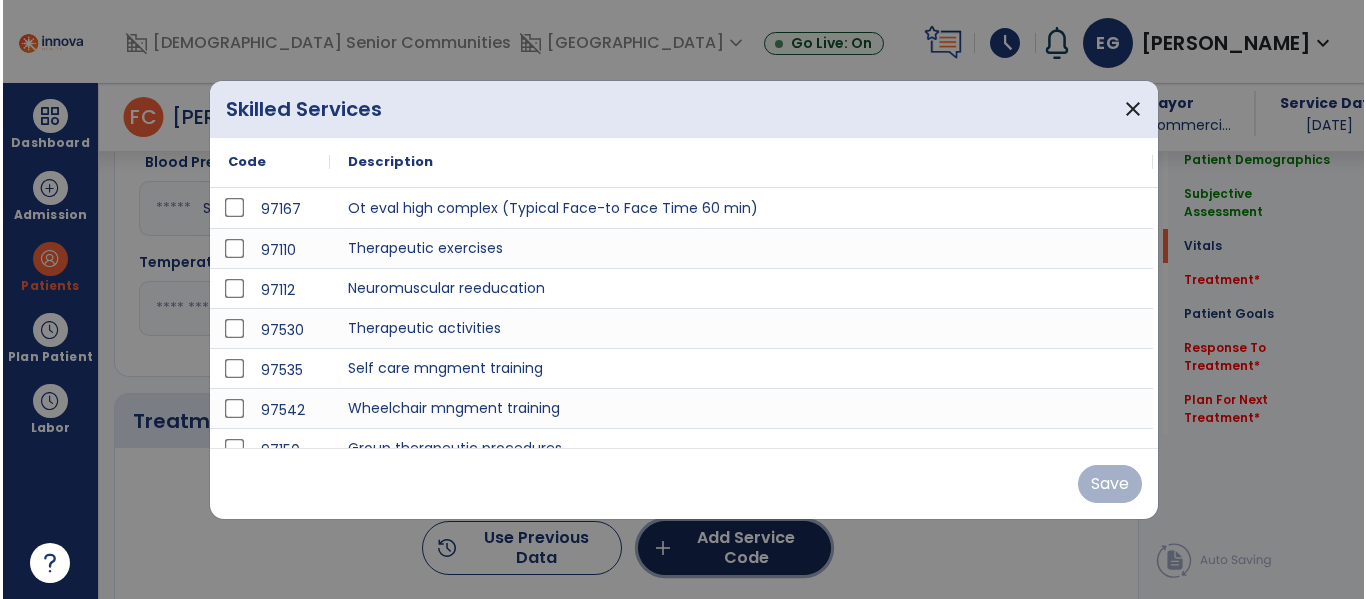scroll, scrollTop: 936, scrollLeft: 0, axis: vertical 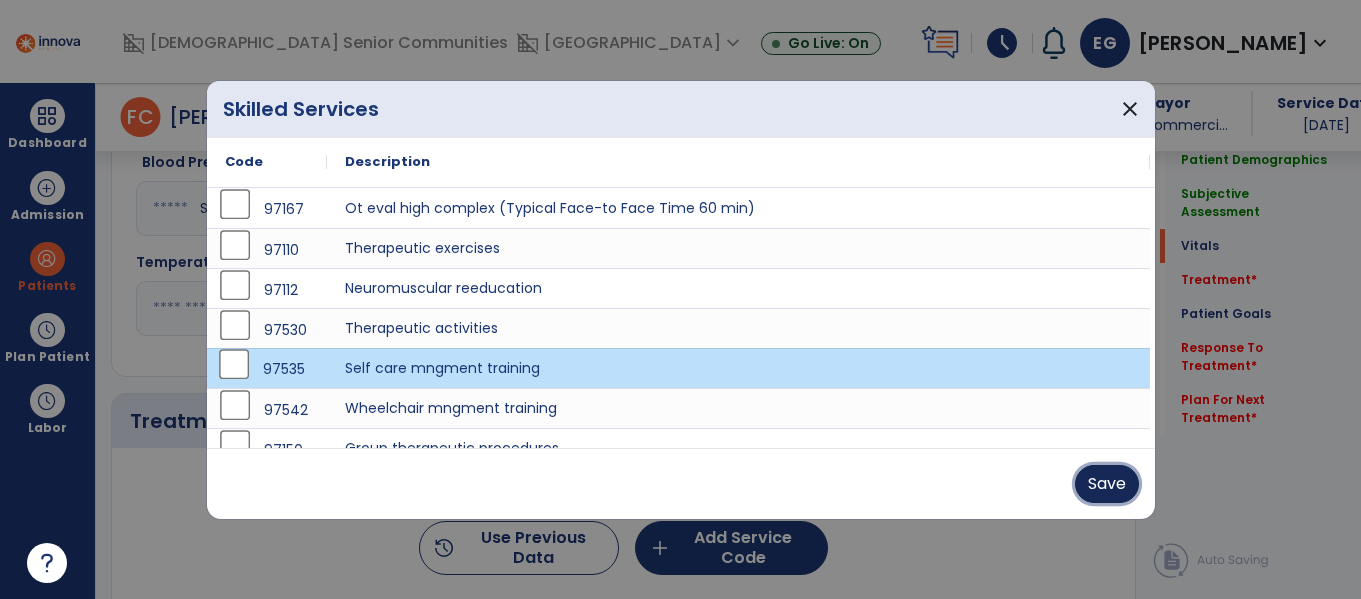 click on "Save" at bounding box center (1107, 484) 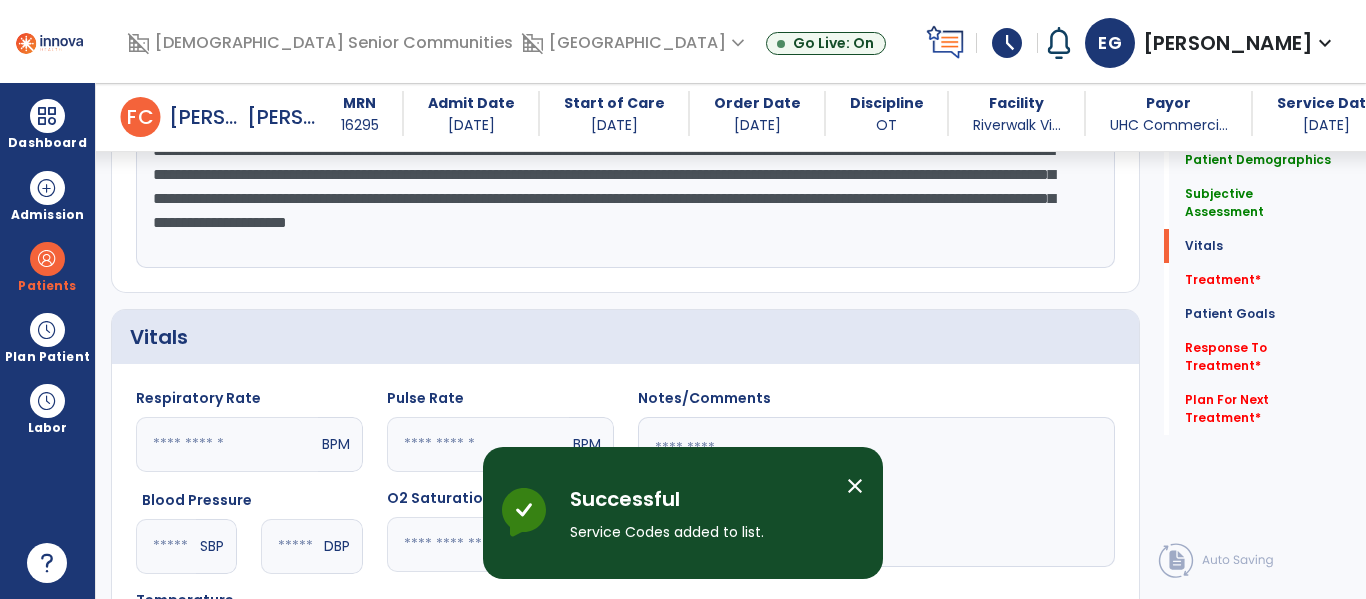 scroll, scrollTop: 445, scrollLeft: 0, axis: vertical 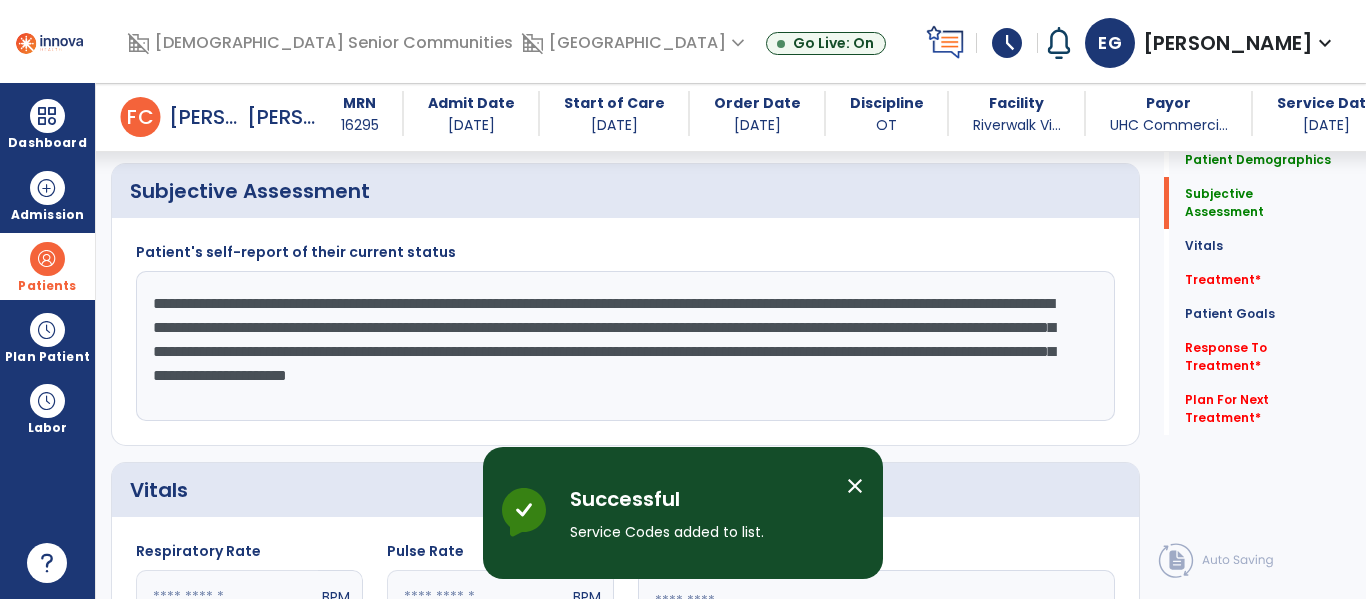 drag, startPoint x: 235, startPoint y: 374, endPoint x: 6, endPoint y: 234, distance: 268.40454 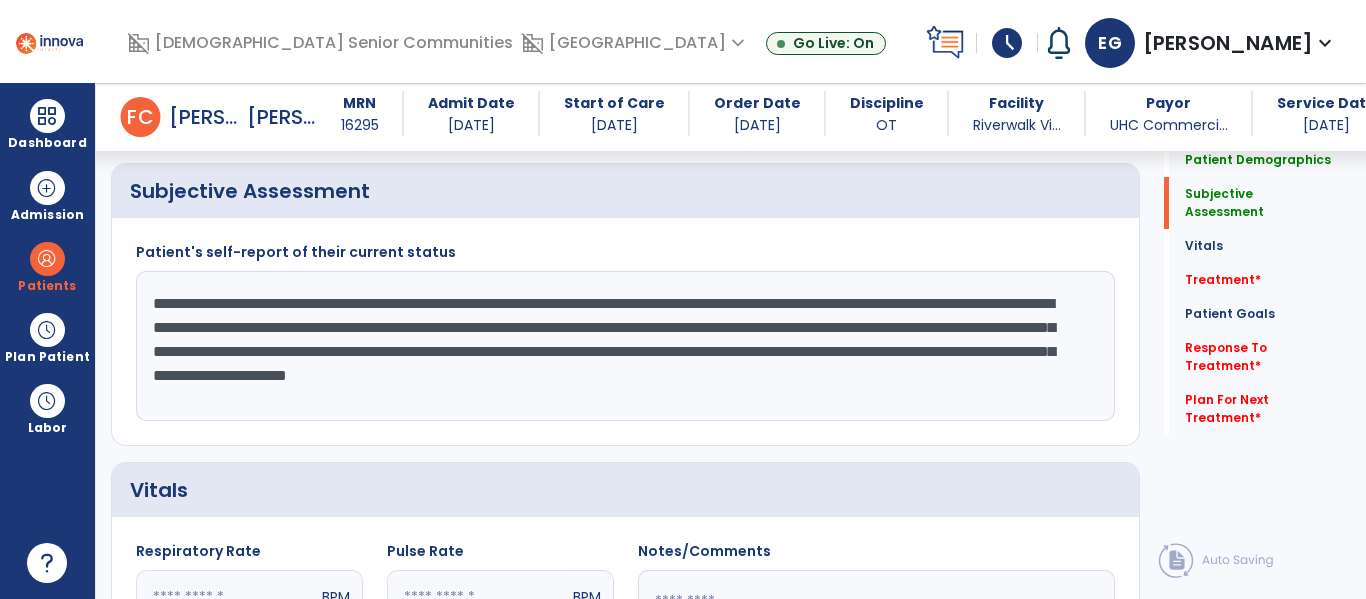 click on "**********" 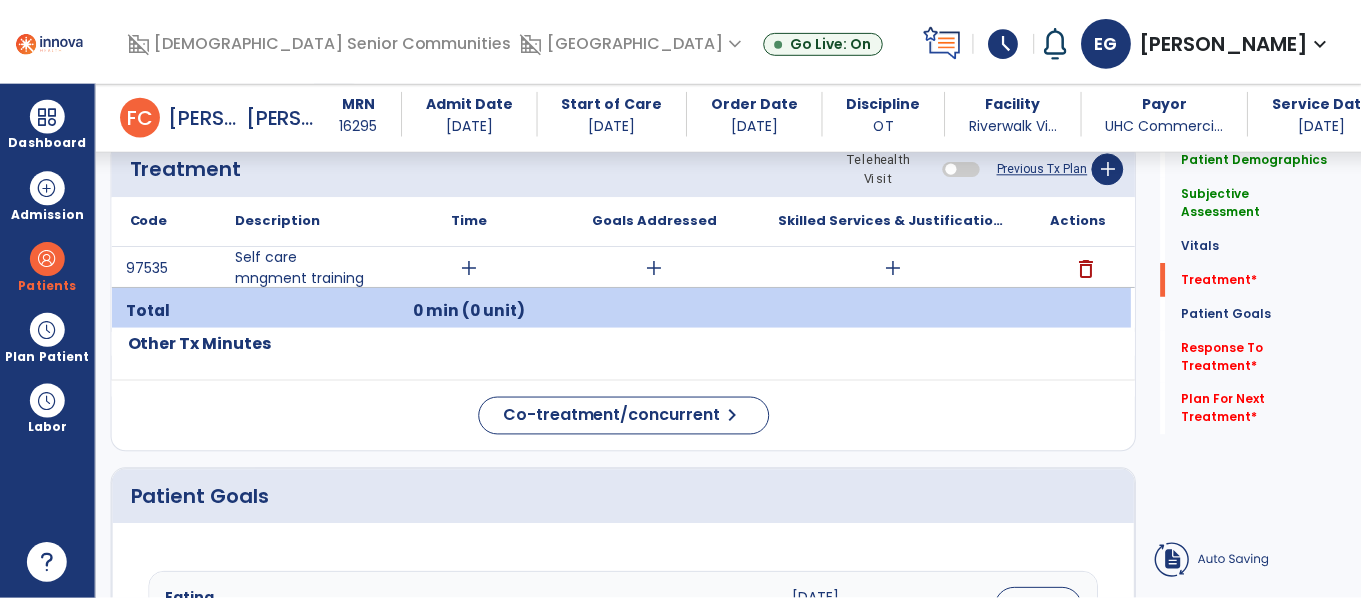 scroll, scrollTop: 1043, scrollLeft: 0, axis: vertical 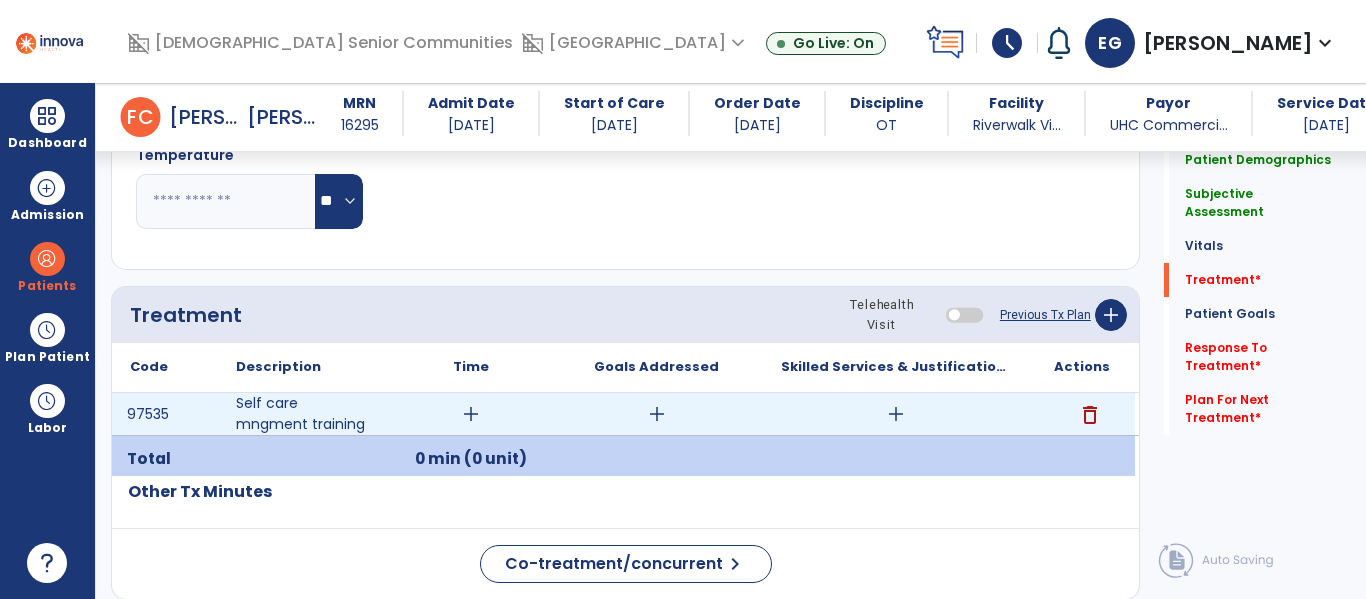 click on "add" at bounding box center (470, 414) 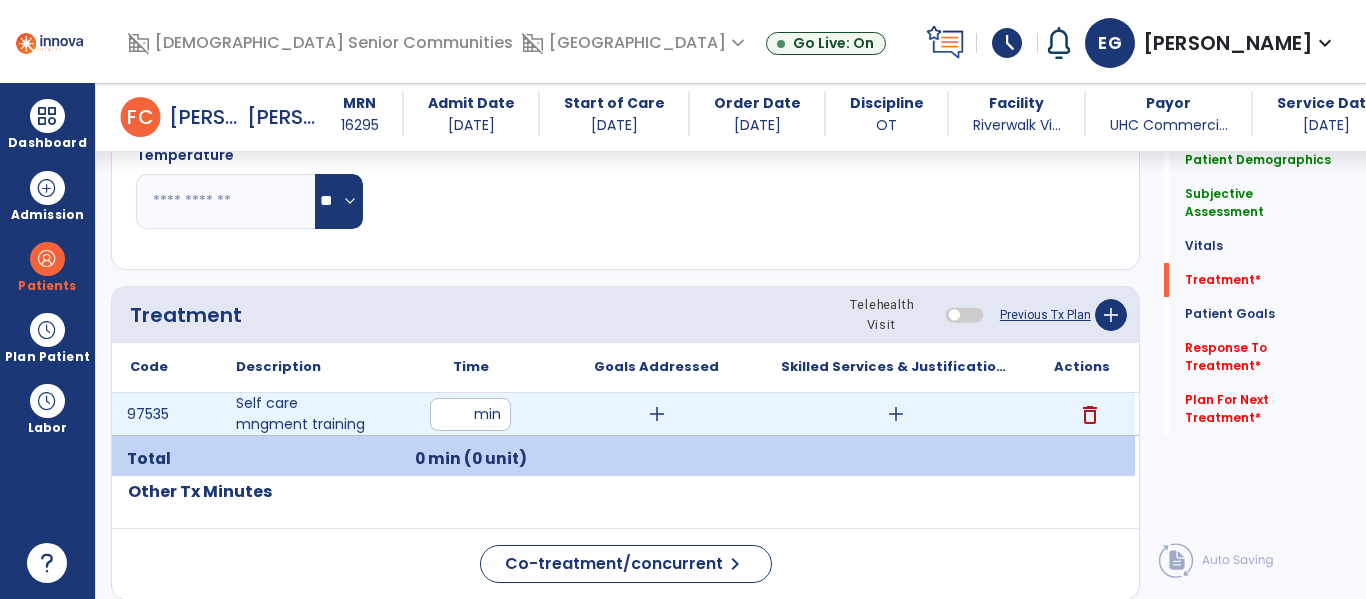 type on "**" 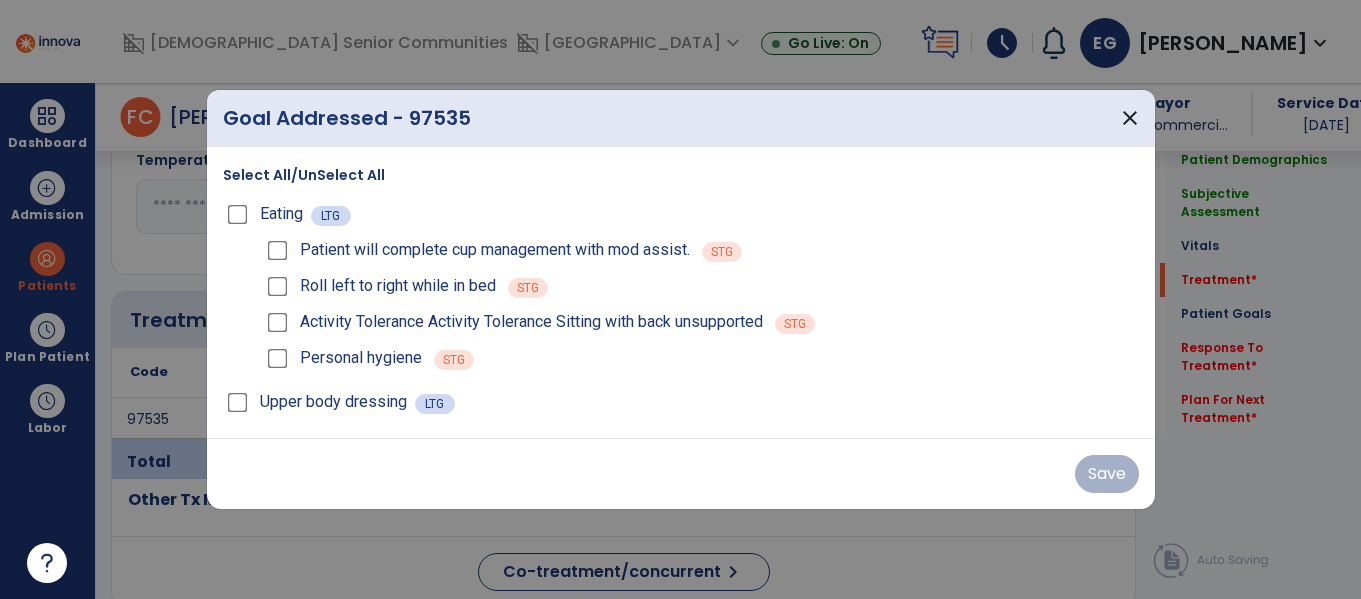 scroll, scrollTop: 1043, scrollLeft: 0, axis: vertical 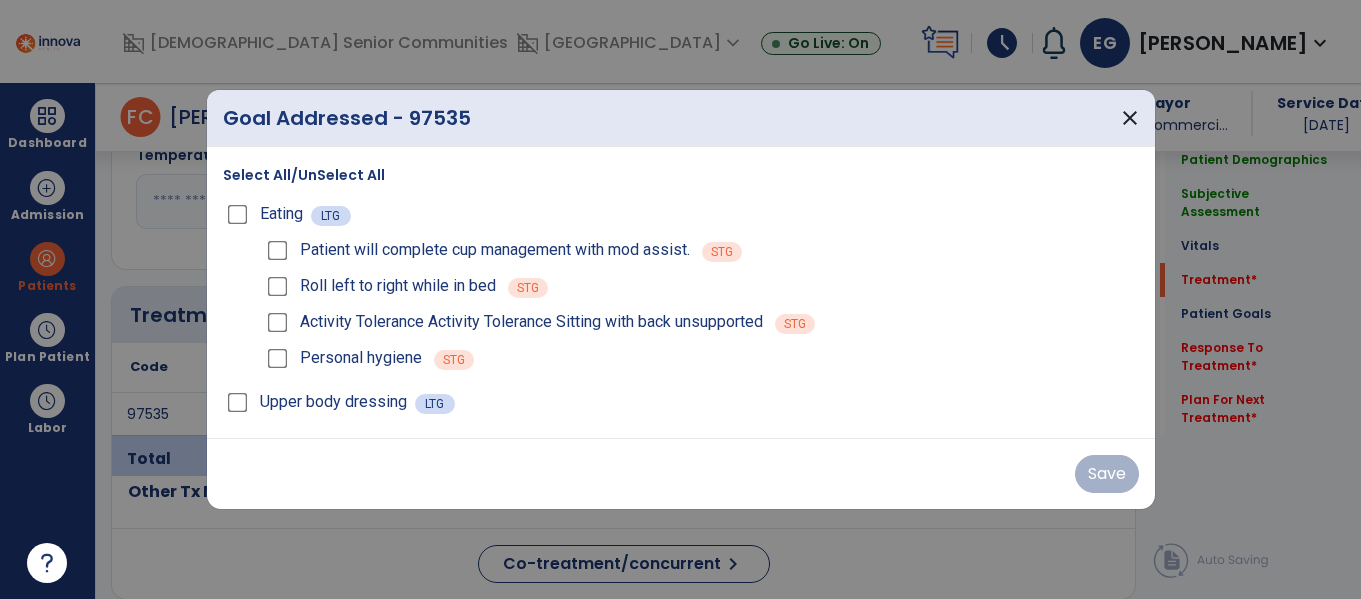 click on "Select All/UnSelect All" at bounding box center (304, 175) 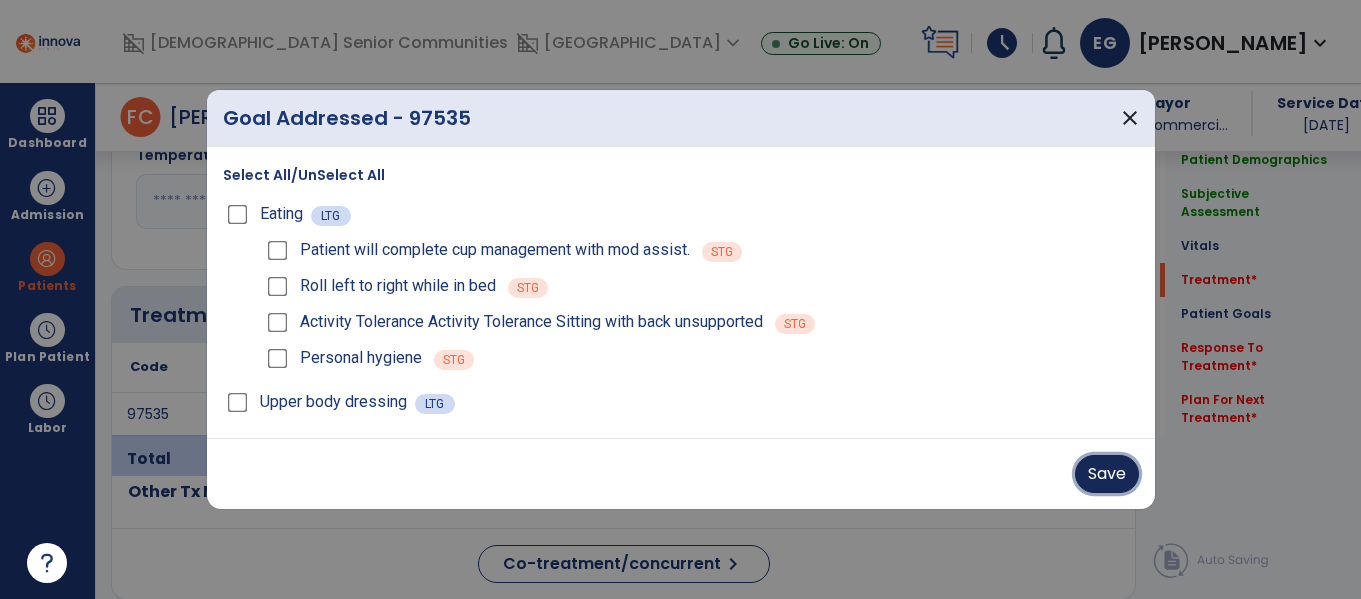 click on "Save" at bounding box center [1107, 474] 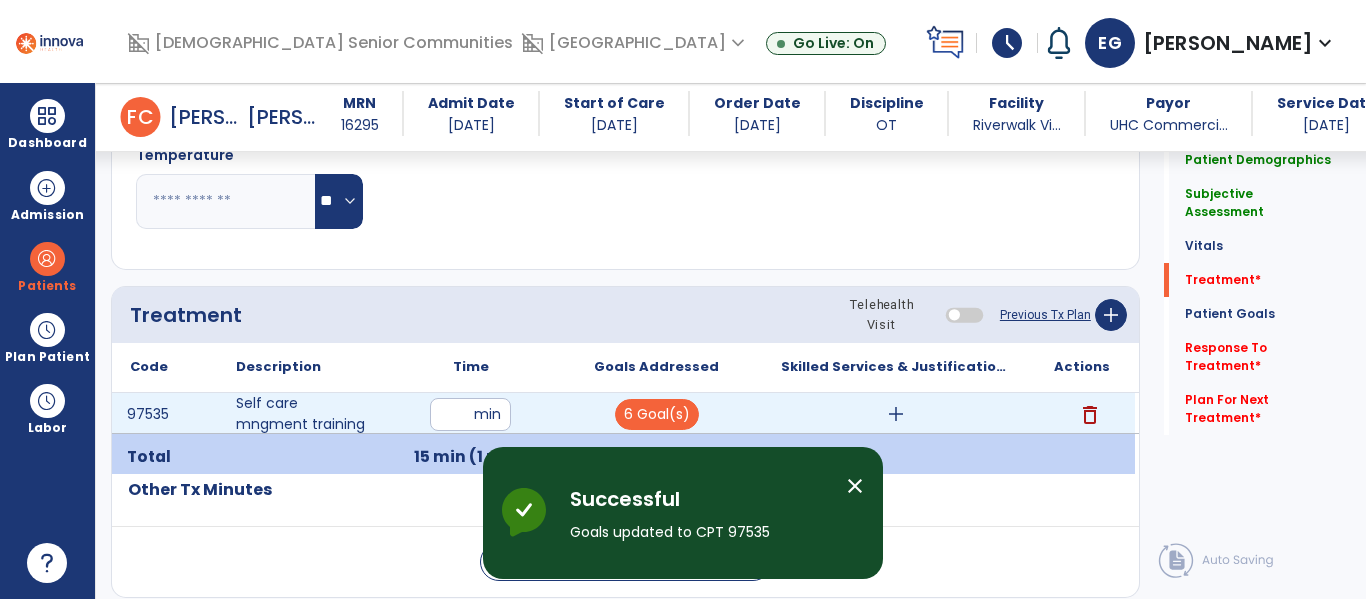 click on "add" at bounding box center [896, 414] 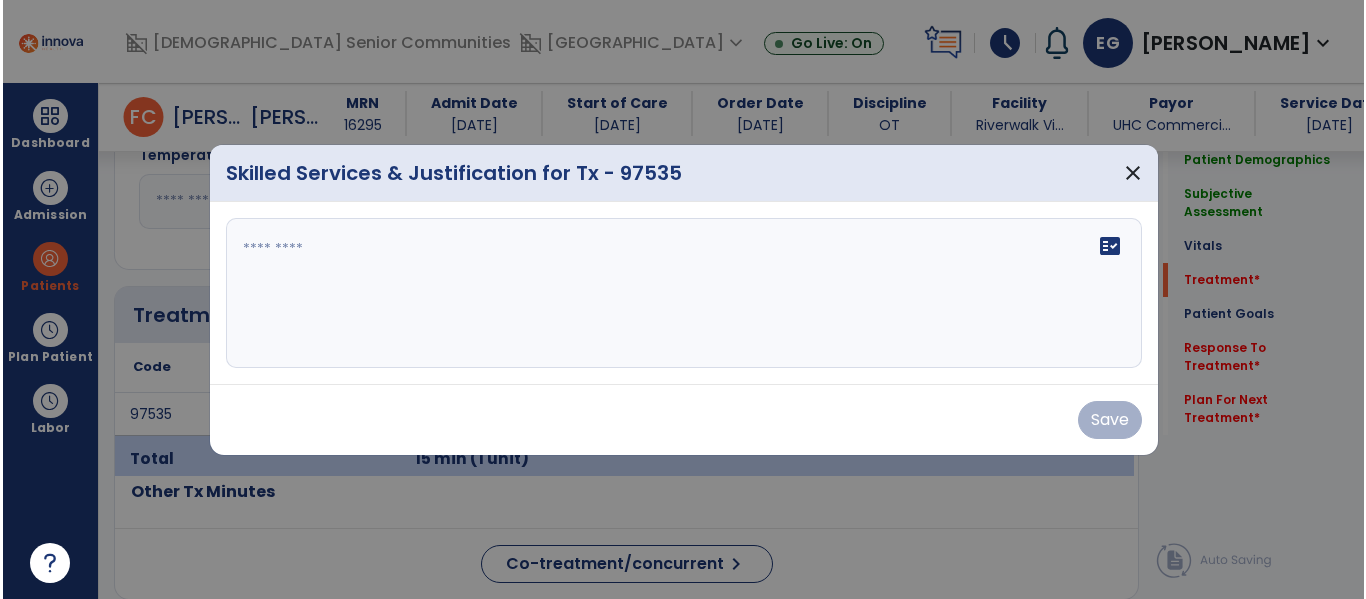 scroll, scrollTop: 1043, scrollLeft: 0, axis: vertical 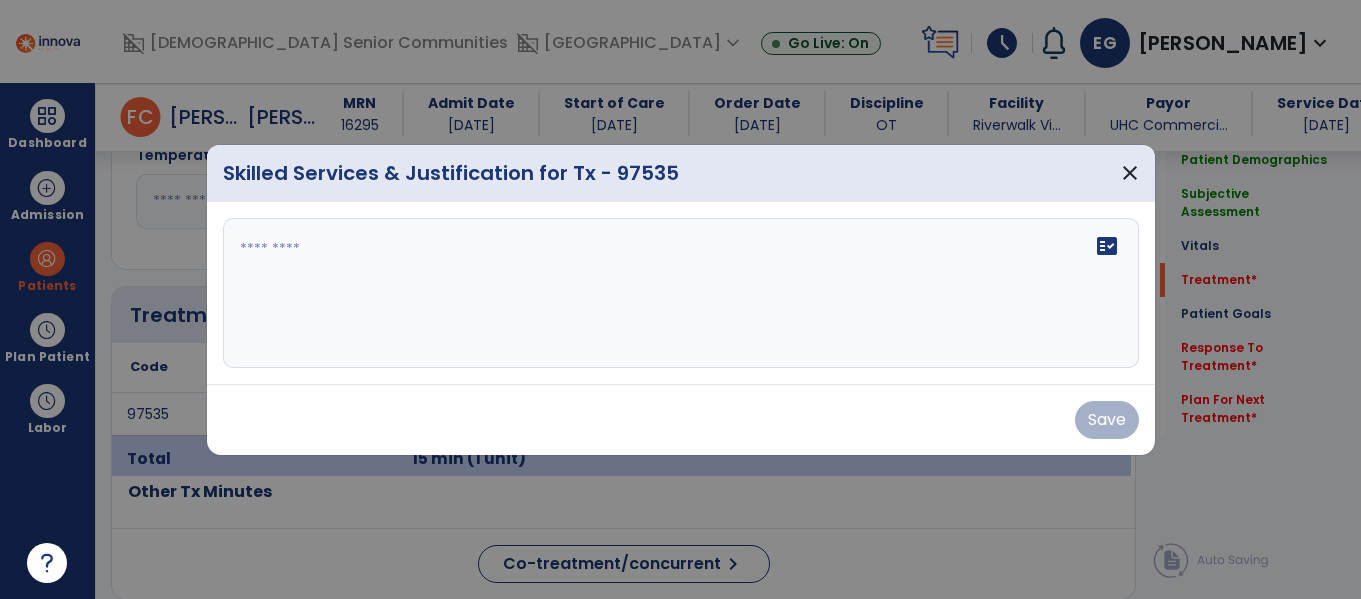 click on "fact_check" at bounding box center [681, 293] 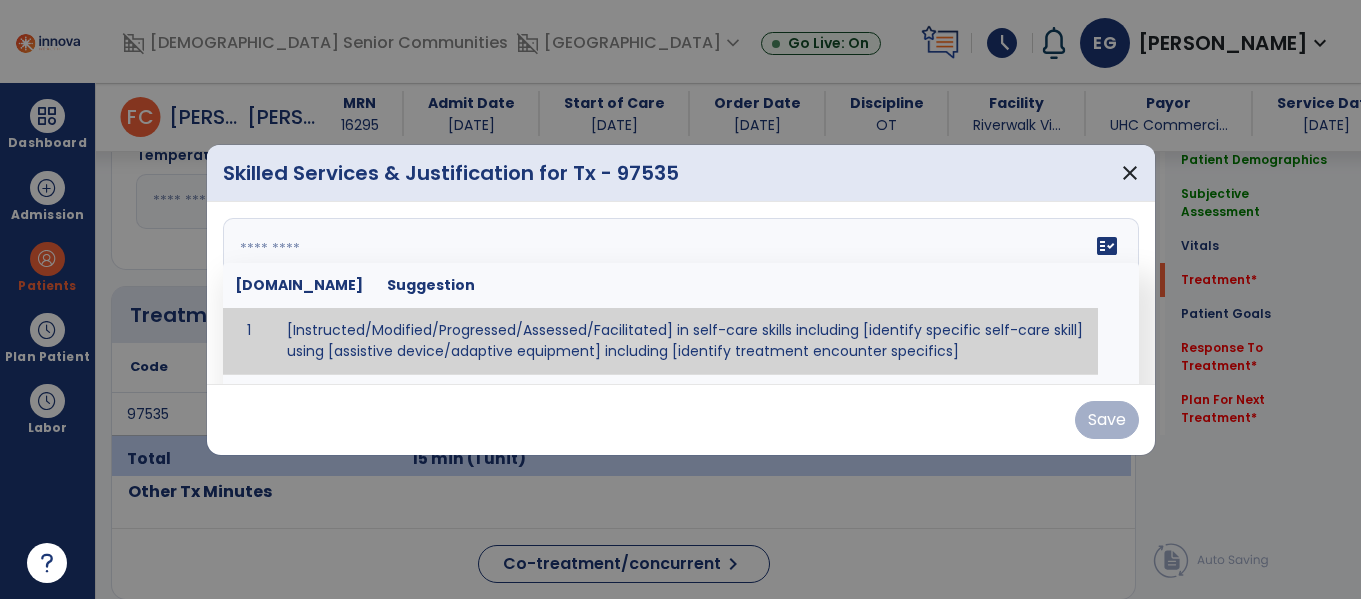 paste on "**********" 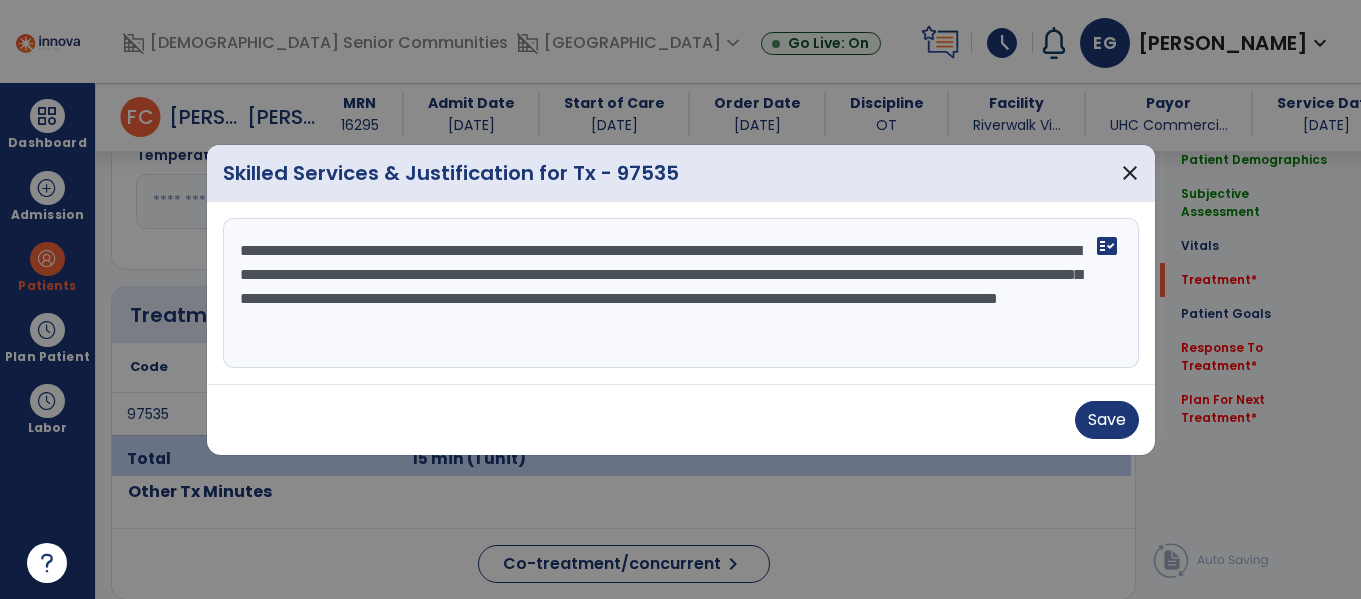 click on "**********" at bounding box center (681, 293) 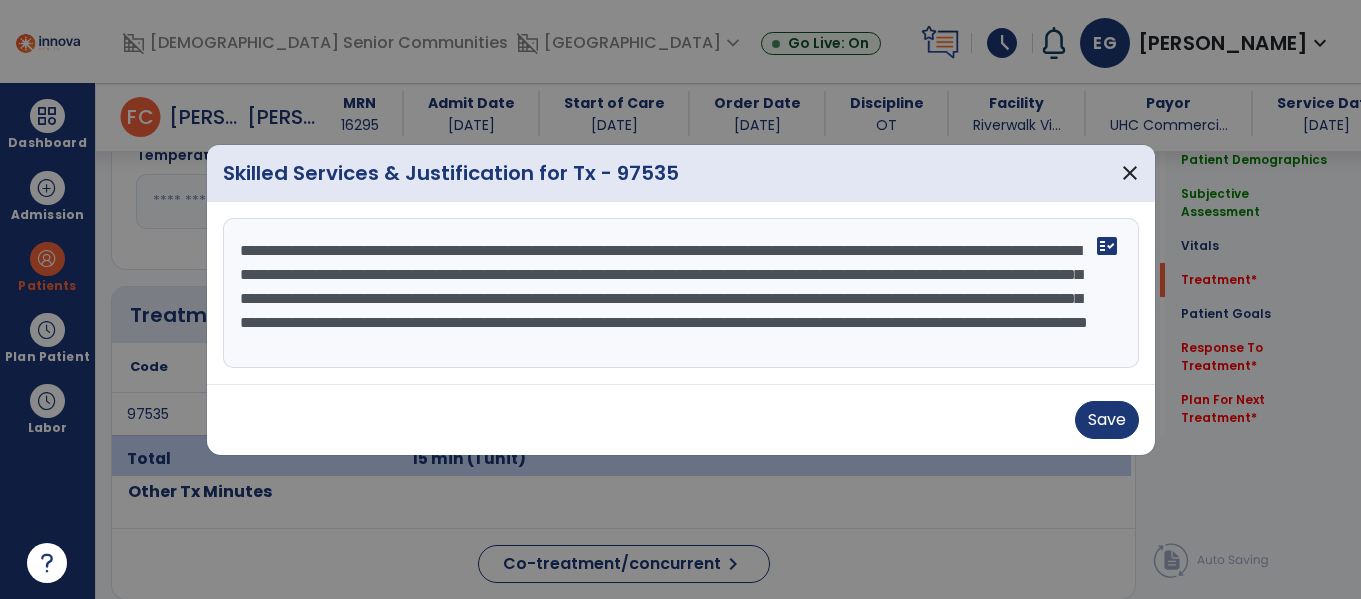 click on "**********" at bounding box center [681, 293] 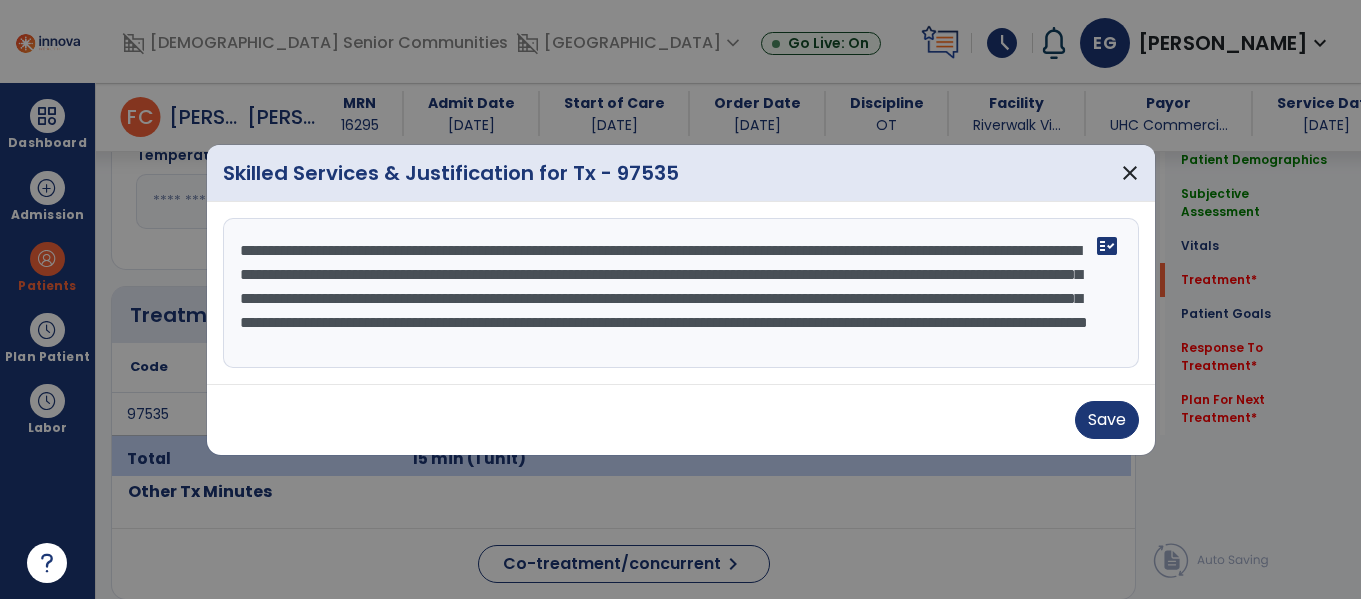 drag, startPoint x: 789, startPoint y: 274, endPoint x: 685, endPoint y: 270, distance: 104.0769 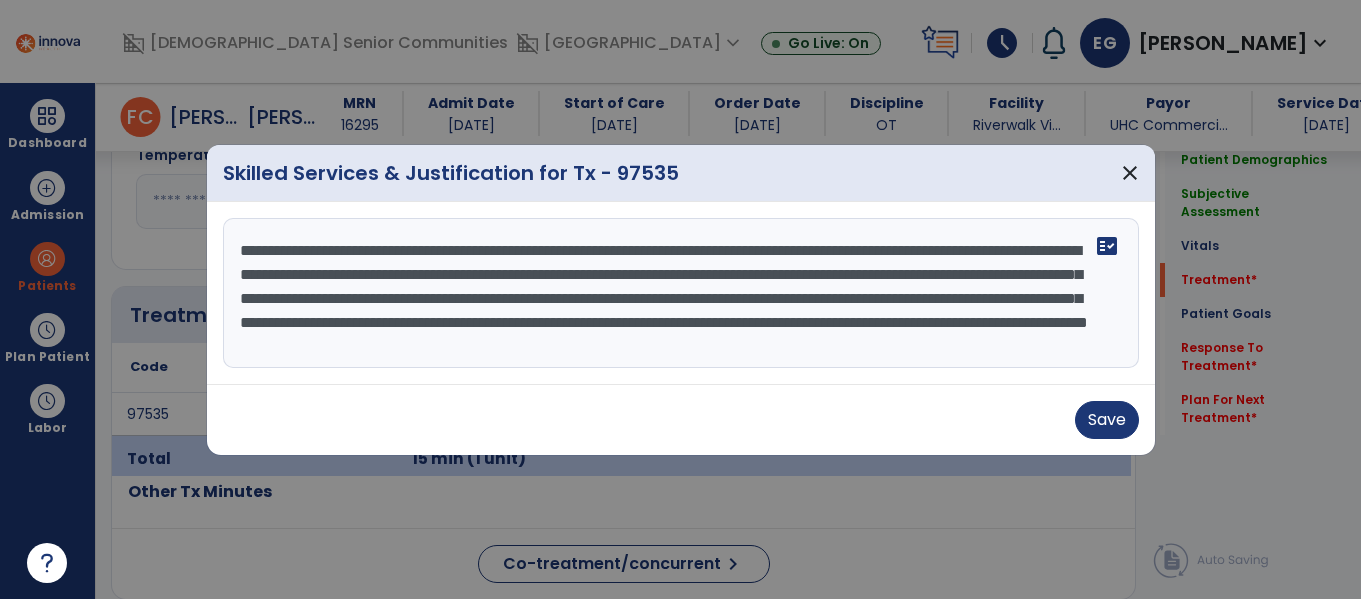 click on "**********" at bounding box center [681, 293] 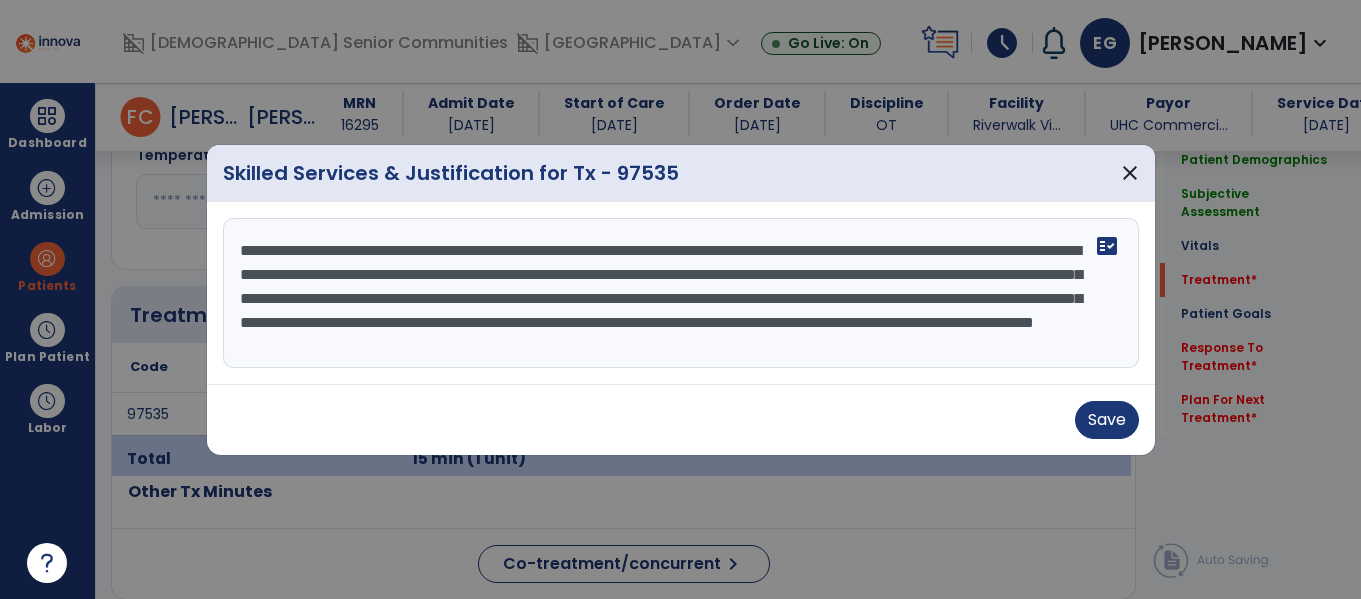 drag, startPoint x: 821, startPoint y: 302, endPoint x: 374, endPoint y: 297, distance: 447.02795 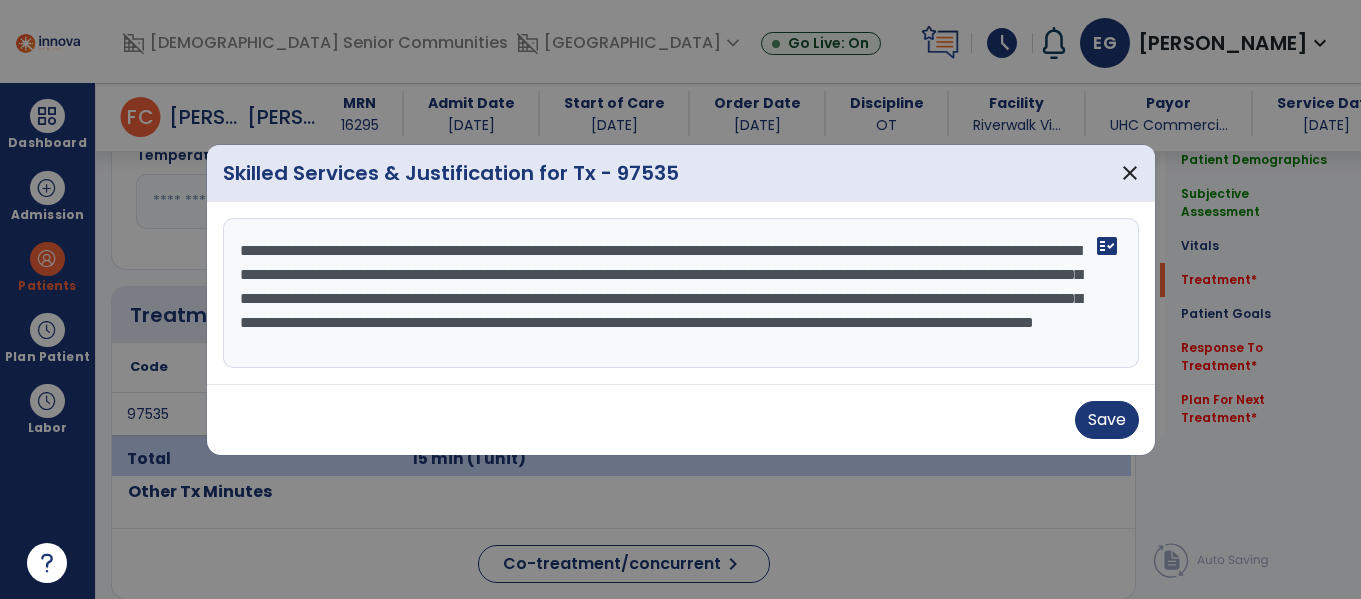 click on "**********" at bounding box center [681, 293] 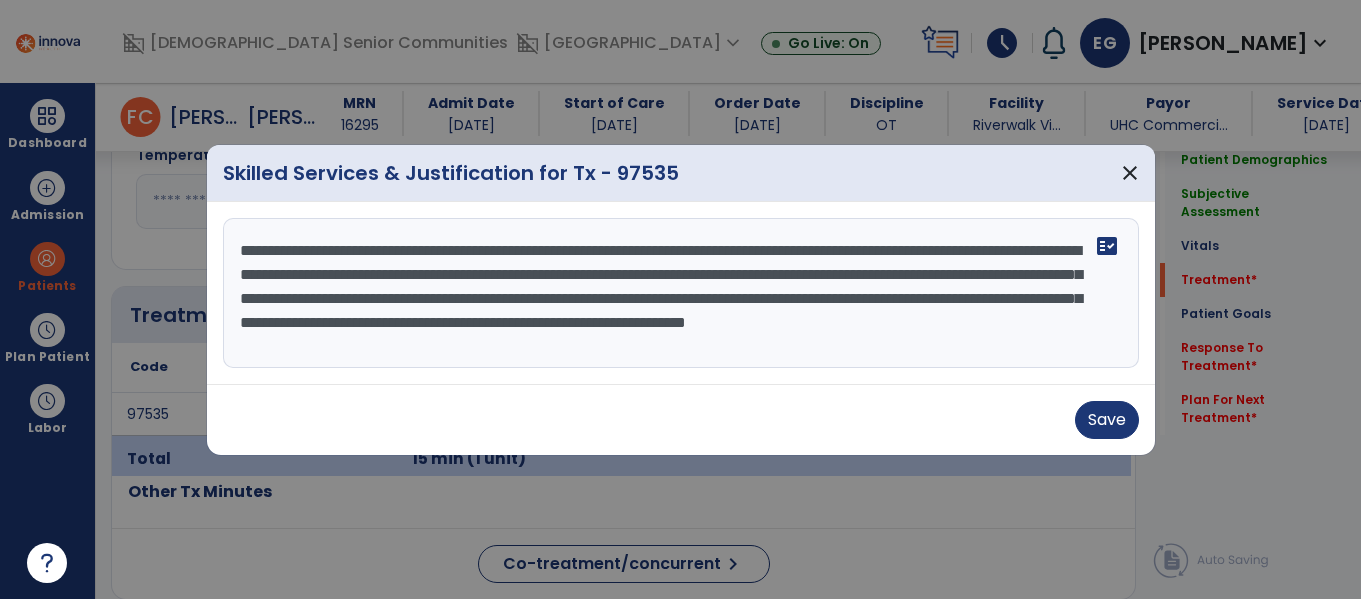 type on "**********" 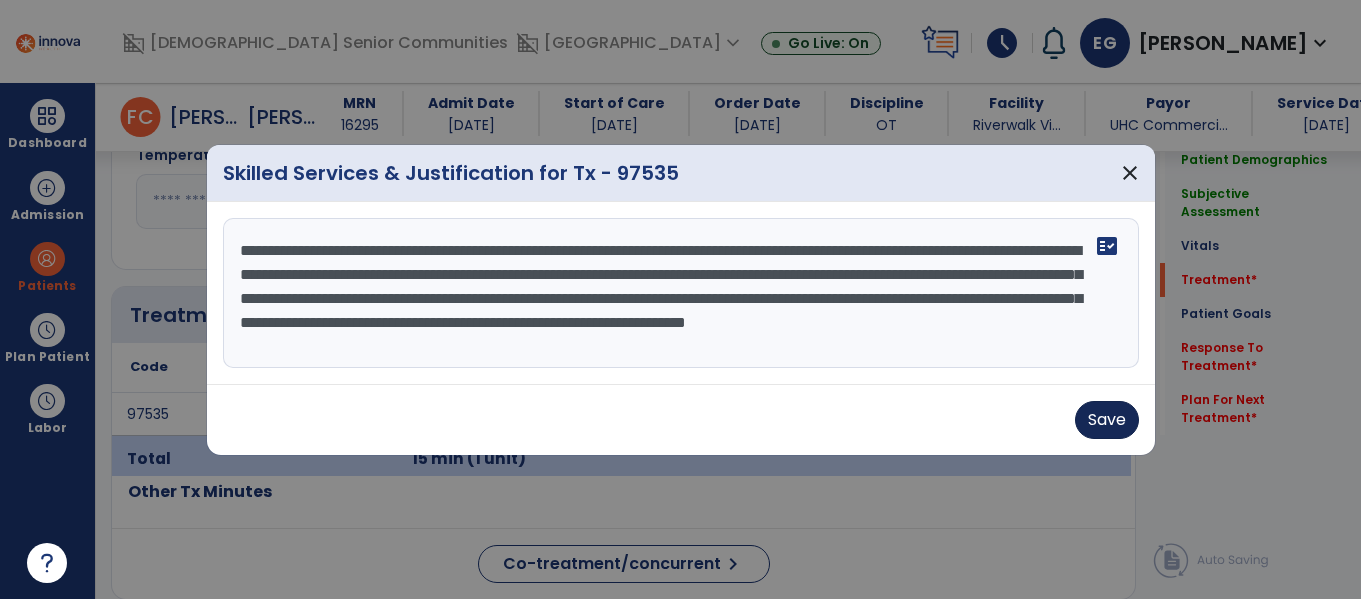 drag, startPoint x: 1142, startPoint y: 423, endPoint x: 1122, endPoint y: 420, distance: 20.22375 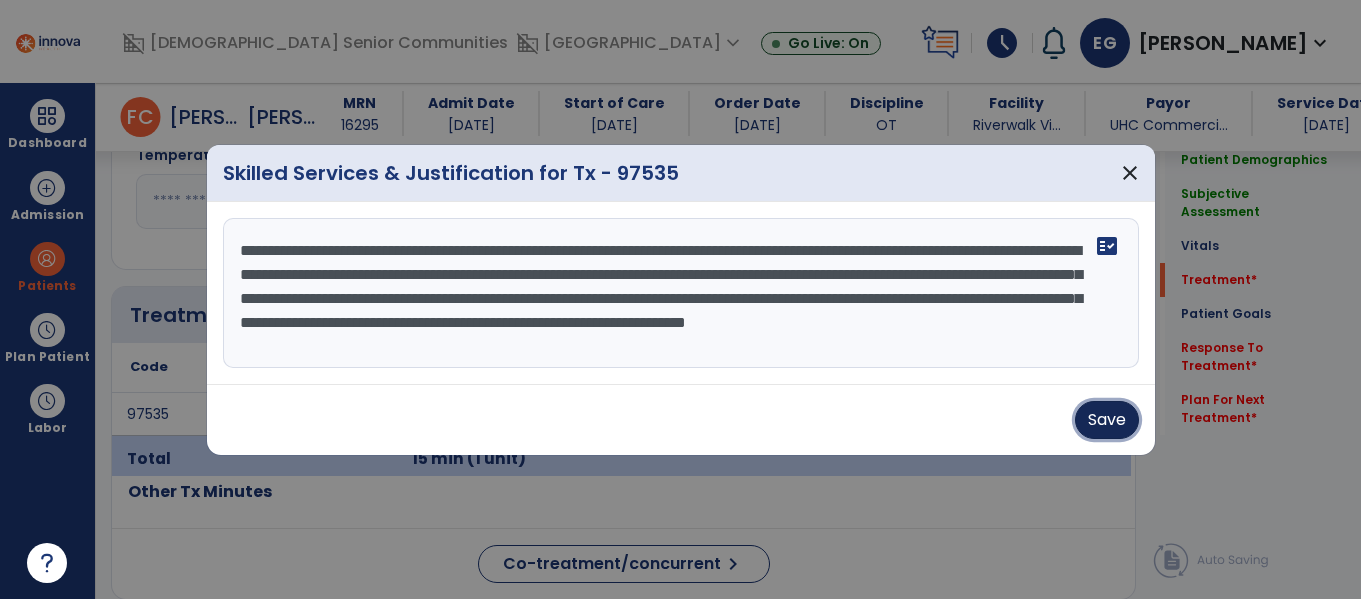 click on "Save" at bounding box center [1107, 420] 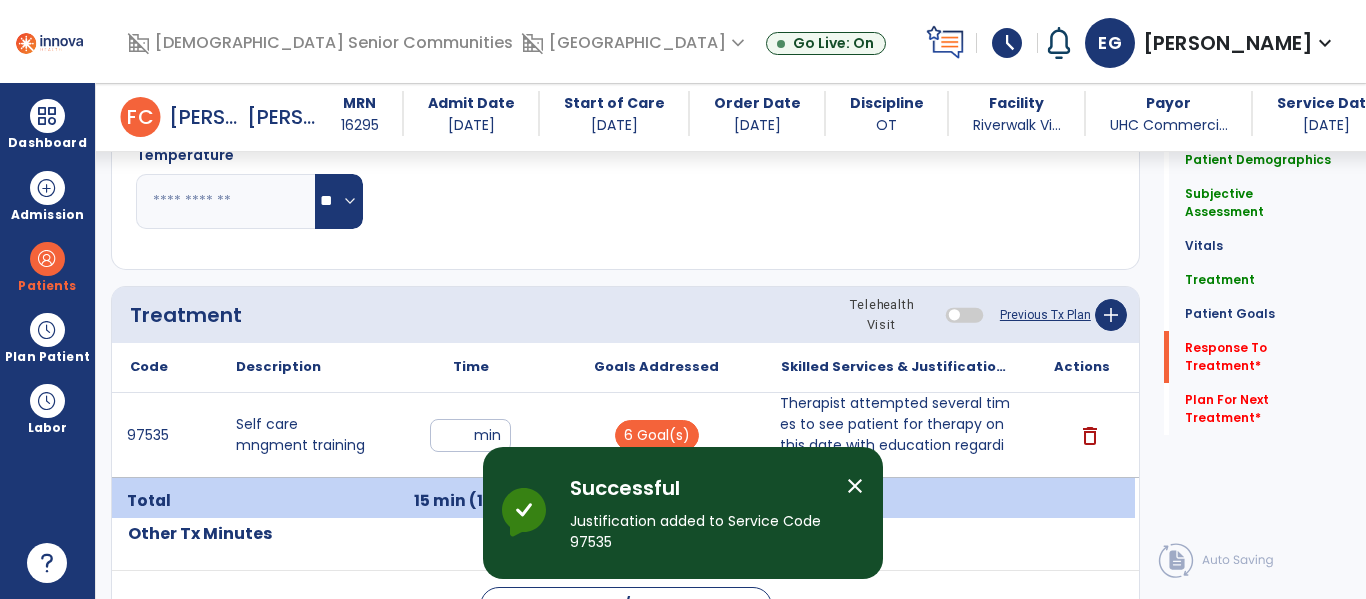 scroll, scrollTop: 2561, scrollLeft: 0, axis: vertical 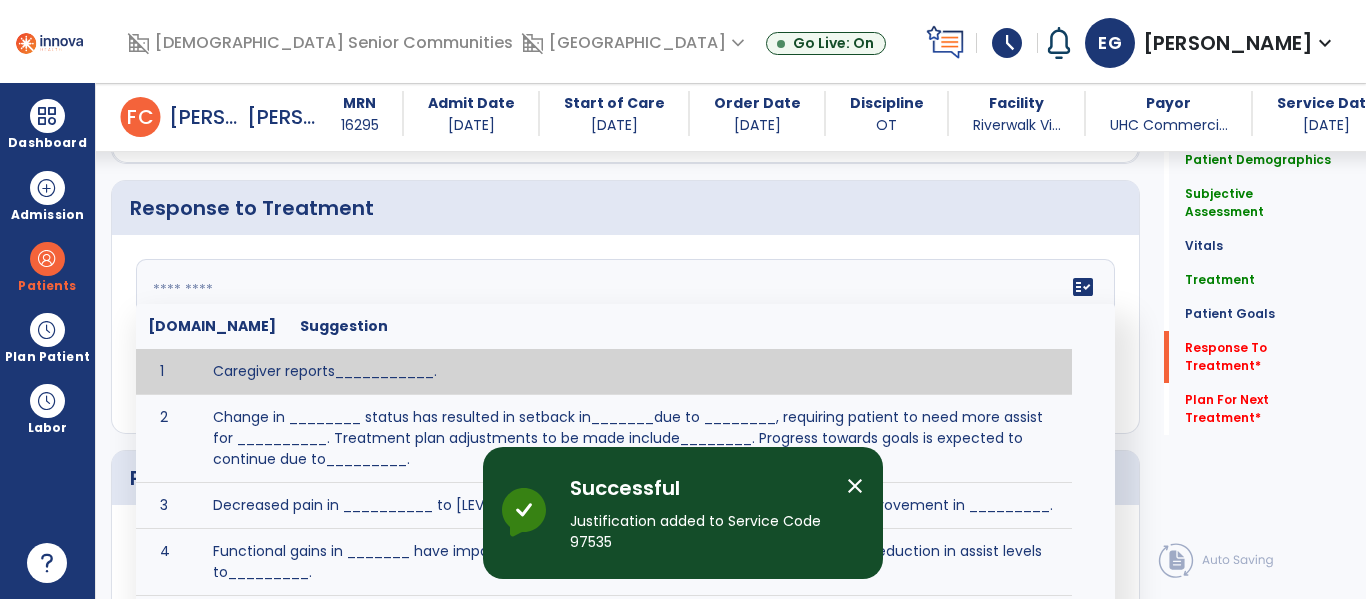click 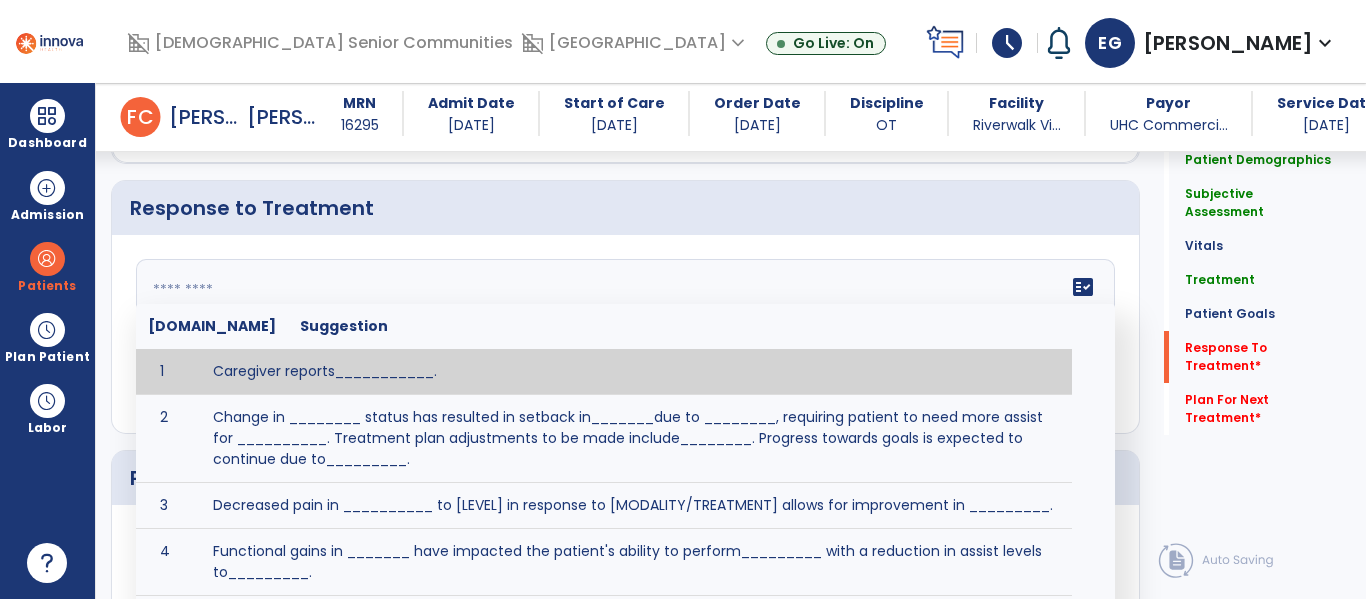paste on "**********" 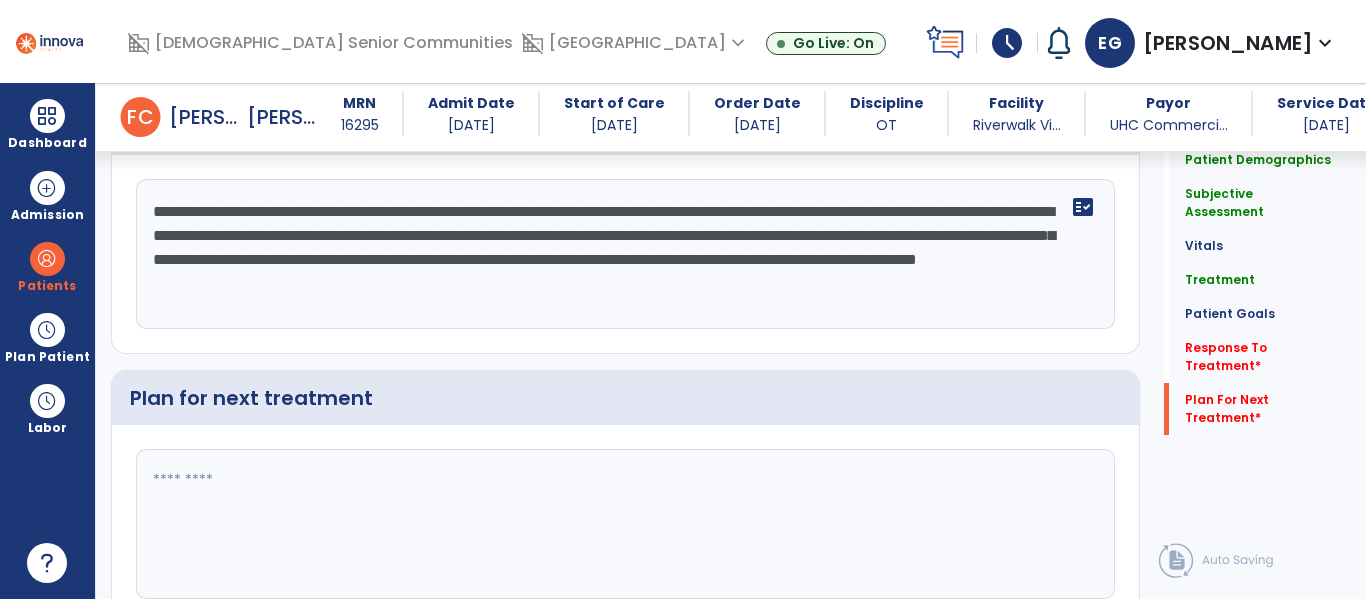scroll, scrollTop: 2713, scrollLeft: 0, axis: vertical 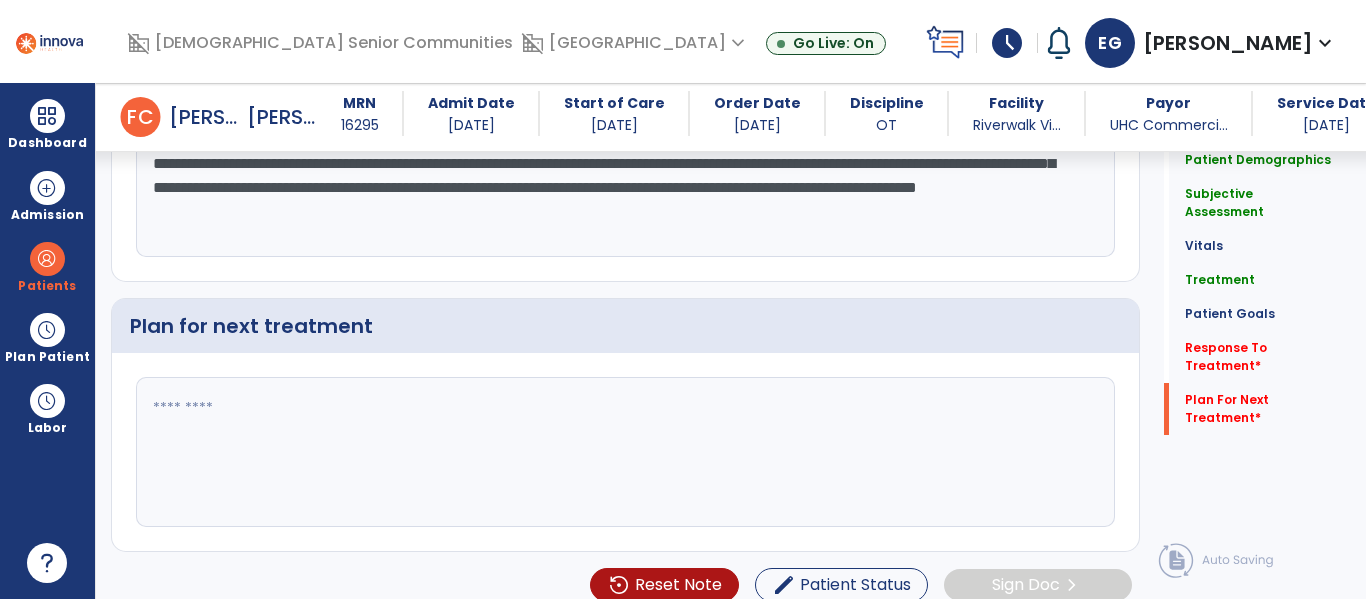 type on "**********" 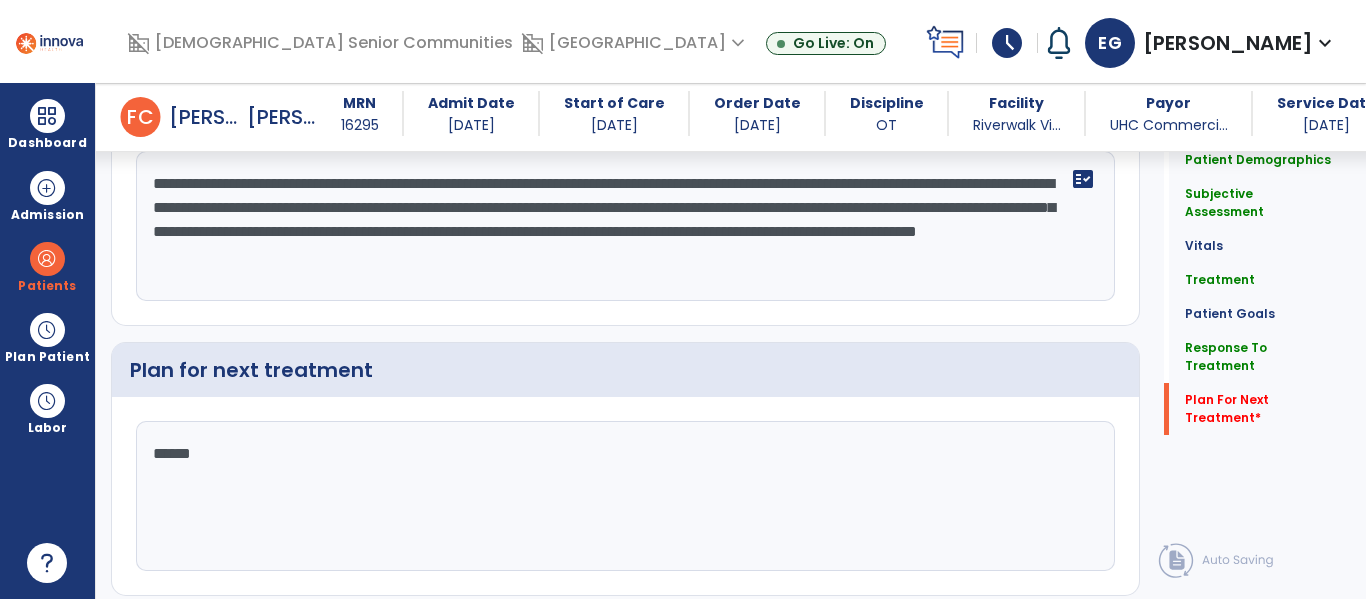 scroll, scrollTop: 2713, scrollLeft: 0, axis: vertical 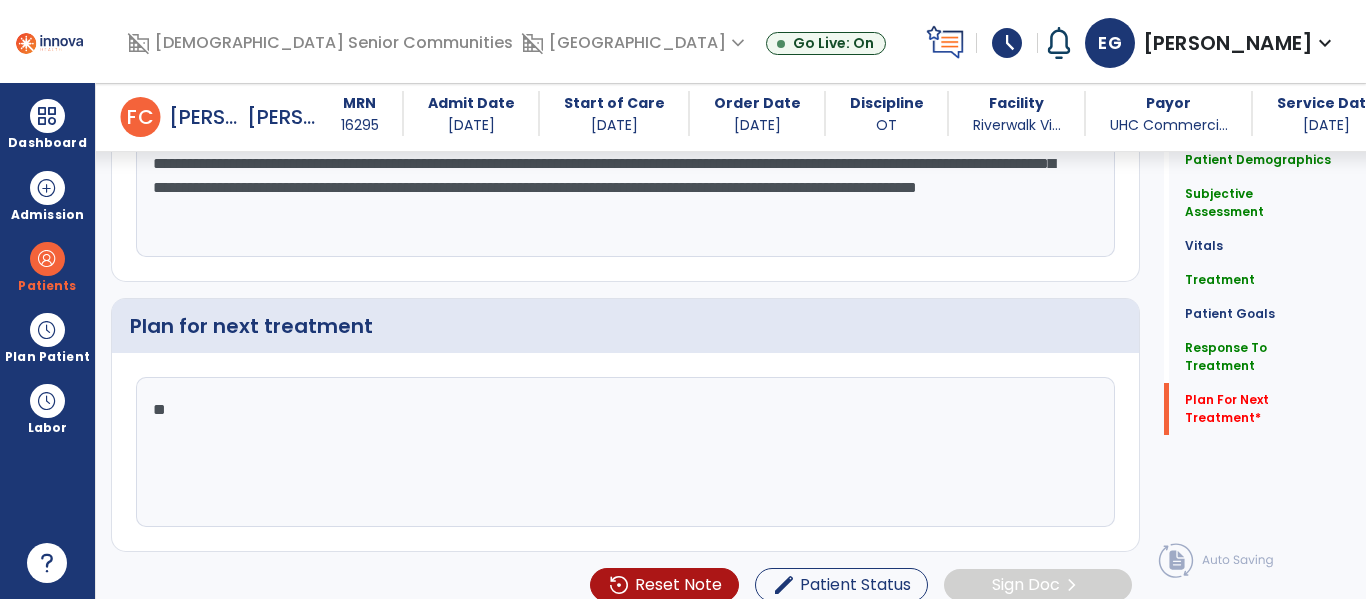 type on "*" 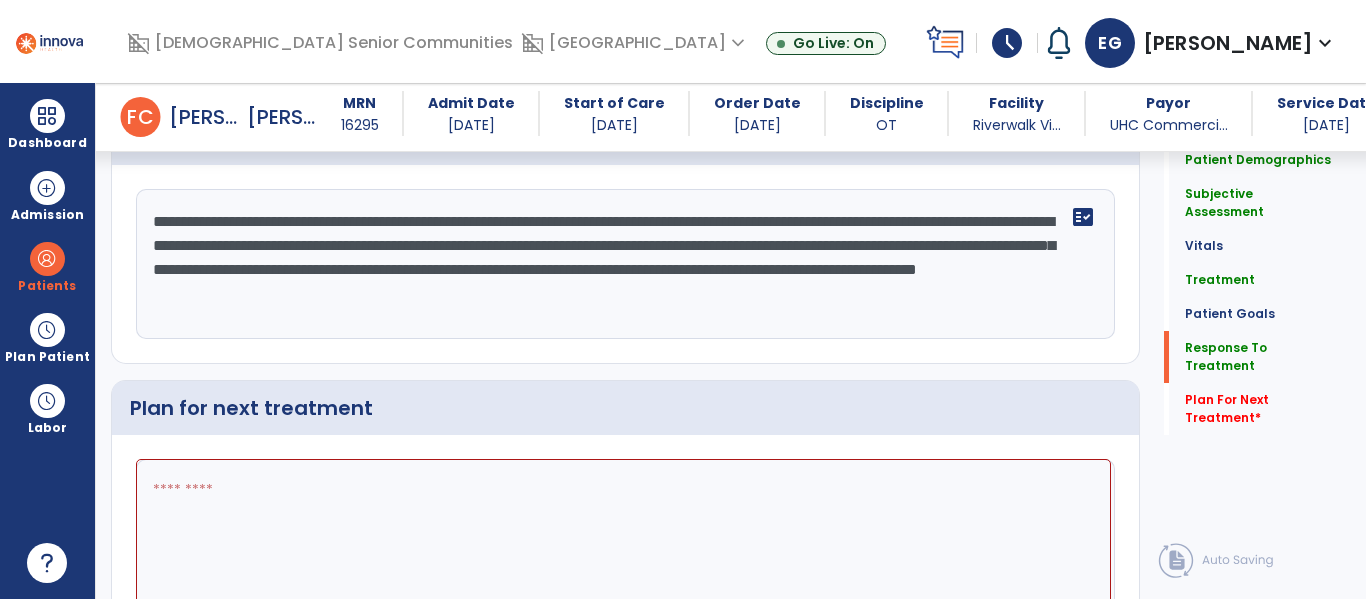 scroll, scrollTop: 2730, scrollLeft: 0, axis: vertical 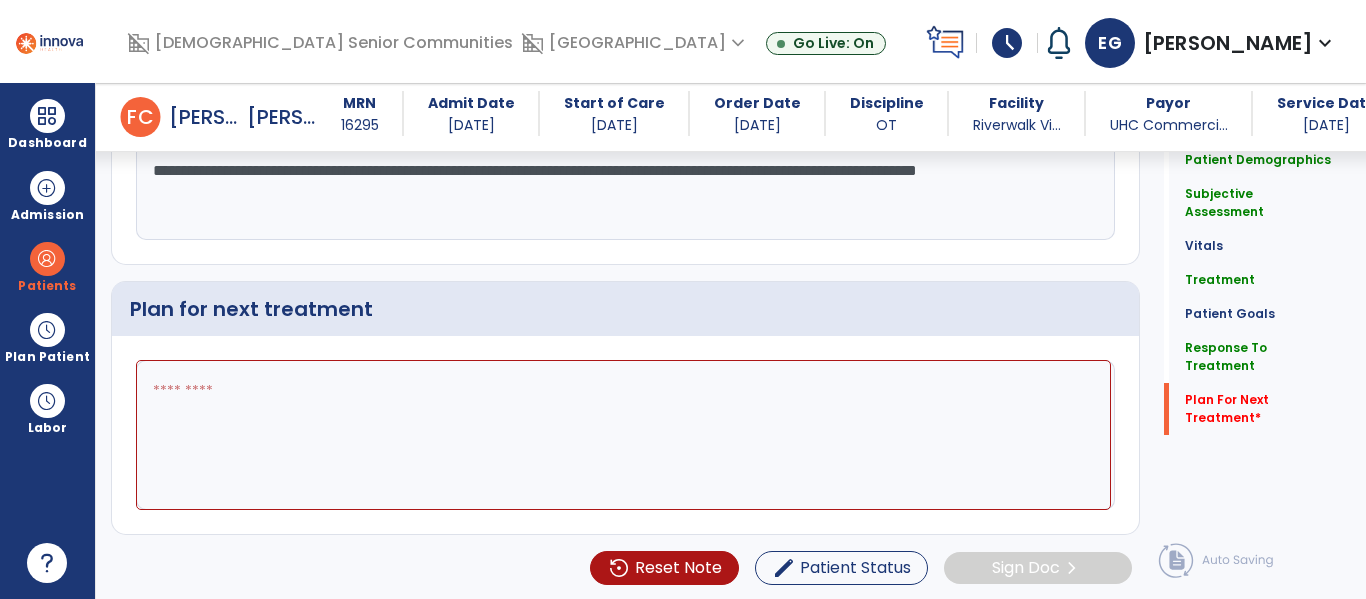 click 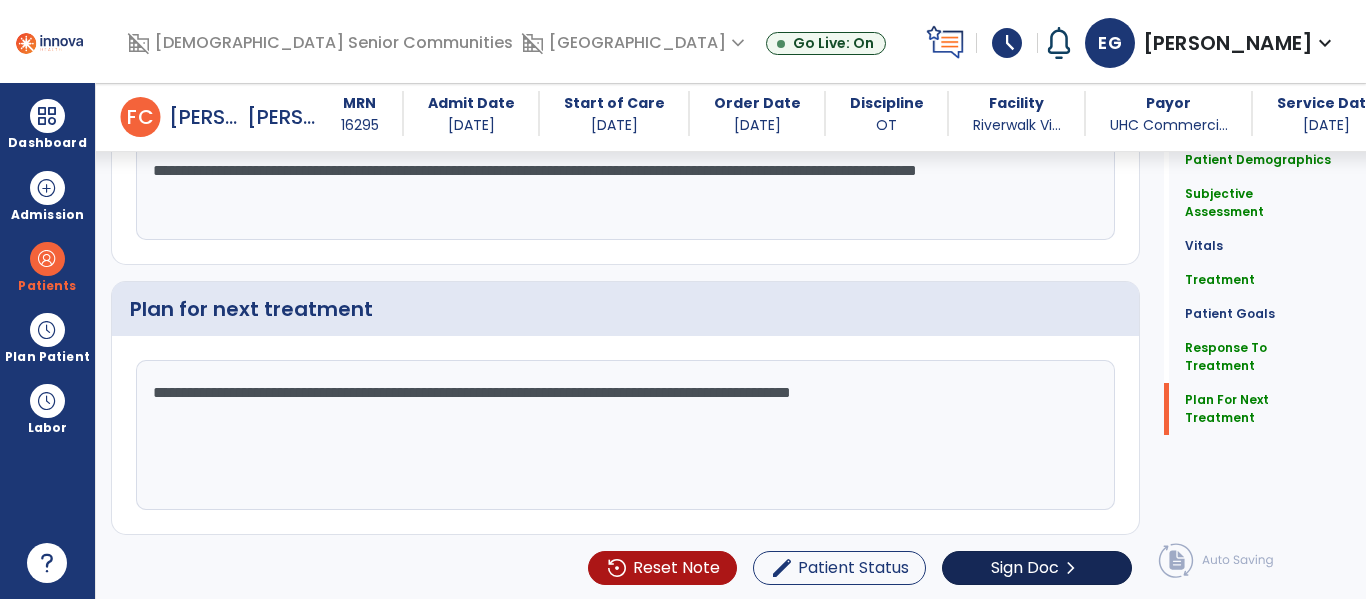 type on "**********" 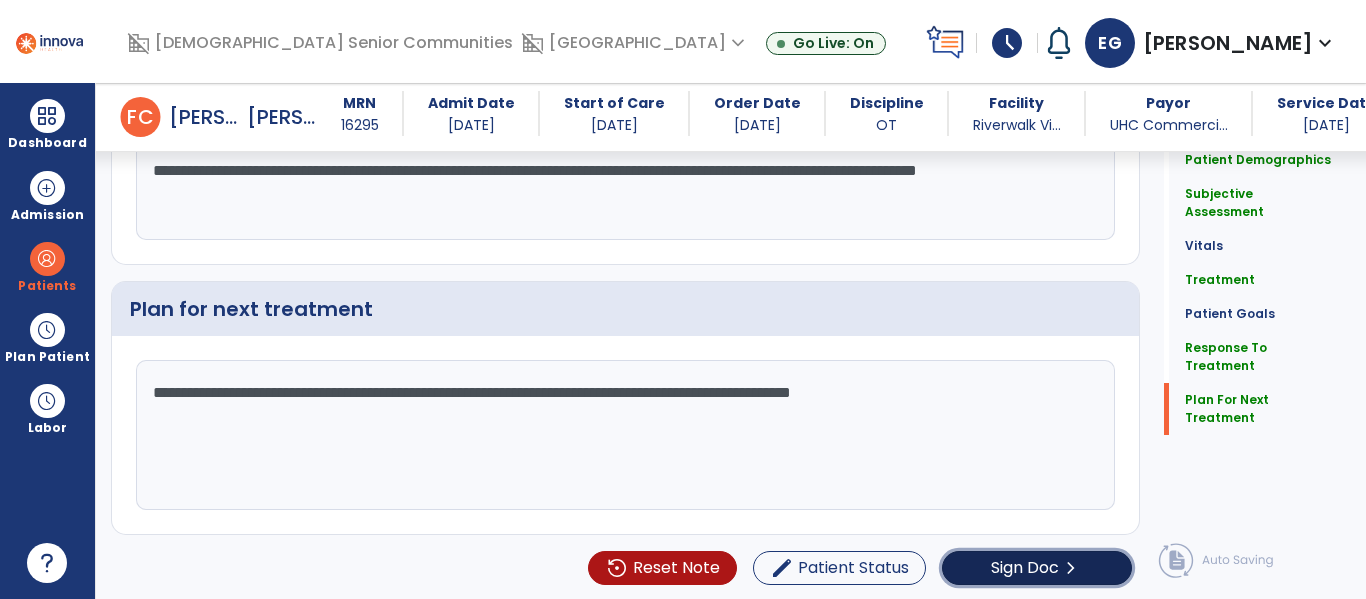 click on "Sign Doc" 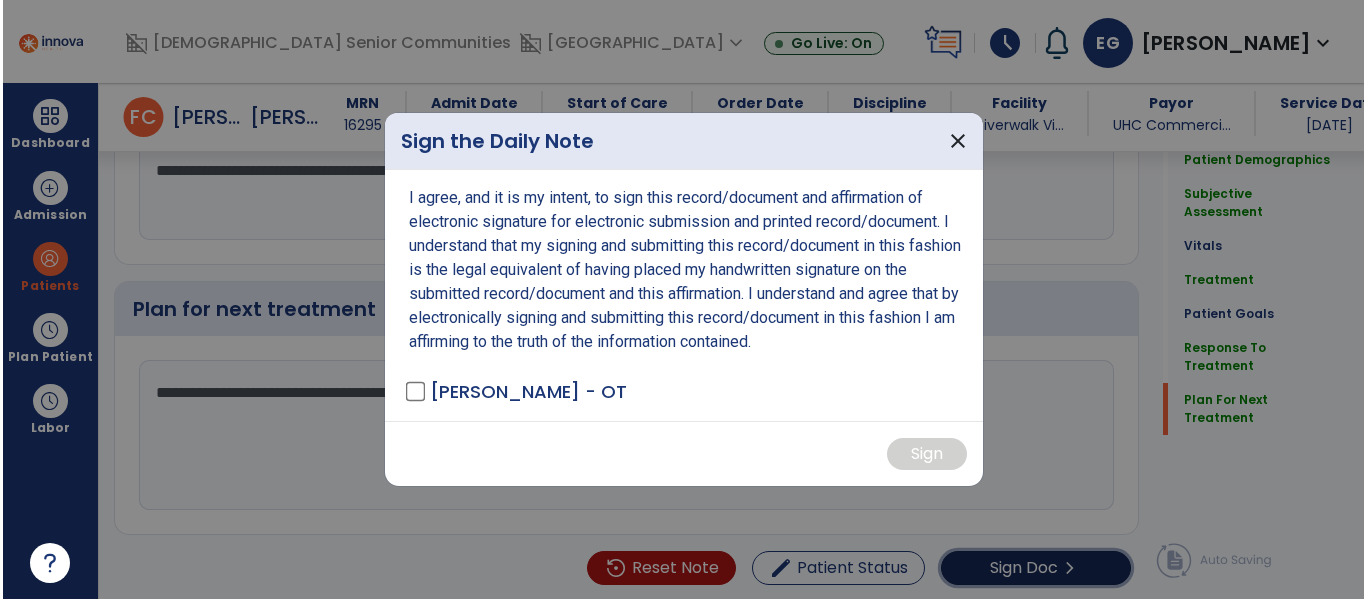 scroll, scrollTop: 2730, scrollLeft: 0, axis: vertical 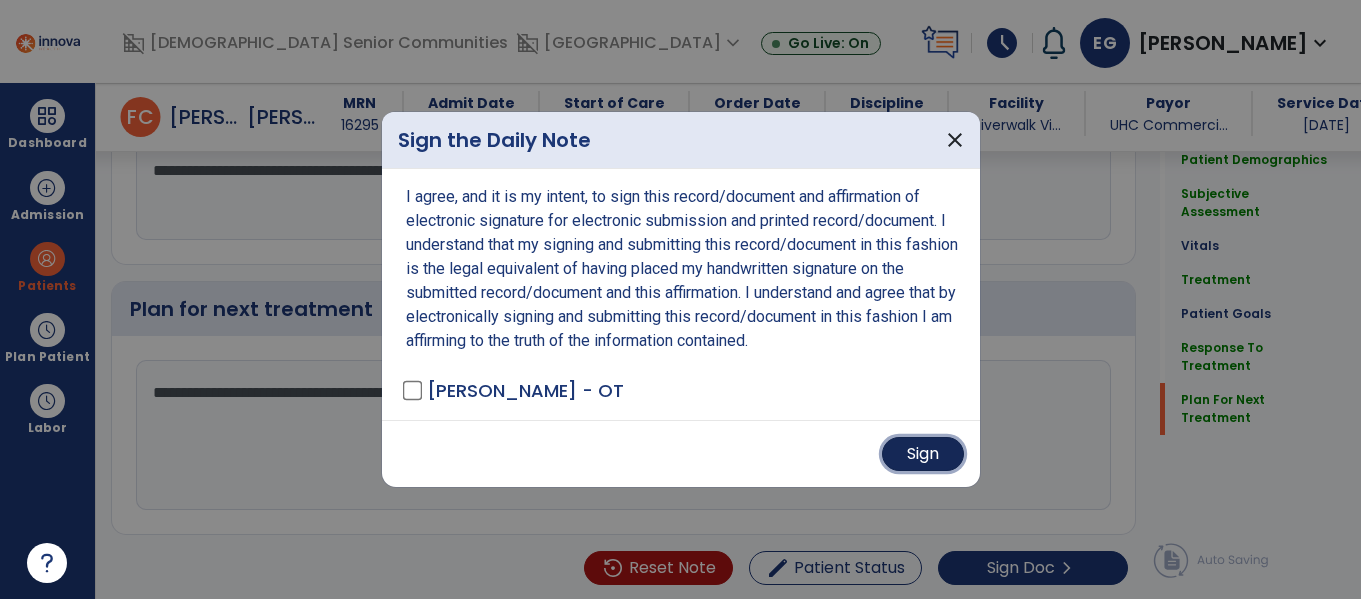 click on "Sign" at bounding box center [923, 454] 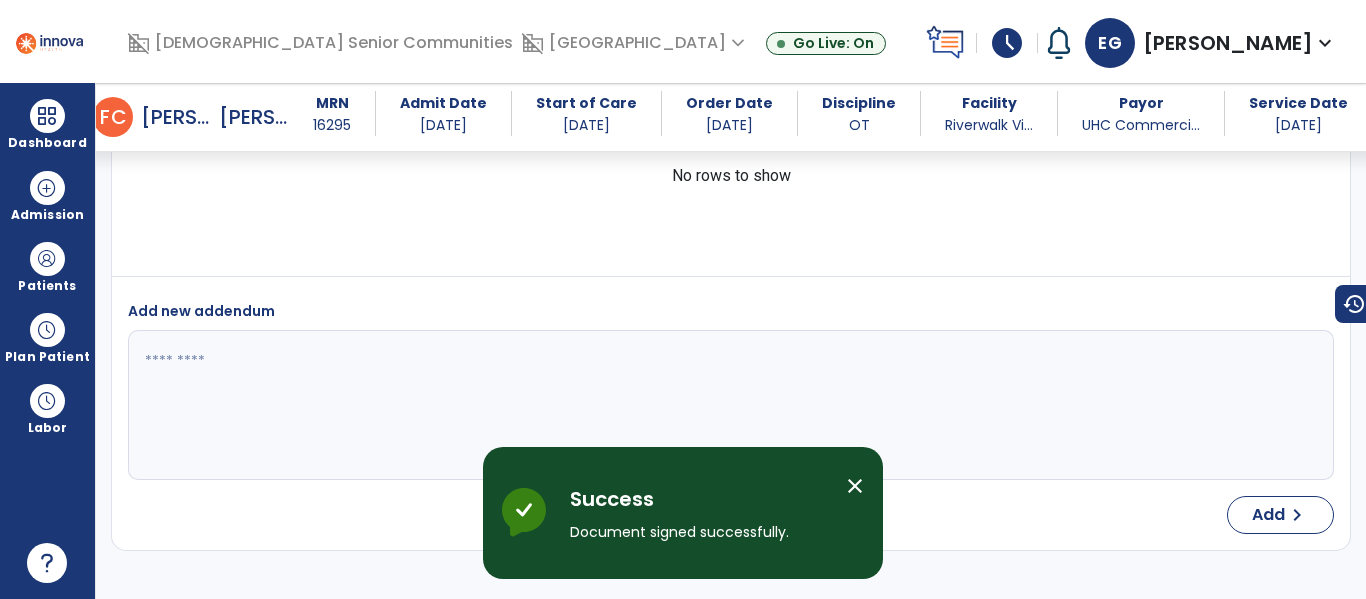 scroll, scrollTop: 4287, scrollLeft: 0, axis: vertical 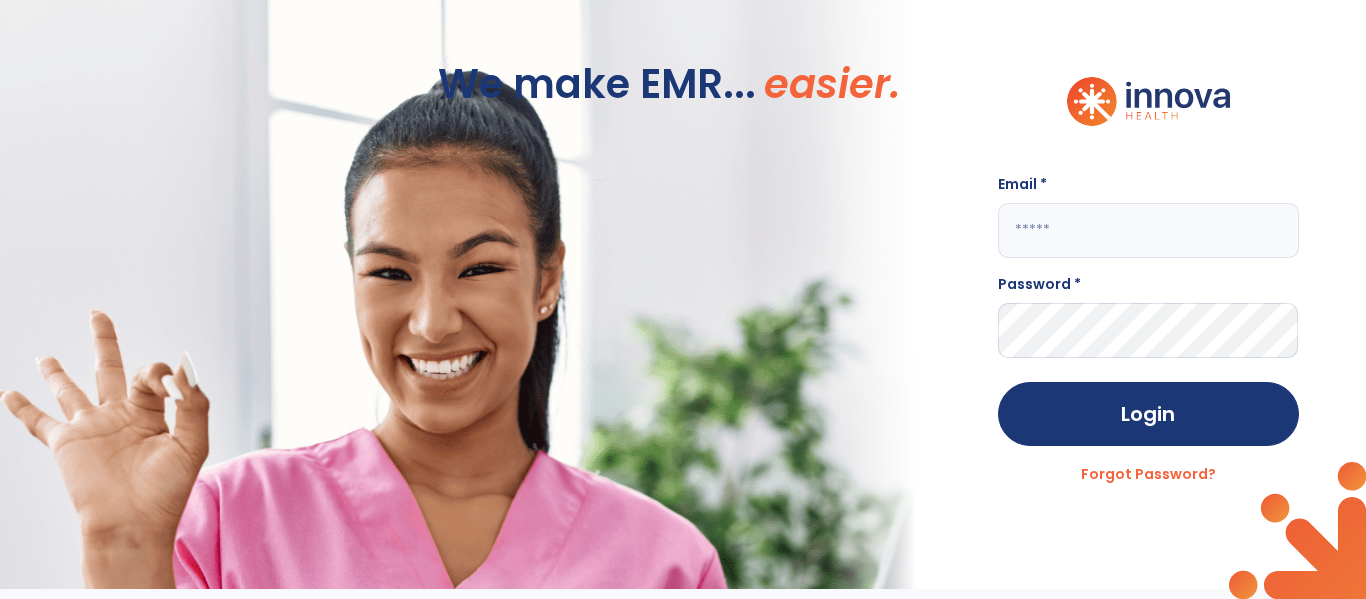 click 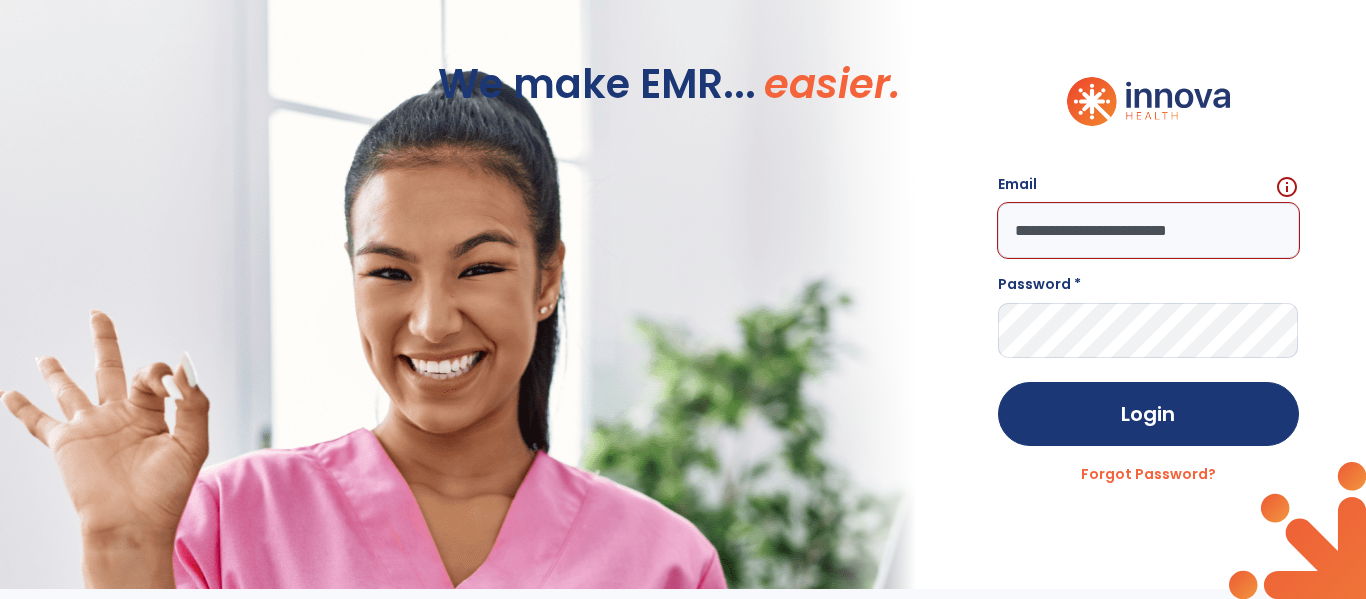 type on "**********" 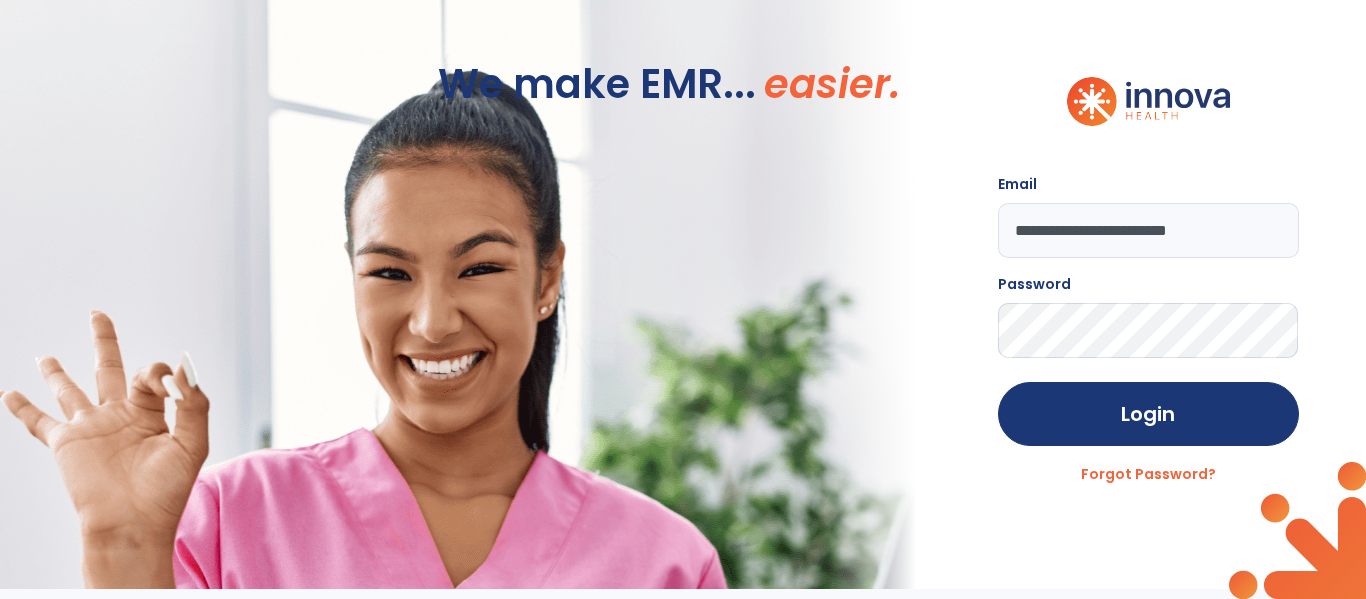 click on "Login" 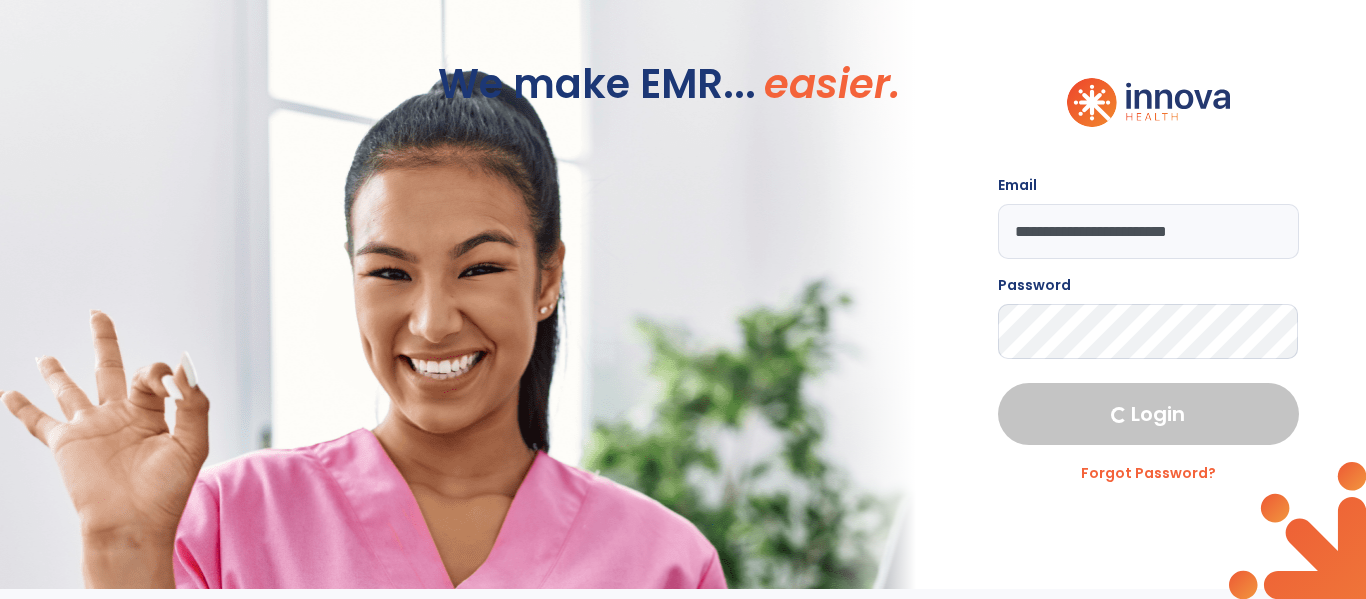 select on "****" 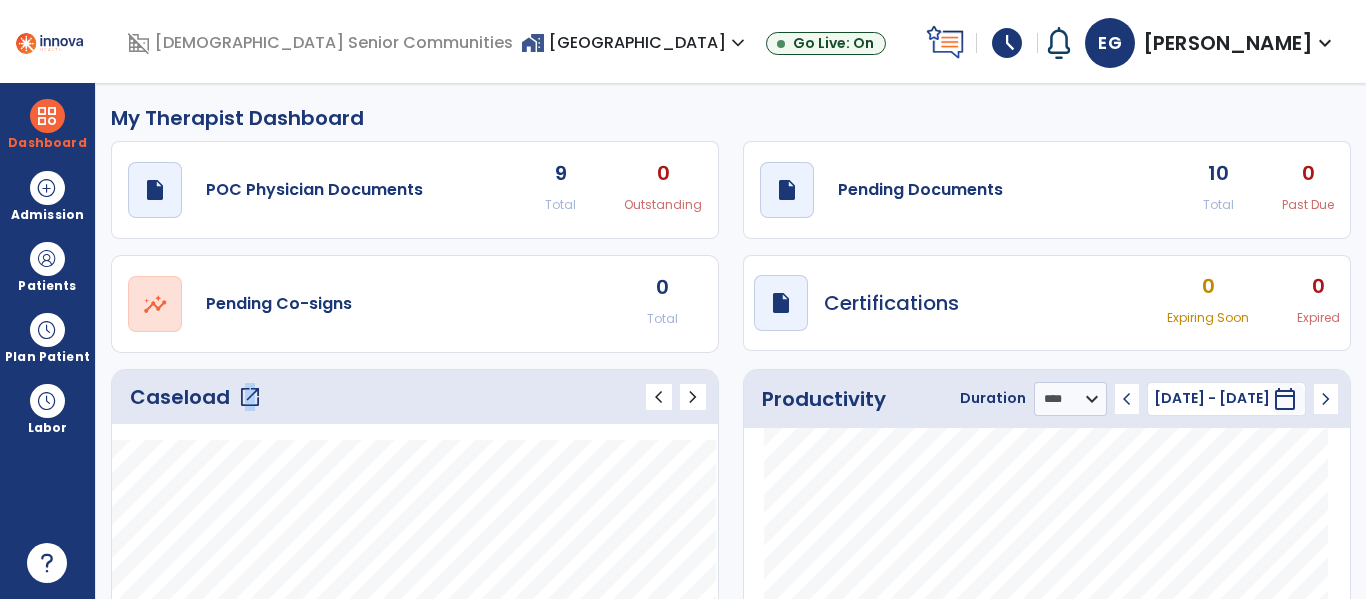 click on "open_in_new" 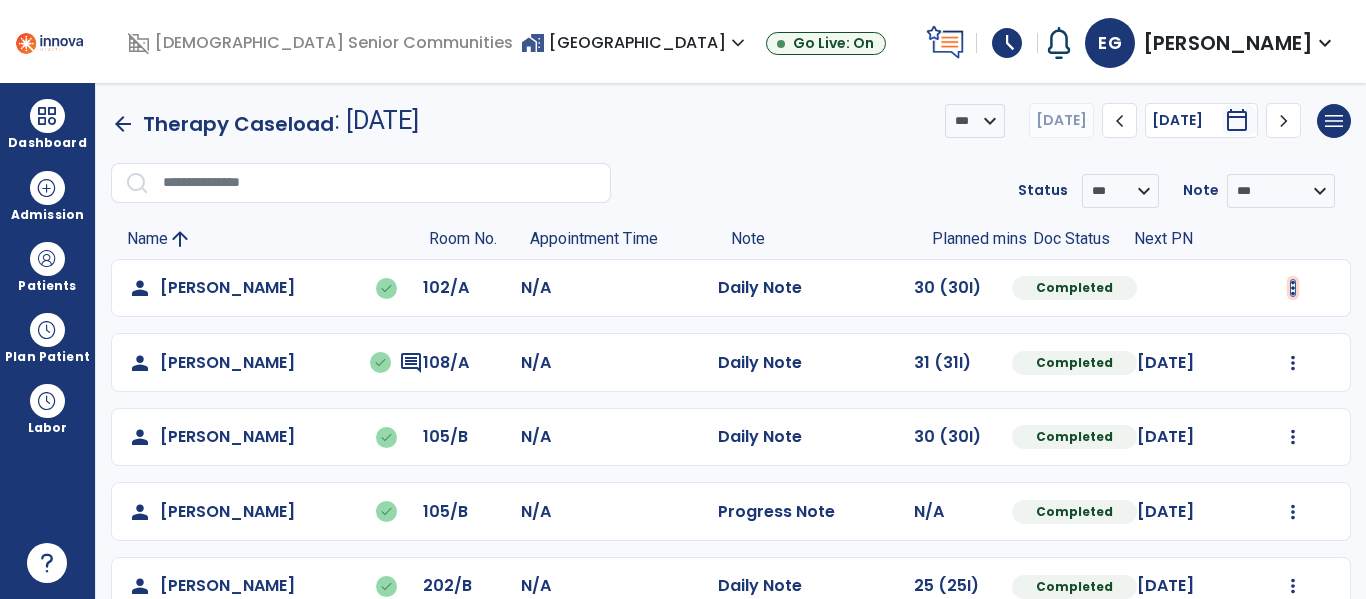 click at bounding box center [1293, 288] 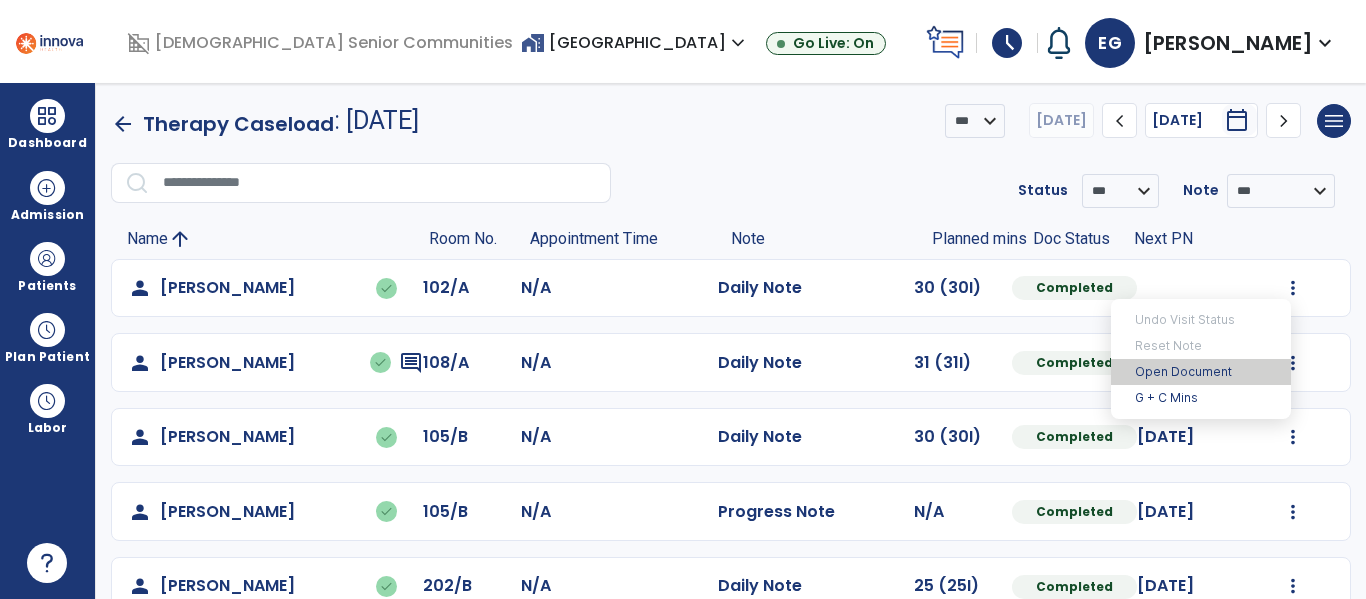 click on "Open Document" at bounding box center [1201, 372] 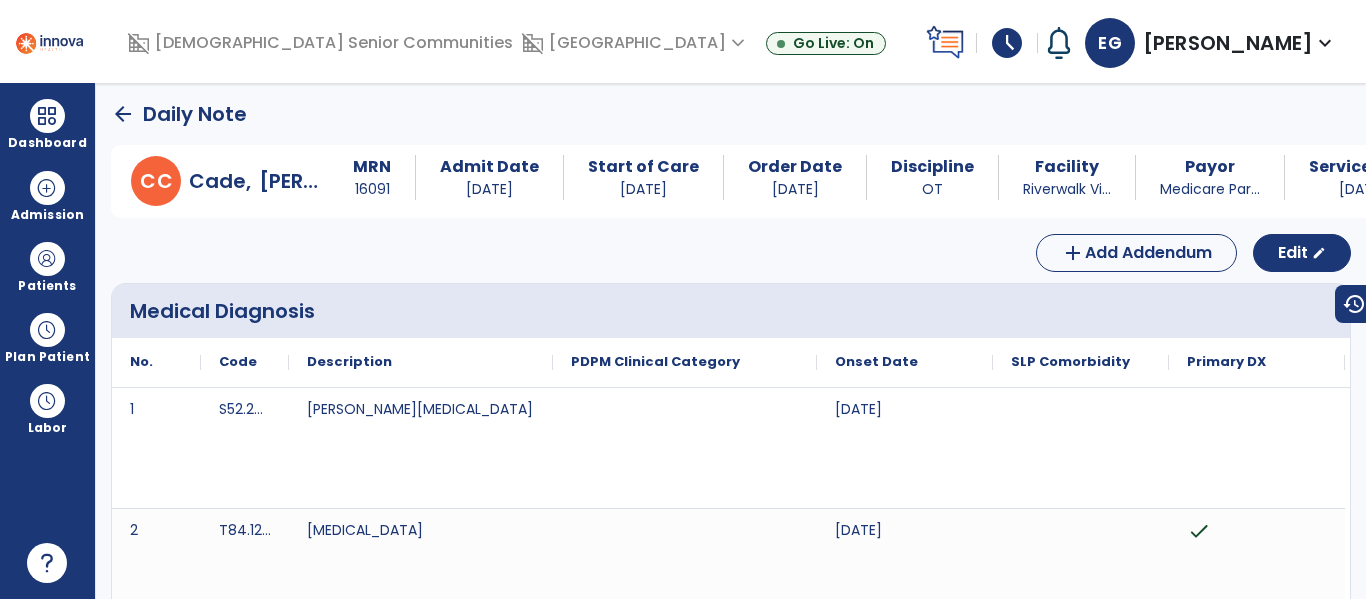 scroll, scrollTop: 0, scrollLeft: 0, axis: both 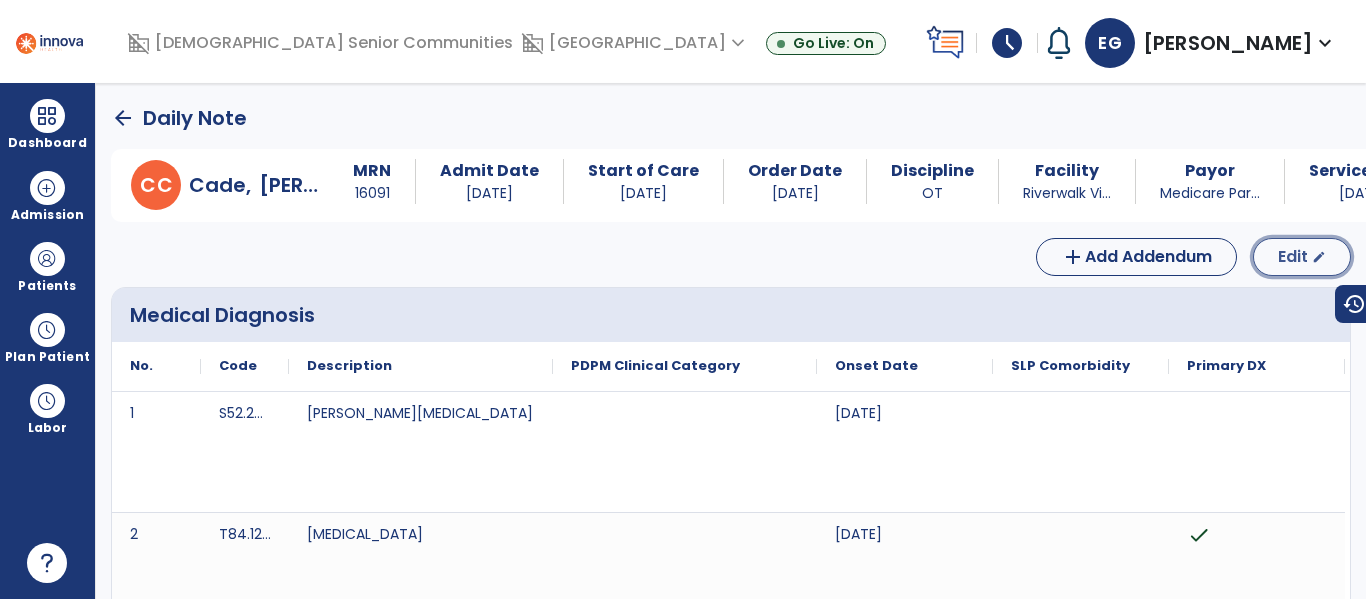 click on "Edit  edit" 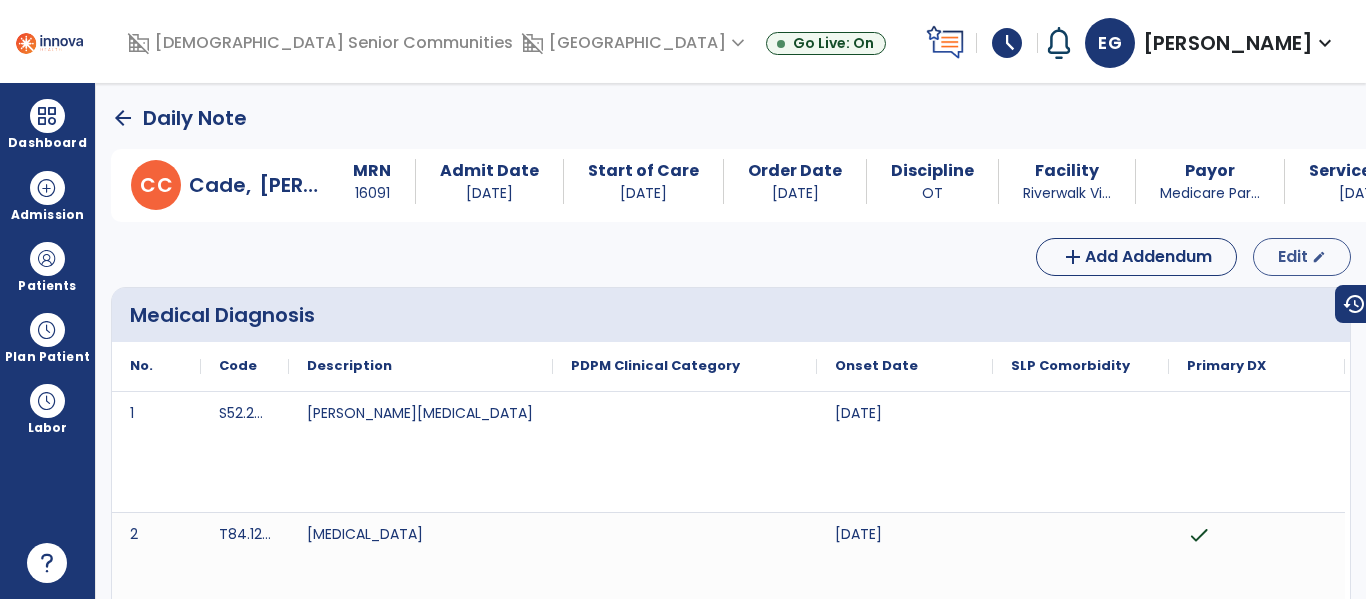 select on "*" 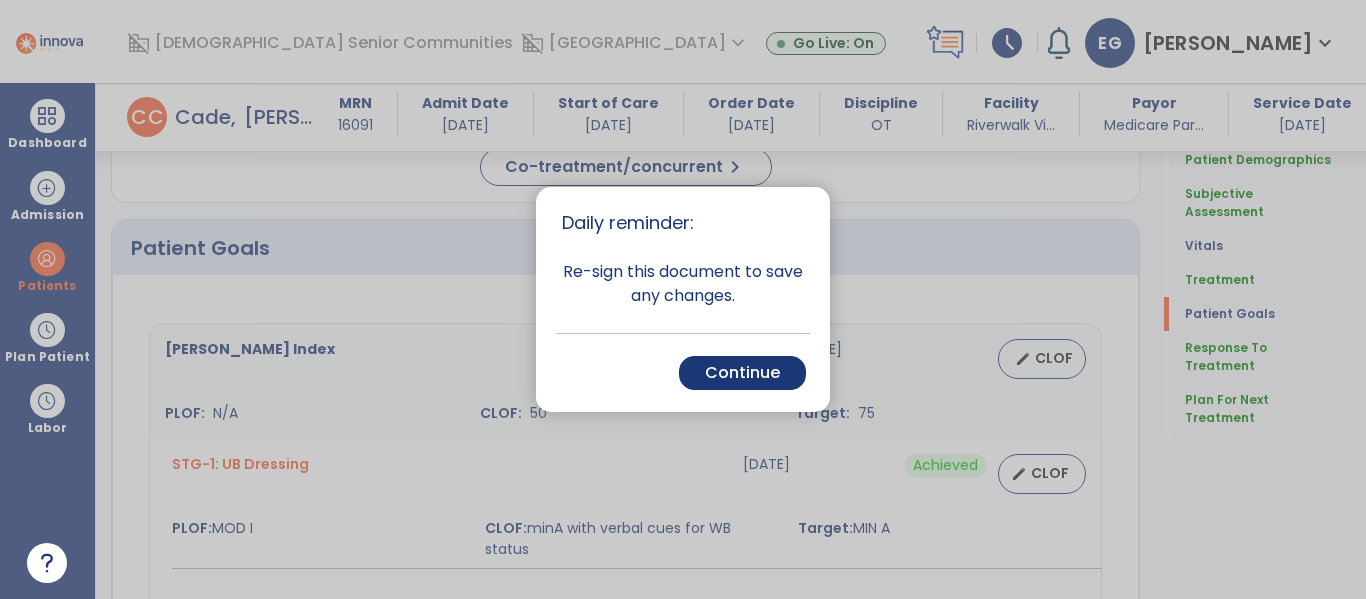 scroll, scrollTop: 1614, scrollLeft: 0, axis: vertical 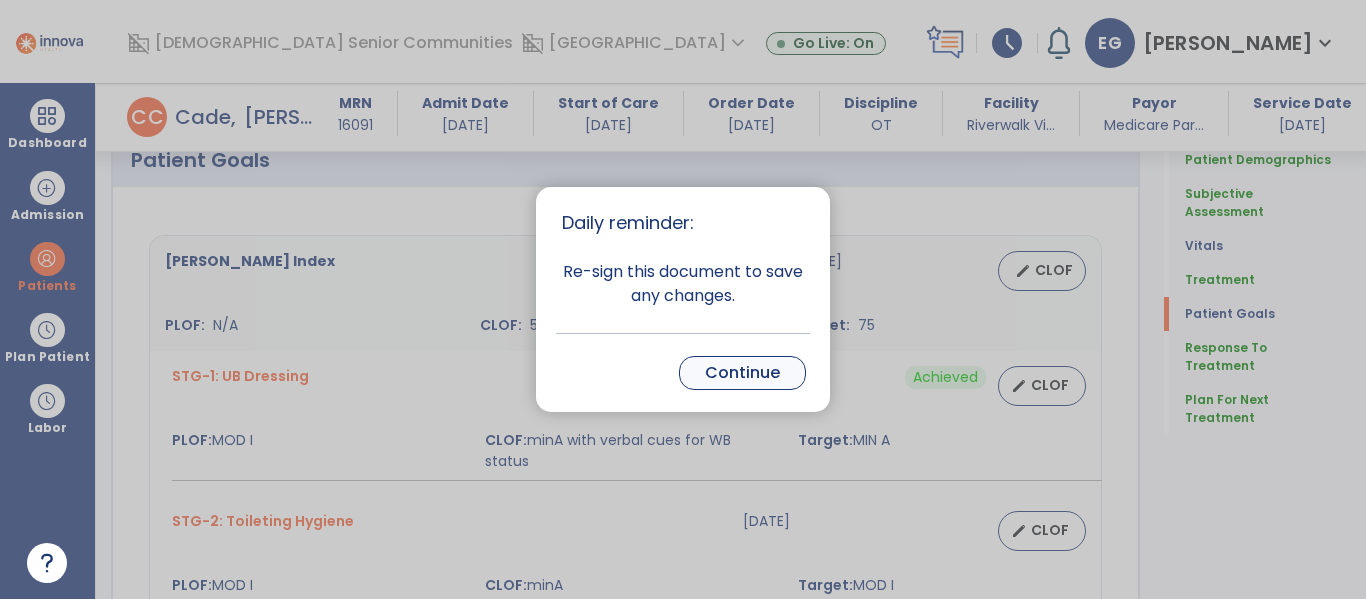 click on "Continue" at bounding box center [742, 373] 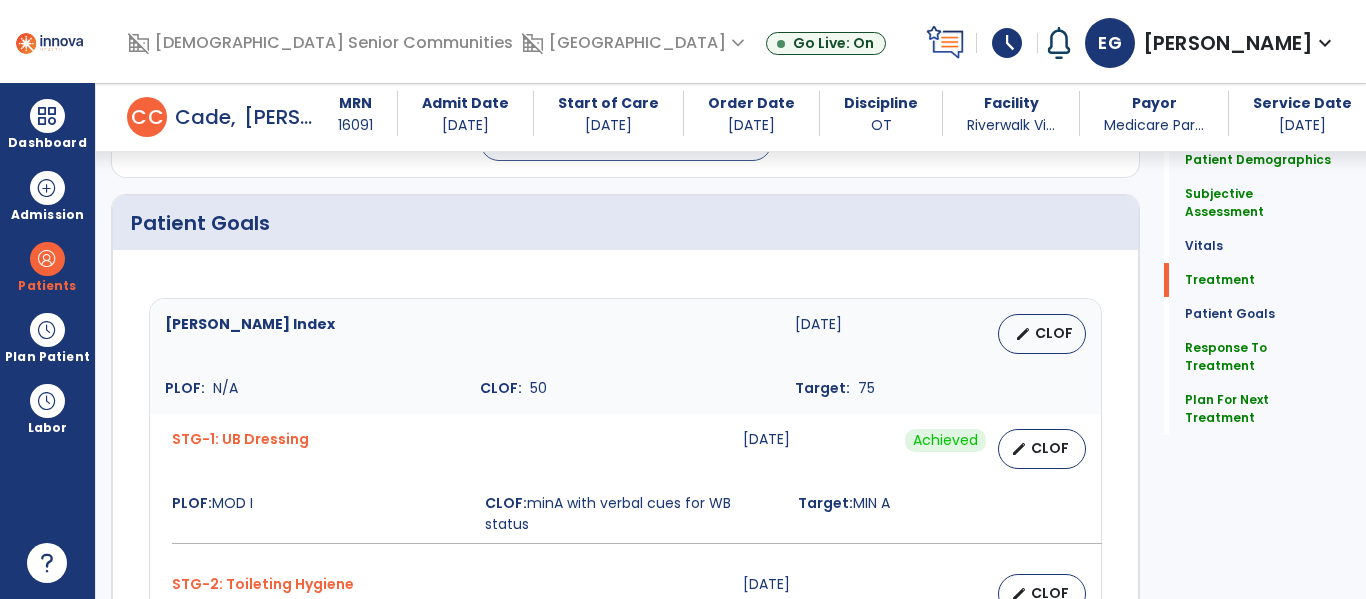 scroll, scrollTop: 1315, scrollLeft: 0, axis: vertical 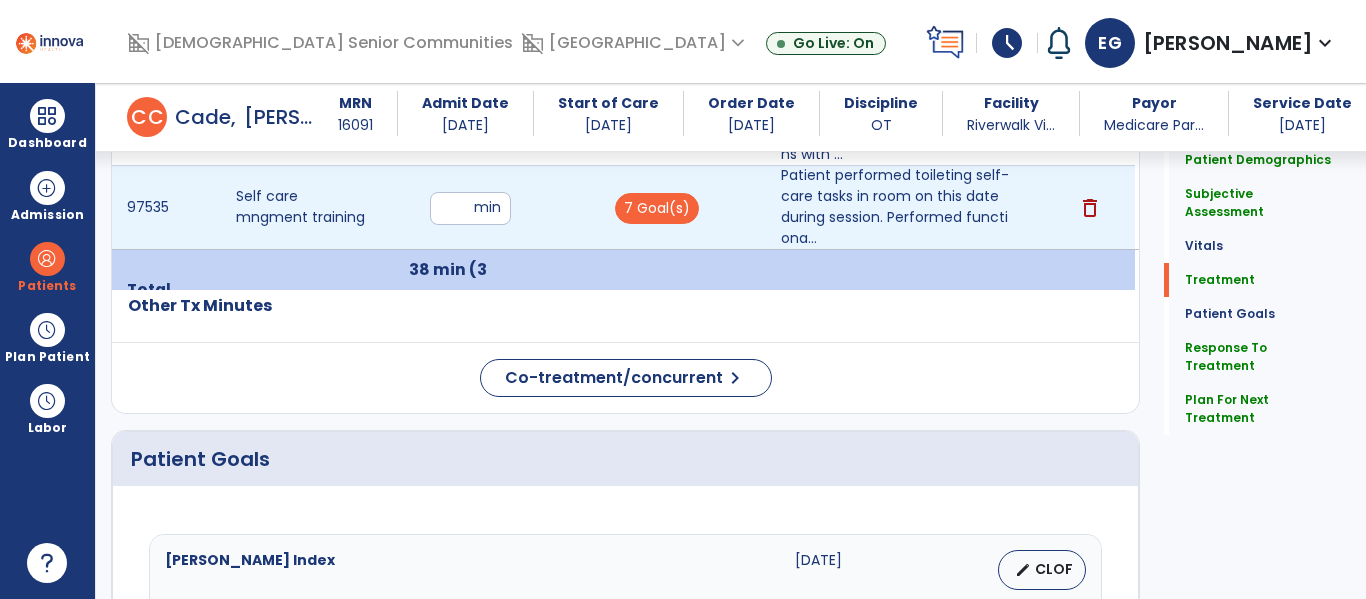 click on "**" at bounding box center (470, 208) 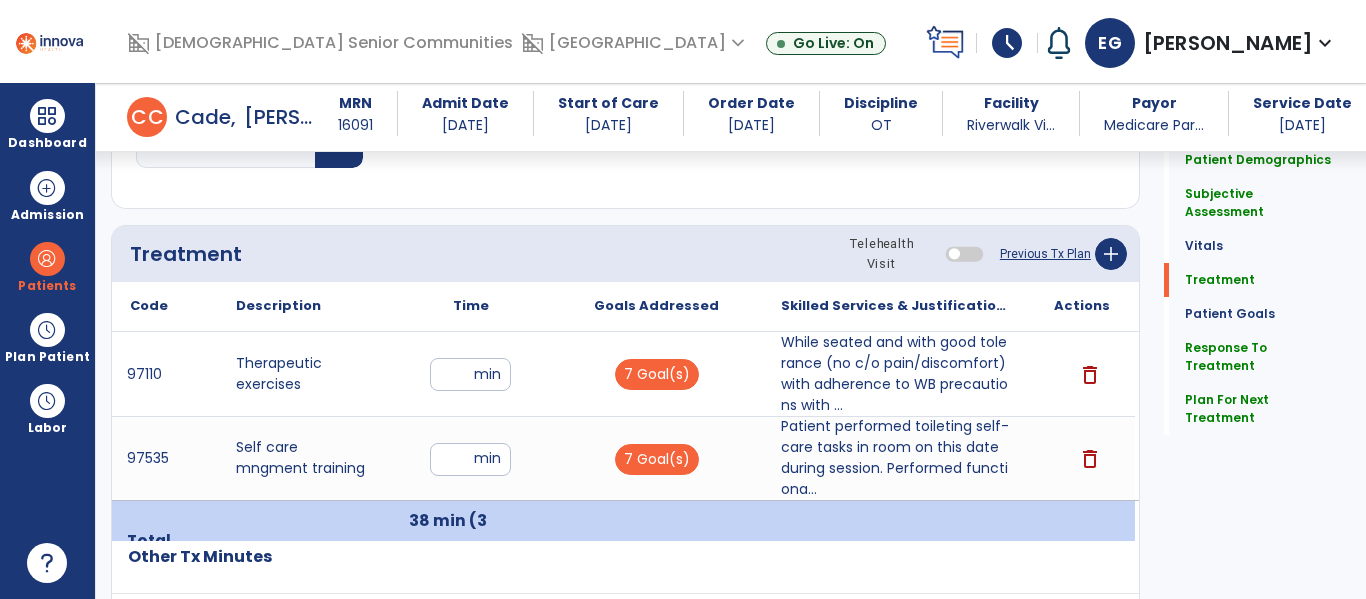scroll, scrollTop: 1051, scrollLeft: 0, axis: vertical 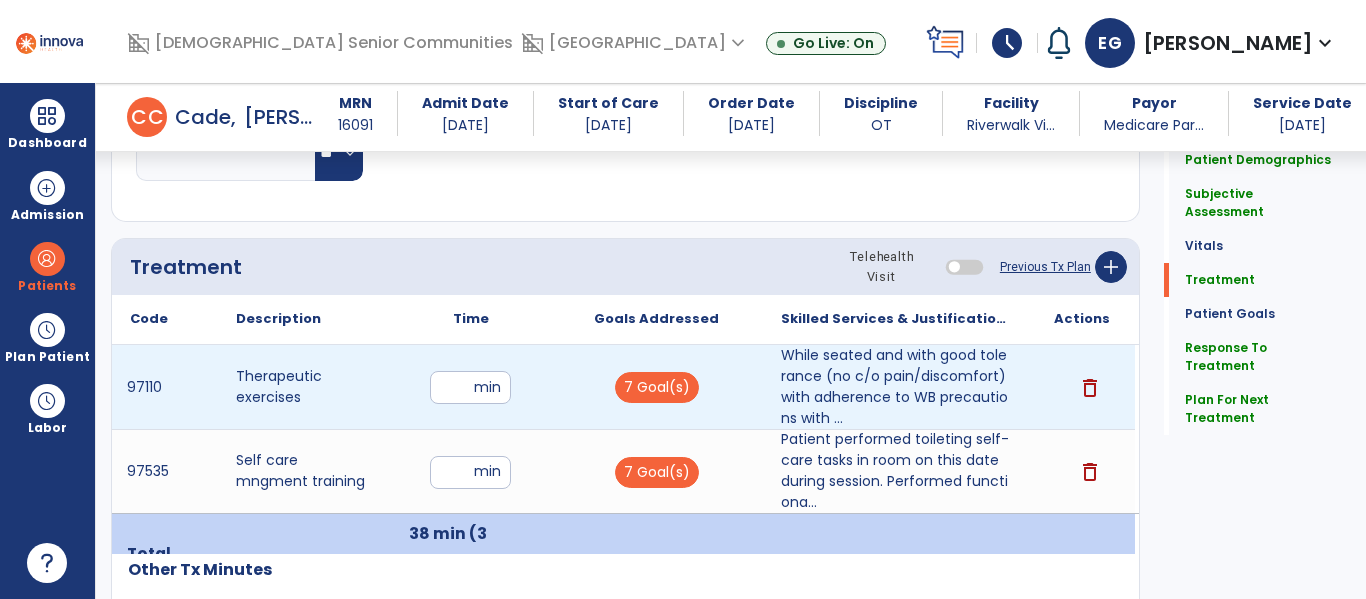 click on "**" at bounding box center [470, 387] 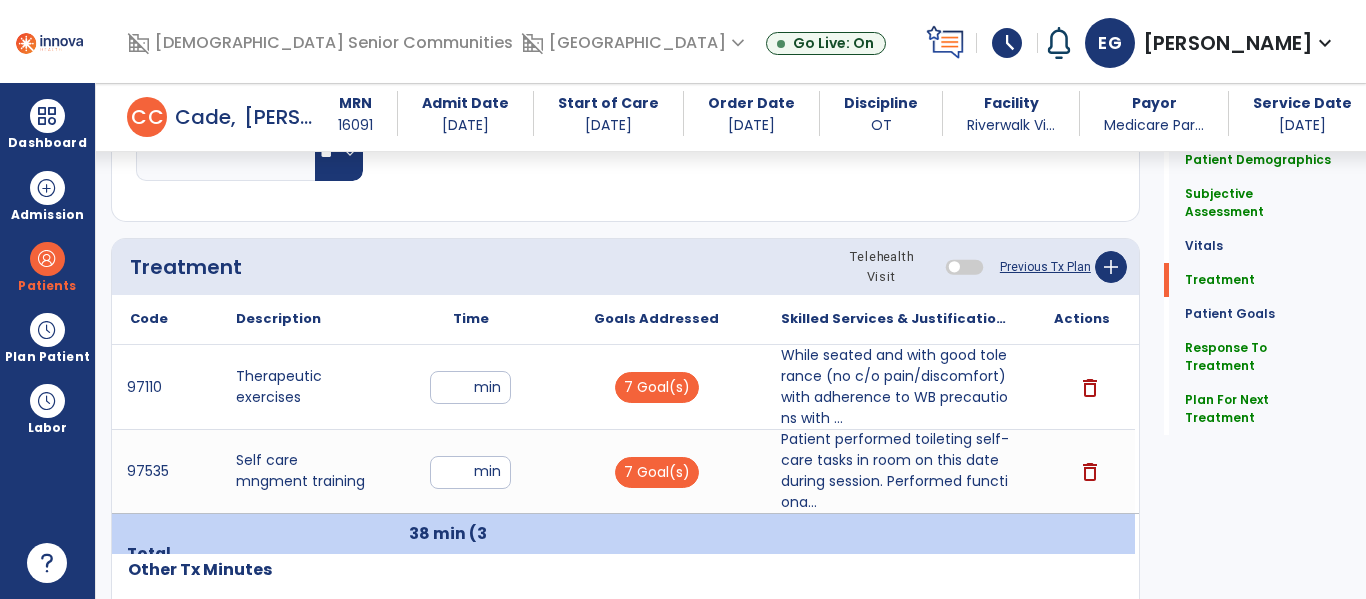 click on "Respiratory Rate  BPM Blood Pressure   SBP   DBP Temperature  ** ** Pulse Rate  BPM O2 Saturation  % Notes/Comments" 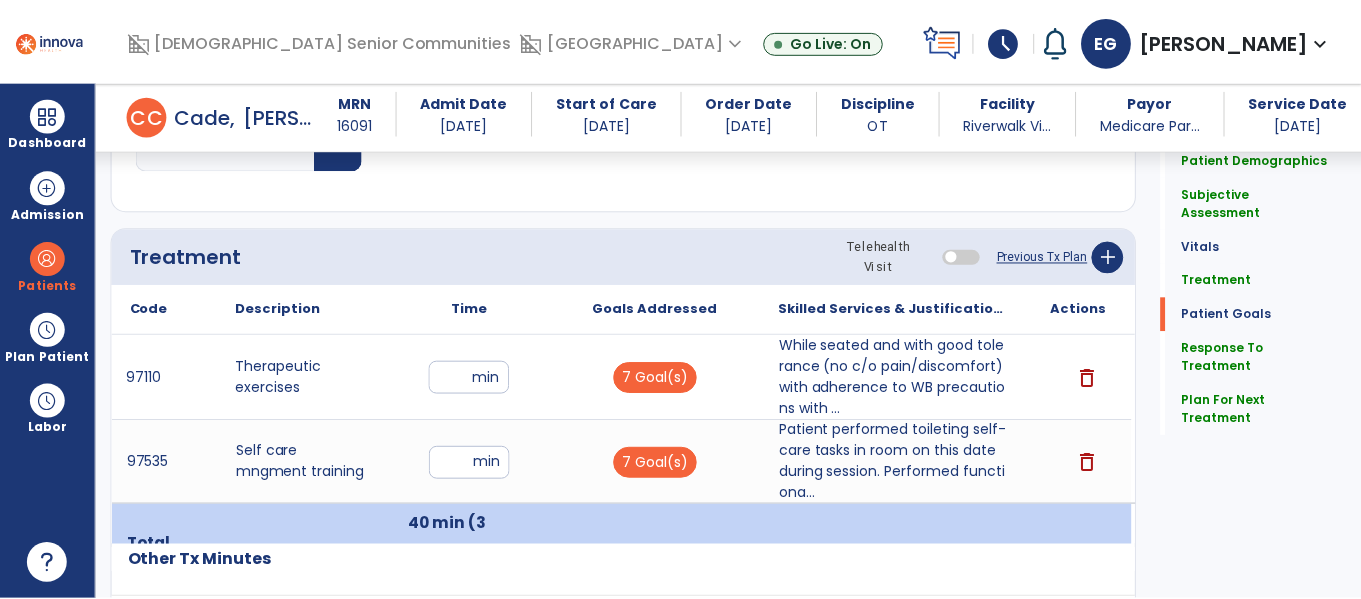 scroll, scrollTop: 3083, scrollLeft: 0, axis: vertical 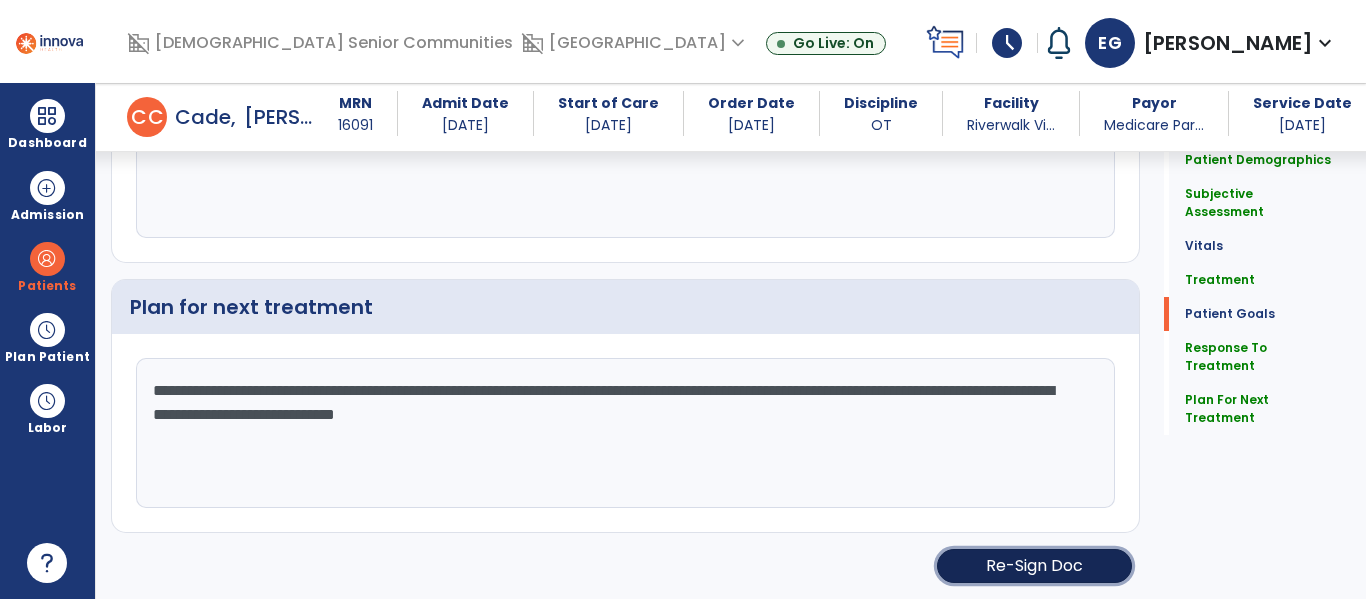 click on "Re-Sign Doc" 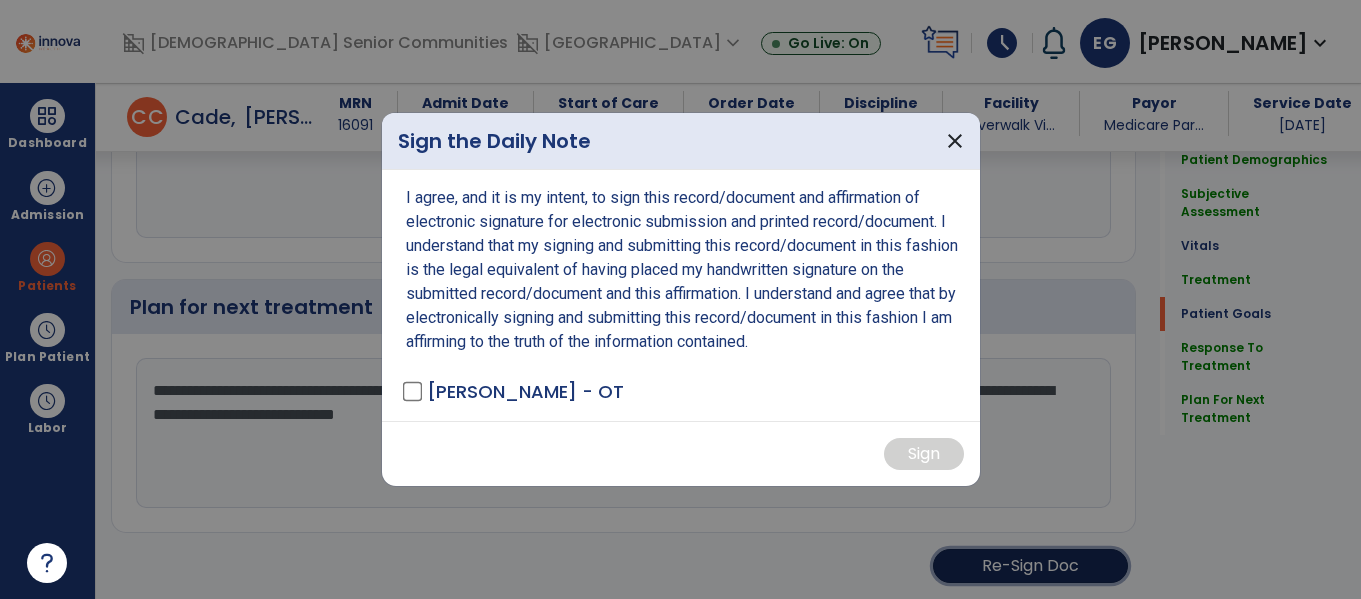 scroll, scrollTop: 3083, scrollLeft: 0, axis: vertical 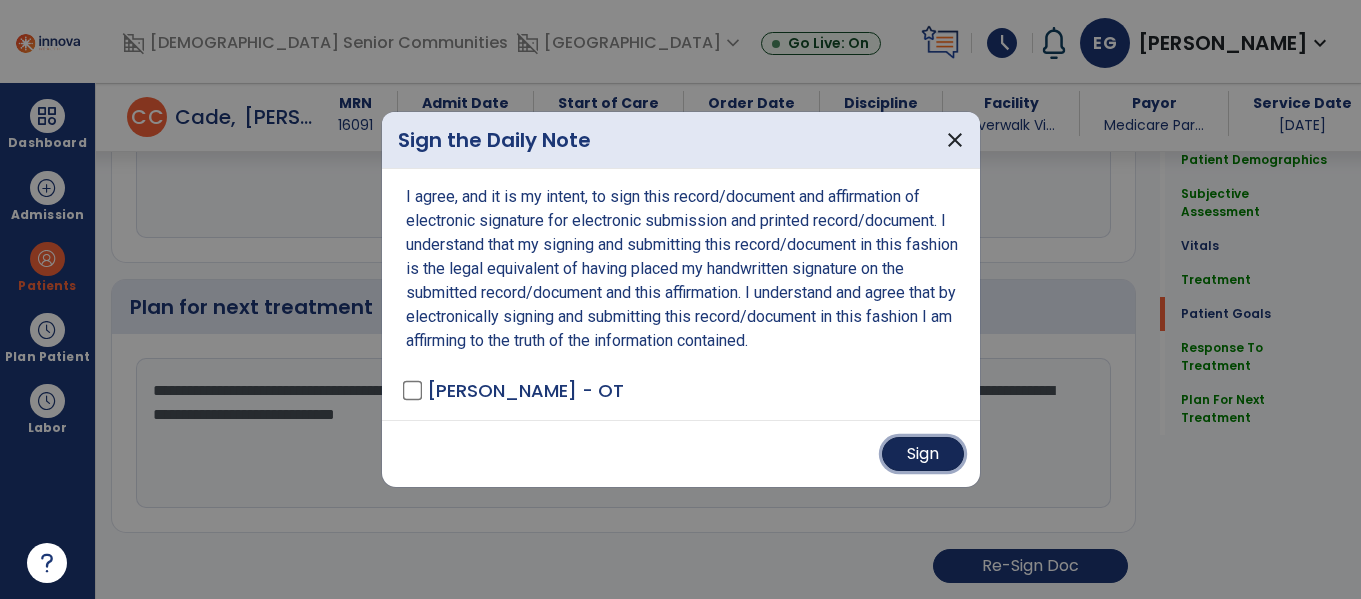 drag, startPoint x: 941, startPoint y: 447, endPoint x: 942, endPoint y: 461, distance: 14.035668 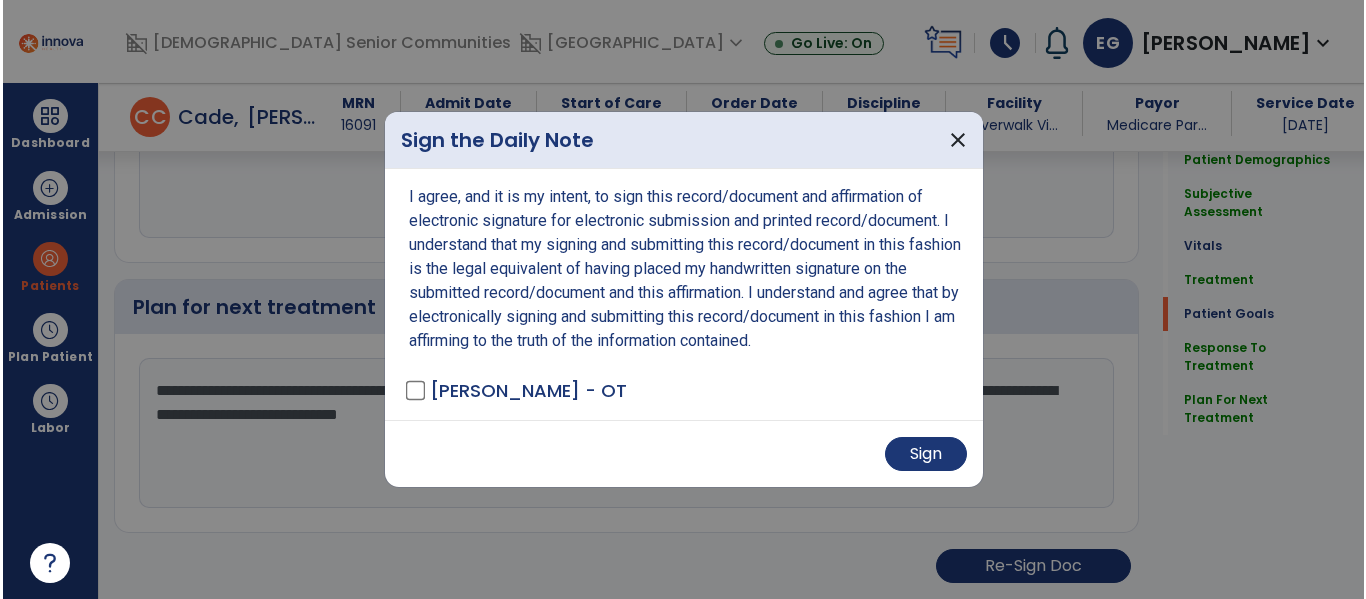 scroll, scrollTop: 3081, scrollLeft: 0, axis: vertical 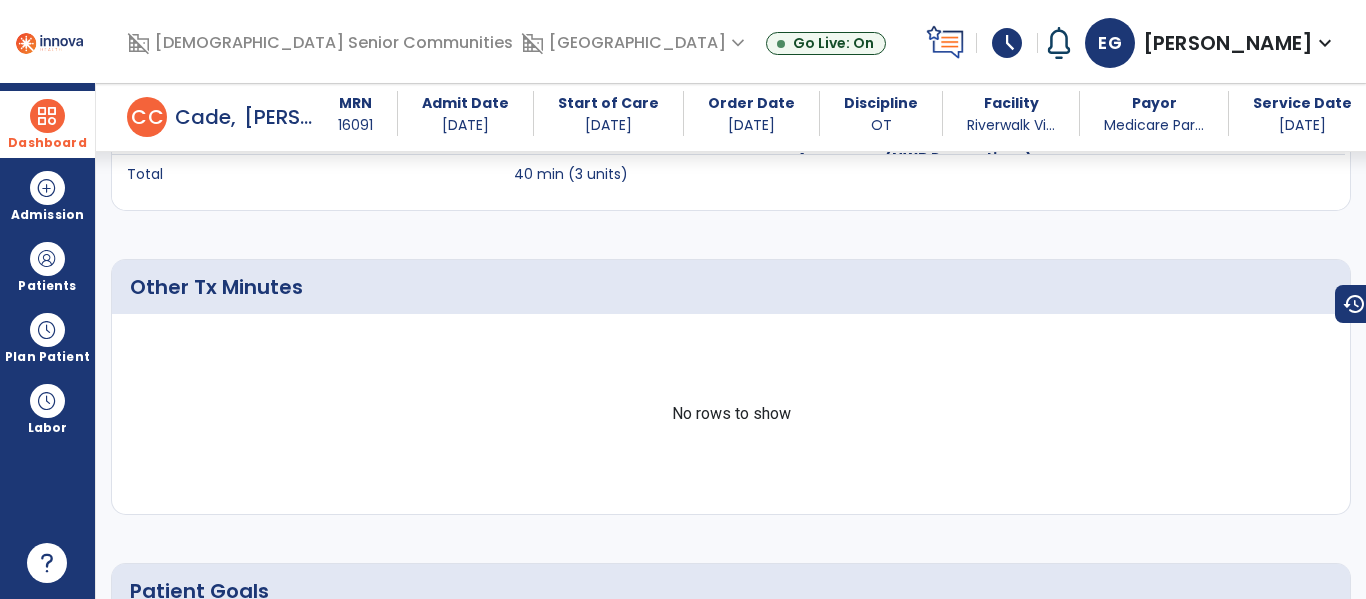 click at bounding box center [47, 116] 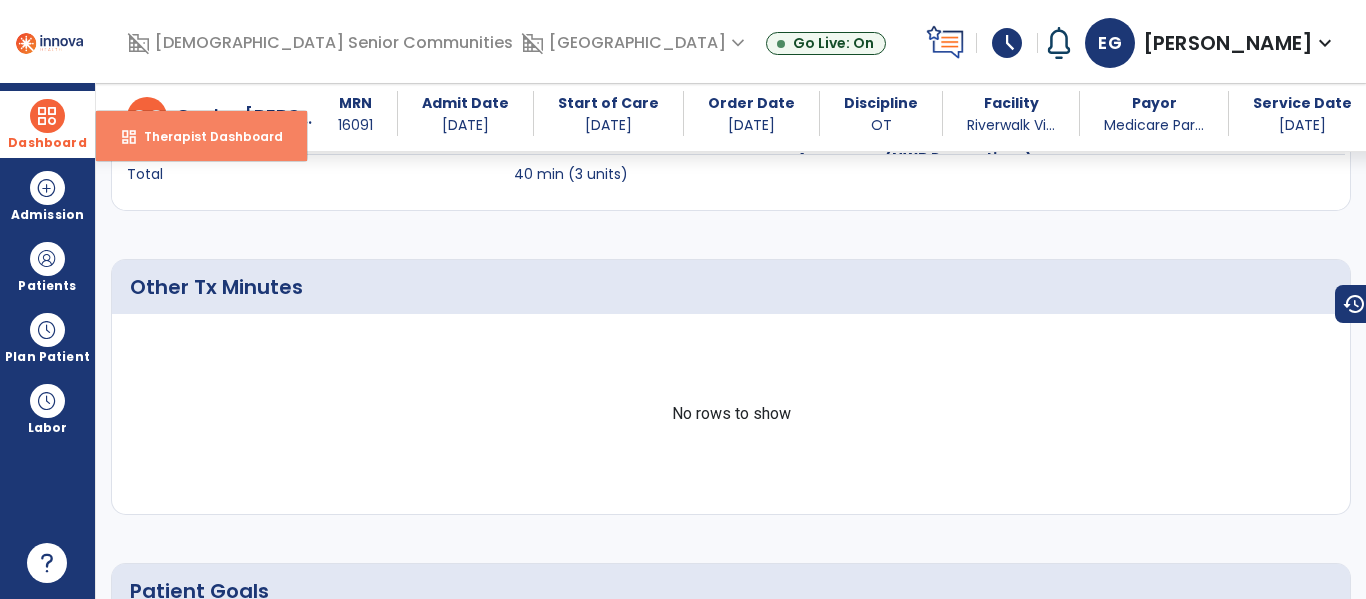 click on "Therapist Dashboard" at bounding box center [205, 136] 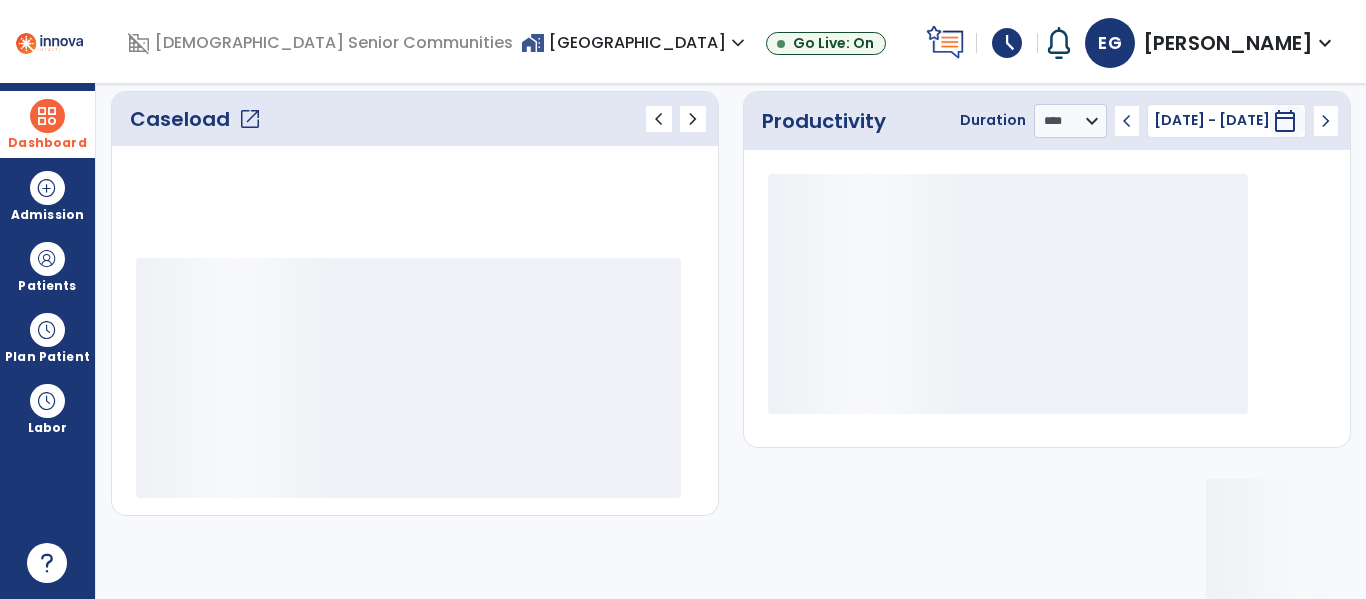 scroll, scrollTop: 278, scrollLeft: 0, axis: vertical 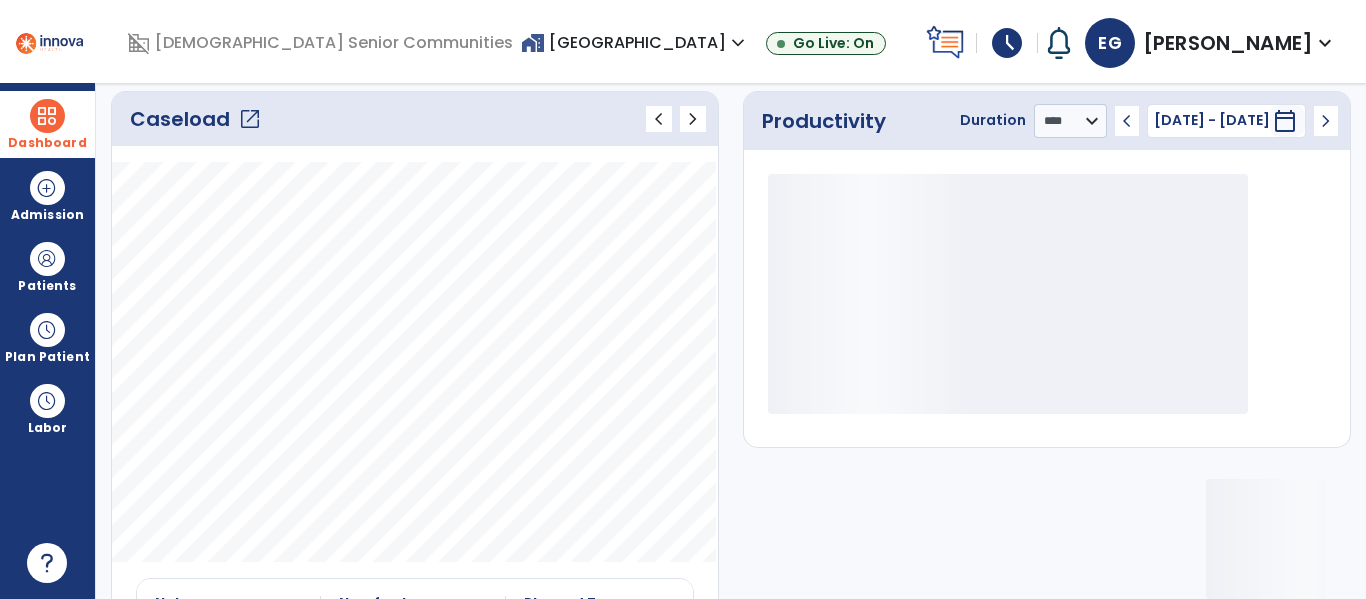 click on "open_in_new" 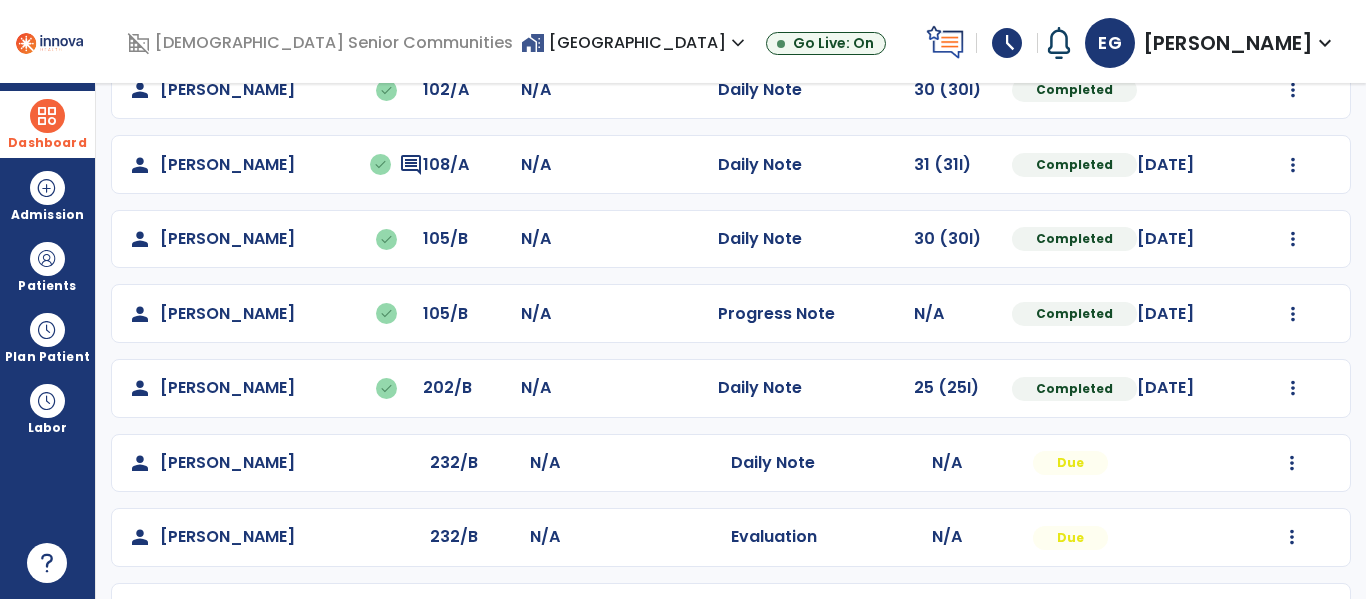 scroll, scrollTop: 132, scrollLeft: 0, axis: vertical 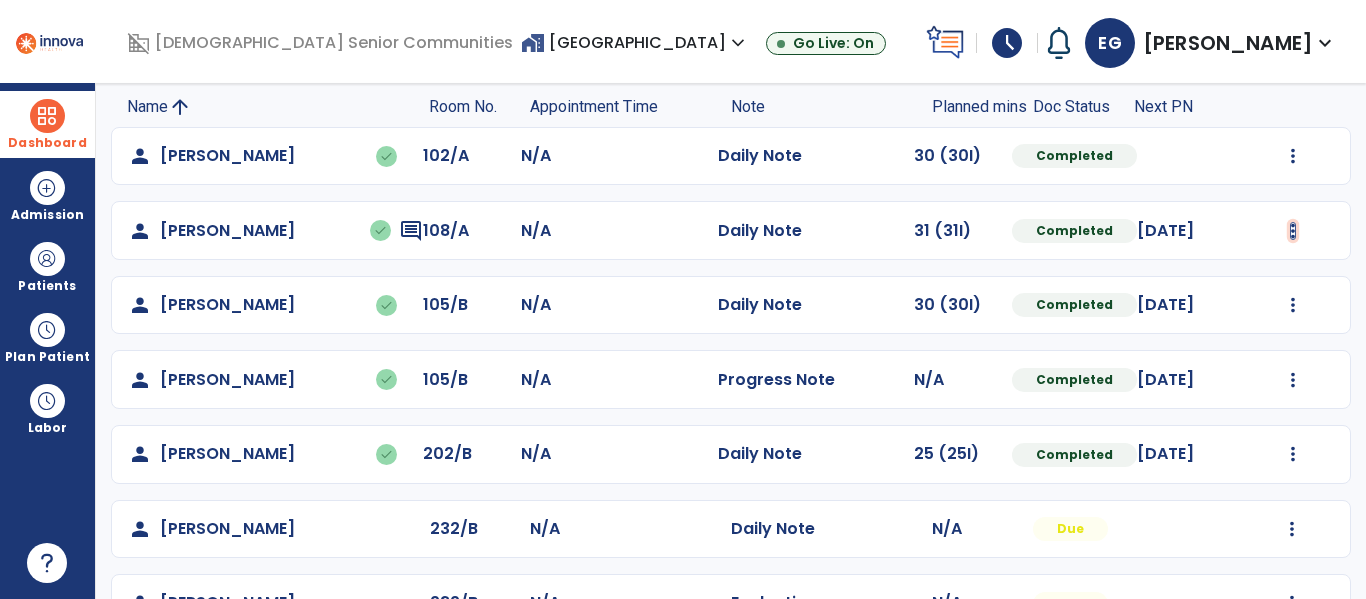 click at bounding box center (1293, 156) 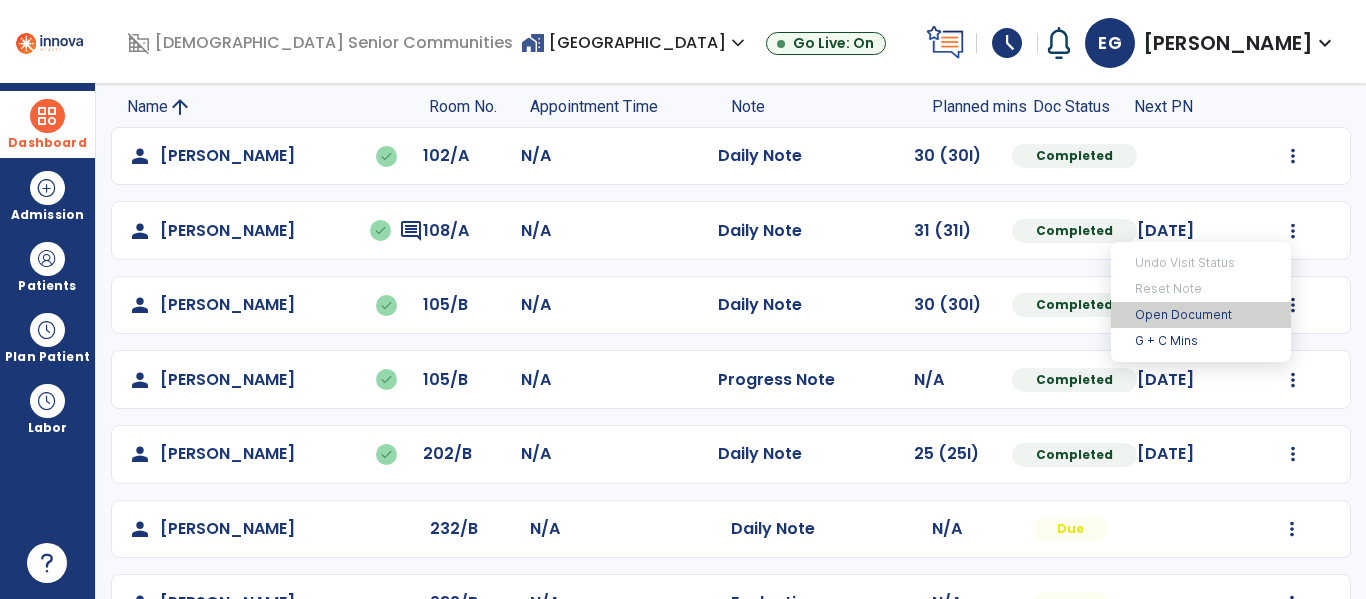 drag, startPoint x: 1239, startPoint y: 316, endPoint x: 1222, endPoint y: 328, distance: 20.808653 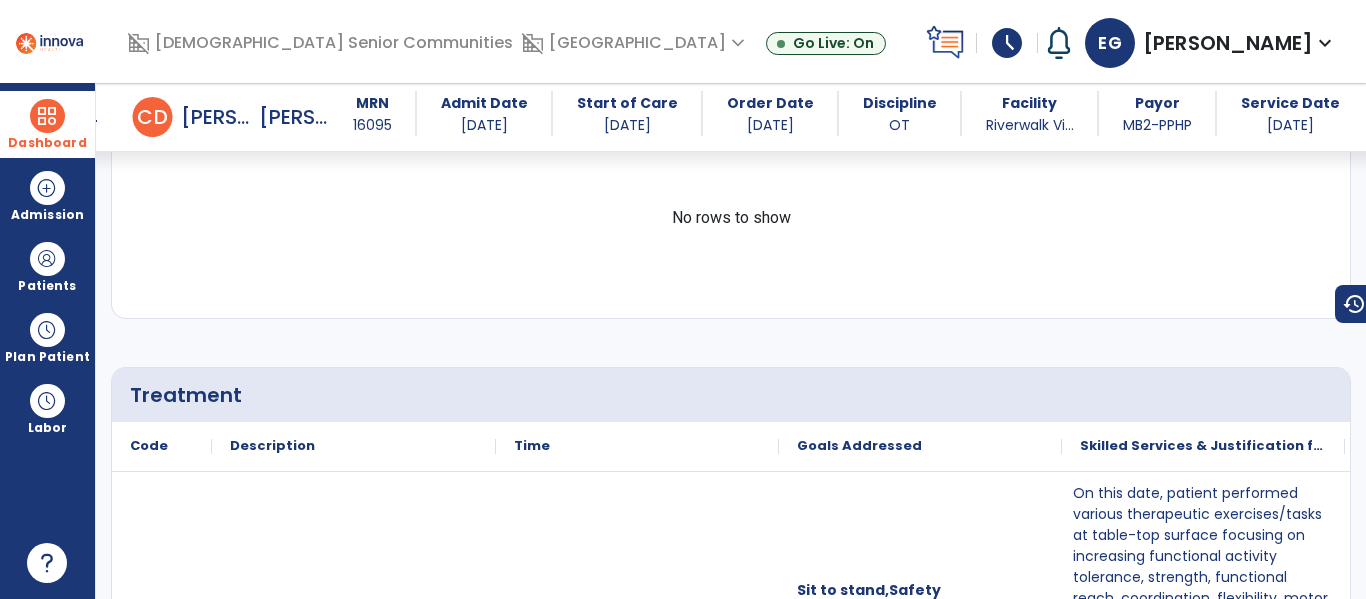 scroll, scrollTop: 1919, scrollLeft: 0, axis: vertical 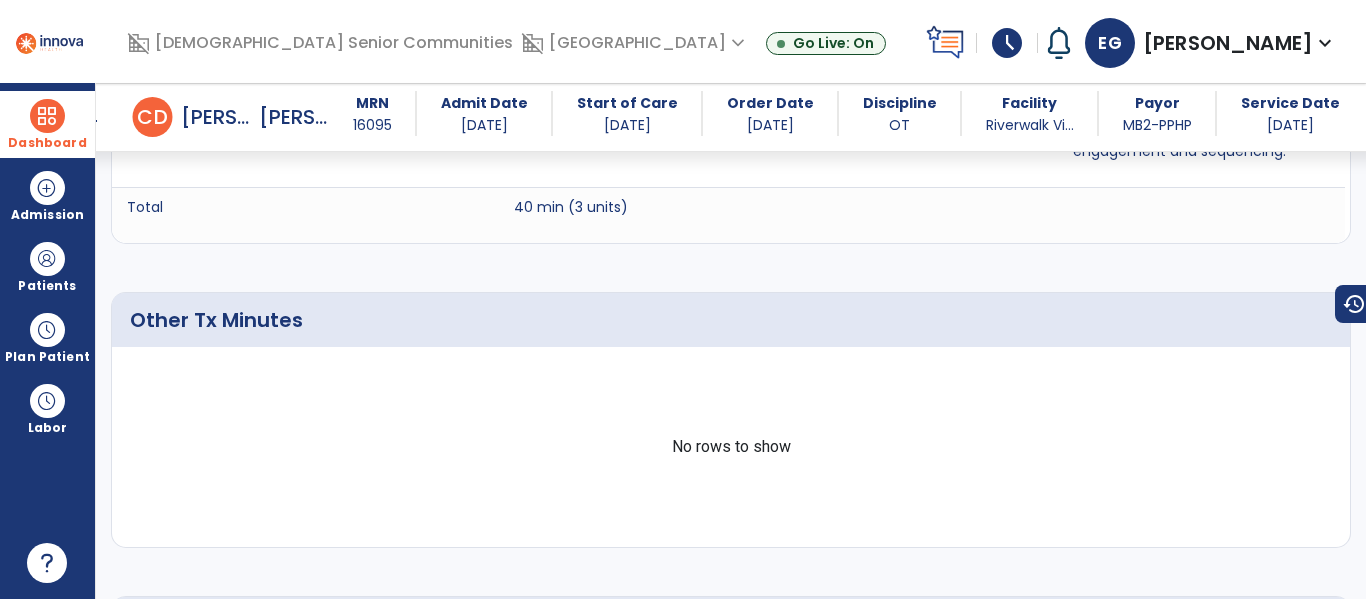 click on "Dashboard  dashboard  Therapist Dashboard" at bounding box center (47, 124) 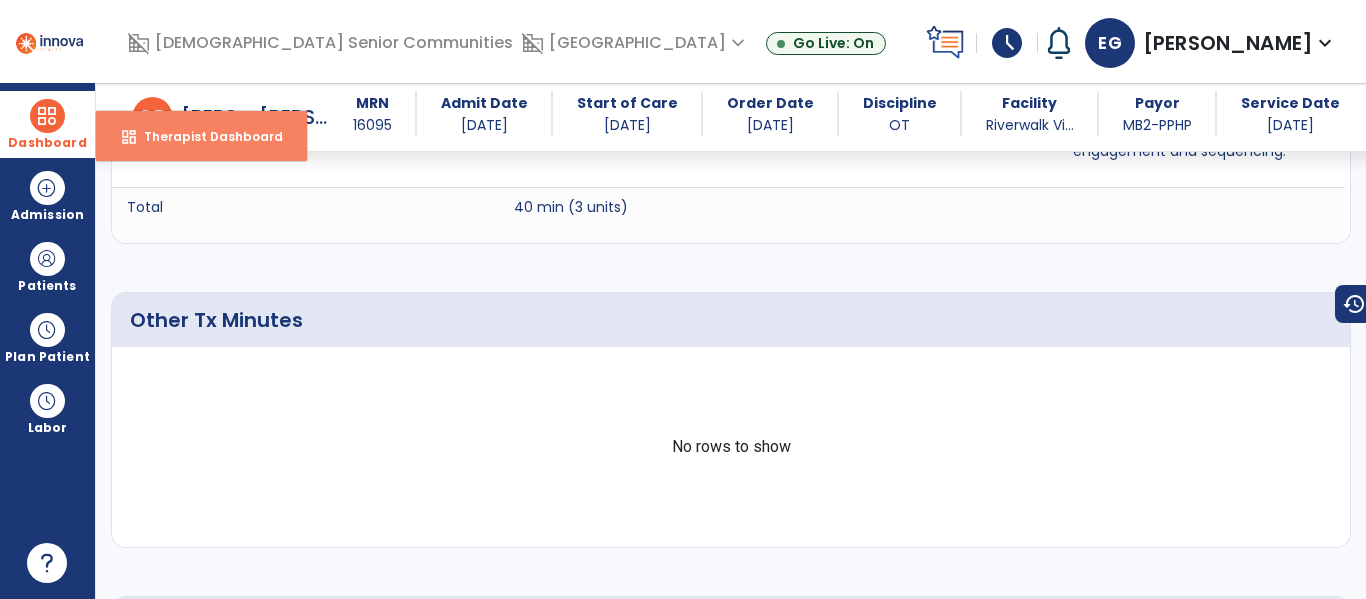 click on "Therapist Dashboard" at bounding box center (205, 136) 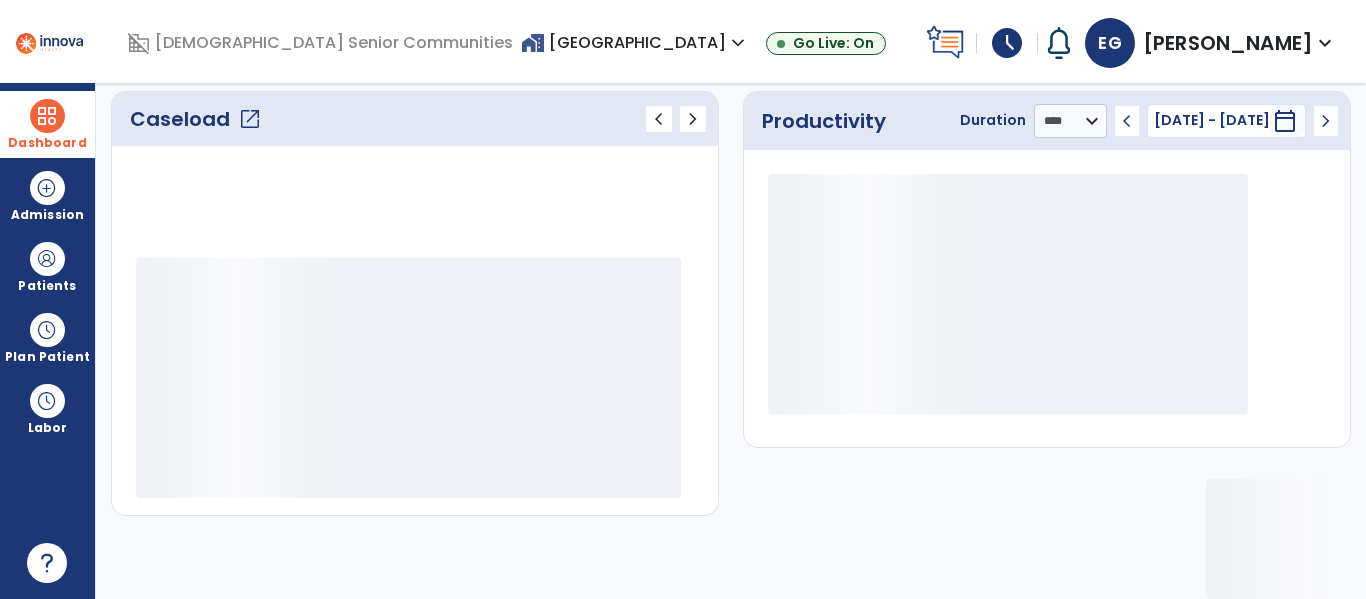 scroll, scrollTop: 278, scrollLeft: 0, axis: vertical 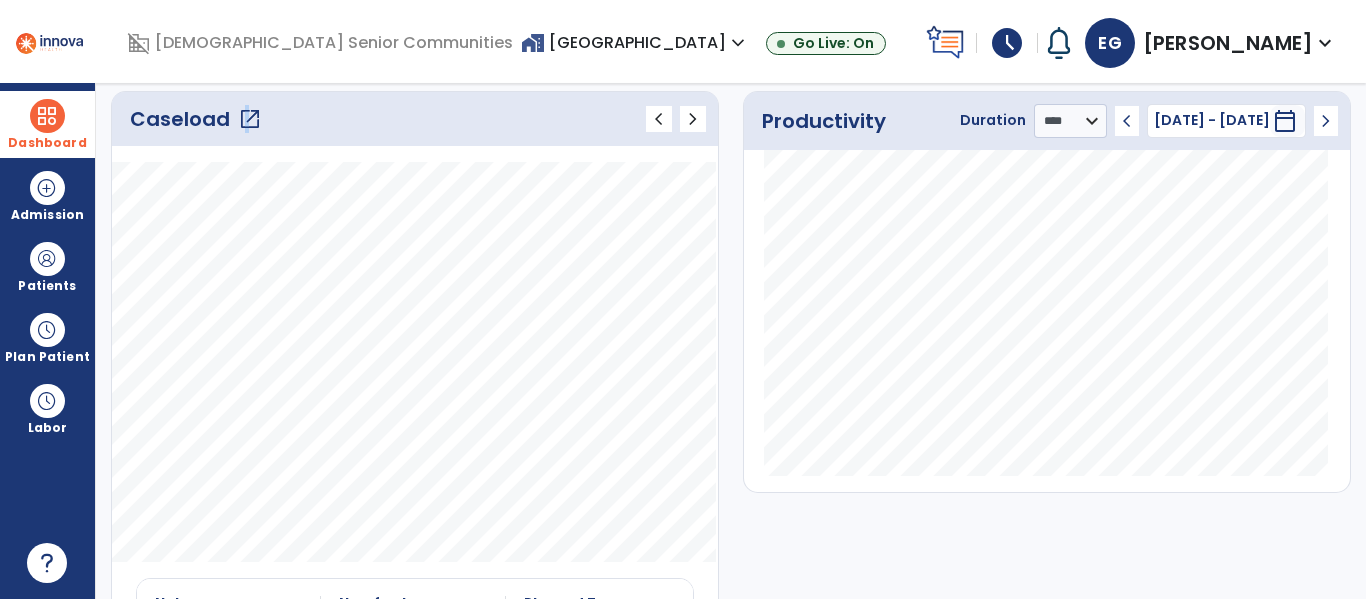 click on "open_in_new" 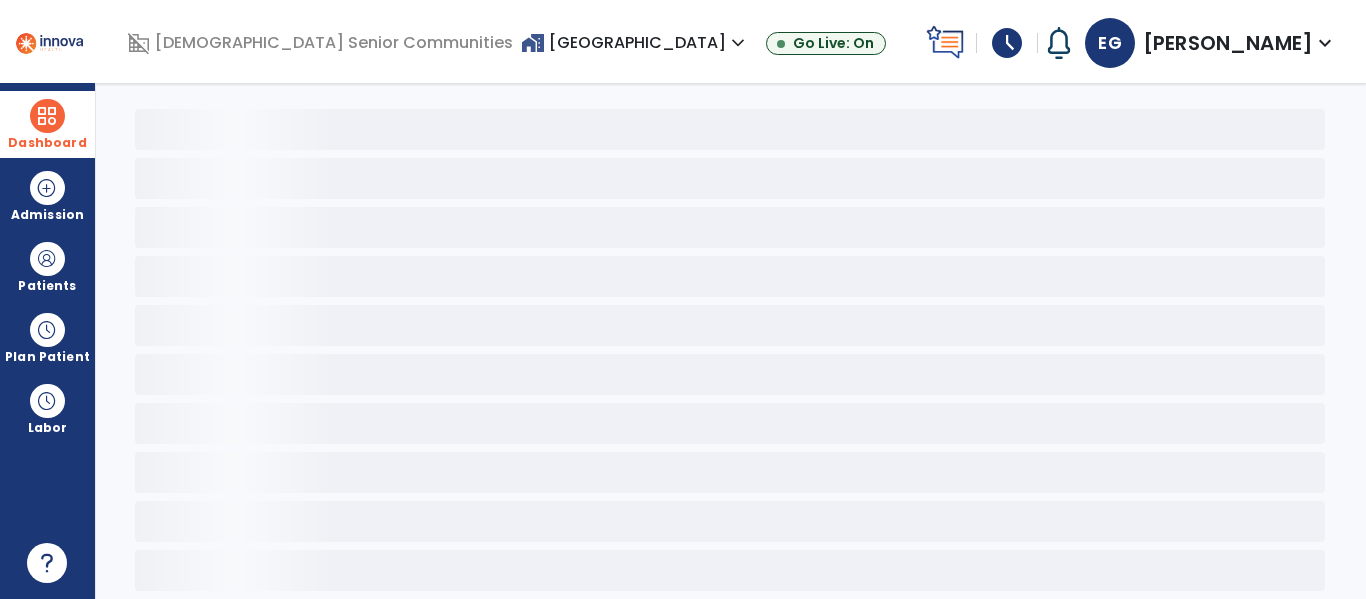 scroll, scrollTop: 78, scrollLeft: 0, axis: vertical 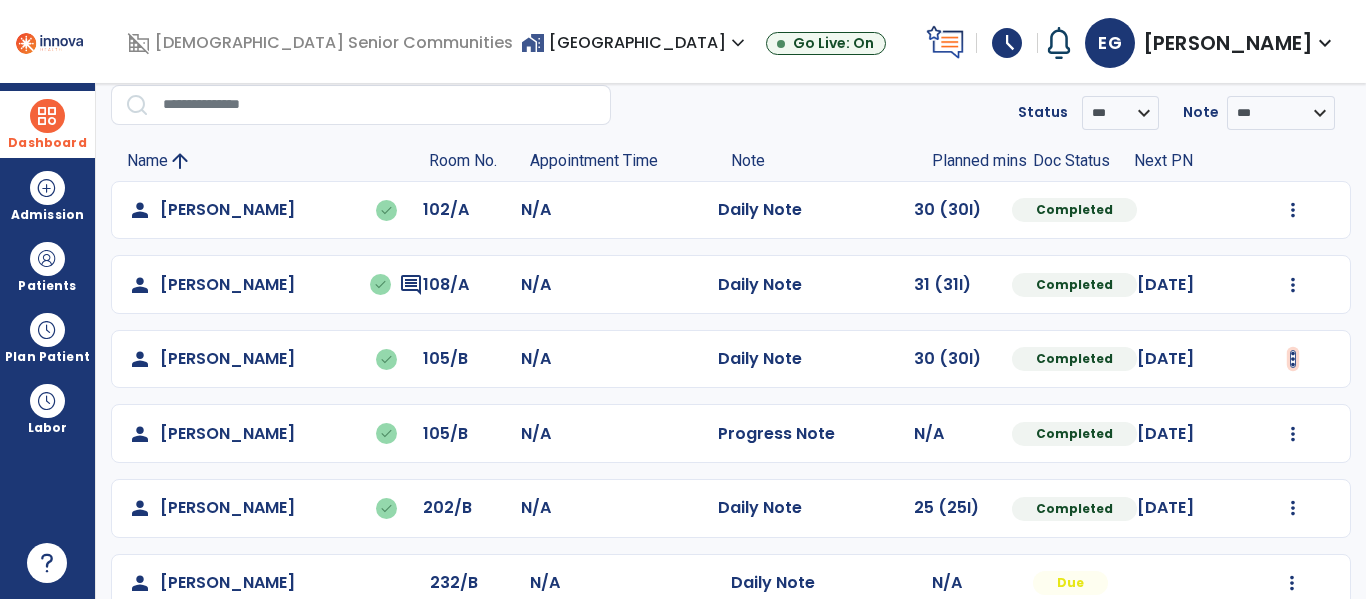 click at bounding box center (1293, 210) 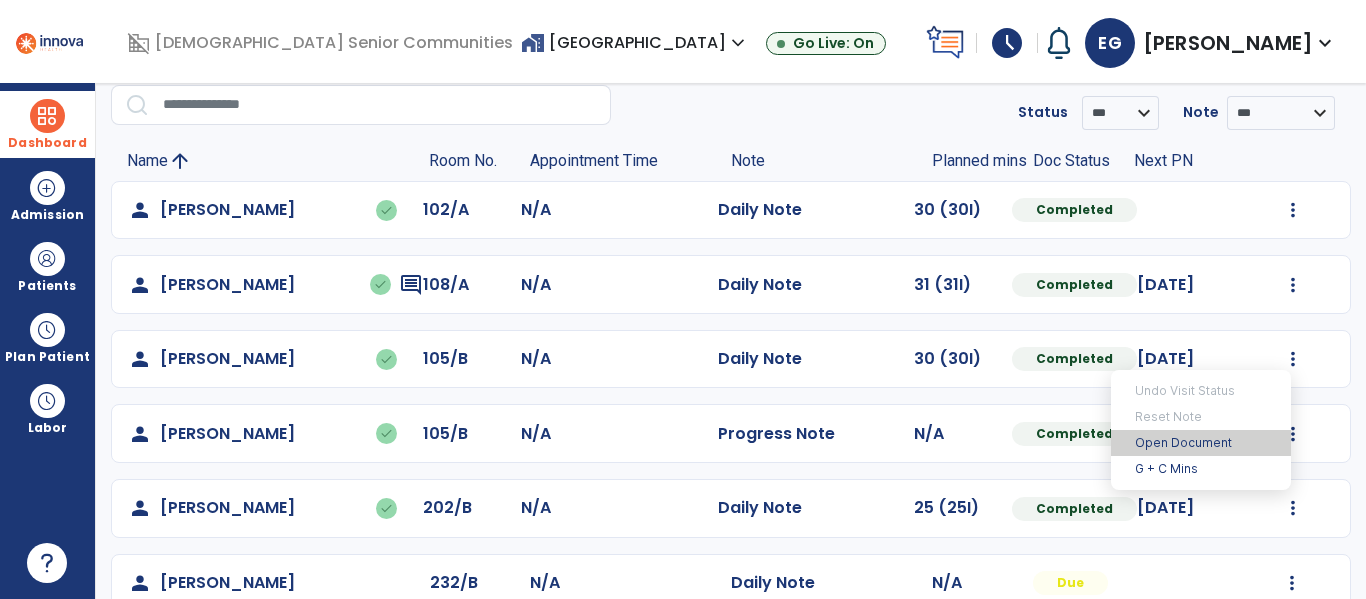 click on "Open Document" at bounding box center [1201, 443] 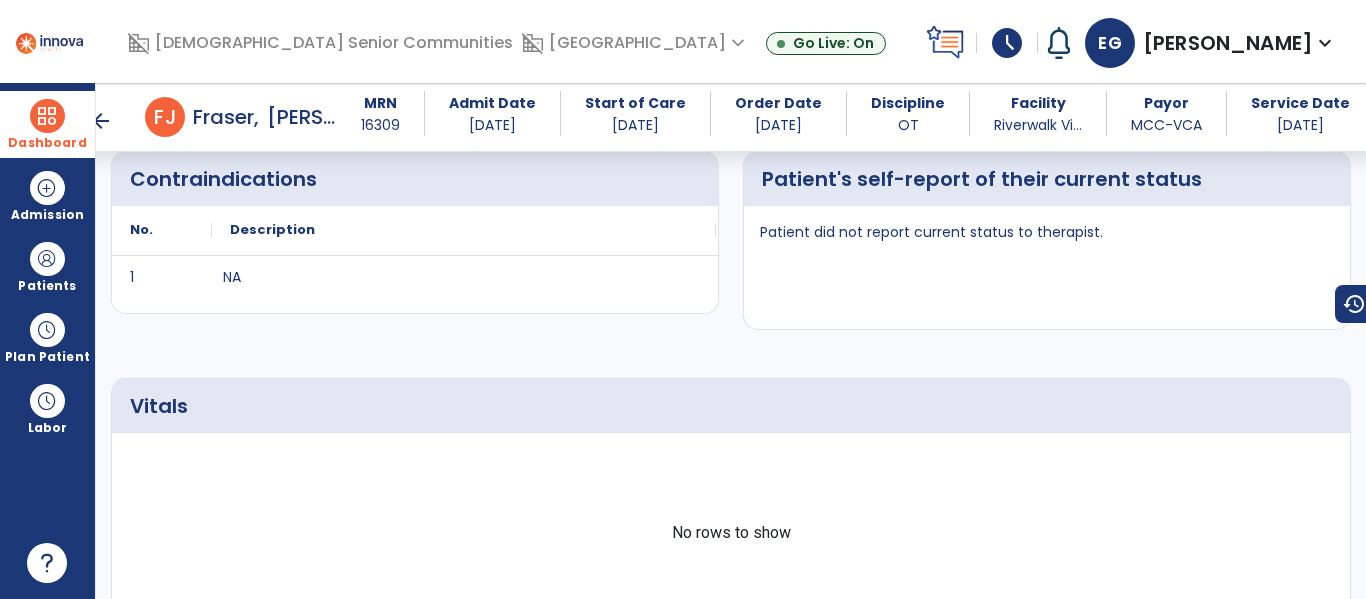 scroll, scrollTop: 2143, scrollLeft: 0, axis: vertical 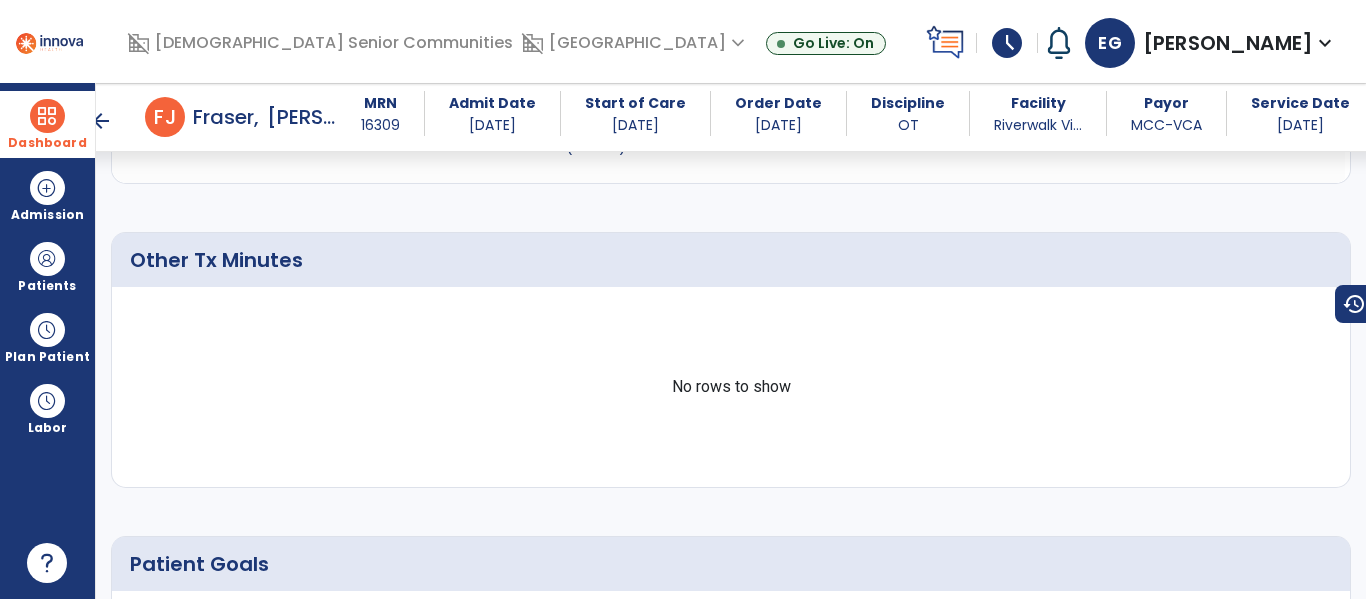 click at bounding box center [47, 116] 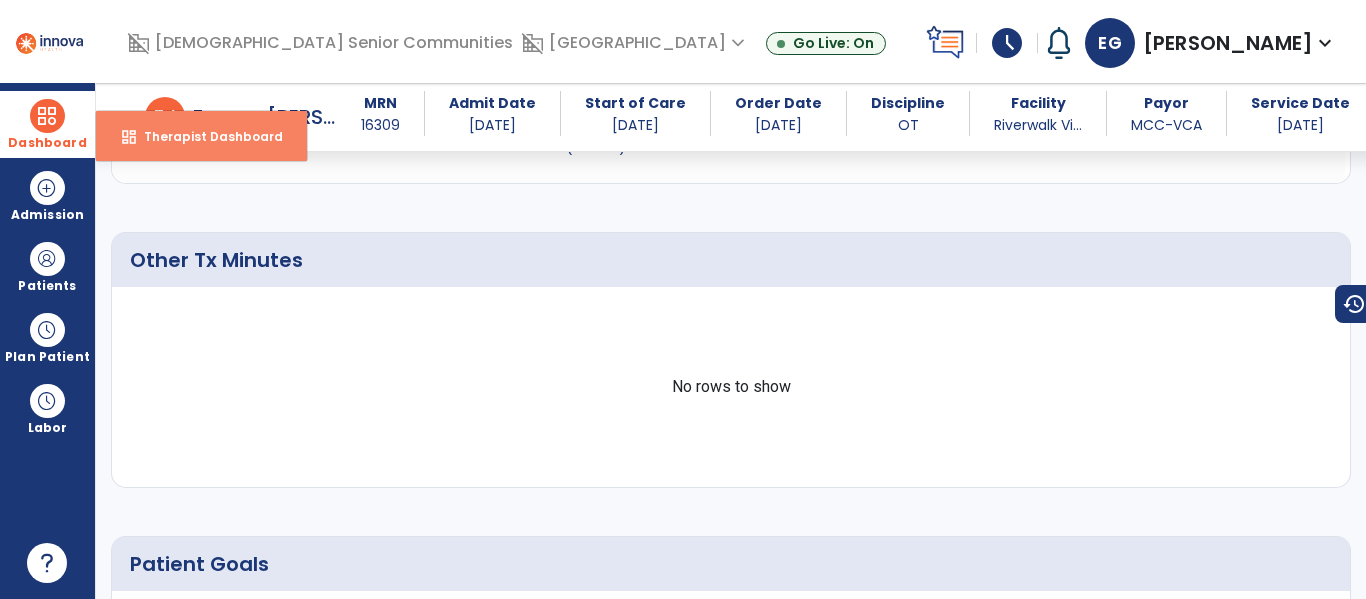 drag, startPoint x: 144, startPoint y: 136, endPoint x: 176, endPoint y: 139, distance: 32.140316 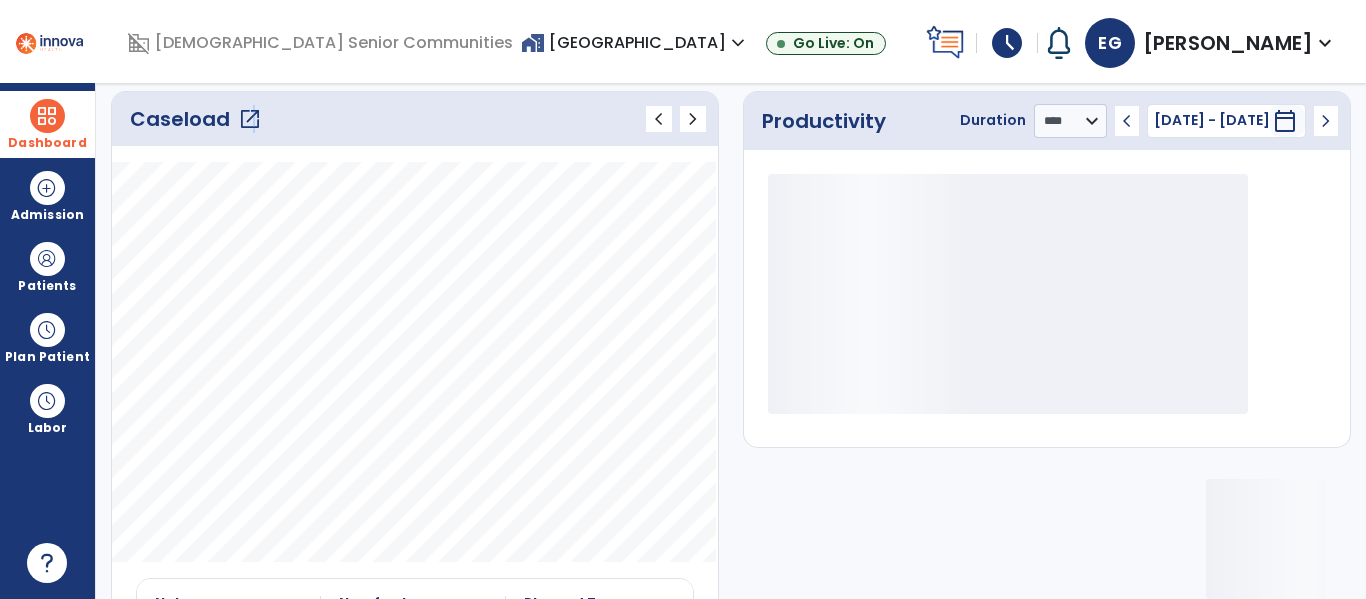 click on "open_in_new" 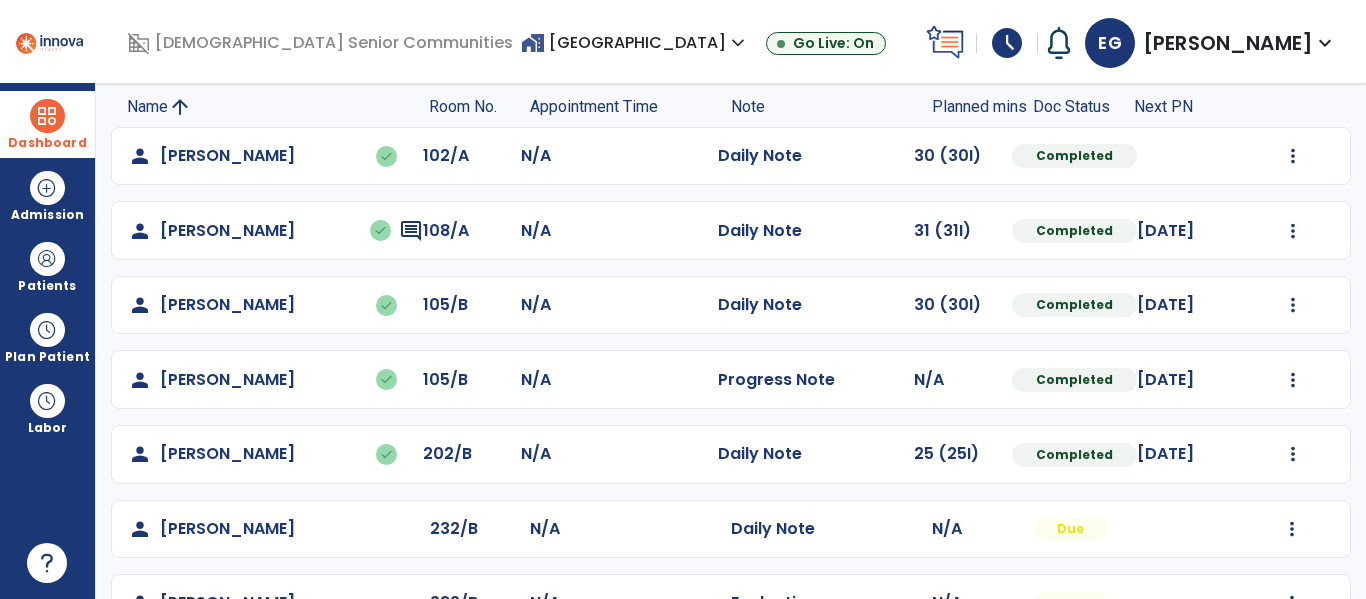 scroll, scrollTop: 133, scrollLeft: 0, axis: vertical 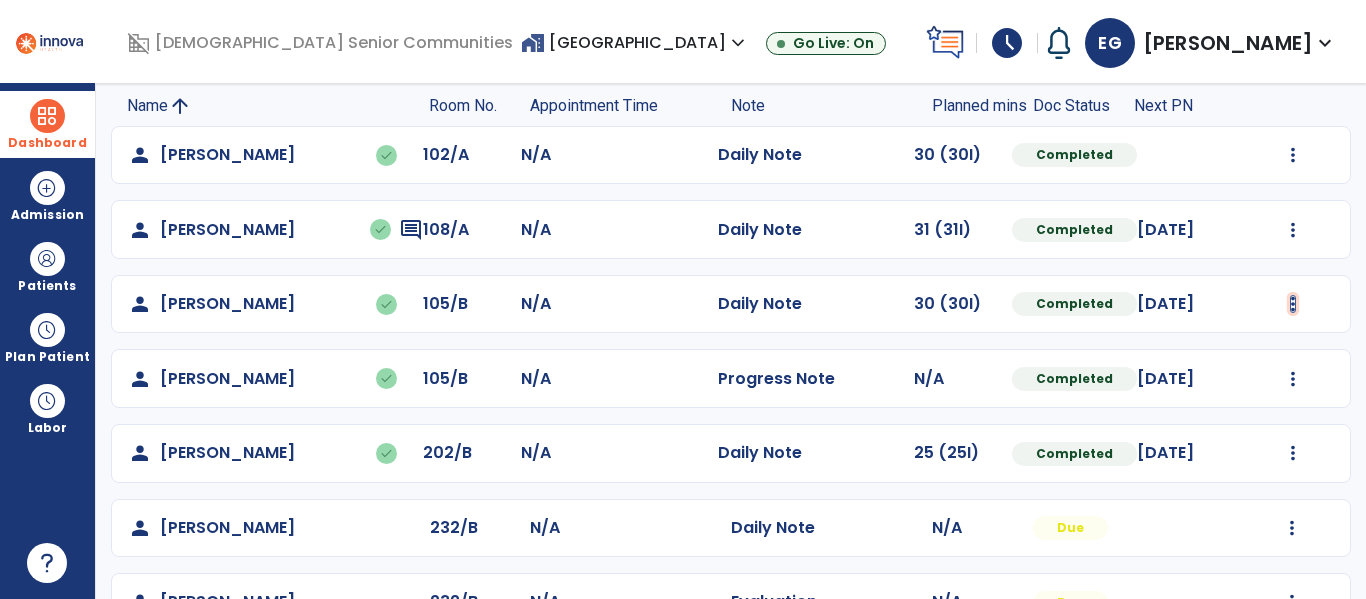 click at bounding box center (1293, 155) 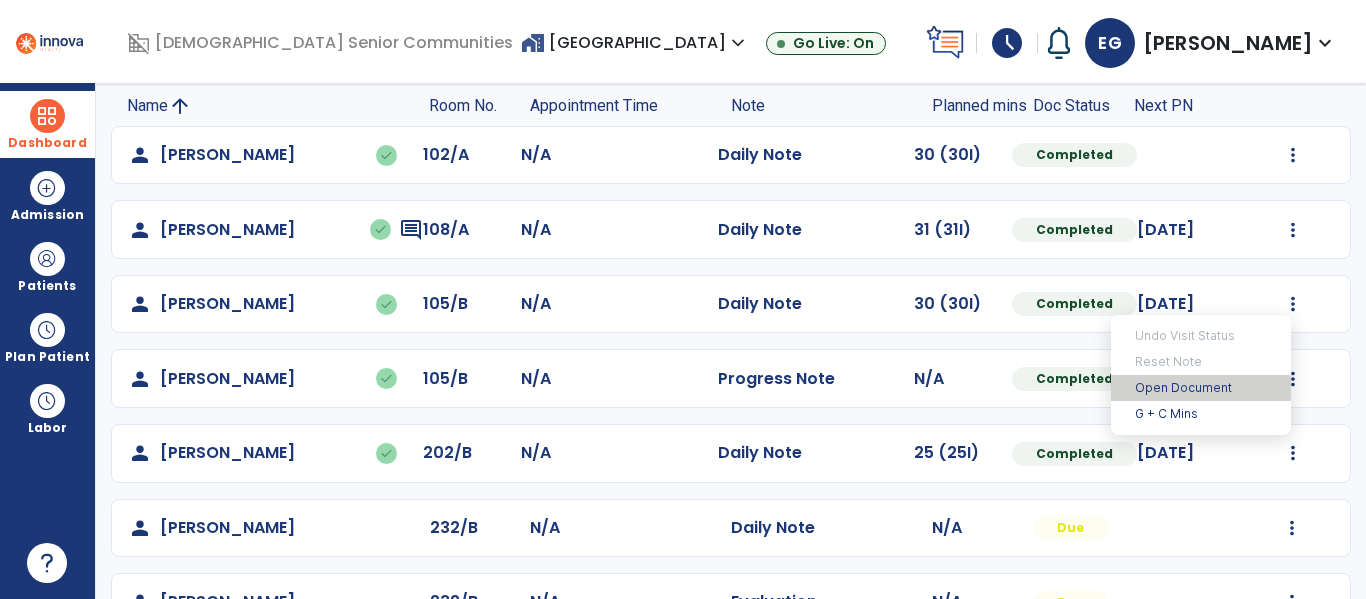 click on "Open Document" at bounding box center [1201, 388] 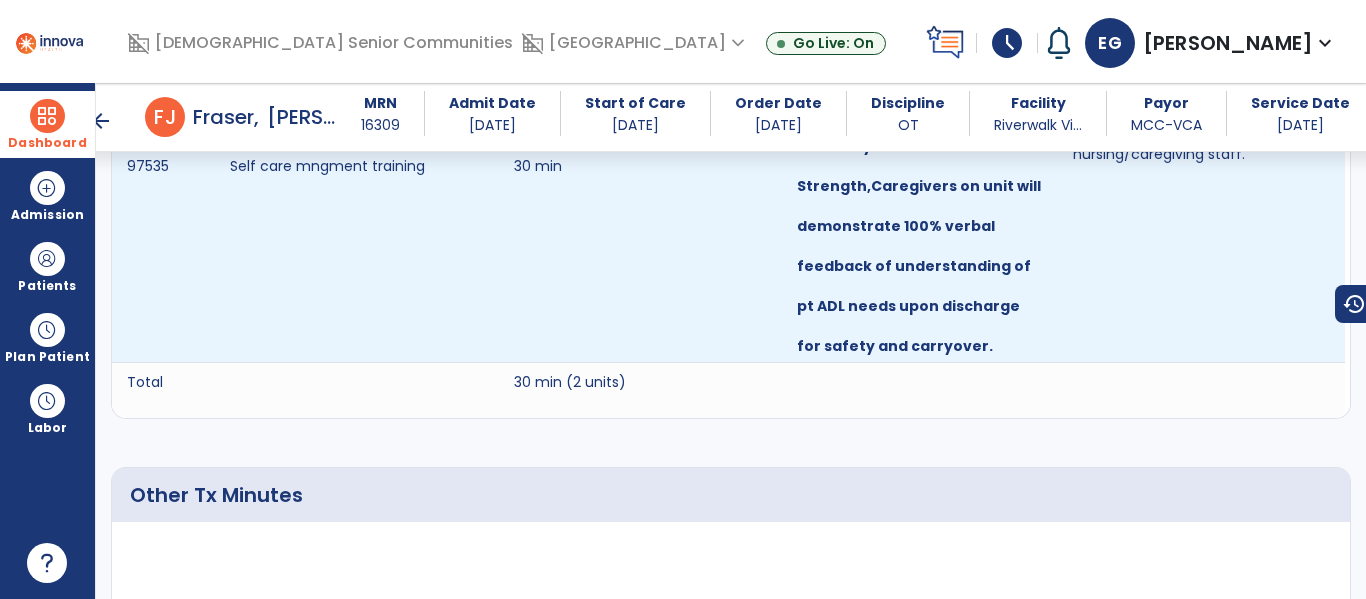 scroll, scrollTop: 1908, scrollLeft: 0, axis: vertical 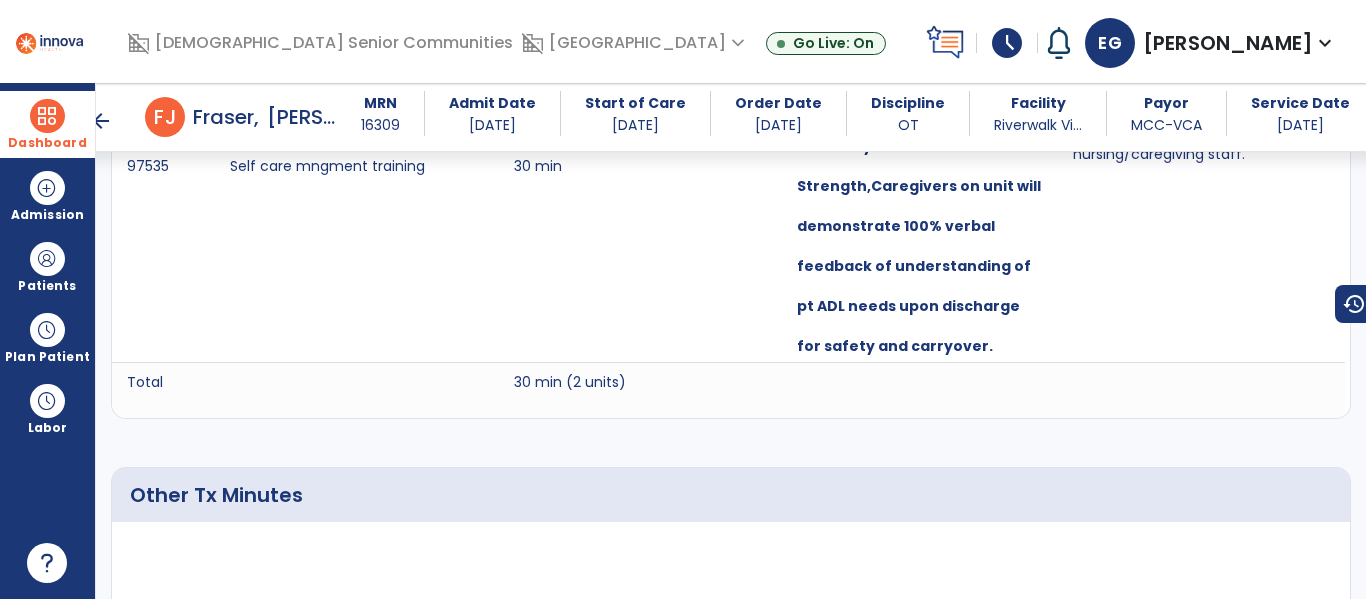 click at bounding box center [47, 116] 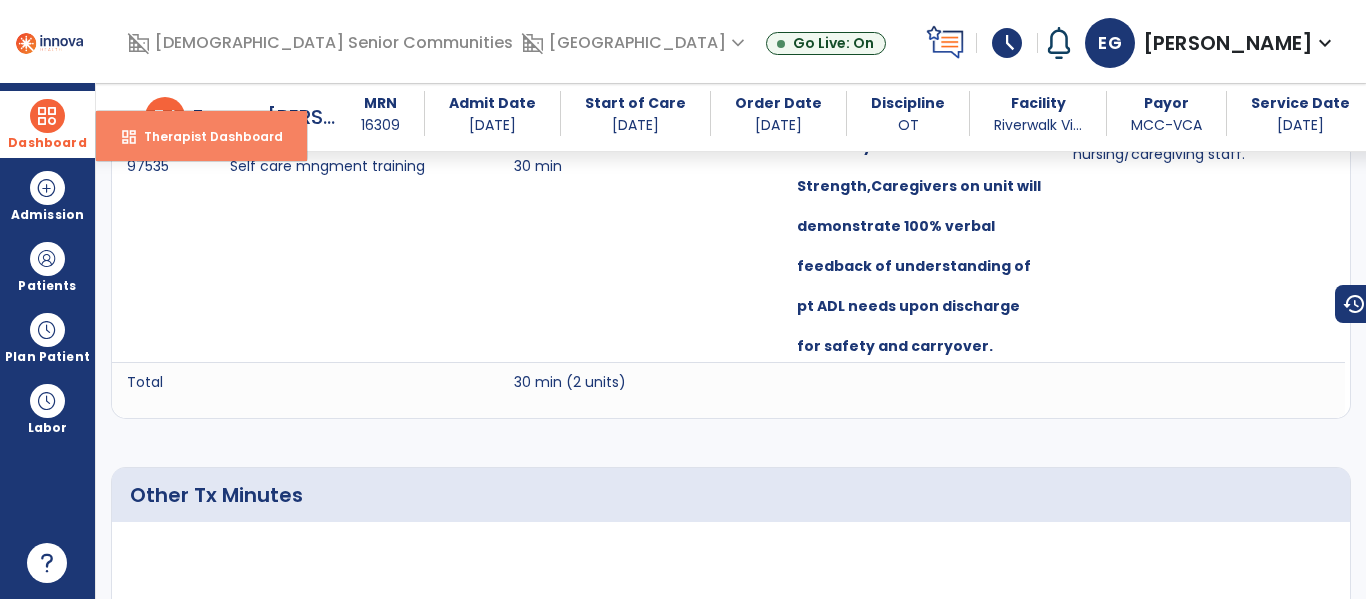 click on "Therapist Dashboard" at bounding box center (205, 136) 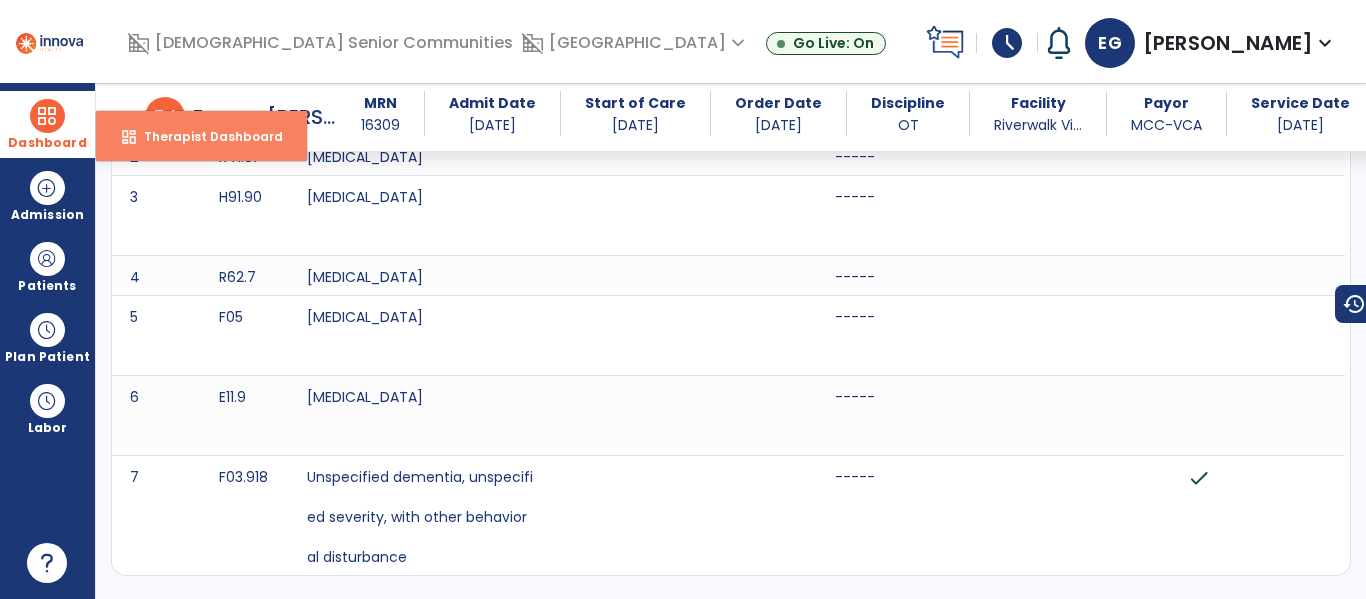 select on "****" 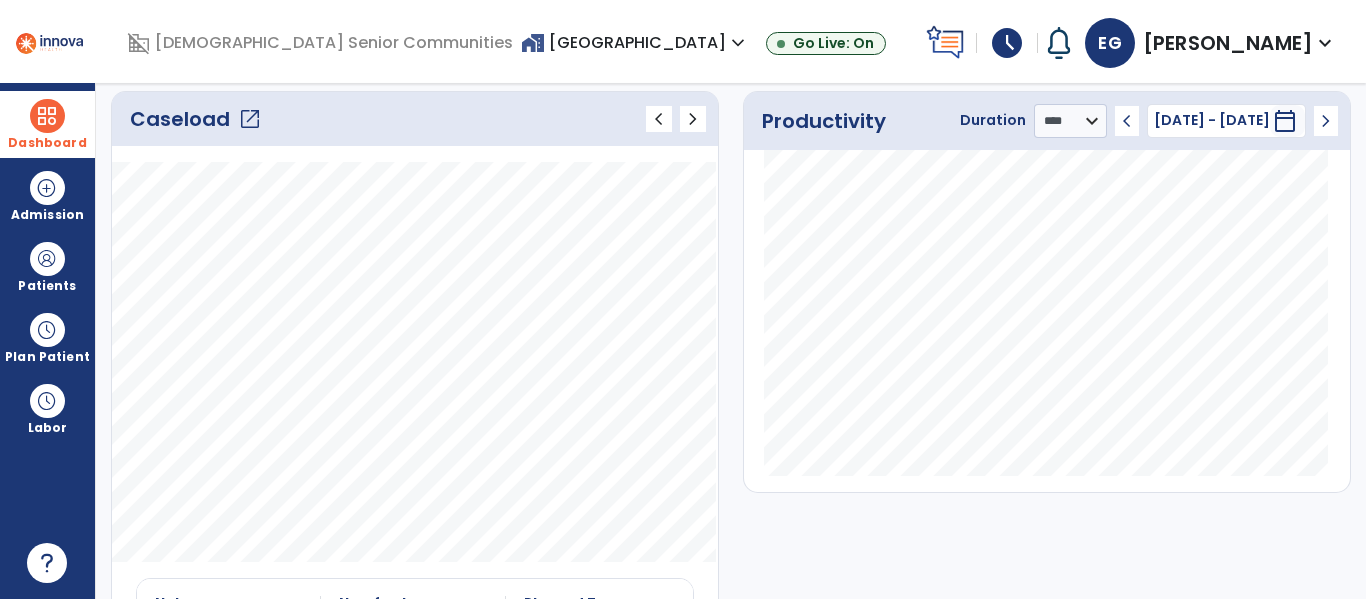 click on "open_in_new" 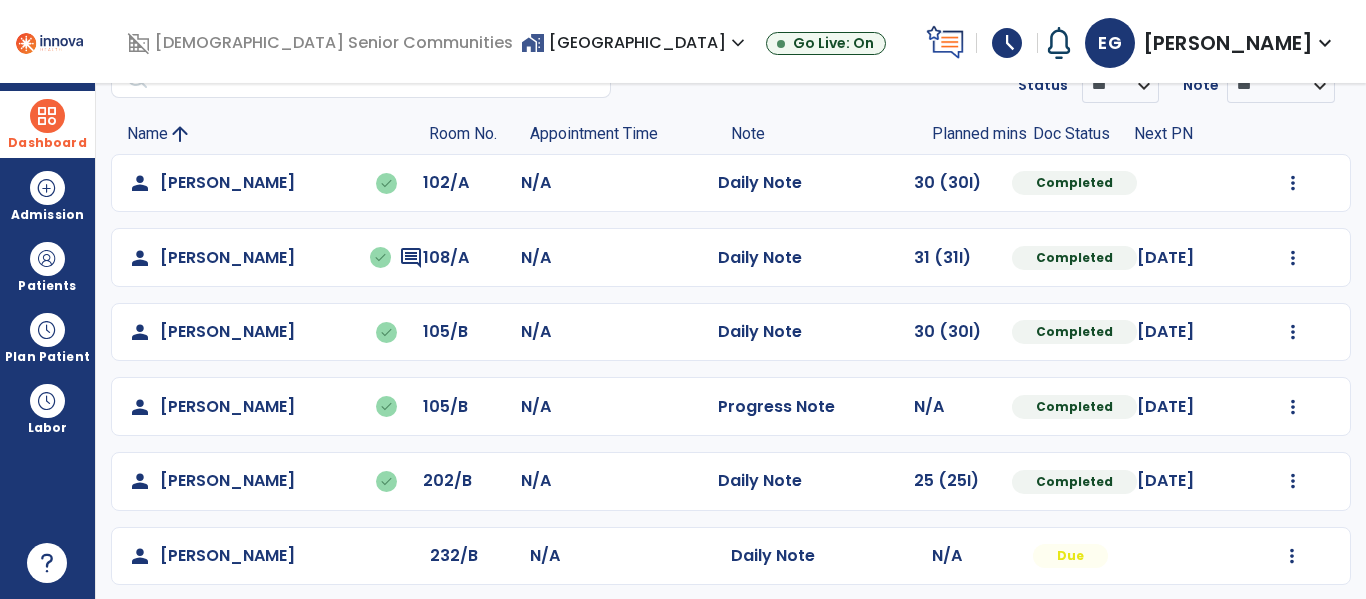 scroll, scrollTop: 109, scrollLeft: 0, axis: vertical 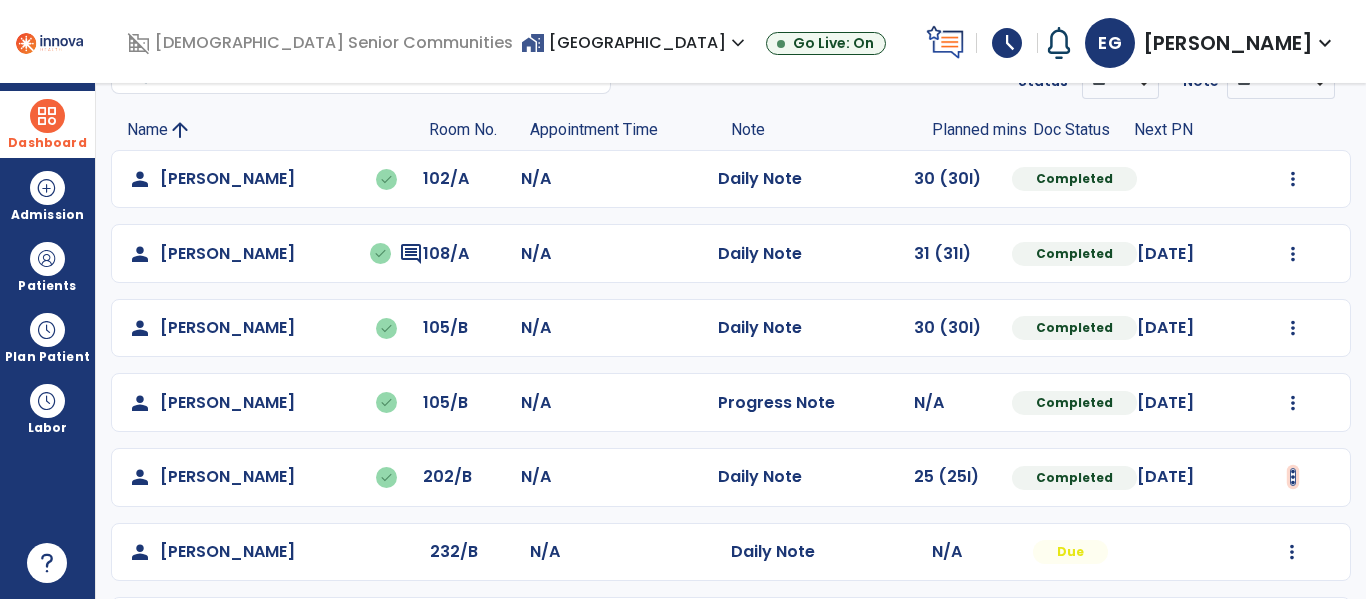 click at bounding box center (1293, 179) 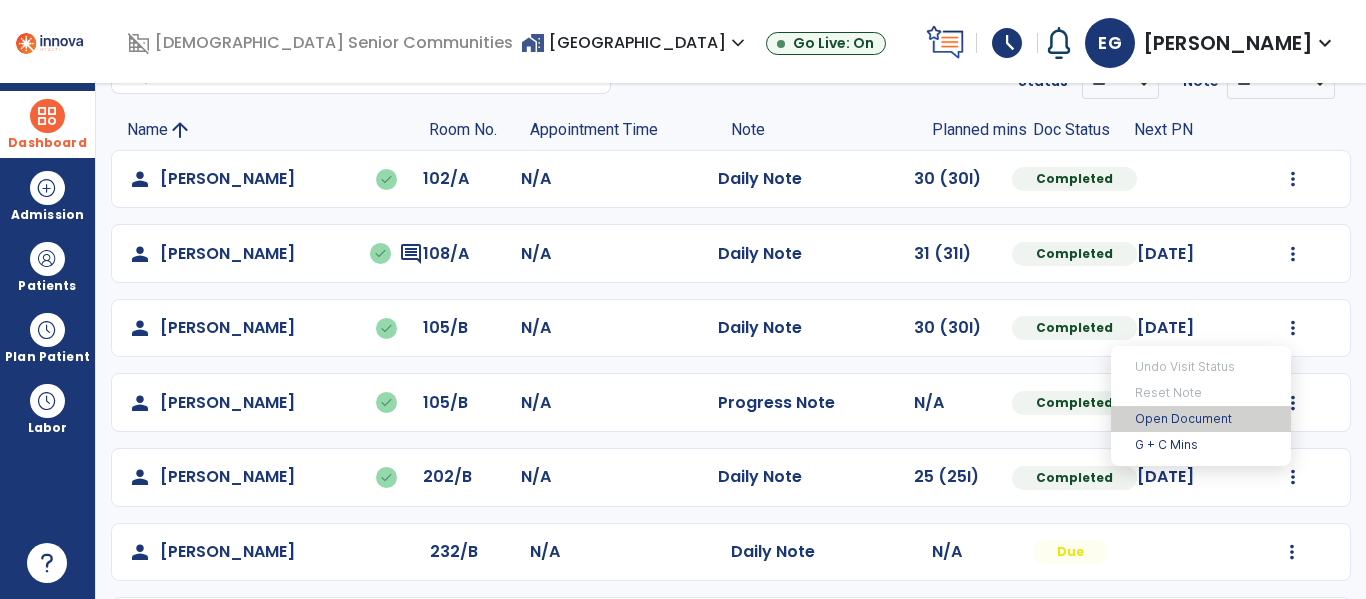 click on "Open Document" at bounding box center [1201, 419] 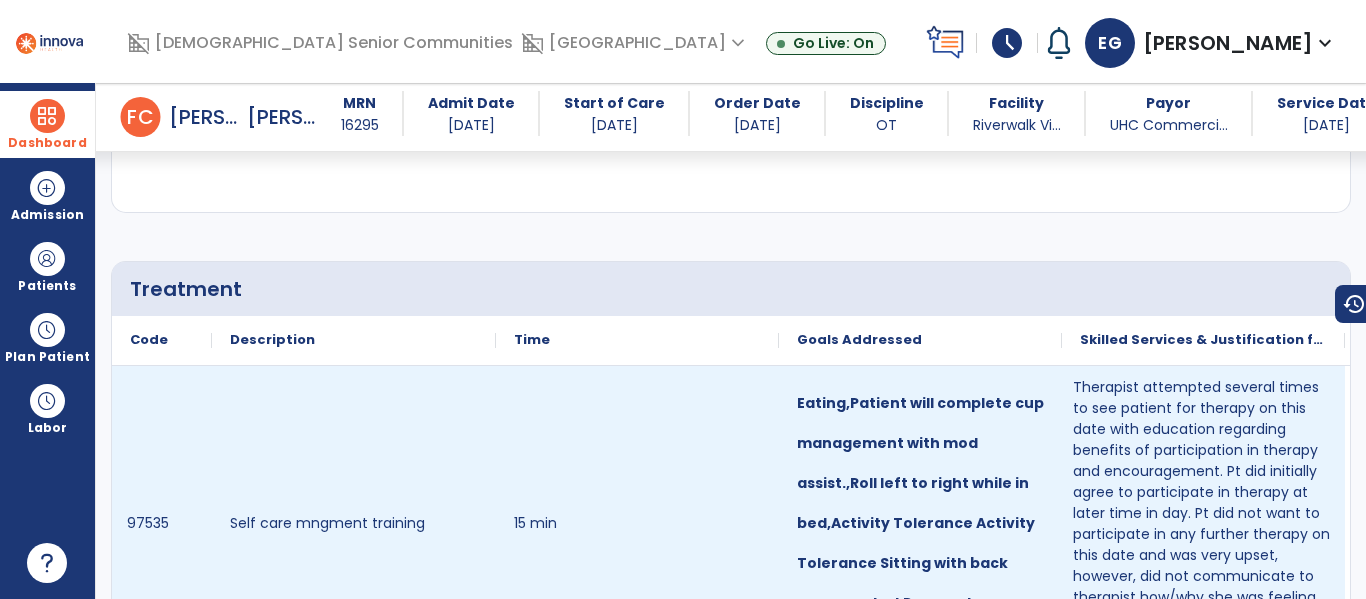 scroll, scrollTop: 1714, scrollLeft: 0, axis: vertical 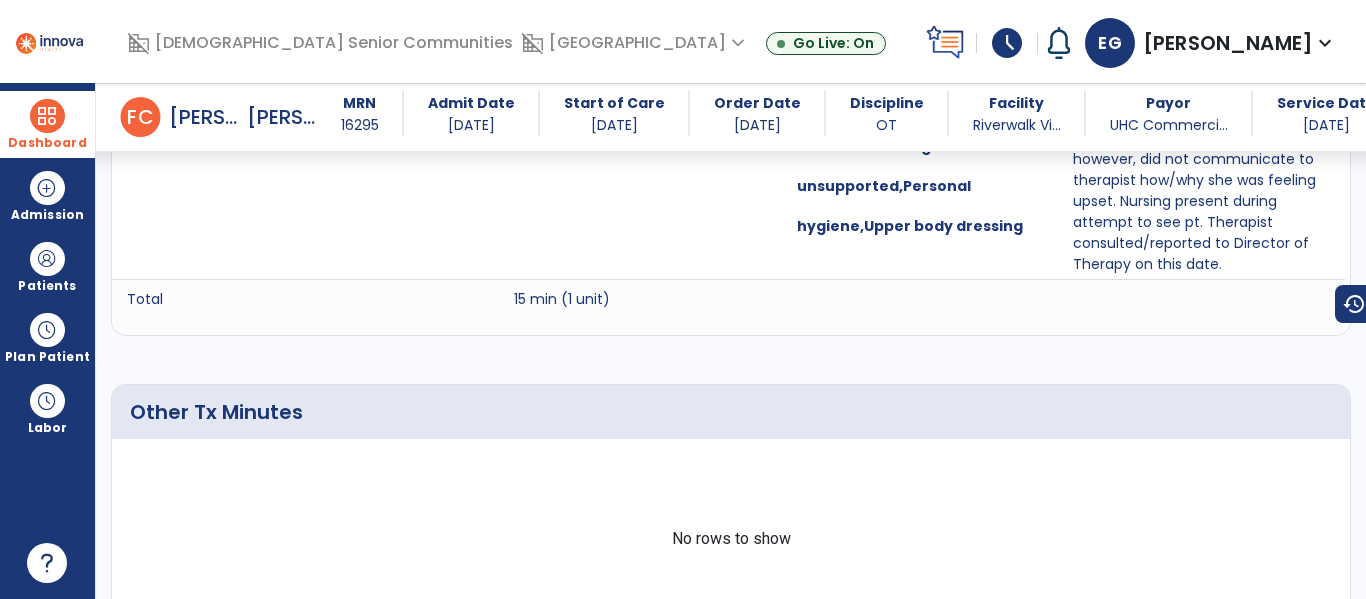 click on "Dashboard" at bounding box center [47, 124] 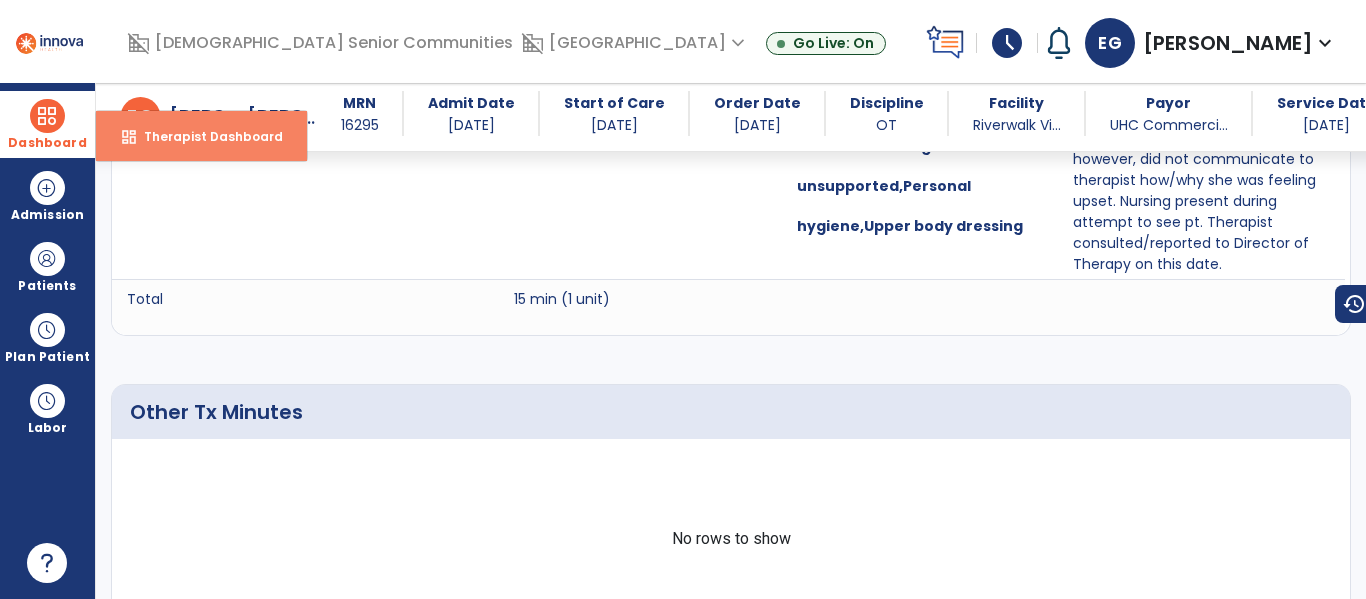 click on "dashboard  Therapist Dashboard" at bounding box center (201, 136) 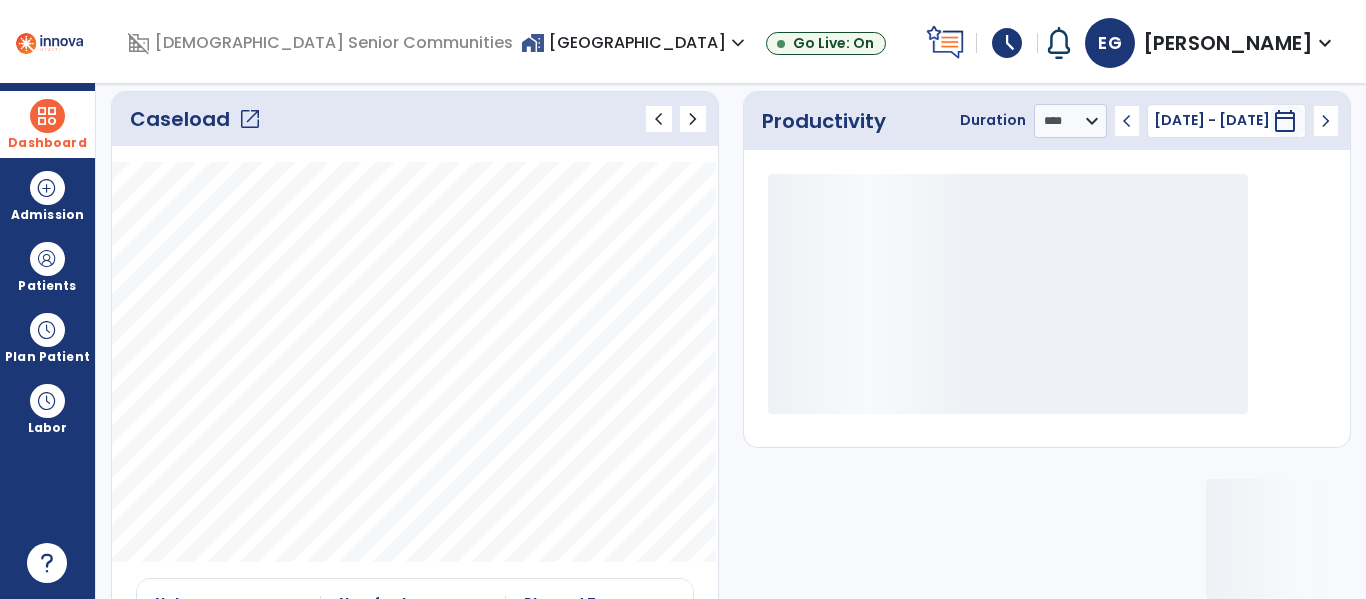 click on "open_in_new" 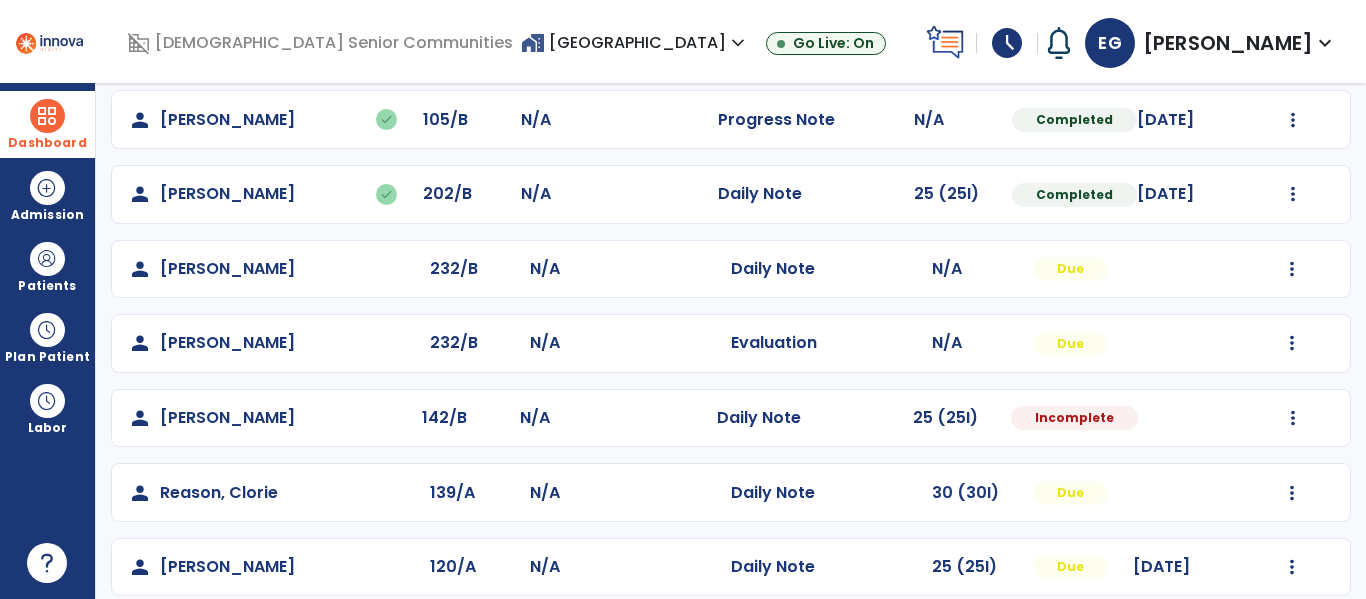 scroll, scrollTop: 396, scrollLeft: 0, axis: vertical 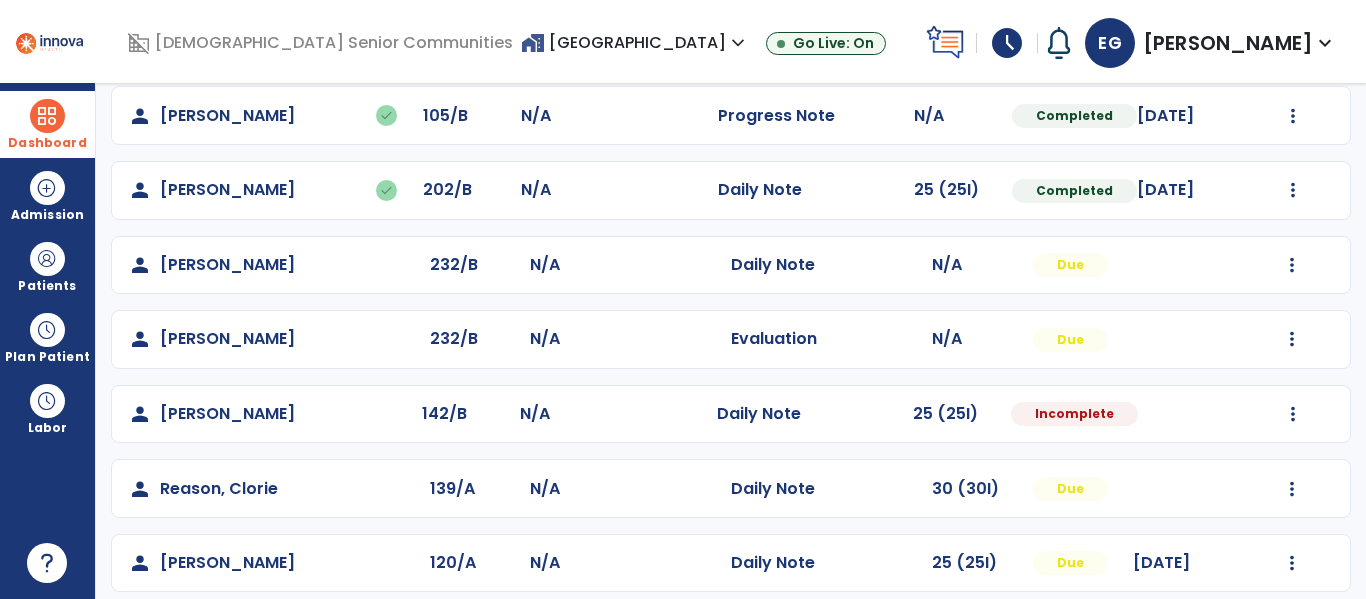 click on "Mark Visit As Complete   Reset Note   Open Document   G + C Mins" 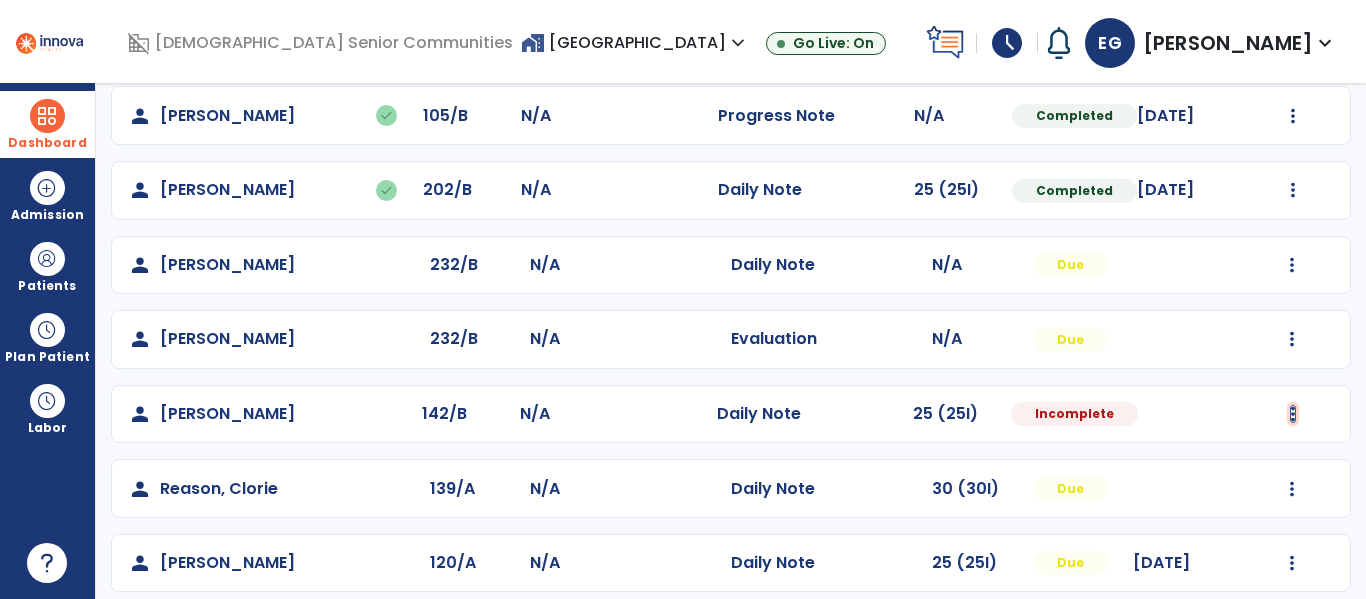 click at bounding box center (1293, -108) 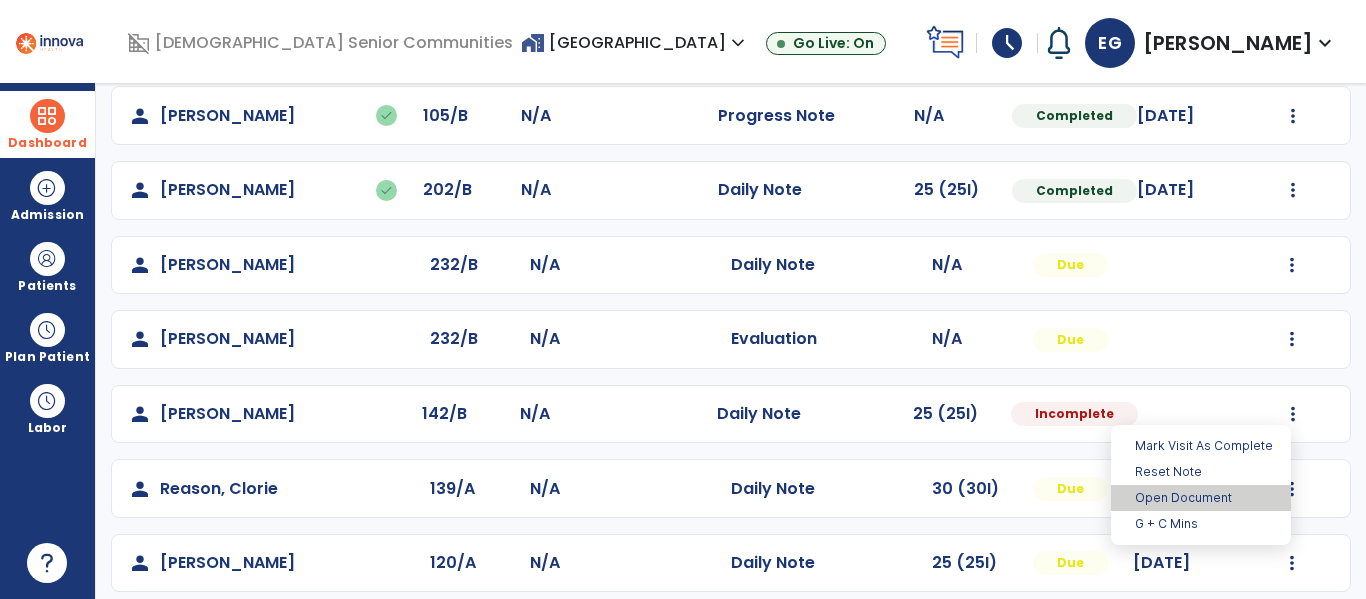click on "Open Document" at bounding box center (1201, 498) 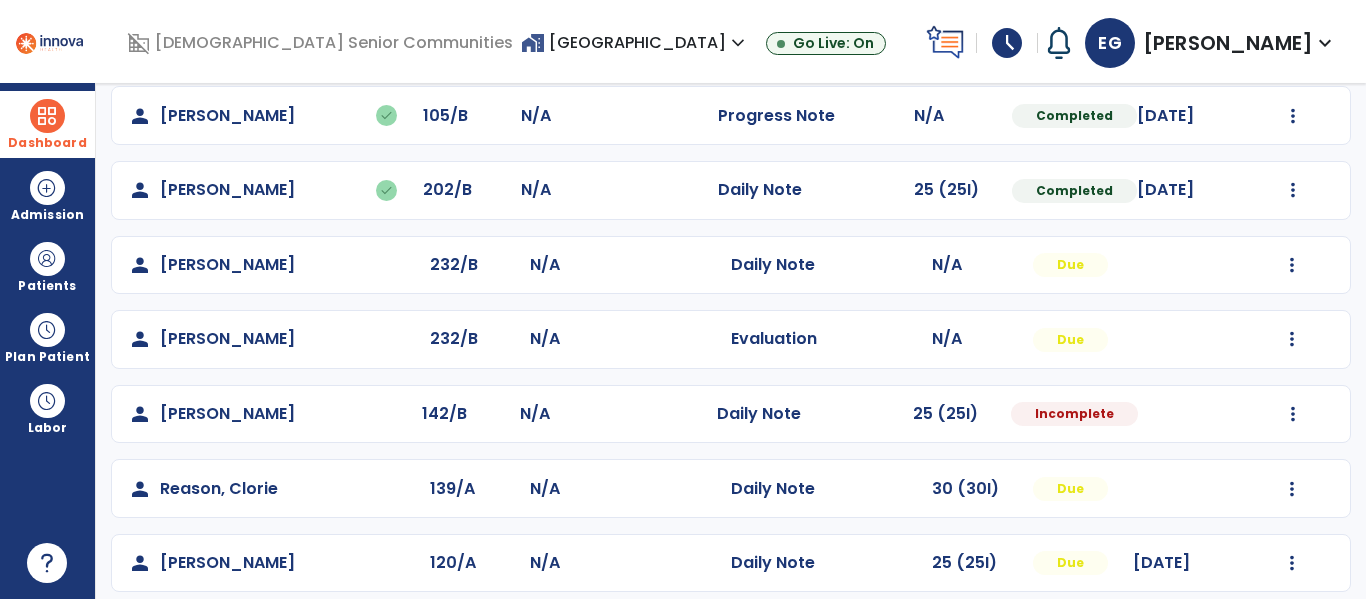 select on "*" 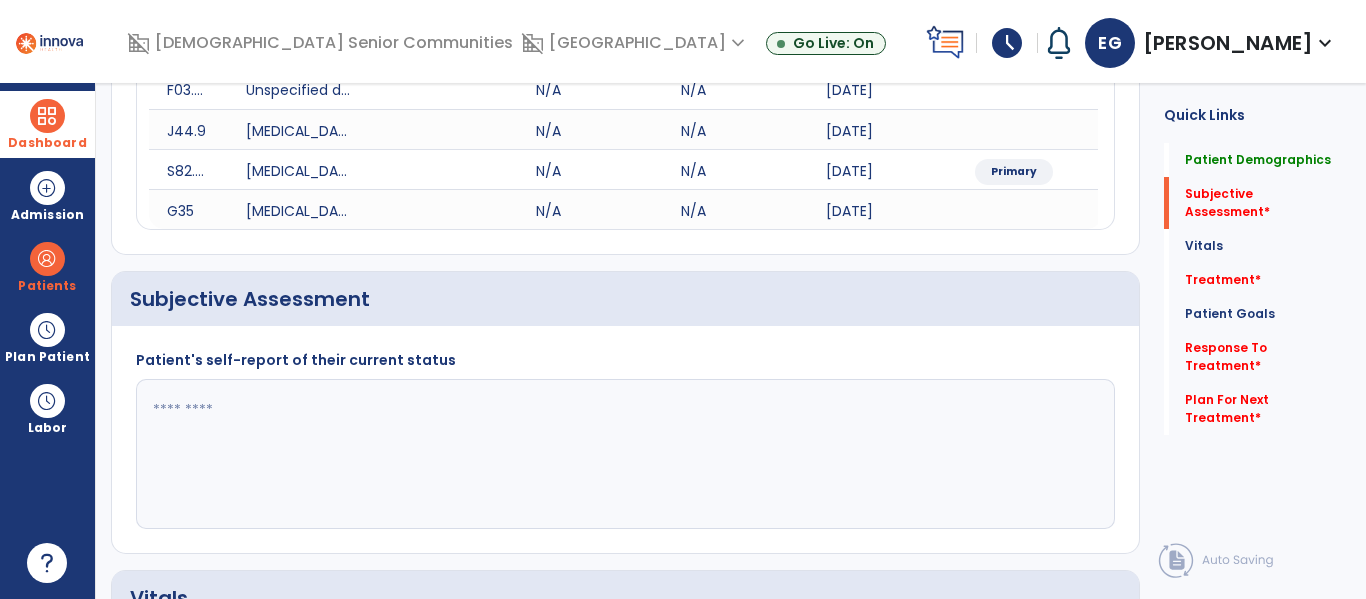 drag, startPoint x: 426, startPoint y: 450, endPoint x: 420, endPoint y: 420, distance: 30.594116 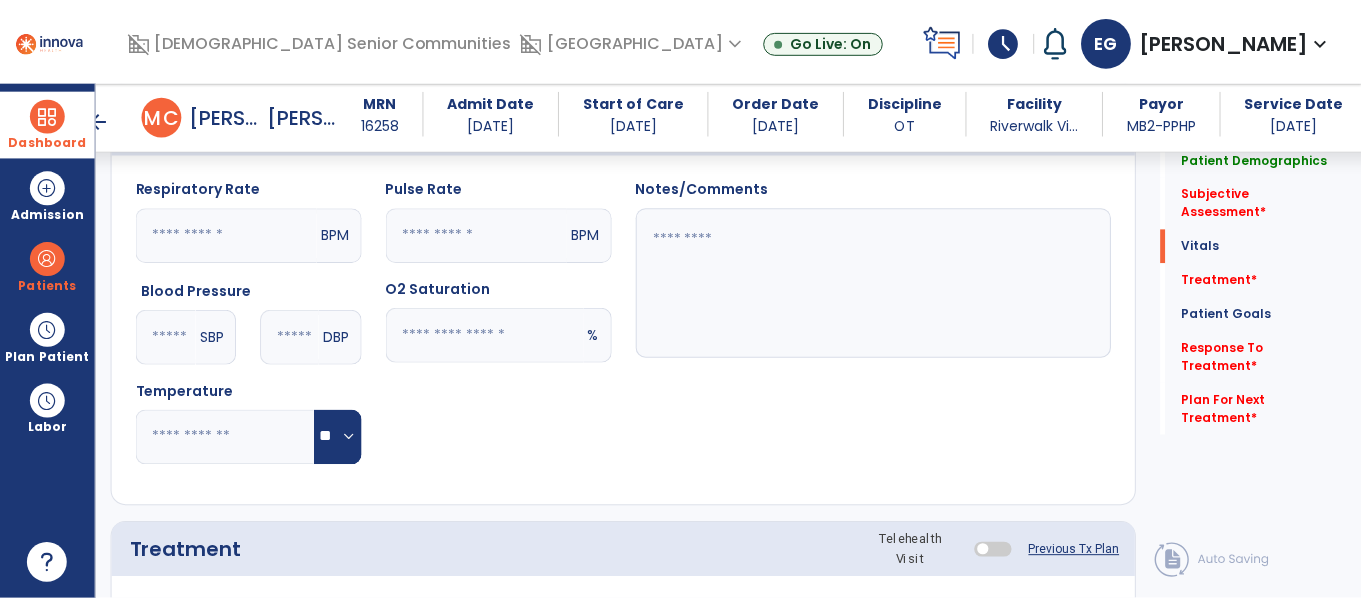 scroll, scrollTop: 945, scrollLeft: 0, axis: vertical 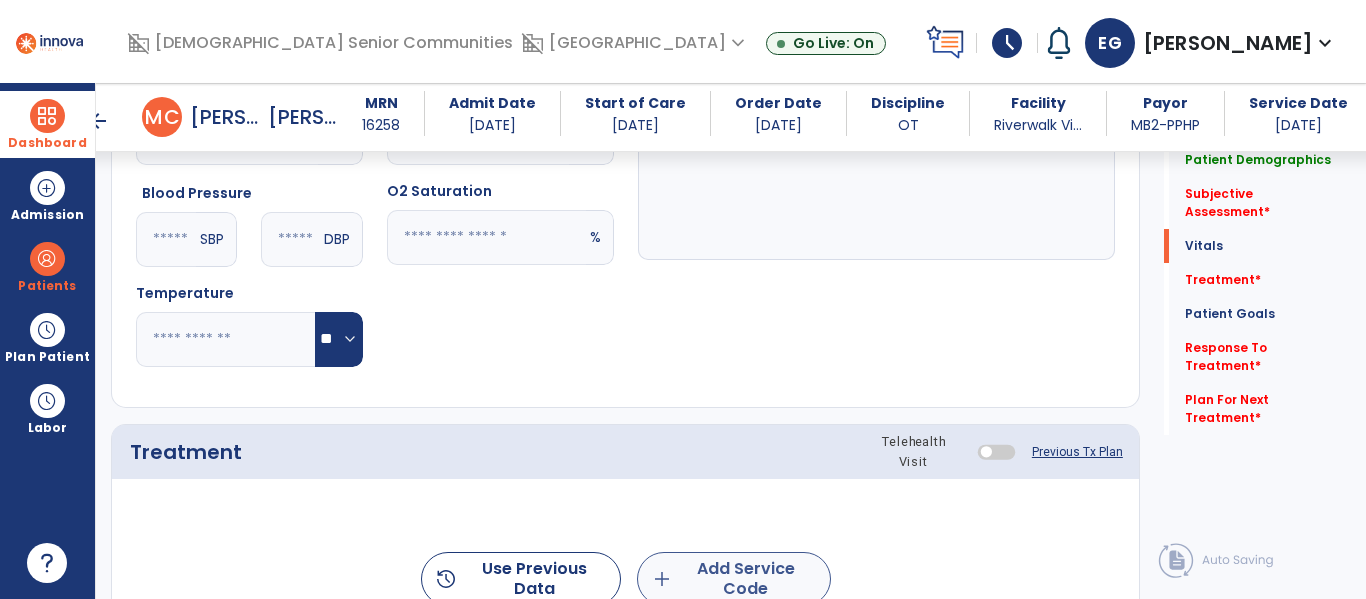type on "**********" 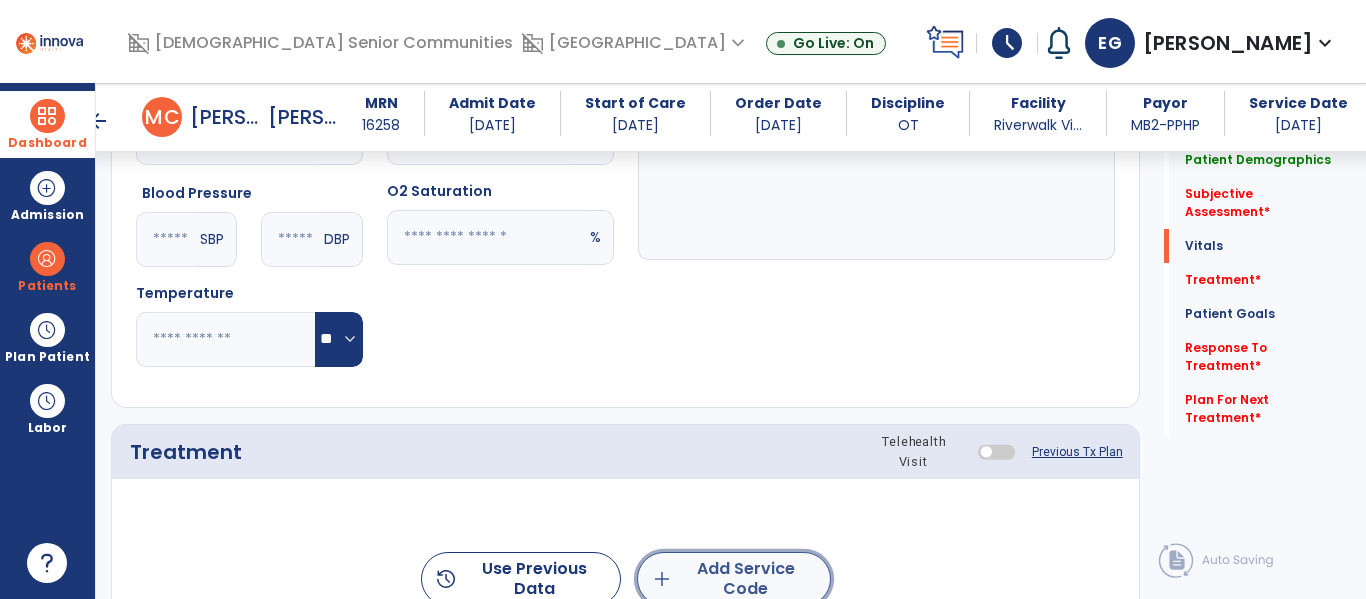 click on "add  Add Service Code" 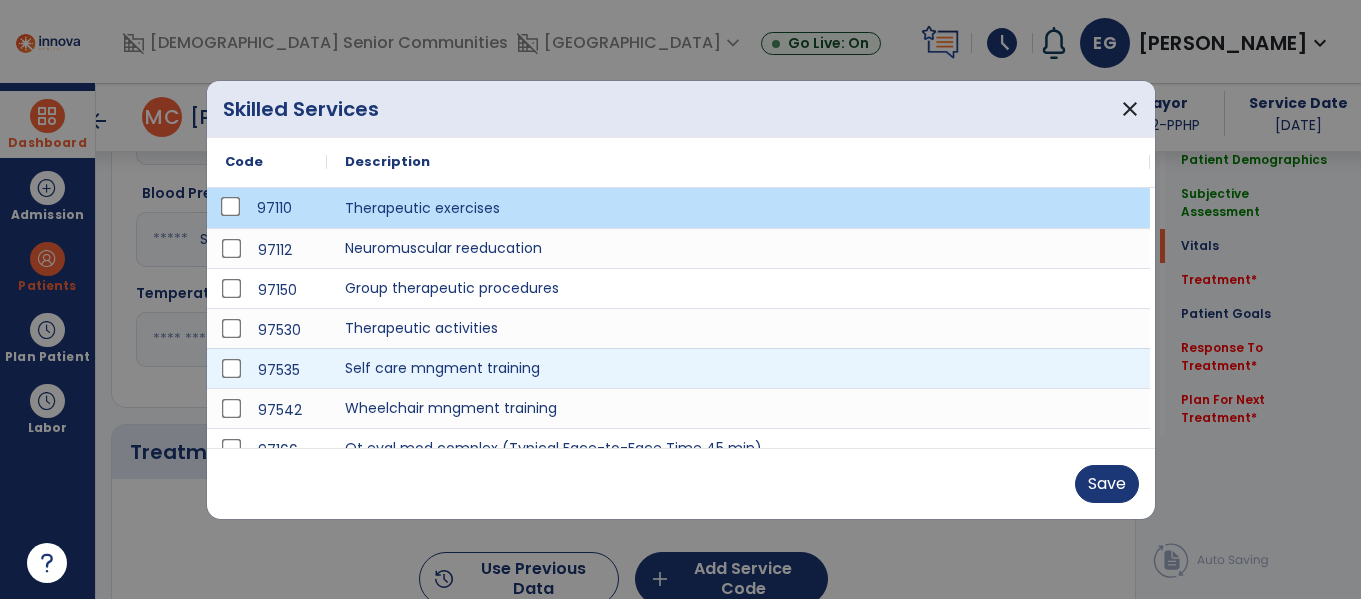scroll, scrollTop: 945, scrollLeft: 0, axis: vertical 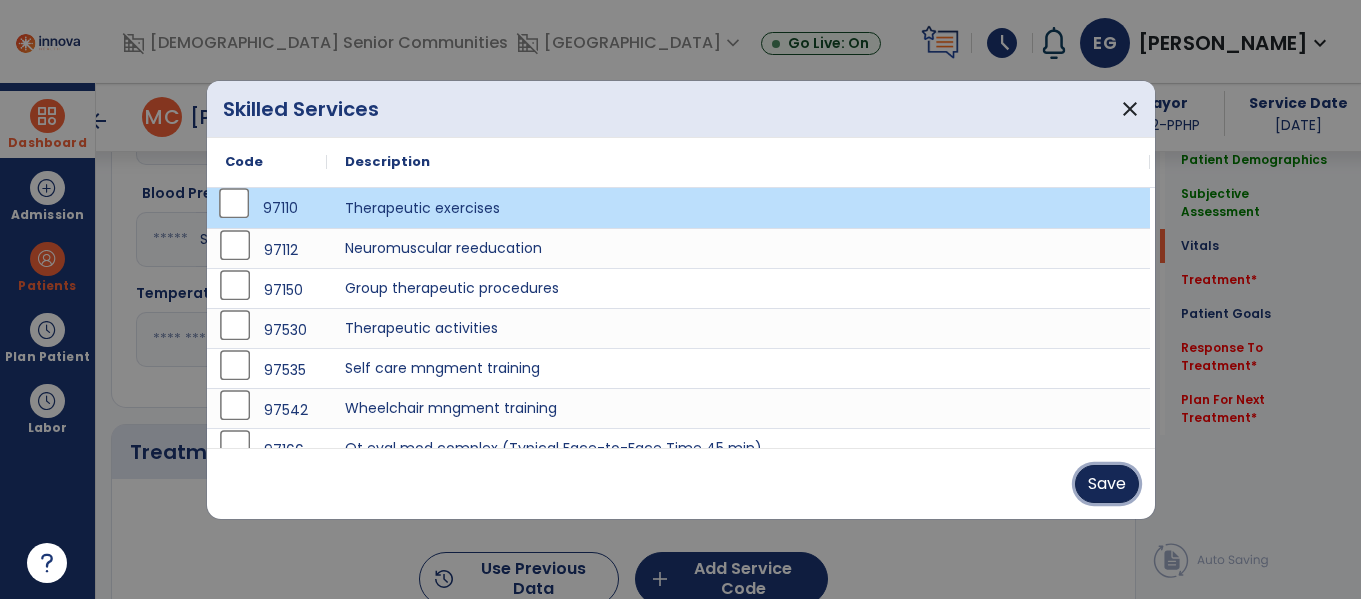 click on "Save" at bounding box center [1107, 484] 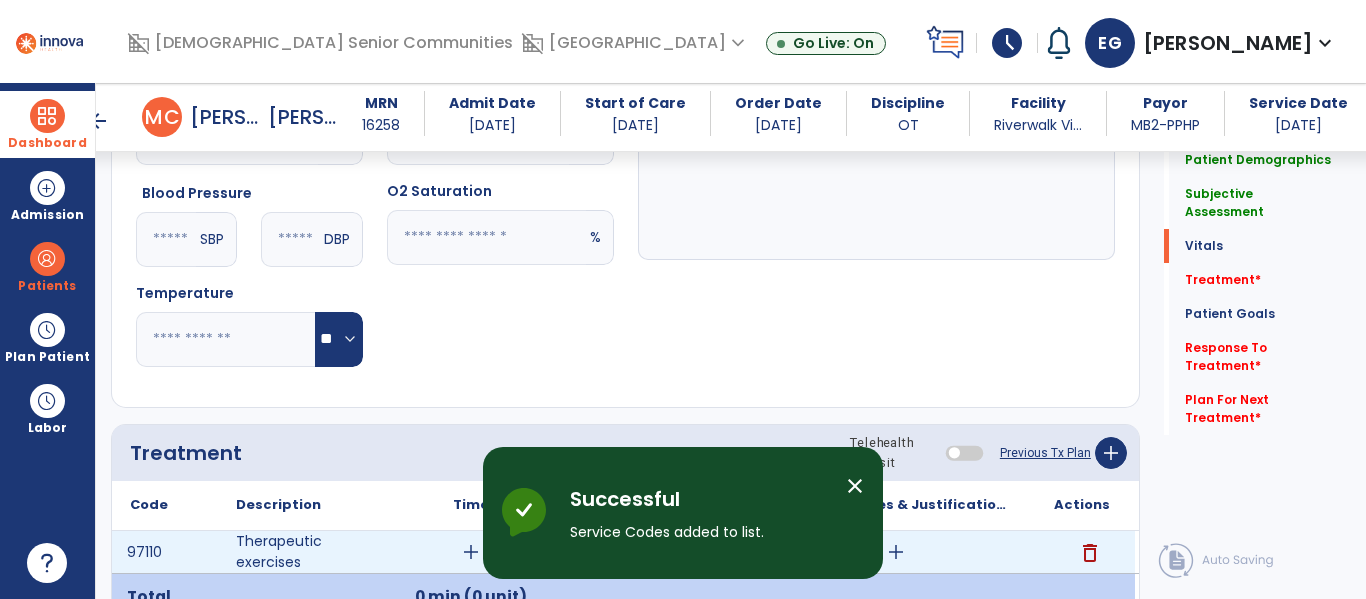 click on "add" at bounding box center [471, 552] 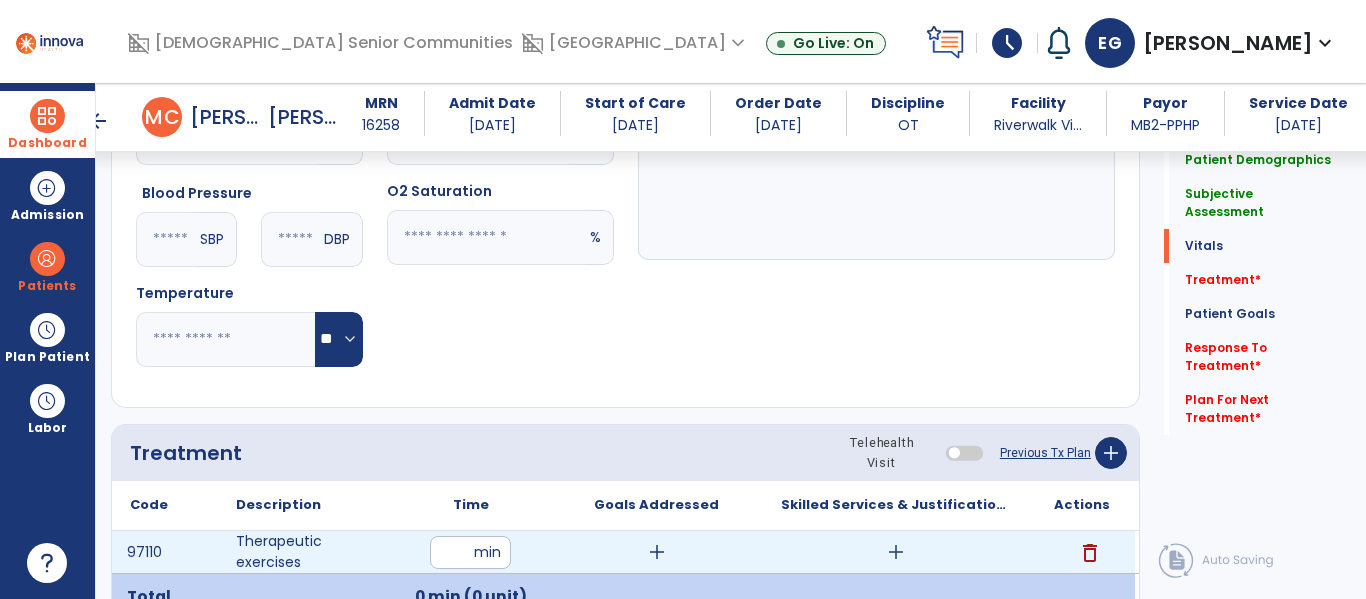 type on "**" 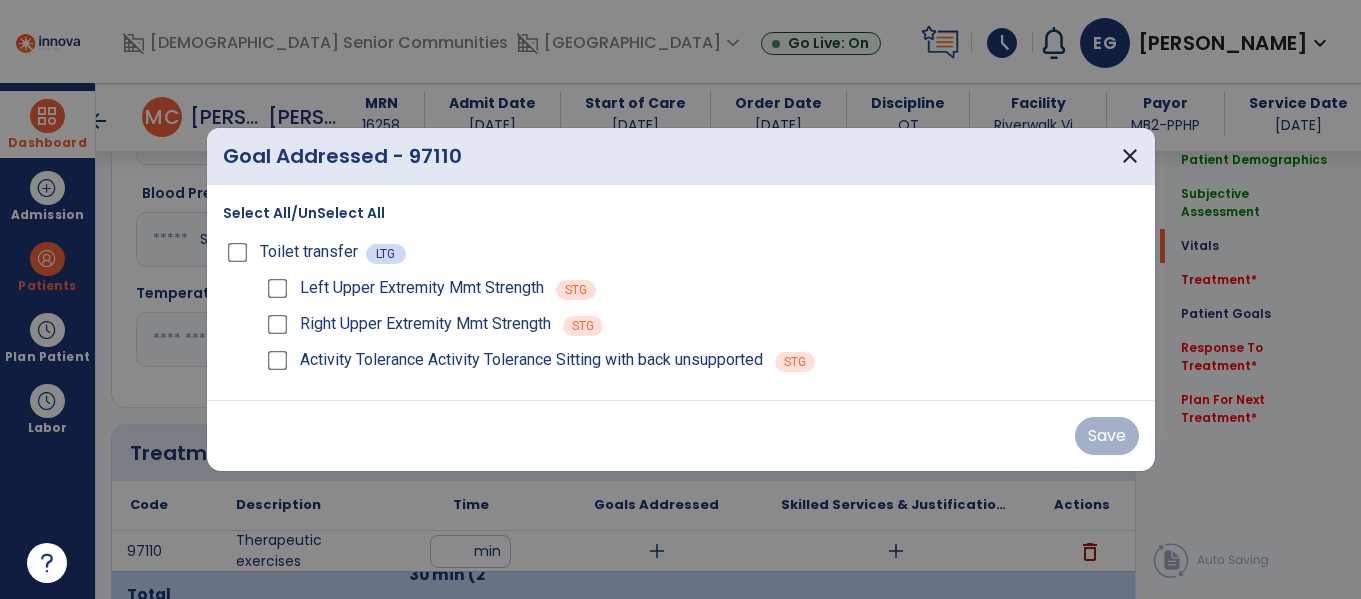 click at bounding box center [680, 299] 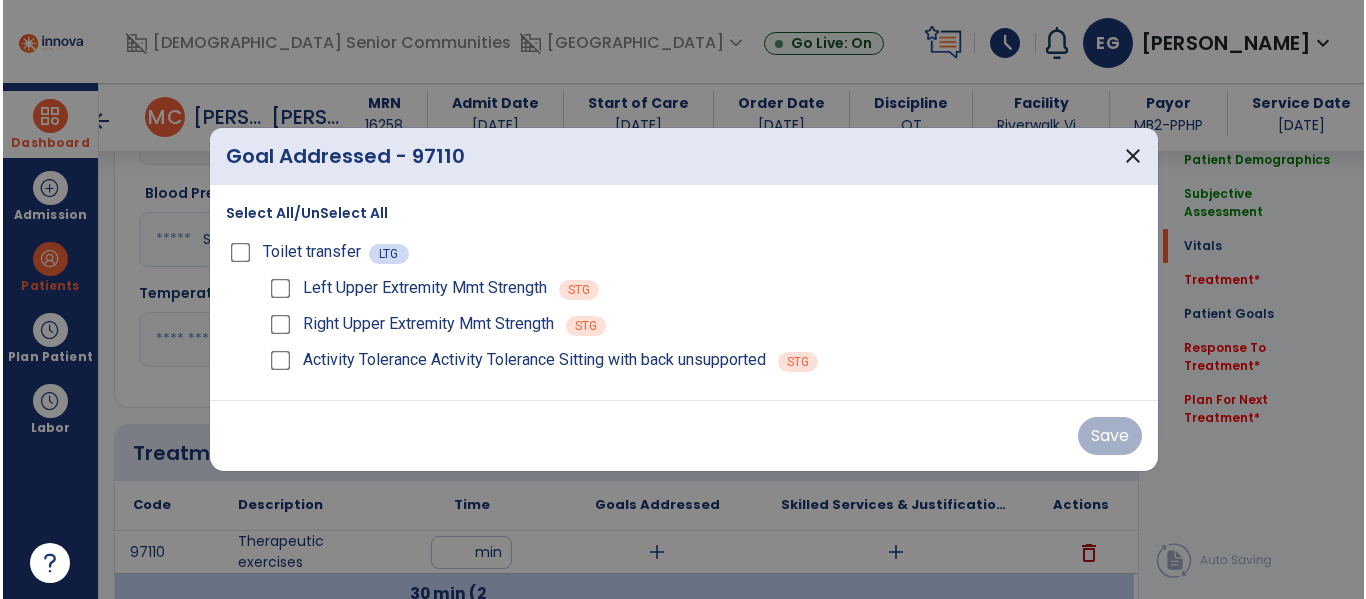 scroll, scrollTop: 945, scrollLeft: 0, axis: vertical 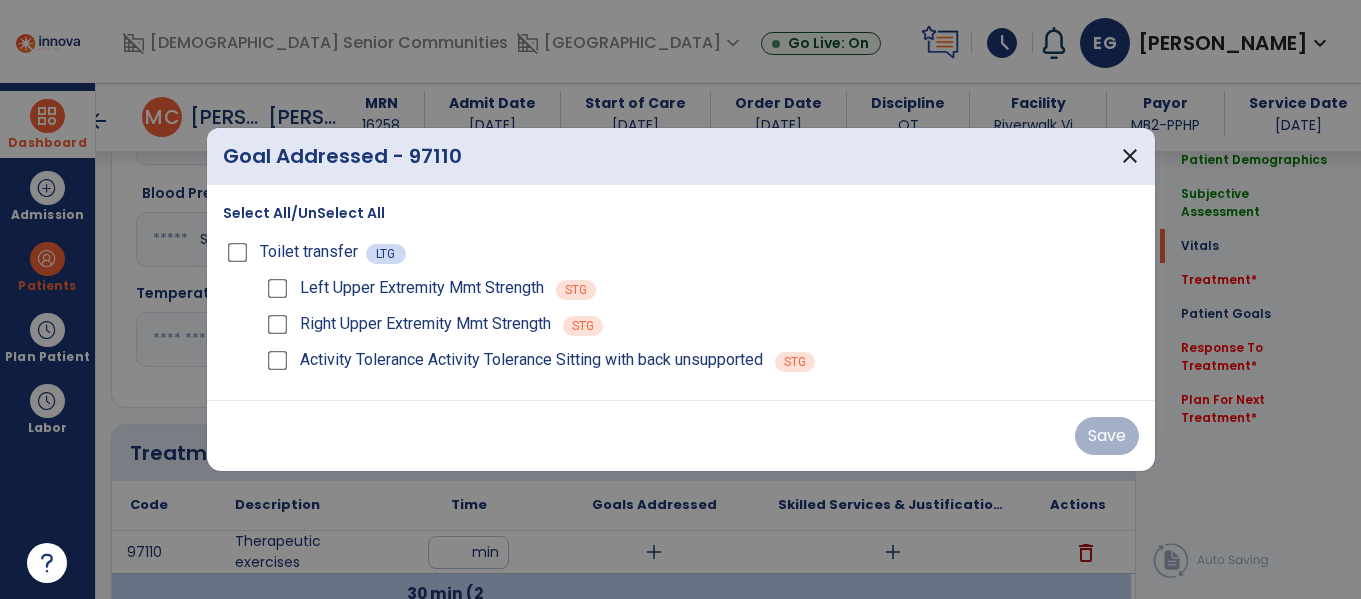 click on "Select All/UnSelect All" at bounding box center (304, 213) 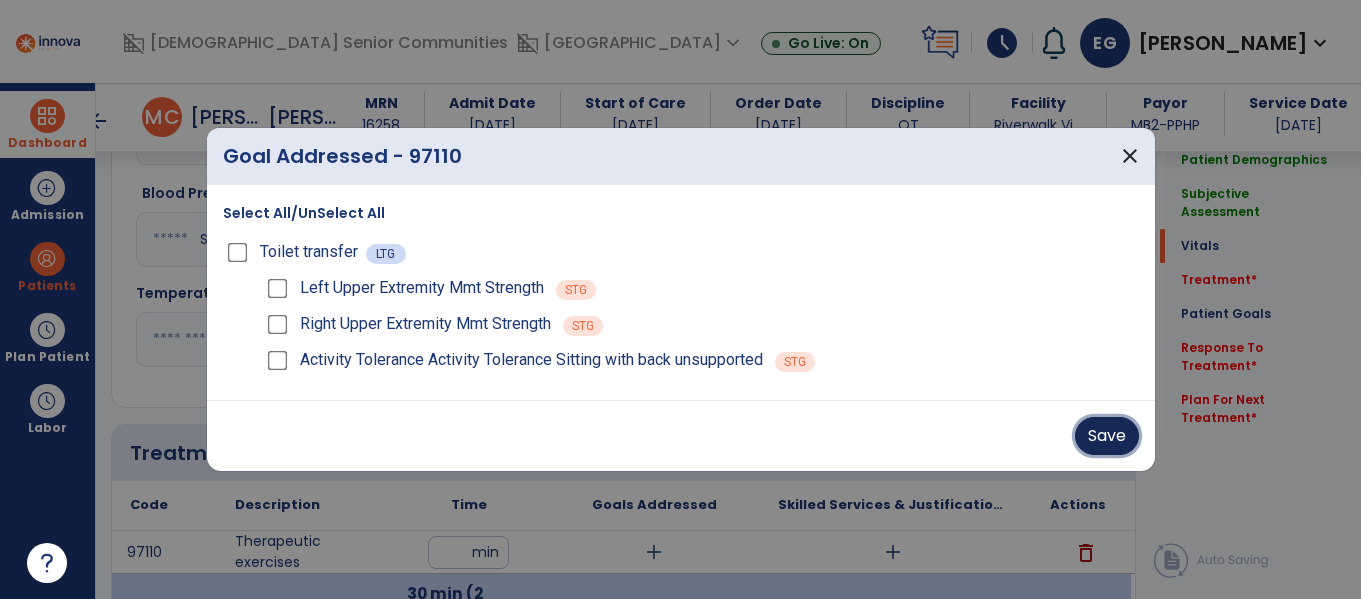 drag, startPoint x: 1116, startPoint y: 432, endPoint x: 1070, endPoint y: 512, distance: 92.28217 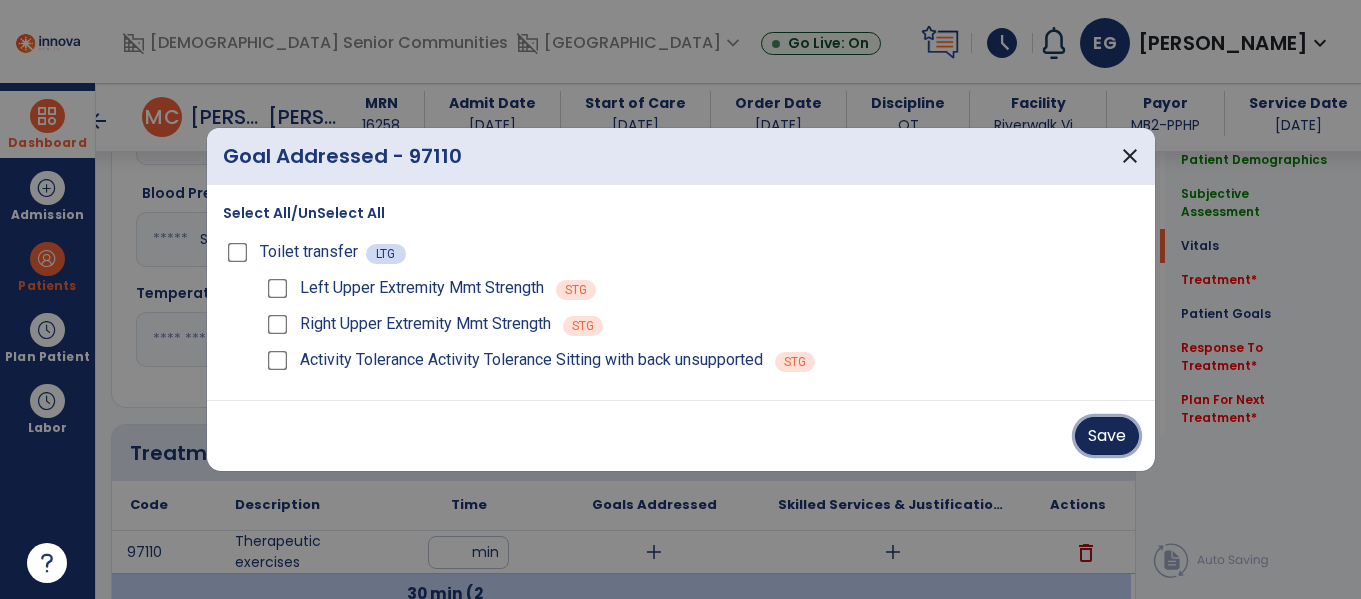 click on "Save" at bounding box center [1107, 436] 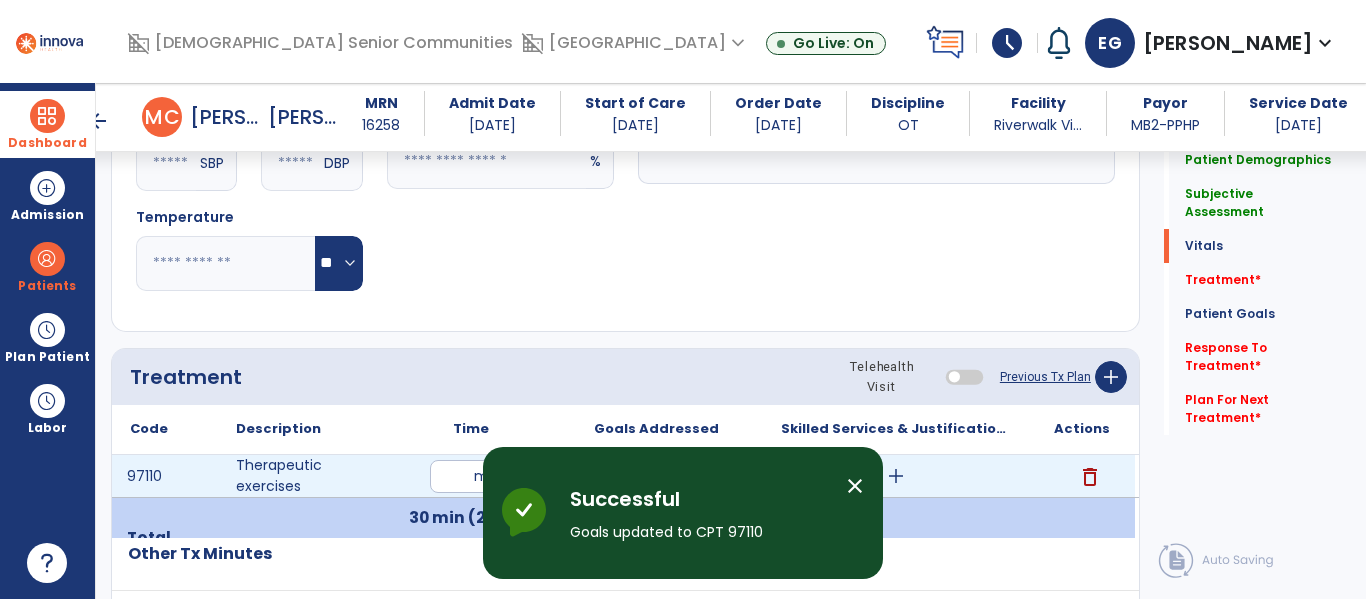 click on "add" at bounding box center [896, 476] 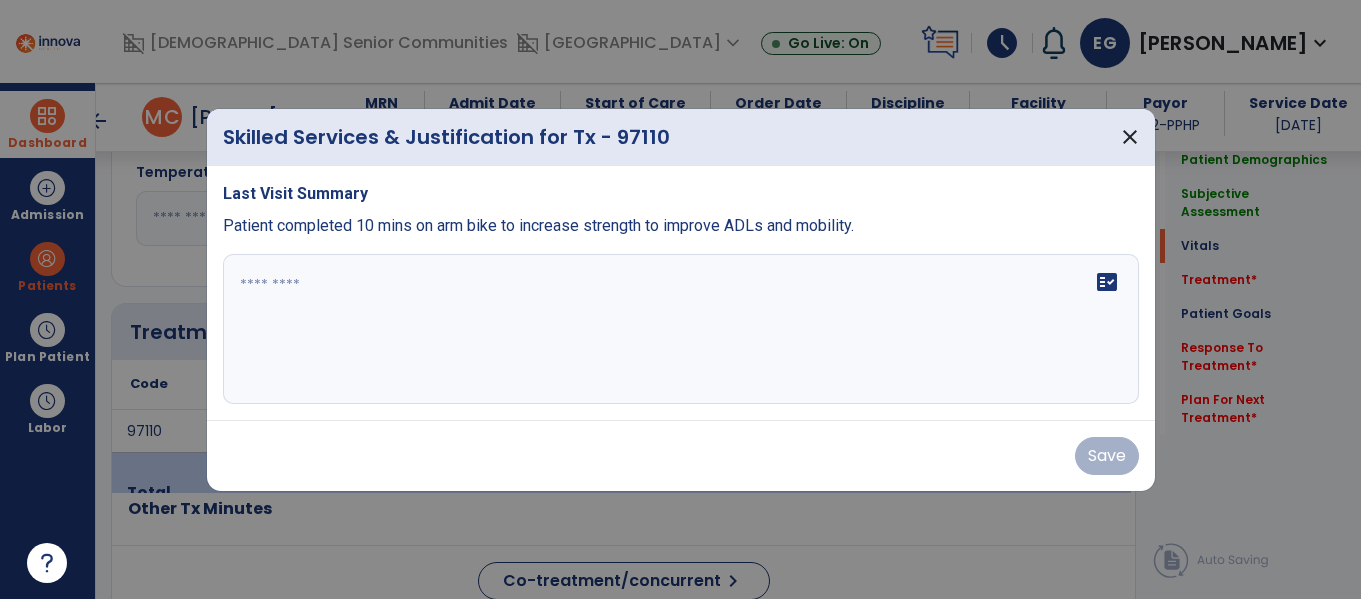 scroll, scrollTop: 1066, scrollLeft: 0, axis: vertical 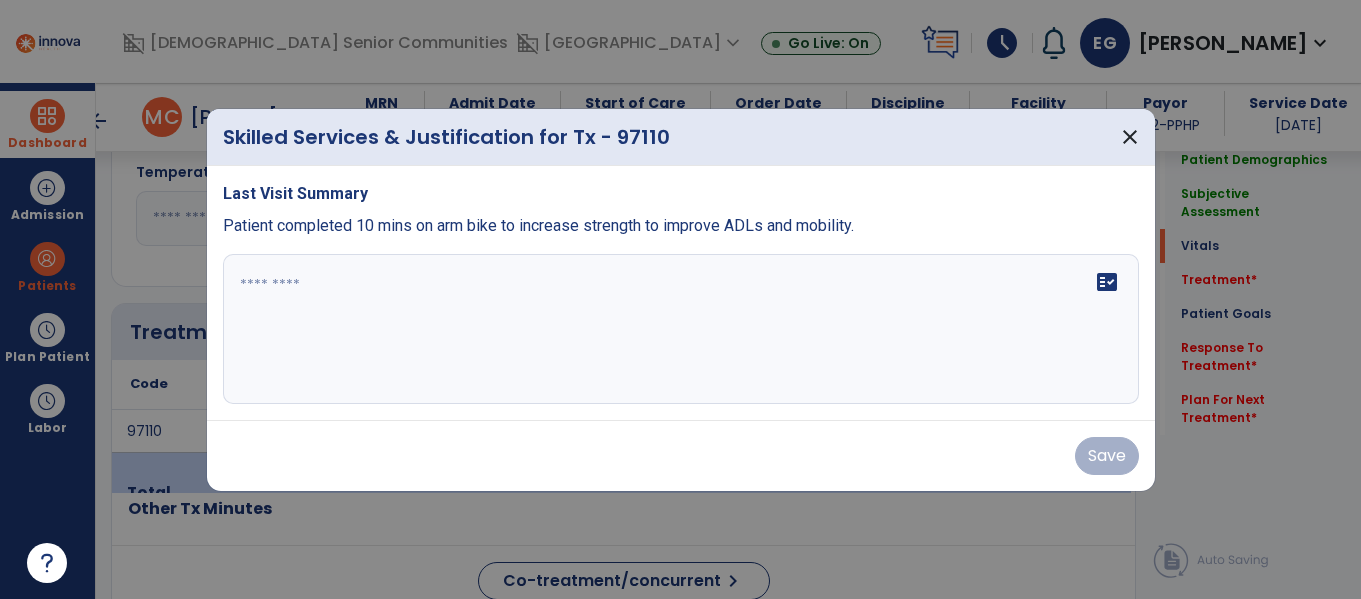 click at bounding box center [681, 329] 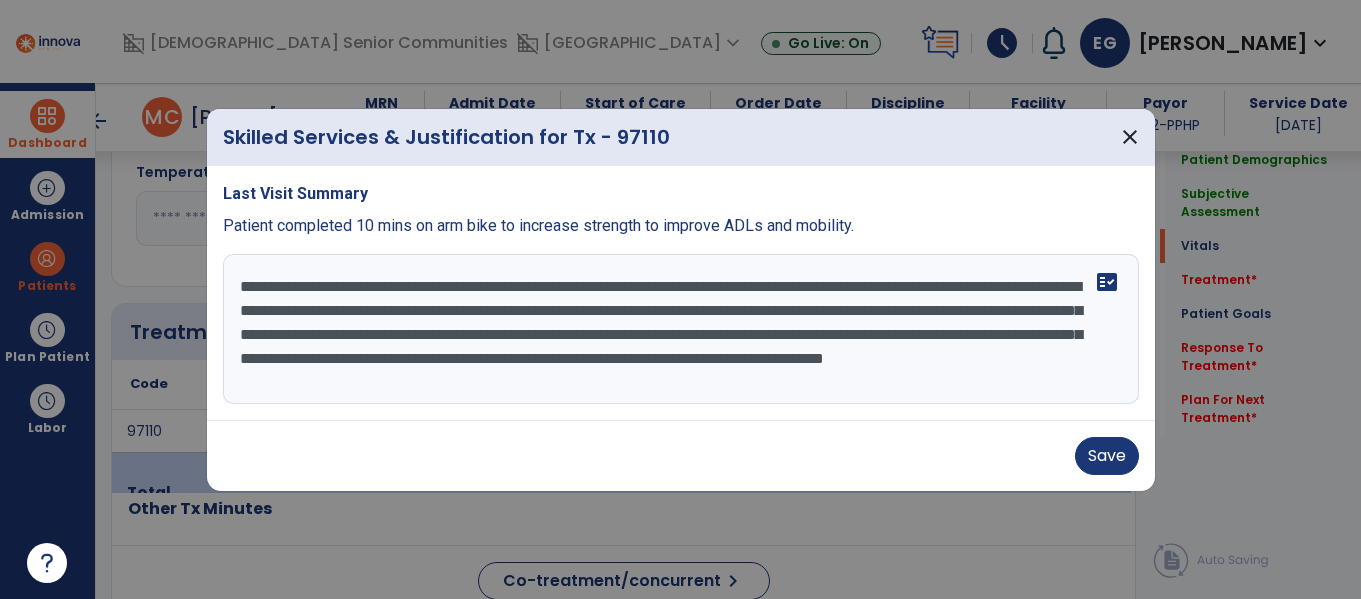 scroll, scrollTop: 16, scrollLeft: 0, axis: vertical 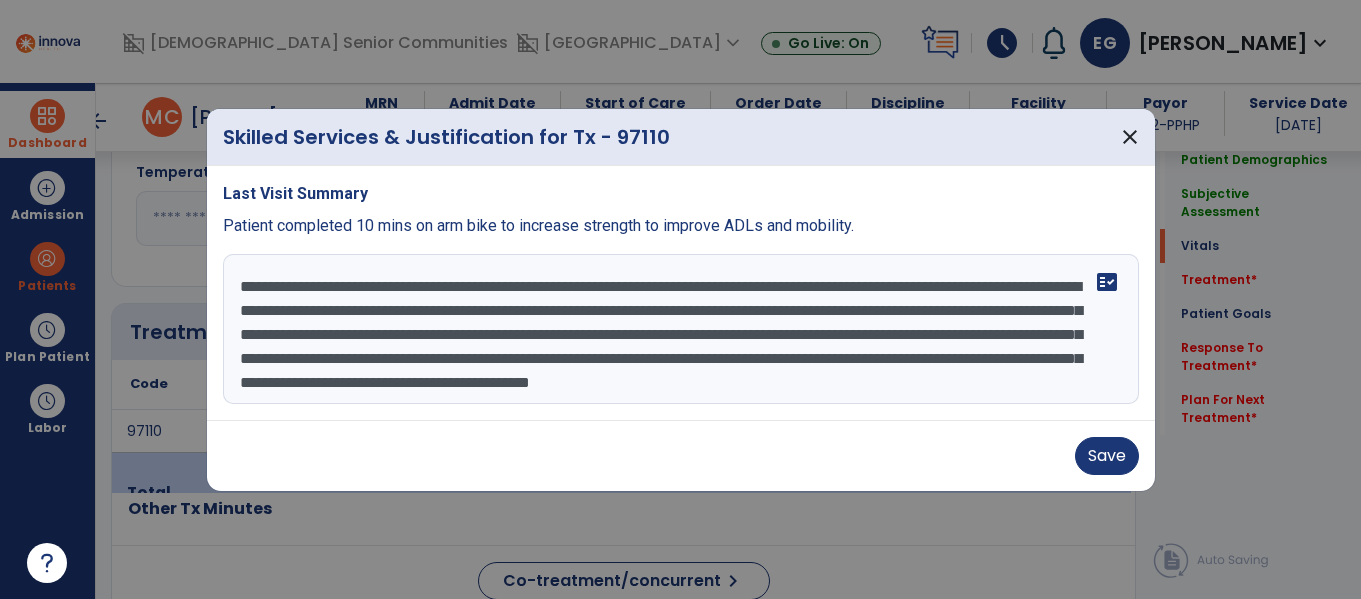 drag, startPoint x: 240, startPoint y: 365, endPoint x: 1240, endPoint y: 523, distance: 1012.405 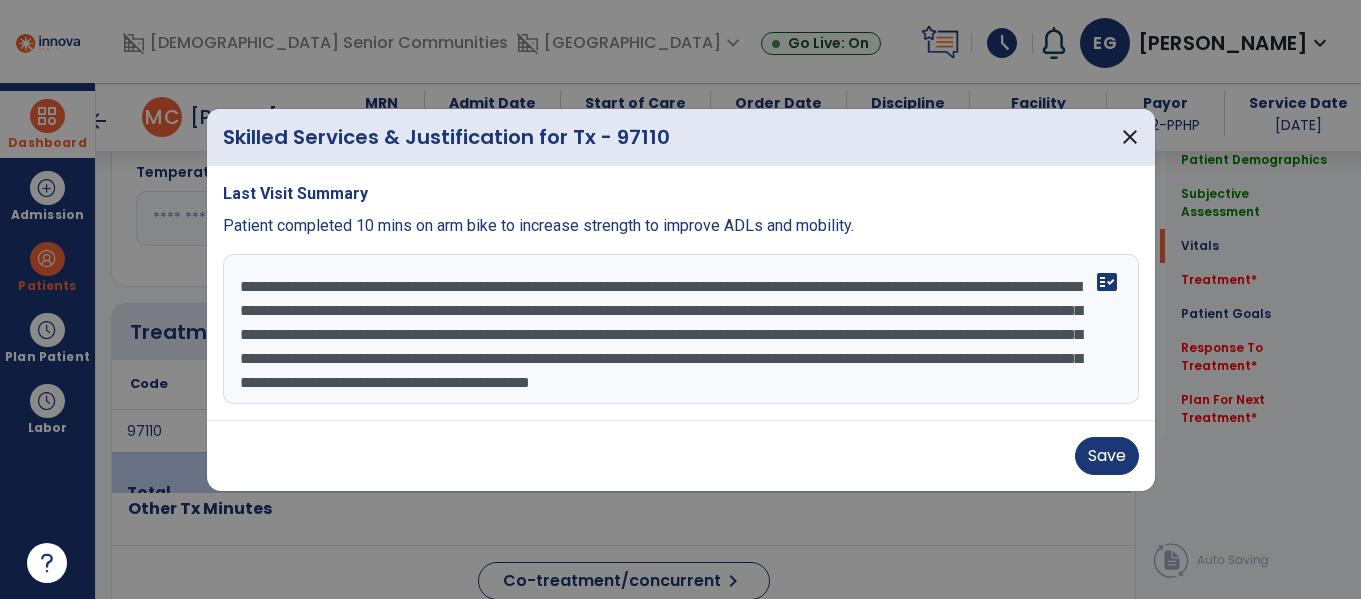 click on "Skilled Services & Justification for Tx - 97110   close   Last Visit Summary Patient completed 10 mins on arm bike to increase strength to improve ADLs and mobility.   While seated and with good tolerance (no c/o pain/discomfort) with initial demonstration and following MOD to MIN cues for appropriate technique/body ergonomics, to take rest breaks, and to keep track of reps, patient utilized 2# dowel bar to perform various BUE shoulder/elbow flexion/extension exercises in various planes of movement X10 reps for 2 sets each with rest breaks as necessary in between sets. Performed to increase functional activity tolerance, strength, functional reach for improved safety and participation during functional transfers, functional mobility, self-care, ADLs, leisure tasks.   fact_check   Save" at bounding box center (680, 299) 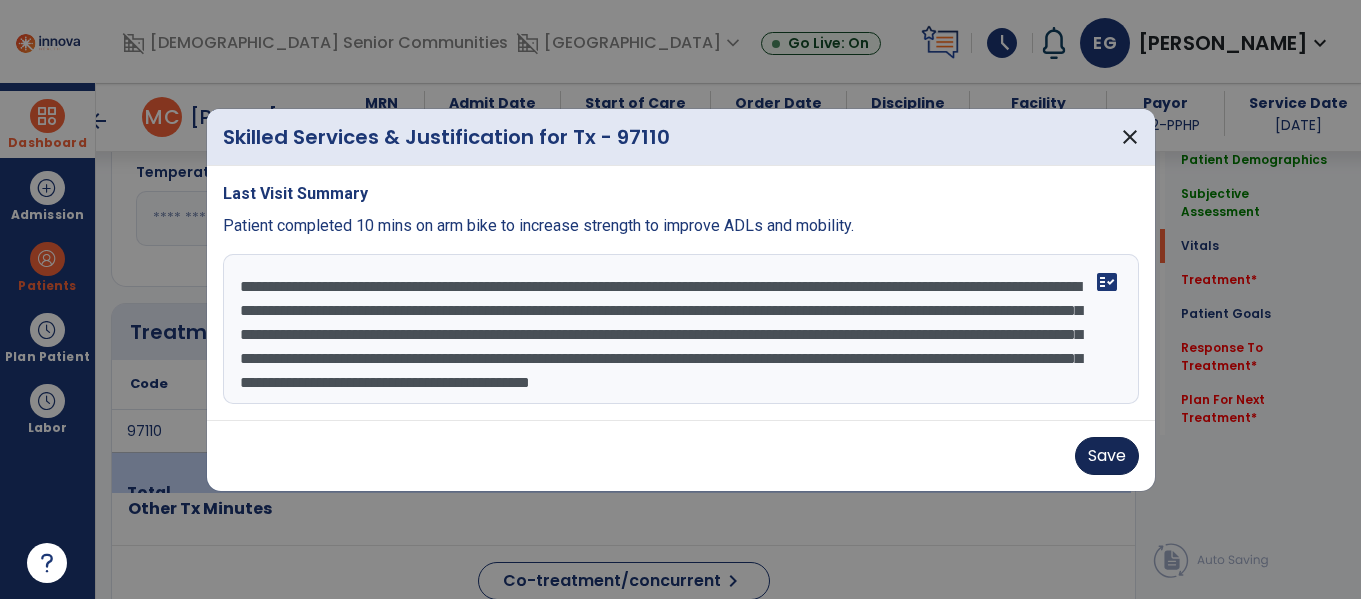 type on "**********" 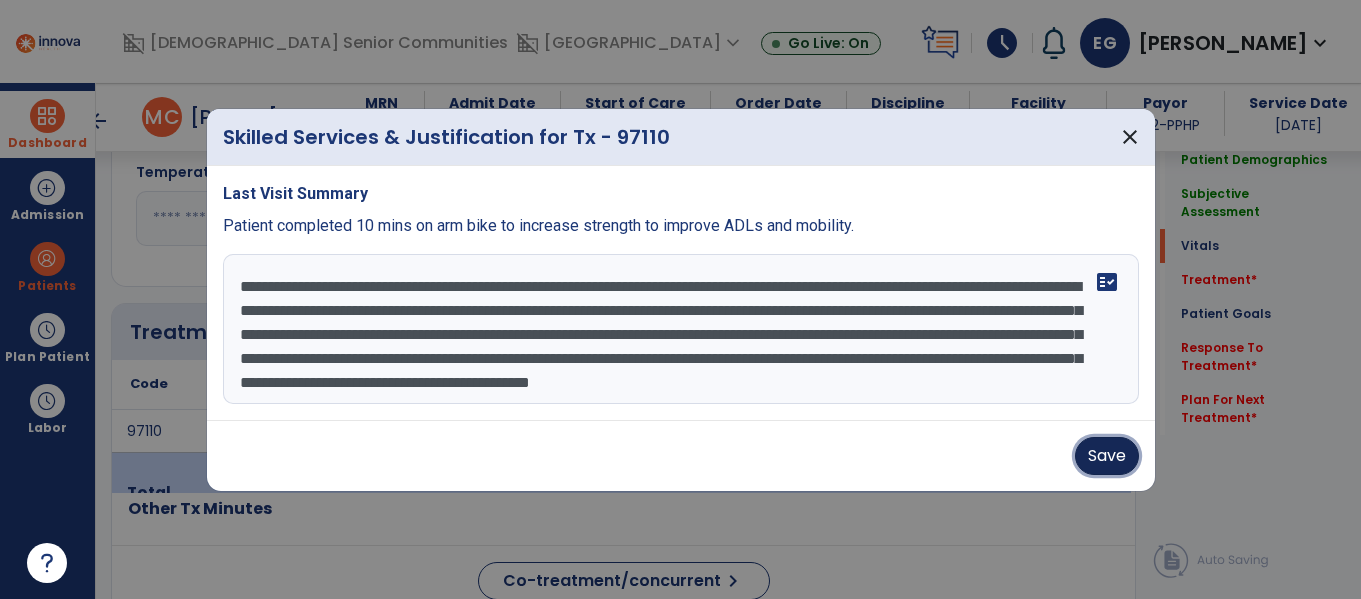 click on "Save" at bounding box center [1107, 456] 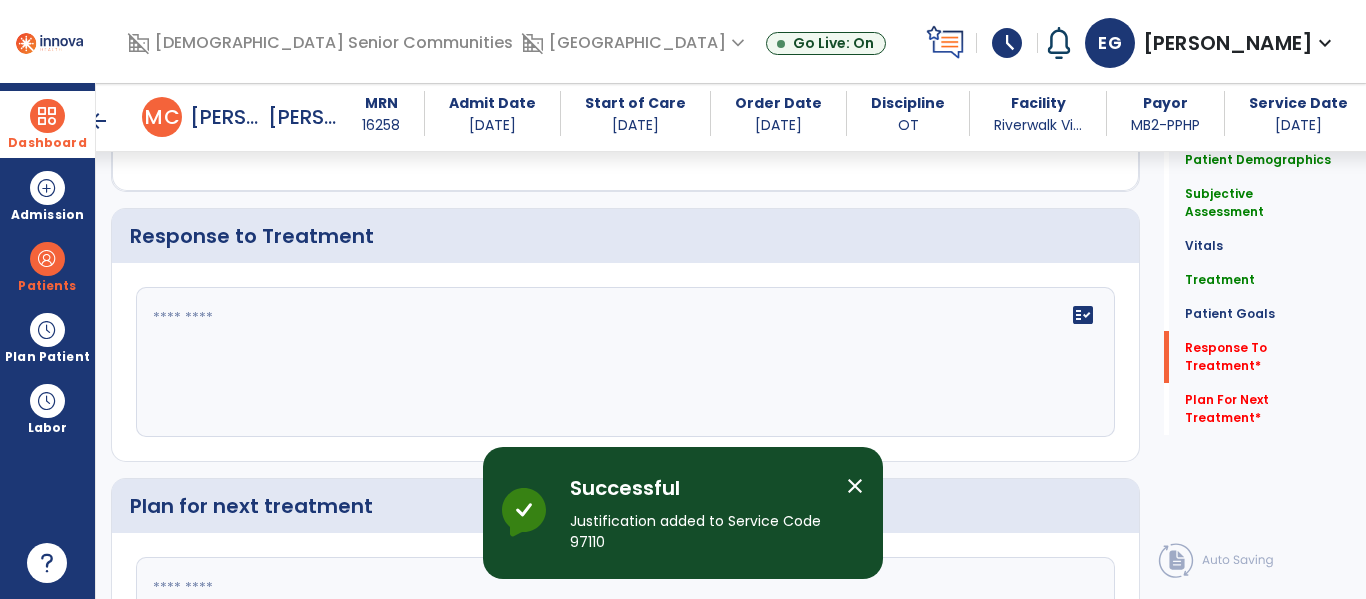 scroll, scrollTop: 2553, scrollLeft: 0, axis: vertical 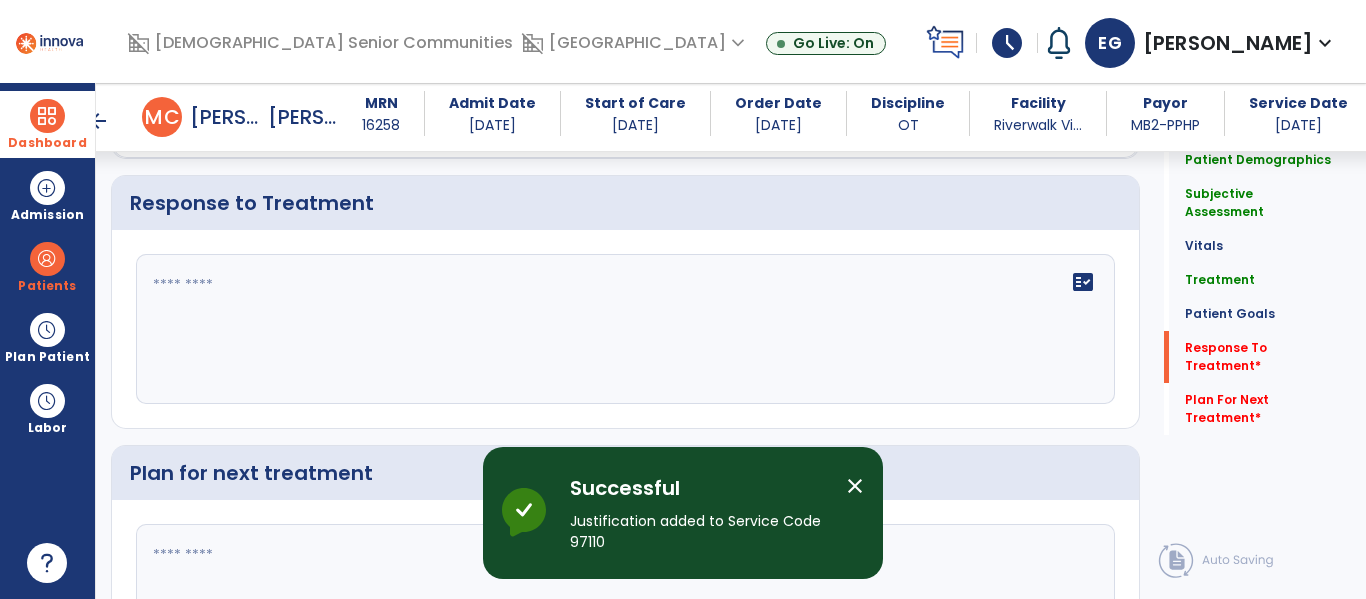 click on "fact_check" 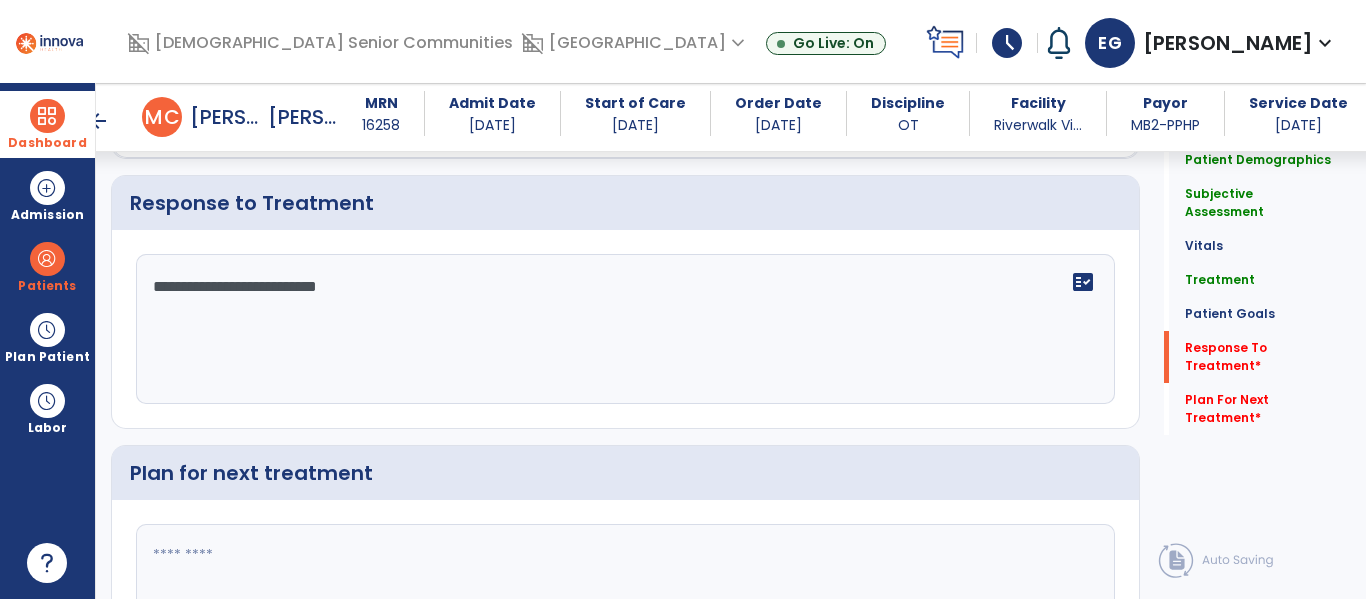 scroll, scrollTop: 2717, scrollLeft: 0, axis: vertical 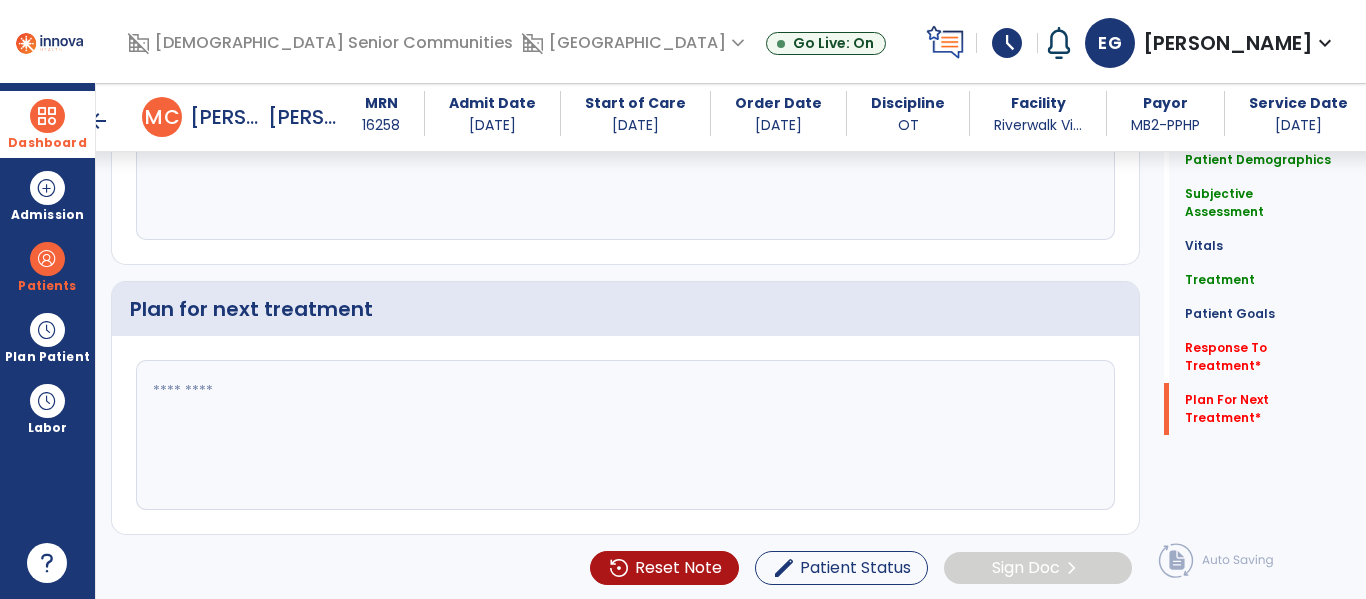 type on "**********" 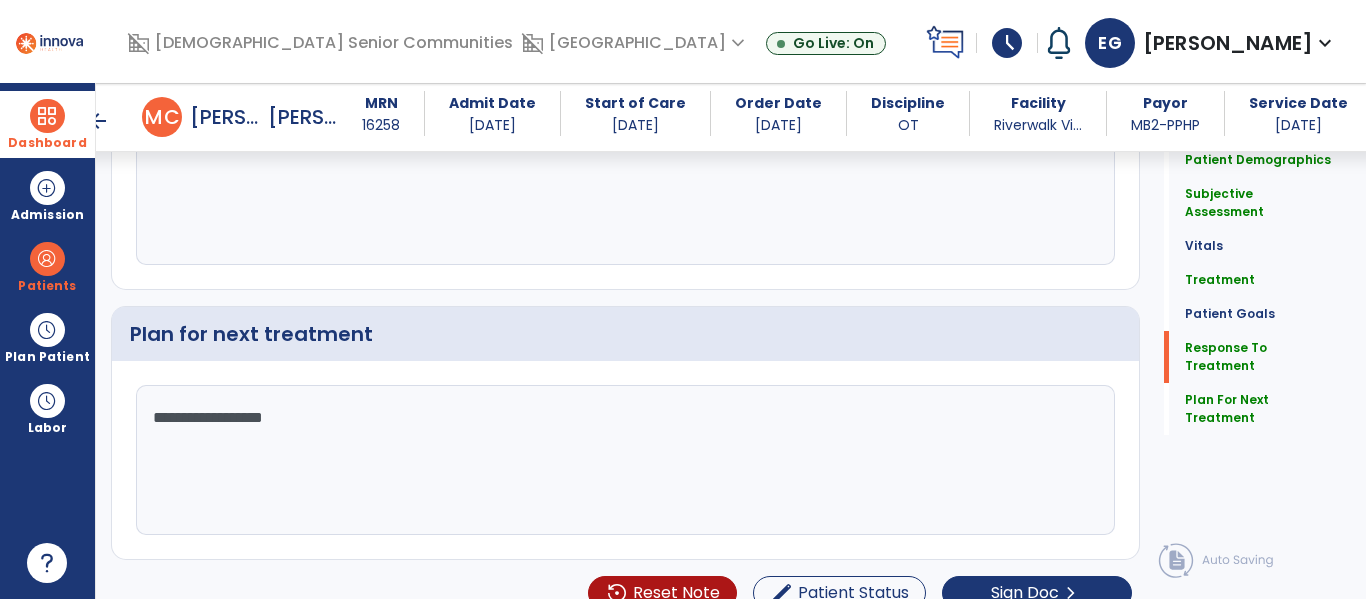 scroll, scrollTop: 2698, scrollLeft: 0, axis: vertical 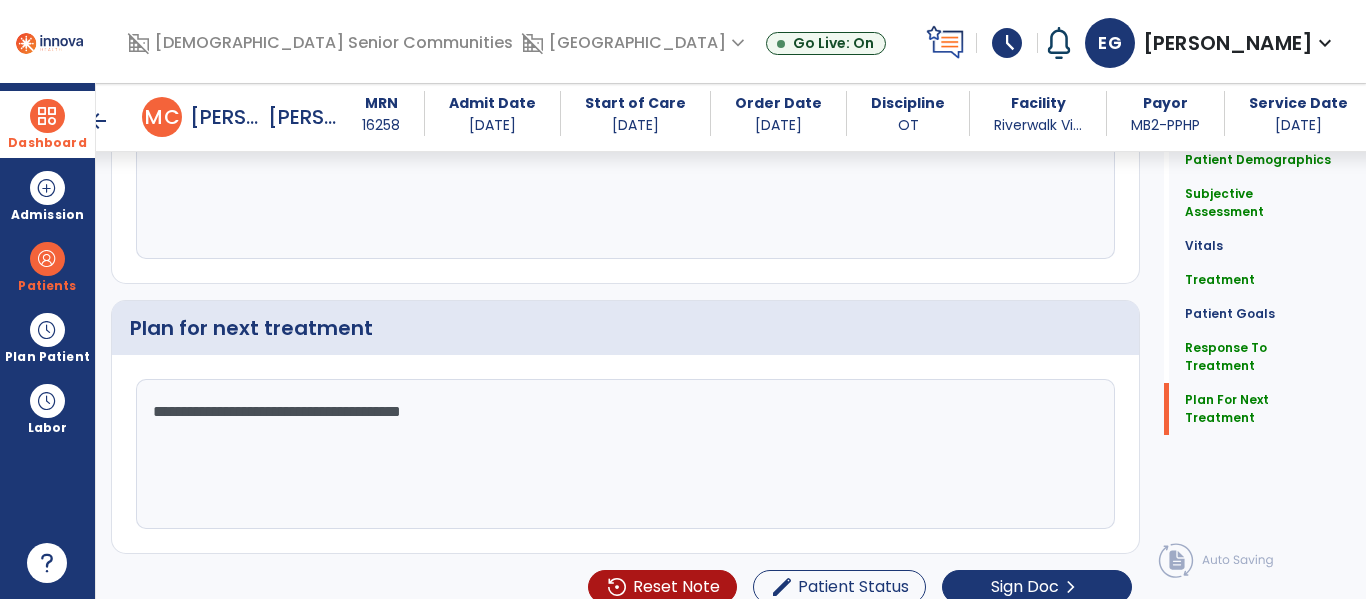 paste on "**********" 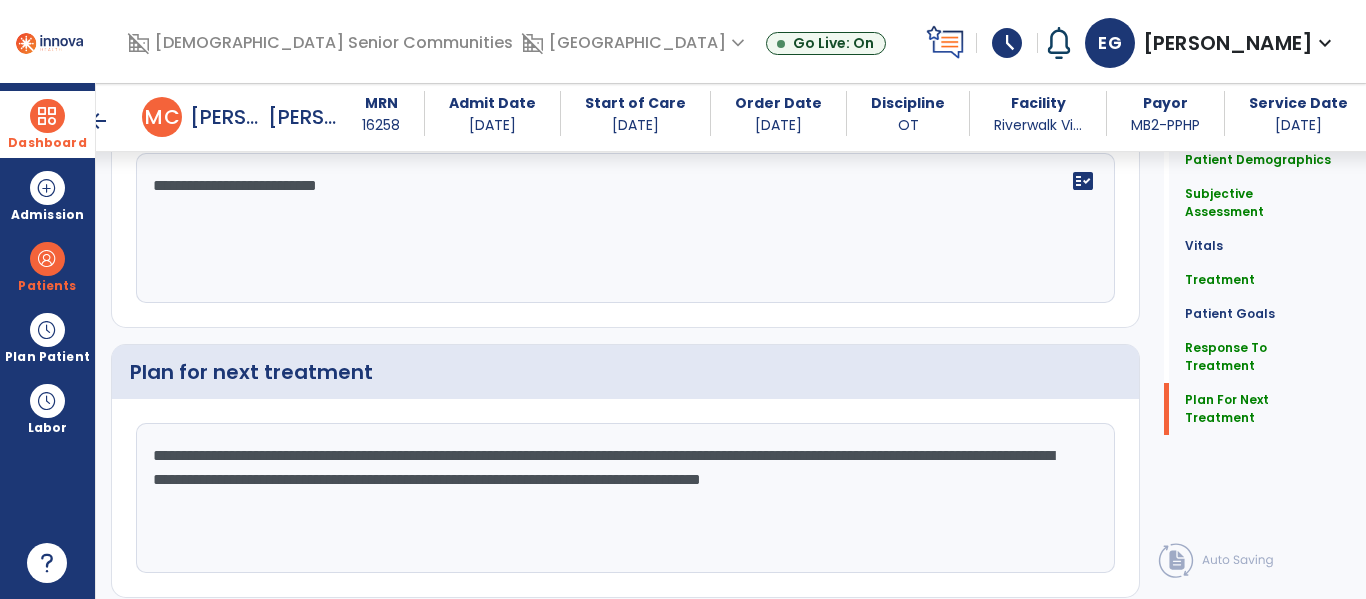 scroll, scrollTop: 2698, scrollLeft: 0, axis: vertical 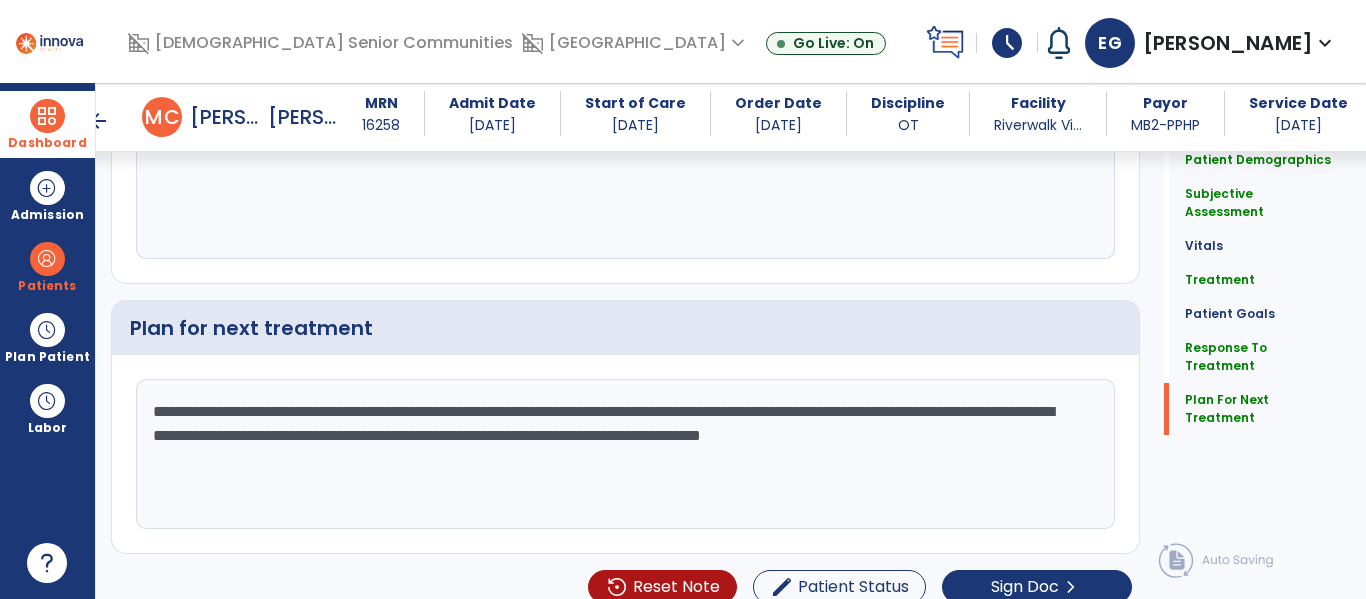 drag, startPoint x: 536, startPoint y: 410, endPoint x: 226, endPoint y: 435, distance: 311.00644 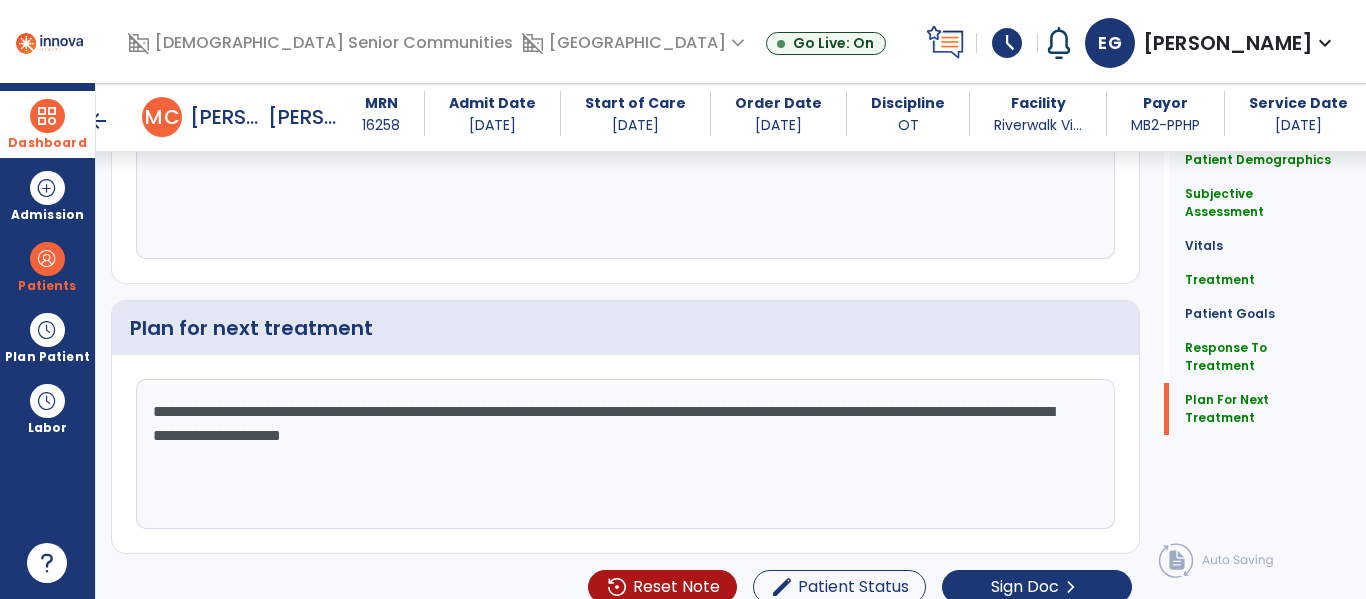 click on "**********" 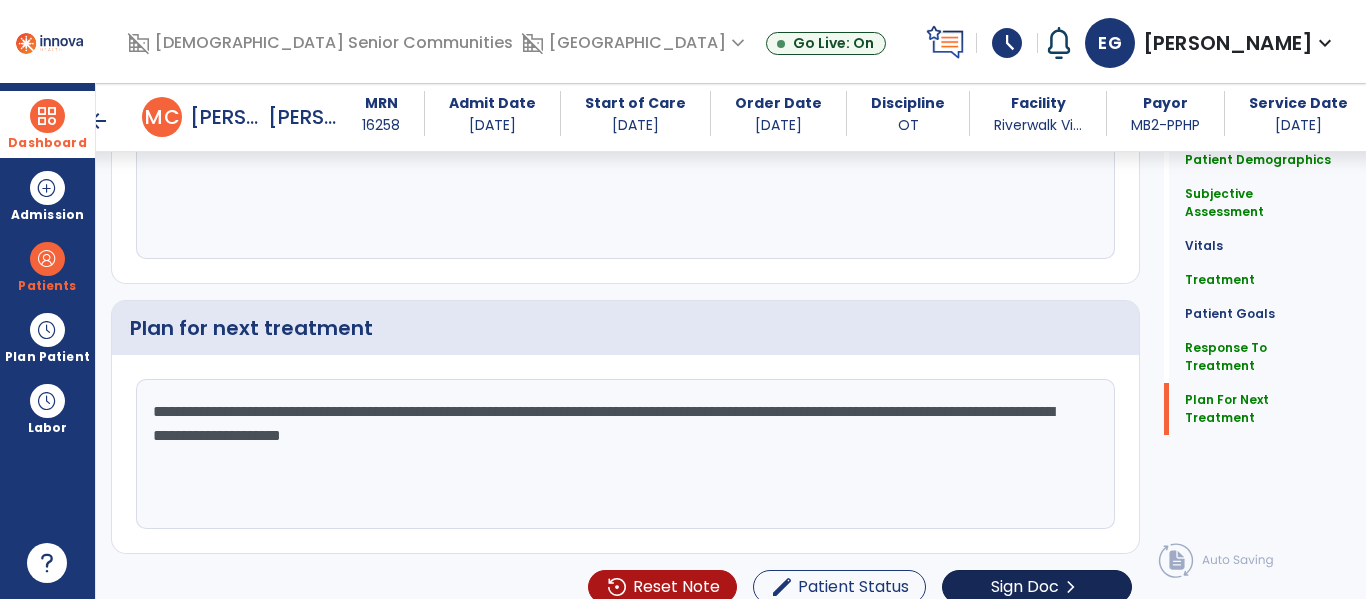 type on "**********" 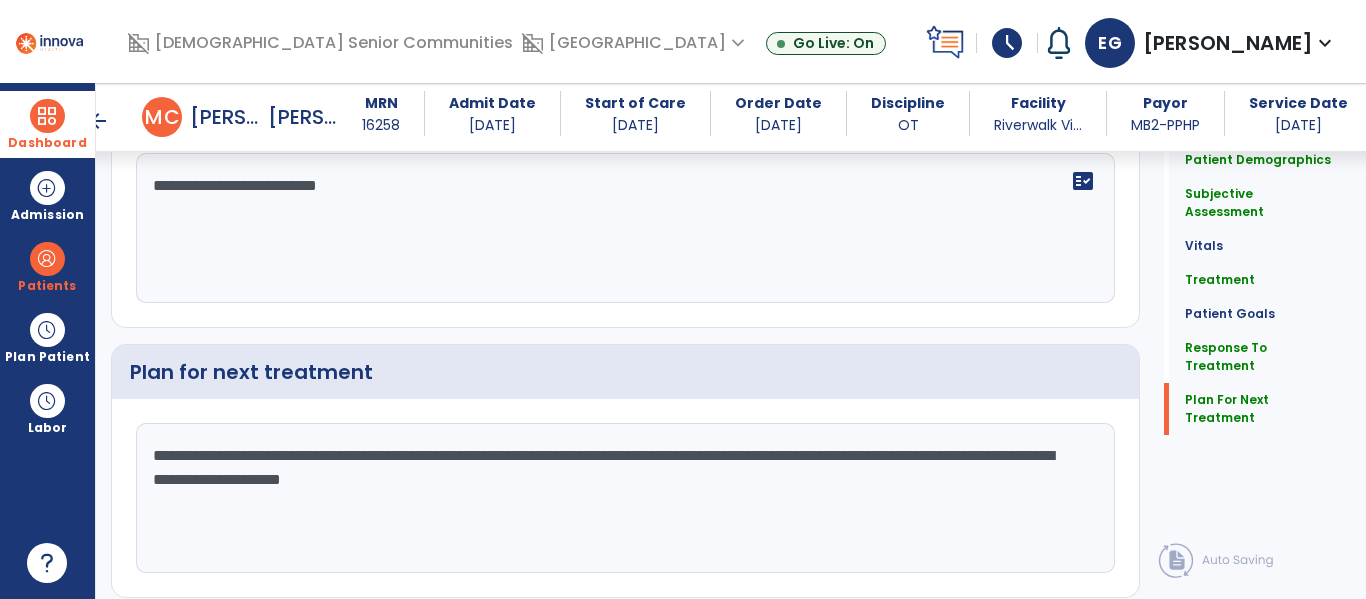 click on "Sign Doc  chevron_right" 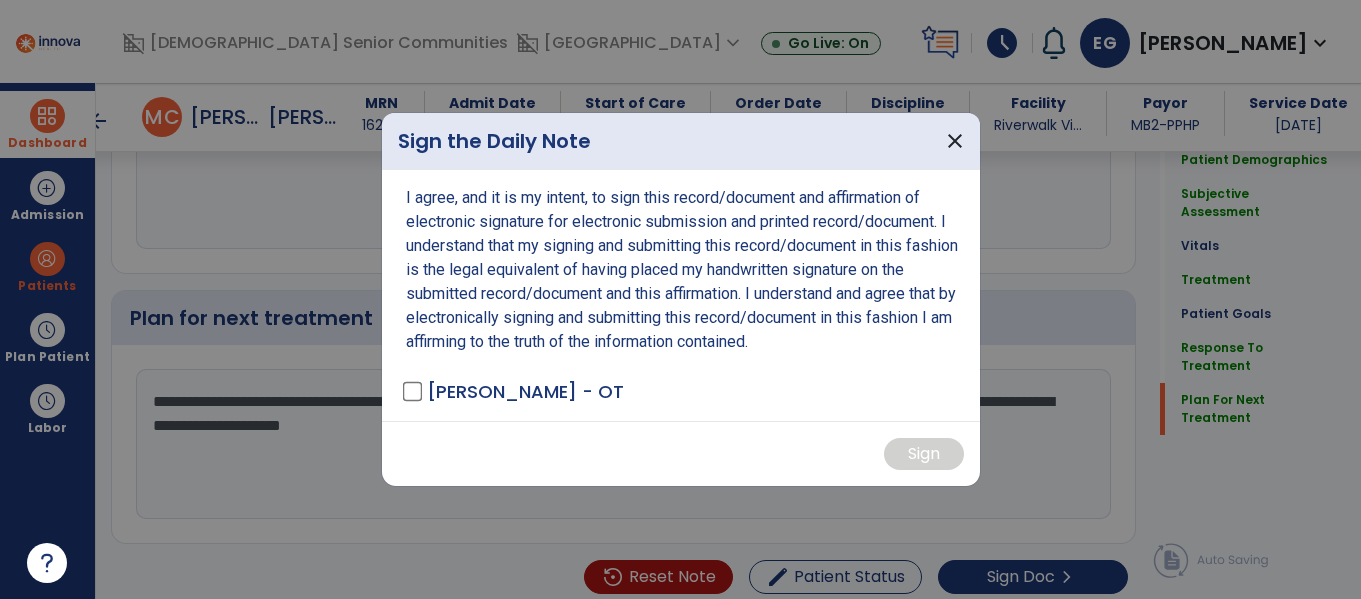 click on "[PERSON_NAME]  - OT" at bounding box center [525, 391] 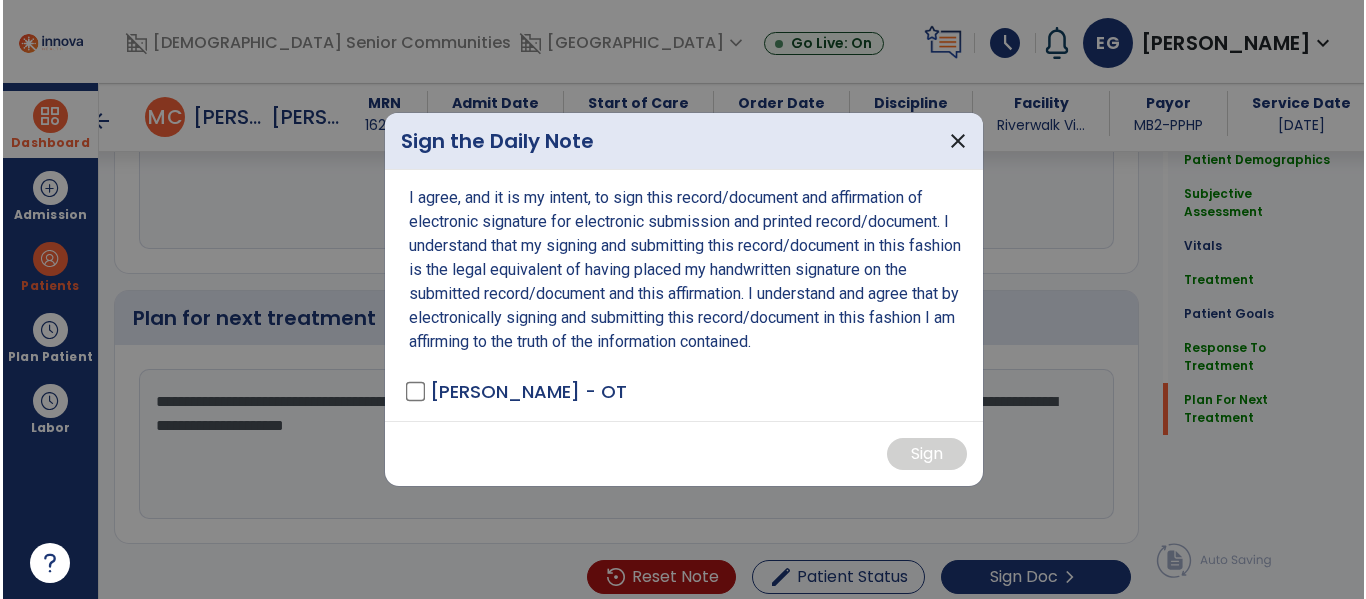 scroll, scrollTop: 2698, scrollLeft: 0, axis: vertical 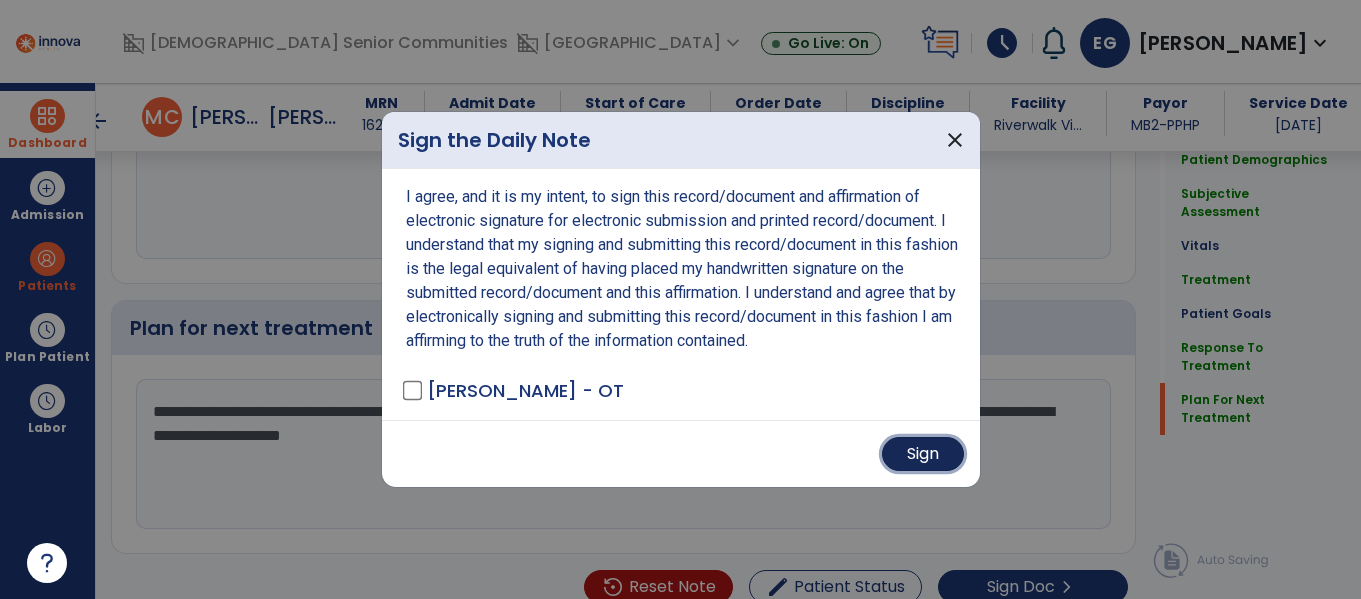 click on "Sign" at bounding box center [923, 454] 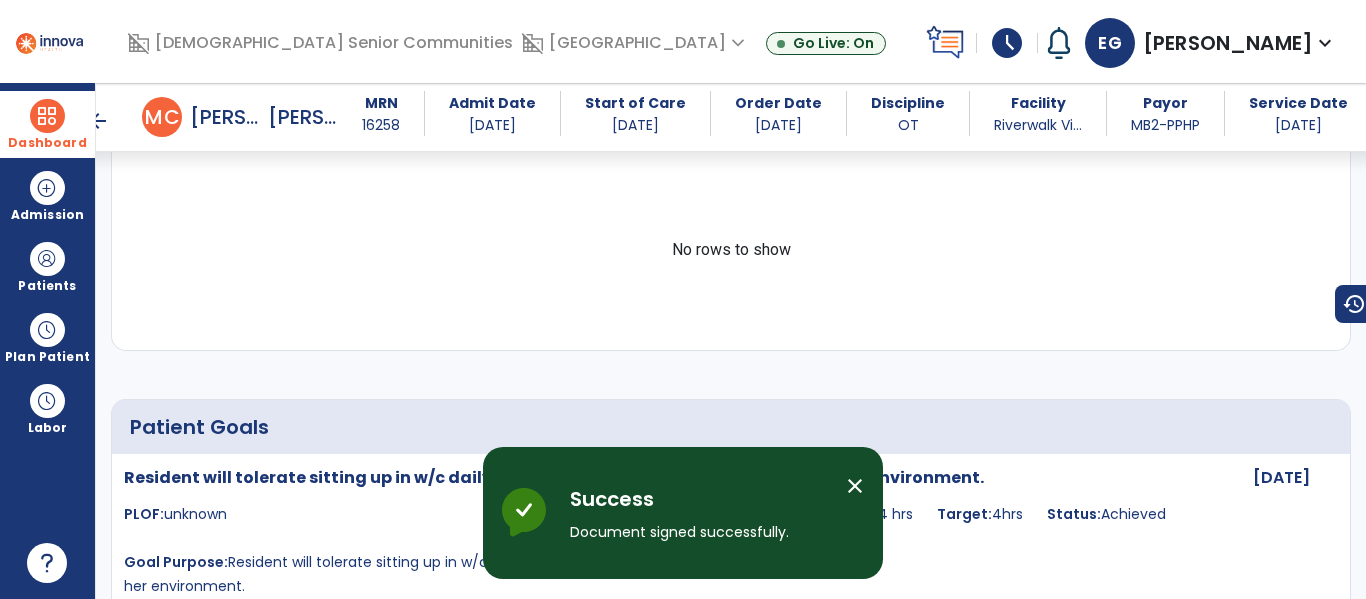 scroll, scrollTop: 1737, scrollLeft: 0, axis: vertical 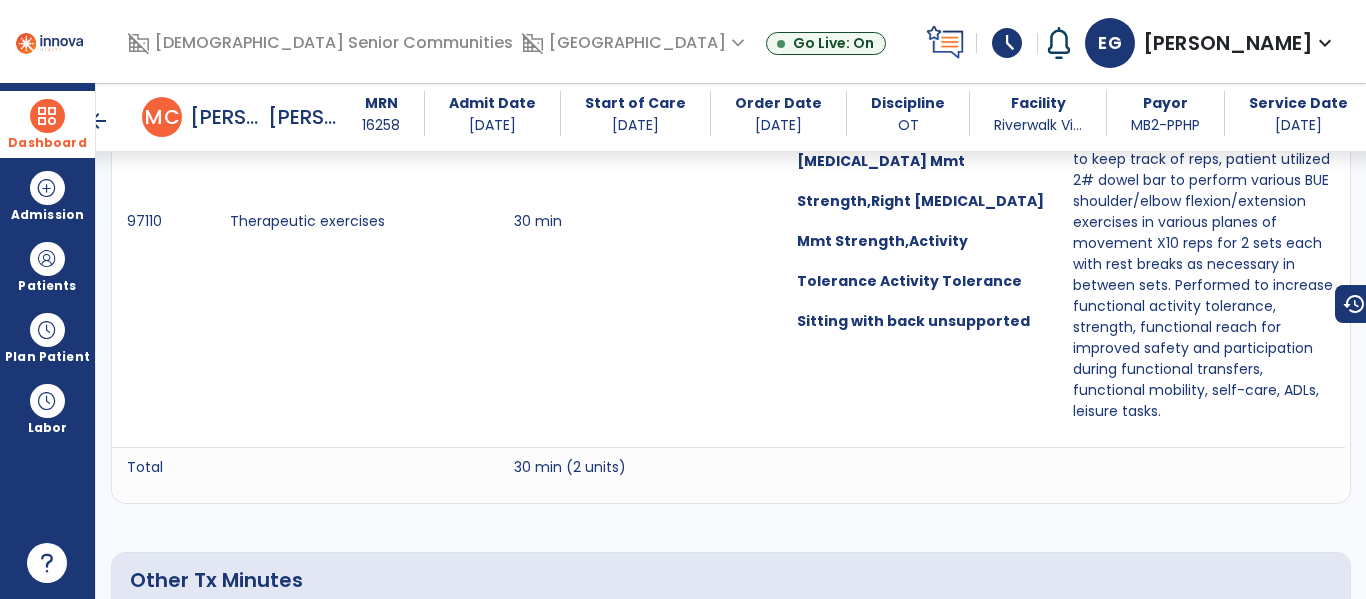 click on "Dashboard  dashboard  Therapist Dashboard" at bounding box center (47, 124) 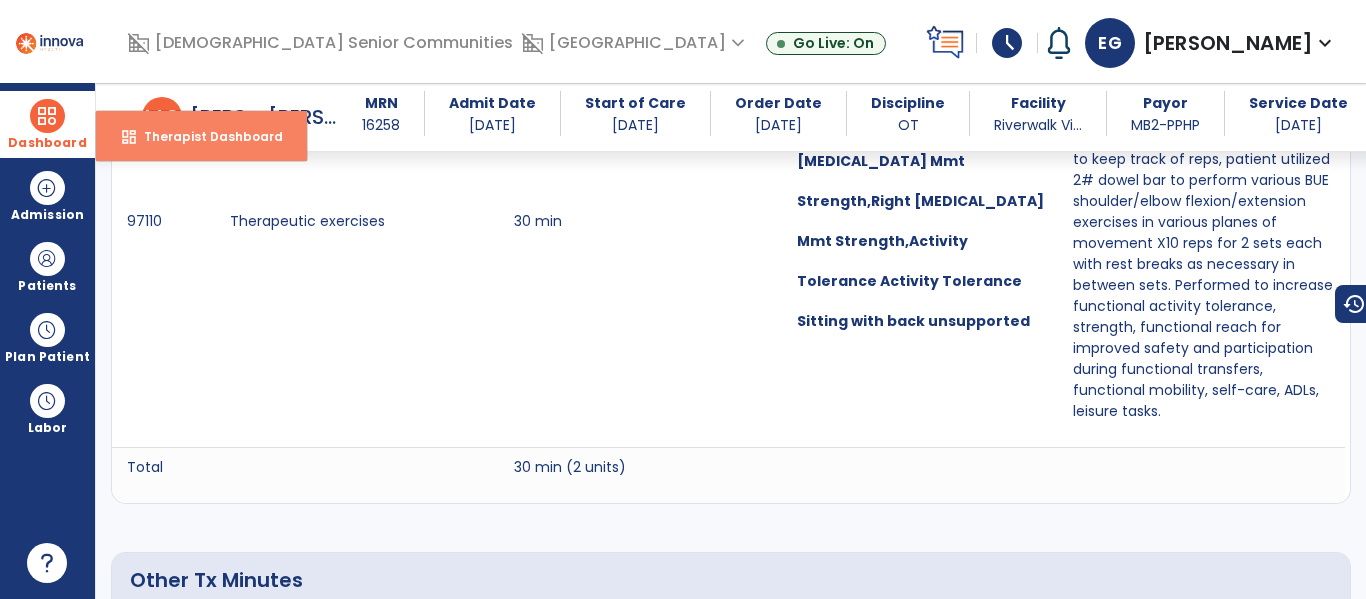 click on "dashboard  Therapist Dashboard" at bounding box center (201, 136) 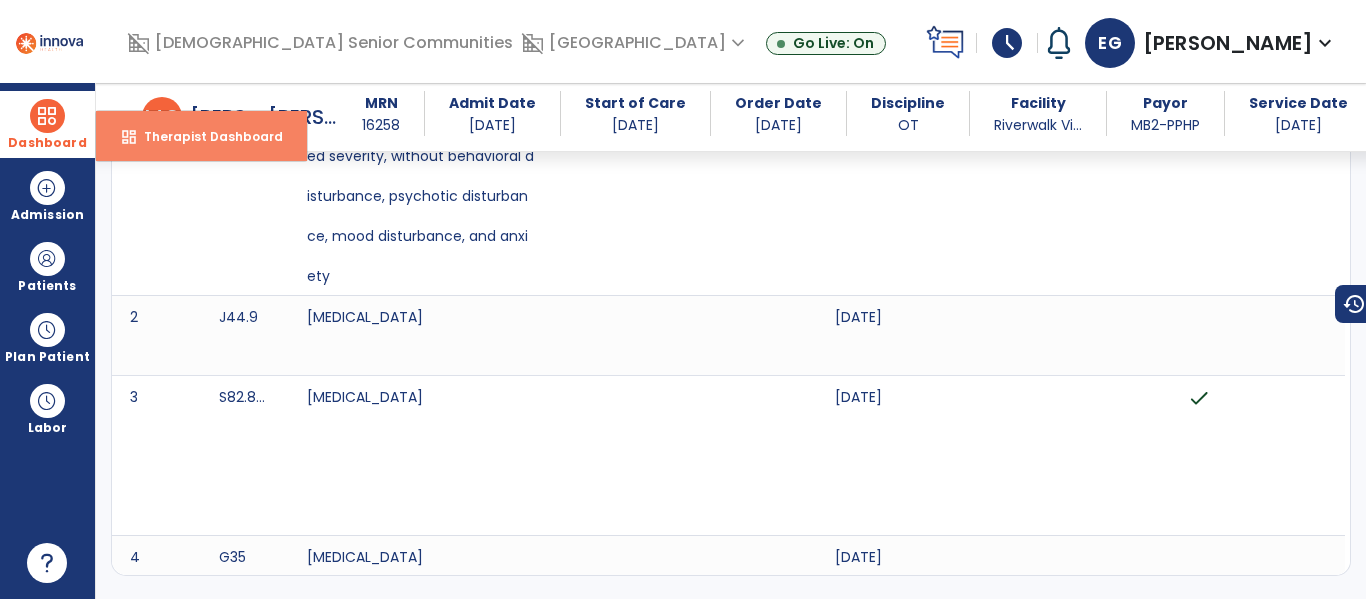 select on "****" 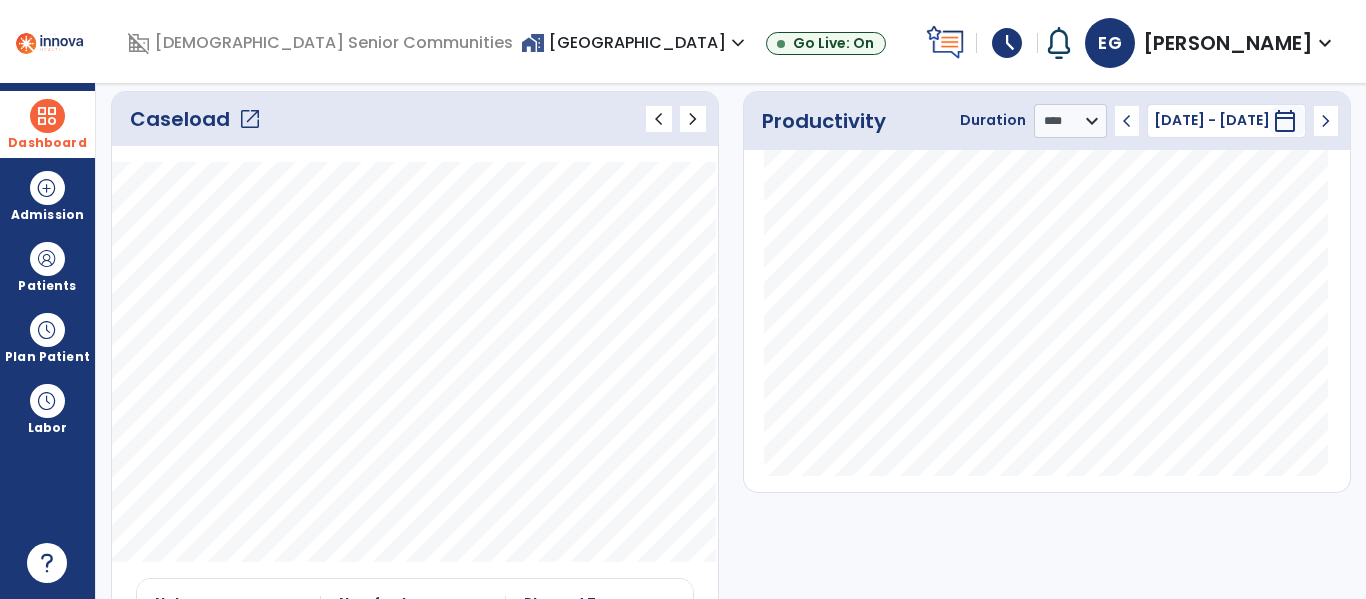 click on "open_in_new" 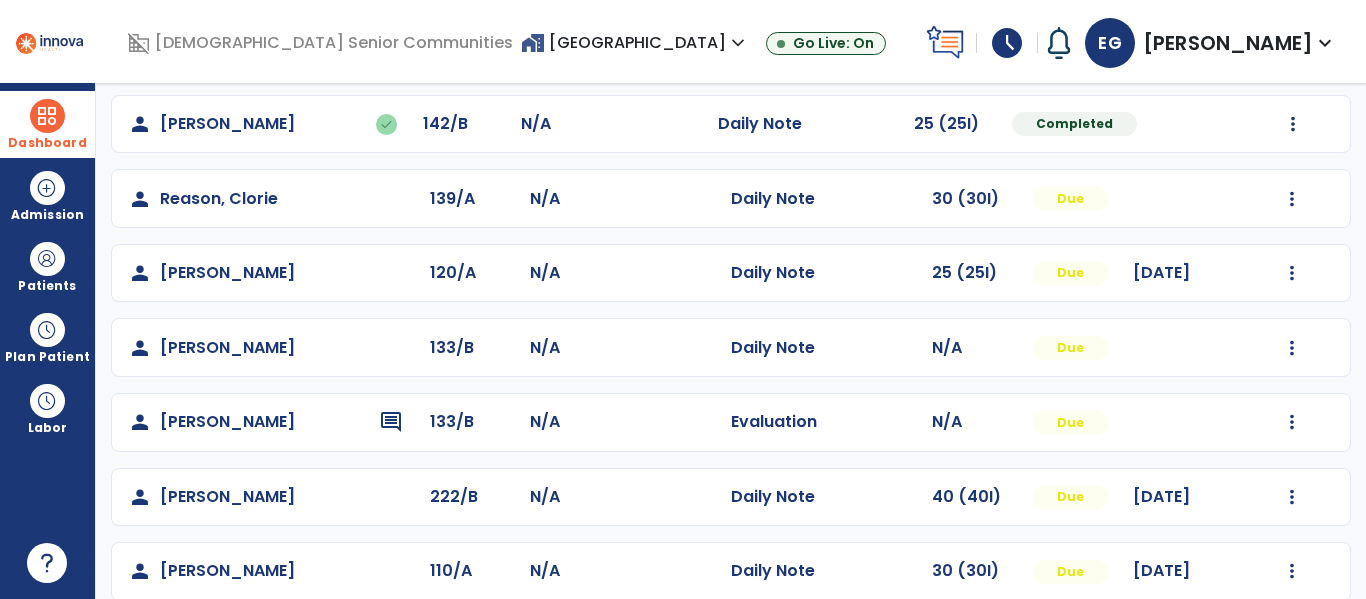 scroll, scrollTop: 724, scrollLeft: 0, axis: vertical 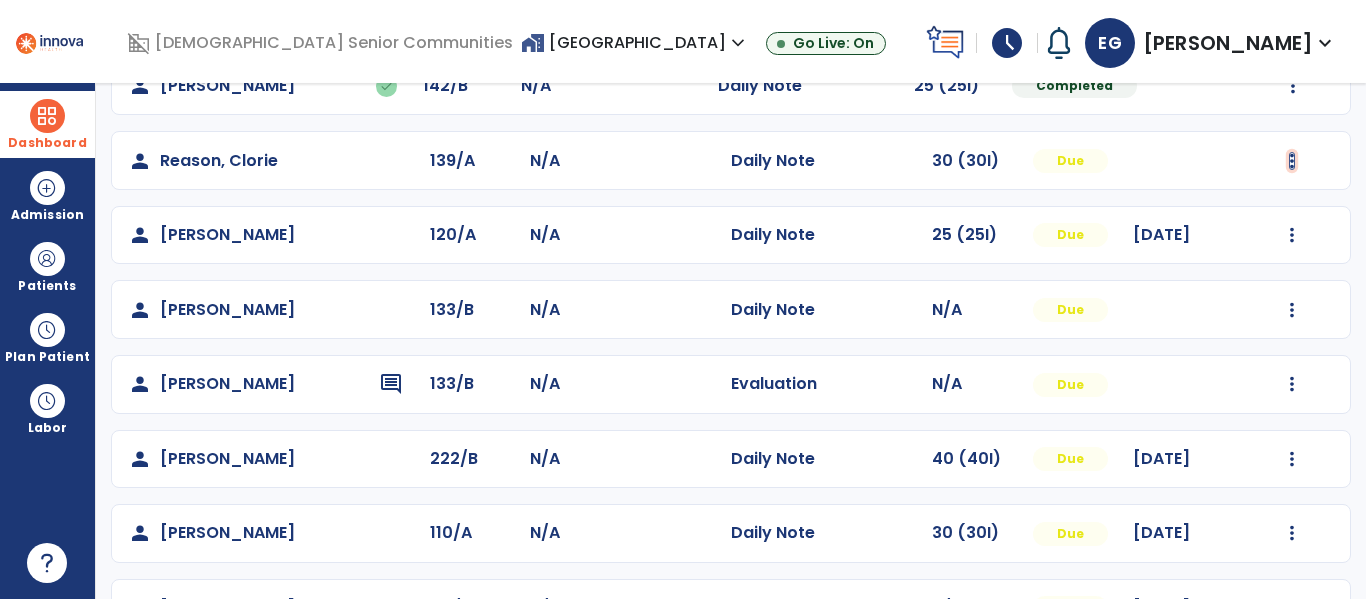 click at bounding box center (1293, -436) 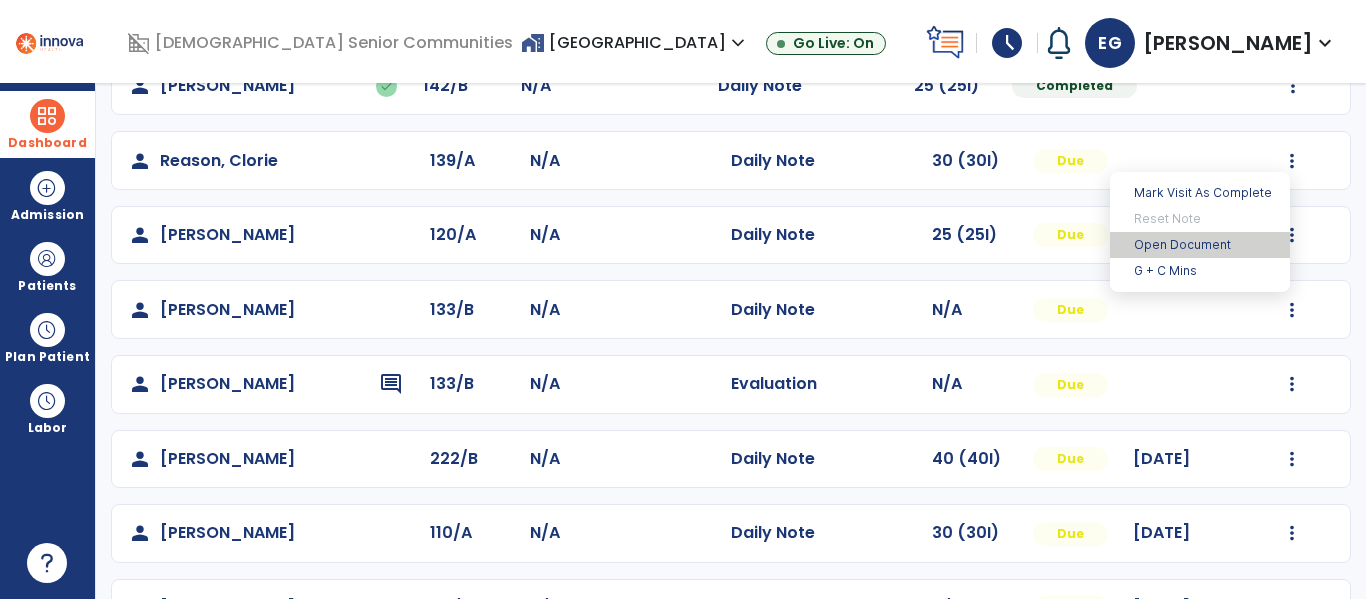 click on "Open Document" at bounding box center (1200, 245) 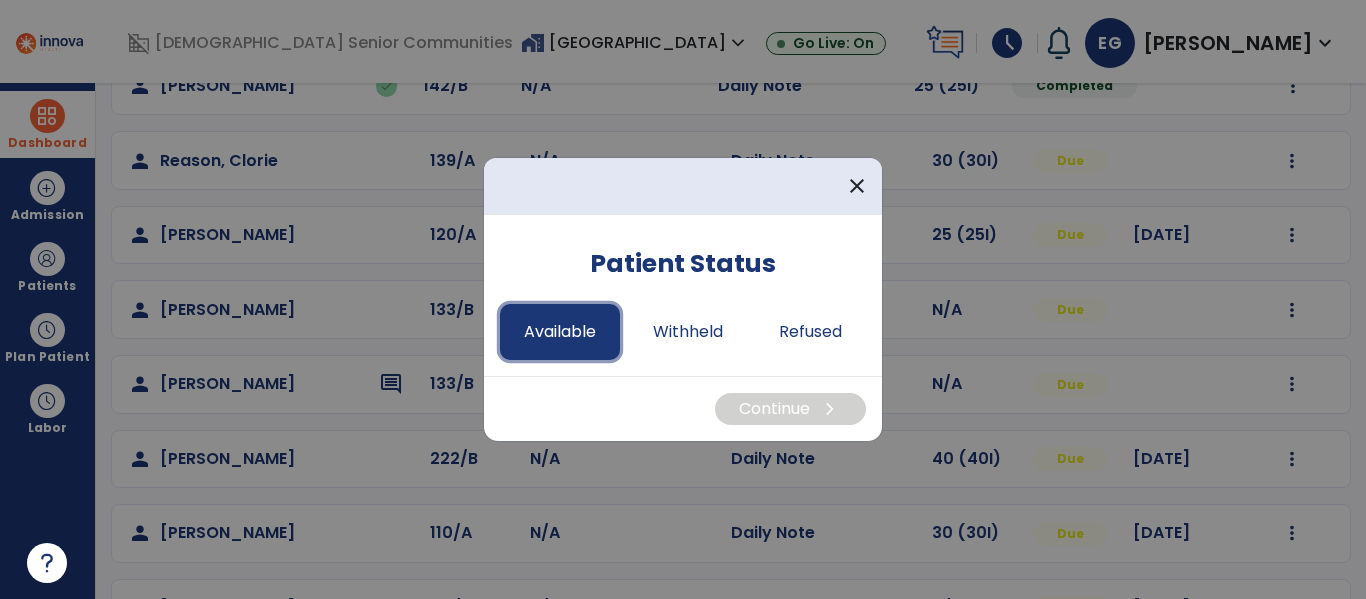click on "Available" at bounding box center (560, 332) 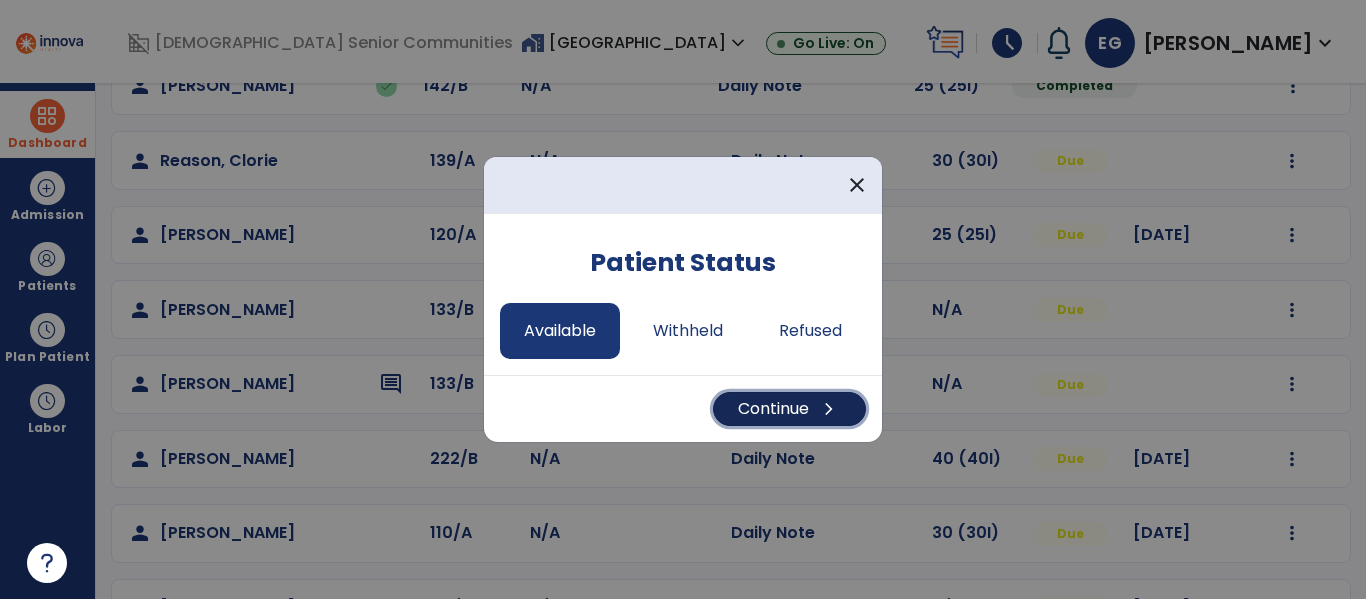 click on "Continue   chevron_right" at bounding box center [789, 409] 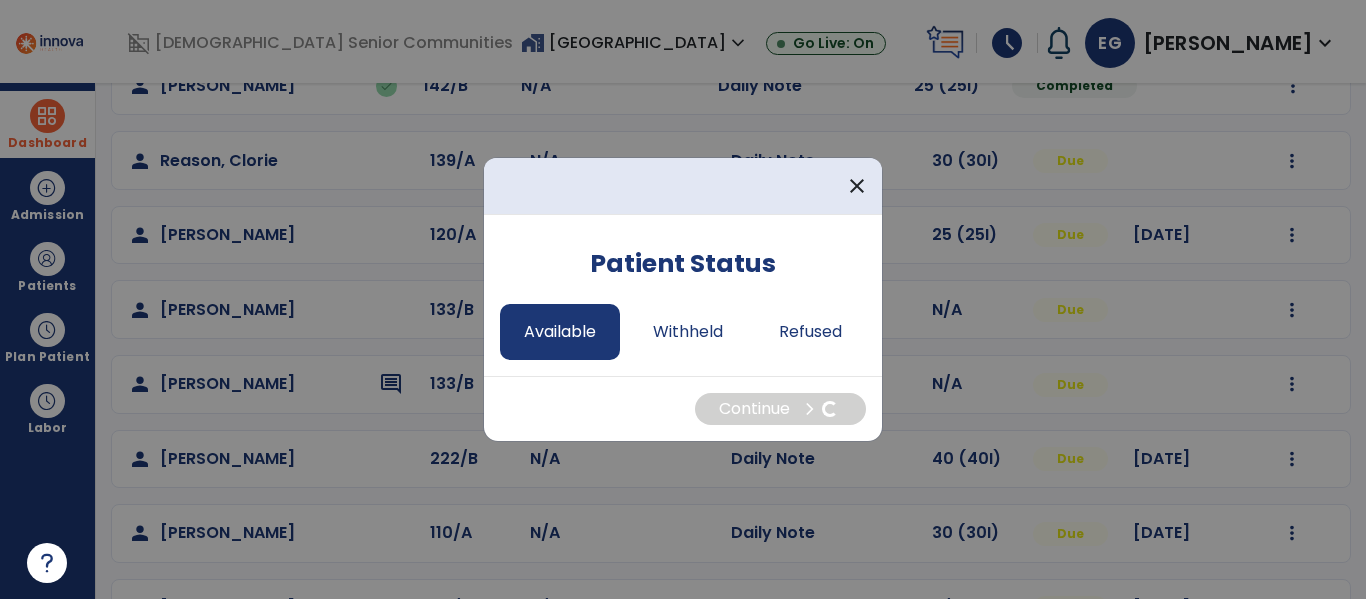 select on "*" 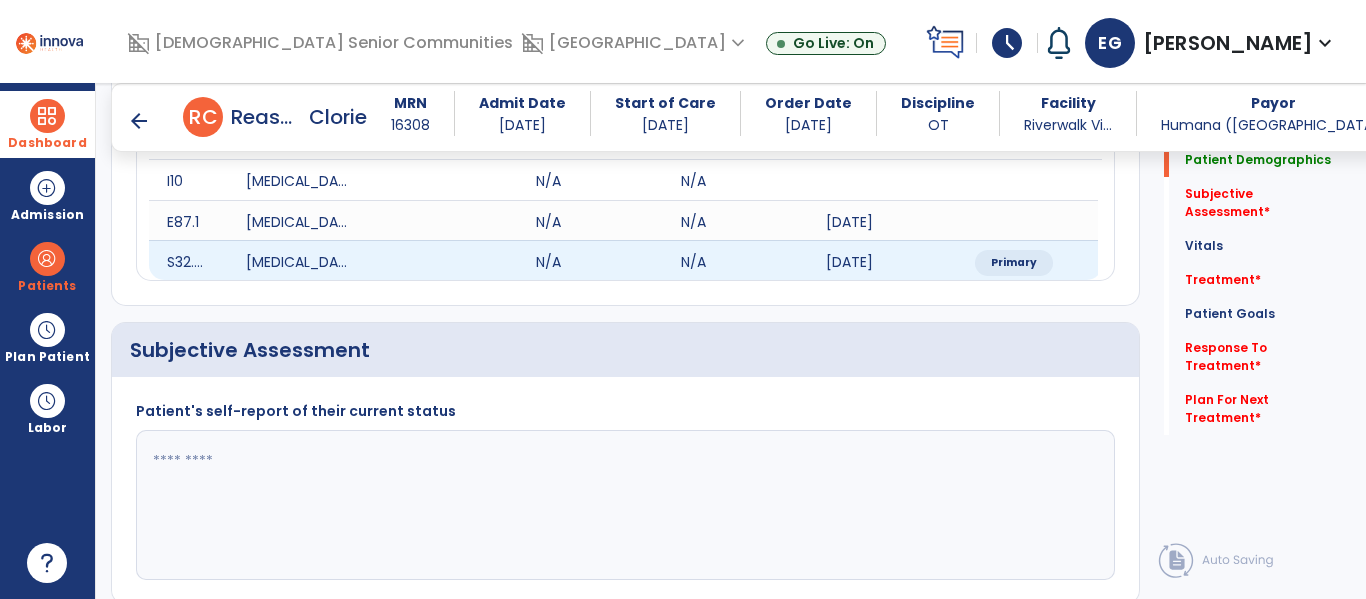 scroll, scrollTop: 297, scrollLeft: 0, axis: vertical 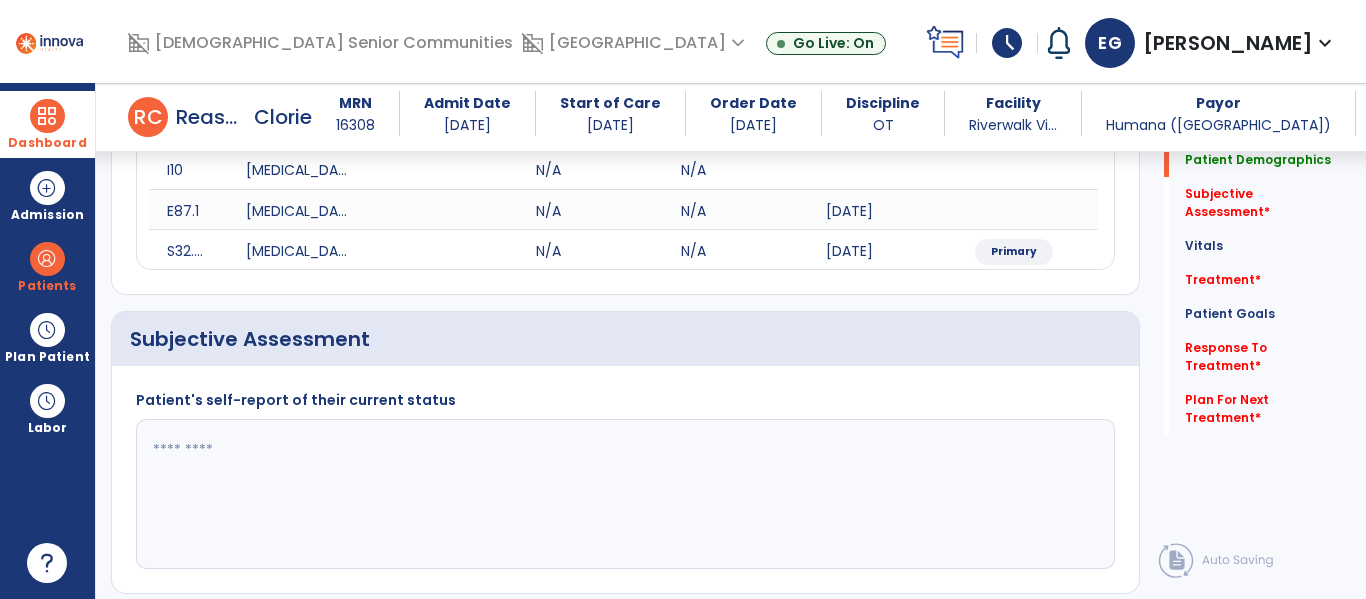 click 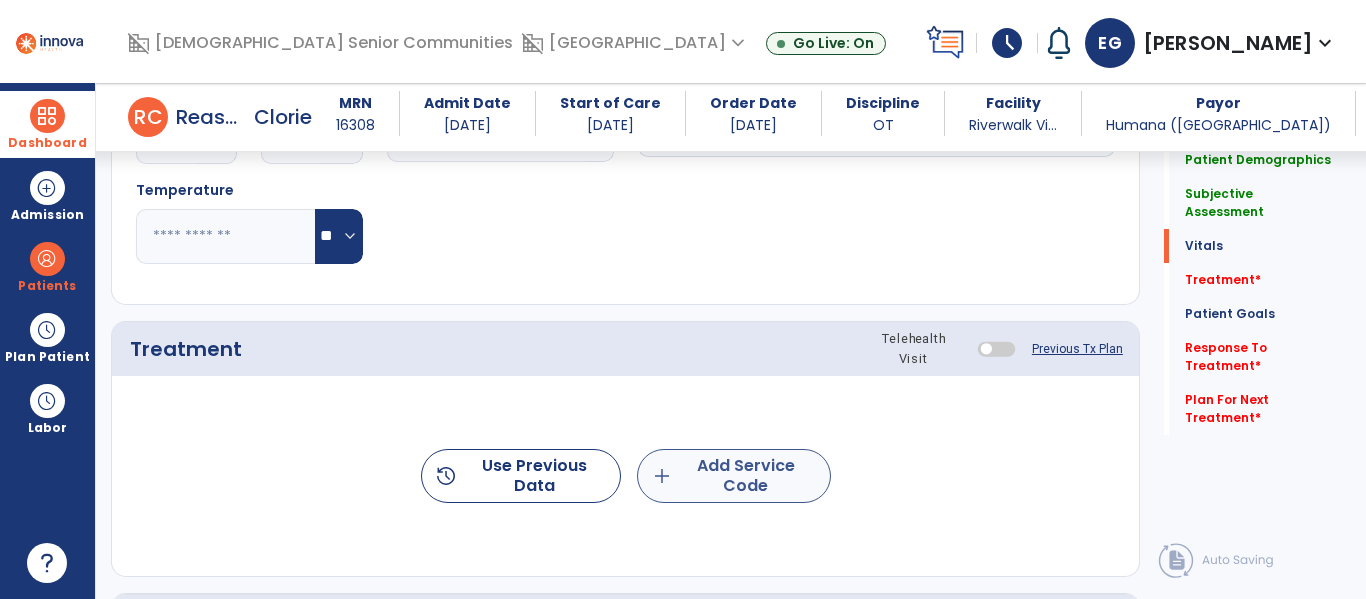 type on "**********" 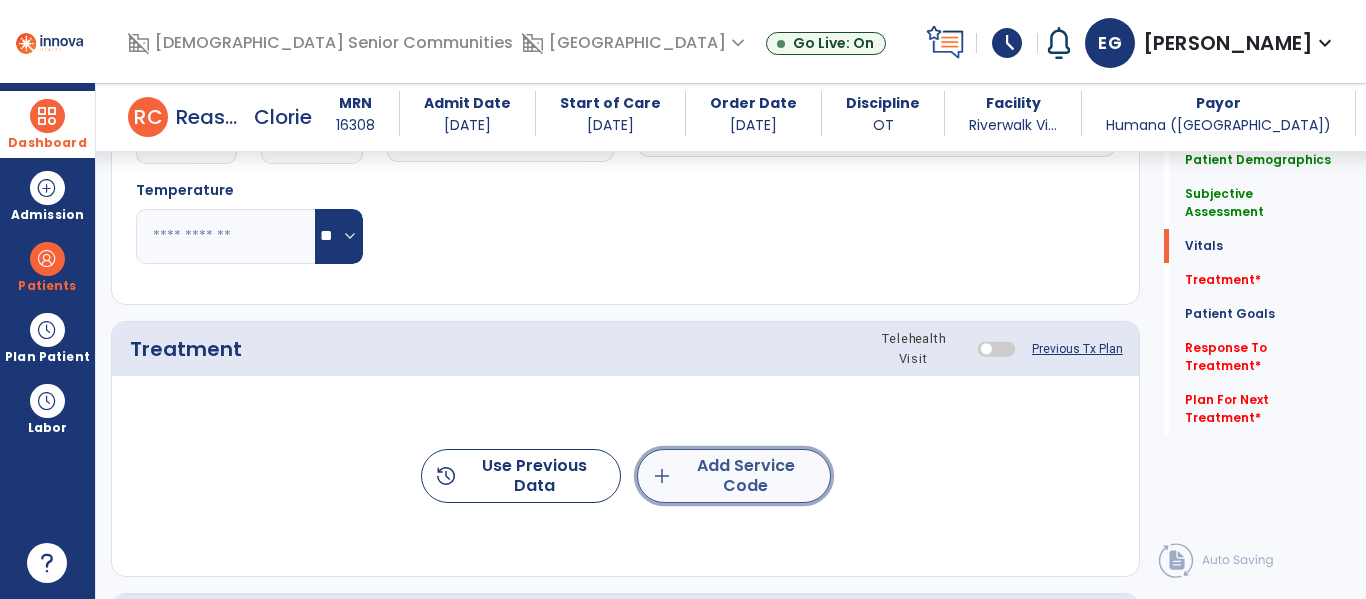 click on "add  Add Service Code" 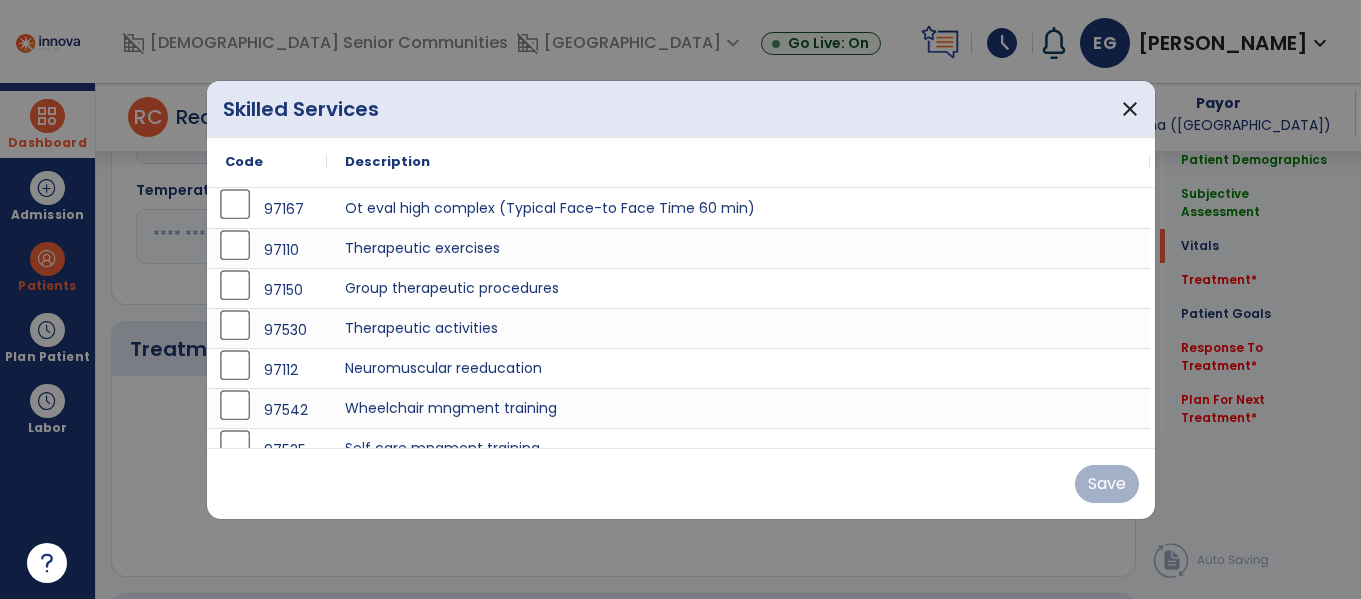 scroll, scrollTop: 1008, scrollLeft: 0, axis: vertical 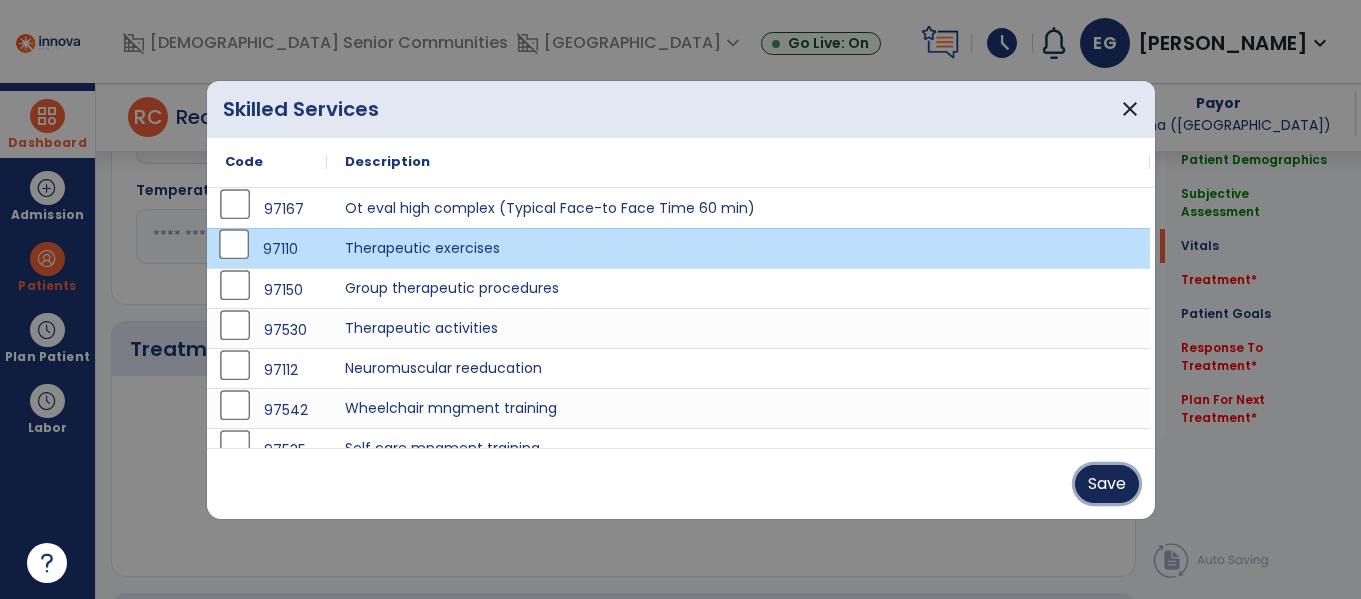 click on "Save" at bounding box center (1107, 484) 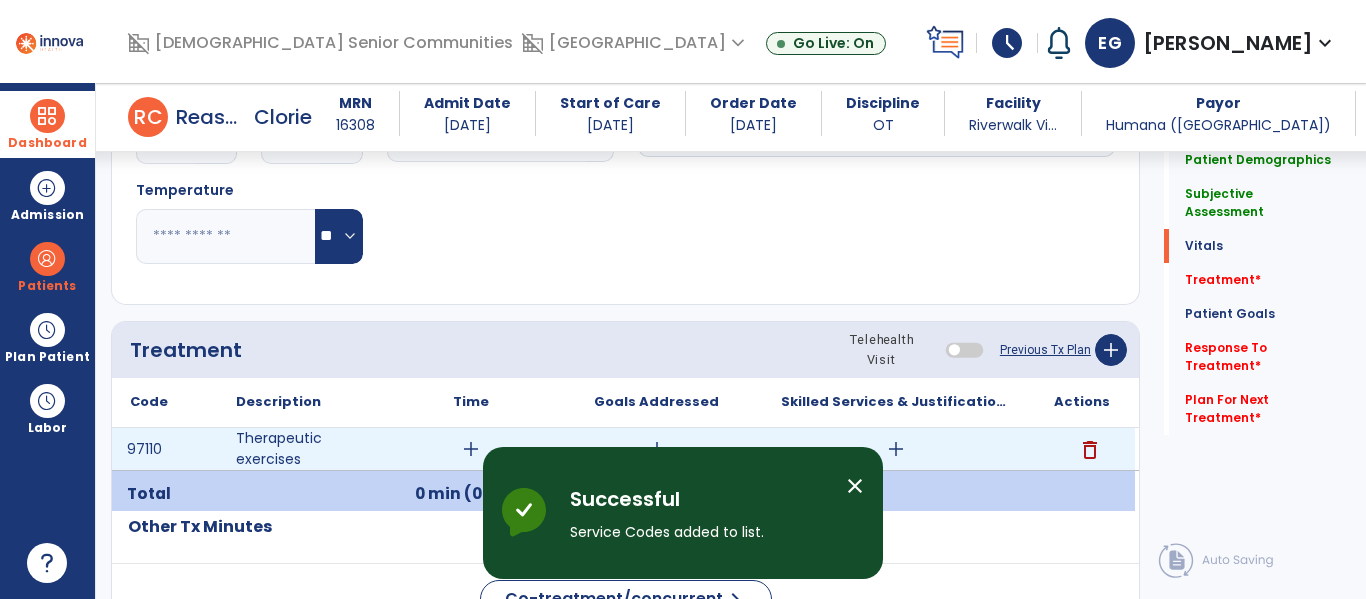 click on "add" at bounding box center [471, 449] 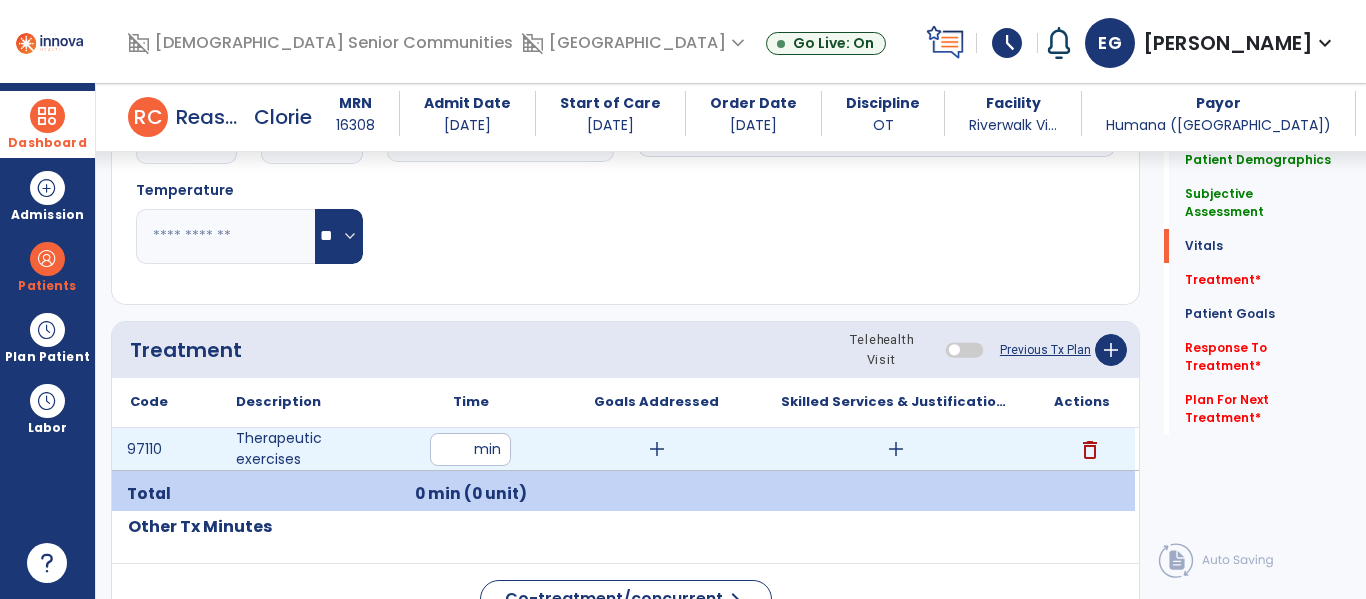 type on "**" 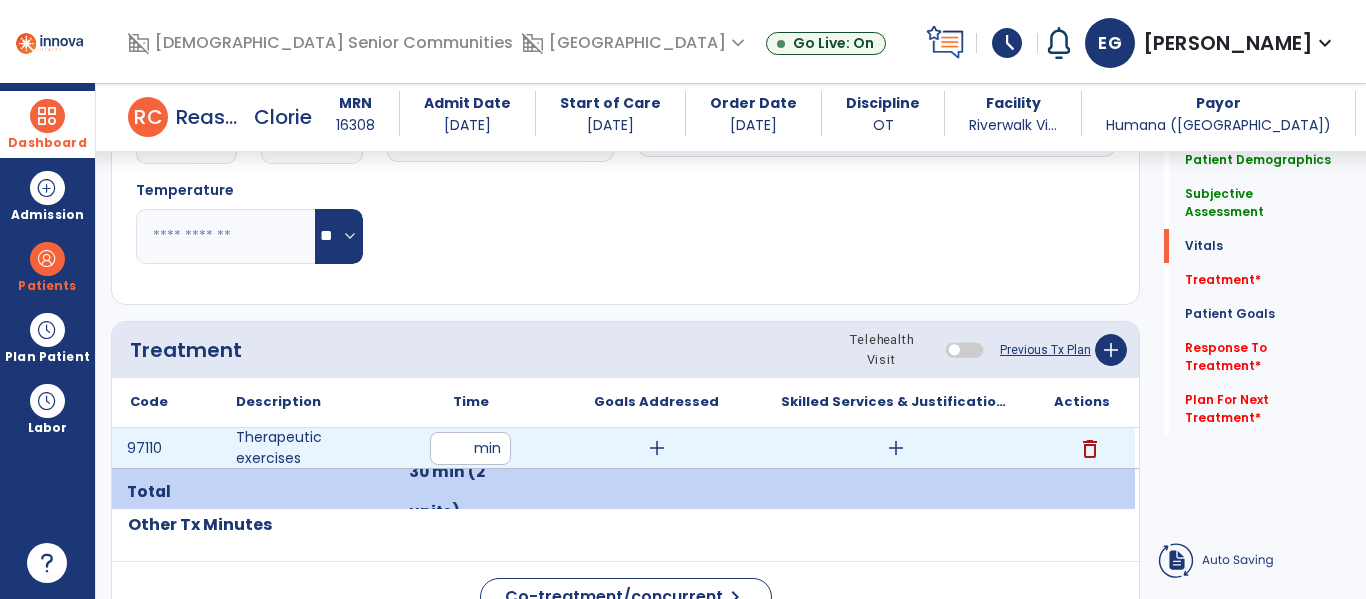 click on "add" at bounding box center [657, 448] 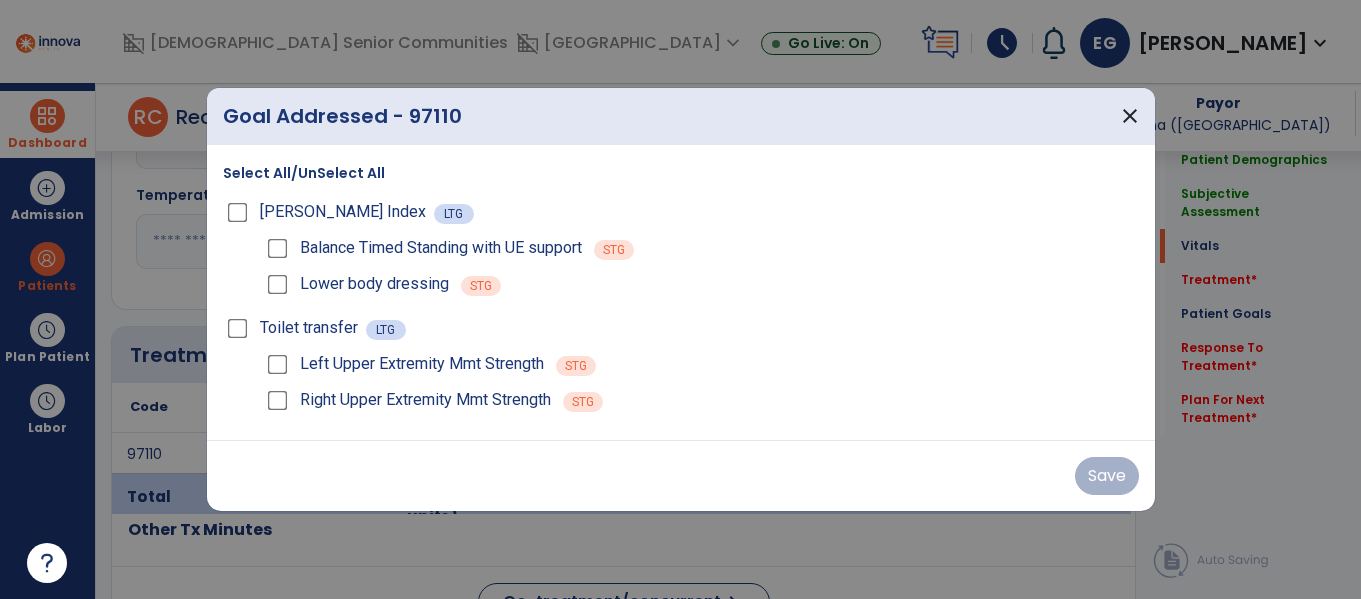 scroll, scrollTop: 1008, scrollLeft: 0, axis: vertical 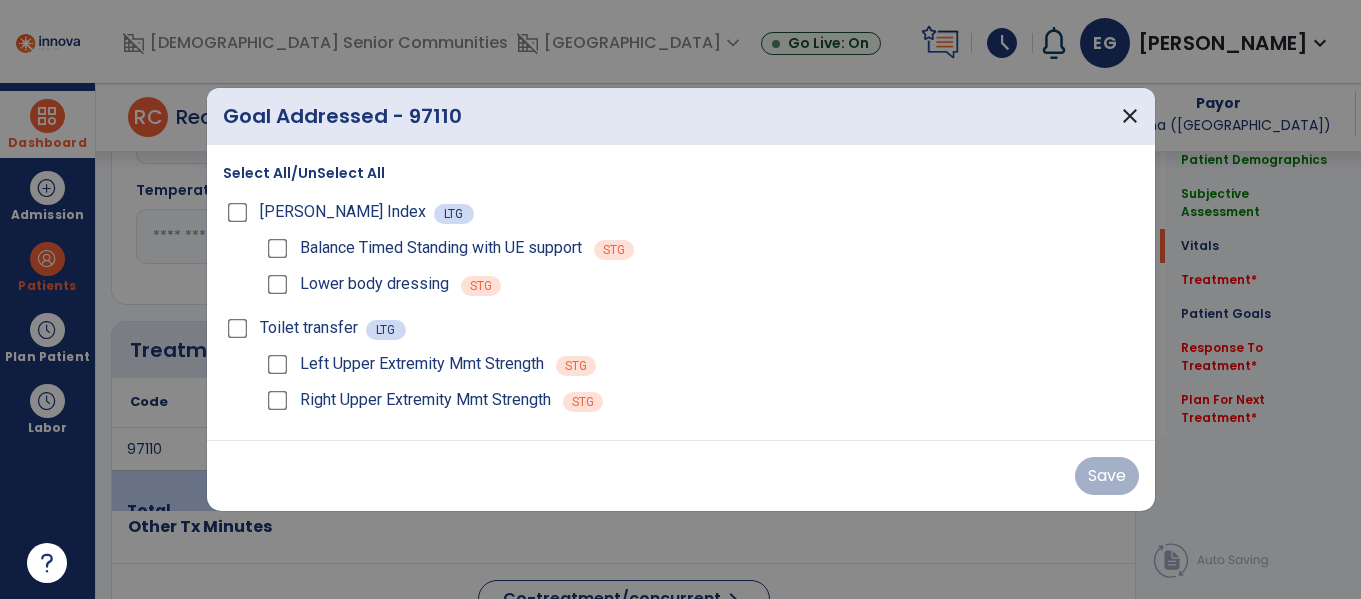 click on "Select All/UnSelect All" at bounding box center [304, 173] 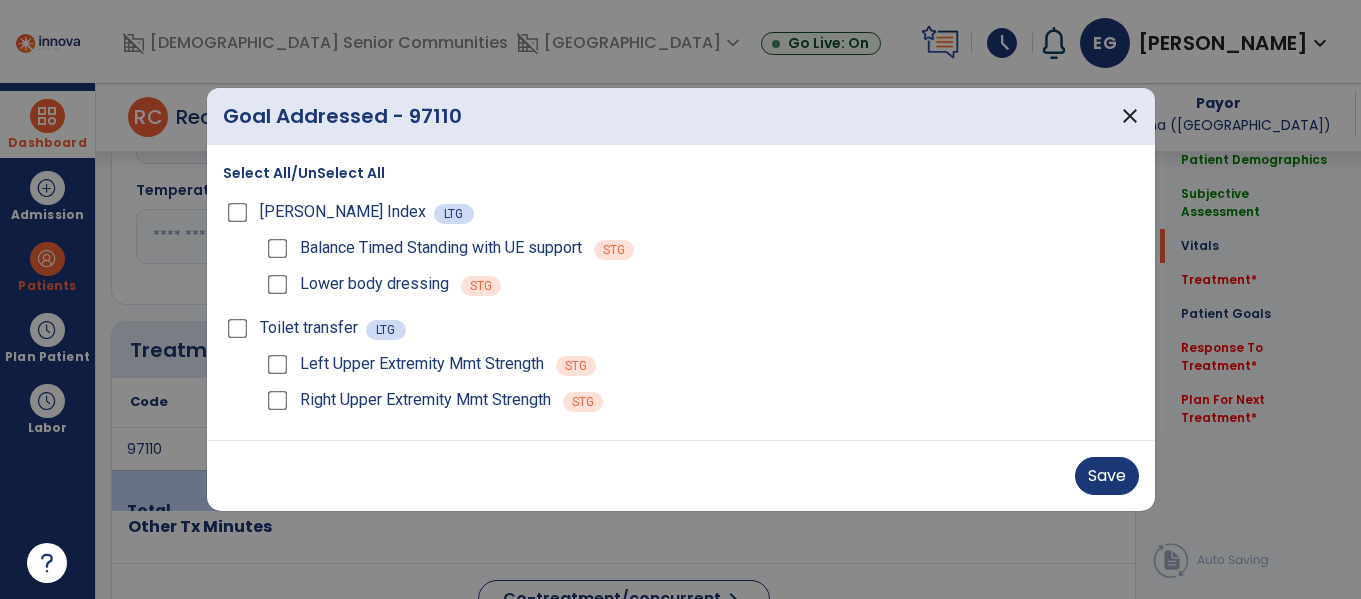 click on "Select All/UnSelect All" at bounding box center (304, 173) 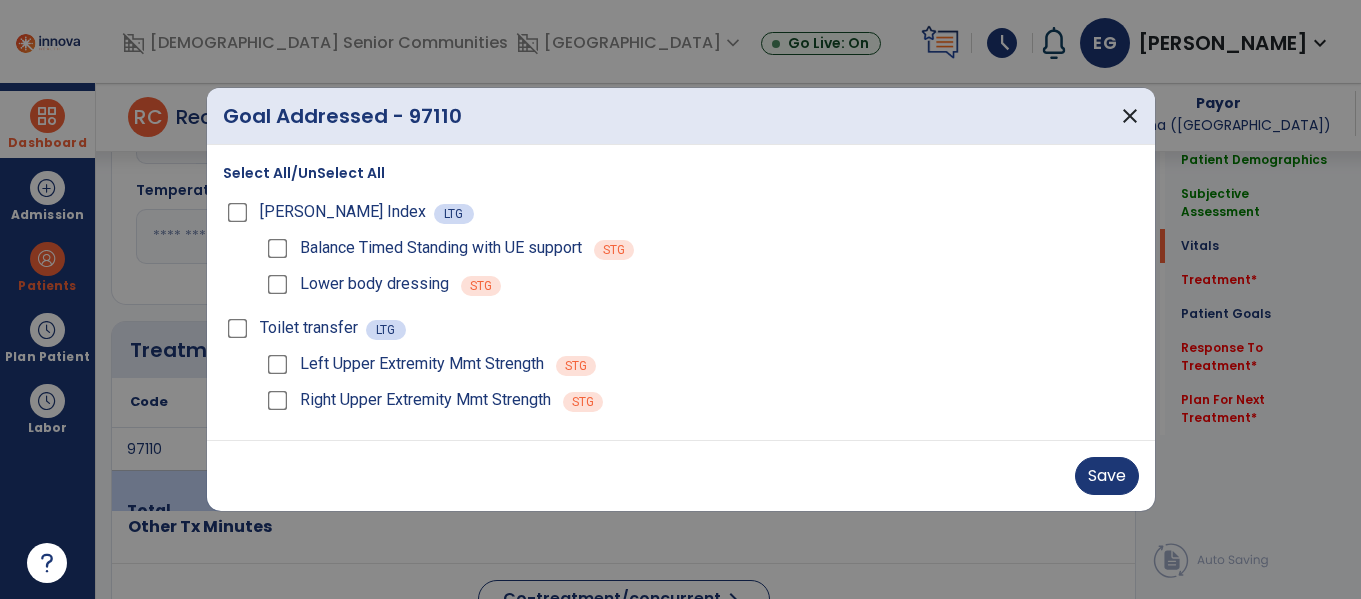 click on "Select All/UnSelect All" at bounding box center (304, 173) 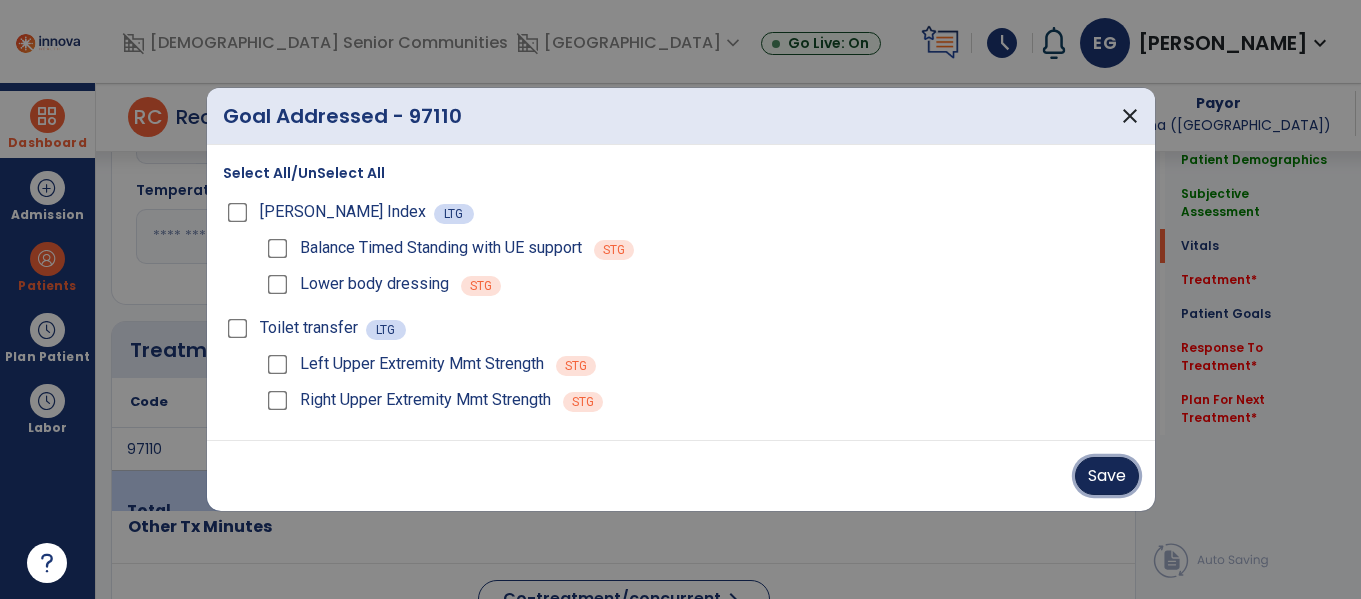 click on "Save" at bounding box center (1107, 476) 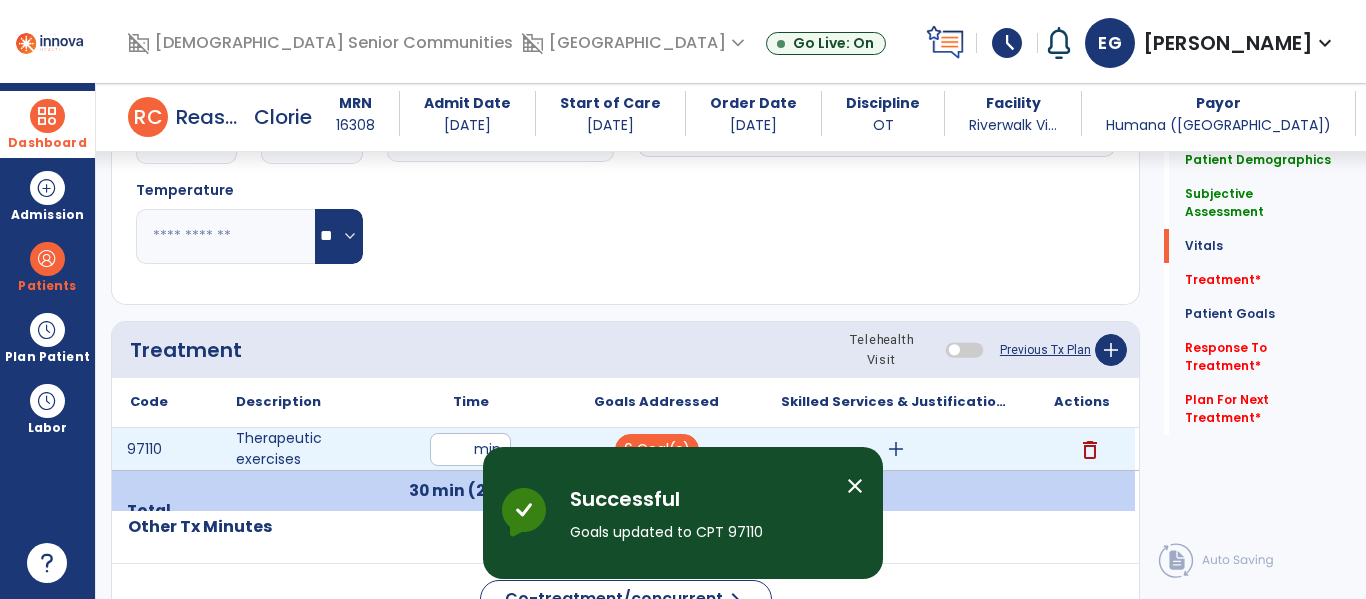 click on "delete" at bounding box center (1082, 449) 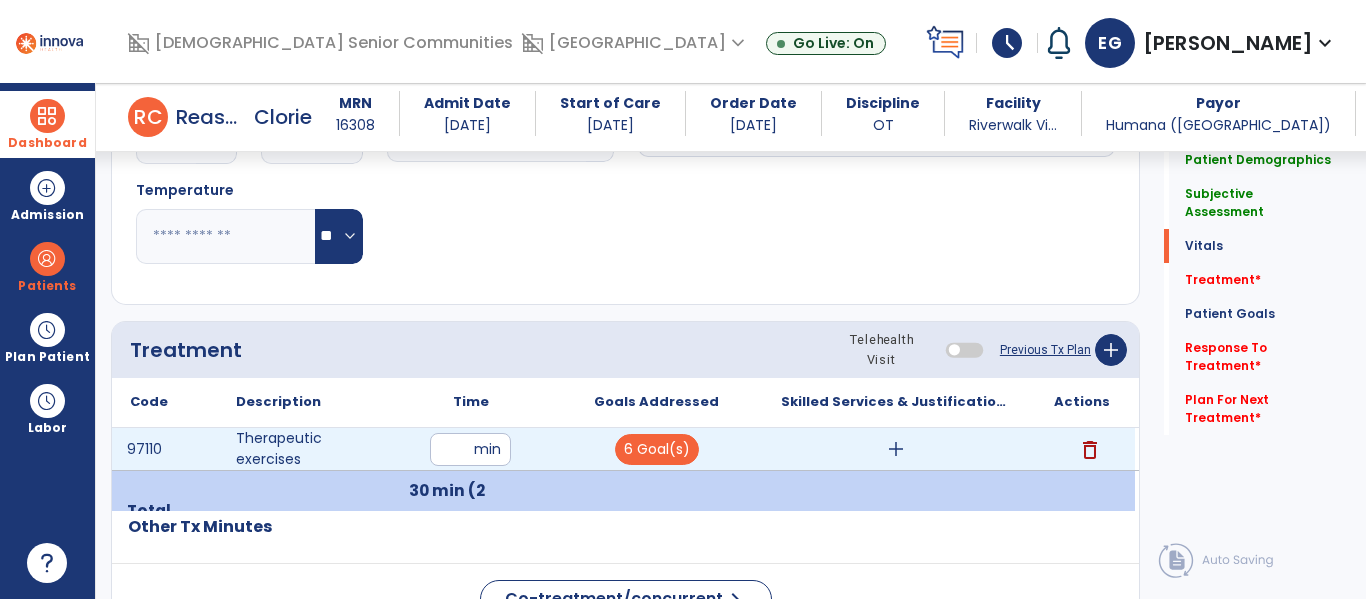 click on "add" at bounding box center [896, 449] 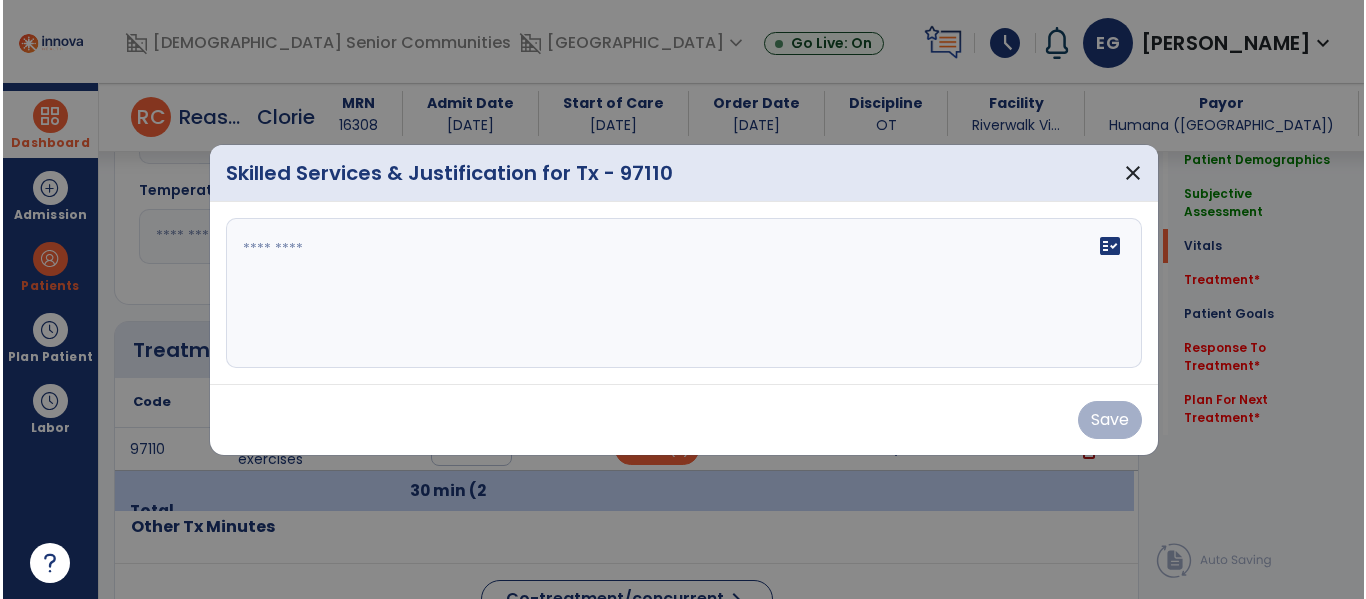 scroll, scrollTop: 1008, scrollLeft: 0, axis: vertical 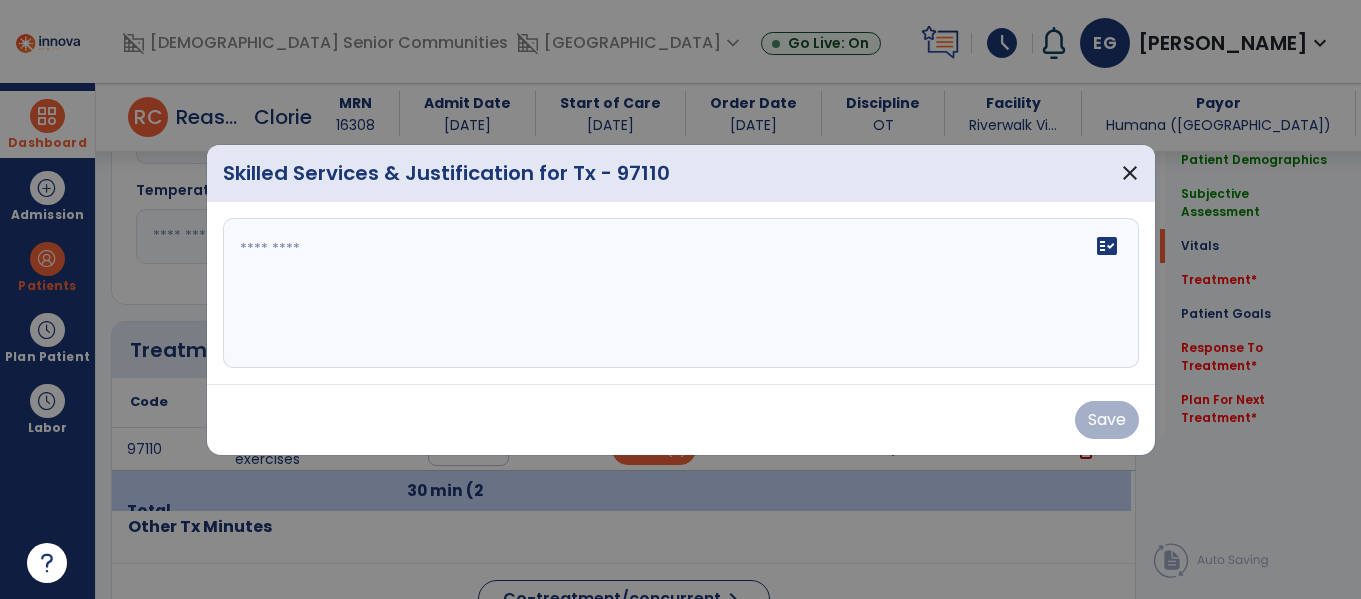 click on "fact_check" at bounding box center [681, 293] 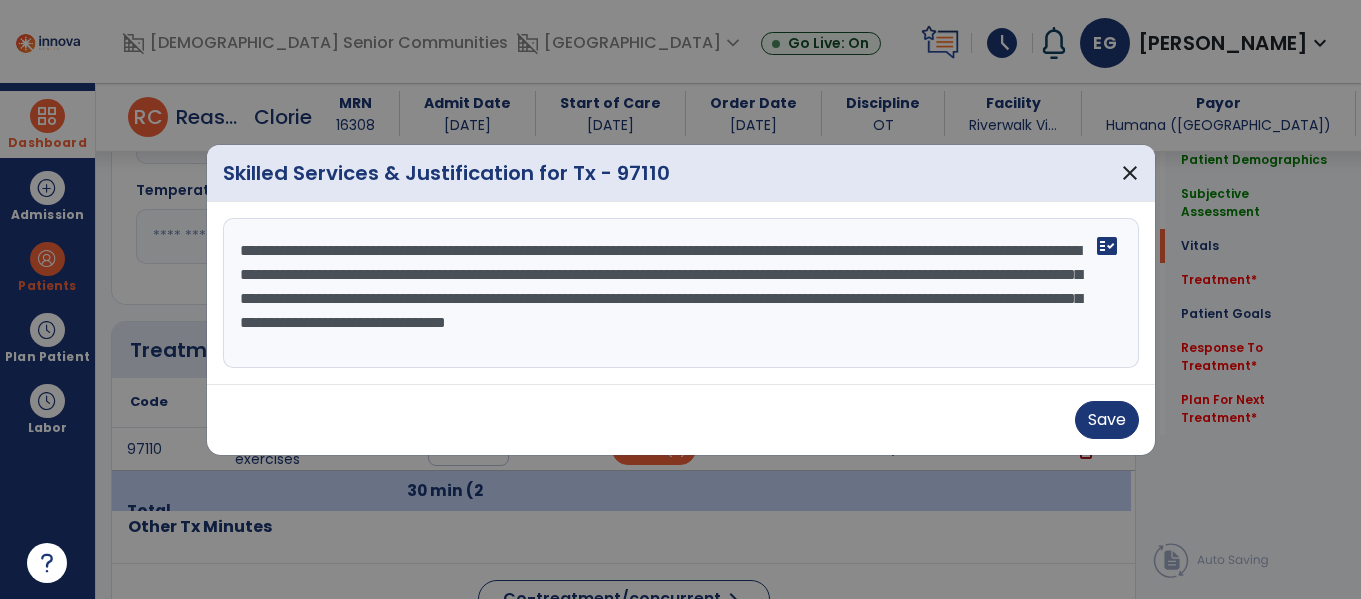 type on "**********" 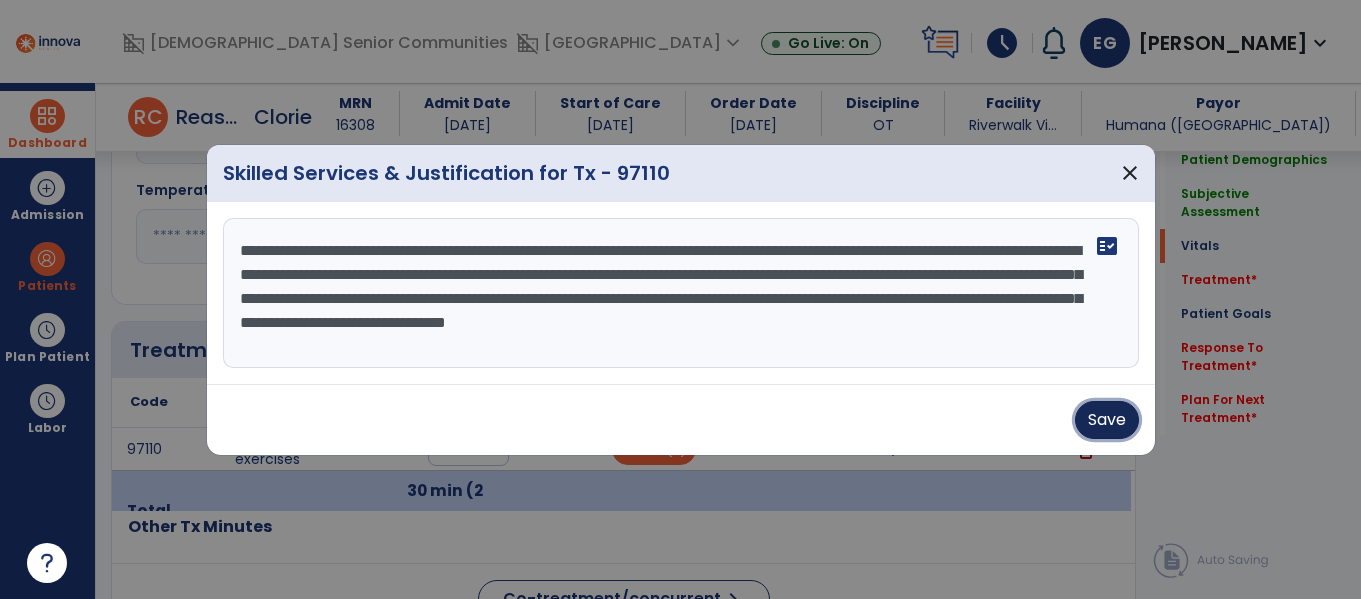 click on "Save" at bounding box center [1107, 420] 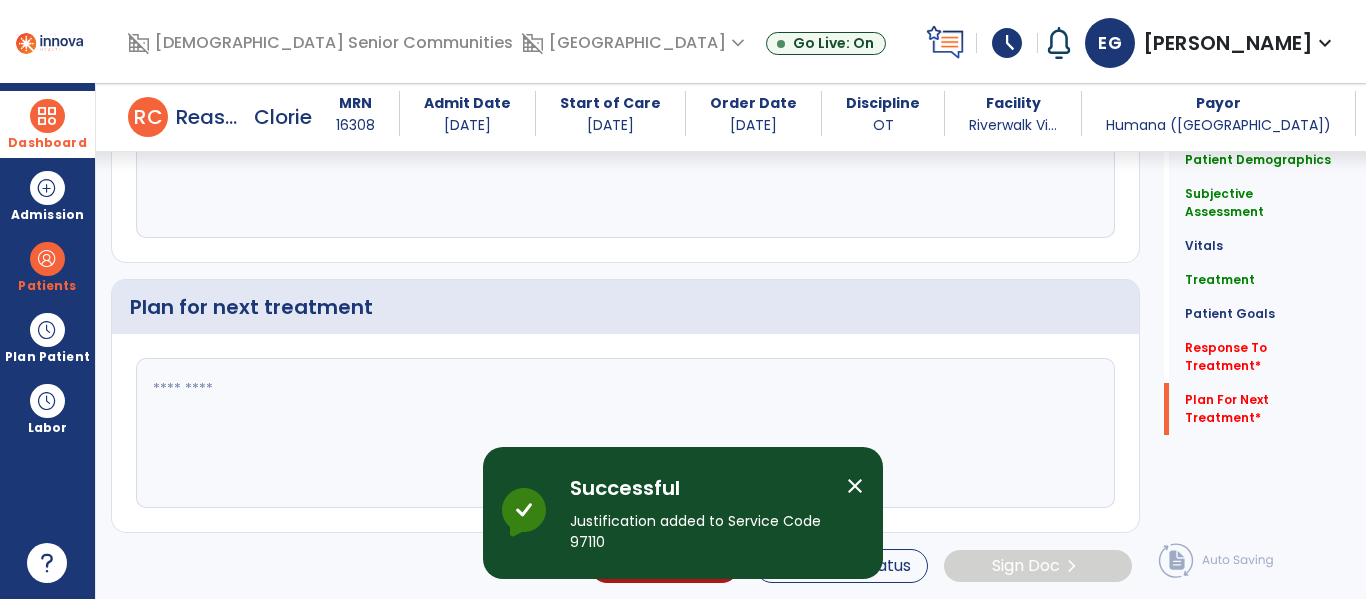 scroll, scrollTop: 2642, scrollLeft: 0, axis: vertical 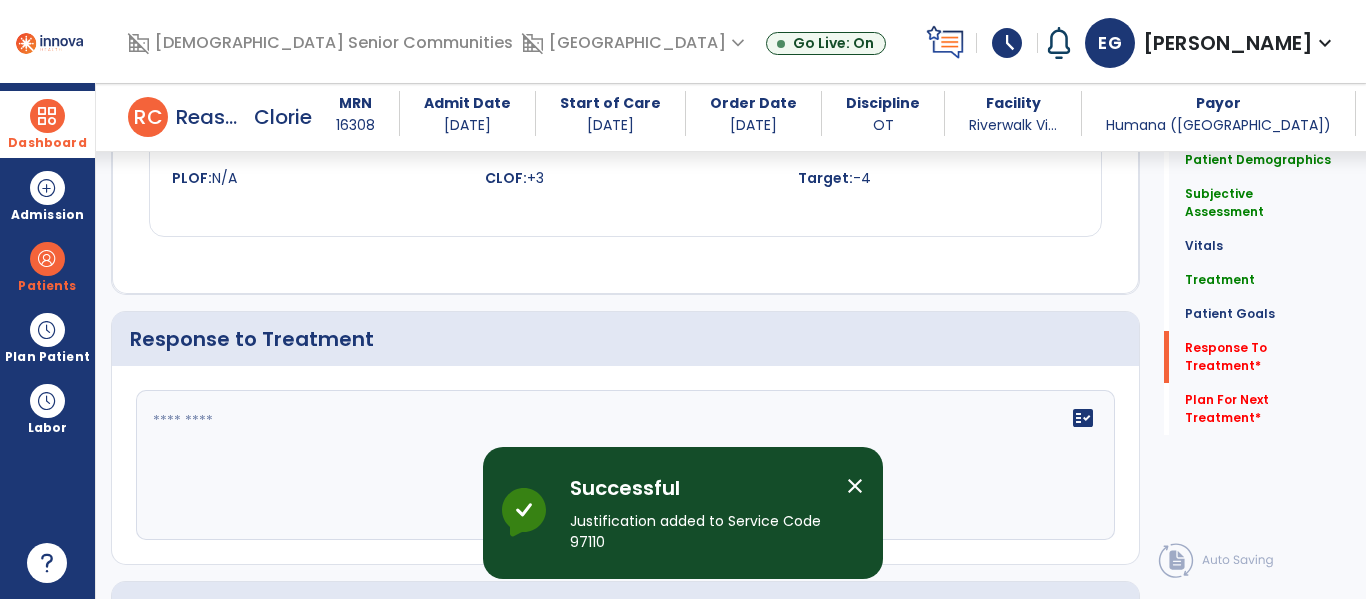 click on "fact_check" 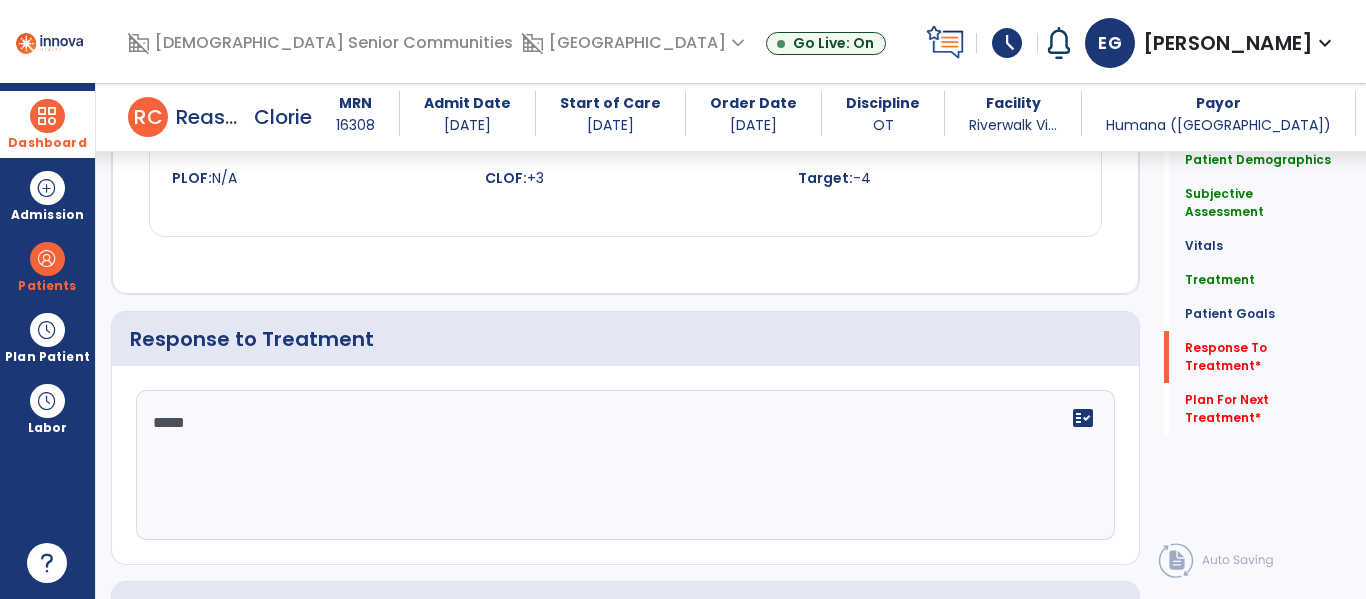 scroll, scrollTop: 2891, scrollLeft: 0, axis: vertical 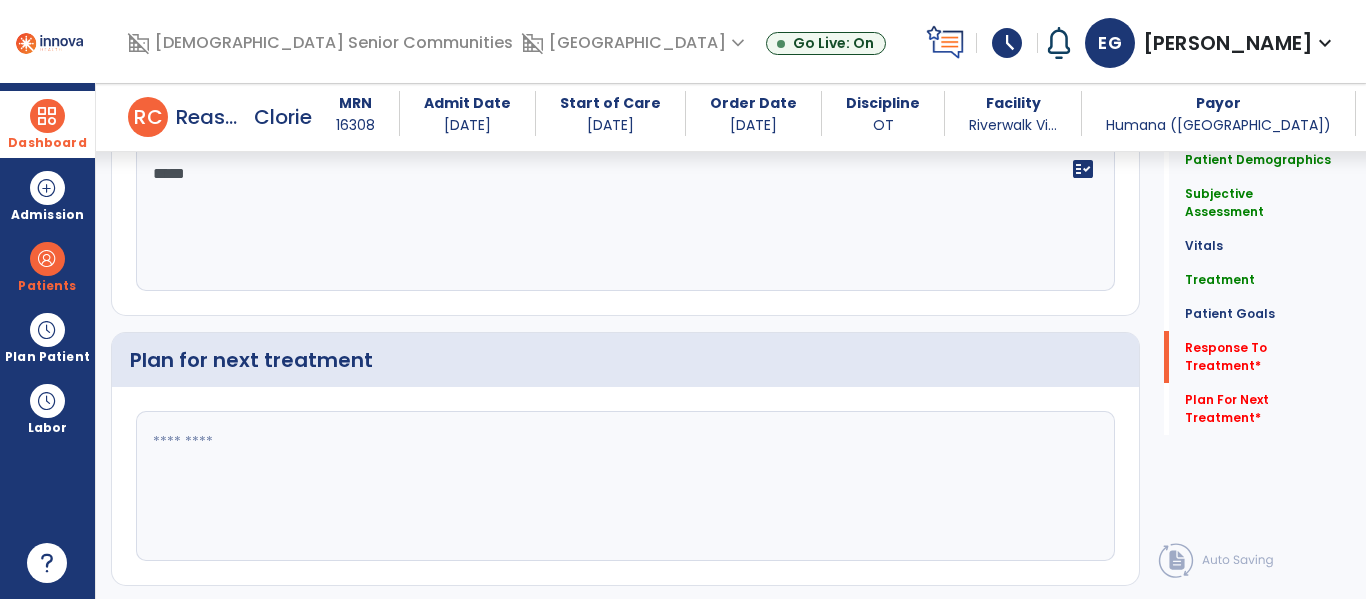 type on "****" 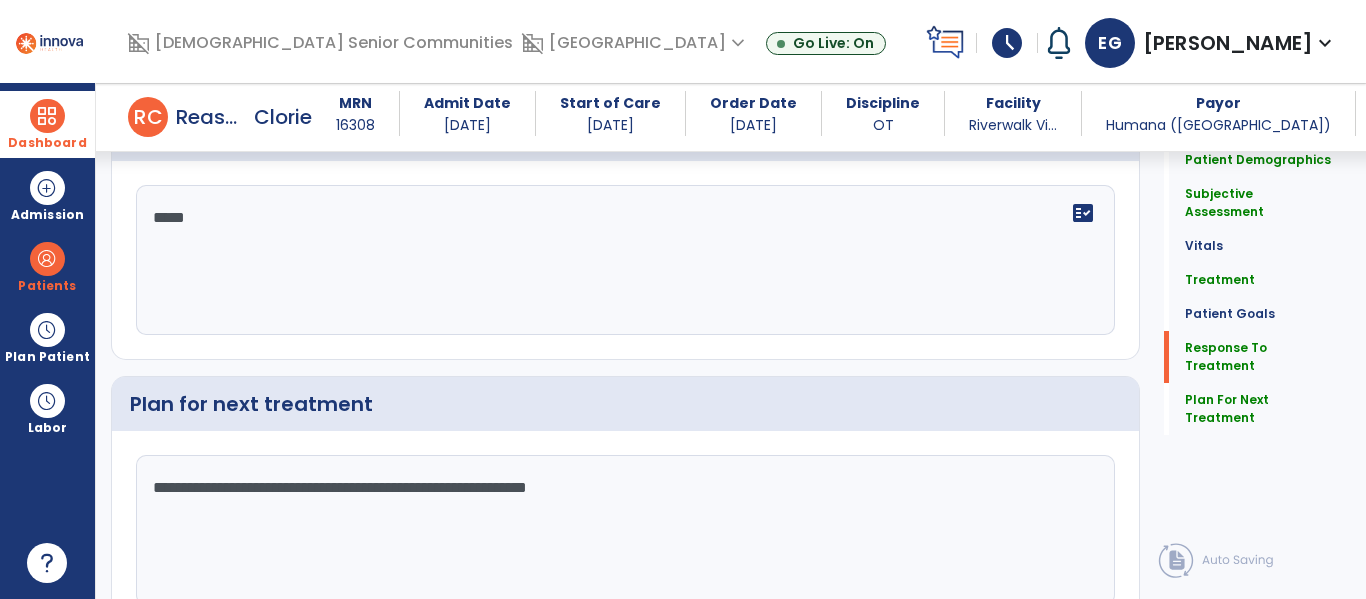 scroll, scrollTop: 2891, scrollLeft: 0, axis: vertical 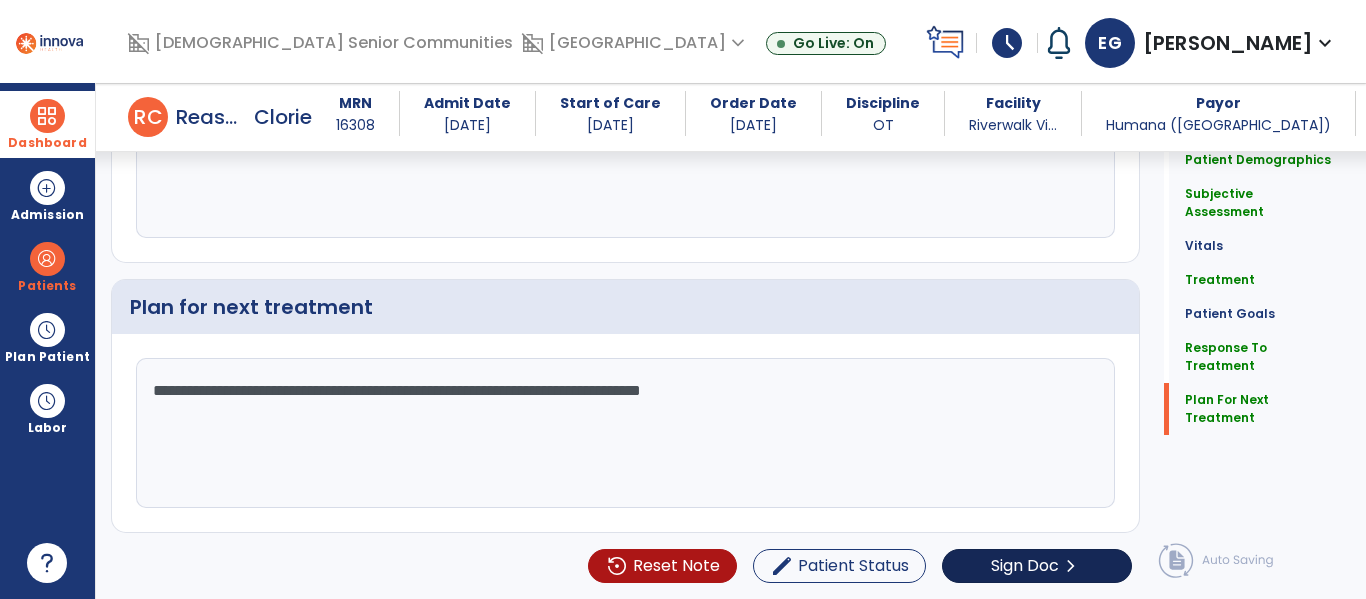 type on "**********" 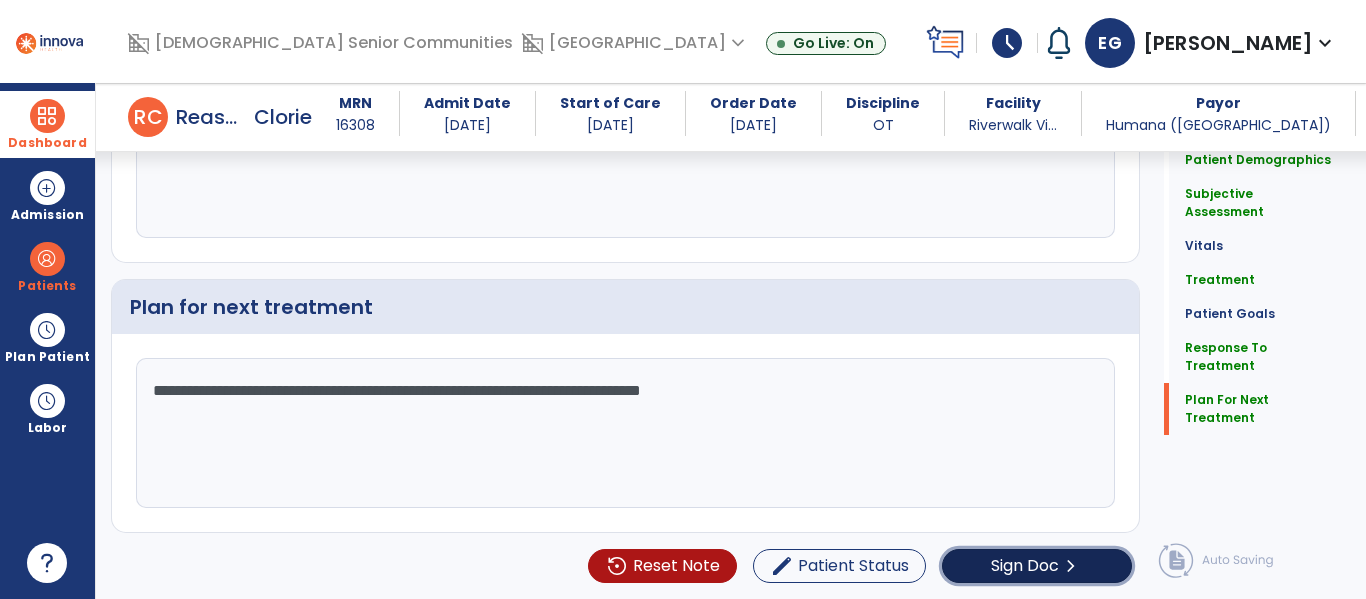 click on "Sign Doc  chevron_right" 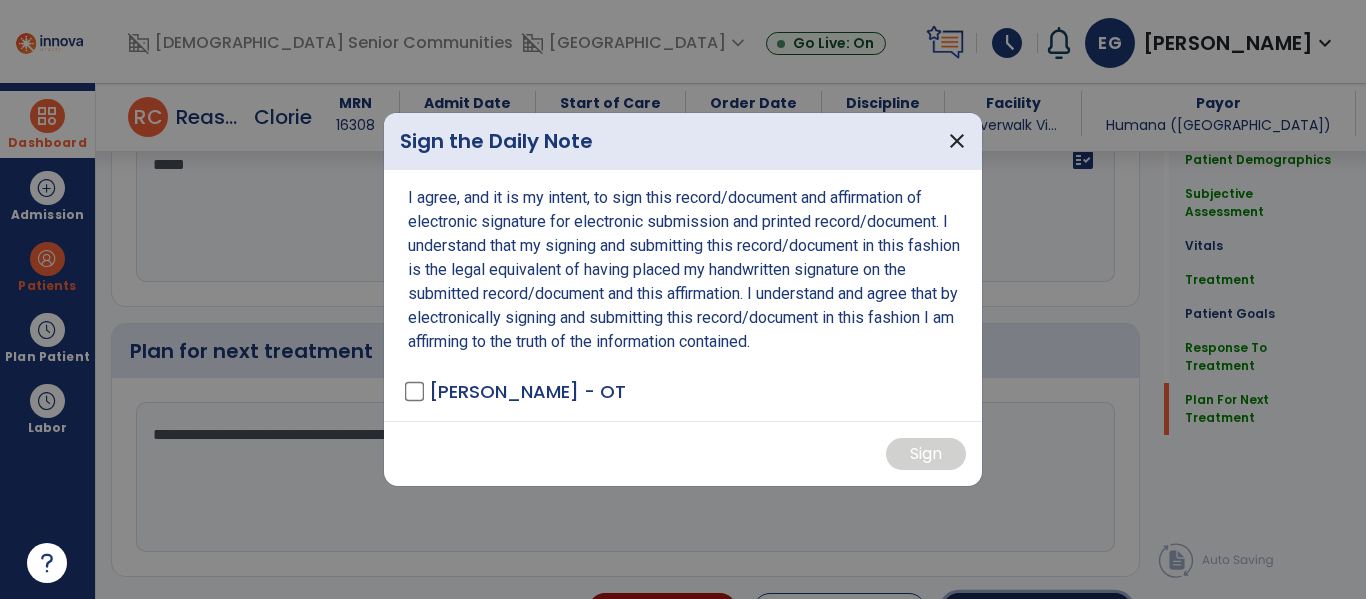 scroll, scrollTop: 2944, scrollLeft: 0, axis: vertical 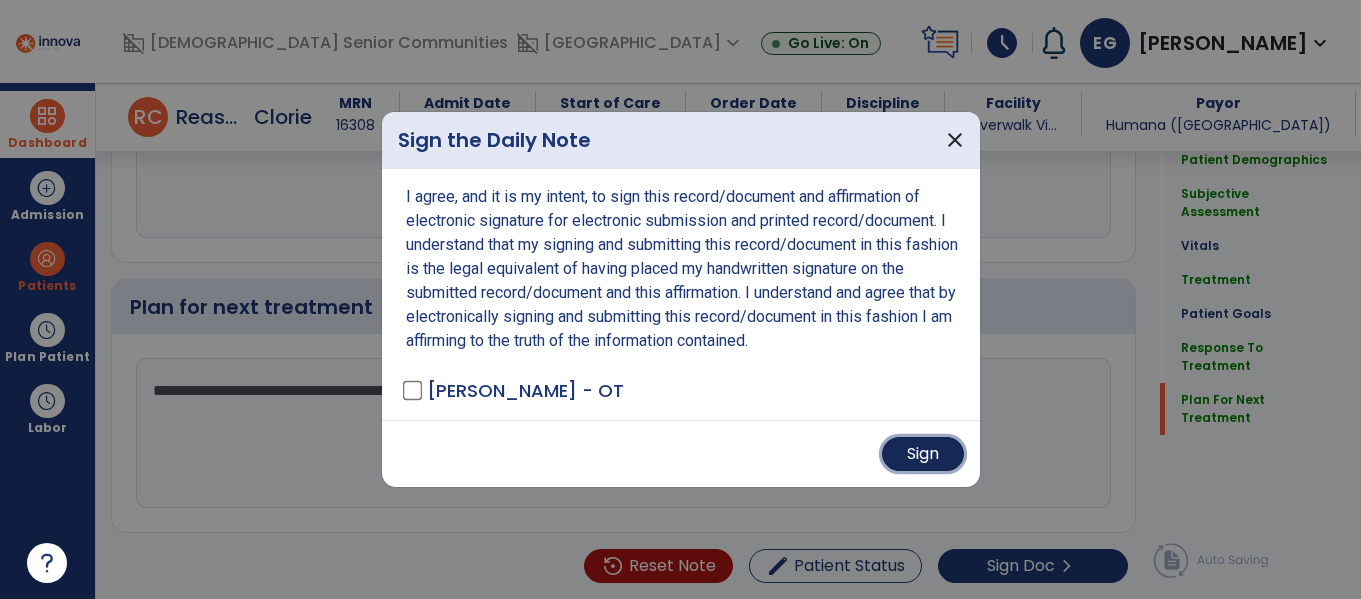 click on "Sign" at bounding box center [923, 454] 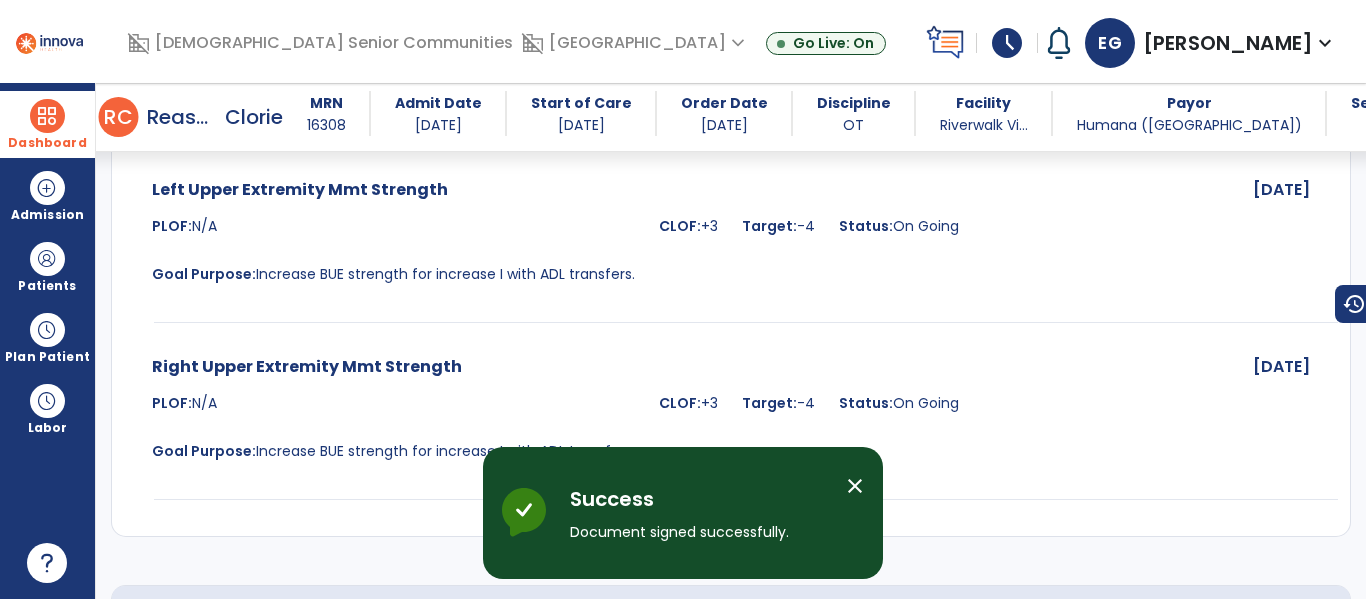 scroll, scrollTop: 3854, scrollLeft: 0, axis: vertical 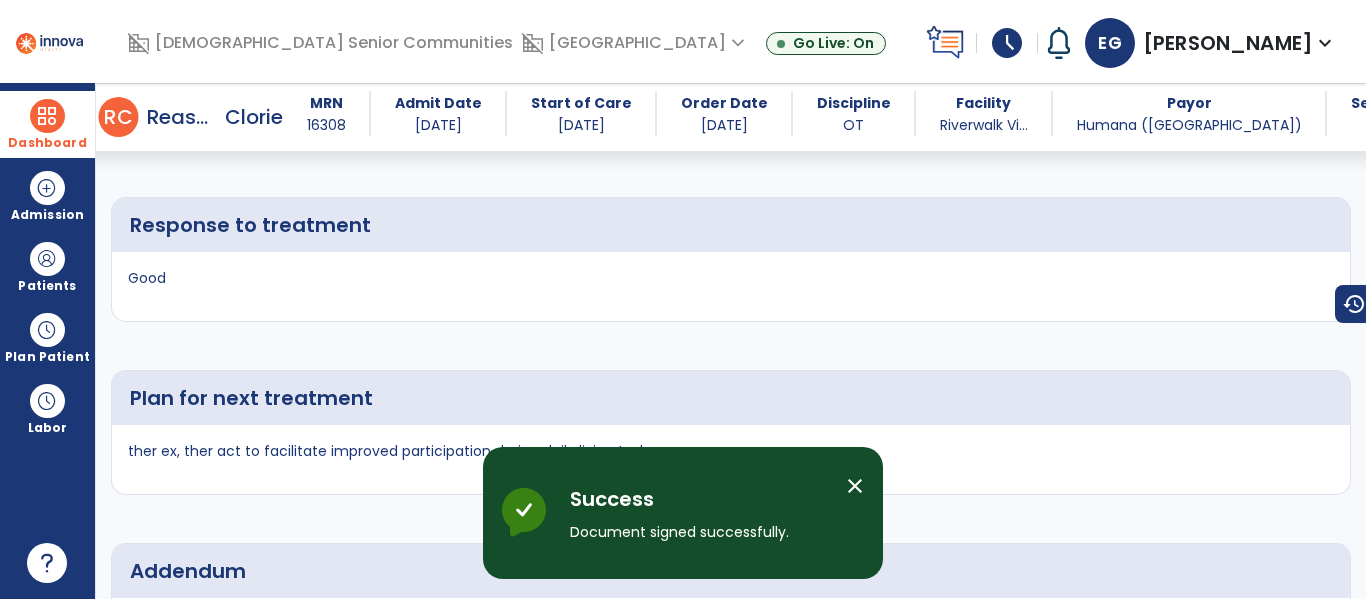 click at bounding box center [47, 116] 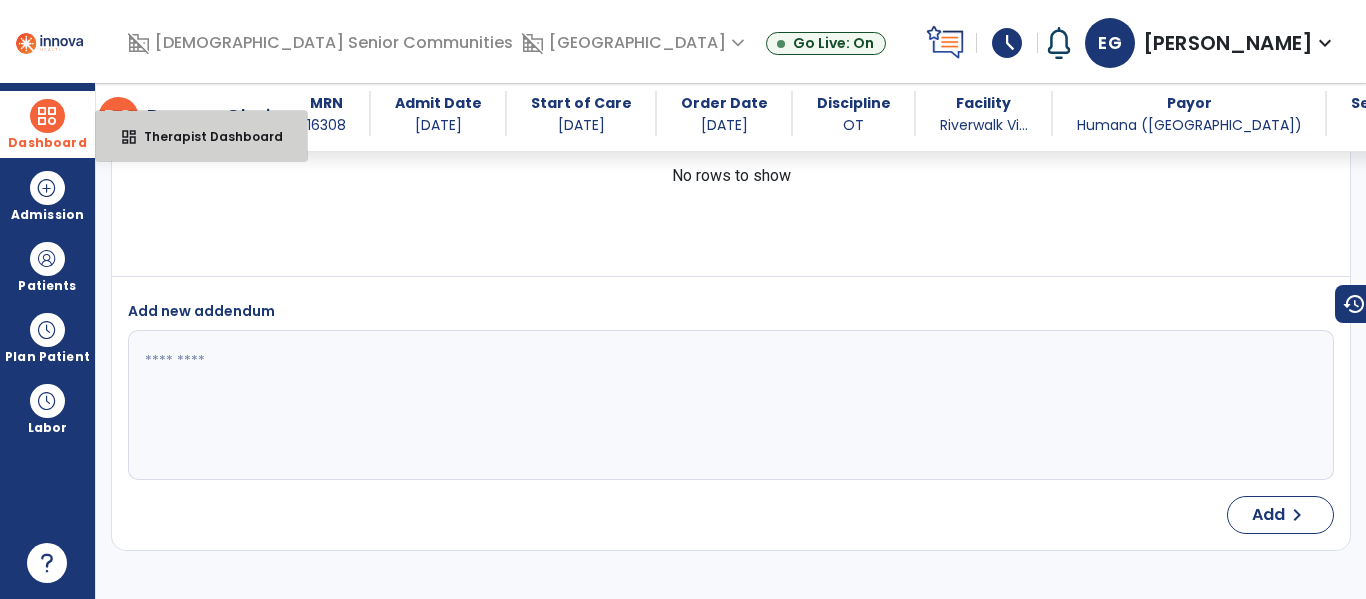 click on "Therapist Dashboard" at bounding box center (205, 136) 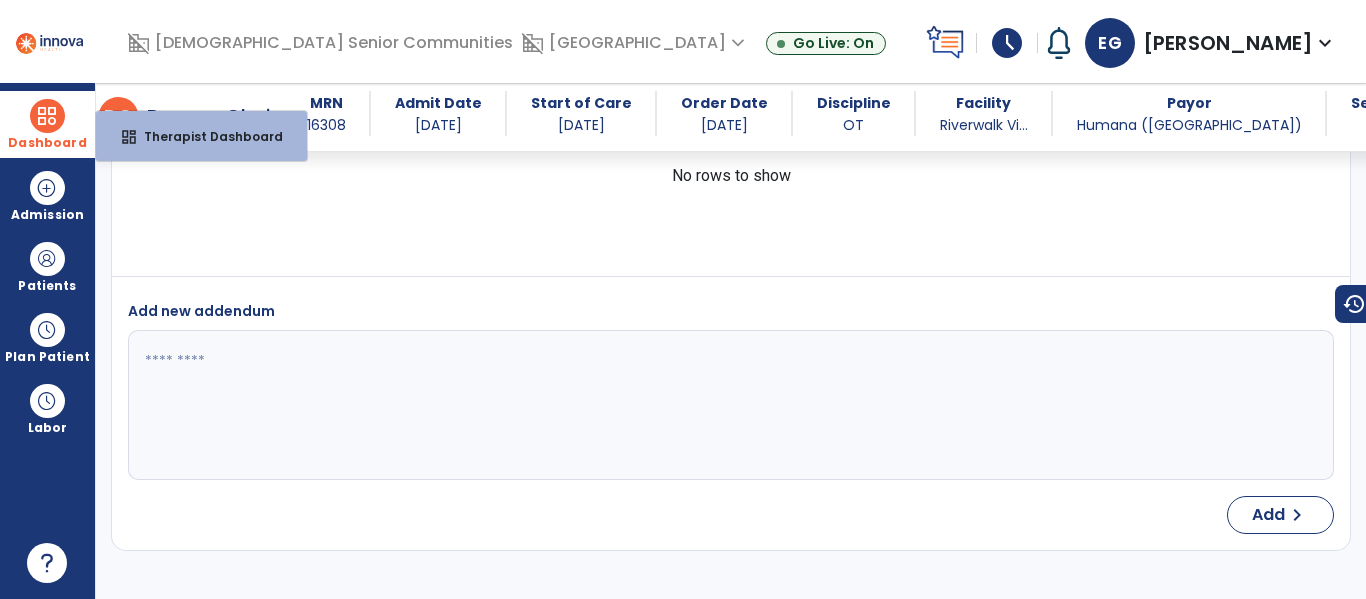 select on "****" 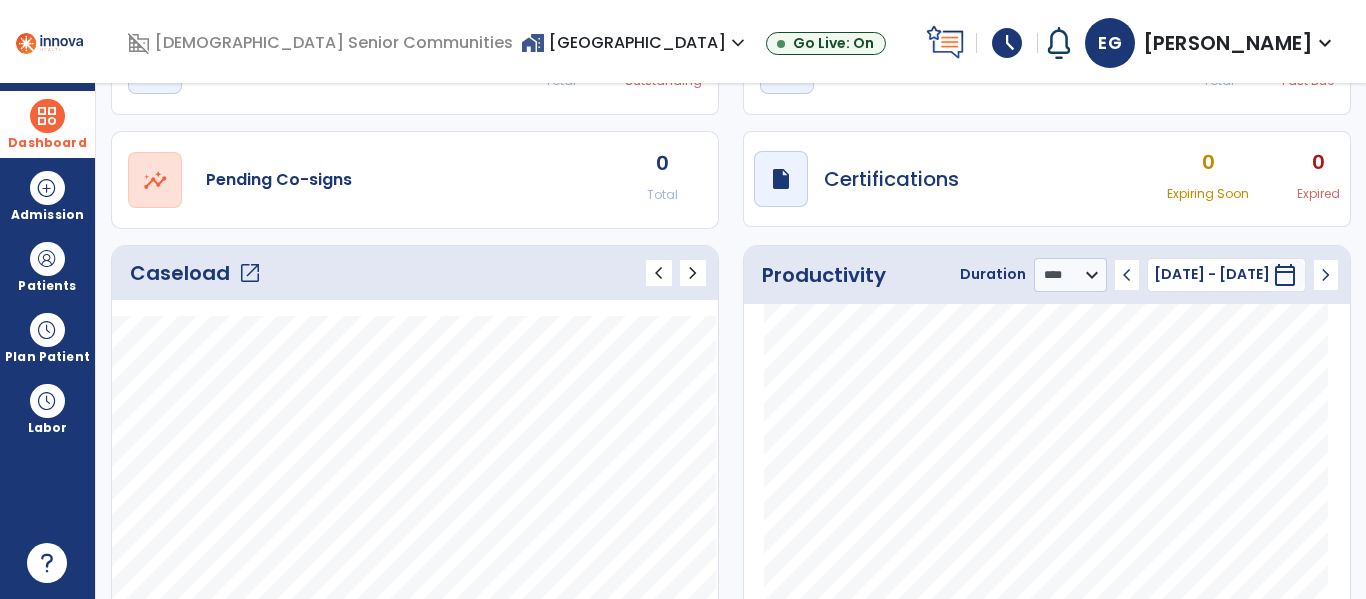 scroll, scrollTop: 125, scrollLeft: 0, axis: vertical 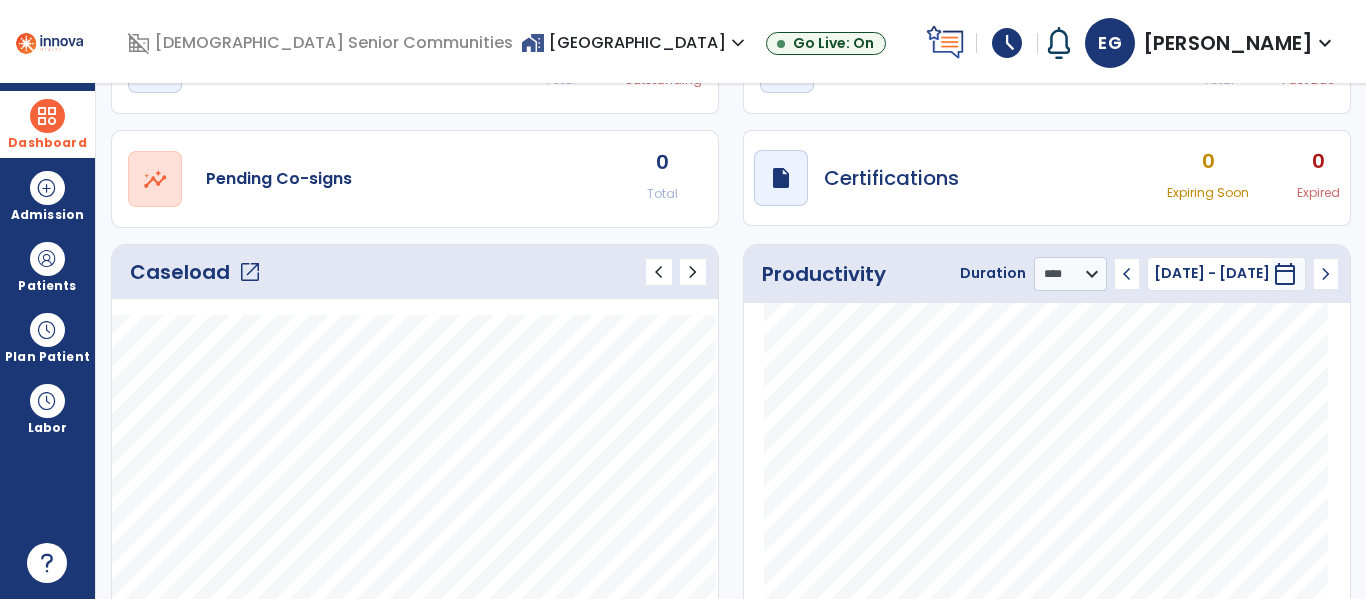 click on "open_in_new" 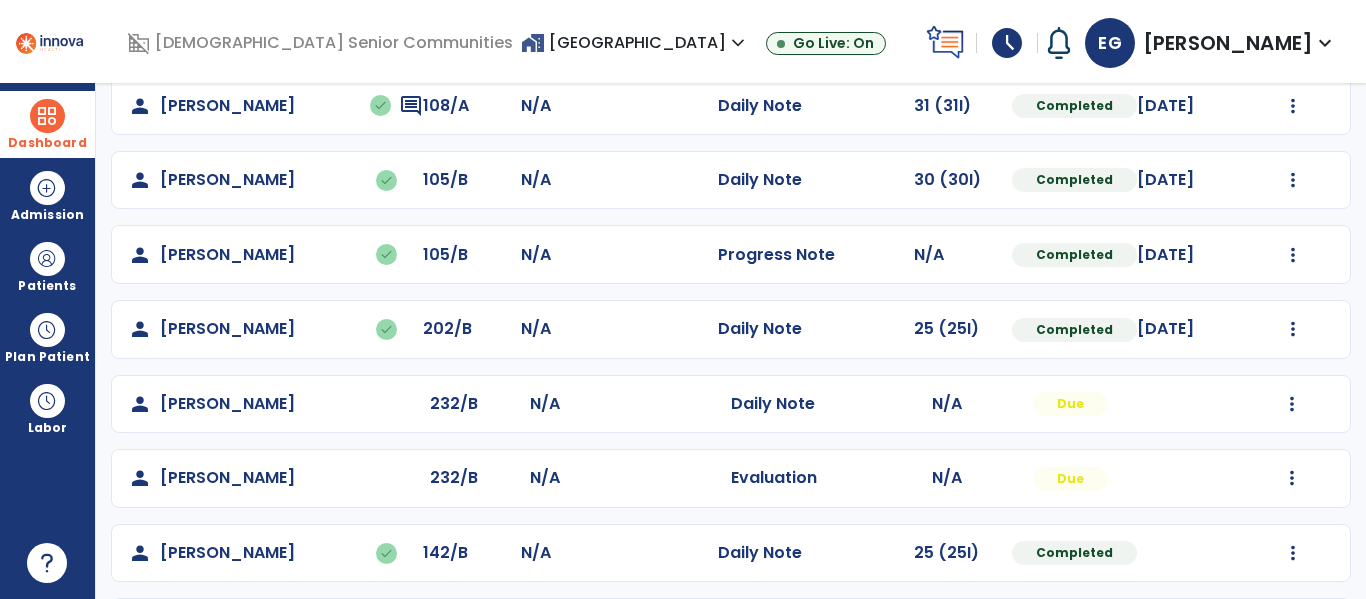 scroll, scrollTop: 365, scrollLeft: 0, axis: vertical 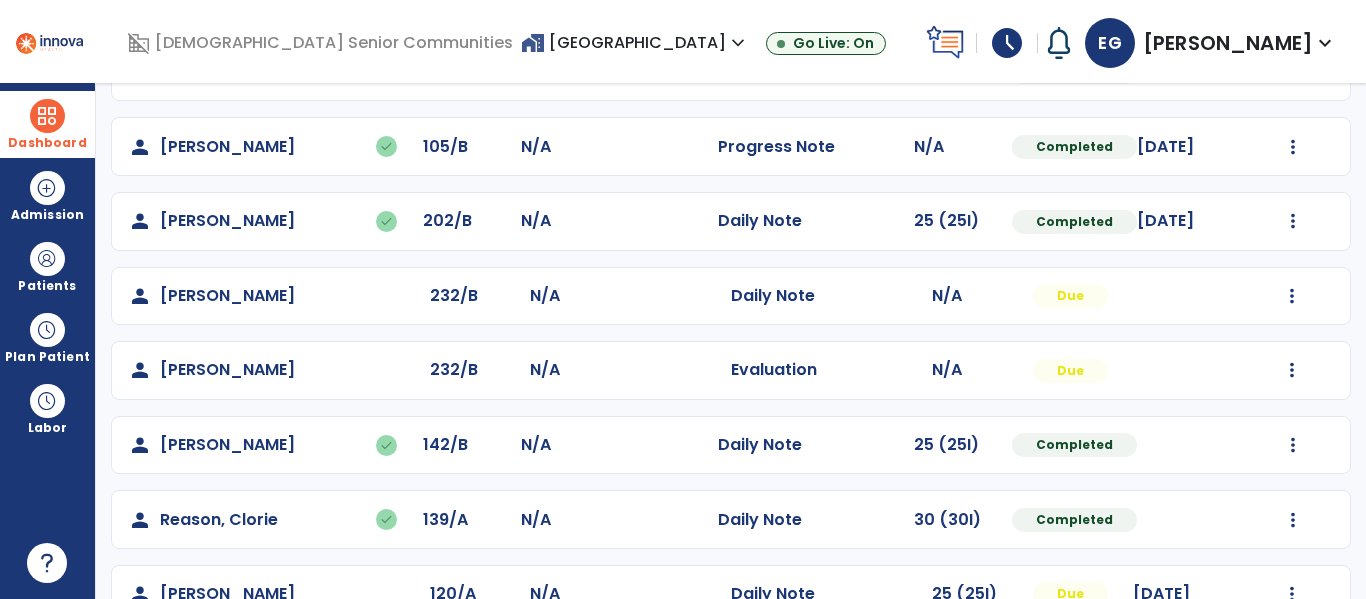click on "Undo Visit Status   Reset Note   Open Document   G + C Mins" 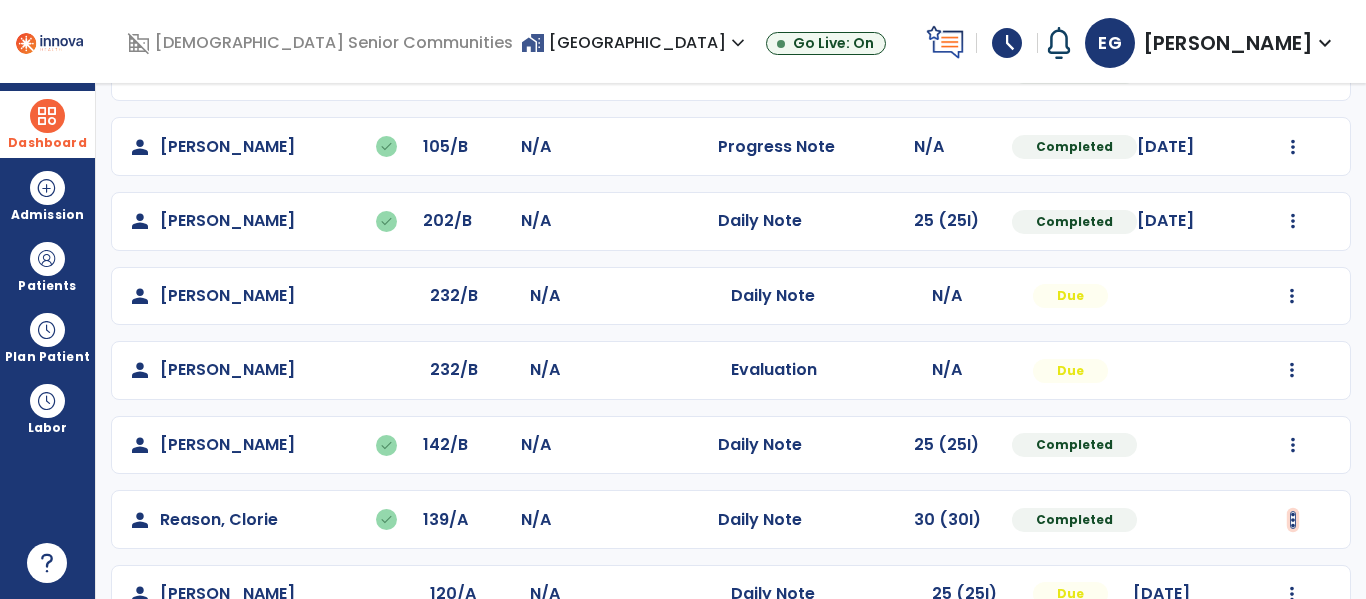 click at bounding box center [1293, -77] 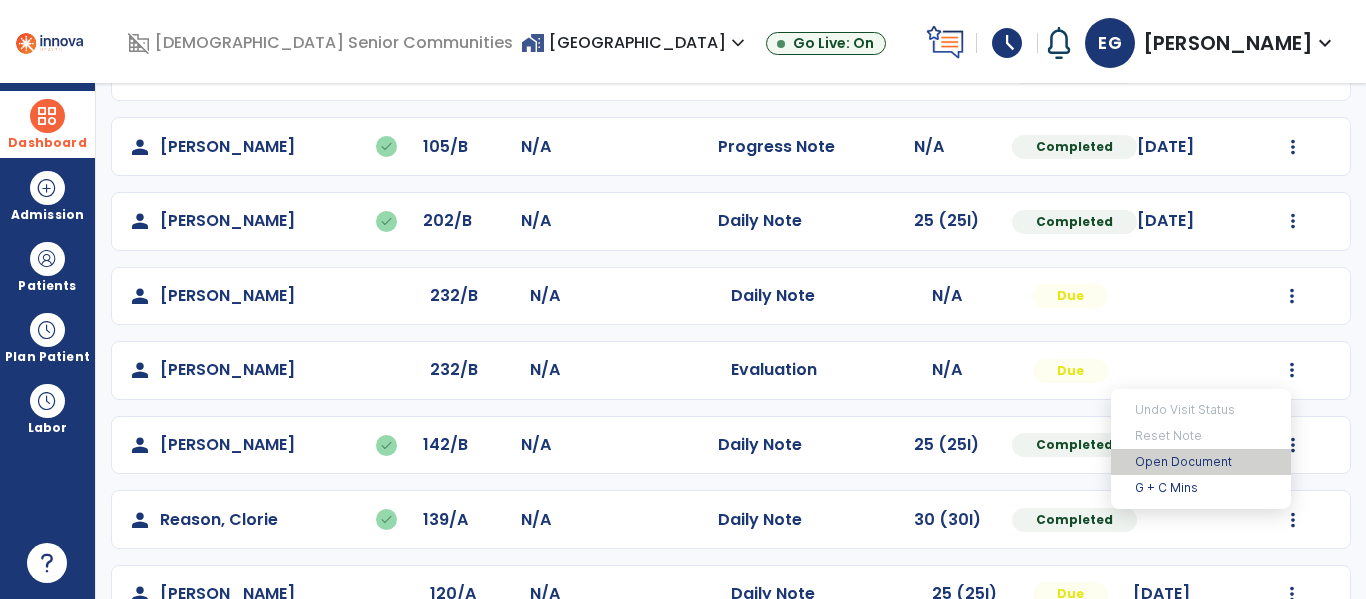 click on "Open Document" at bounding box center (1201, 462) 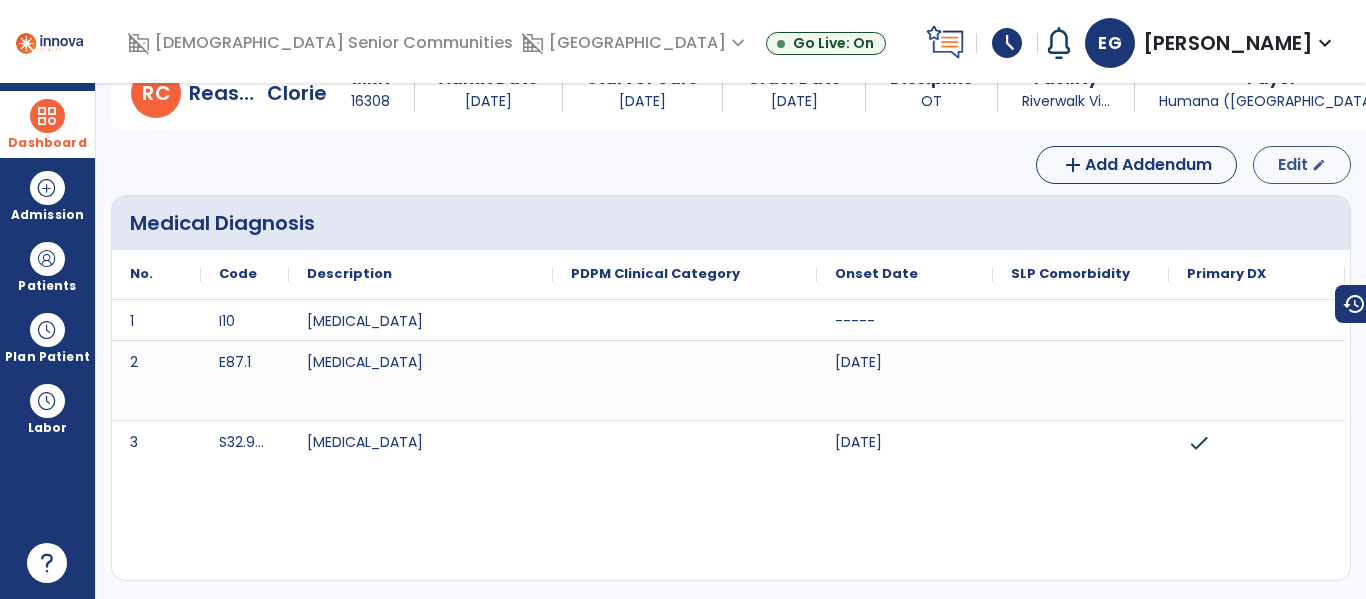 scroll, scrollTop: 0, scrollLeft: 0, axis: both 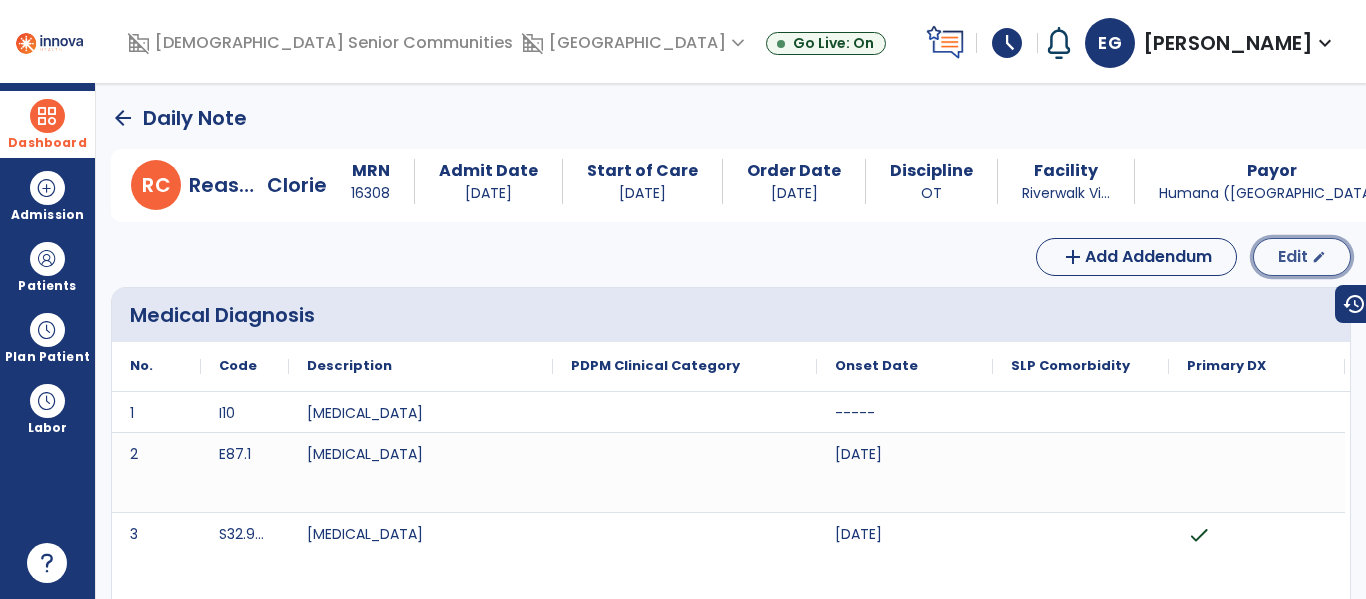 click on "Edit" 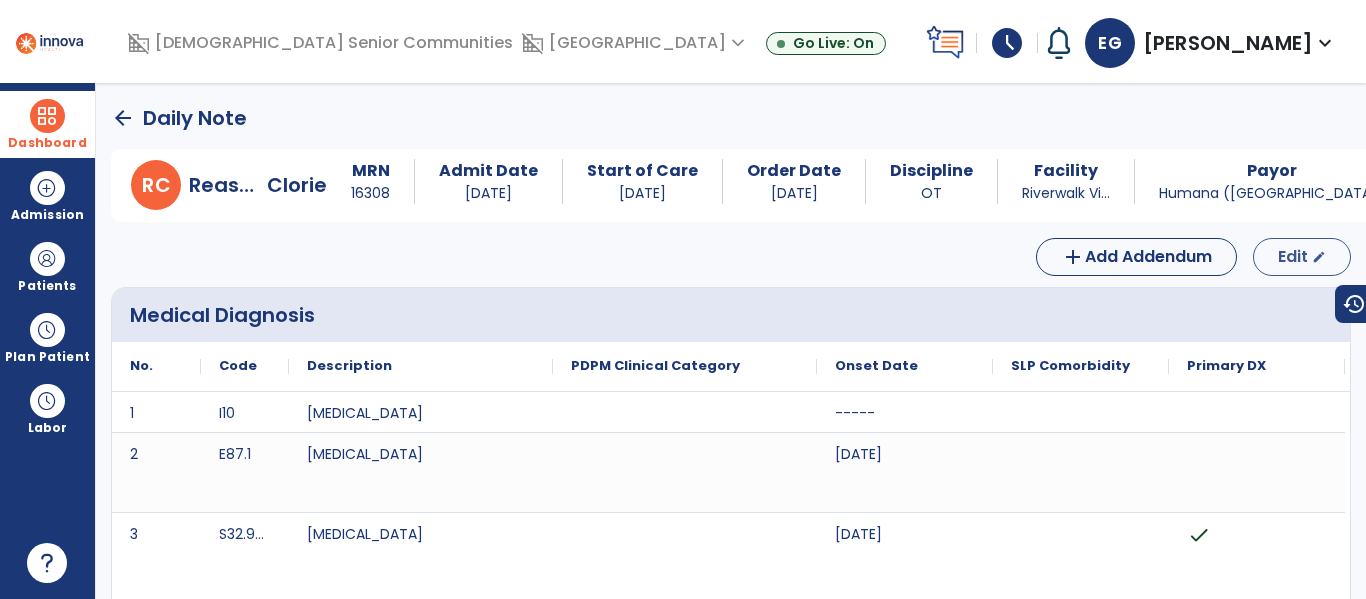 select on "*" 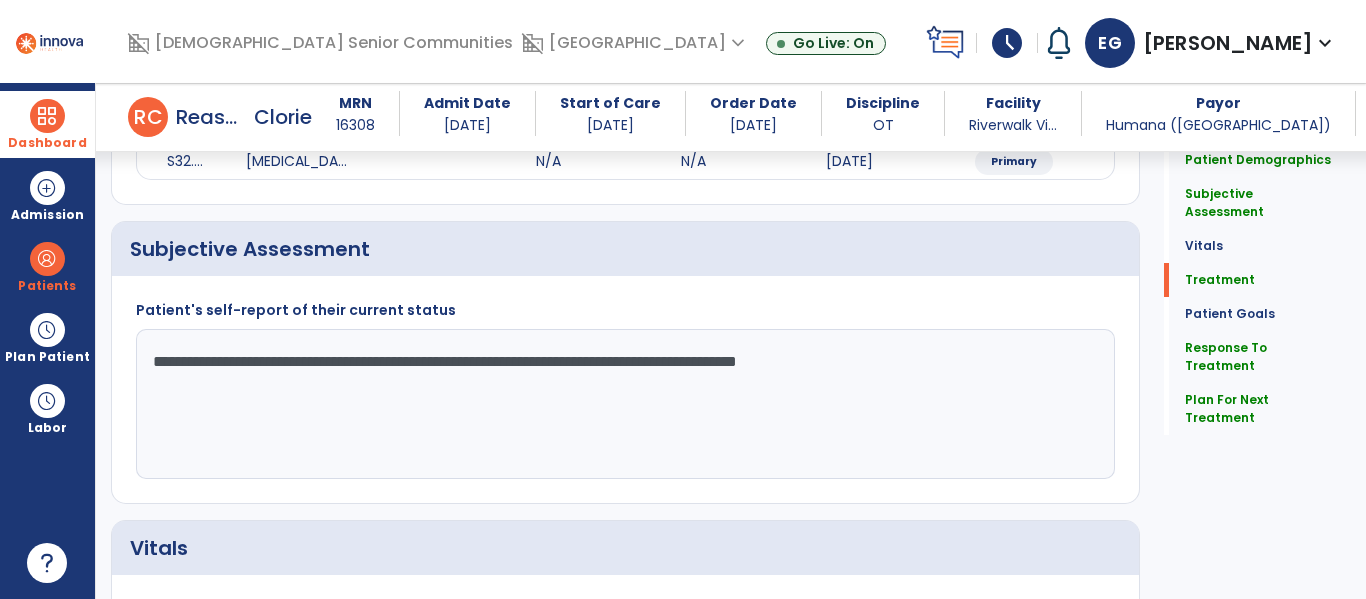 scroll, scrollTop: 1069, scrollLeft: 0, axis: vertical 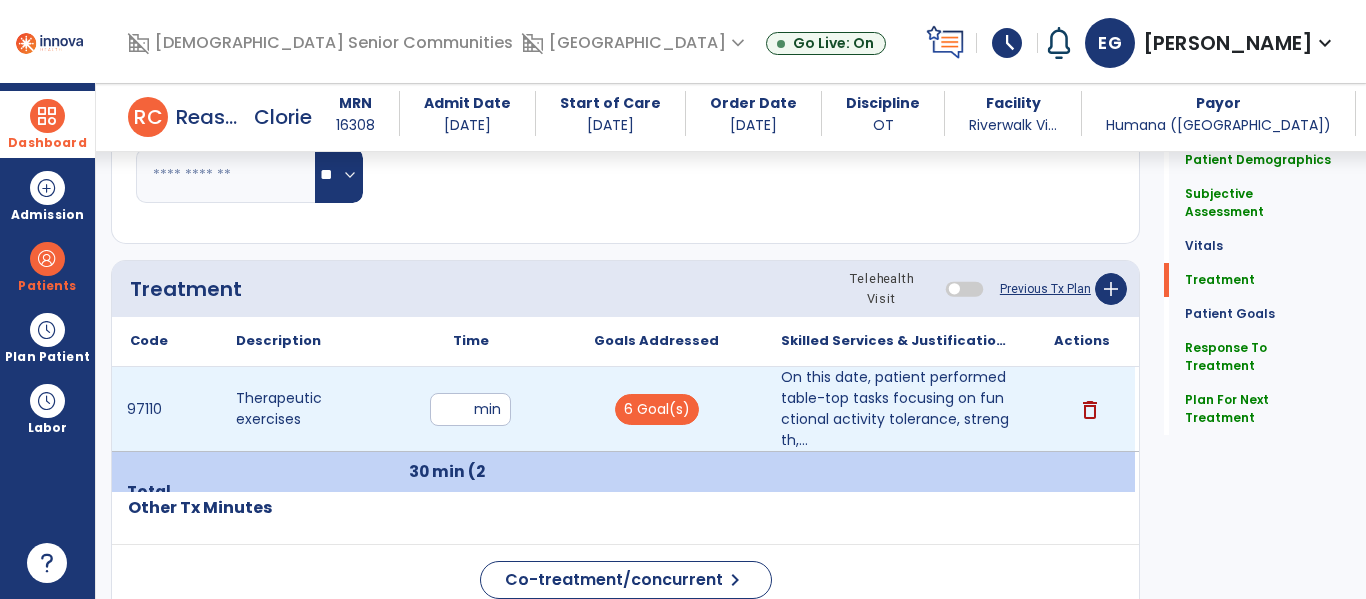 click on "**" at bounding box center (470, 409) 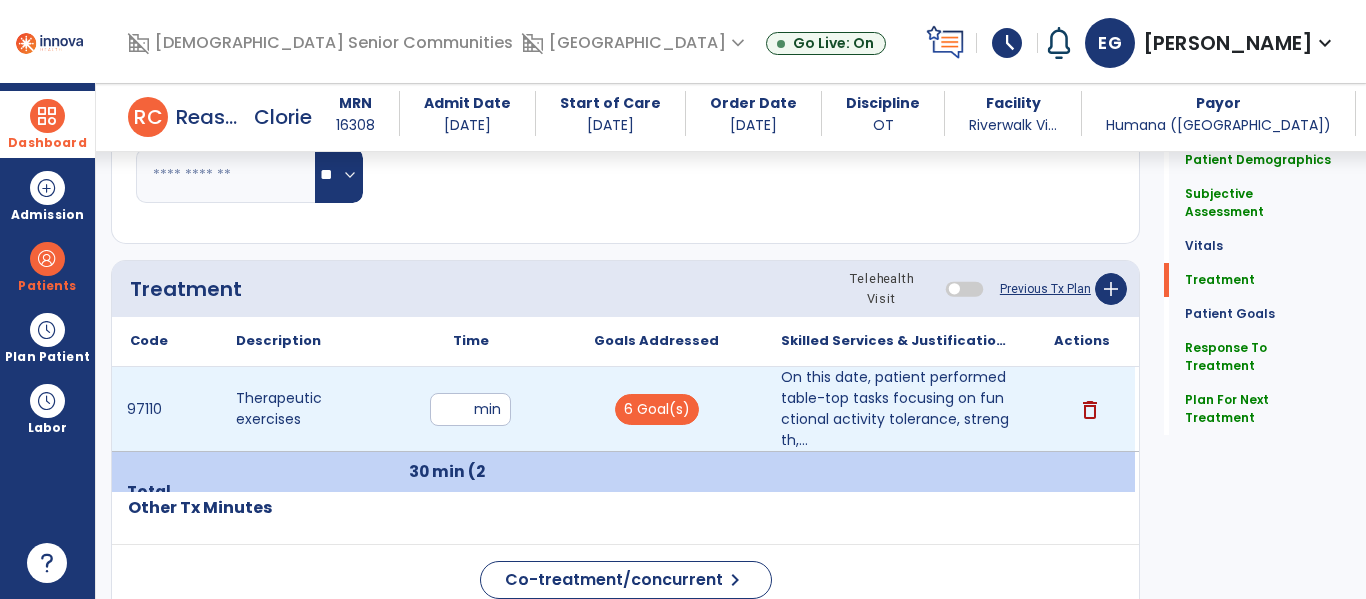 type on "**" 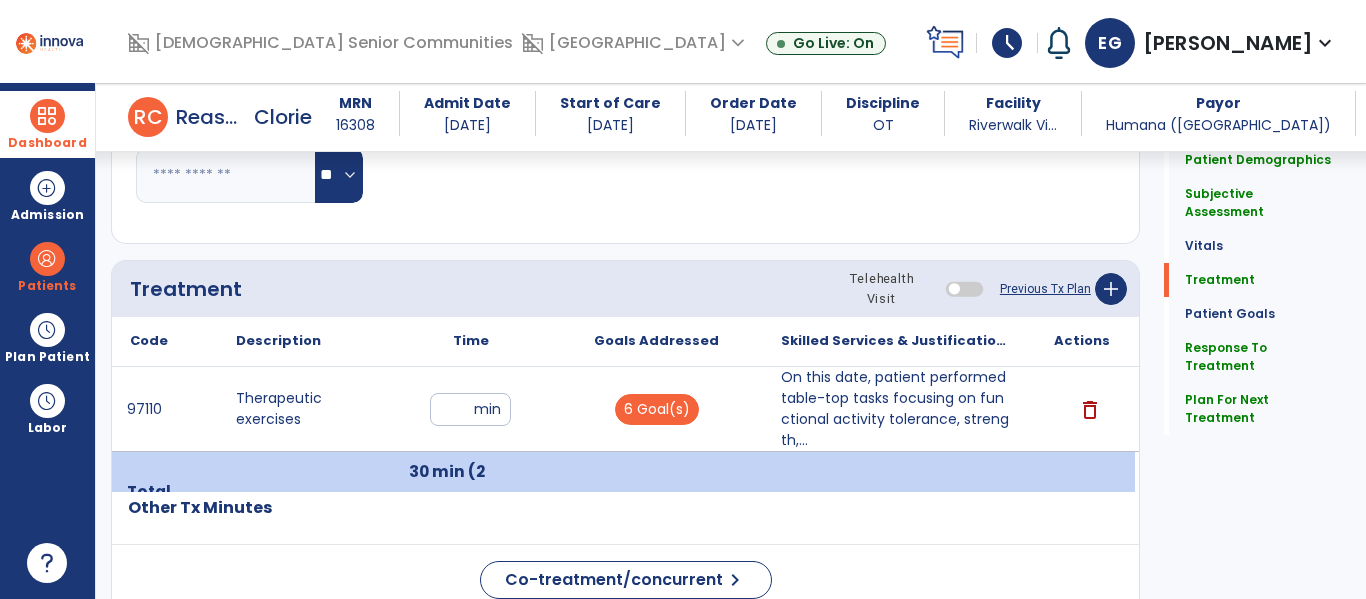 click on "Code
Description
Time" 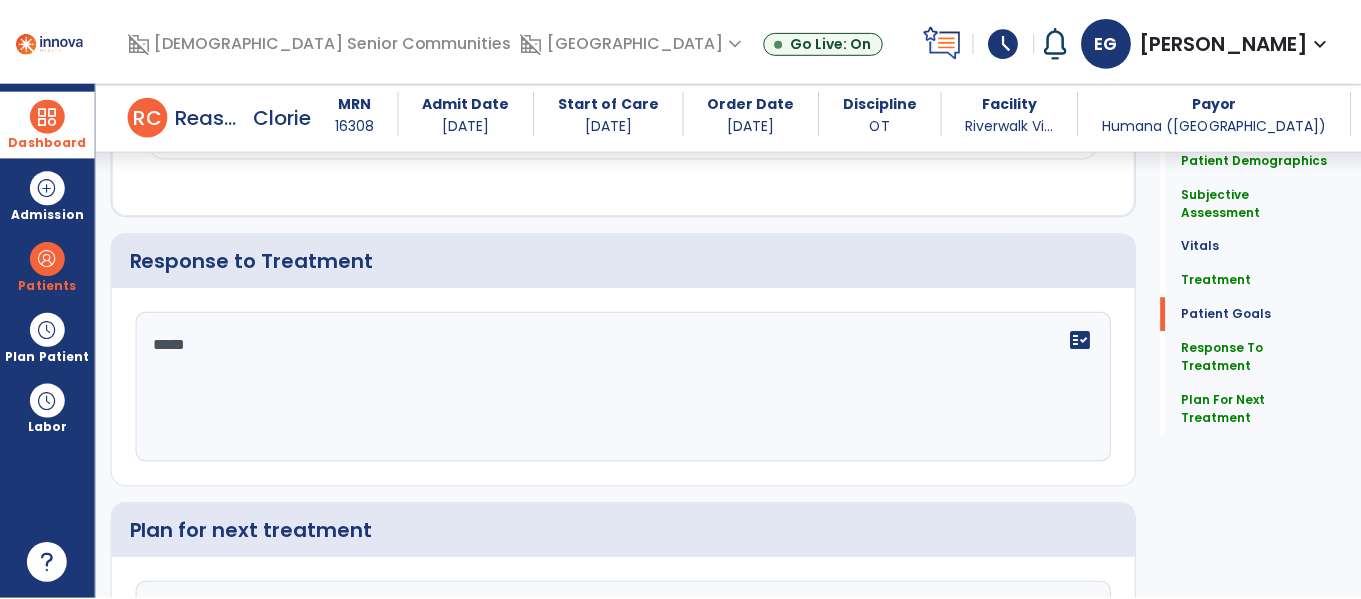 scroll, scrollTop: 2944, scrollLeft: 0, axis: vertical 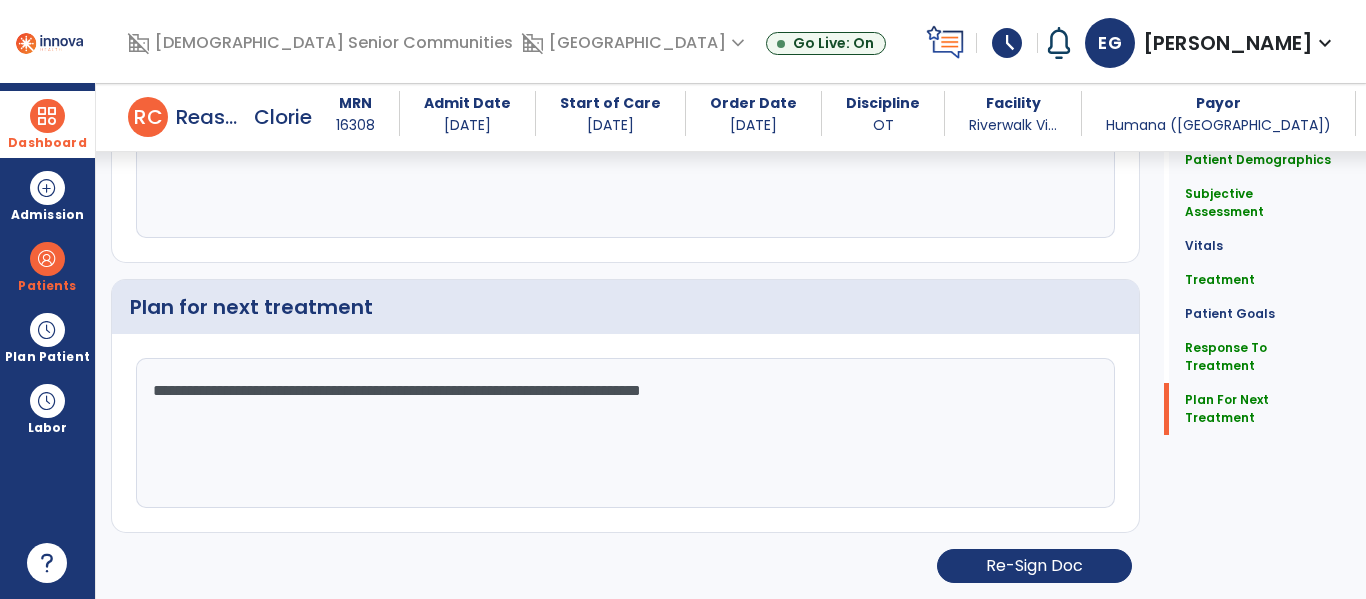 click on "Patient Demographics  Medical Diagnosis   Treatment Diagnosis   Precautions   Contraindications
Code
Description
Pdpm Clinical Category
I10 N/A" 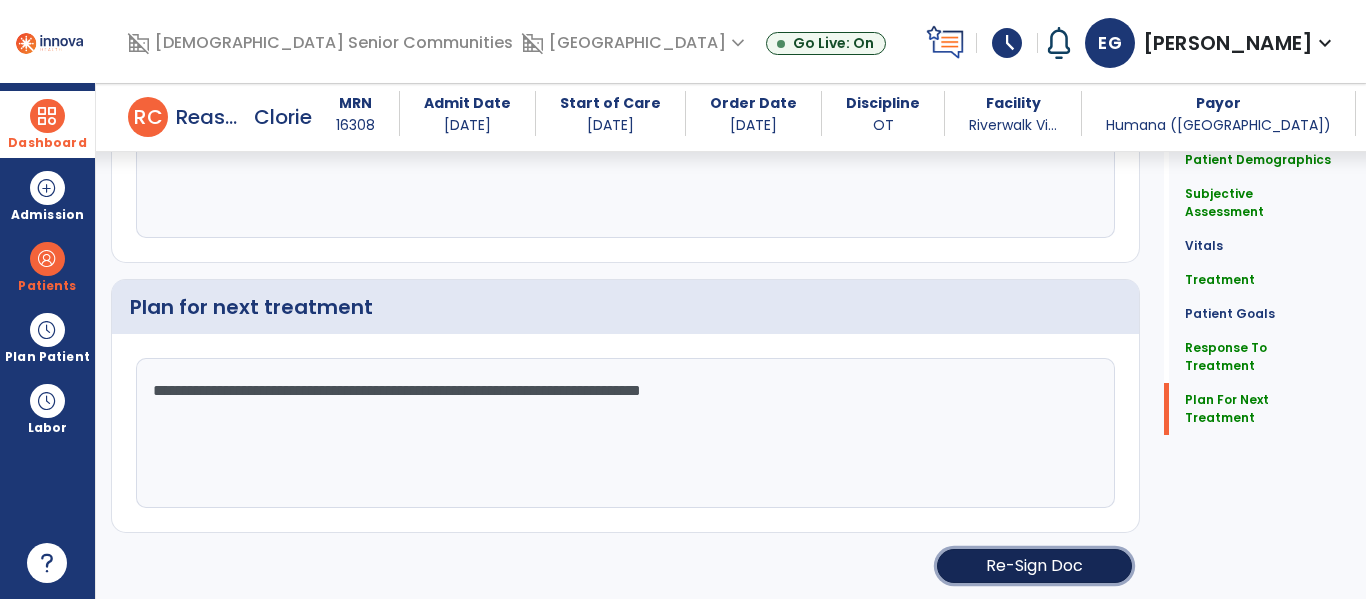 click on "Re-Sign Doc" 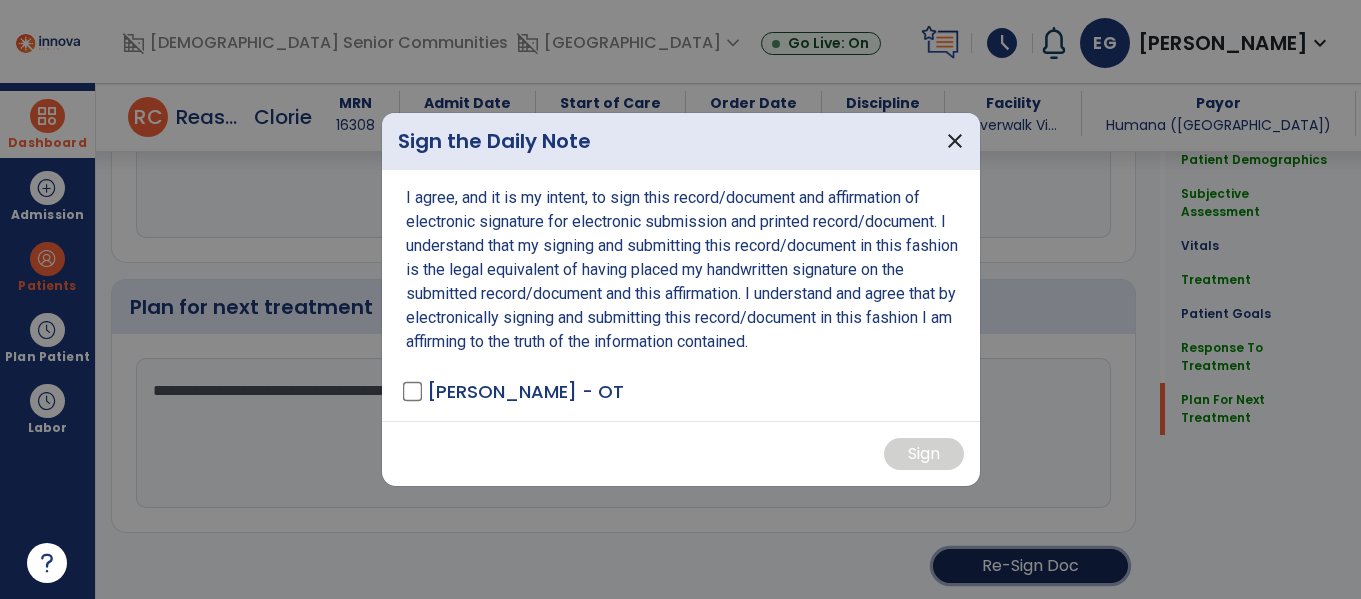 scroll, scrollTop: 2944, scrollLeft: 0, axis: vertical 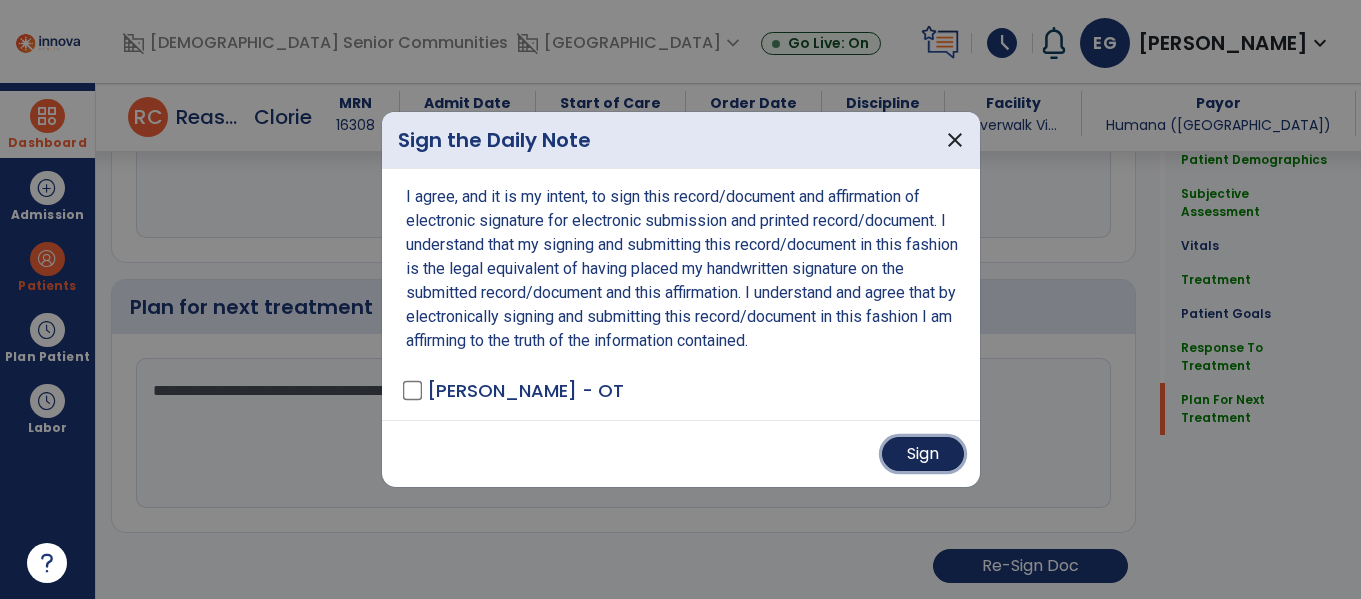 click on "Sign" at bounding box center (923, 454) 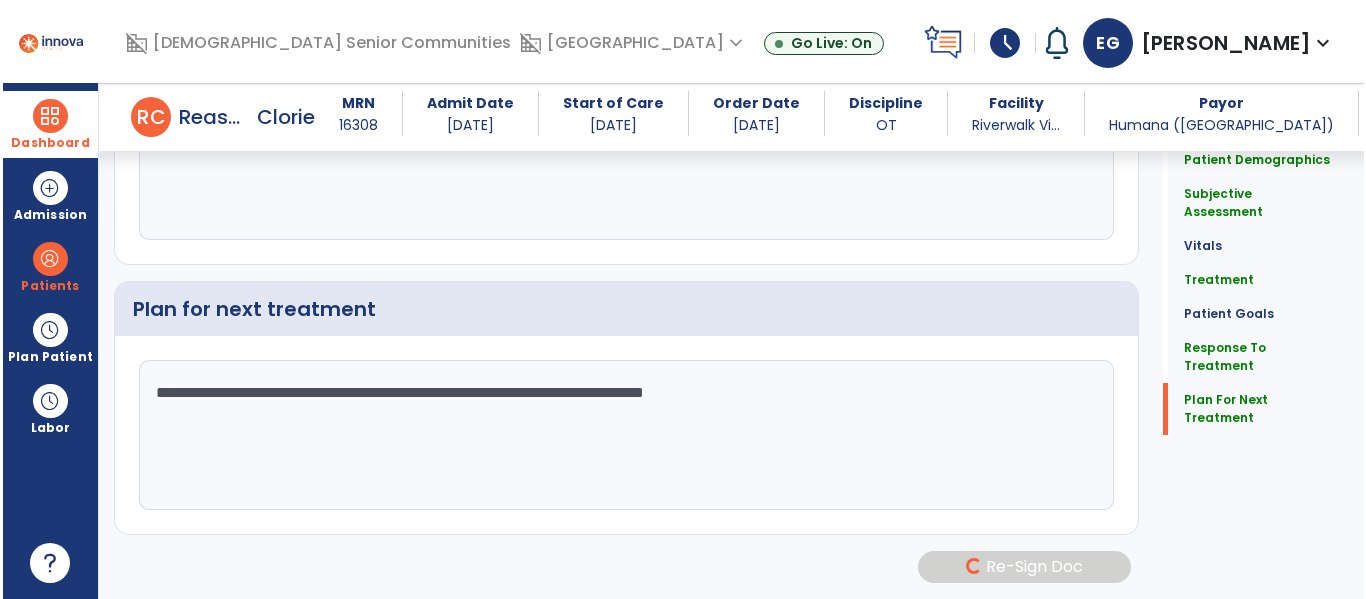 scroll, scrollTop: 2942, scrollLeft: 0, axis: vertical 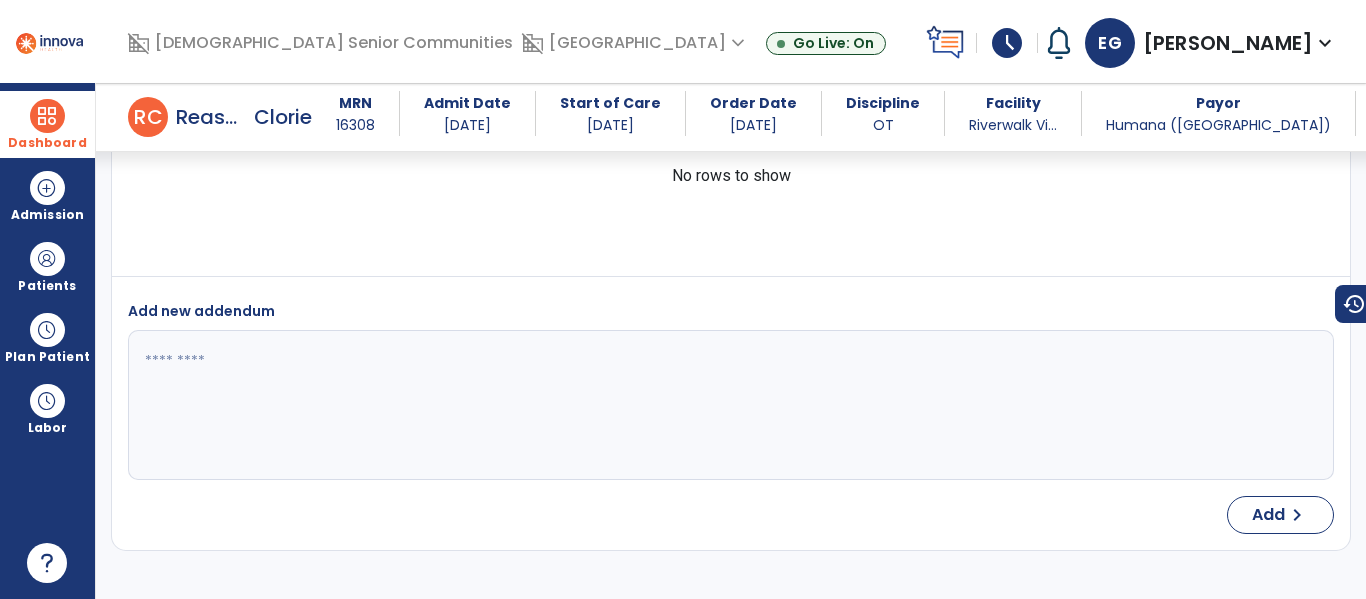 click at bounding box center [47, 116] 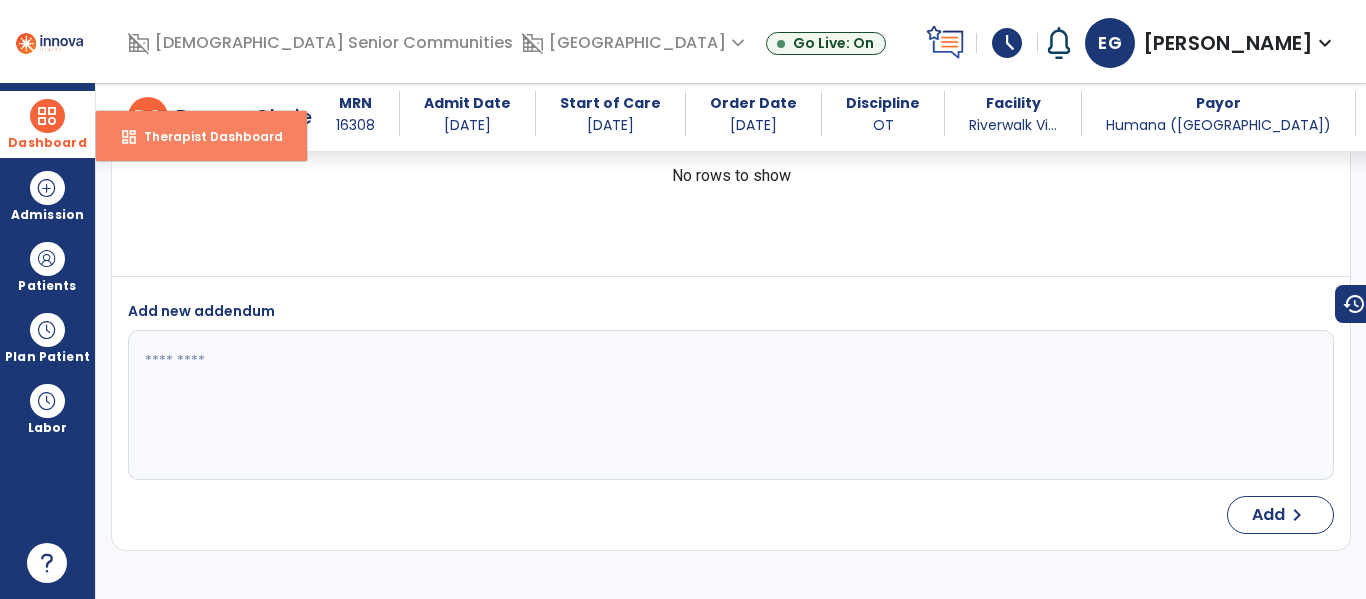click on "dashboard  Therapist Dashboard" at bounding box center (201, 136) 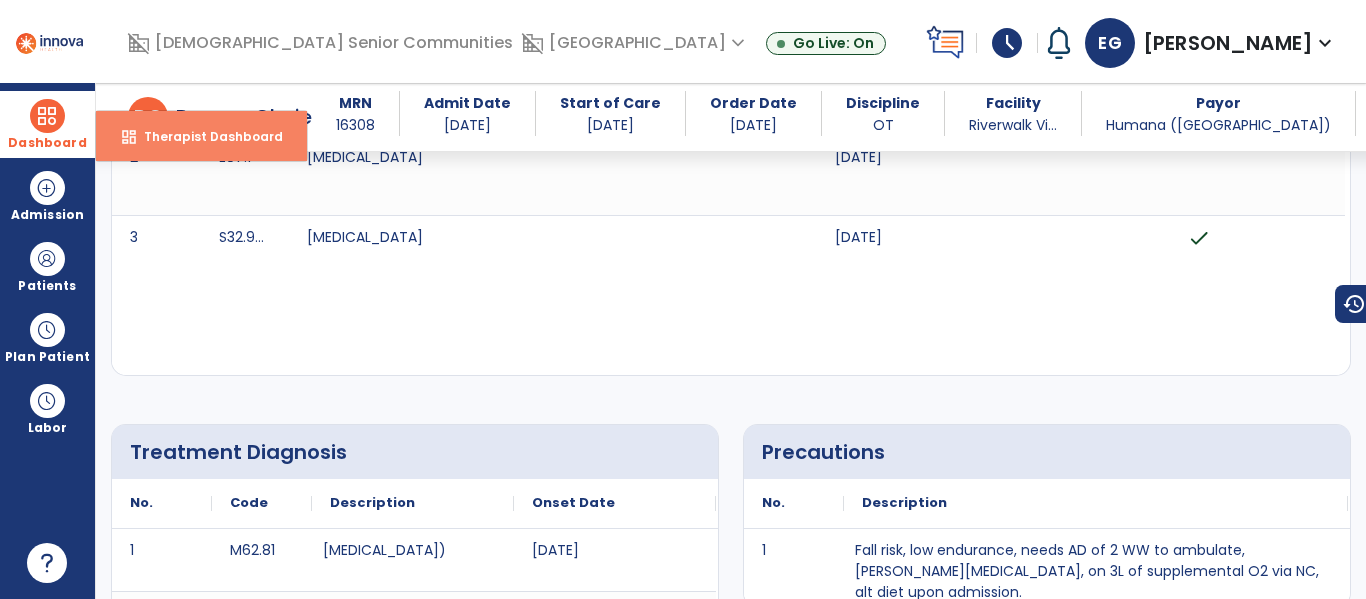 select on "****" 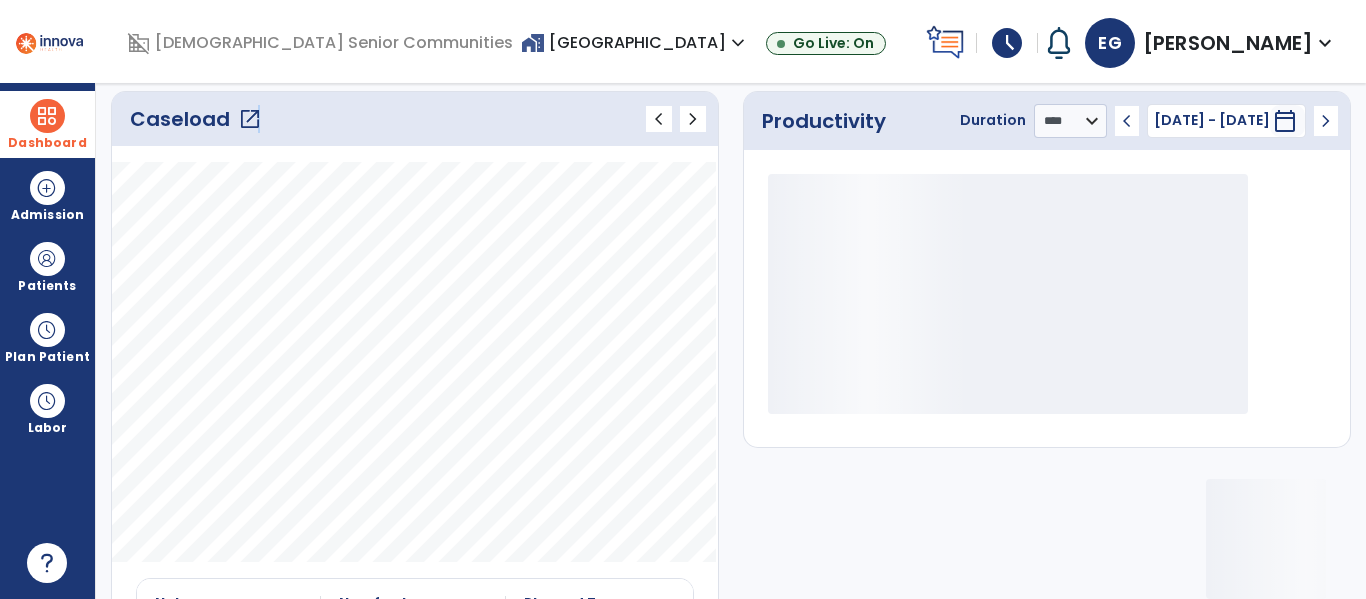 click on "open_in_new" 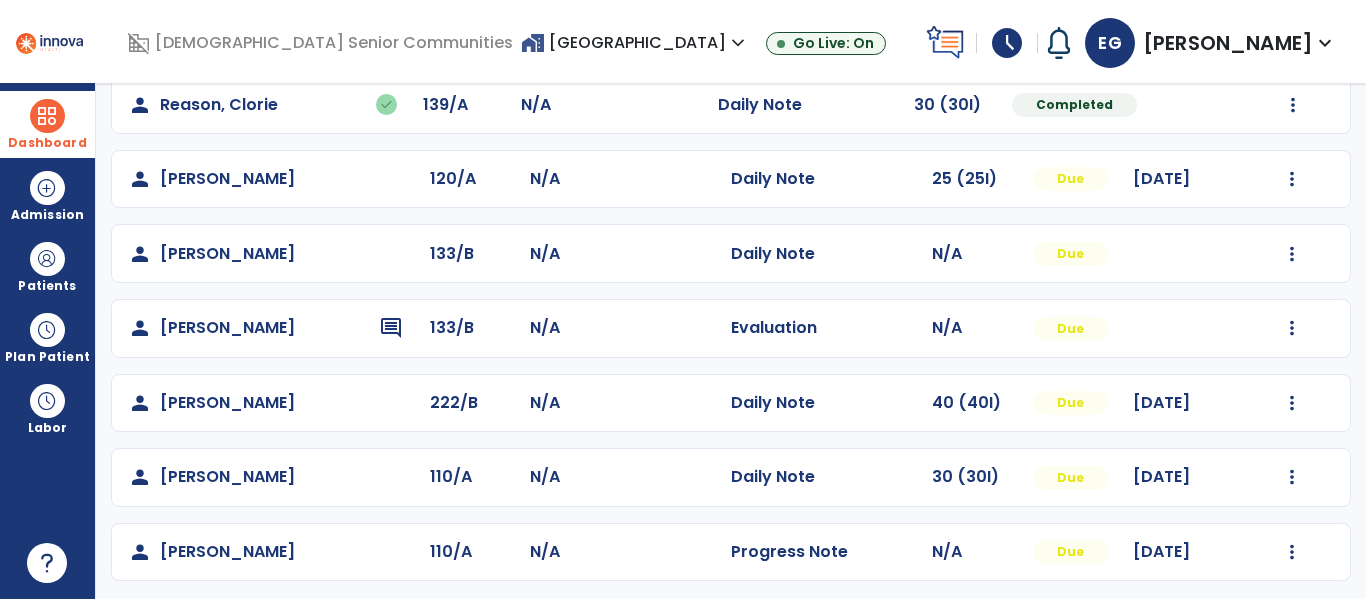 scroll, scrollTop: 786, scrollLeft: 0, axis: vertical 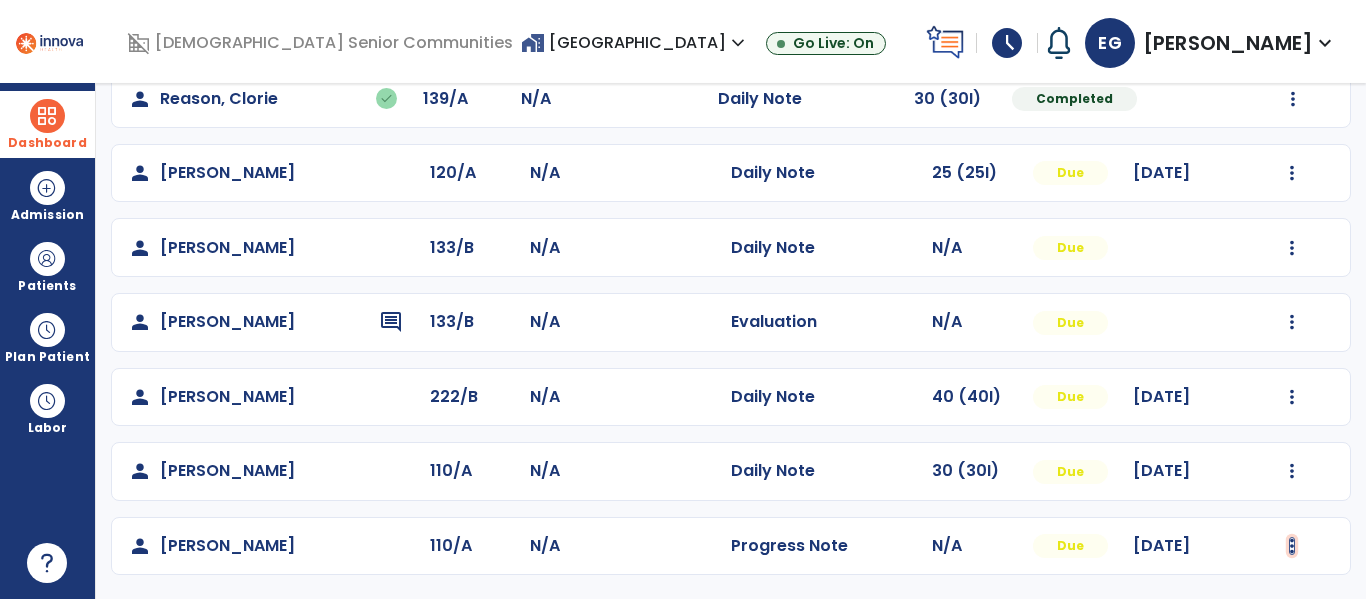 click at bounding box center [1293, -498] 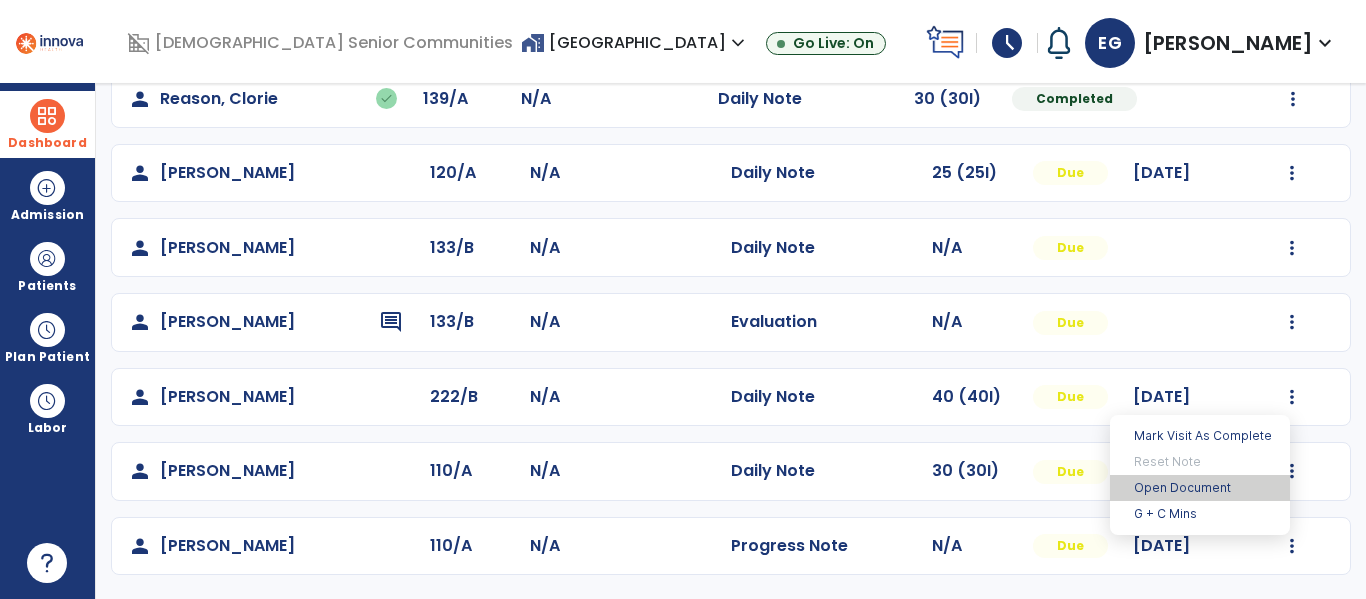 click on "Open Document" at bounding box center [1200, 488] 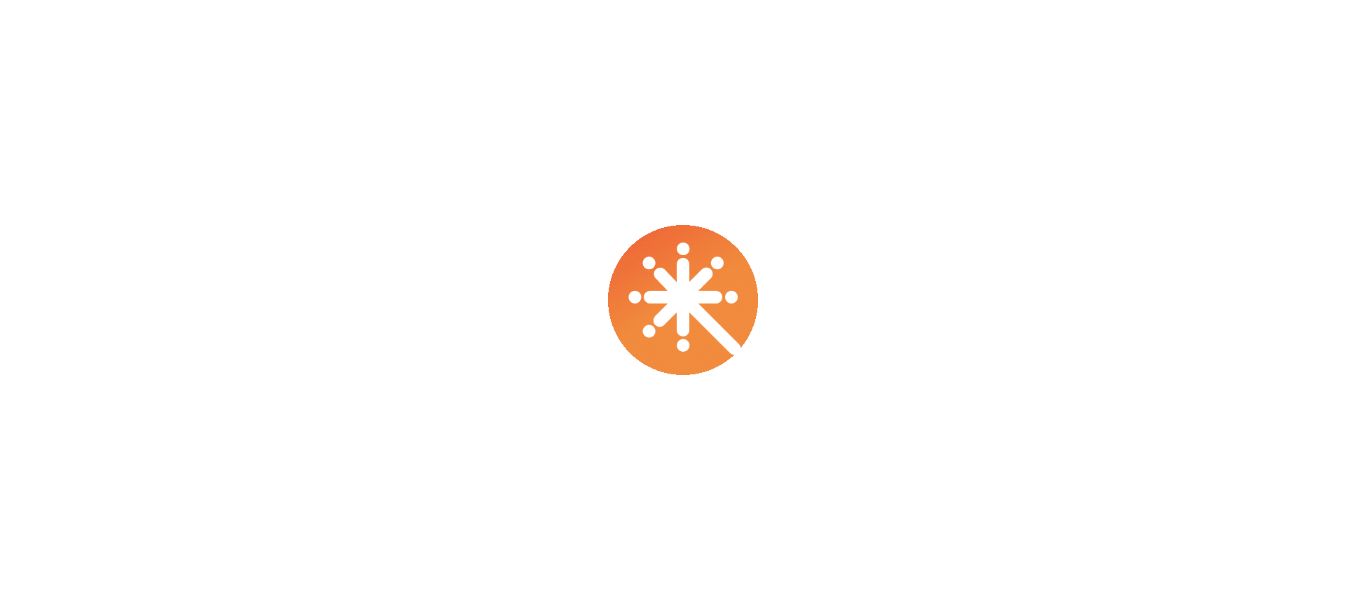 scroll, scrollTop: 0, scrollLeft: 0, axis: both 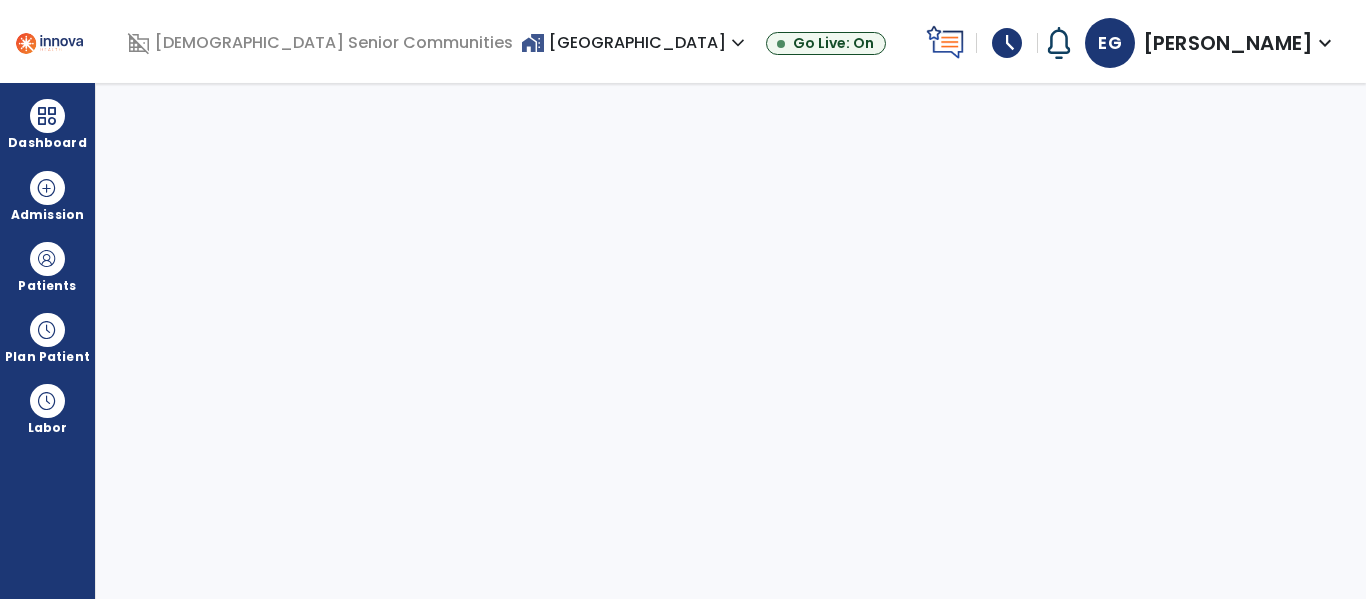 select on "****" 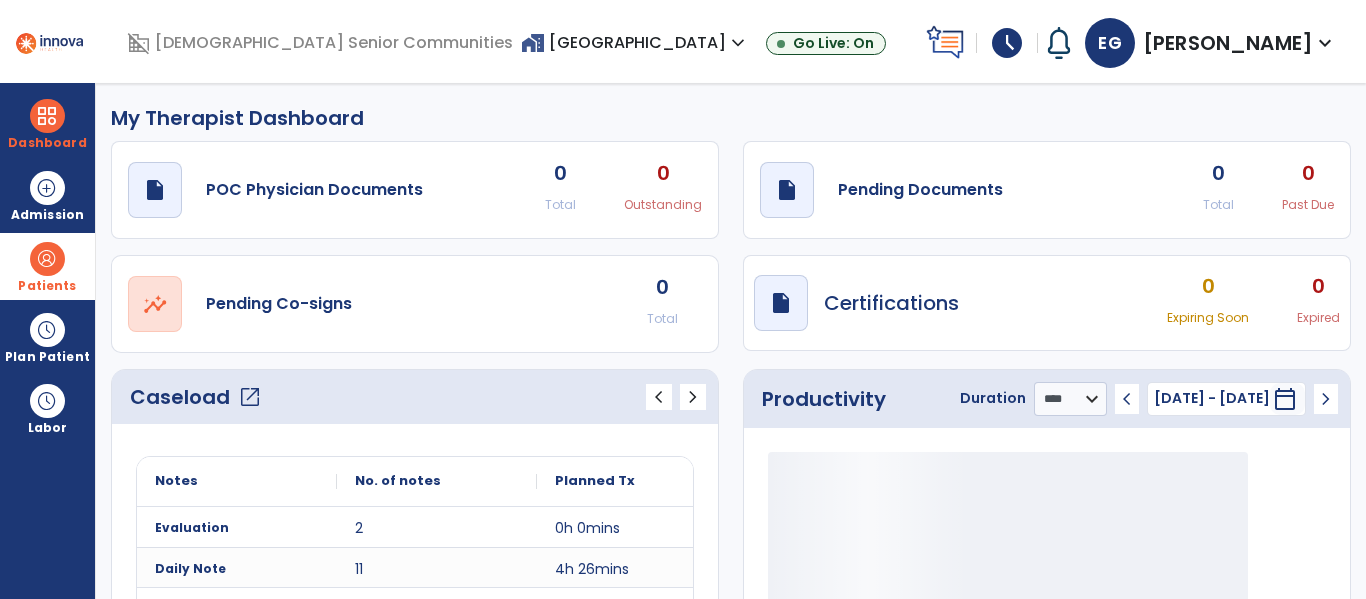 click at bounding box center [47, 259] 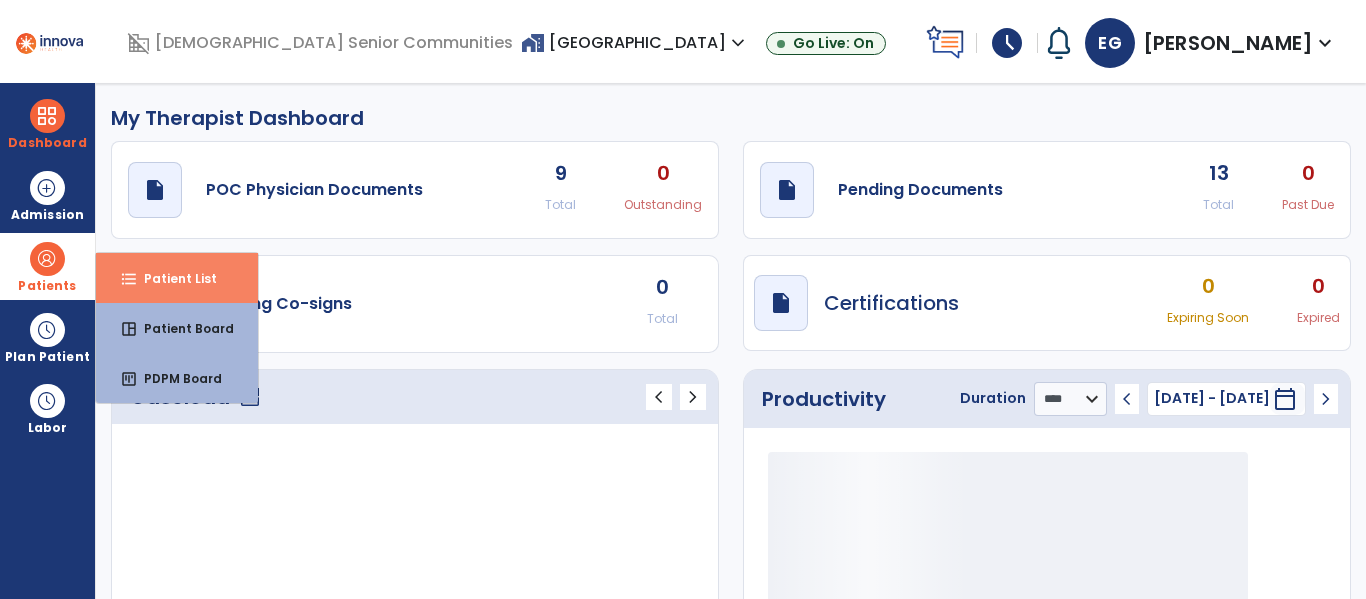 click on "Patient List" at bounding box center [172, 278] 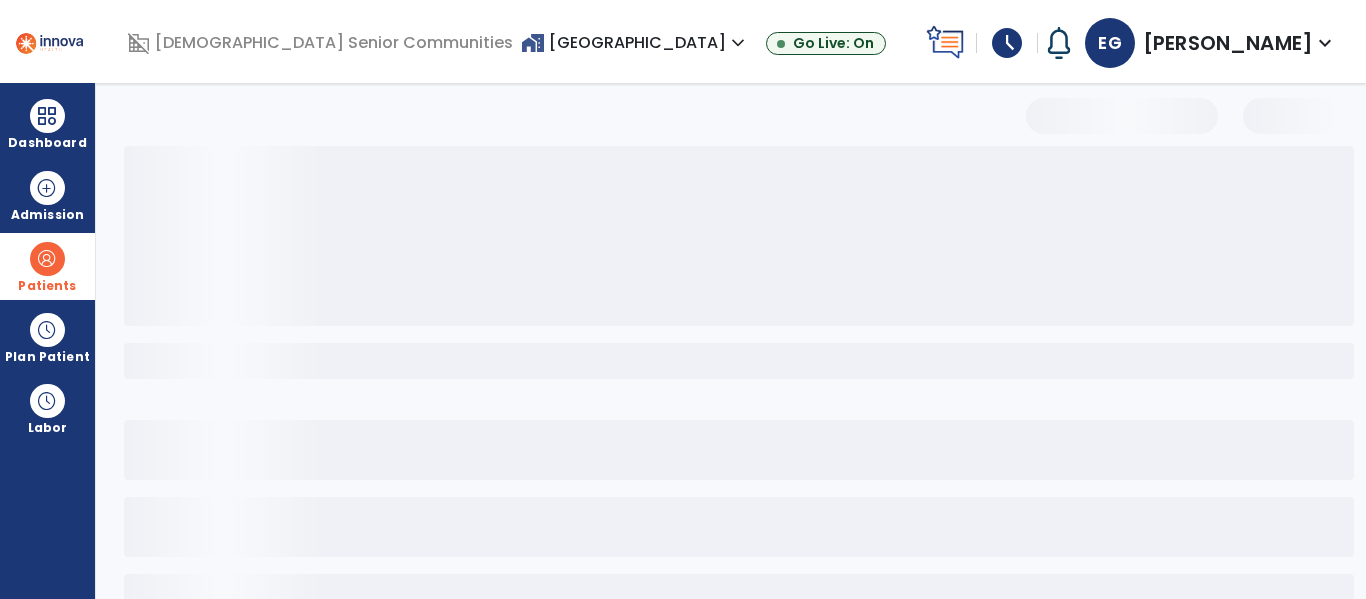 select on "***" 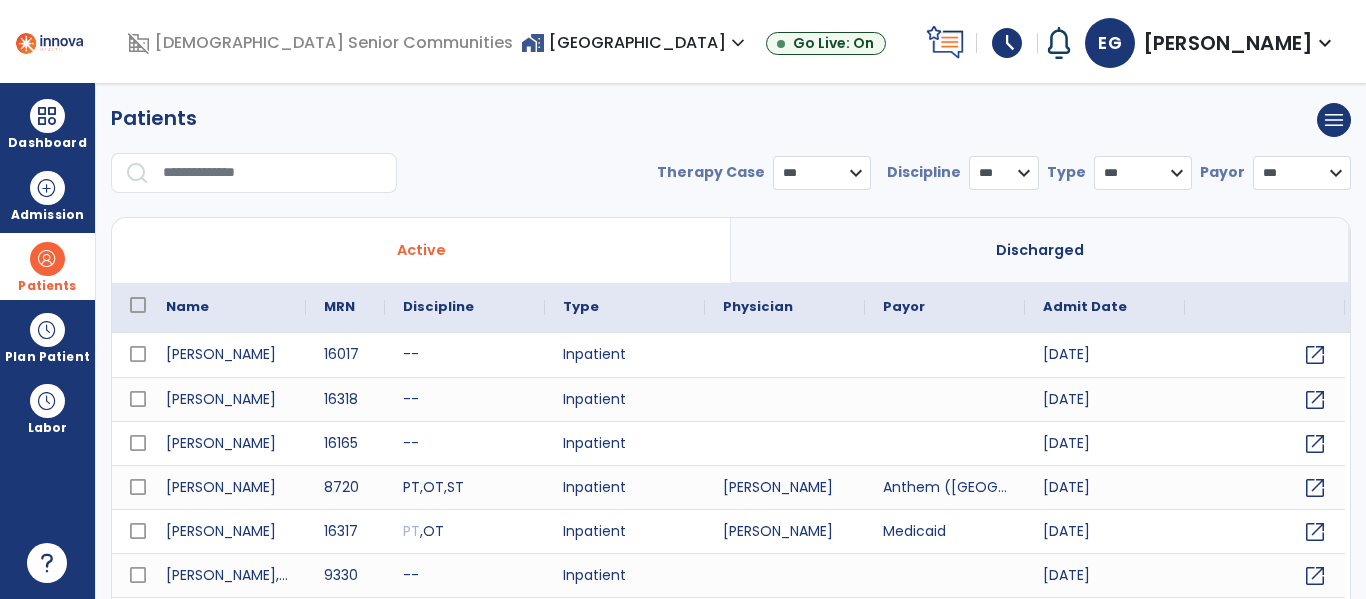 click at bounding box center (273, 173) 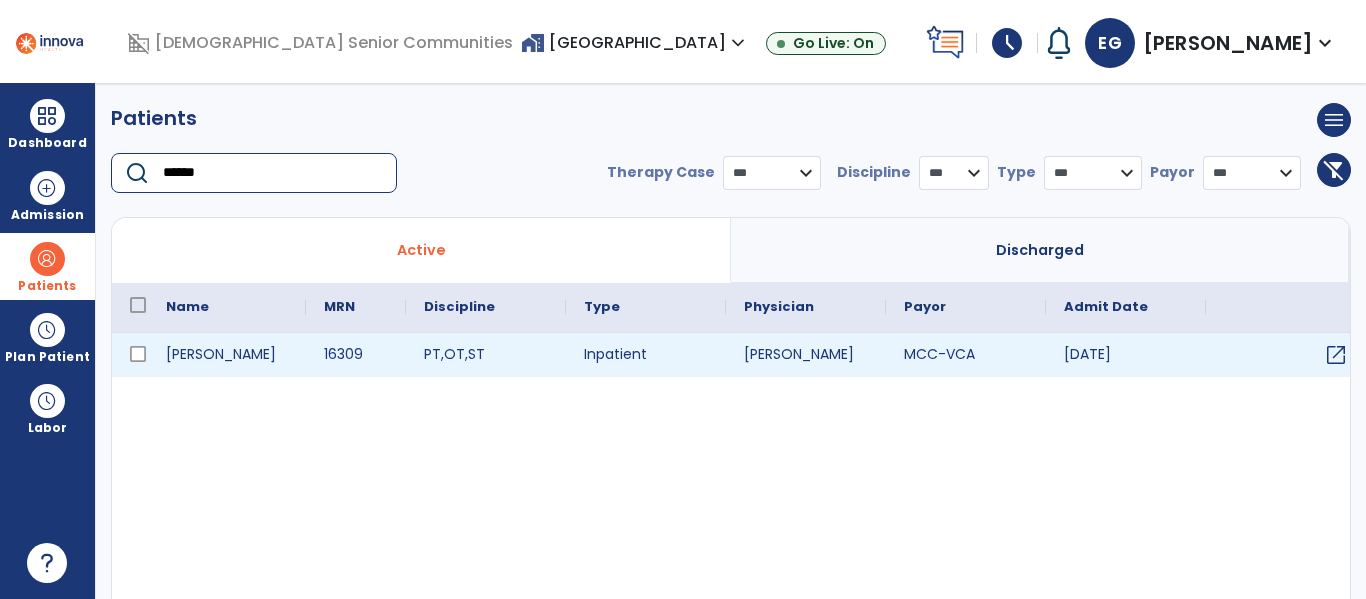 type on "******" 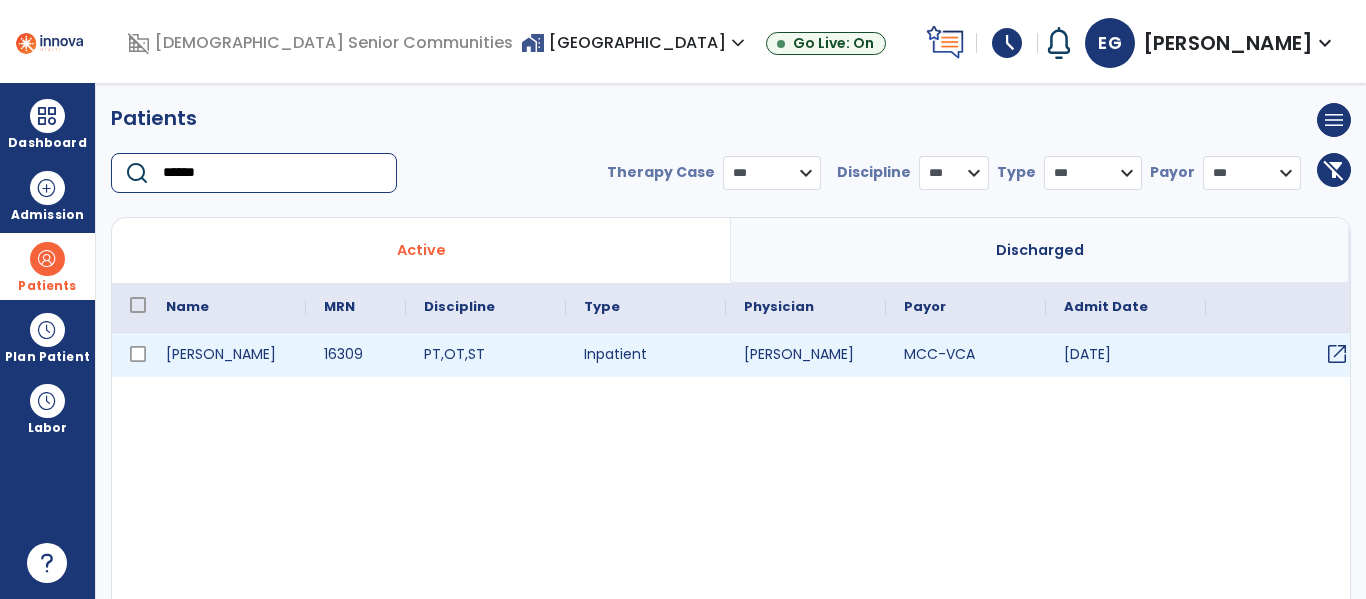 click on "open_in_new" at bounding box center [1337, 354] 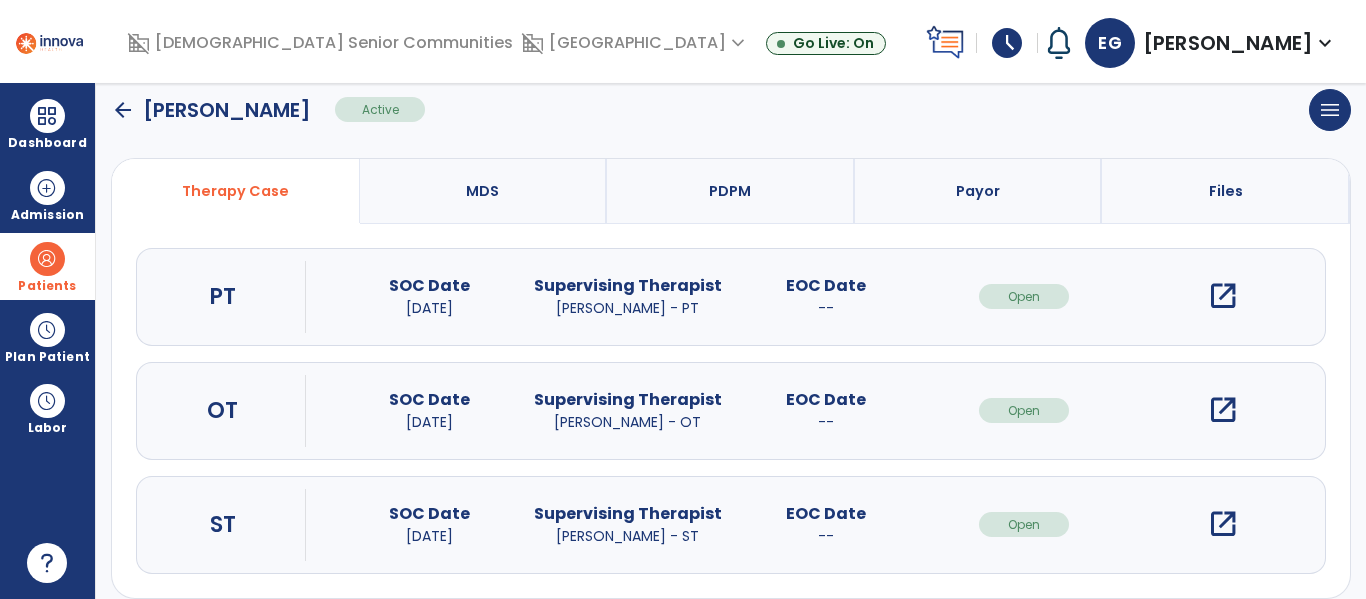 scroll, scrollTop: 162, scrollLeft: 0, axis: vertical 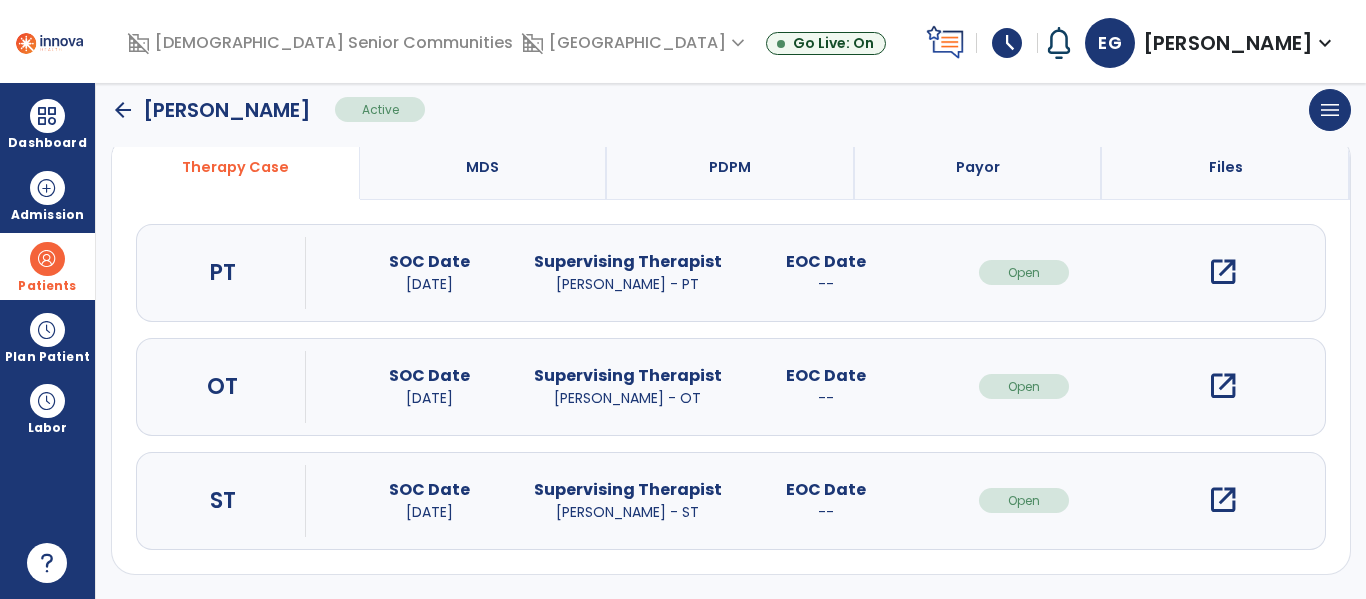 click on "open_in_new" at bounding box center [1223, 386] 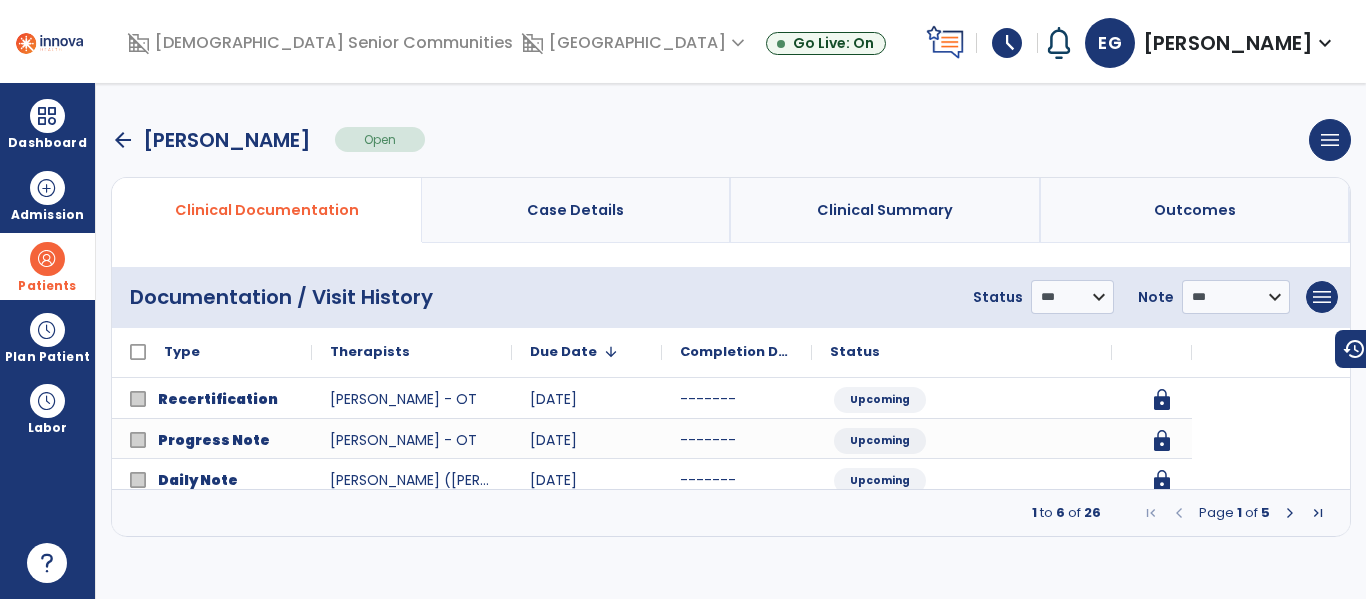 scroll, scrollTop: 0, scrollLeft: 0, axis: both 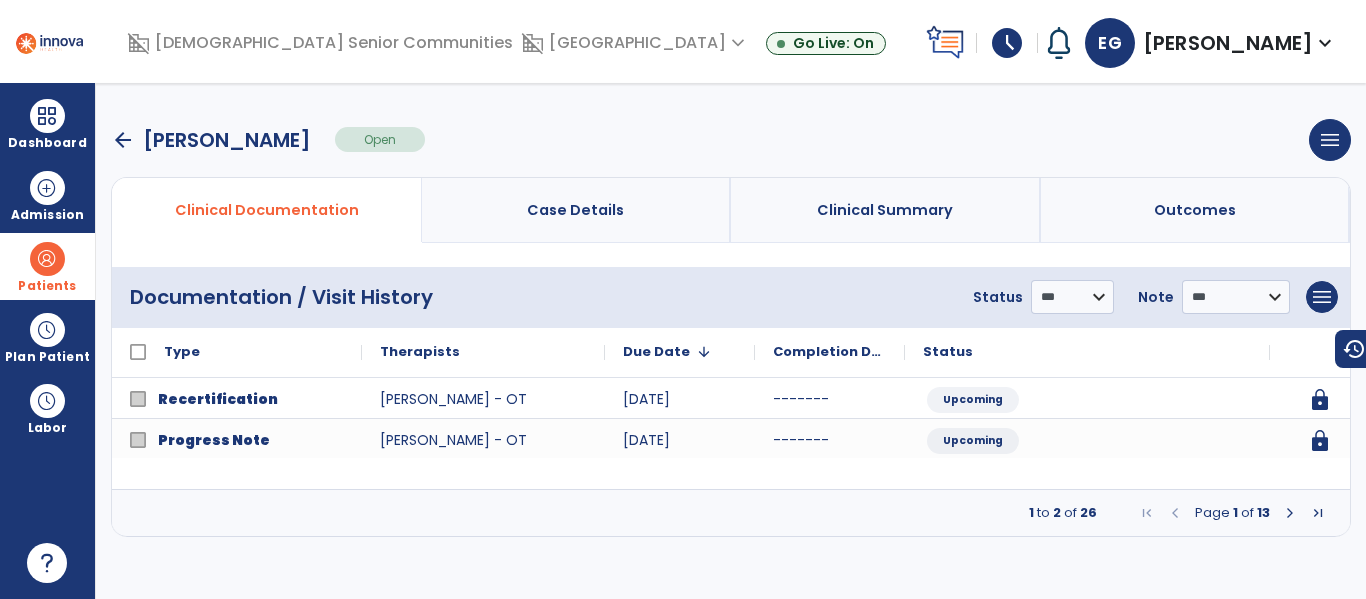 click at bounding box center (1290, 513) 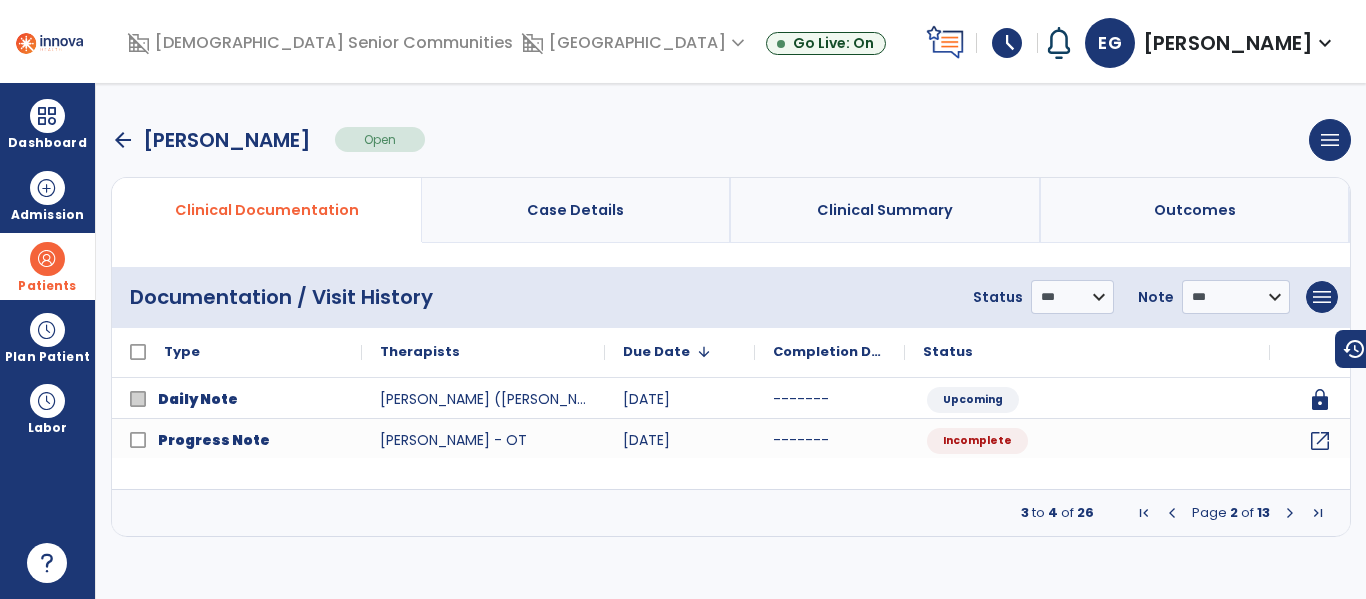 click at bounding box center (1290, 513) 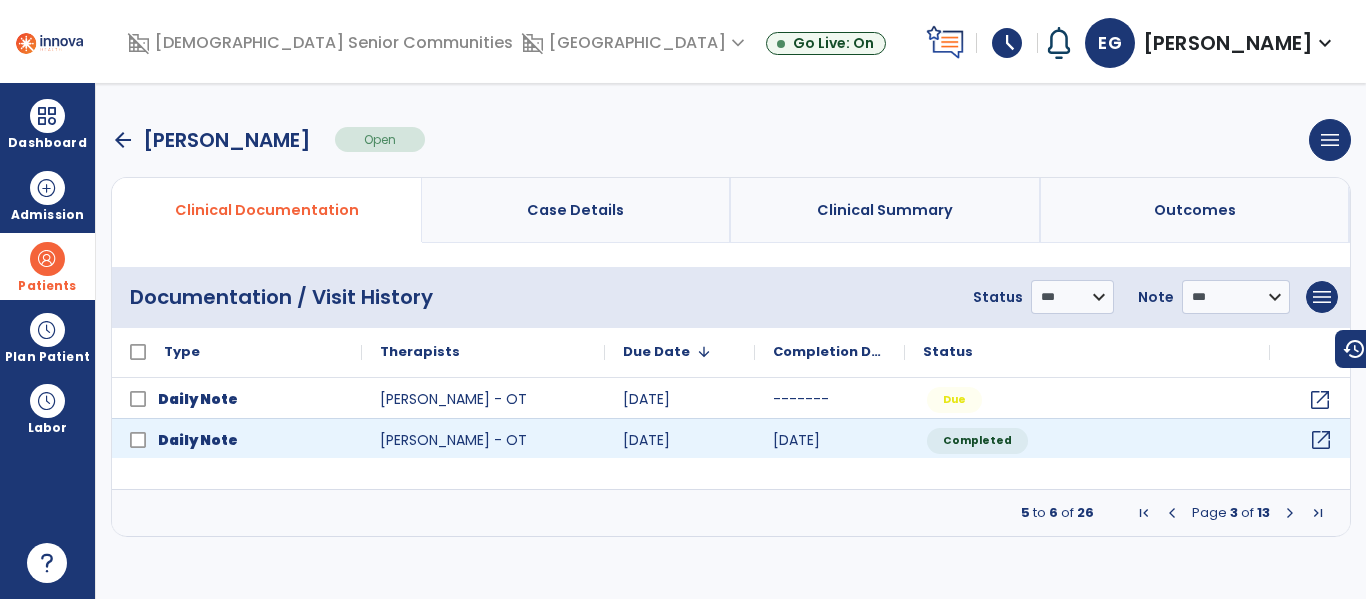 click on "open_in_new" 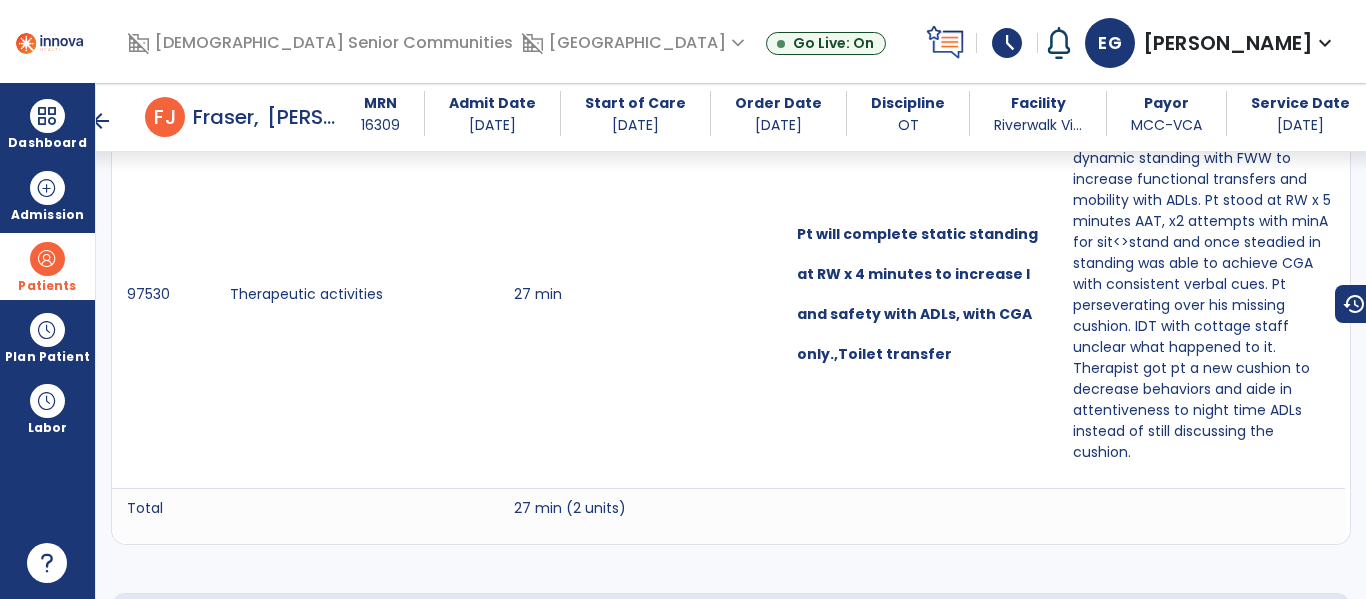 scroll, scrollTop: 1748, scrollLeft: 0, axis: vertical 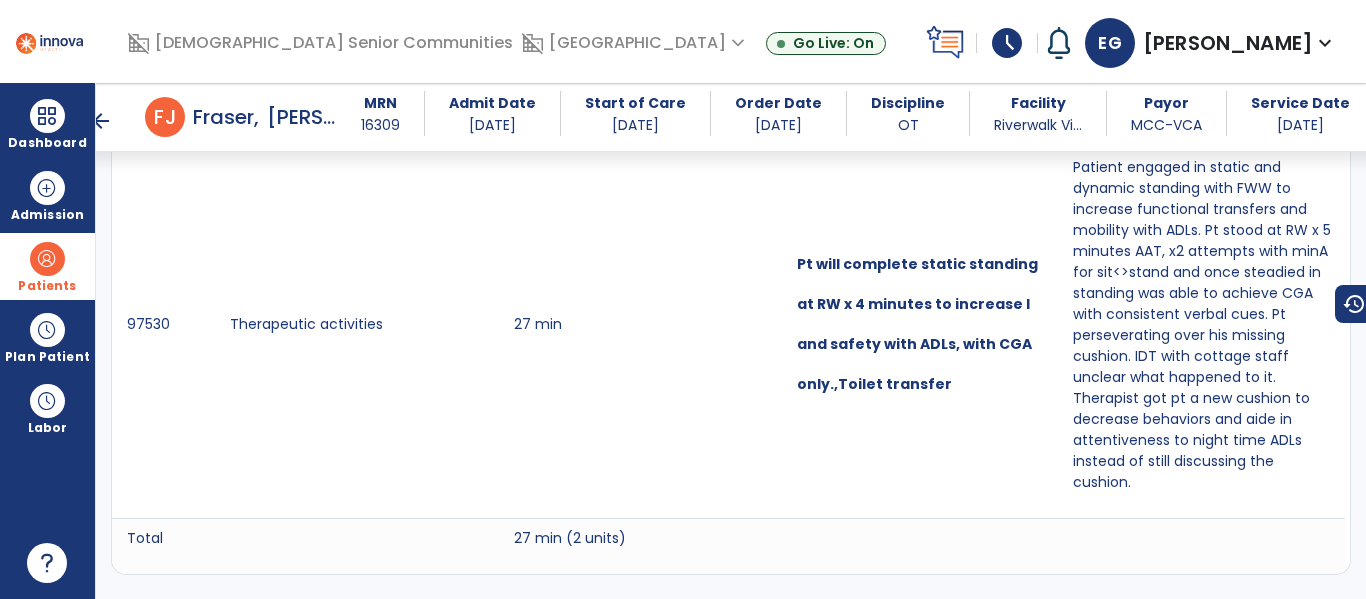 click at bounding box center (47, 259) 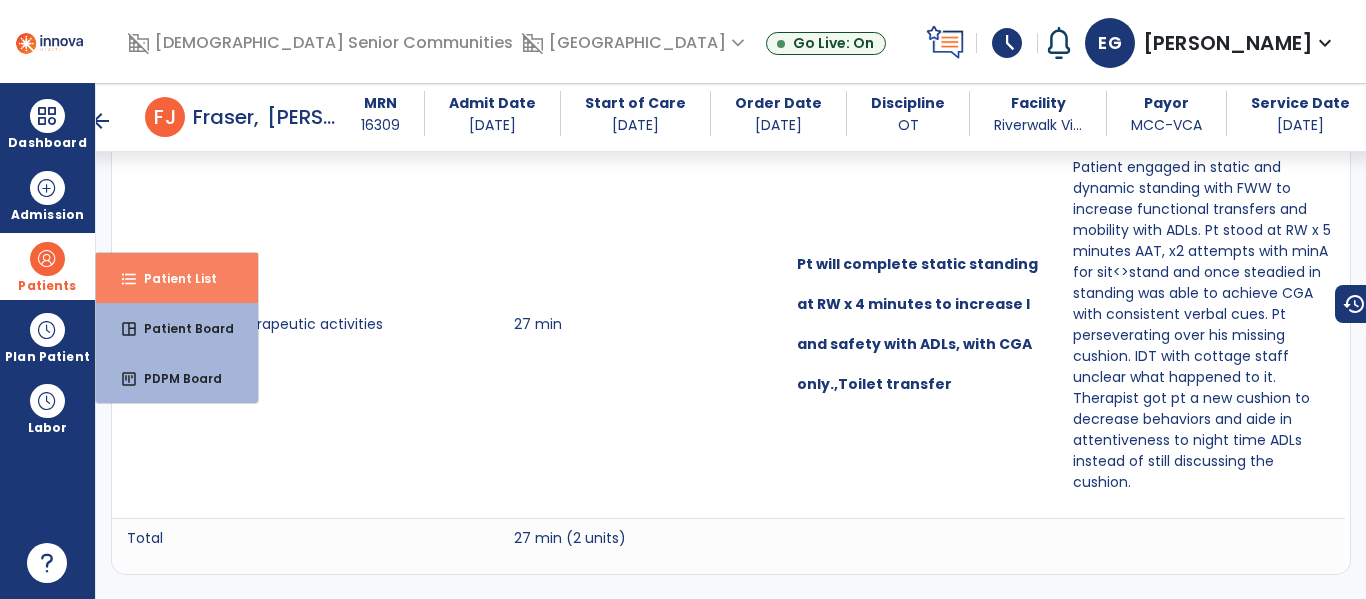 click on "Patient List" at bounding box center [172, 278] 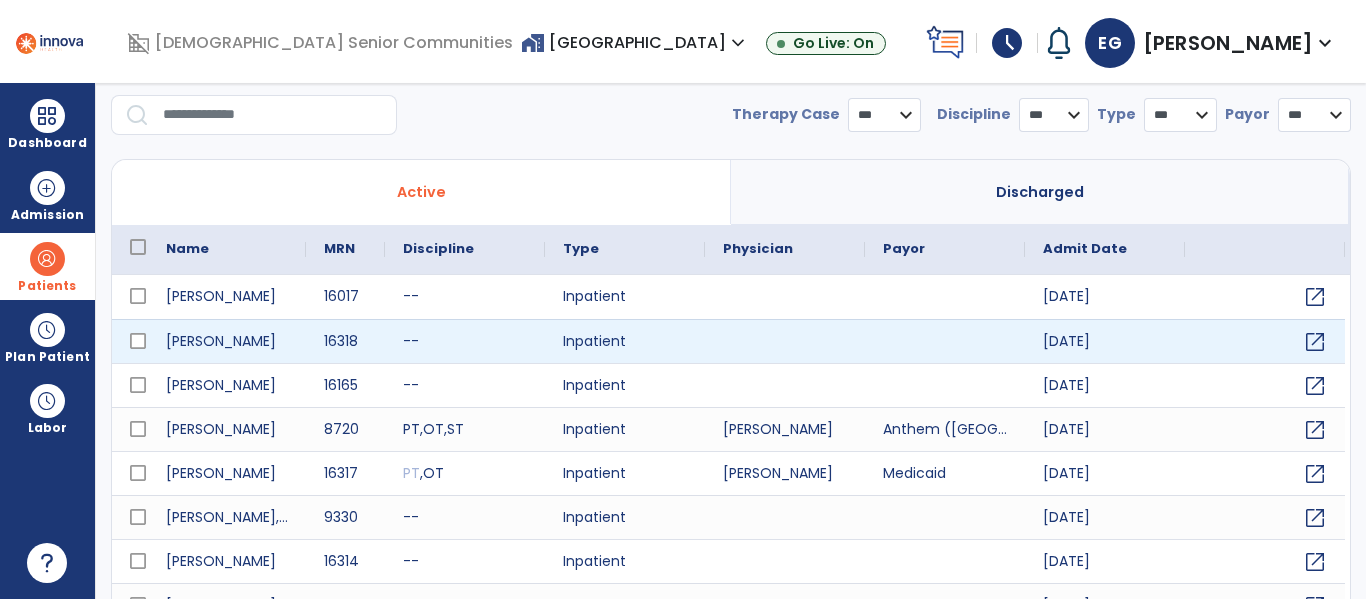 scroll, scrollTop: 0, scrollLeft: 0, axis: both 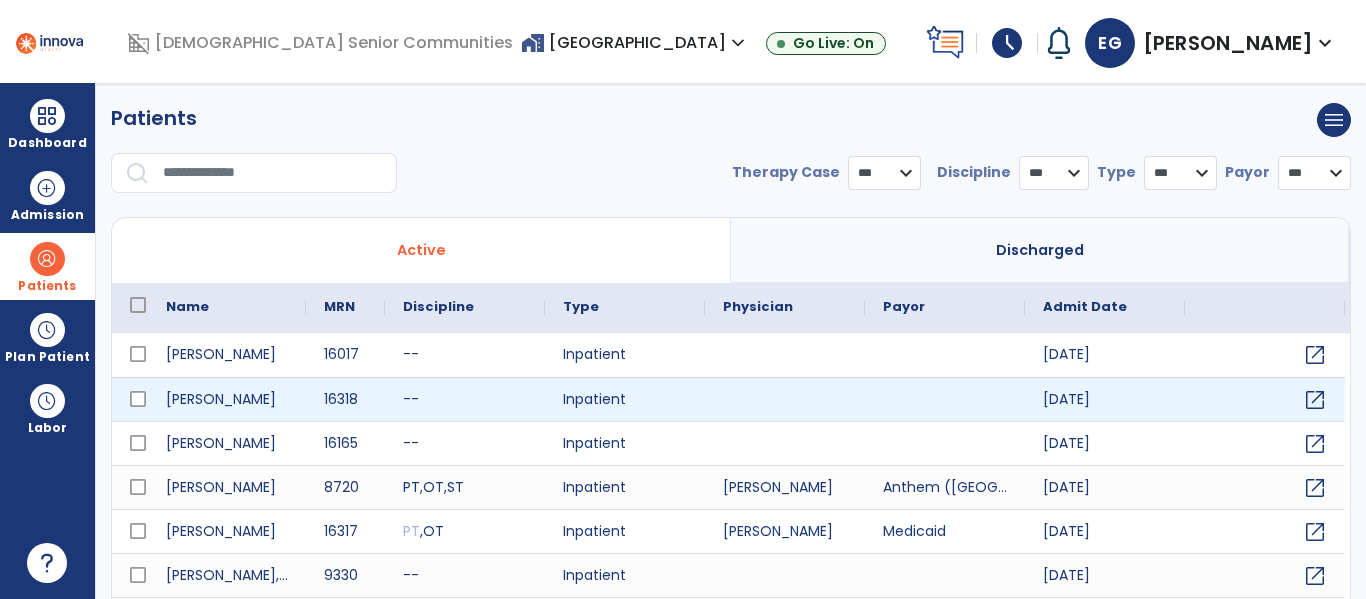 select on "***" 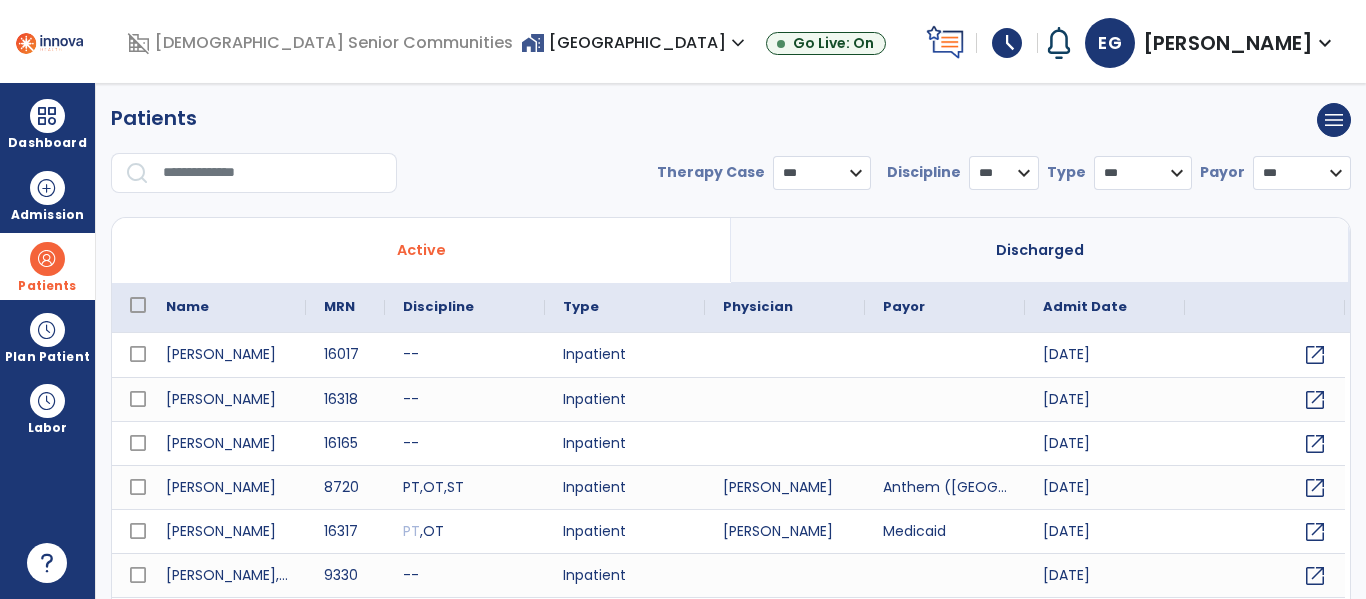 click at bounding box center (273, 173) 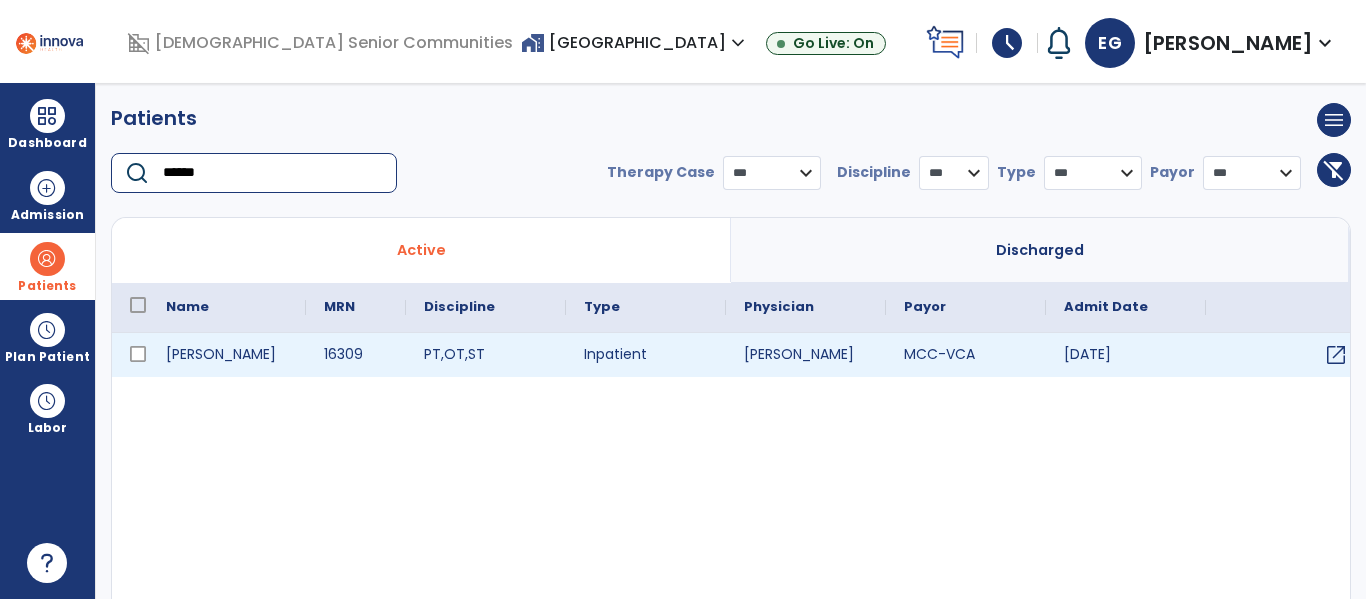 type on "******" 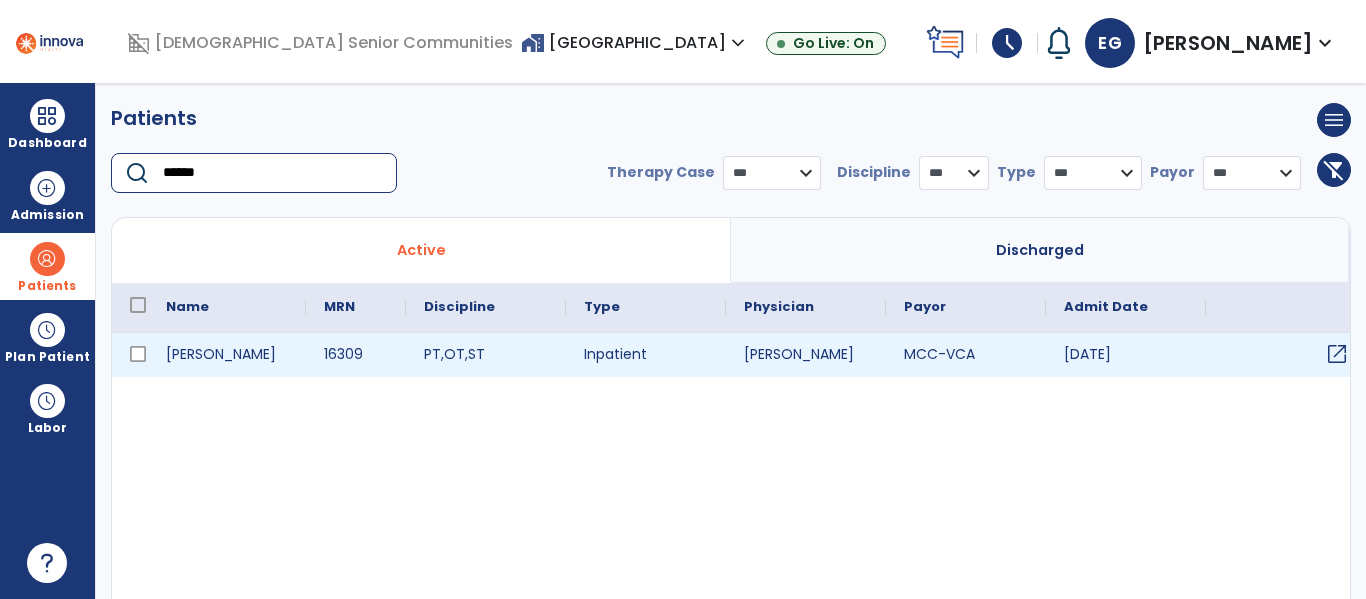 click on "open_in_new" at bounding box center (1337, 354) 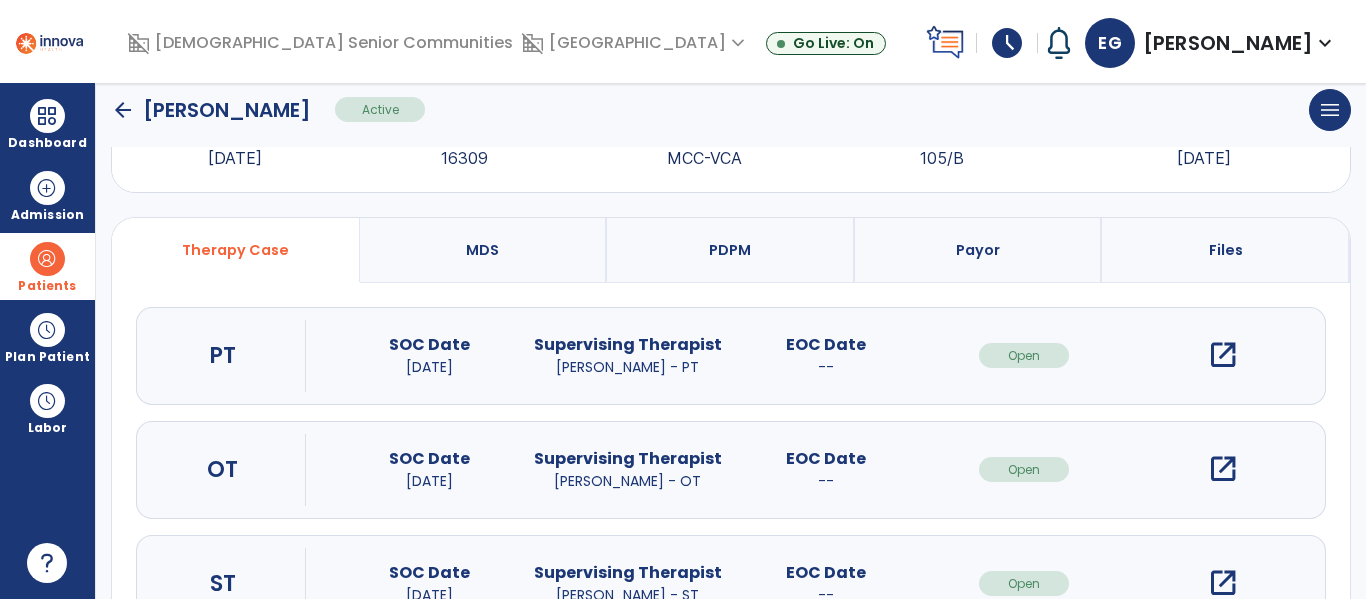 scroll, scrollTop: 120, scrollLeft: 0, axis: vertical 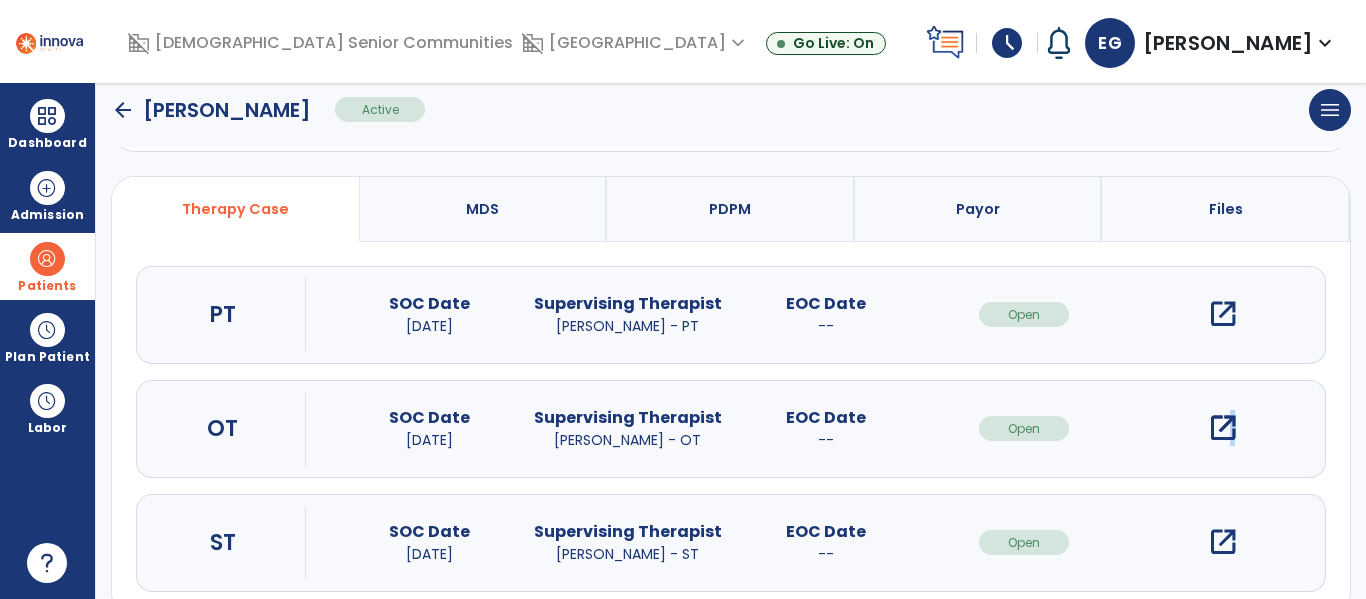 drag, startPoint x: 1227, startPoint y: 436, endPoint x: 1220, endPoint y: 450, distance: 15.652476 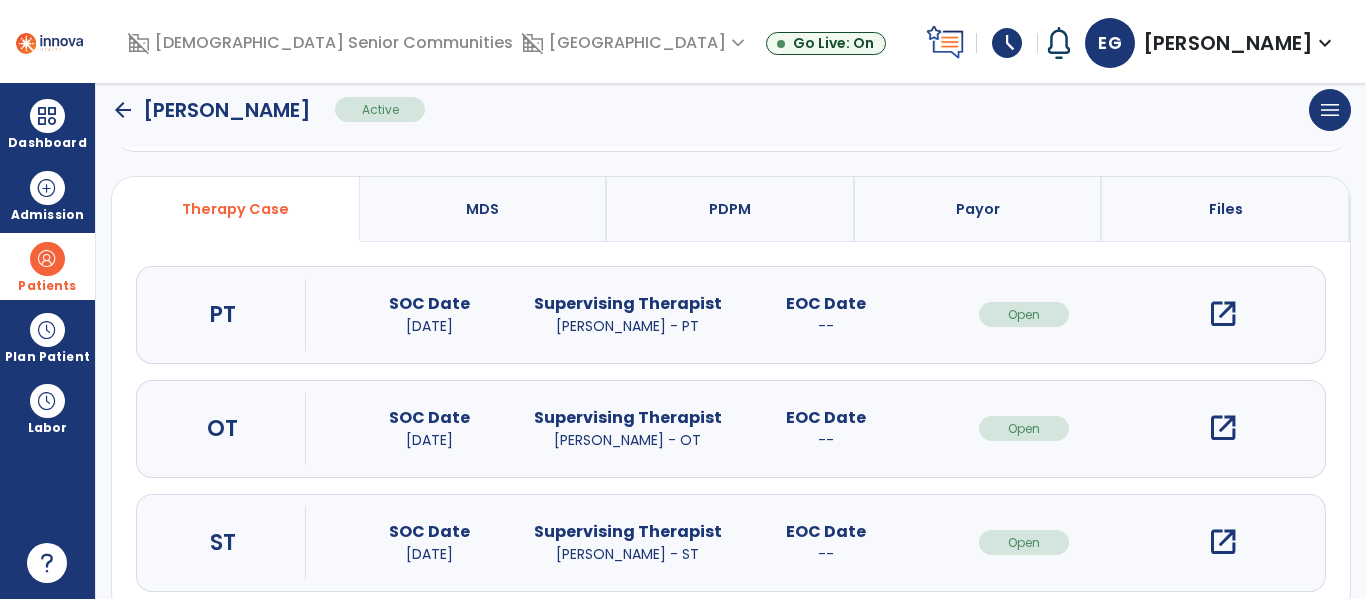click on "open_in_new" at bounding box center [1223, 428] 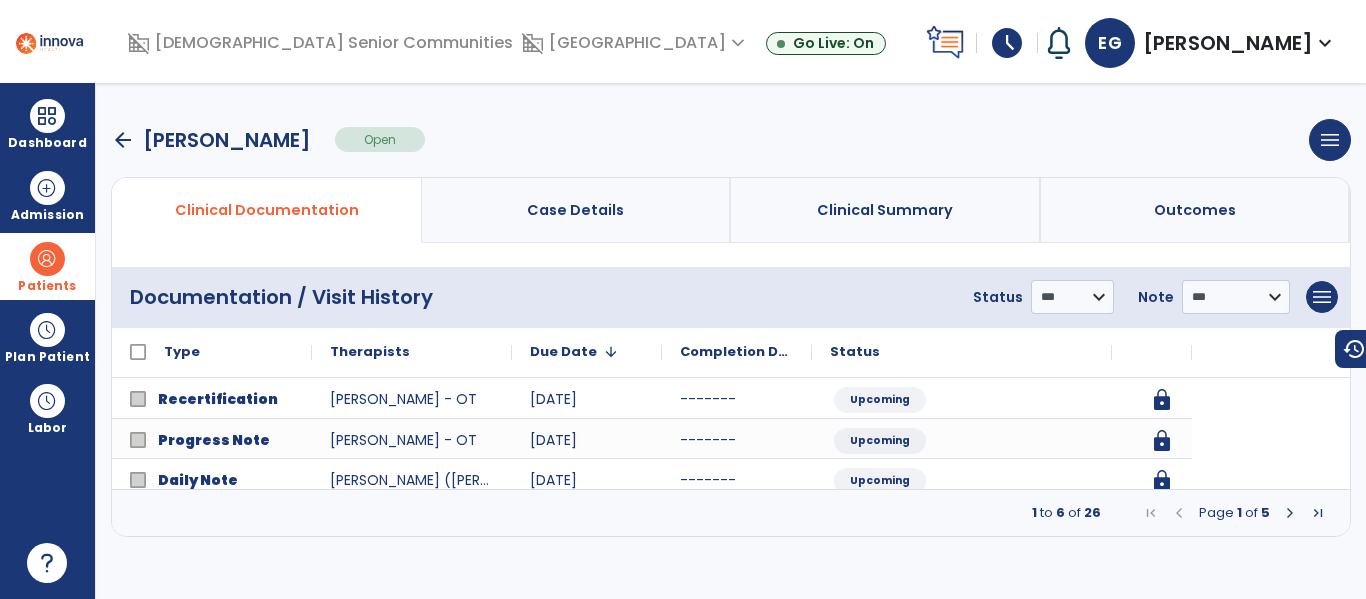 scroll, scrollTop: 0, scrollLeft: 0, axis: both 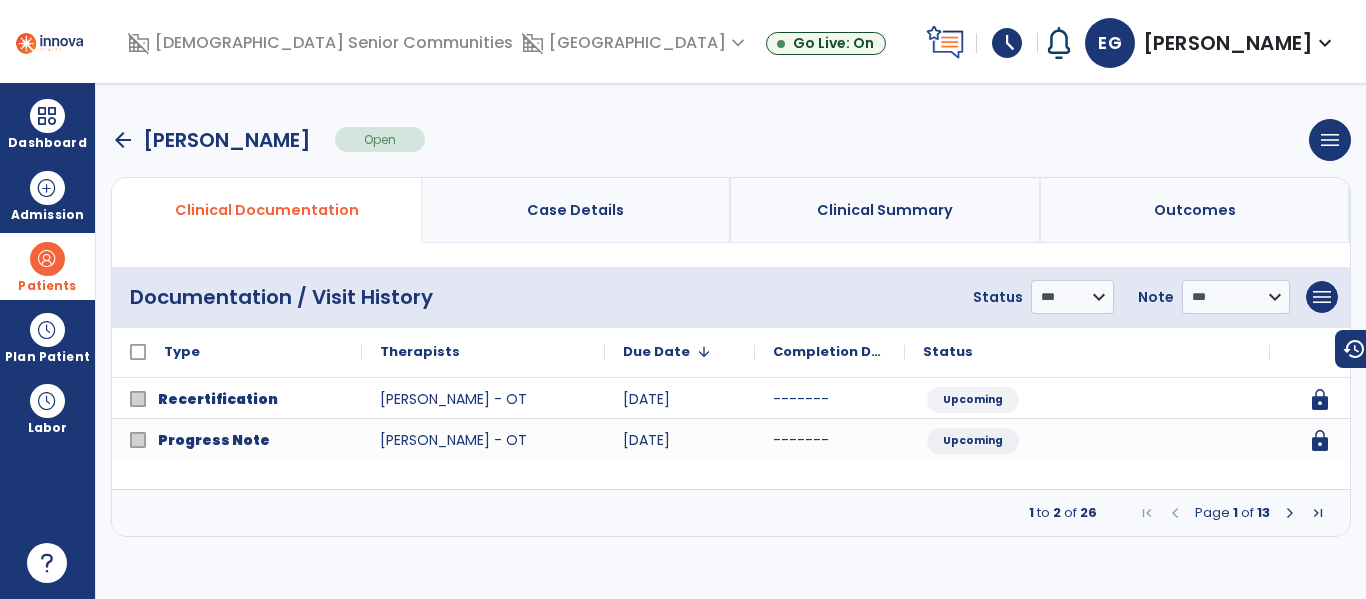click on "Page
1
of
13" at bounding box center (1232, 513) 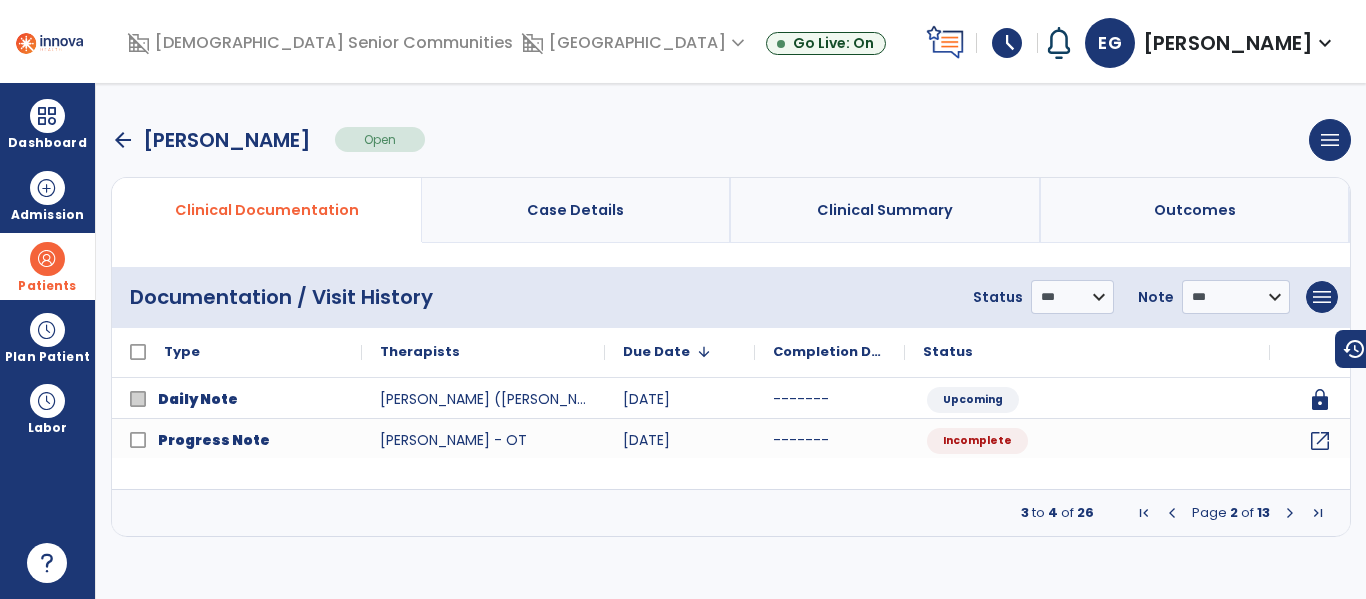 click at bounding box center (1290, 513) 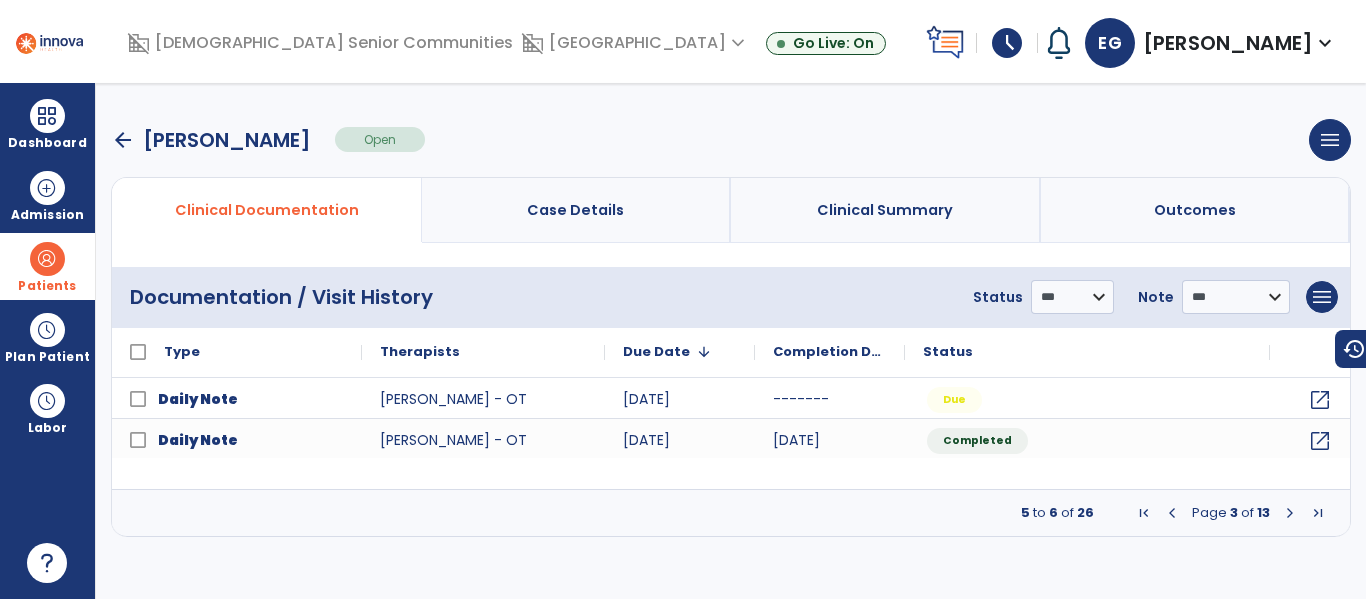 click at bounding box center [1290, 513] 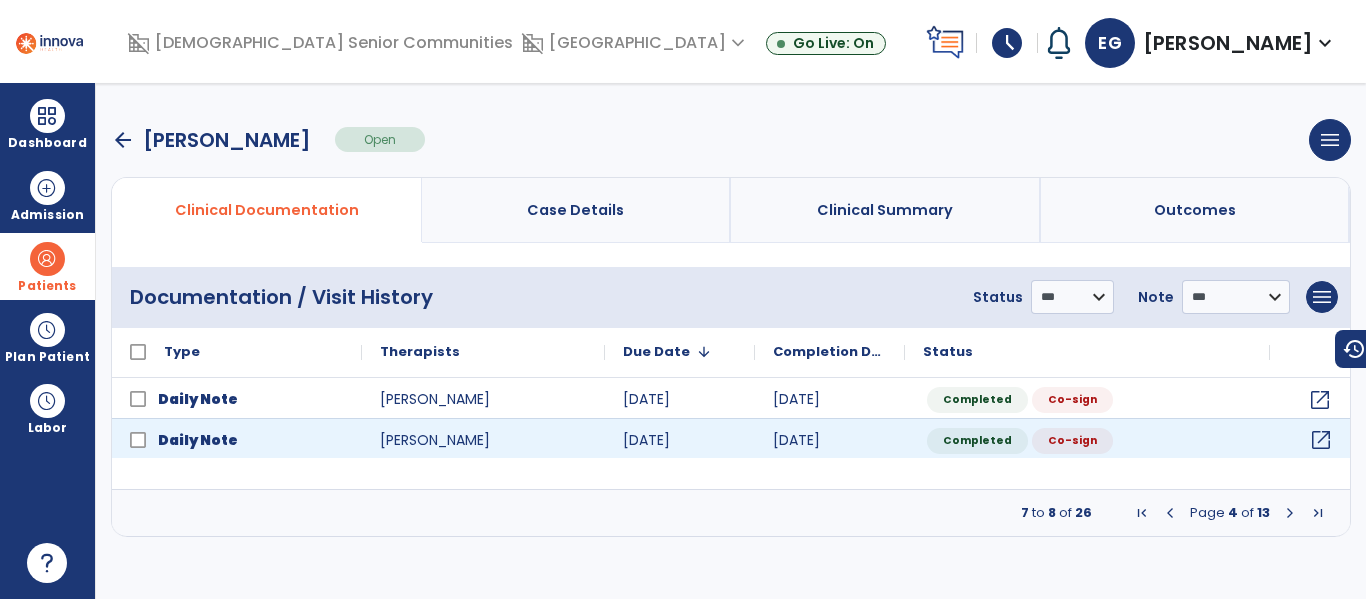 click on "open_in_new" 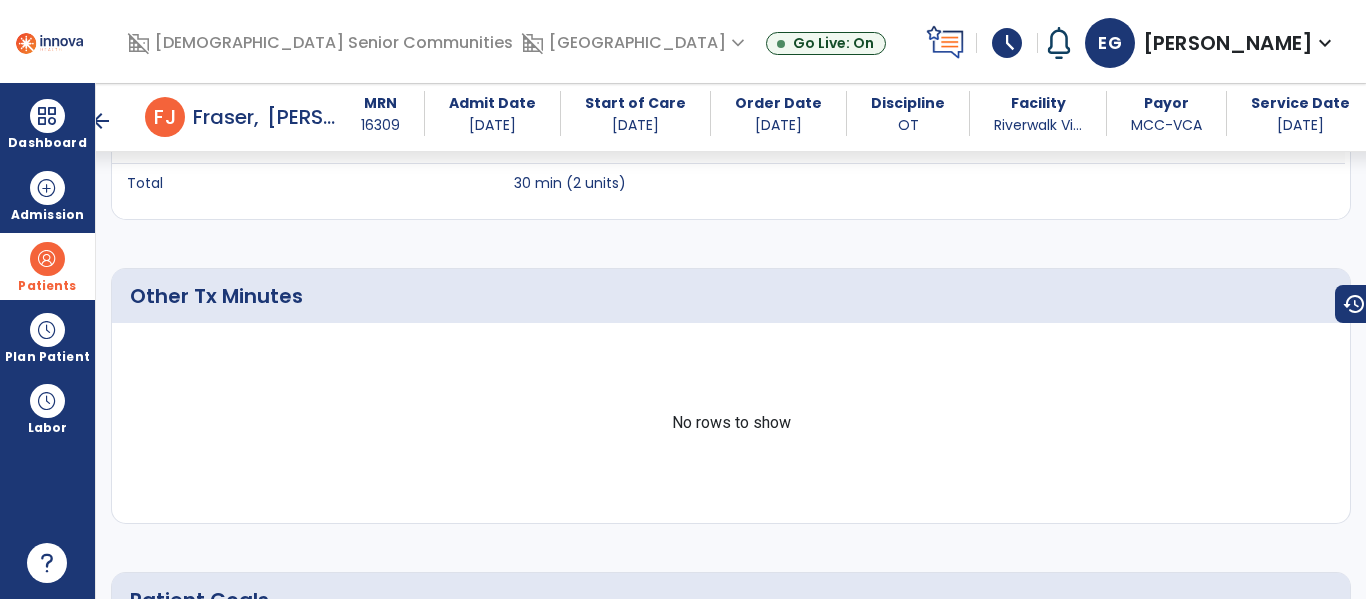 scroll, scrollTop: 1727, scrollLeft: 0, axis: vertical 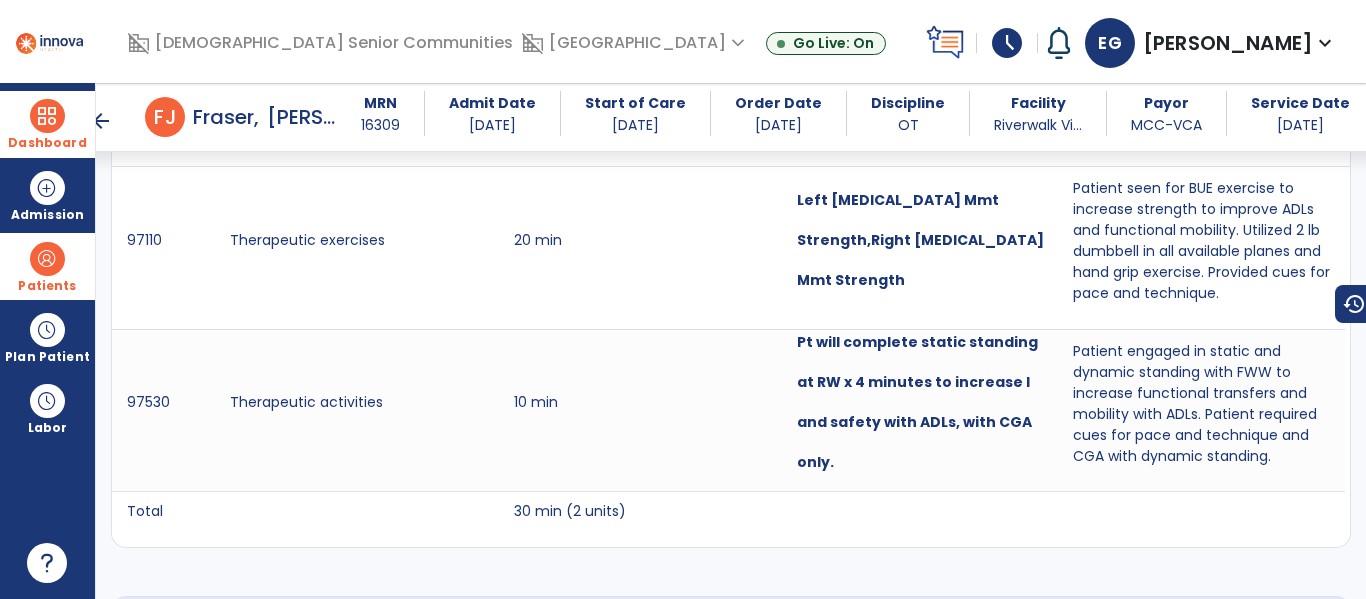 click on "Dashboard" at bounding box center [47, 124] 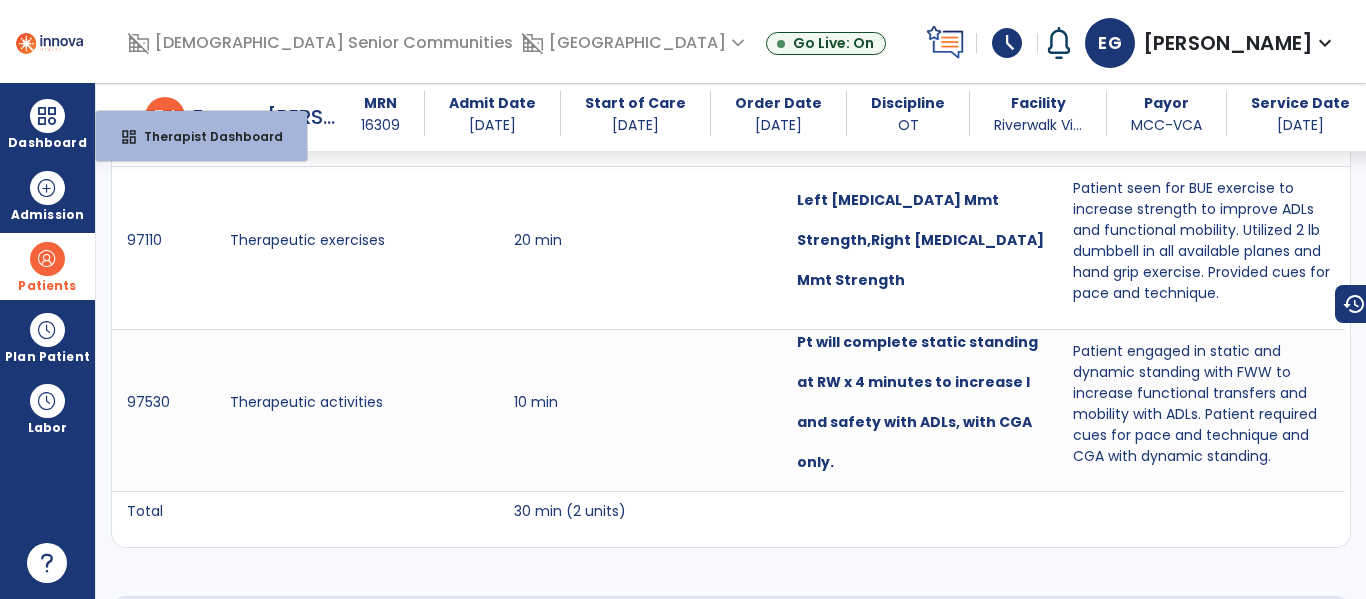 click on "Patients" at bounding box center (47, 286) 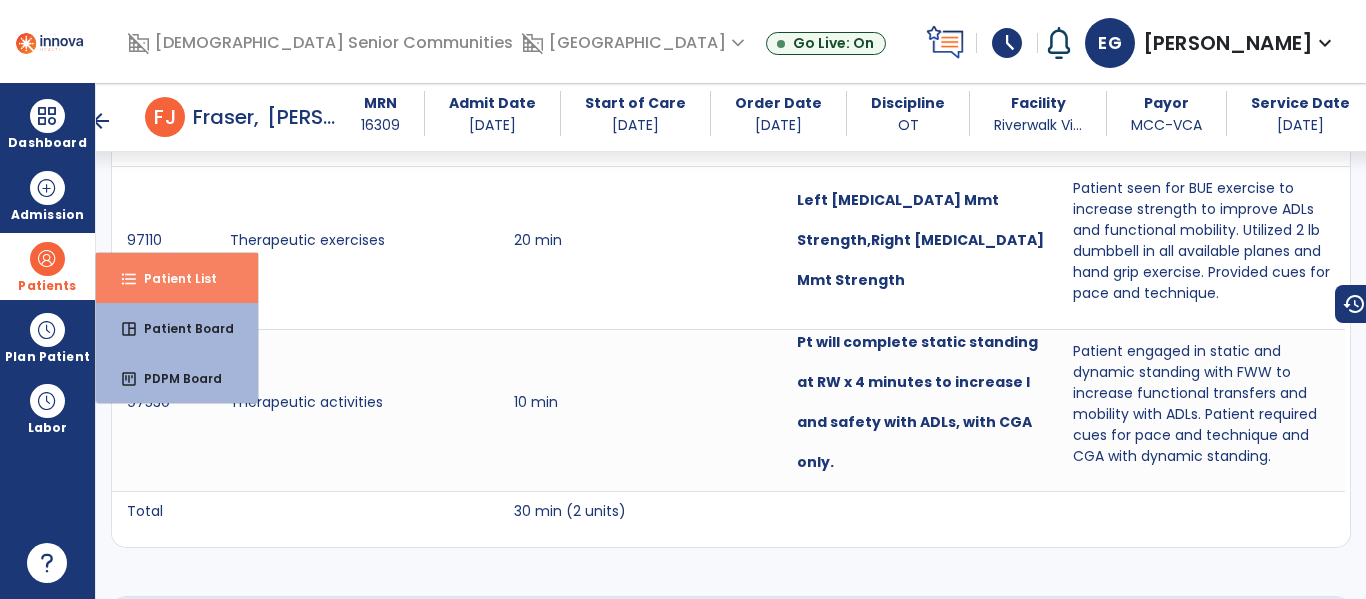 click on "Patient List" at bounding box center [172, 278] 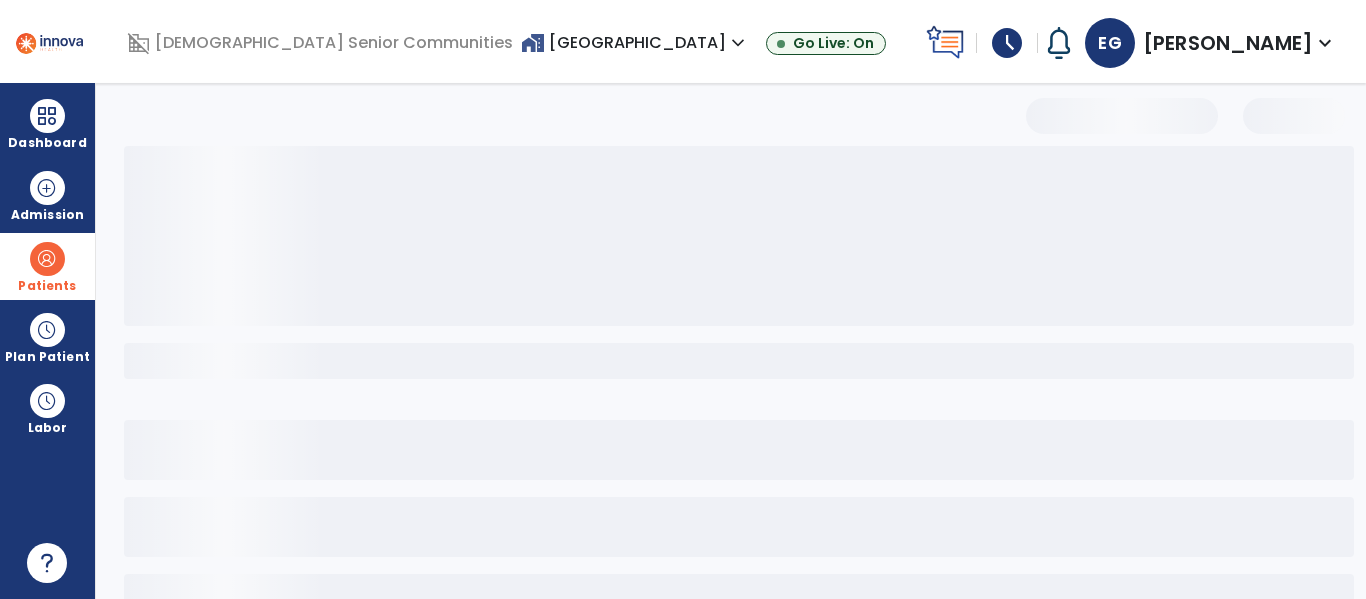 scroll, scrollTop: 144, scrollLeft: 0, axis: vertical 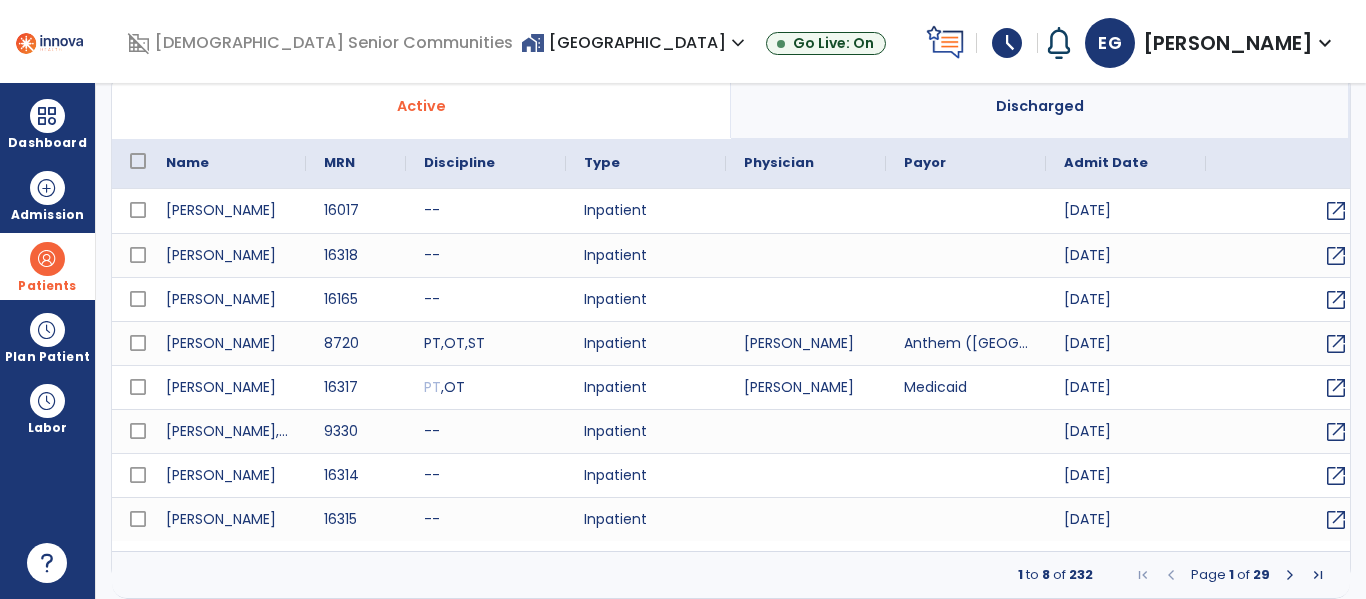 select on "***" 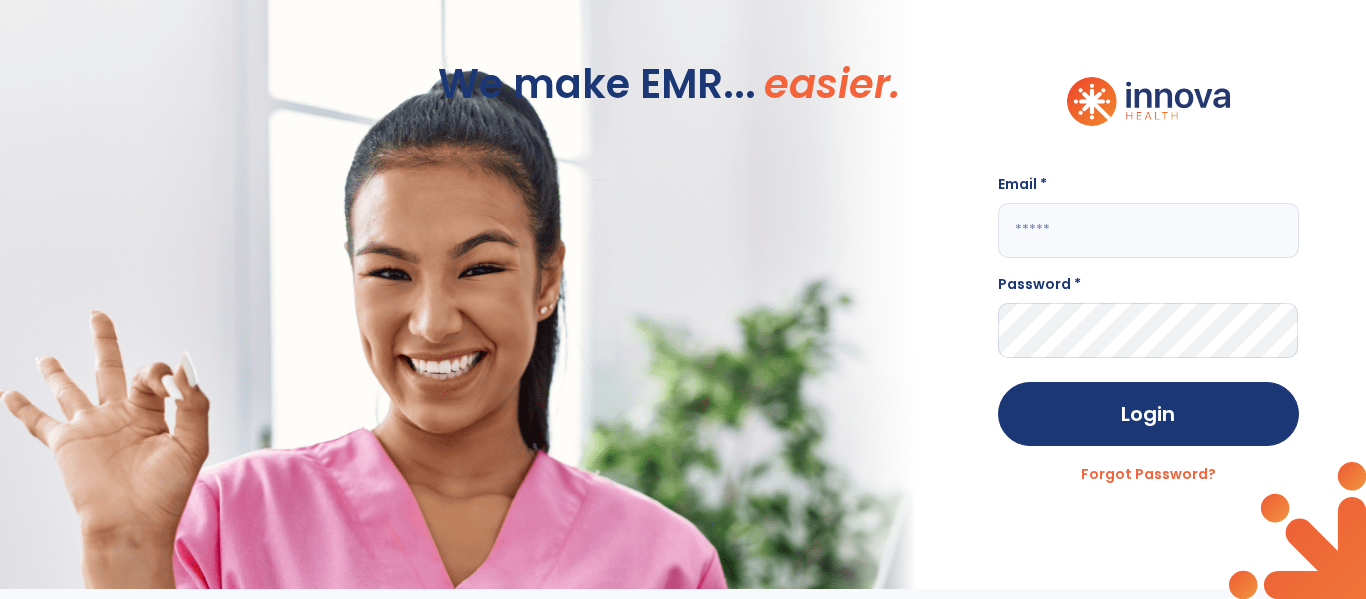 scroll, scrollTop: 0, scrollLeft: 0, axis: both 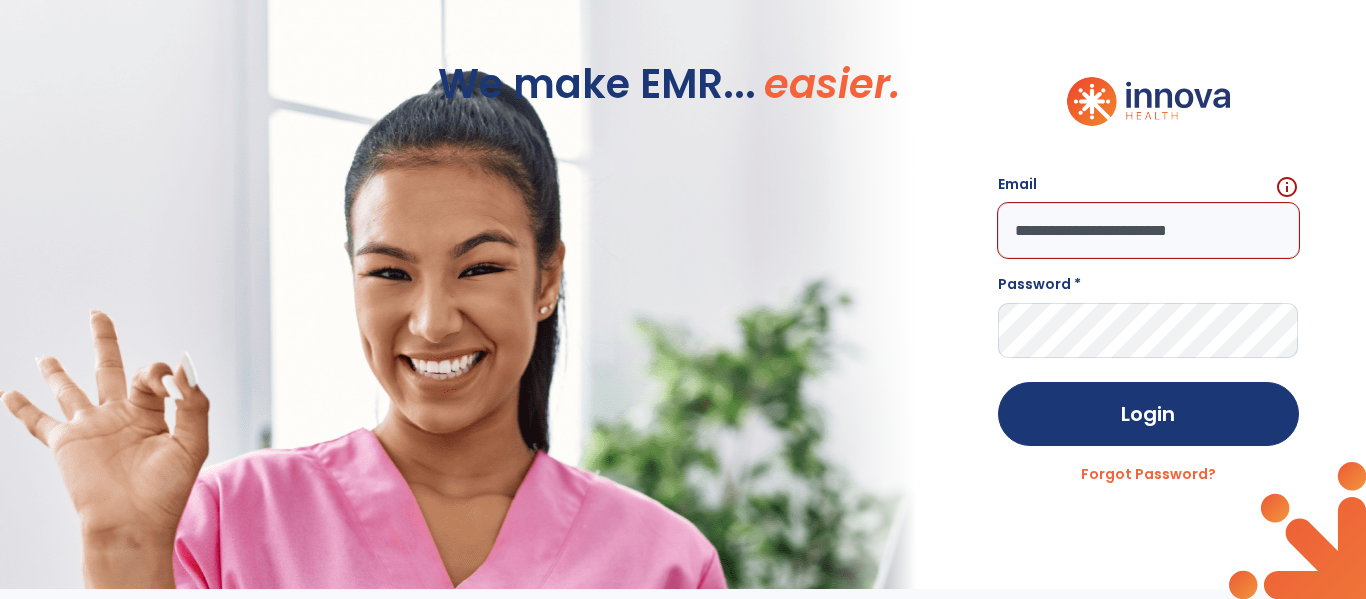 type on "**********" 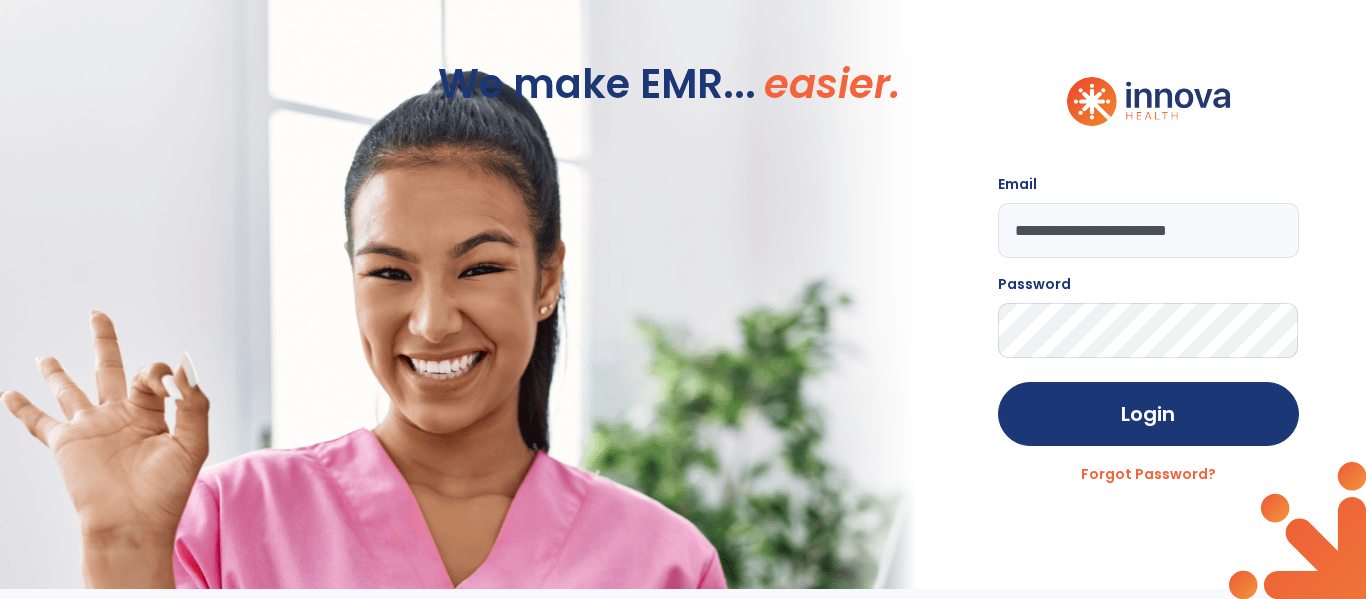 click on "Login" 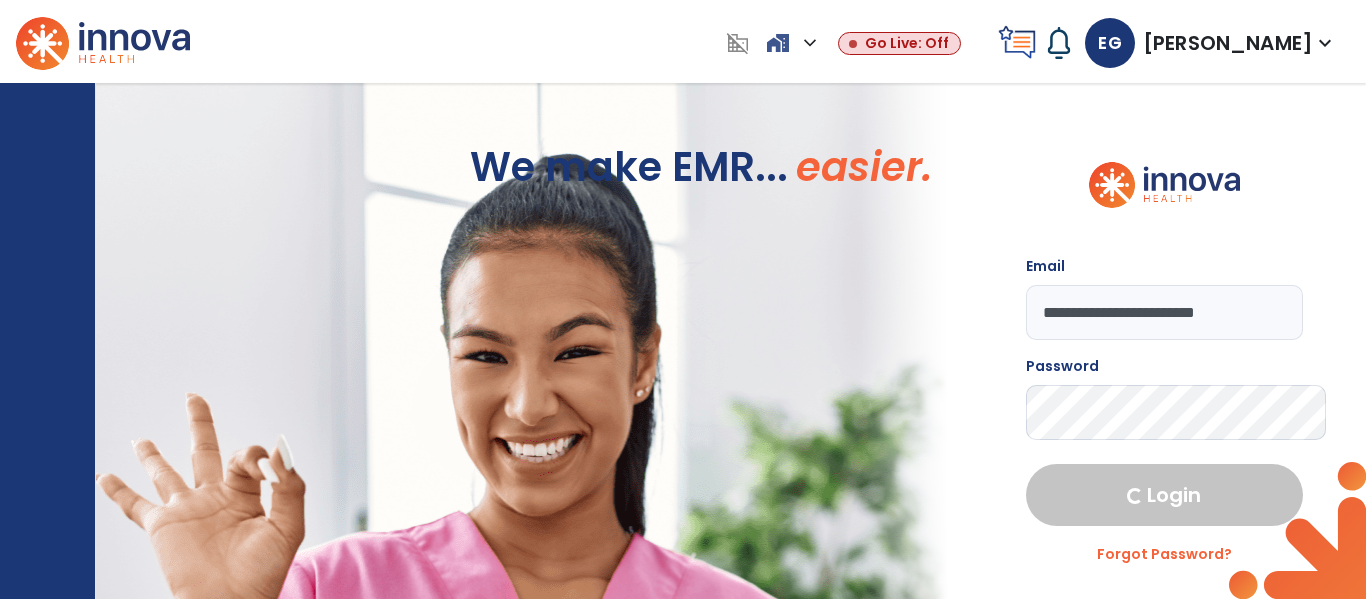 select on "****" 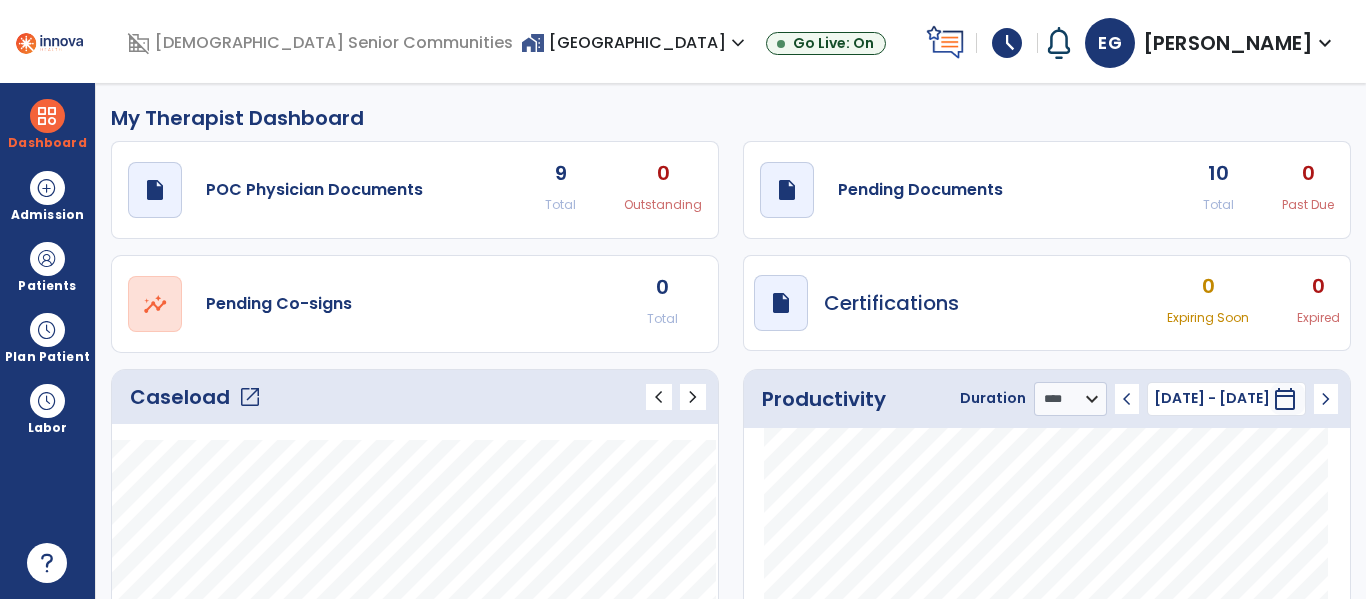 click on "Caseload   open_in_new" 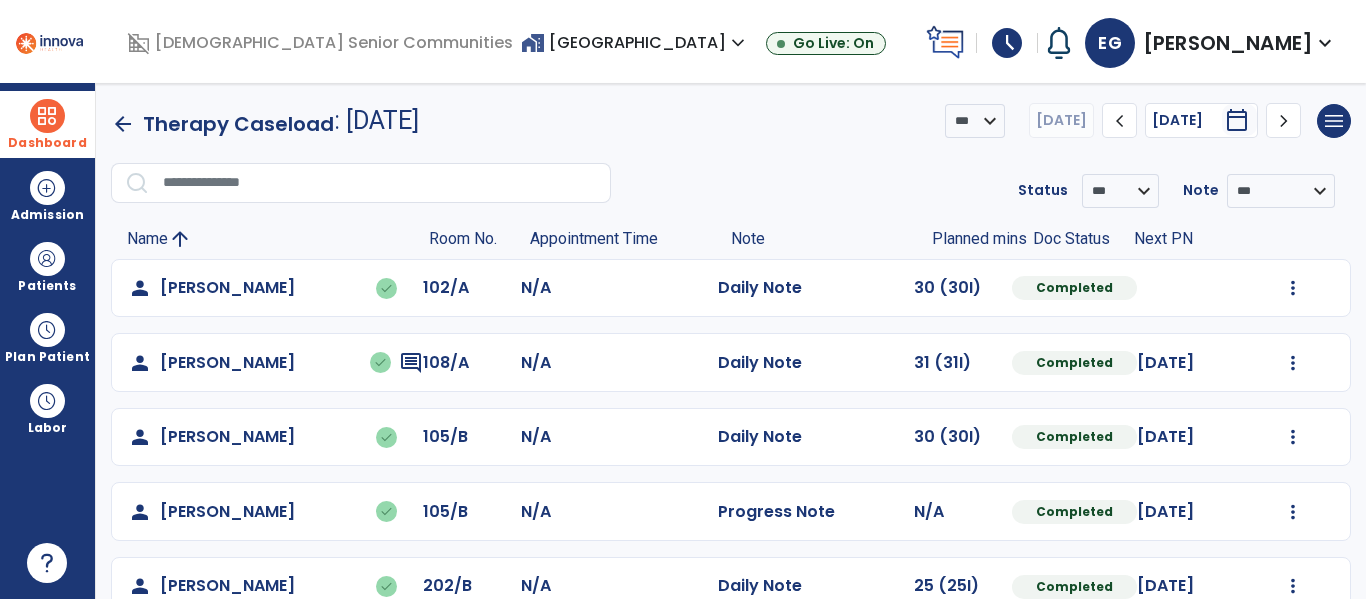 click on "Dashboard" at bounding box center [47, 124] 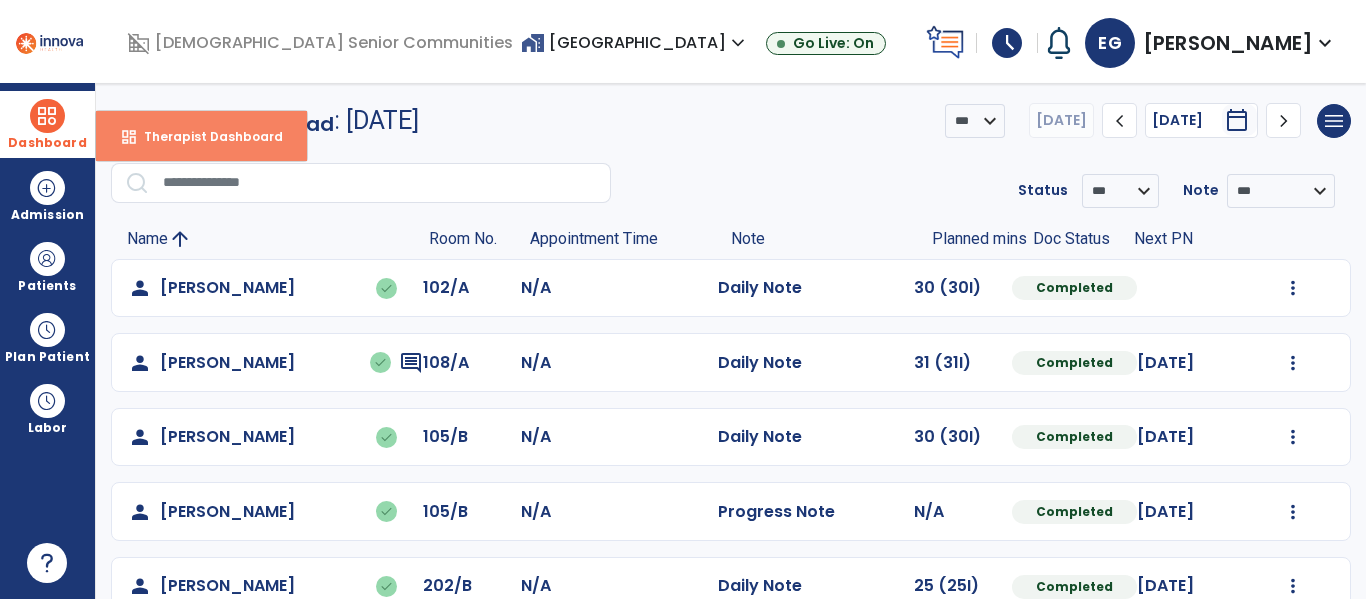 click on "dashboard  Therapist Dashboard" at bounding box center [201, 136] 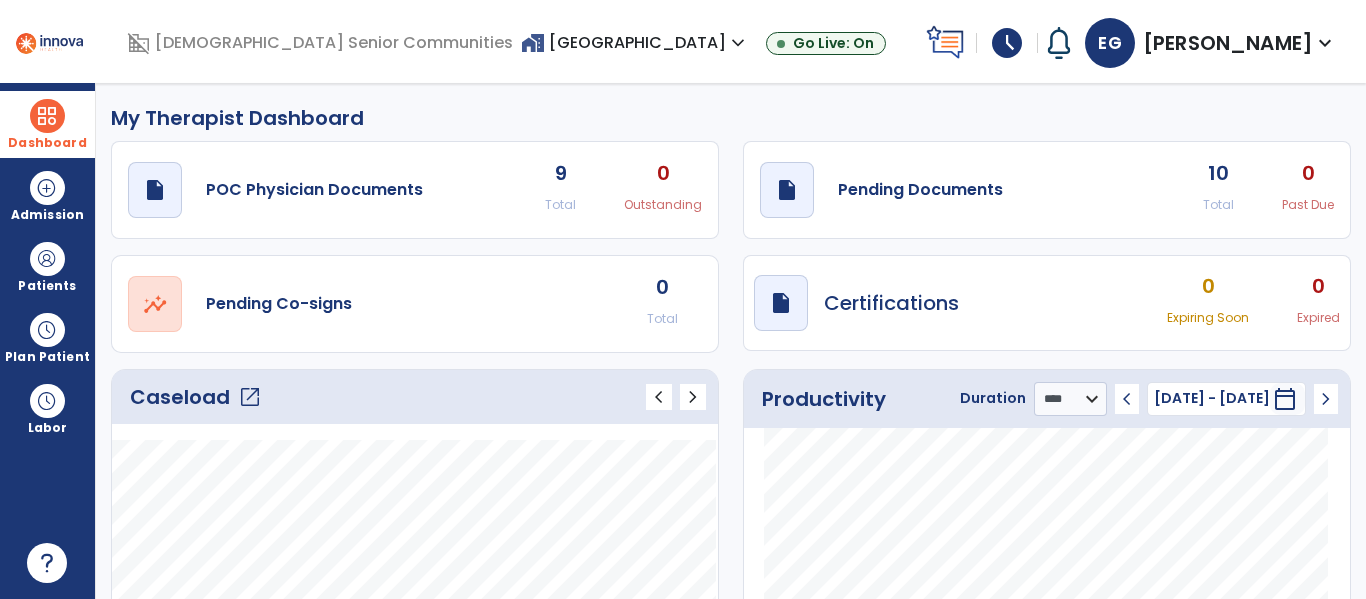 scroll, scrollTop: 302, scrollLeft: 0, axis: vertical 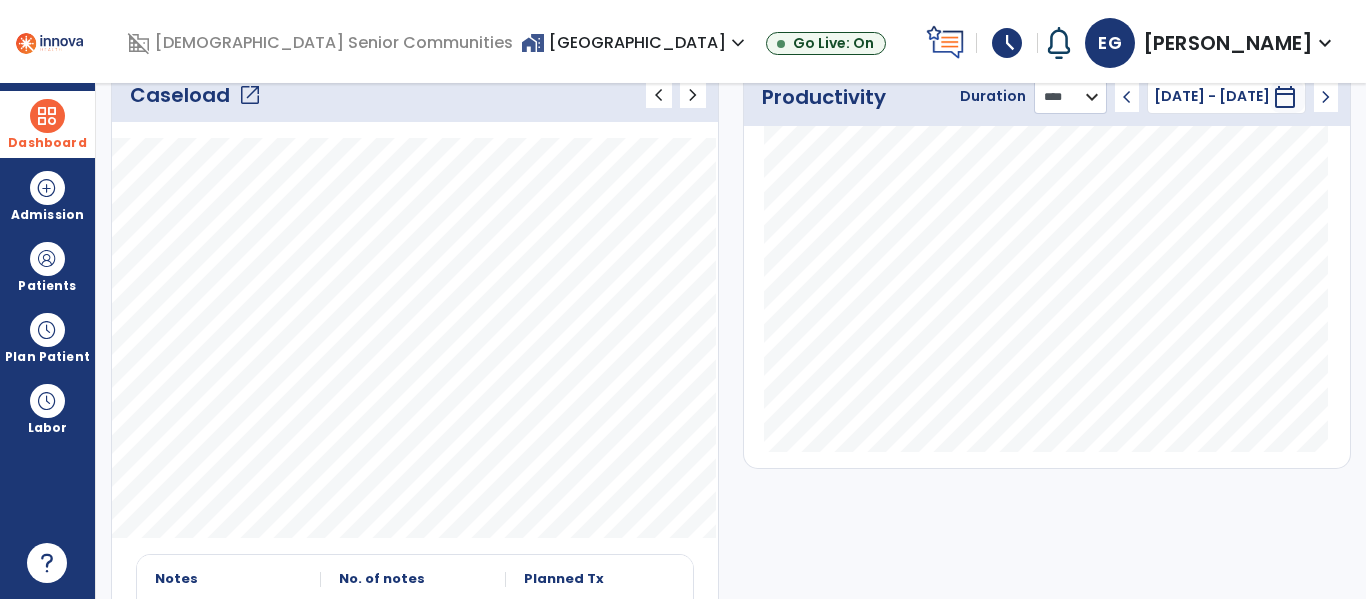 click on "******** **** ***" 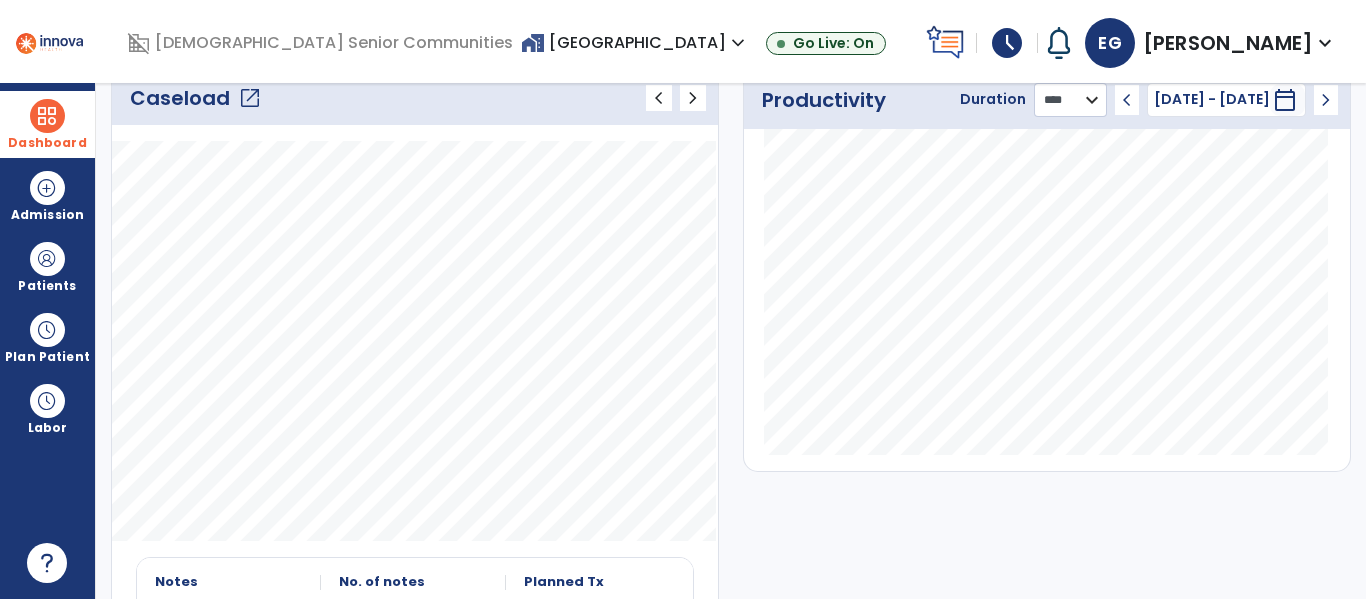 select on "***" 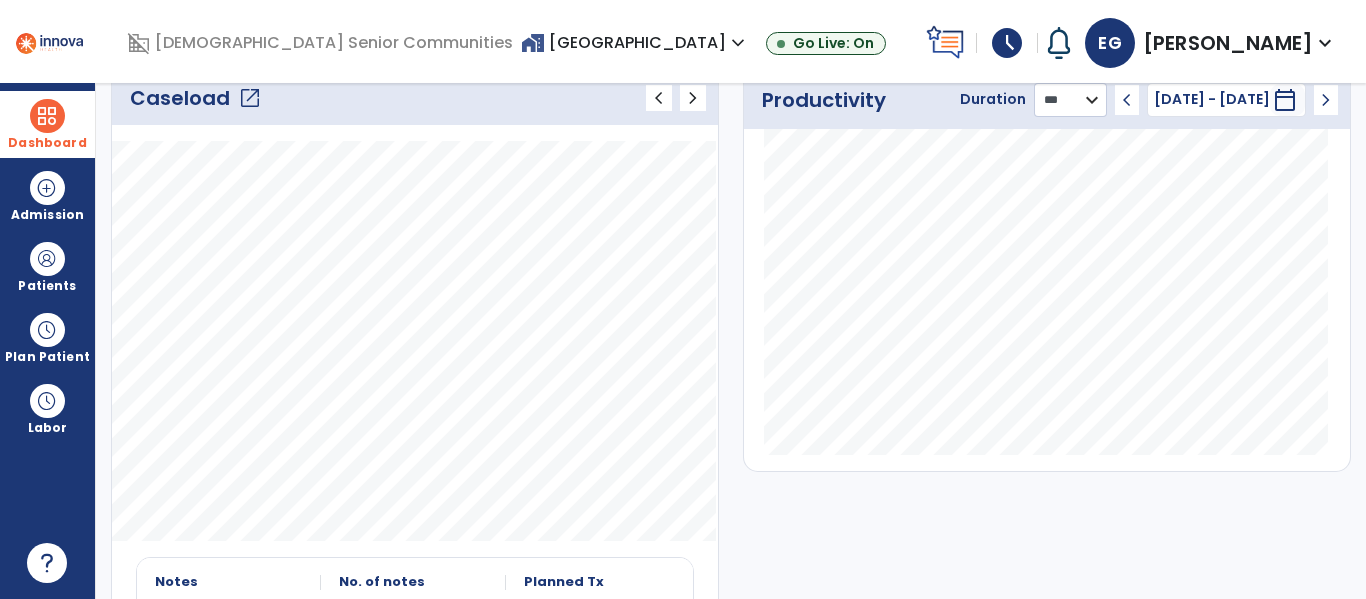 click on "******** **** ***" 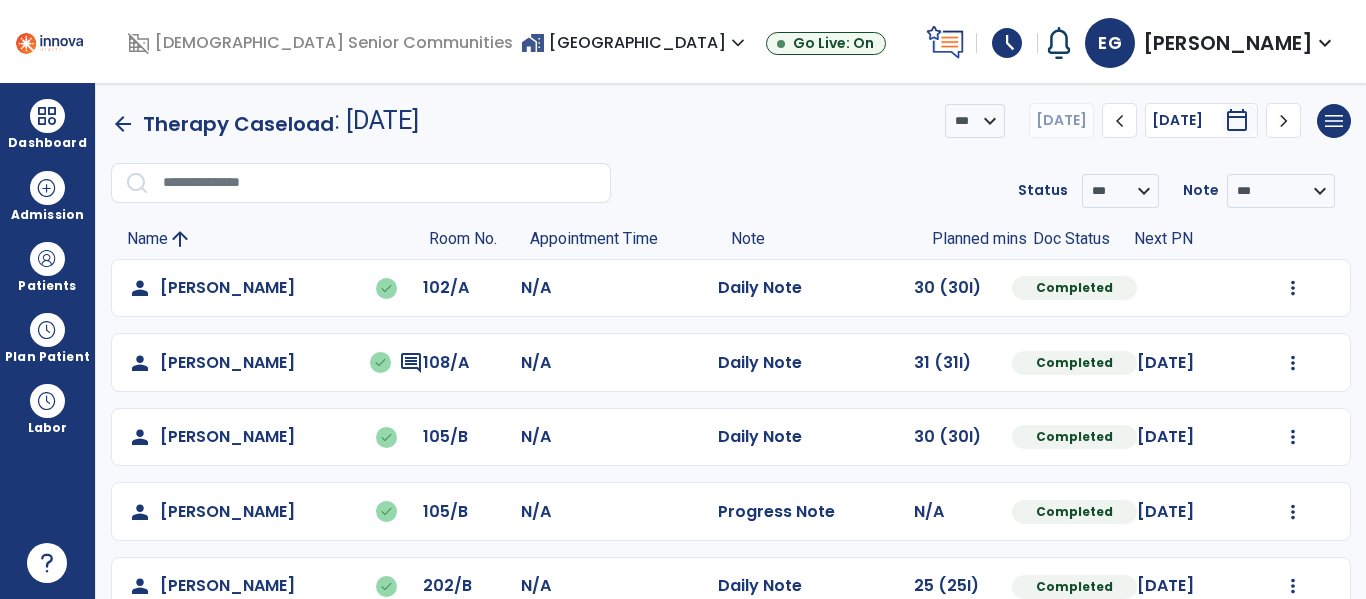 scroll, scrollTop: 0, scrollLeft: 0, axis: both 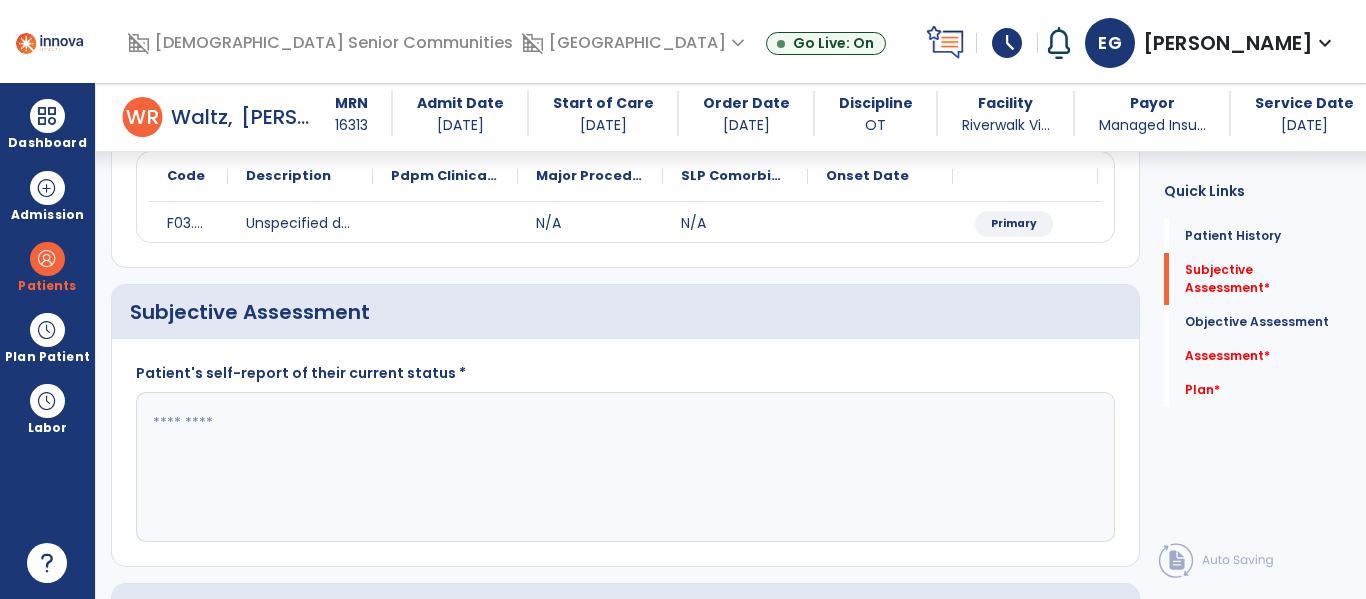 click 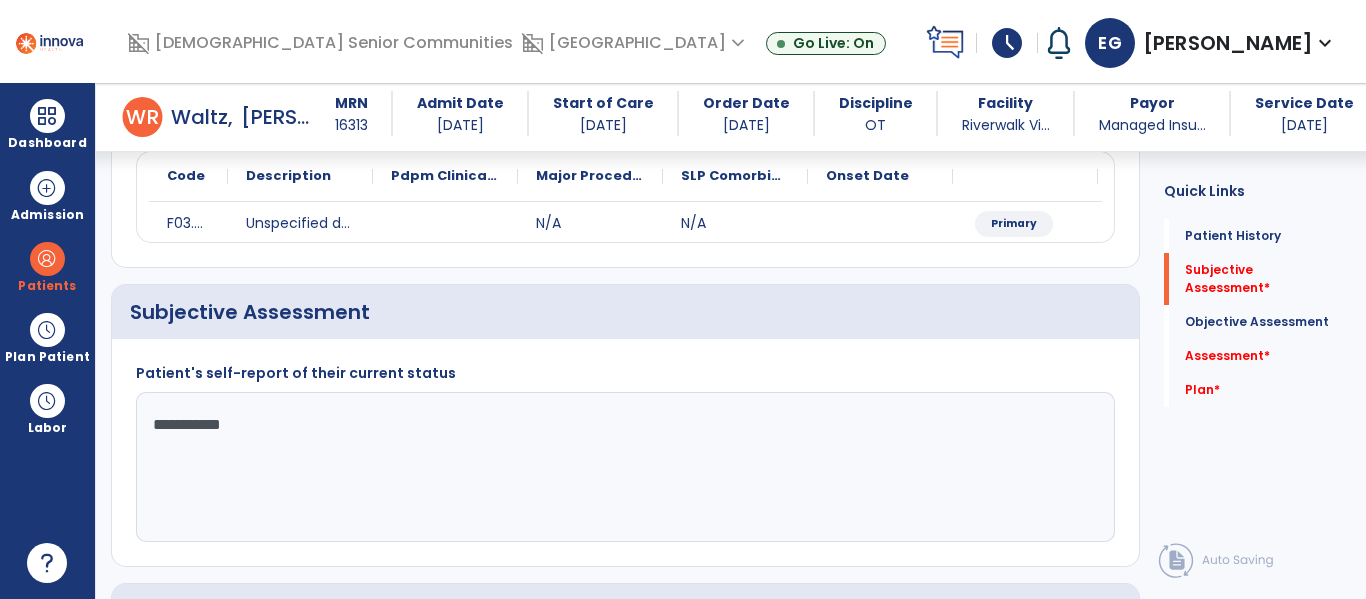 type on "**********" 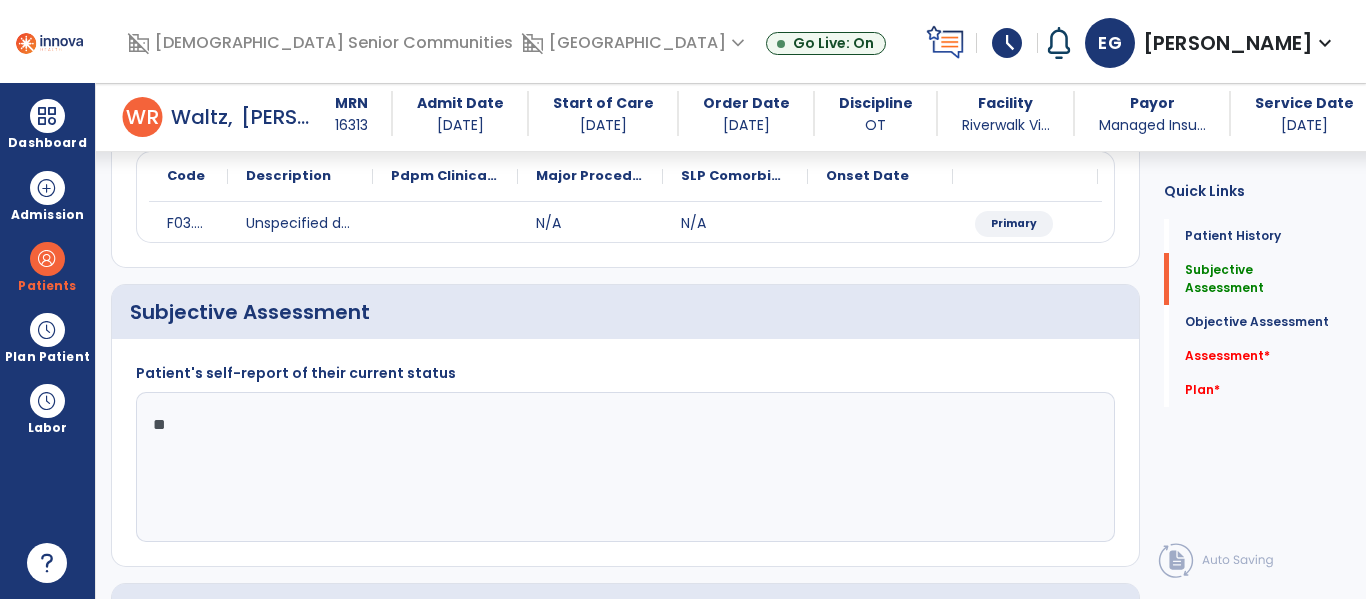 type on "*" 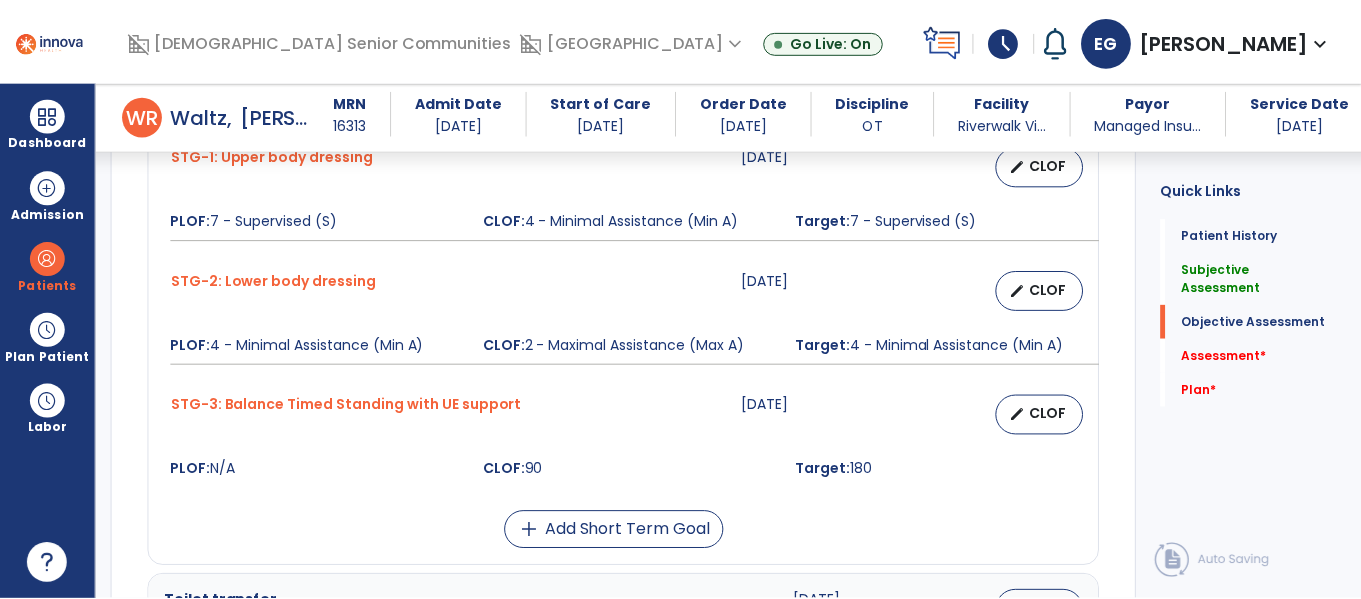 scroll, scrollTop: 552, scrollLeft: 0, axis: vertical 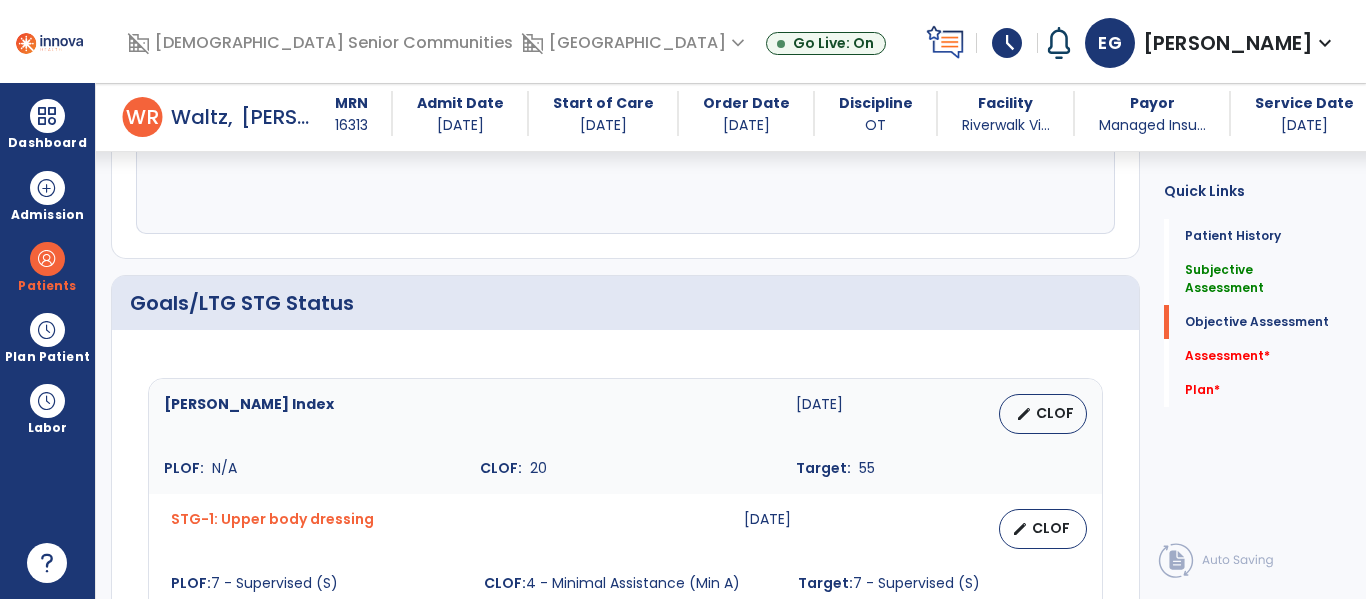 type on "**********" 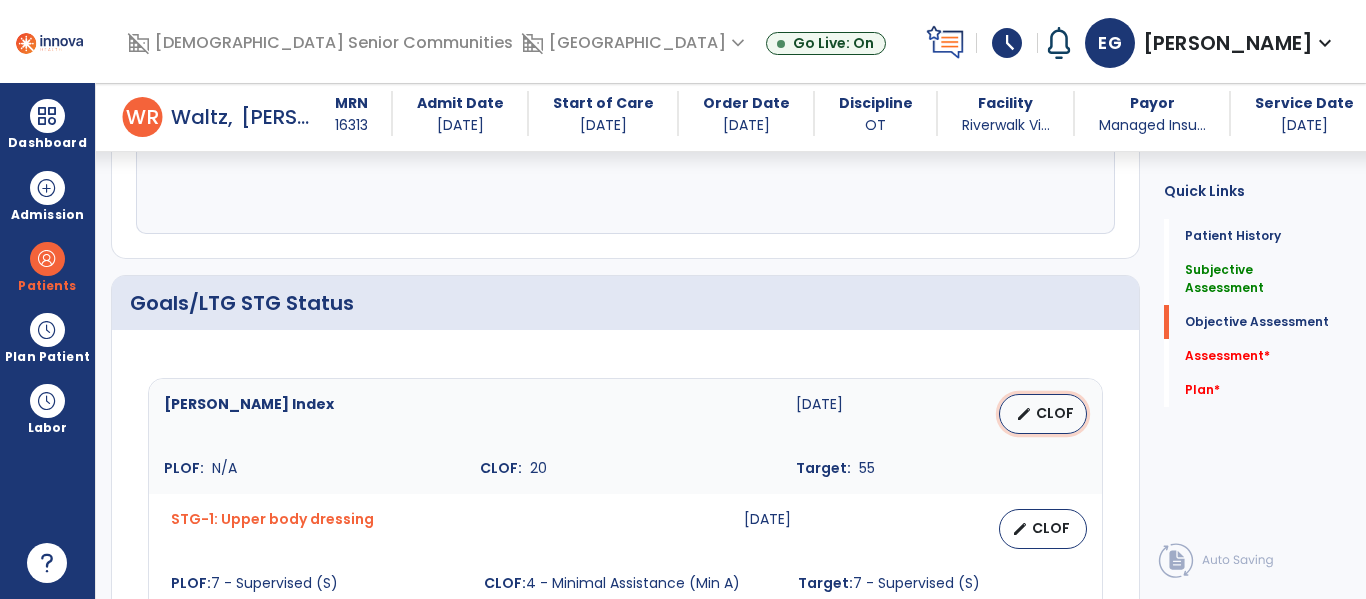 click on "CLOF" at bounding box center (1055, 413) 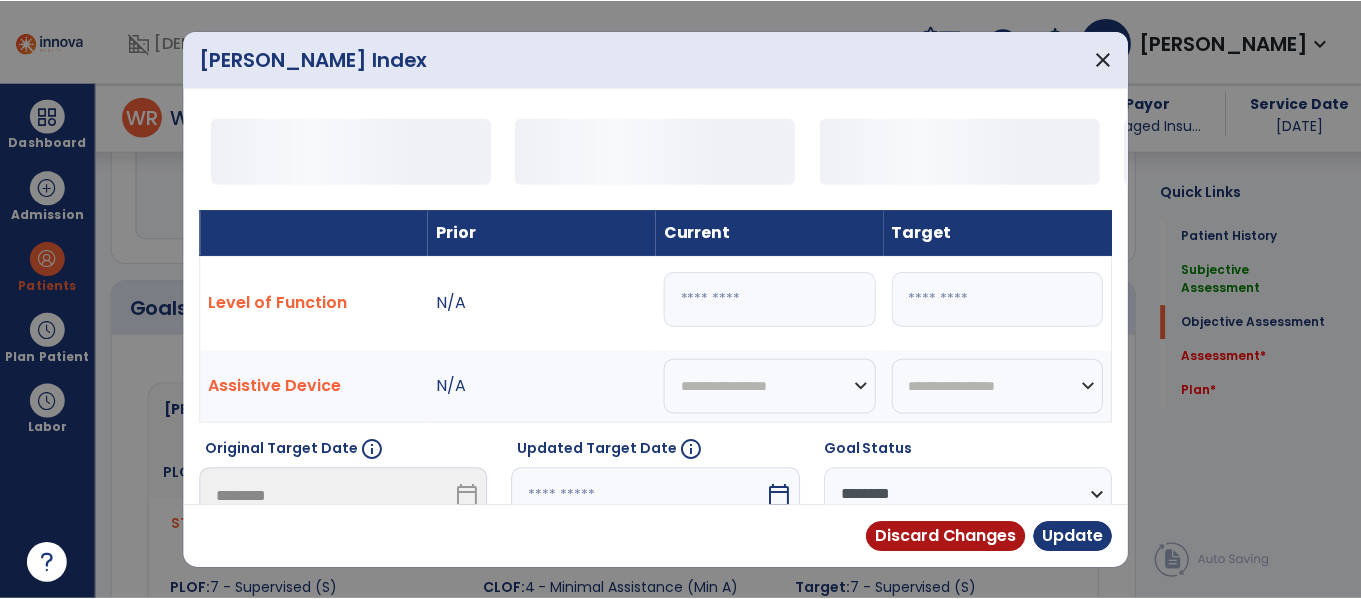 scroll, scrollTop: 552, scrollLeft: 0, axis: vertical 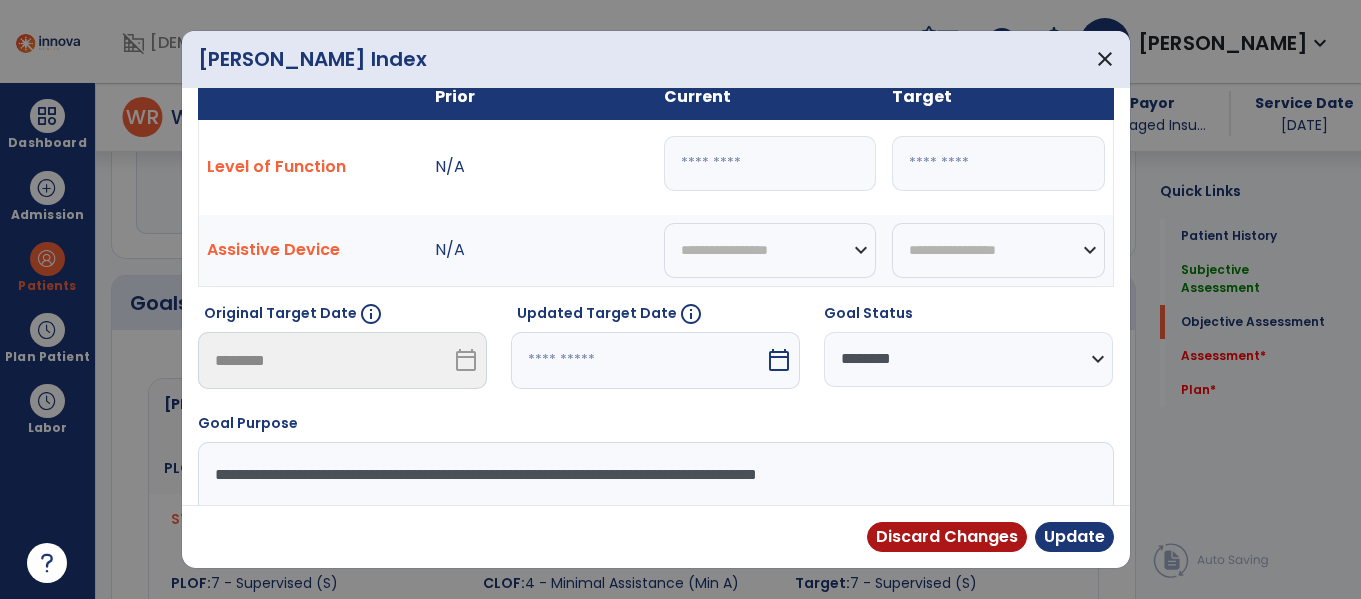 click at bounding box center [638, 360] 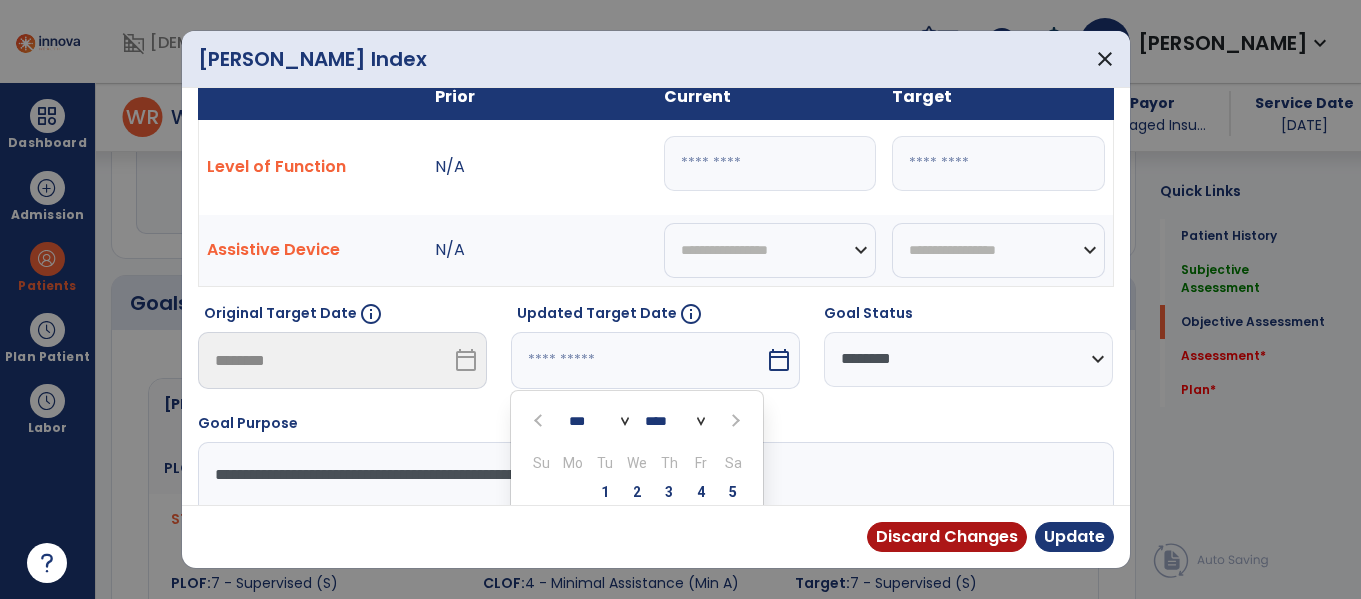 scroll, scrollTop: 332, scrollLeft: 0, axis: vertical 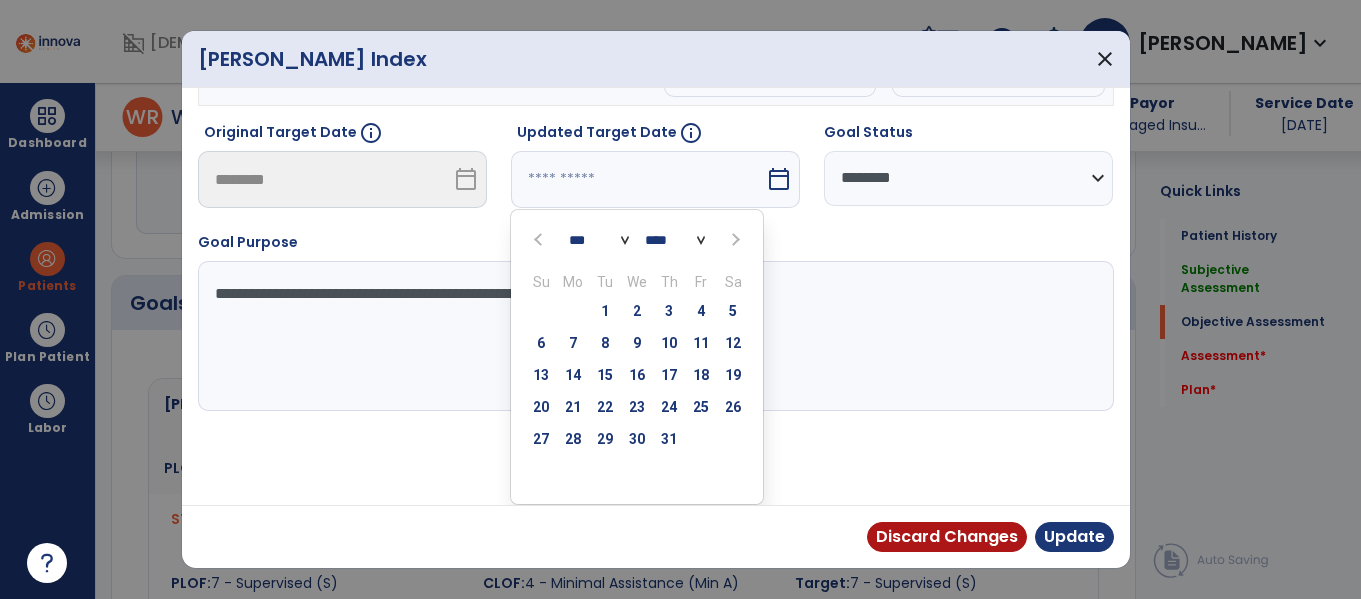 click on "*** *** ***" at bounding box center (599, 240) 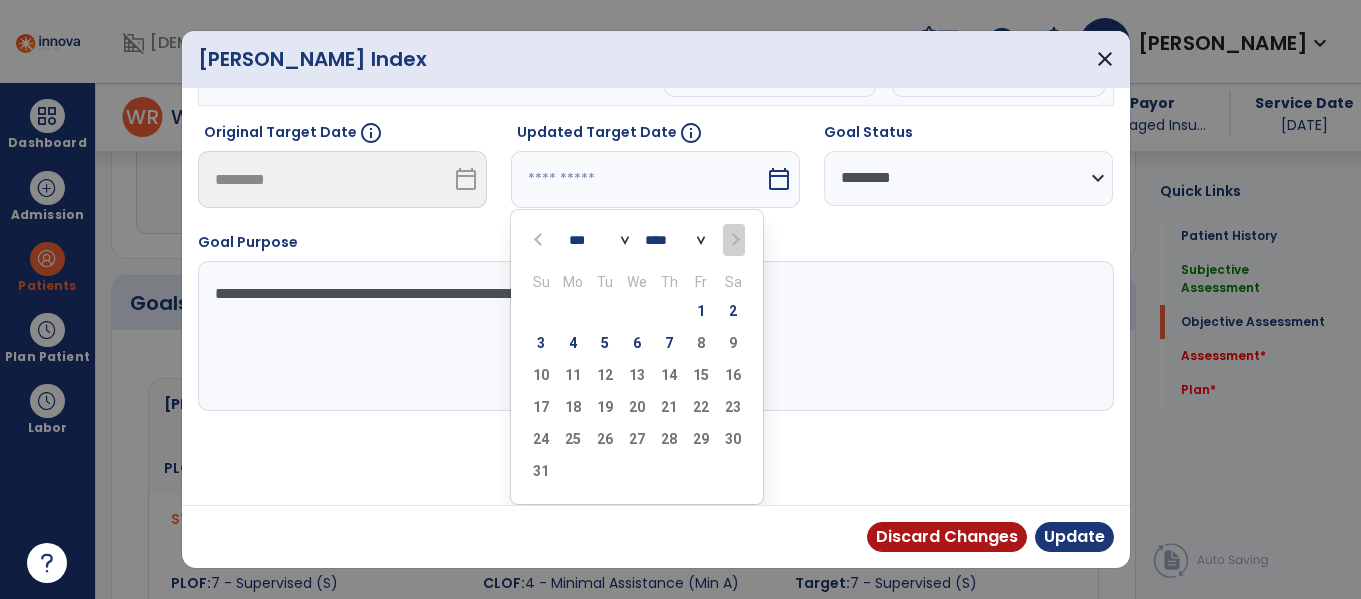 click on "7" at bounding box center [669, 343] 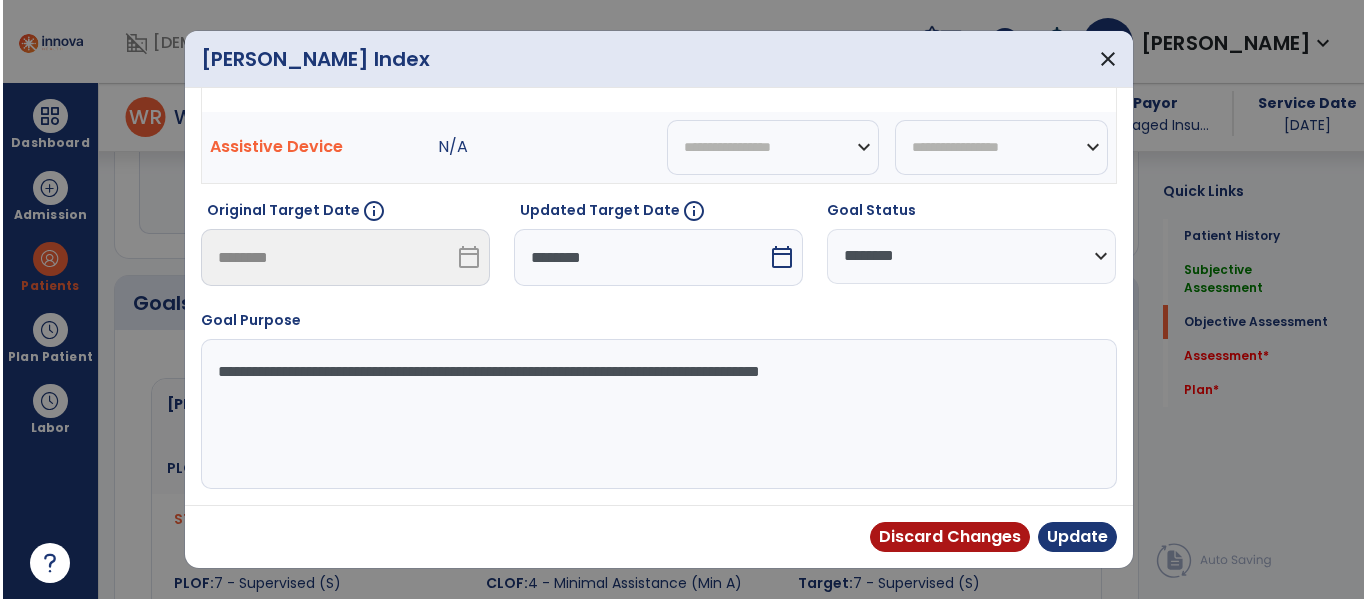 scroll, scrollTop: 254, scrollLeft: 0, axis: vertical 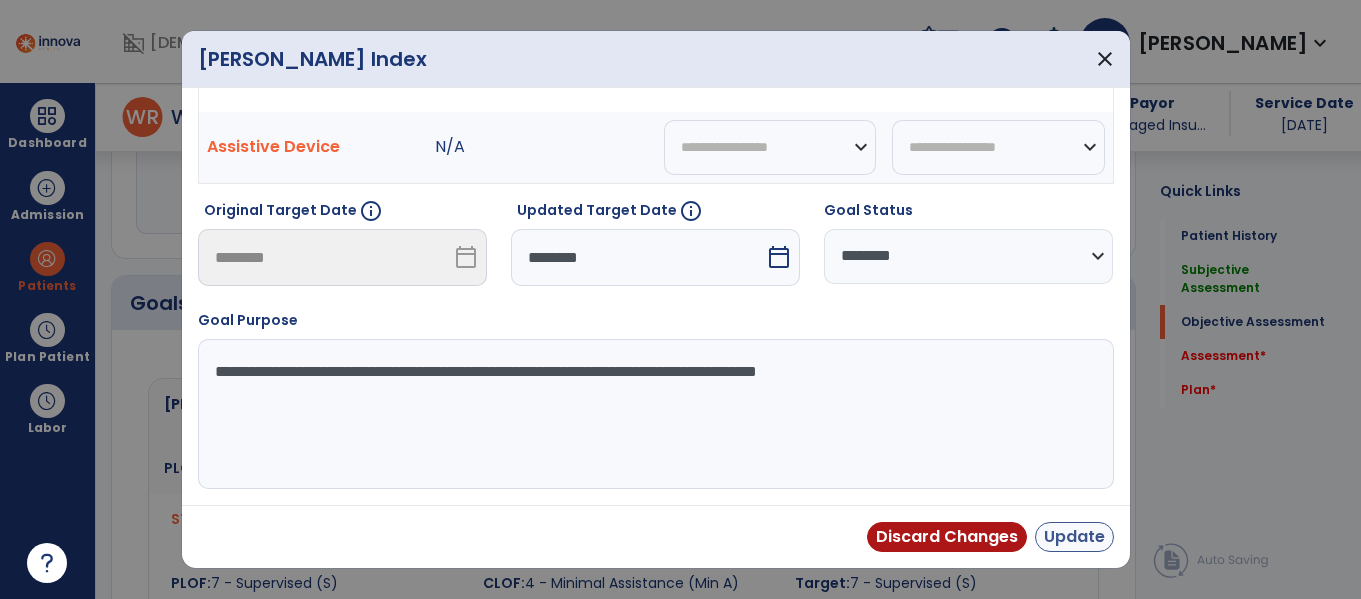 click on "Discard Changes  Update" at bounding box center [656, 536] 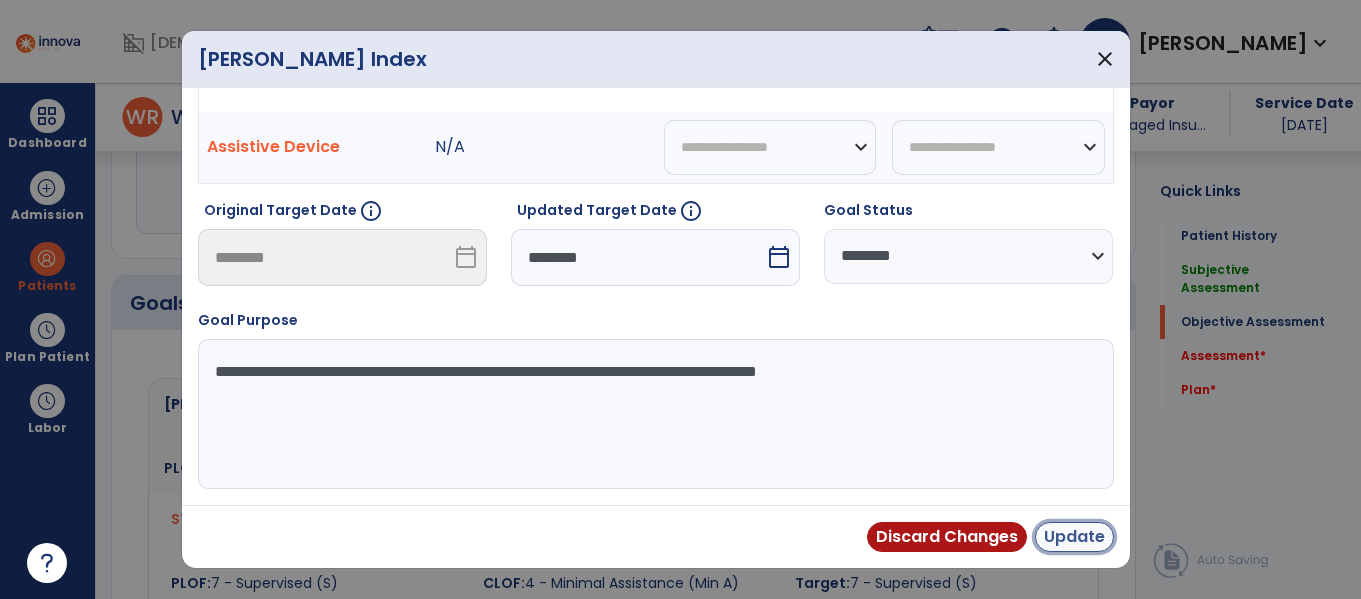 click on "Update" at bounding box center (1074, 537) 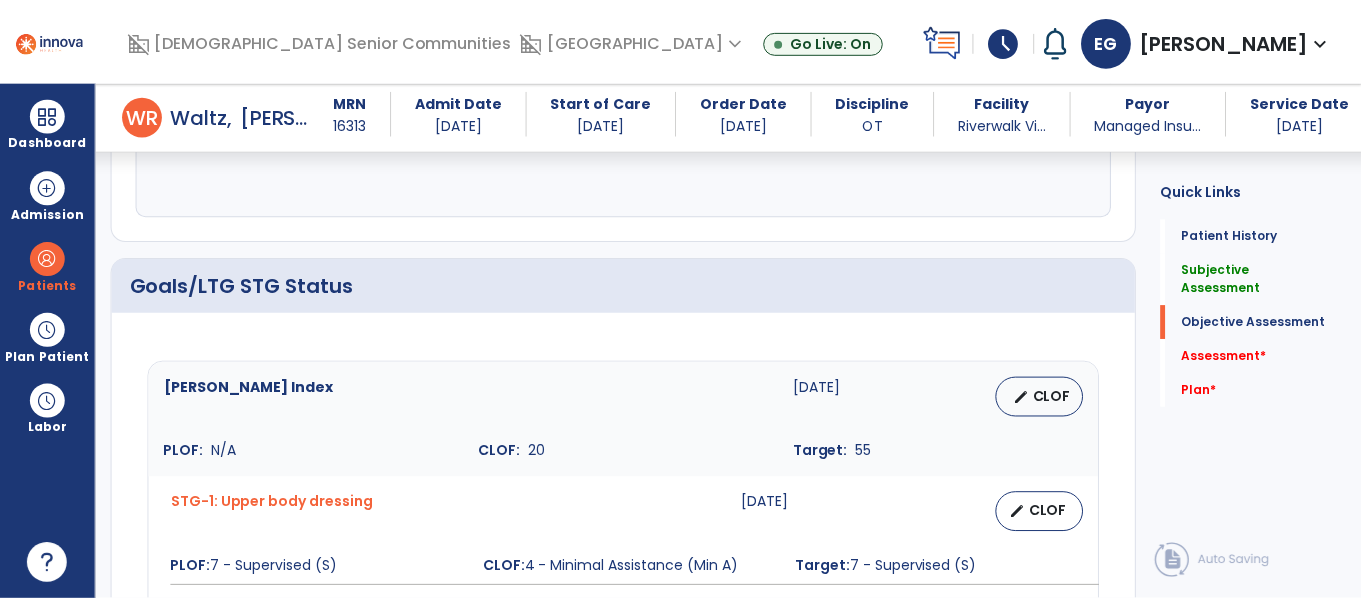 scroll, scrollTop: 631, scrollLeft: 0, axis: vertical 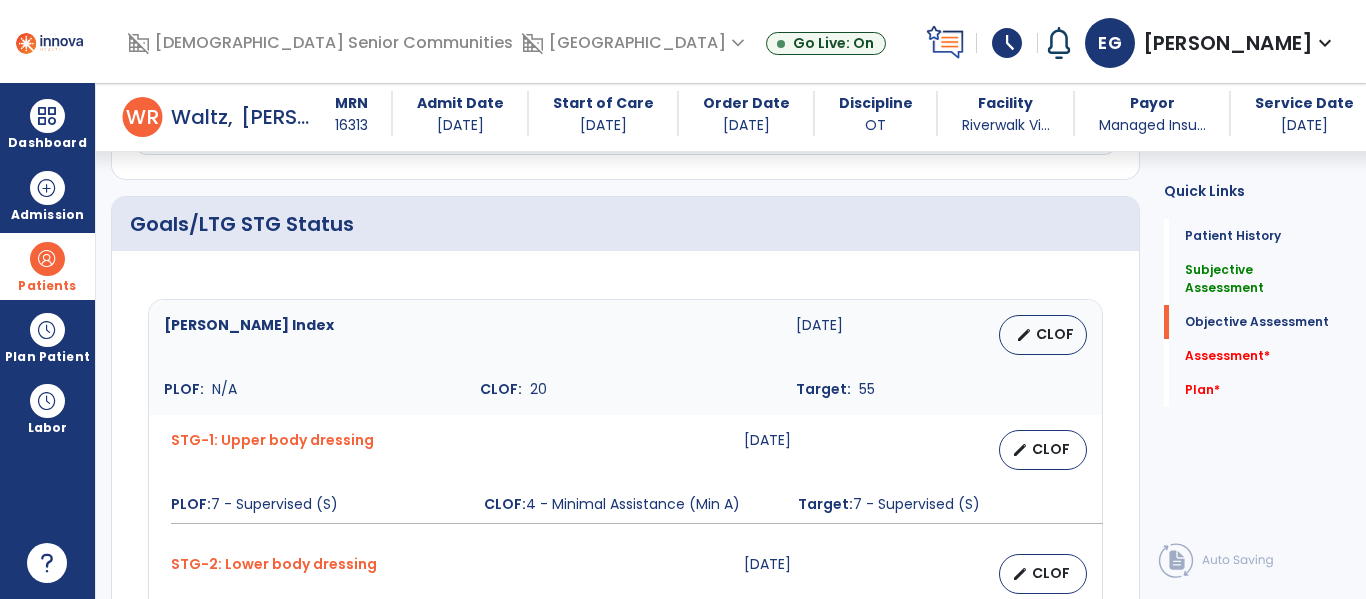 click at bounding box center (47, 259) 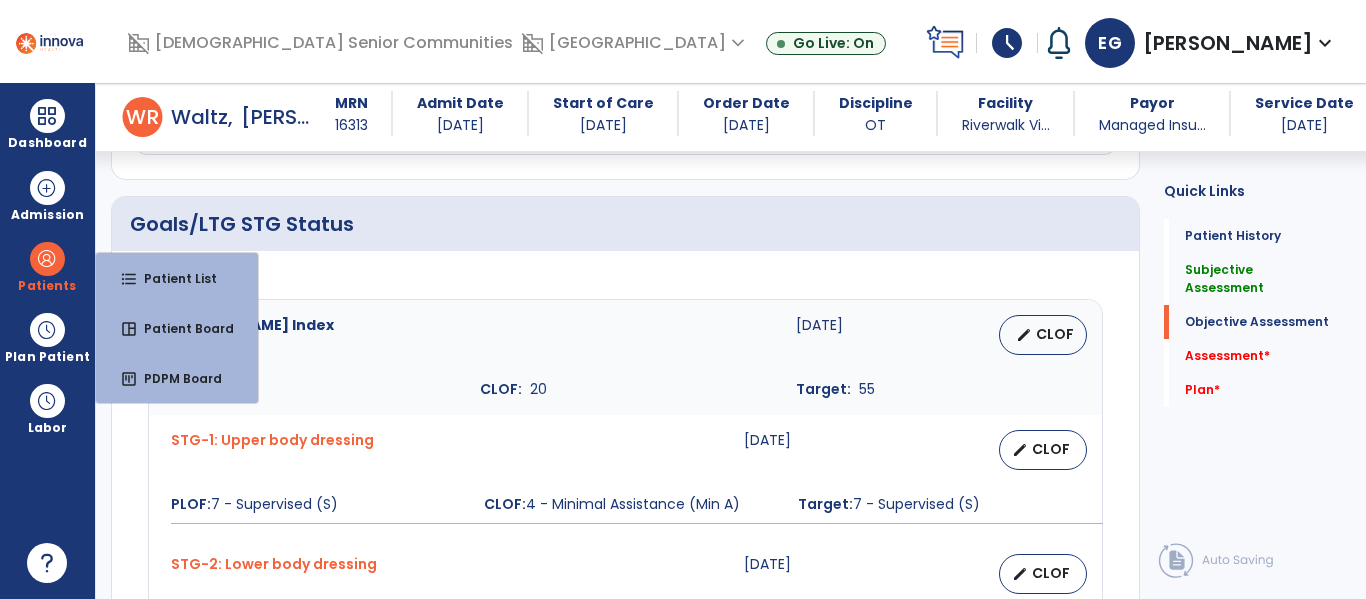 drag, startPoint x: 533, startPoint y: 252, endPoint x: 562, endPoint y: 276, distance: 37.64306 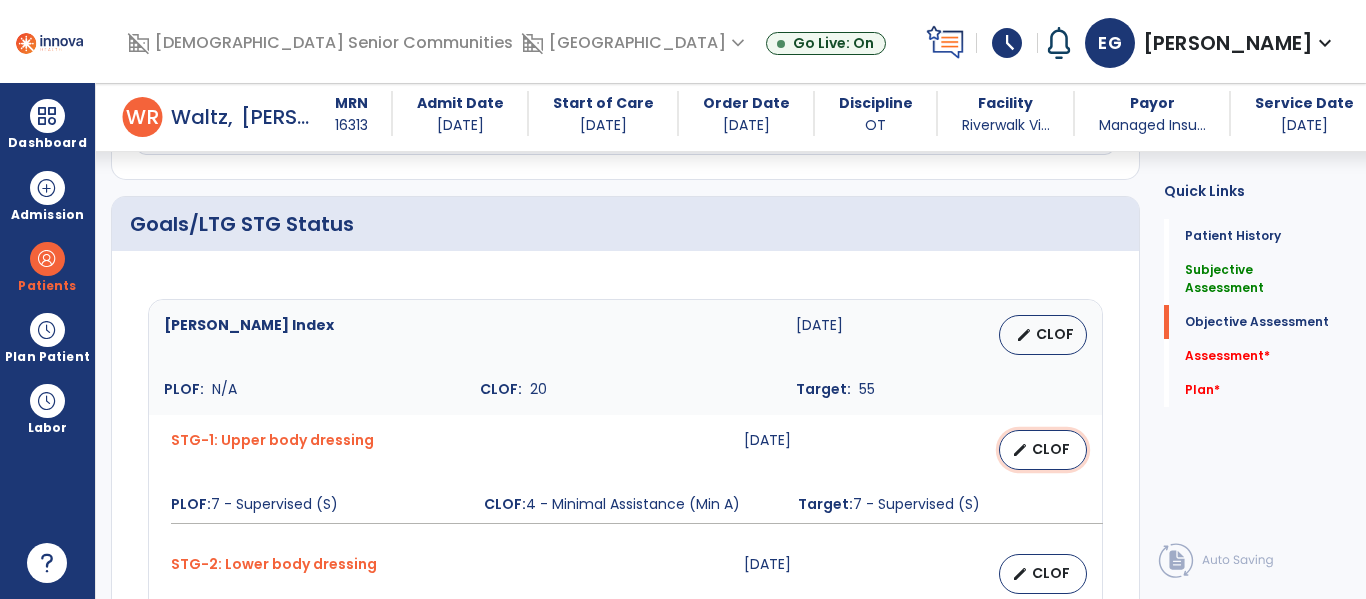 click on "edit   CLOF" at bounding box center (1043, 450) 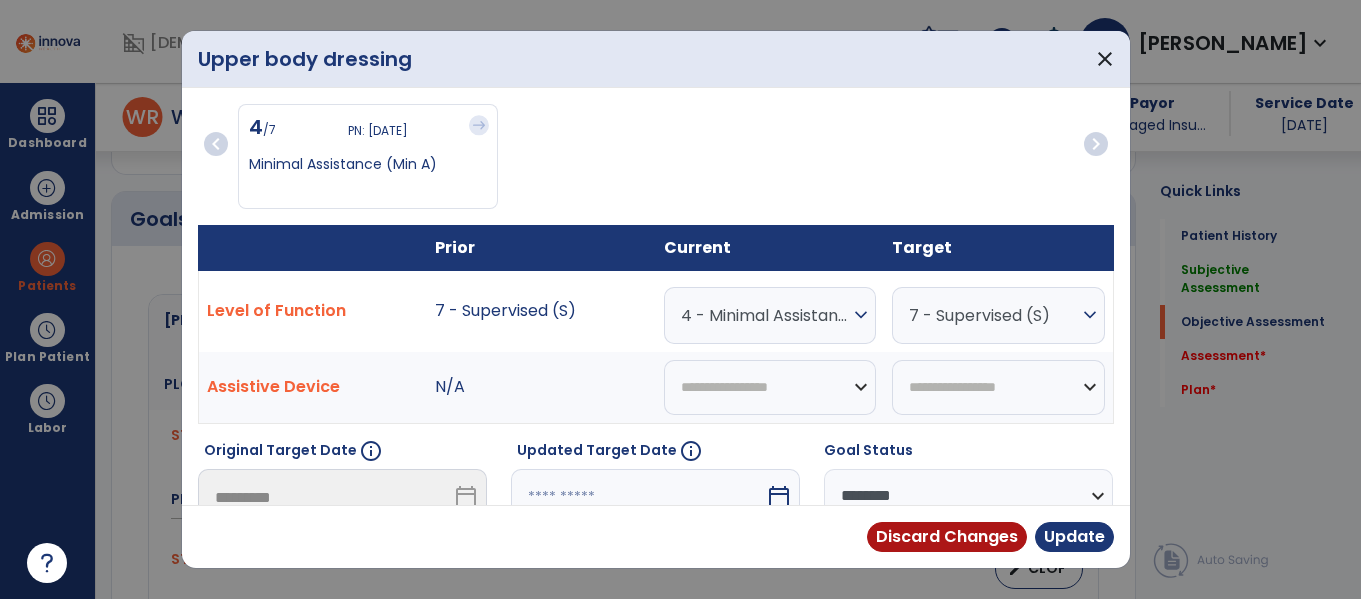 scroll, scrollTop: 631, scrollLeft: 0, axis: vertical 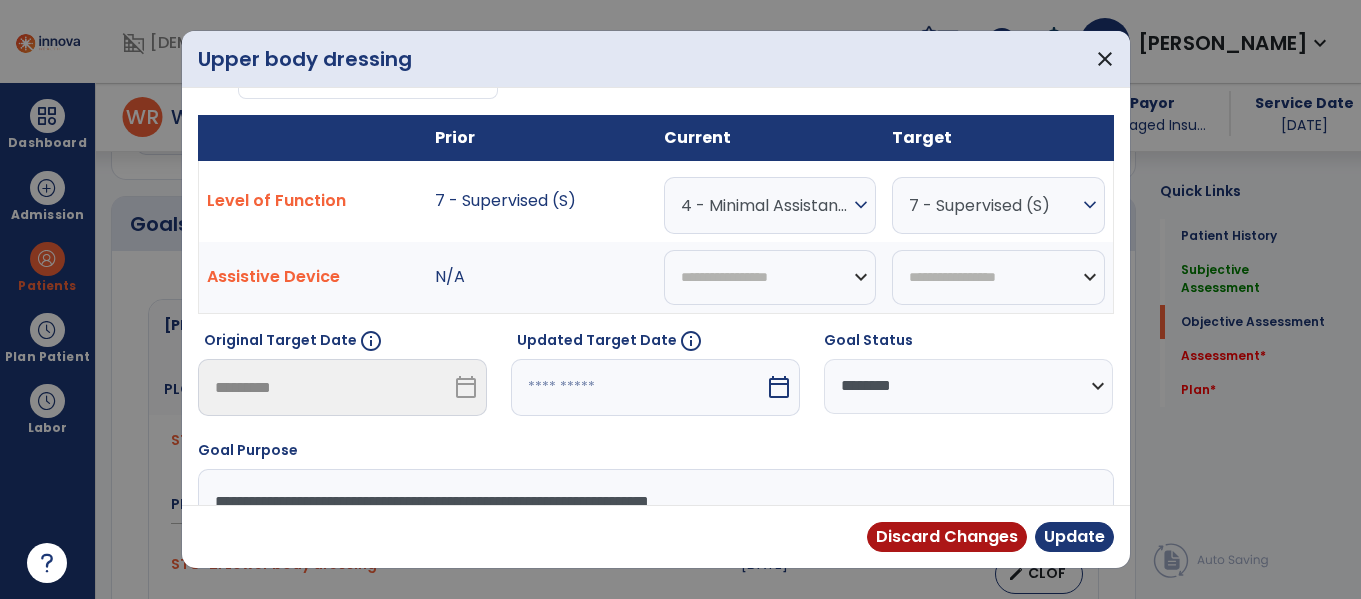 click on "calendar_today" at bounding box center (779, 387) 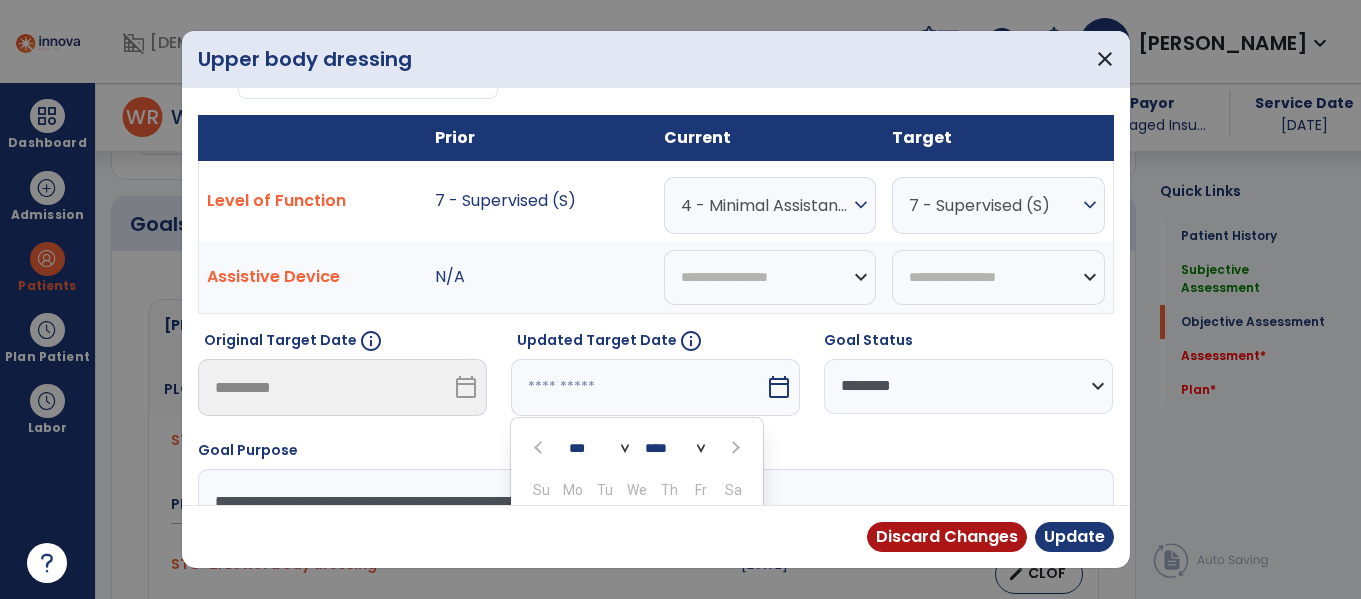 scroll, scrollTop: 318, scrollLeft: 0, axis: vertical 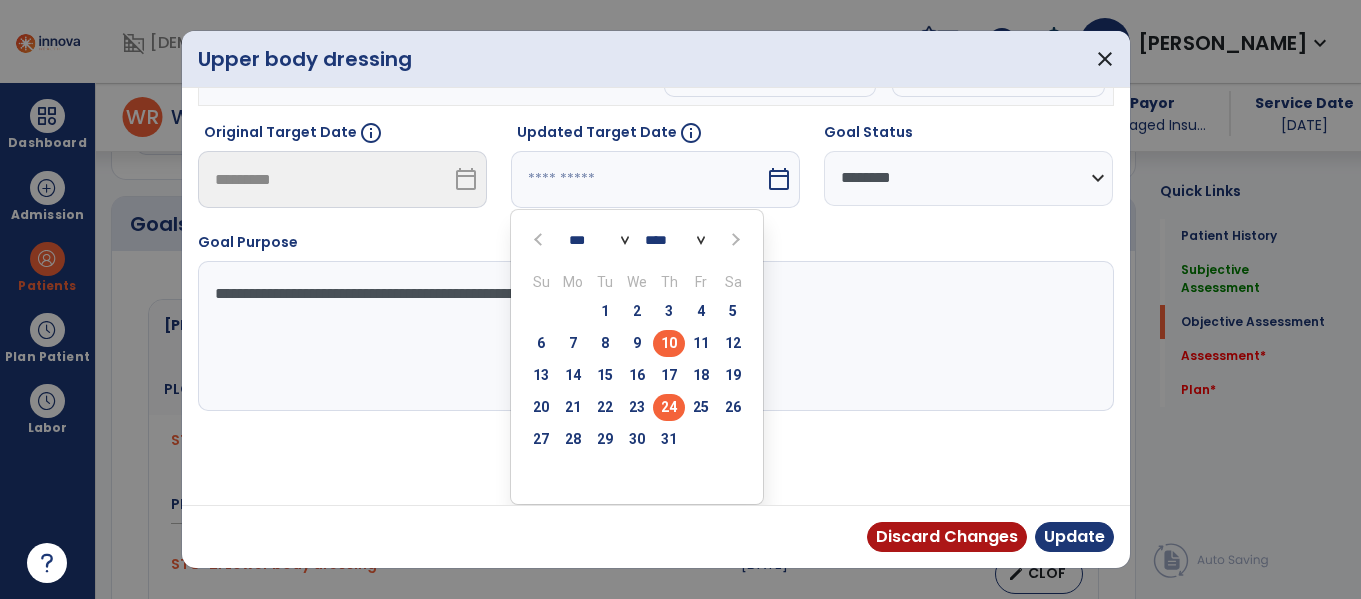 click on "24" at bounding box center (669, 407) 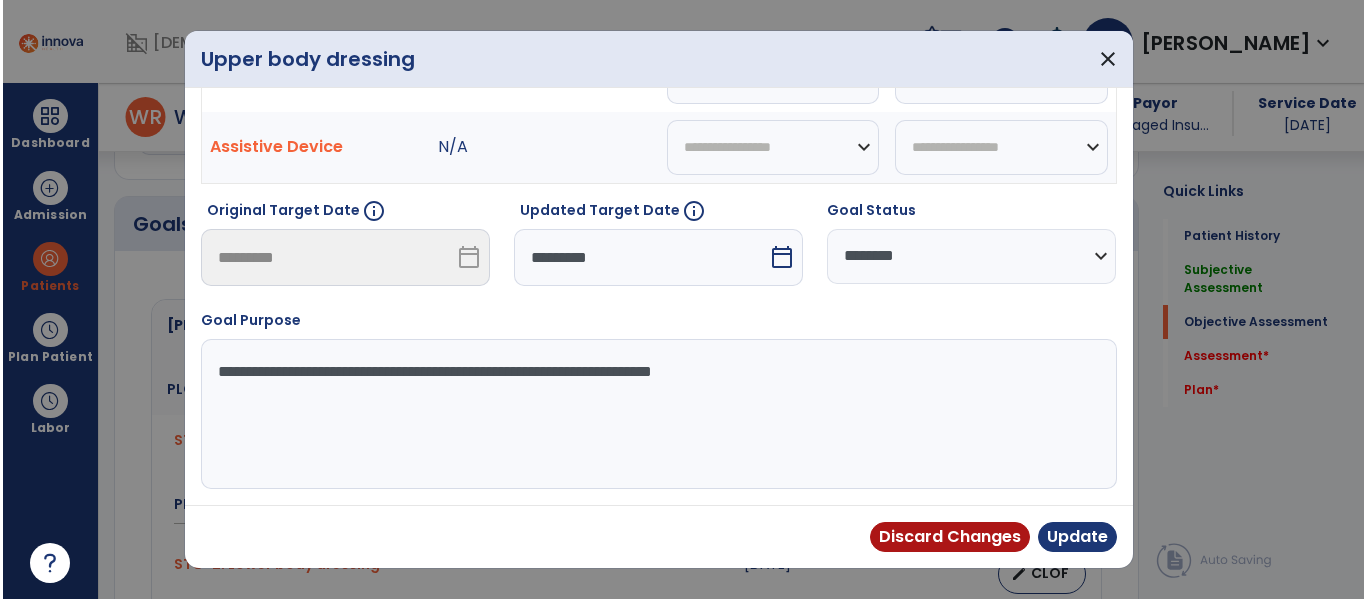 scroll, scrollTop: 114, scrollLeft: 0, axis: vertical 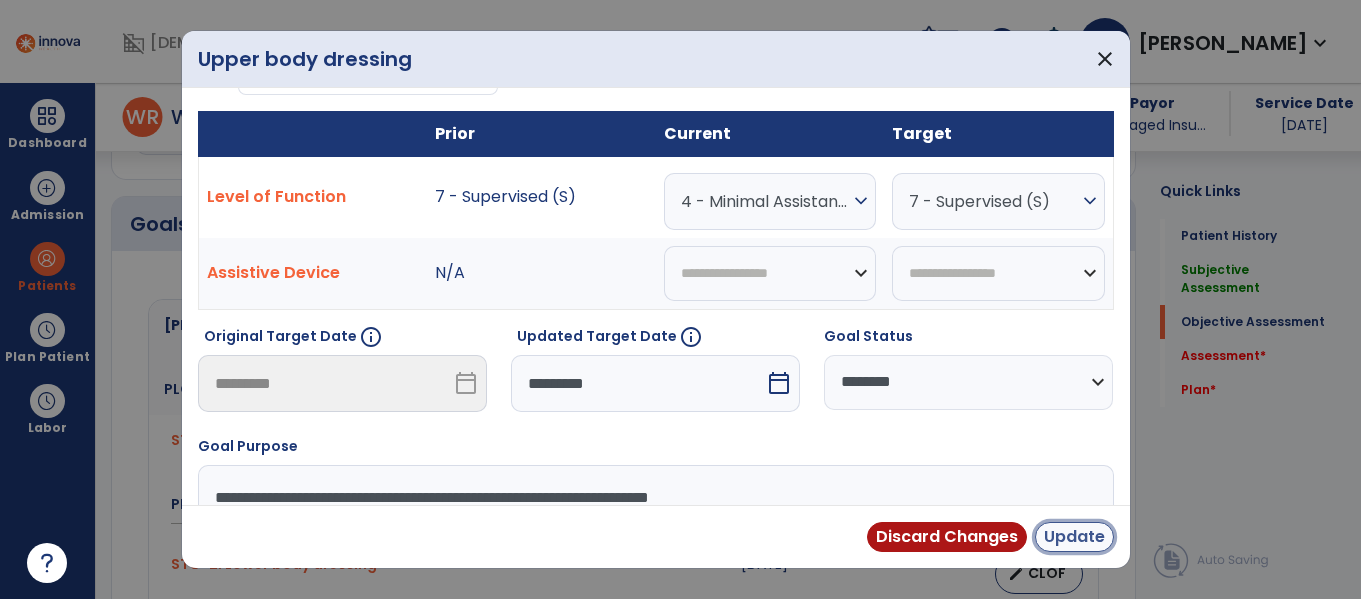 click on "Update" at bounding box center [1074, 537] 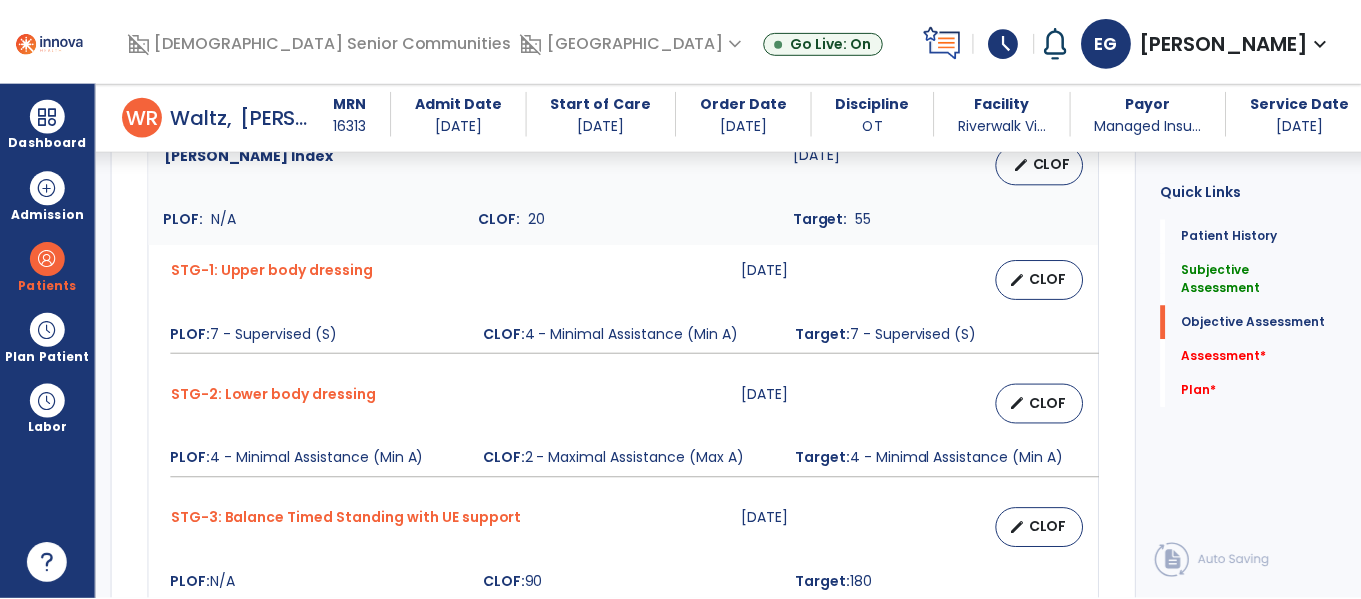scroll, scrollTop: 811, scrollLeft: 0, axis: vertical 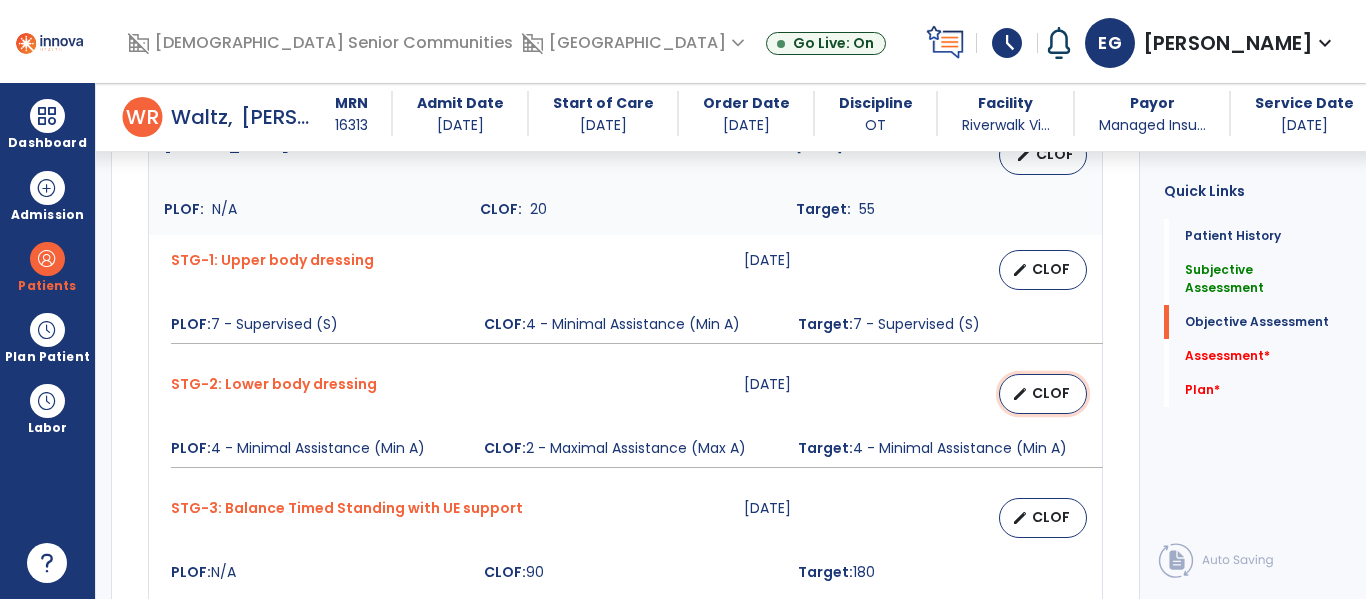 click on "CLOF" at bounding box center (1051, 393) 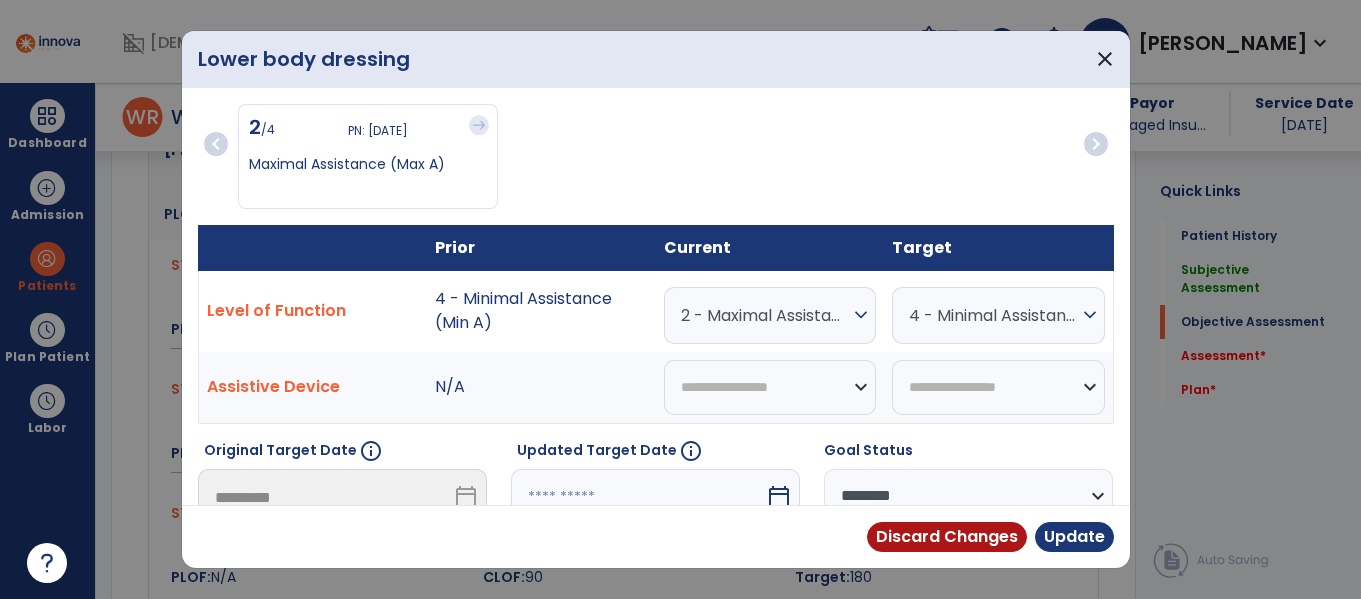 scroll, scrollTop: 811, scrollLeft: 0, axis: vertical 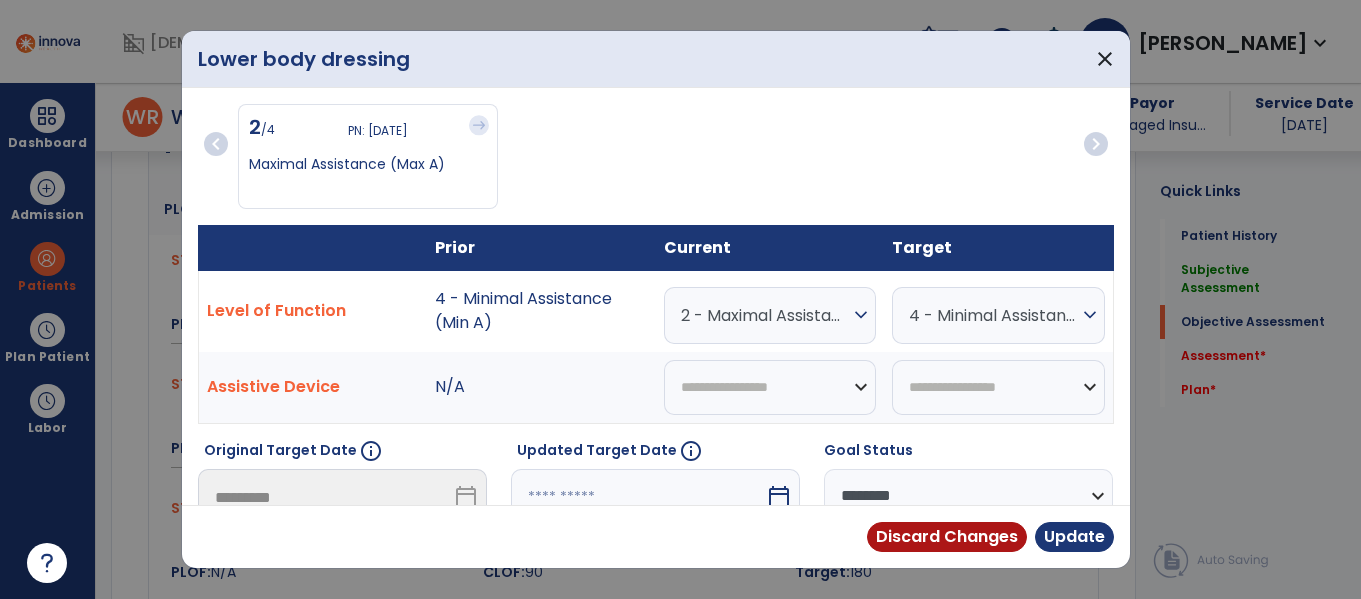 click at bounding box center (638, 497) 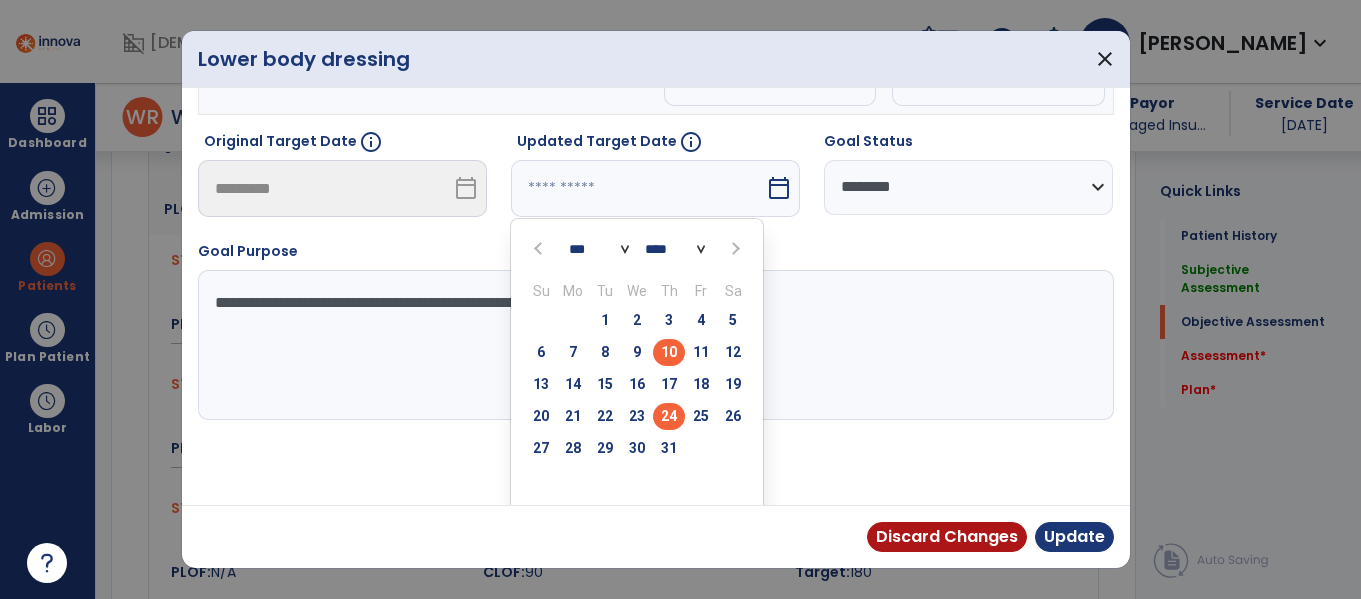 click on "24" at bounding box center [669, 416] 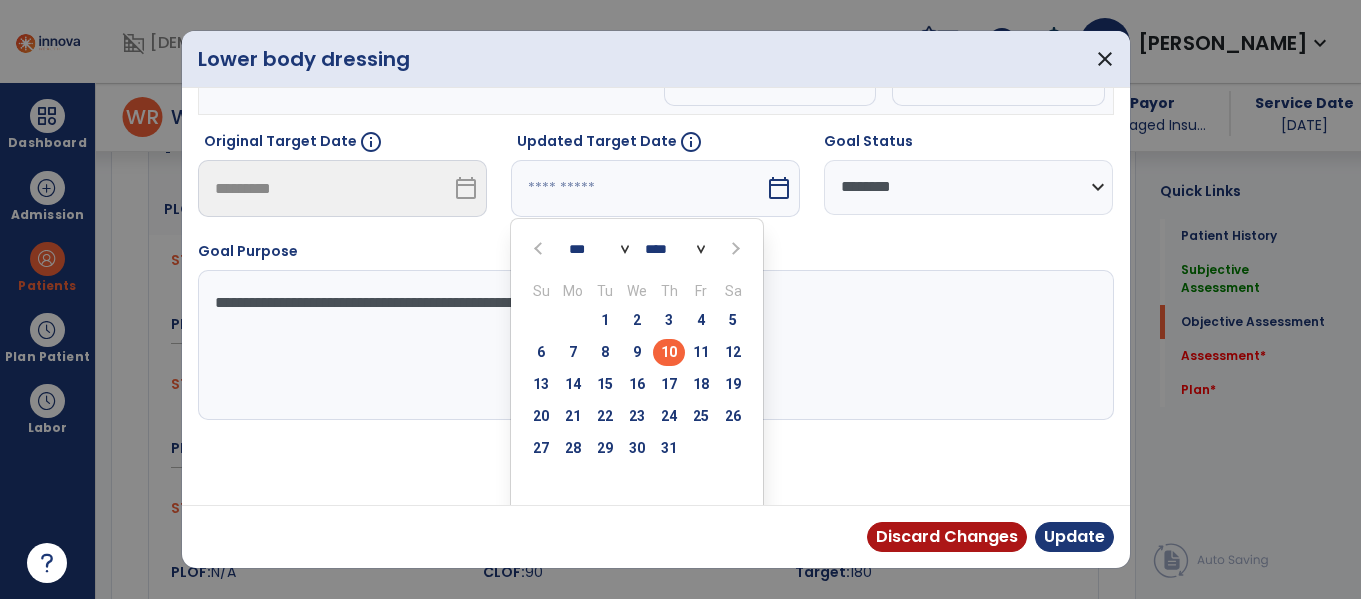 type on "*********" 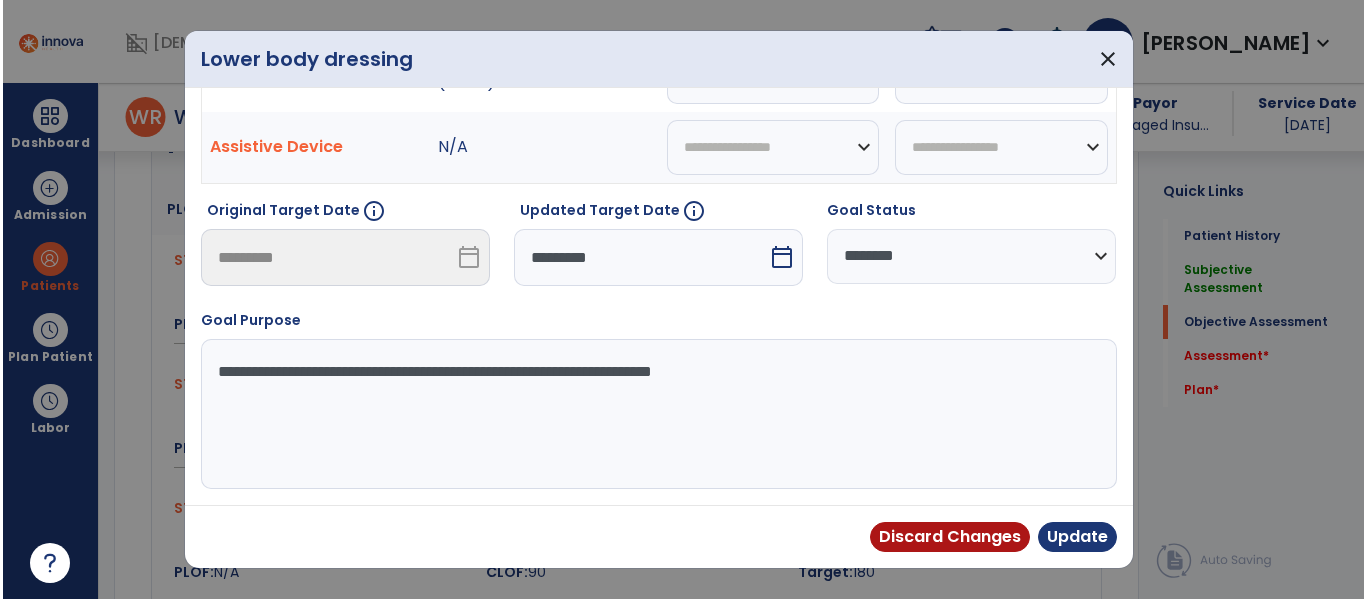 scroll, scrollTop: 240, scrollLeft: 0, axis: vertical 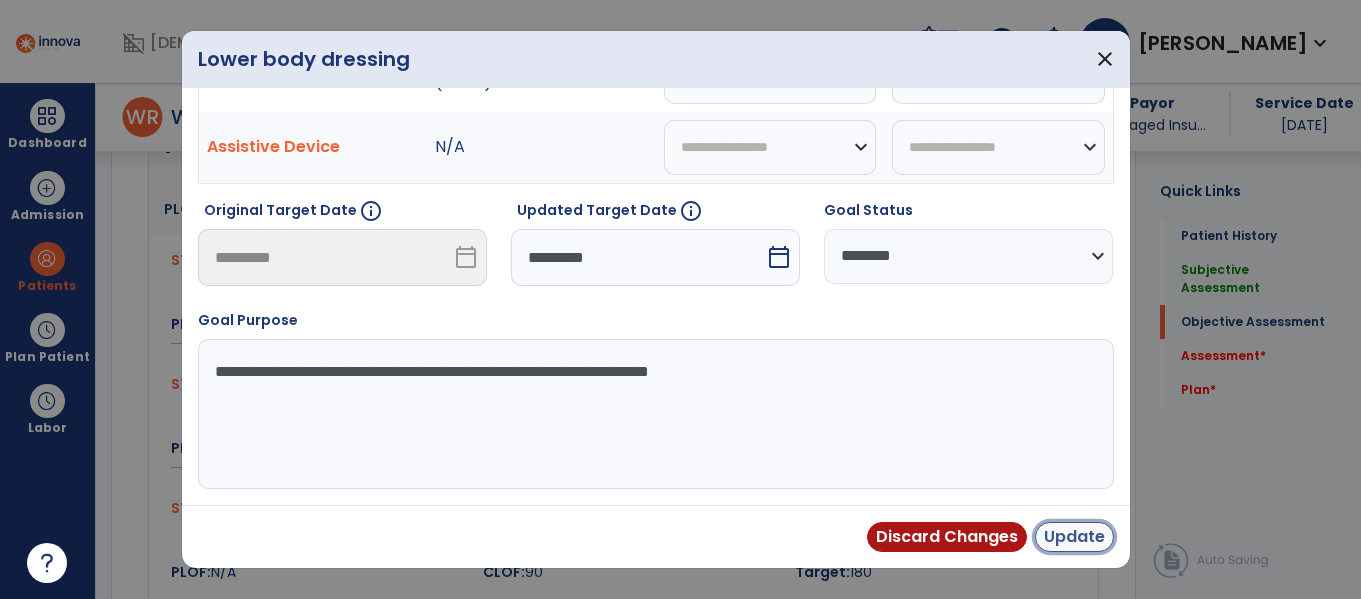 click on "Update" at bounding box center [1074, 537] 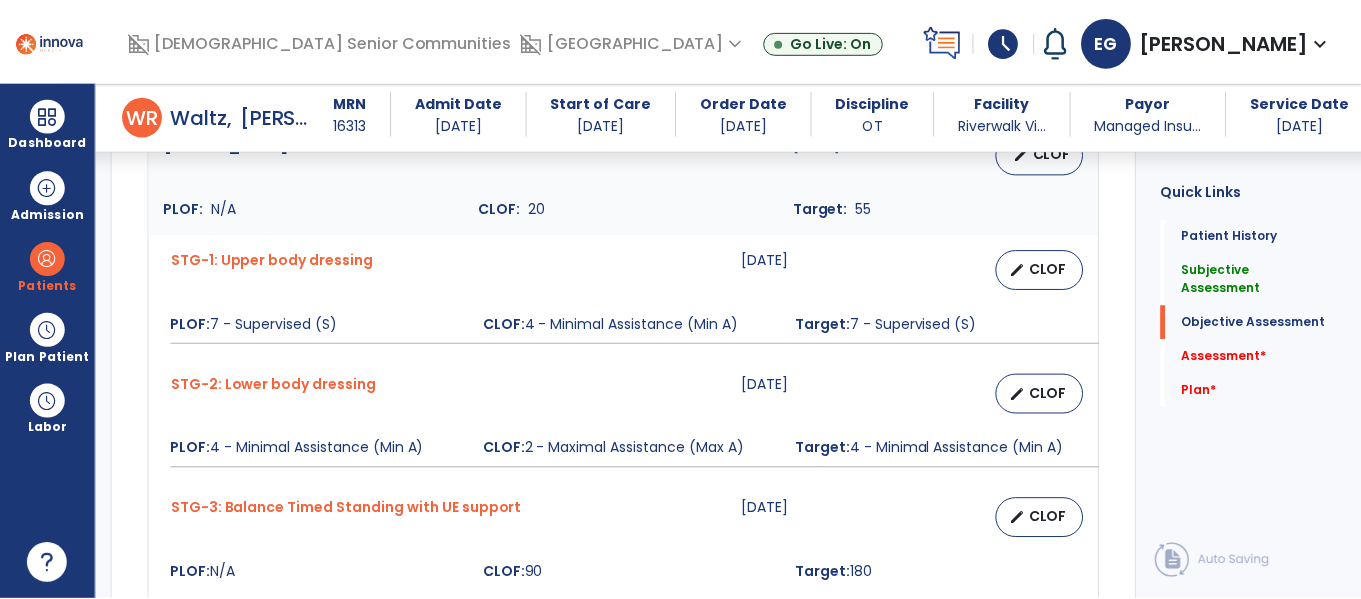 scroll, scrollTop: 889, scrollLeft: 0, axis: vertical 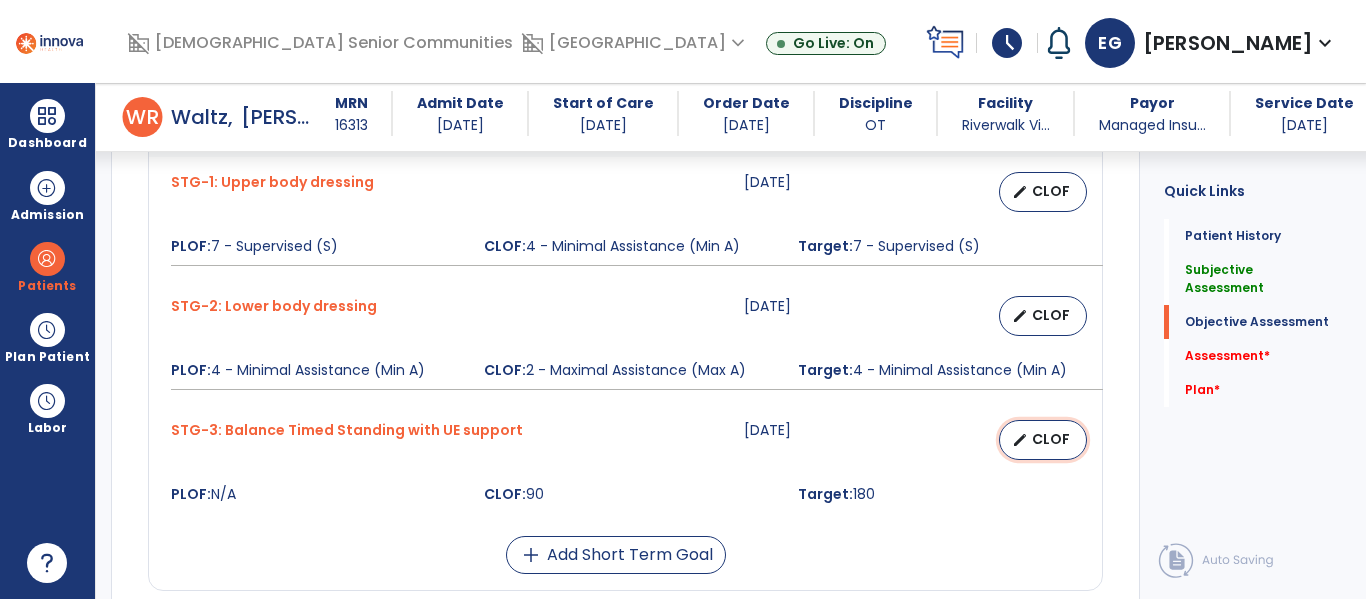 click on "edit   CLOF" at bounding box center [1043, 440] 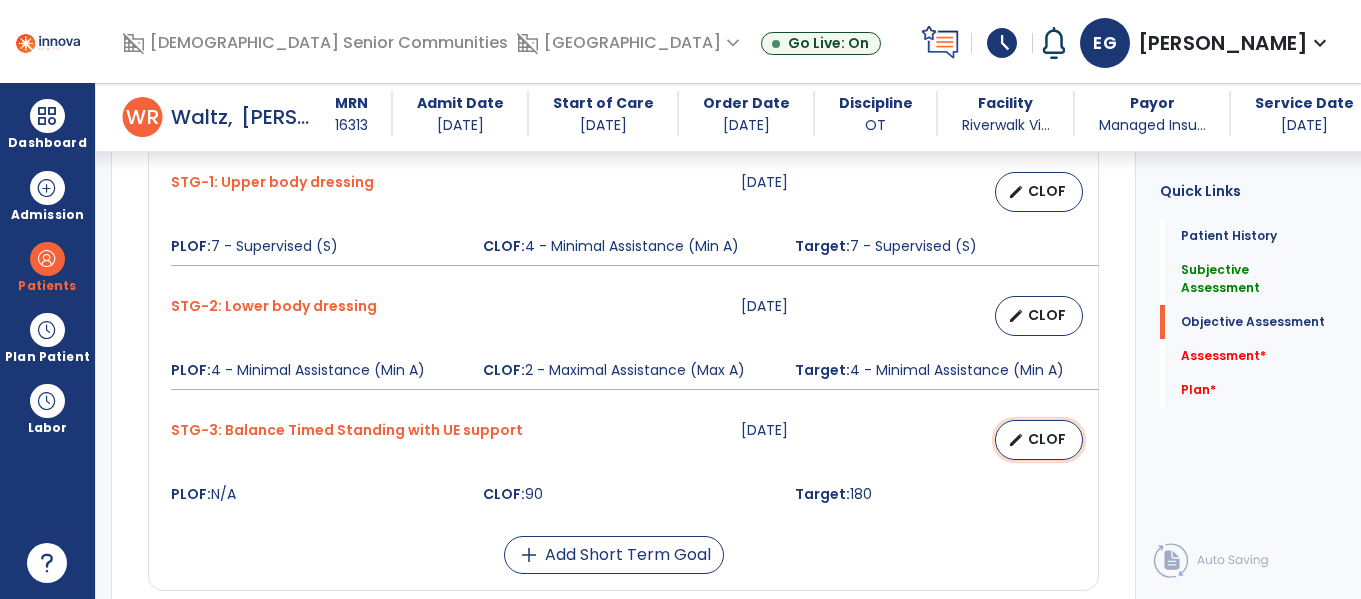 select on "********" 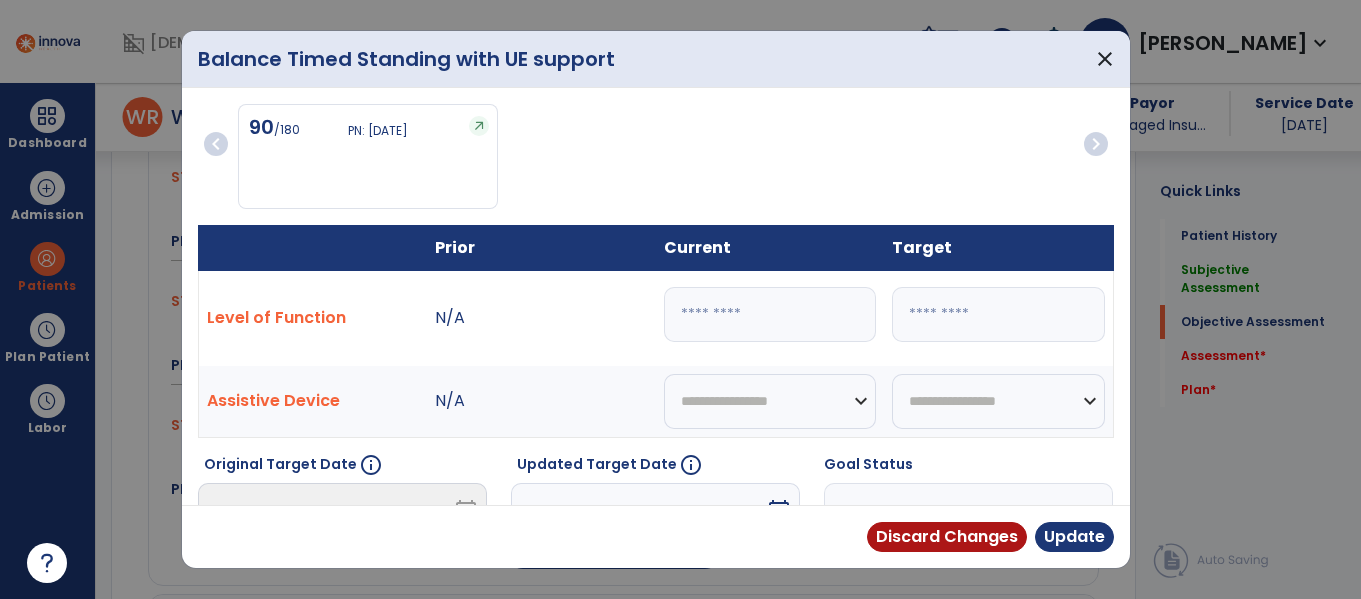scroll, scrollTop: 889, scrollLeft: 0, axis: vertical 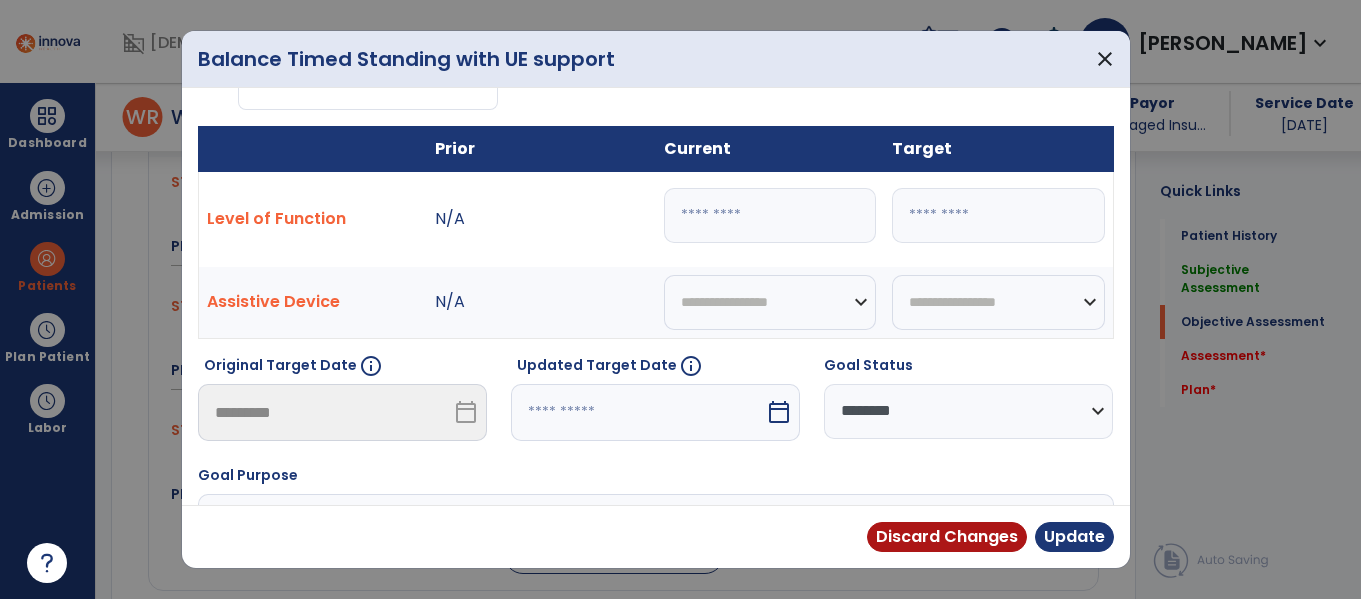 click at bounding box center [638, 412] 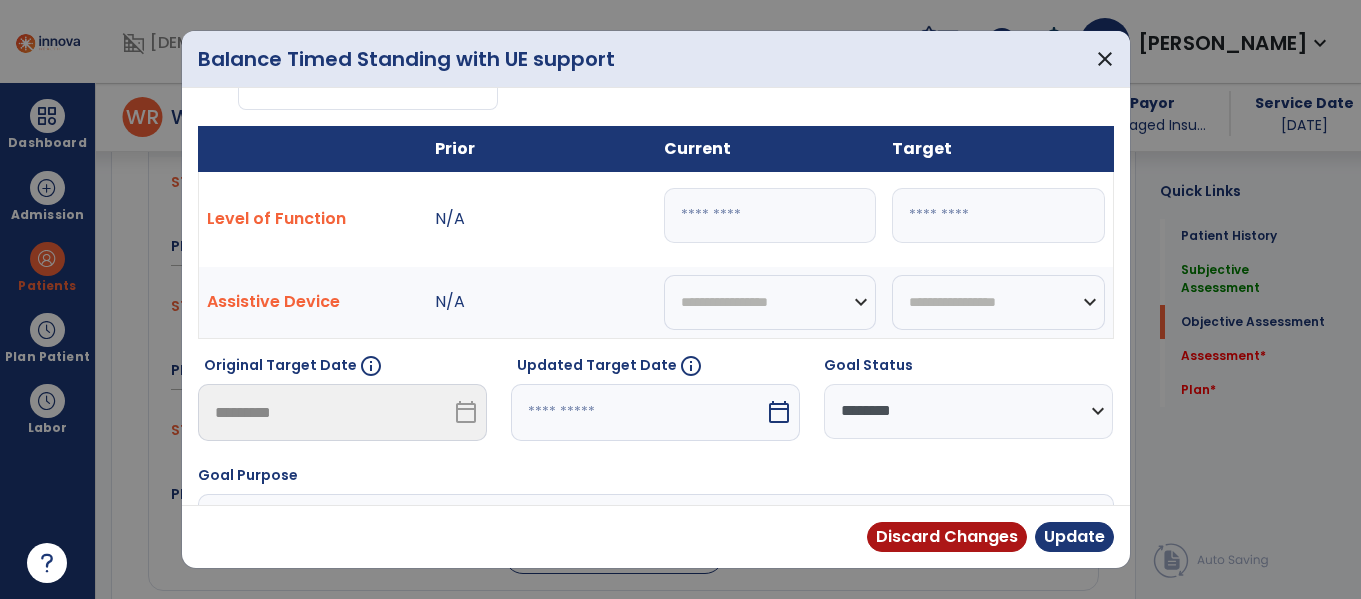 select on "*" 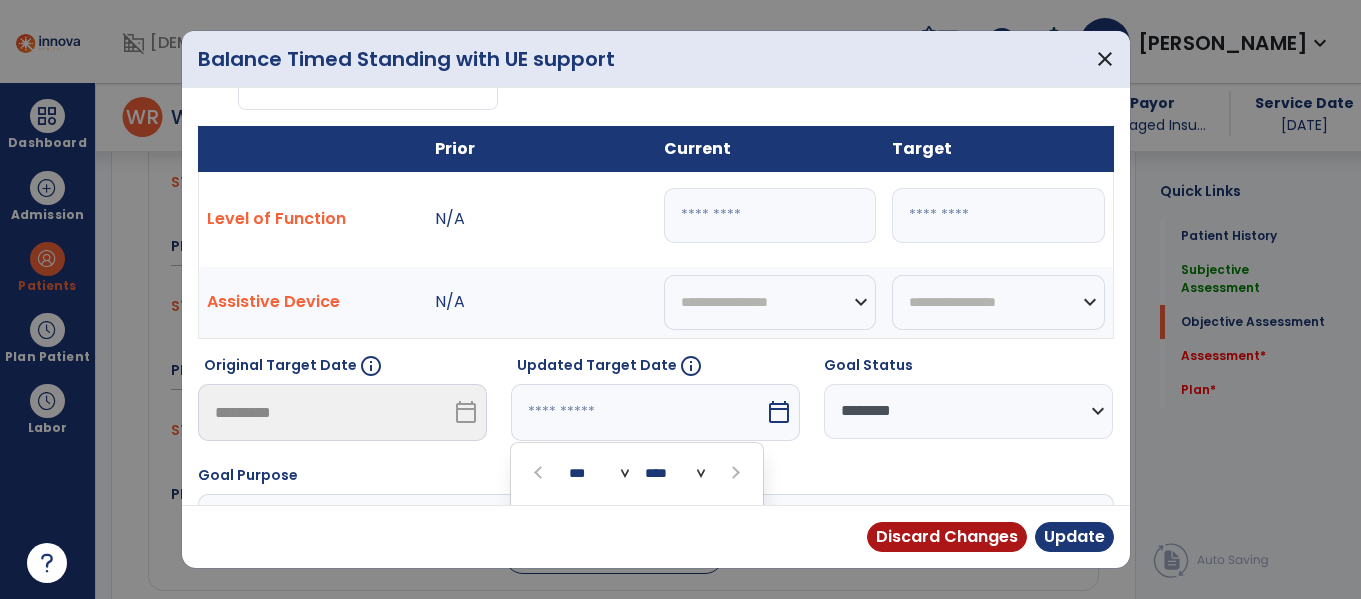 scroll, scrollTop: 332, scrollLeft: 0, axis: vertical 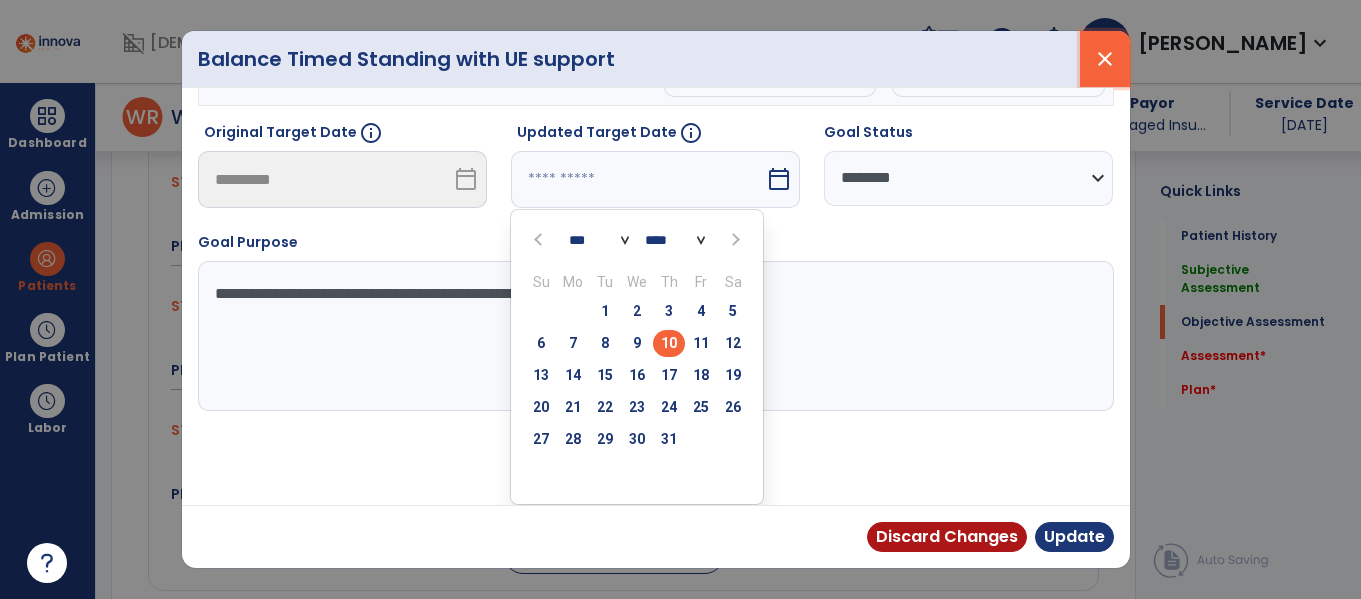 click on "close" at bounding box center [1105, 59] 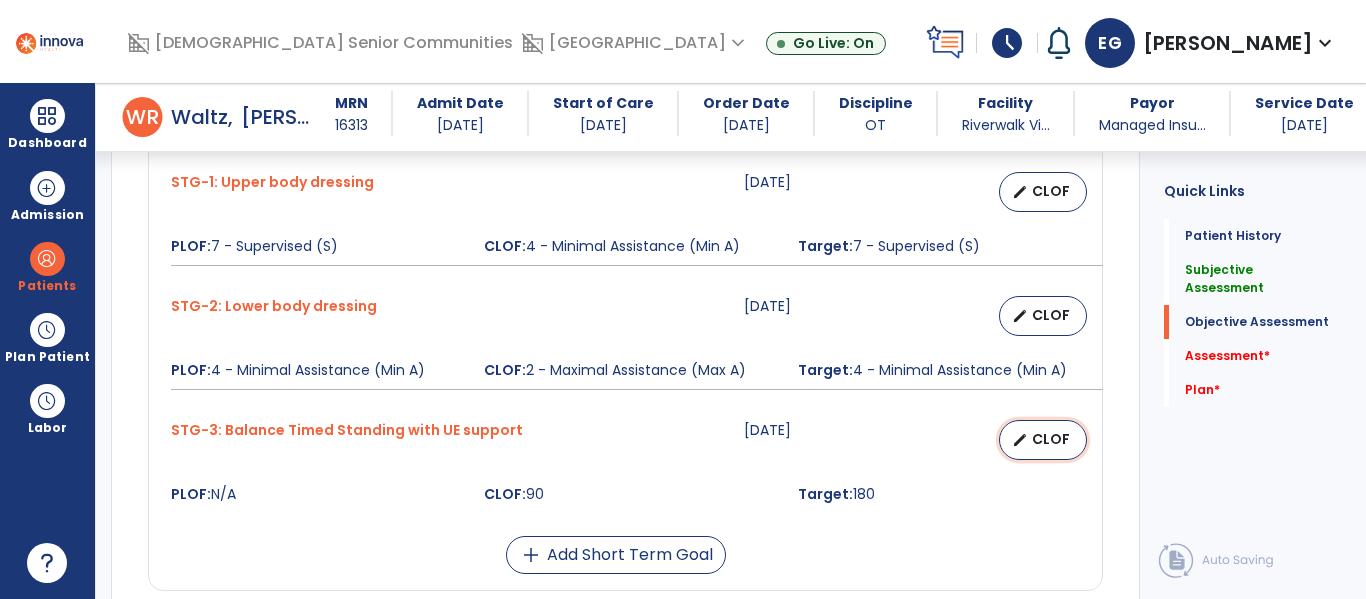 click on "CLOF" at bounding box center (1051, 439) 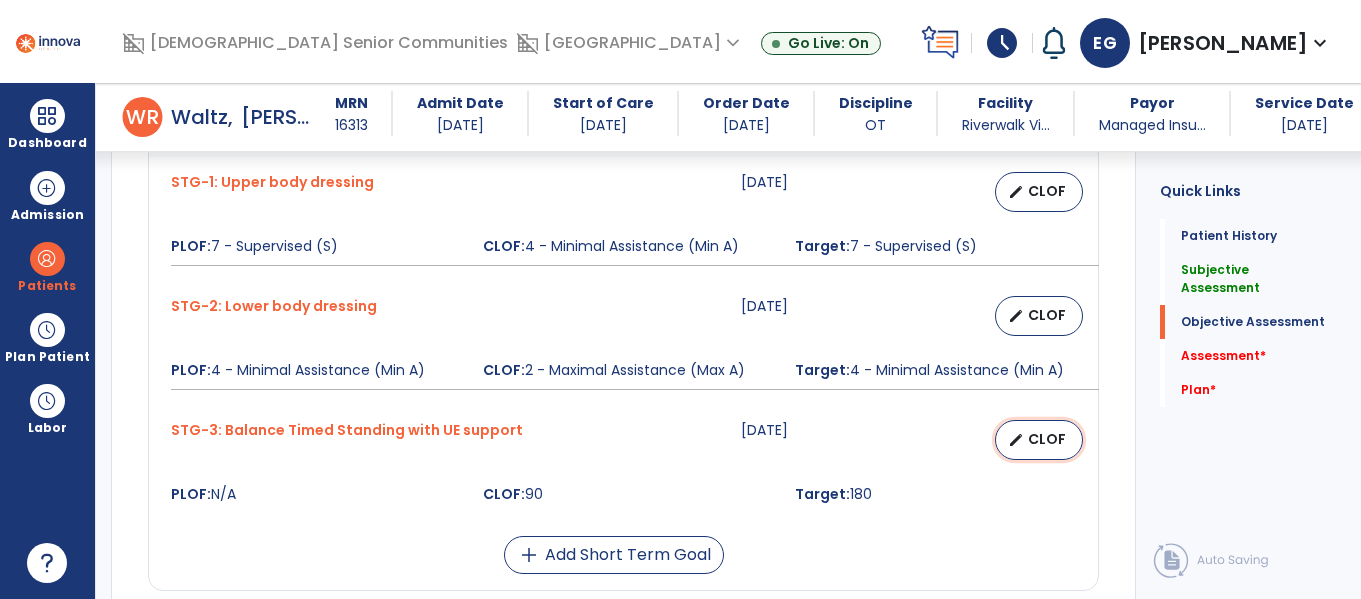 select on "********" 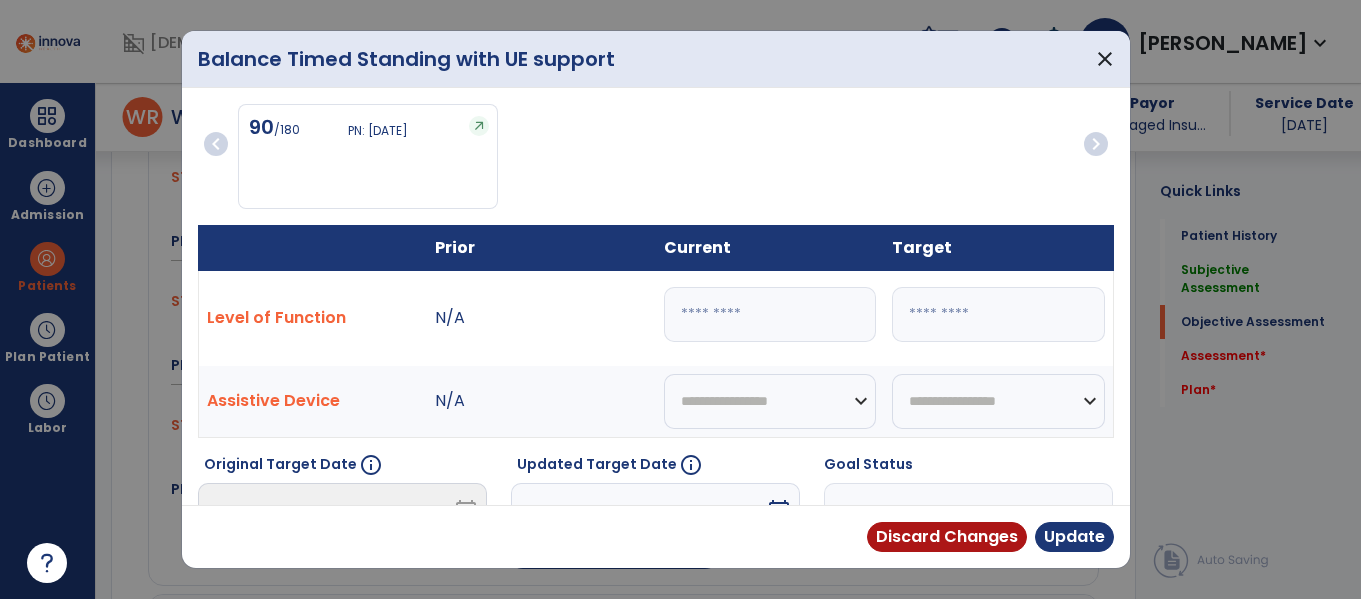 scroll, scrollTop: 889, scrollLeft: 0, axis: vertical 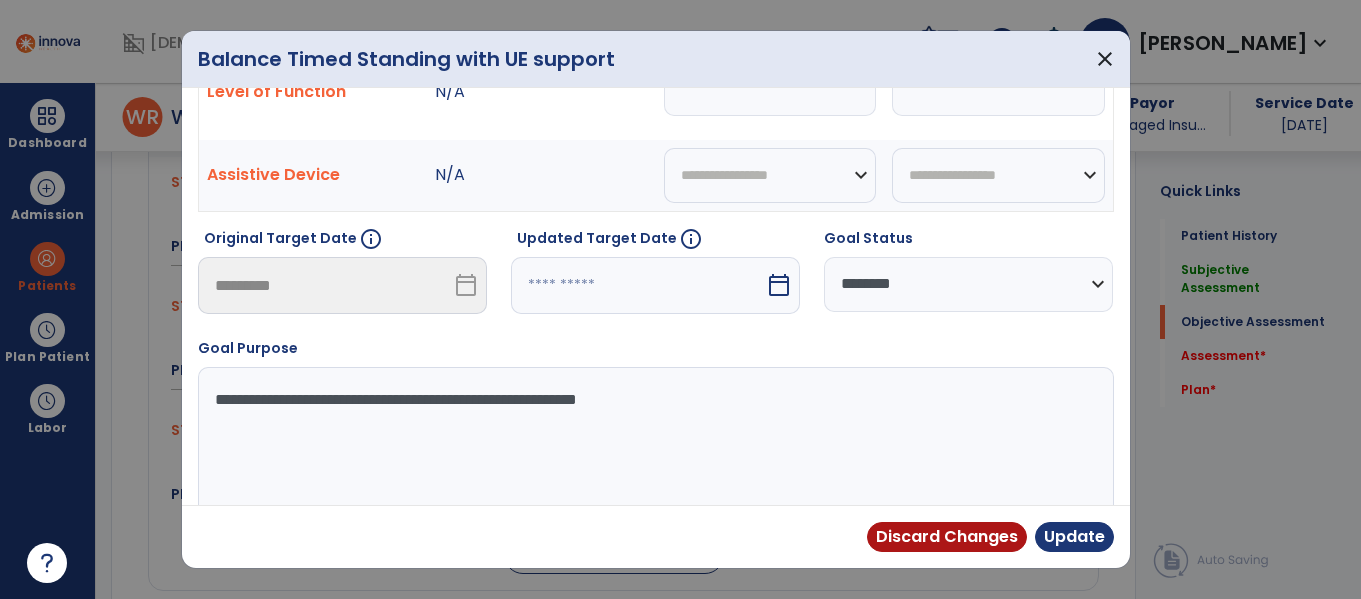 click at bounding box center [638, 285] 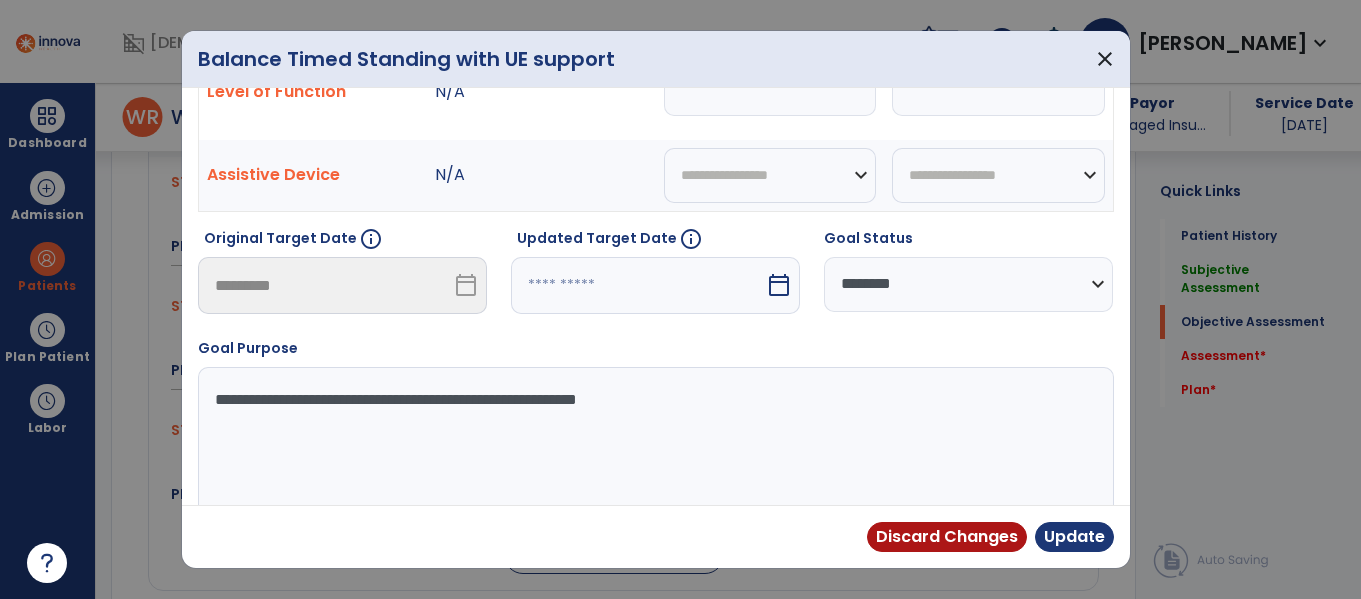 select on "*" 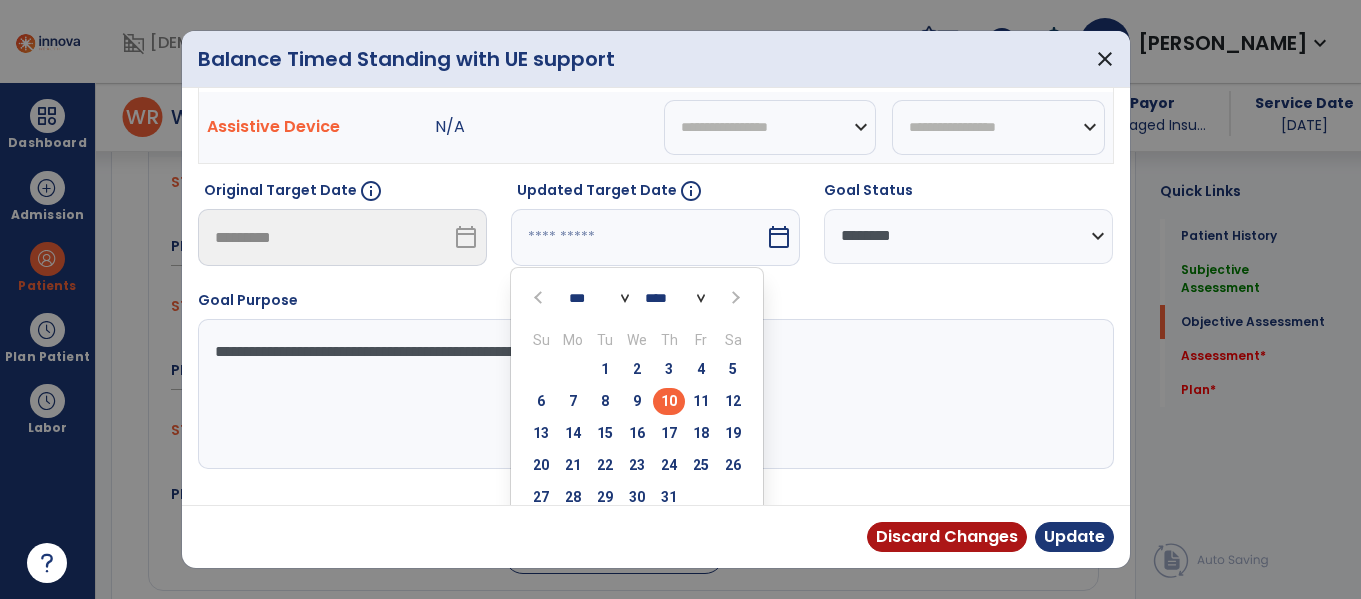 scroll, scrollTop: 332, scrollLeft: 0, axis: vertical 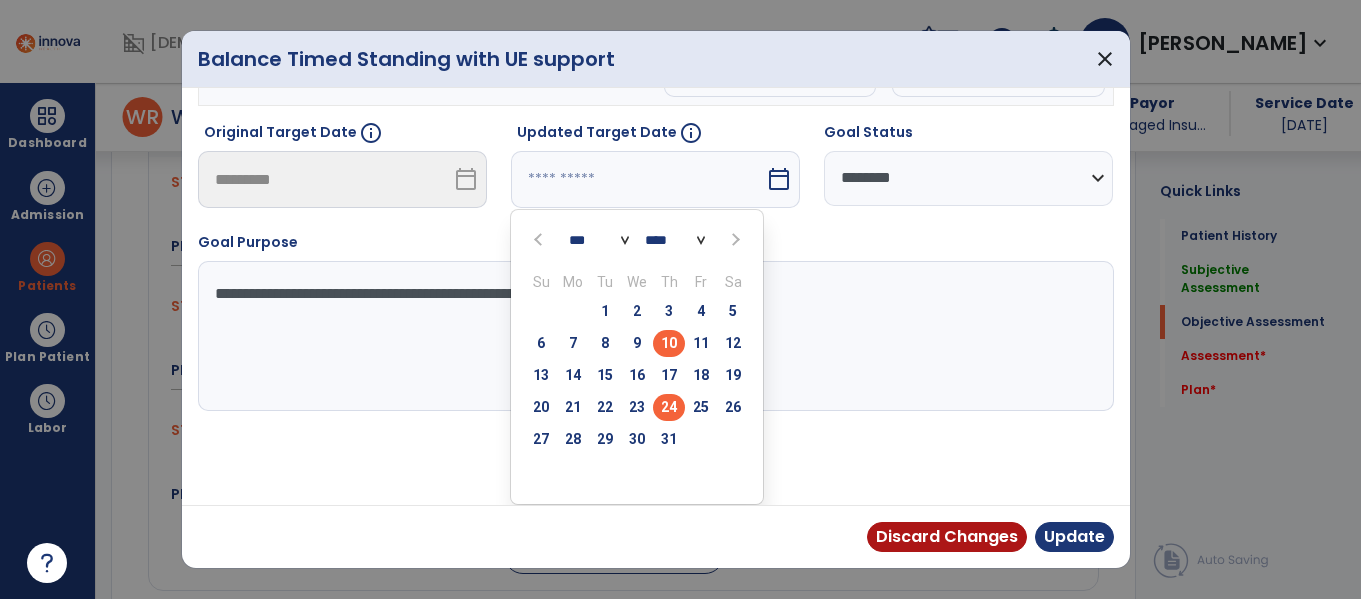 click on "24" at bounding box center [669, 407] 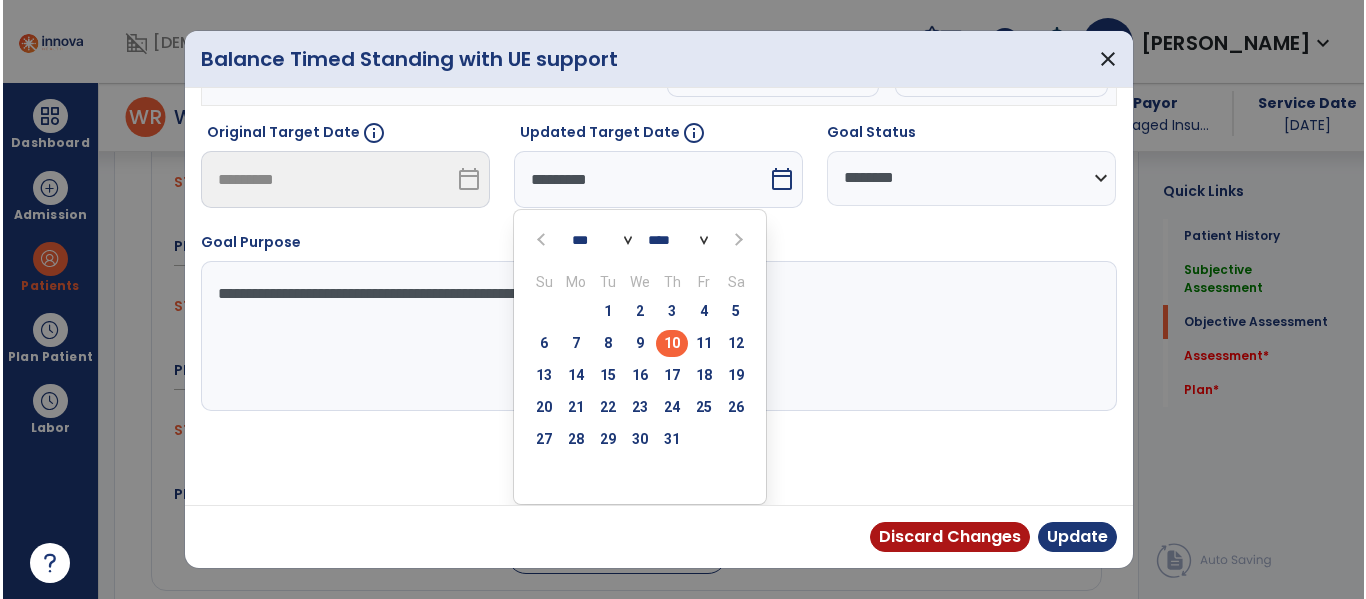 scroll, scrollTop: 254, scrollLeft: 0, axis: vertical 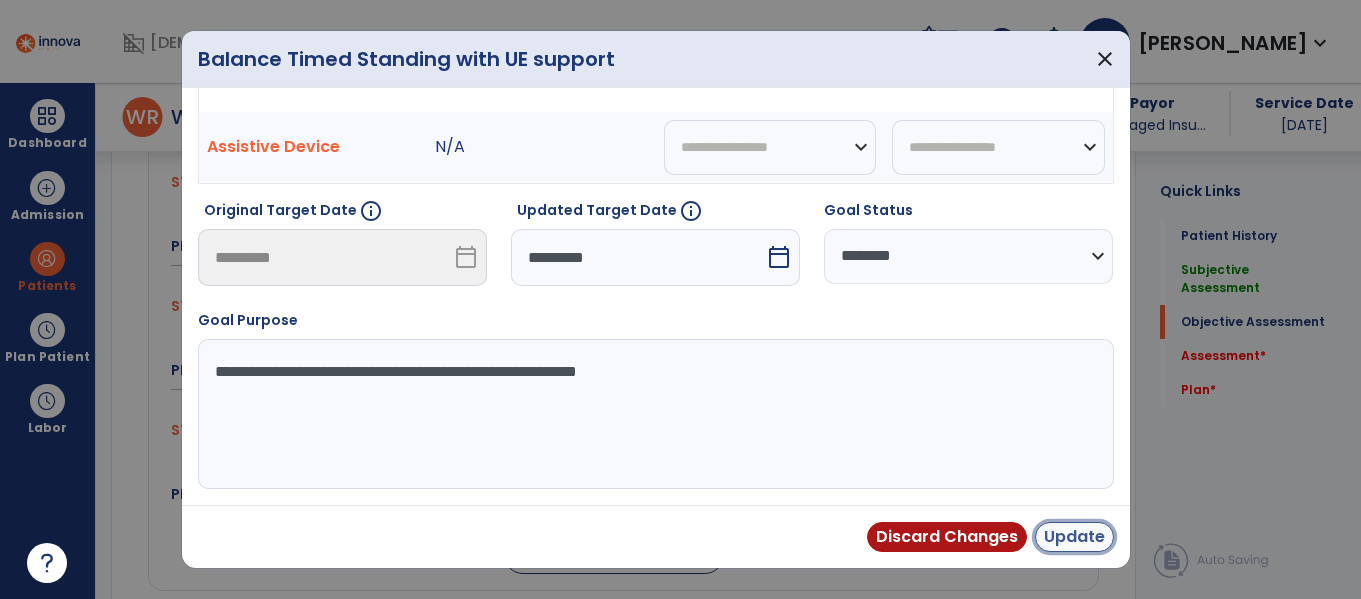 click on "Update" at bounding box center [1074, 537] 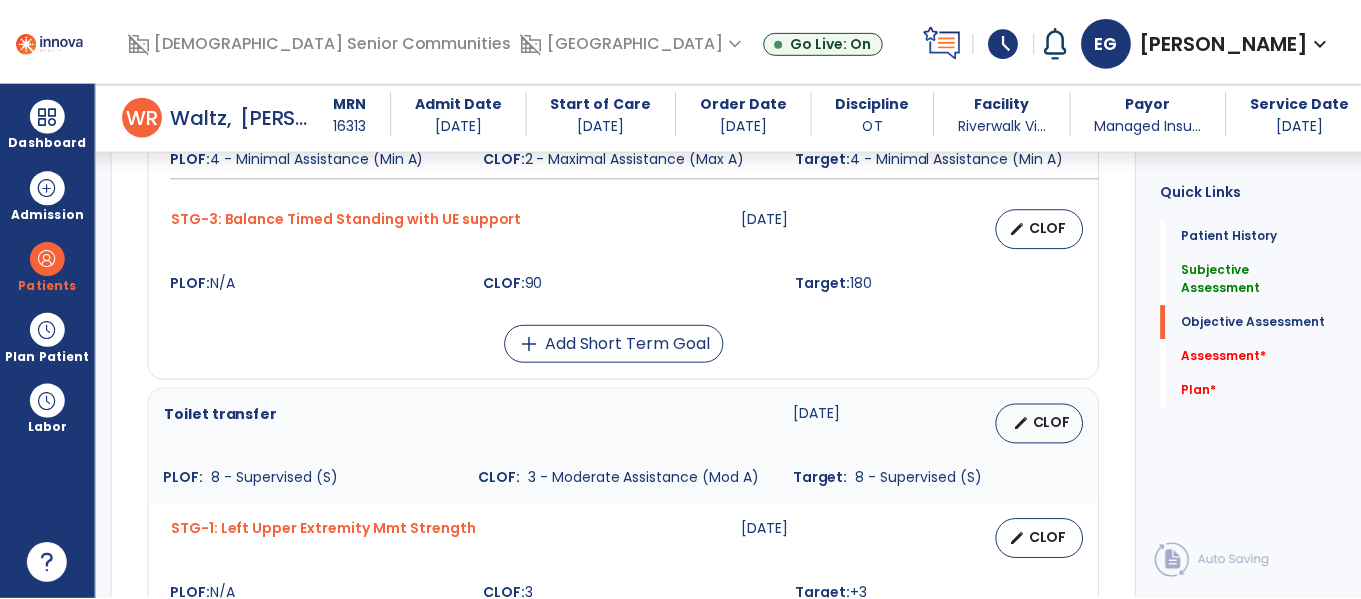 scroll, scrollTop: 1170, scrollLeft: 0, axis: vertical 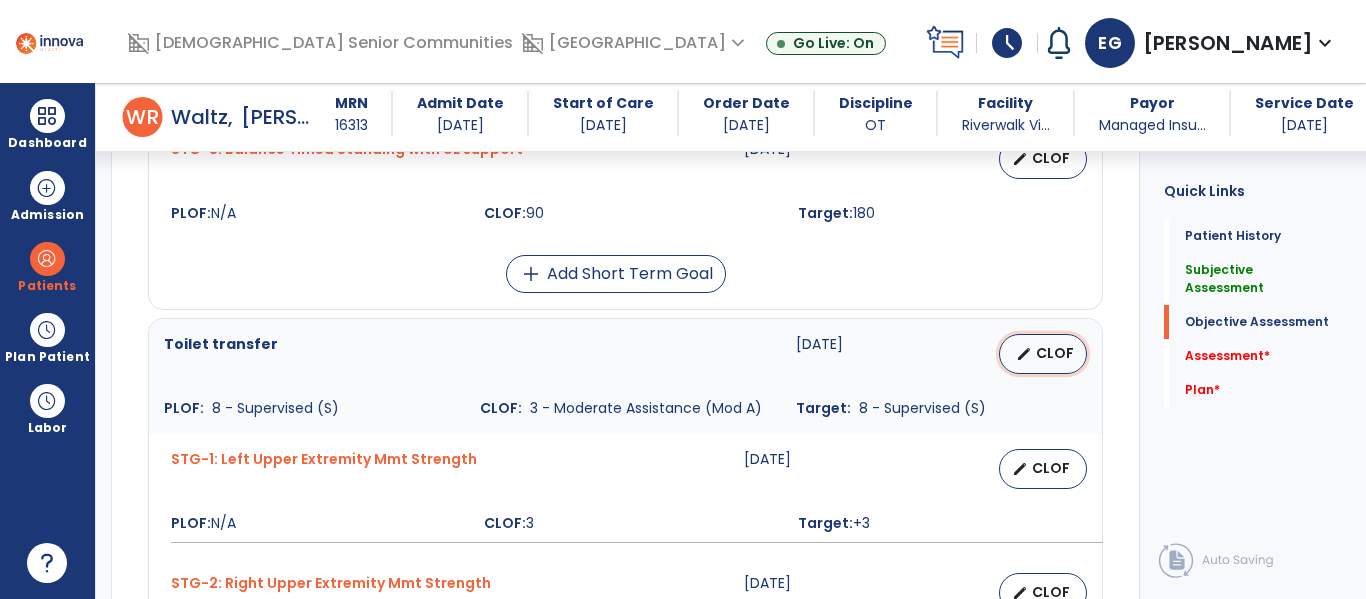 click on "edit" at bounding box center (1024, 354) 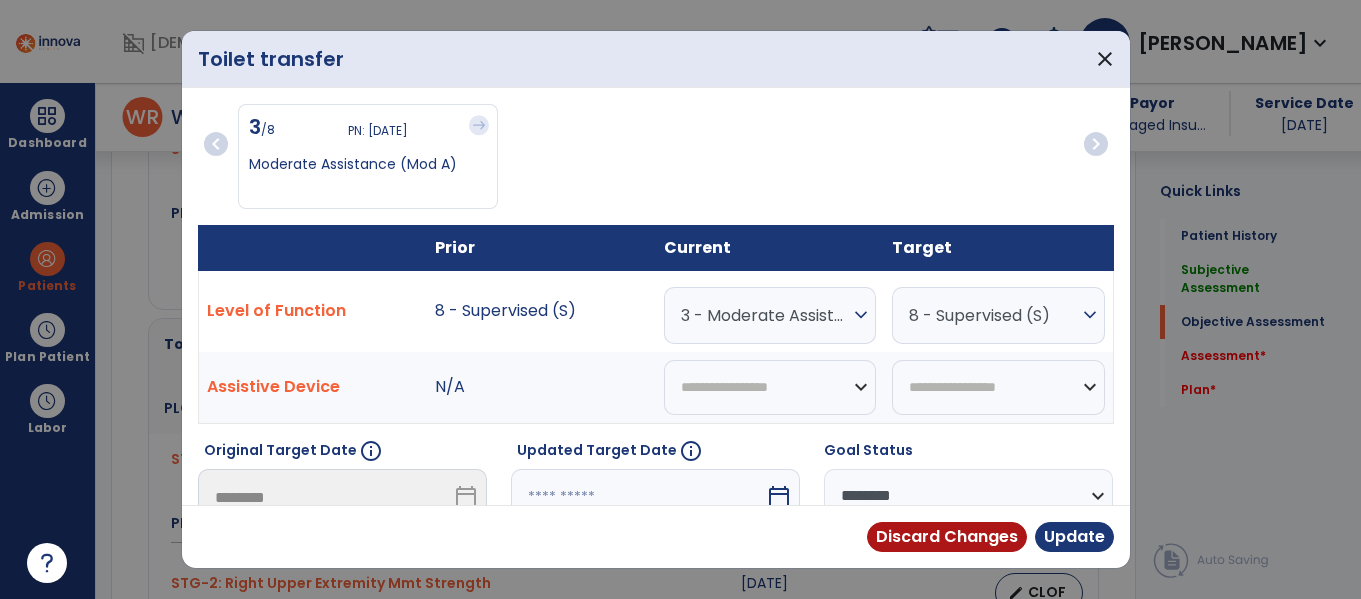 scroll, scrollTop: 1170, scrollLeft: 0, axis: vertical 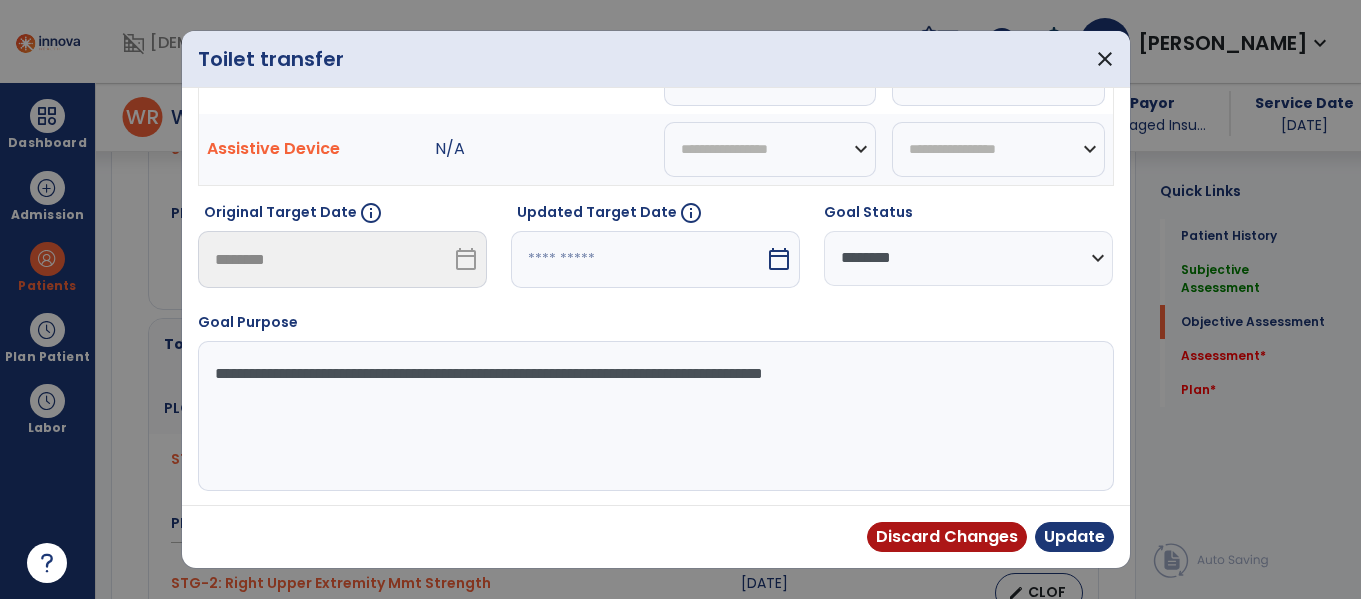 click on "calendar_today" at bounding box center [779, 259] 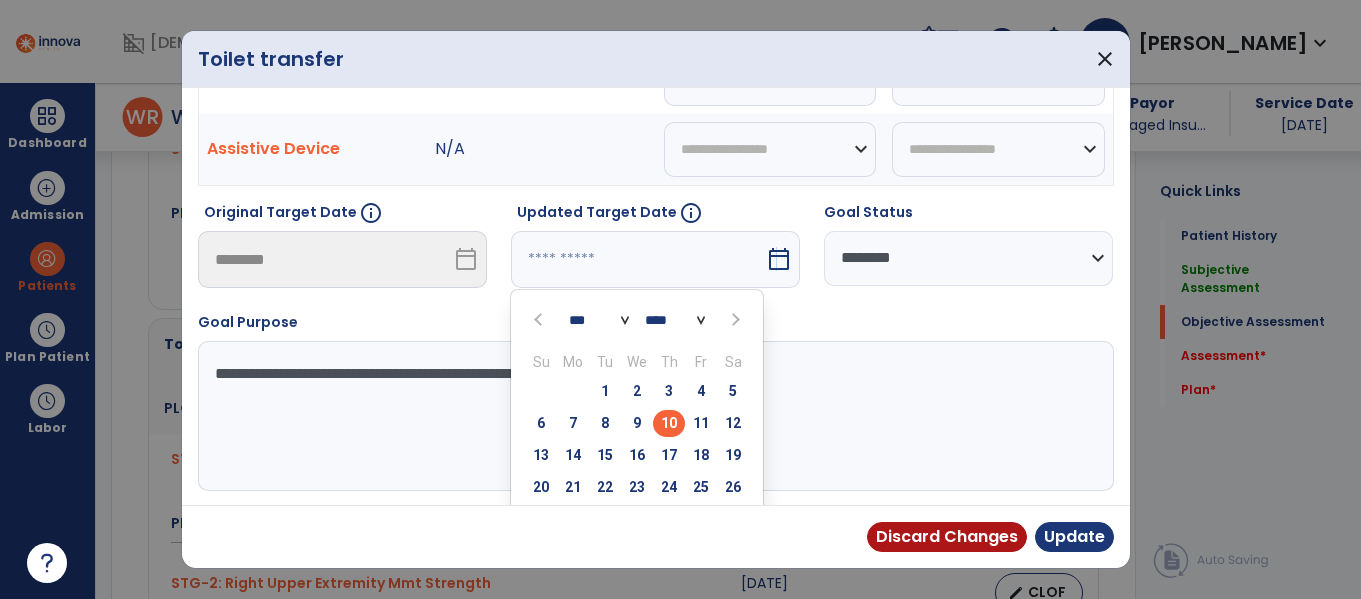 click on "*** *** ***" at bounding box center [599, 320] 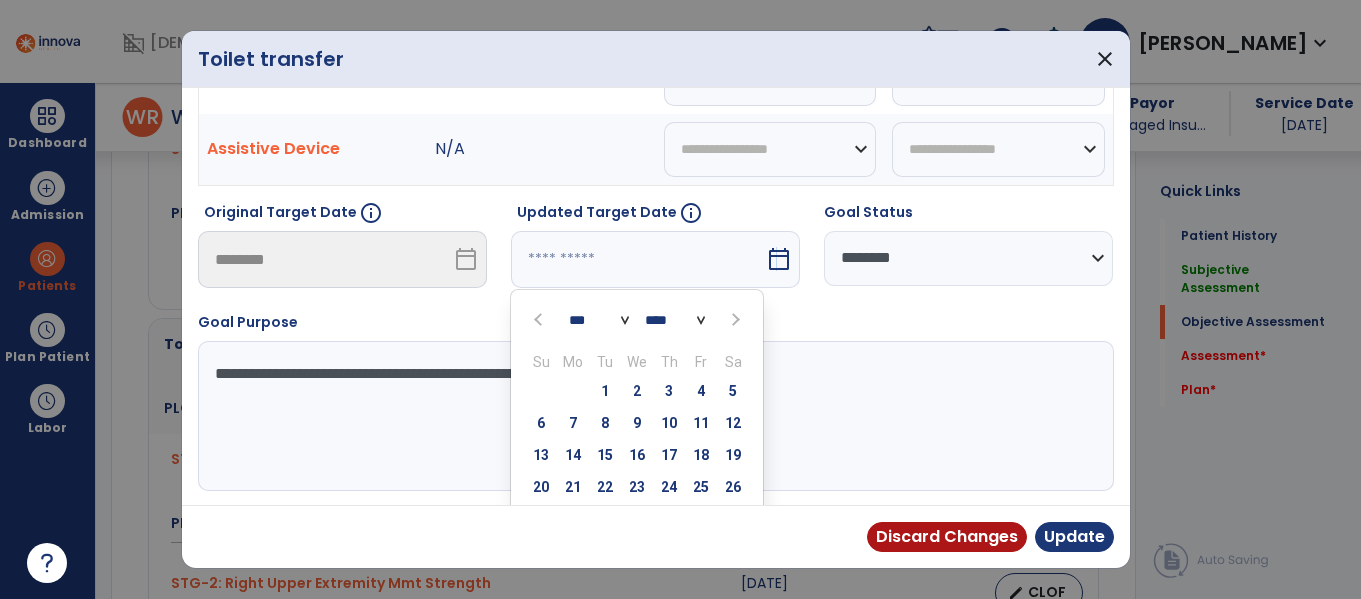 select on "*" 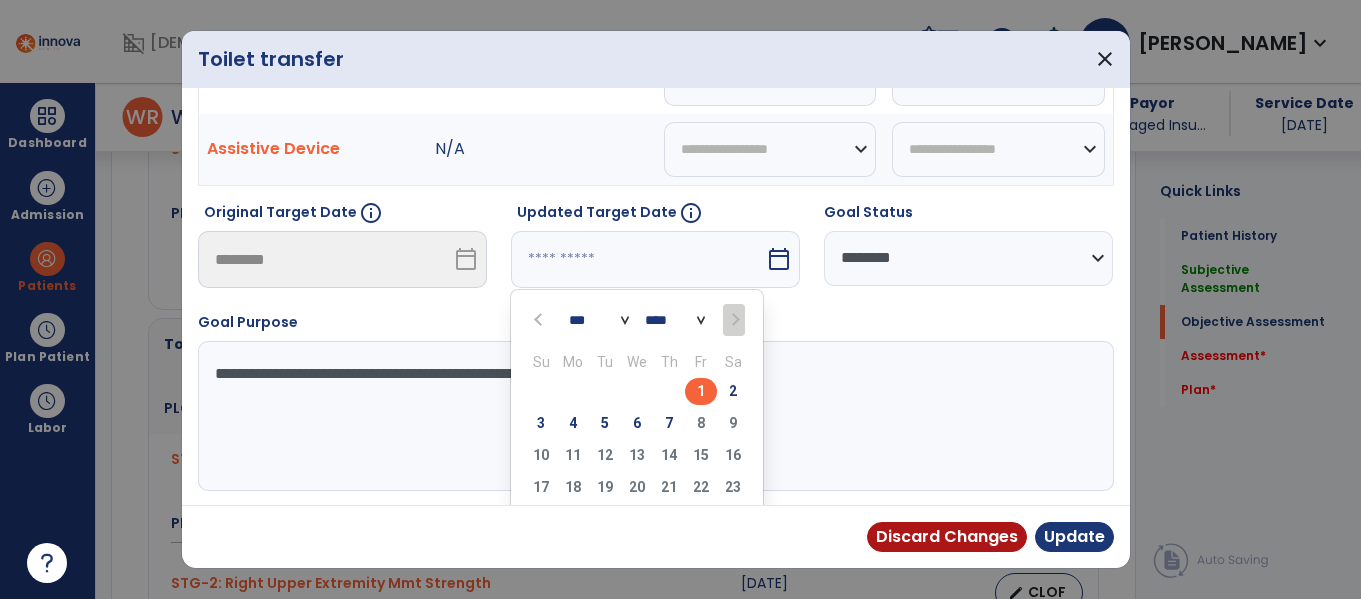 click on "6" at bounding box center [637, 423] 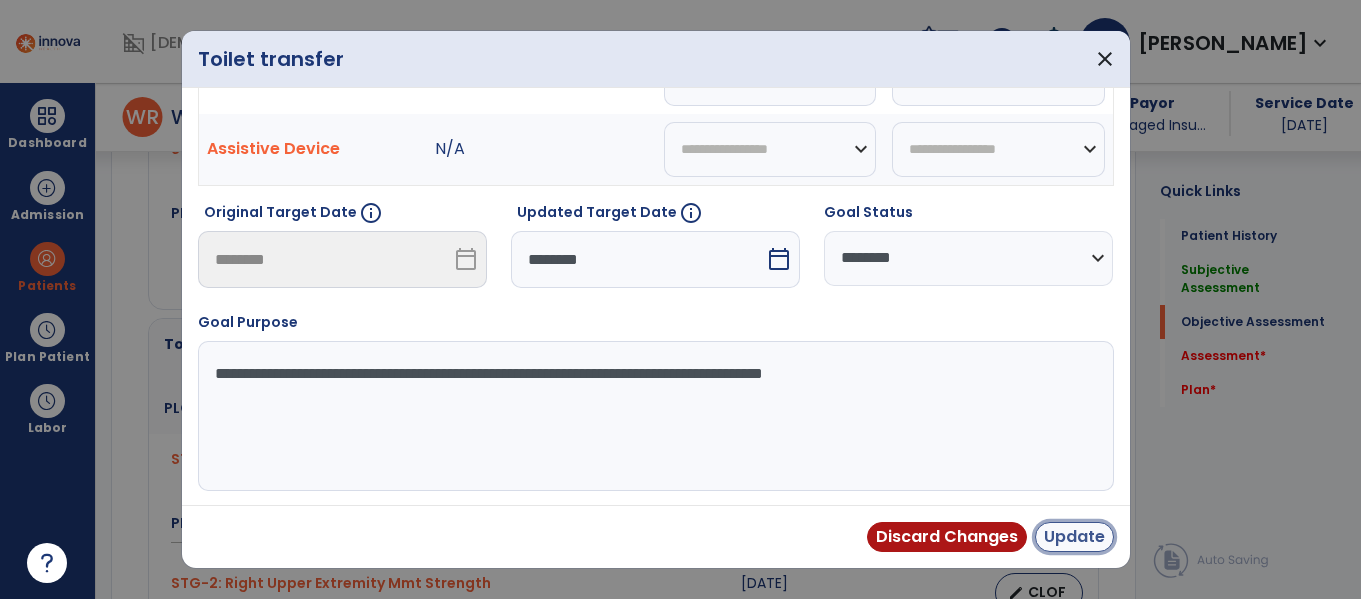 click on "Update" at bounding box center [1074, 537] 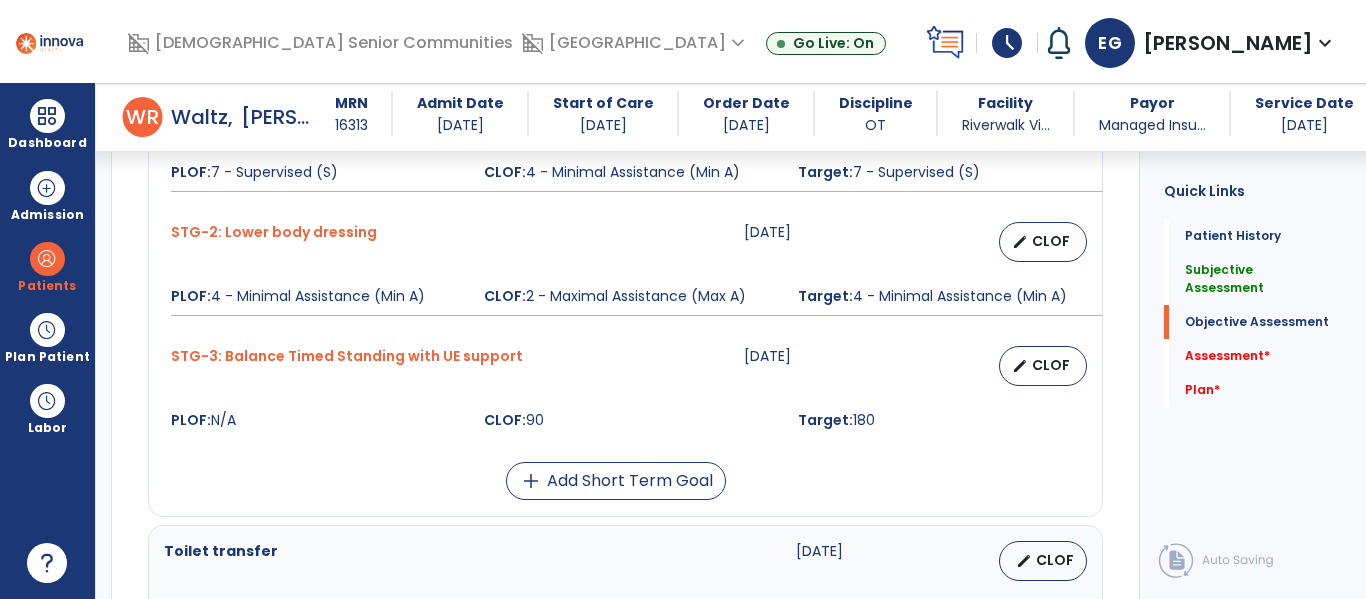 scroll, scrollTop: 934, scrollLeft: 0, axis: vertical 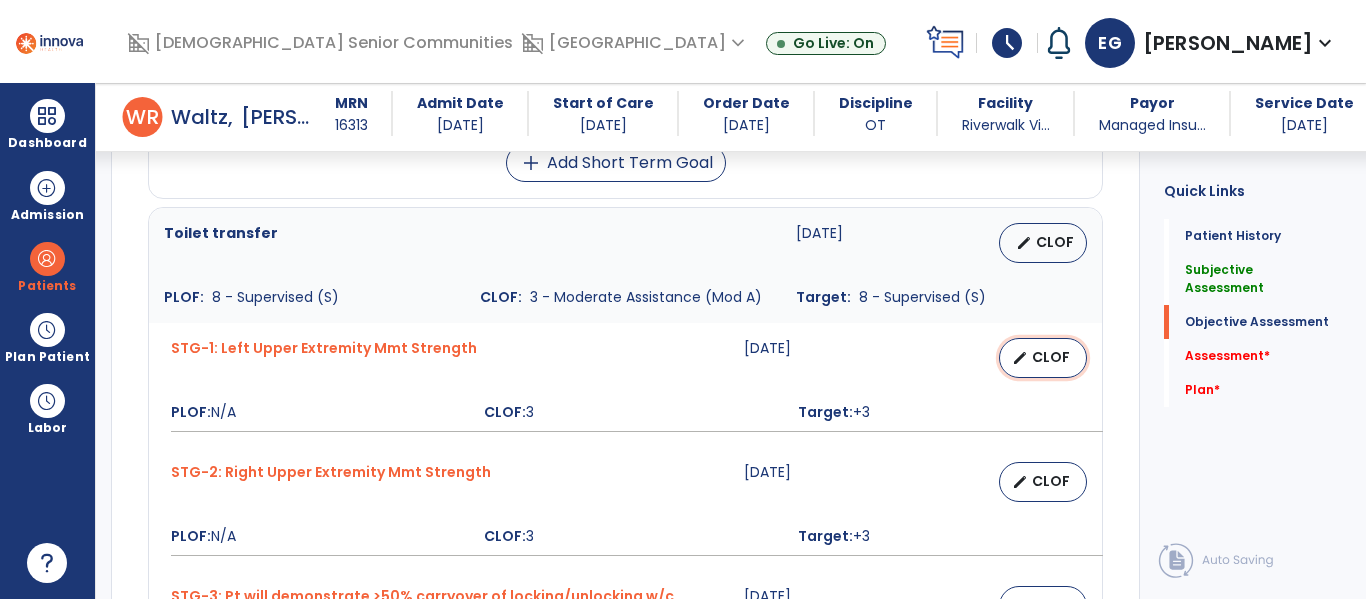 click on "CLOF" at bounding box center [1051, 357] 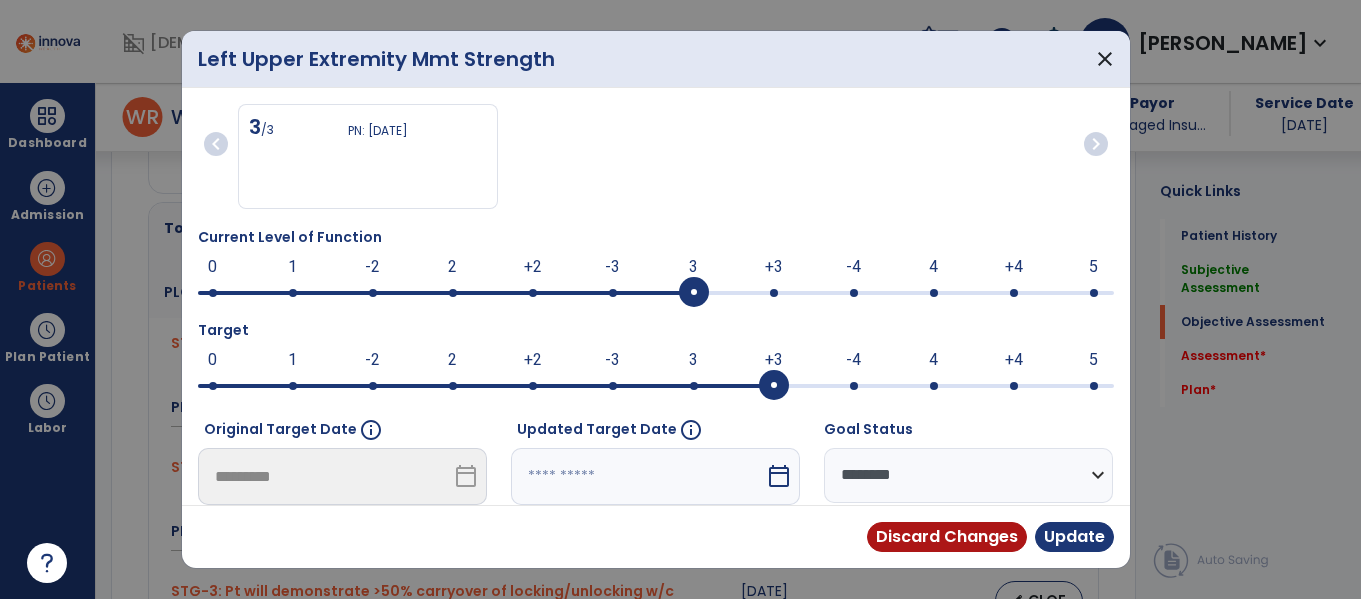 scroll, scrollTop: 1281, scrollLeft: 0, axis: vertical 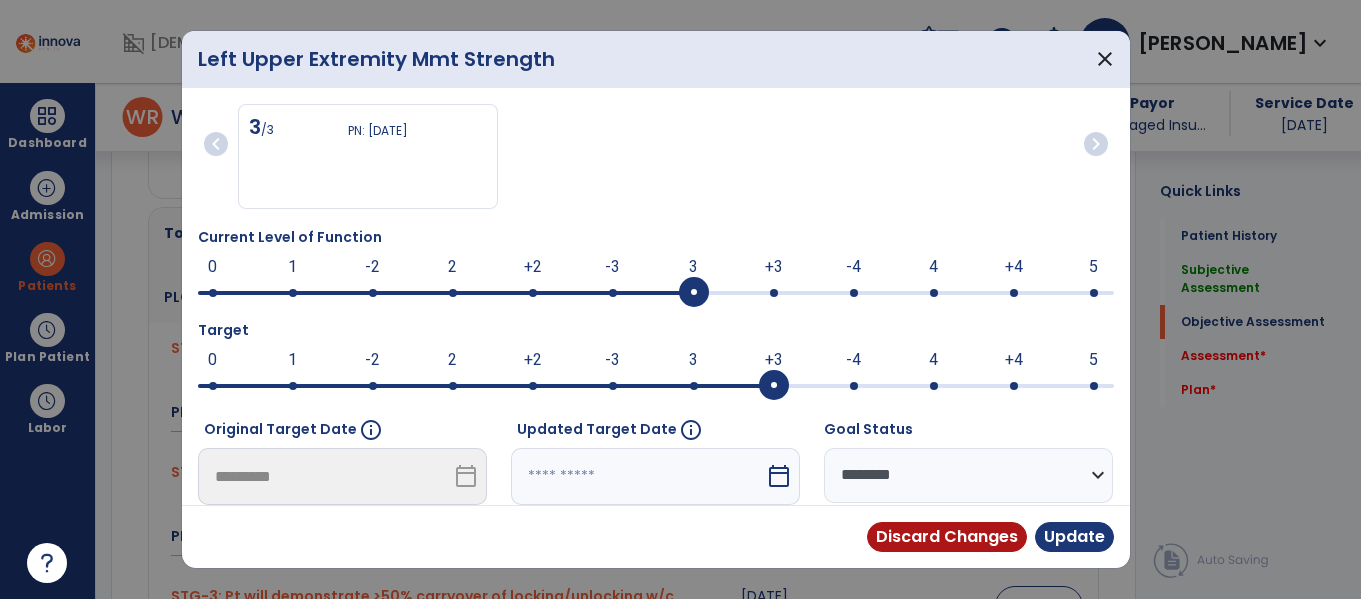 click on "calendar_today" at bounding box center [781, 476] 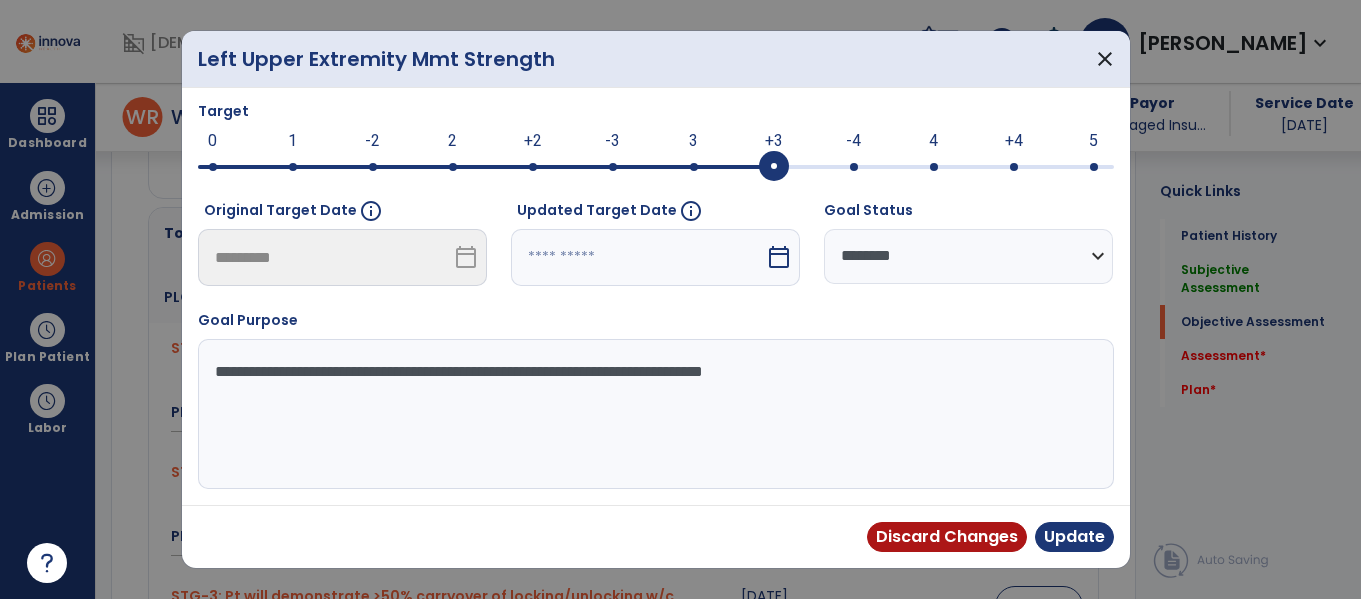 select on "*" 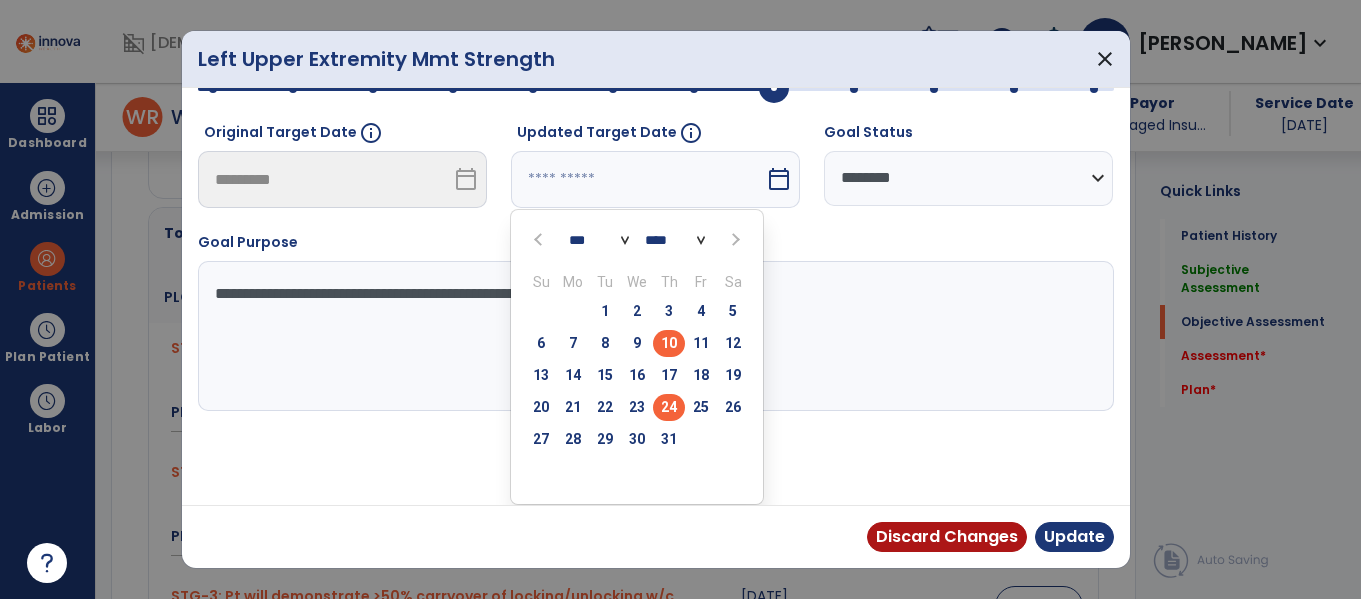 click on "24" at bounding box center [669, 407] 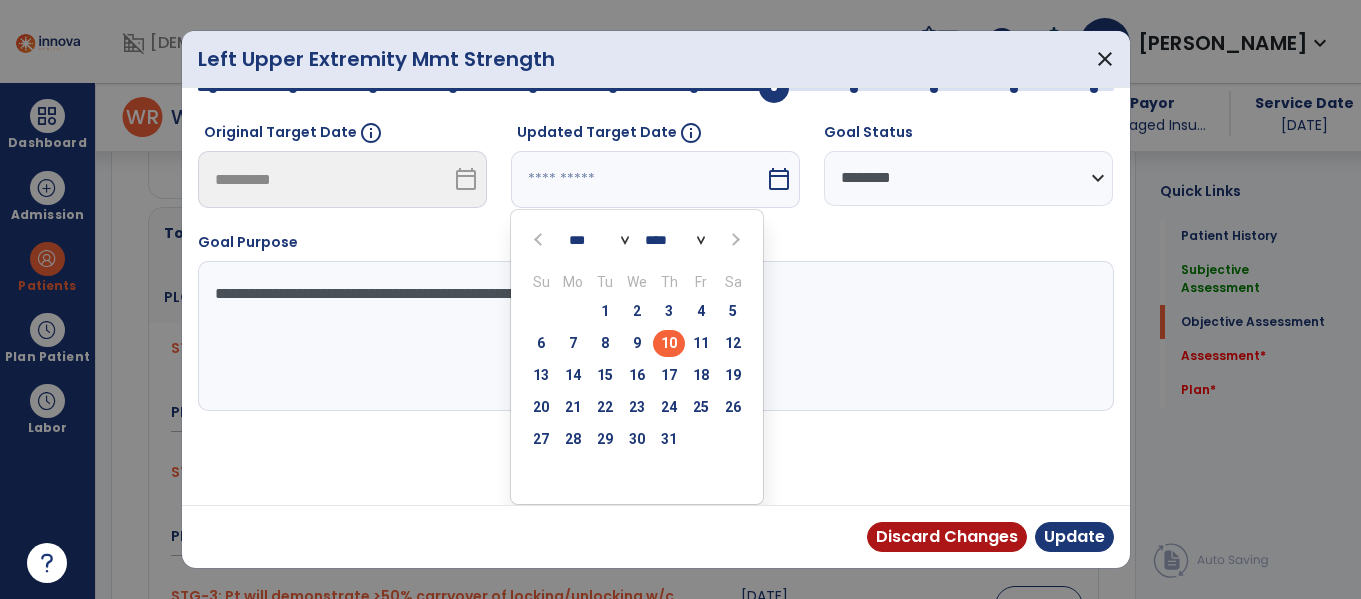 type on "*********" 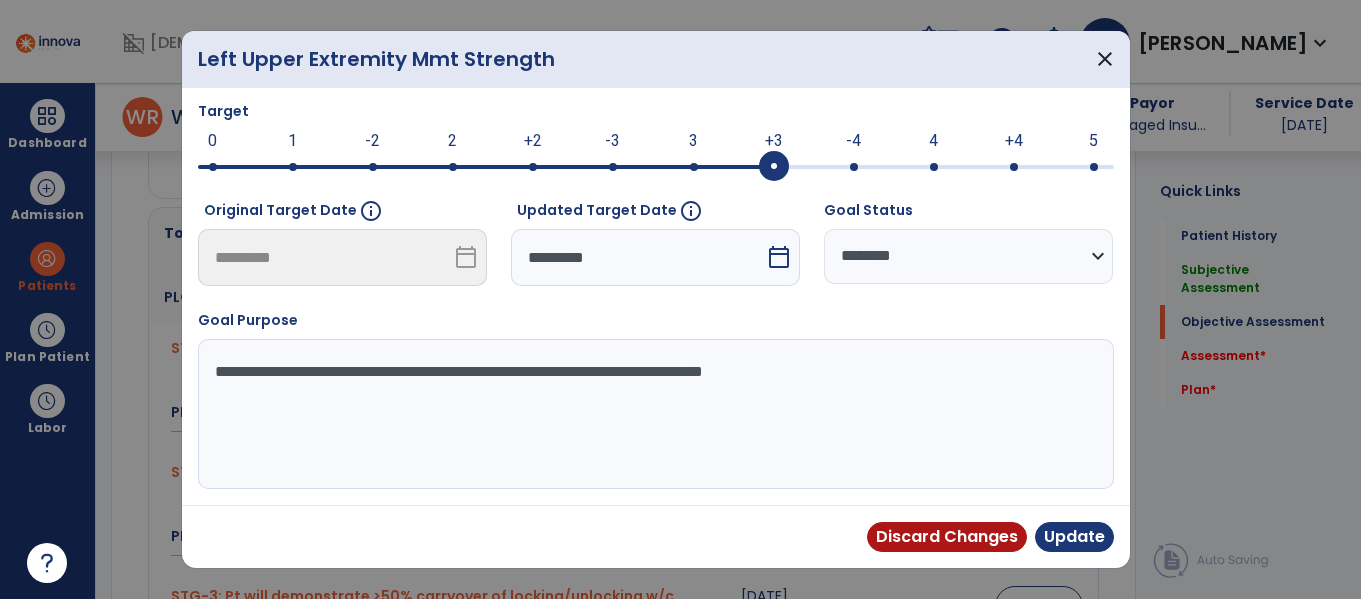 scroll, scrollTop: 219, scrollLeft: 0, axis: vertical 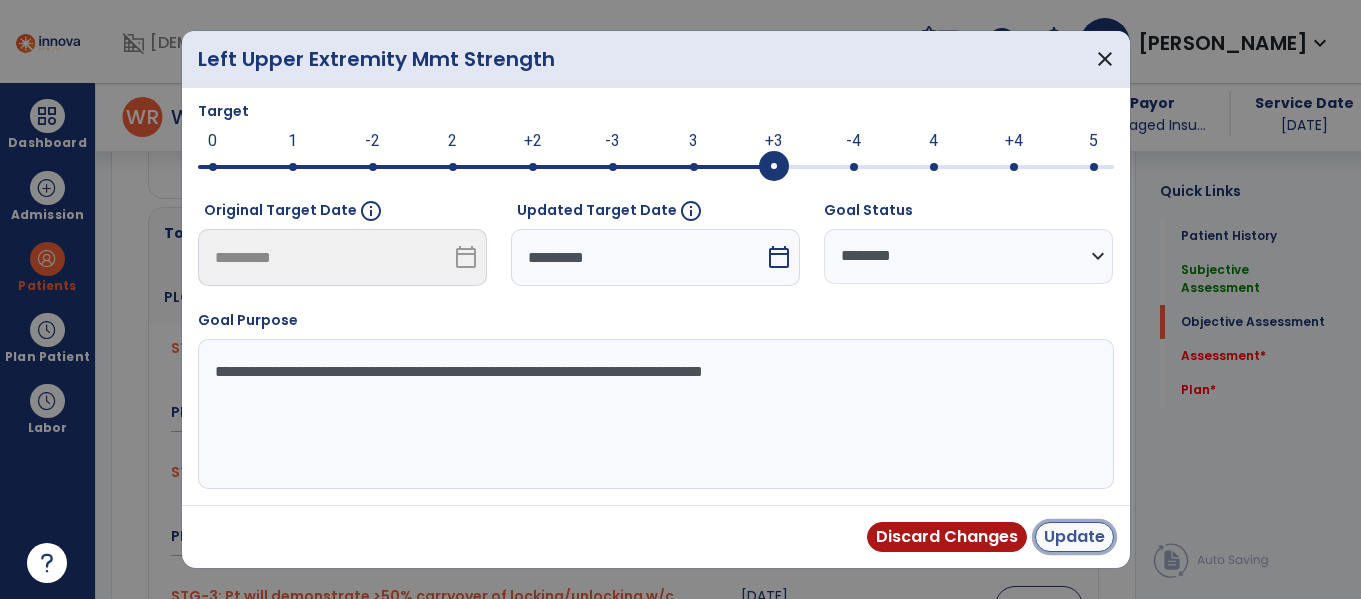 click on "Update" at bounding box center [1074, 537] 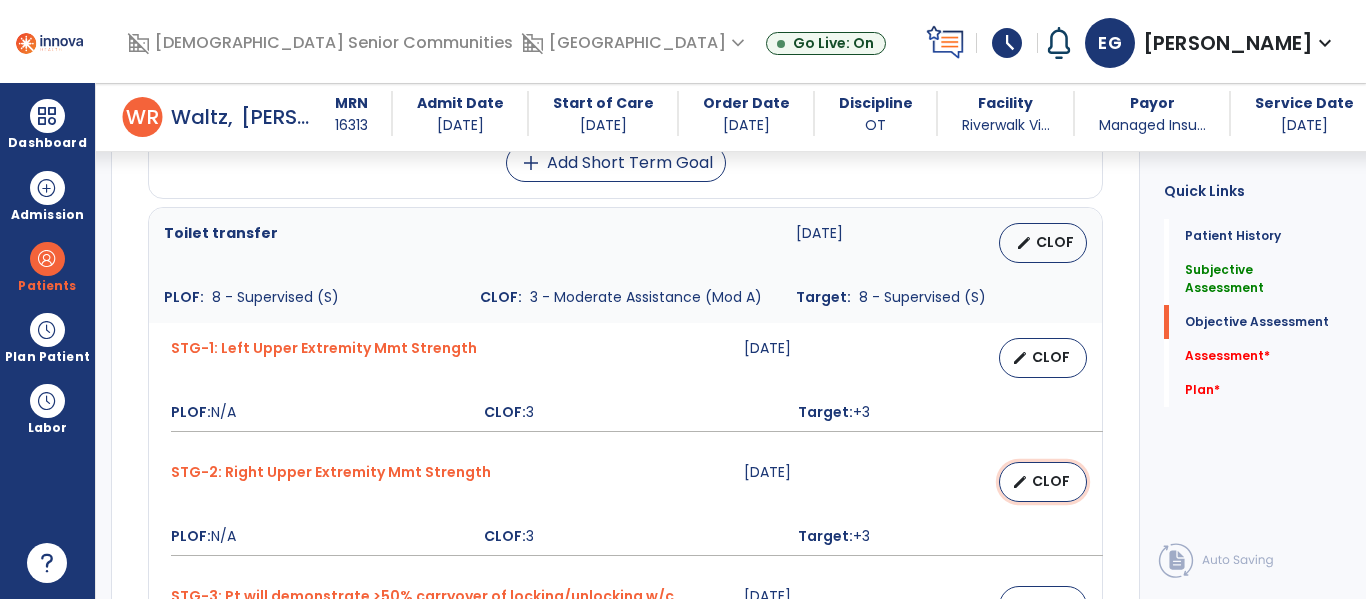 click on "CLOF" at bounding box center [1051, 481] 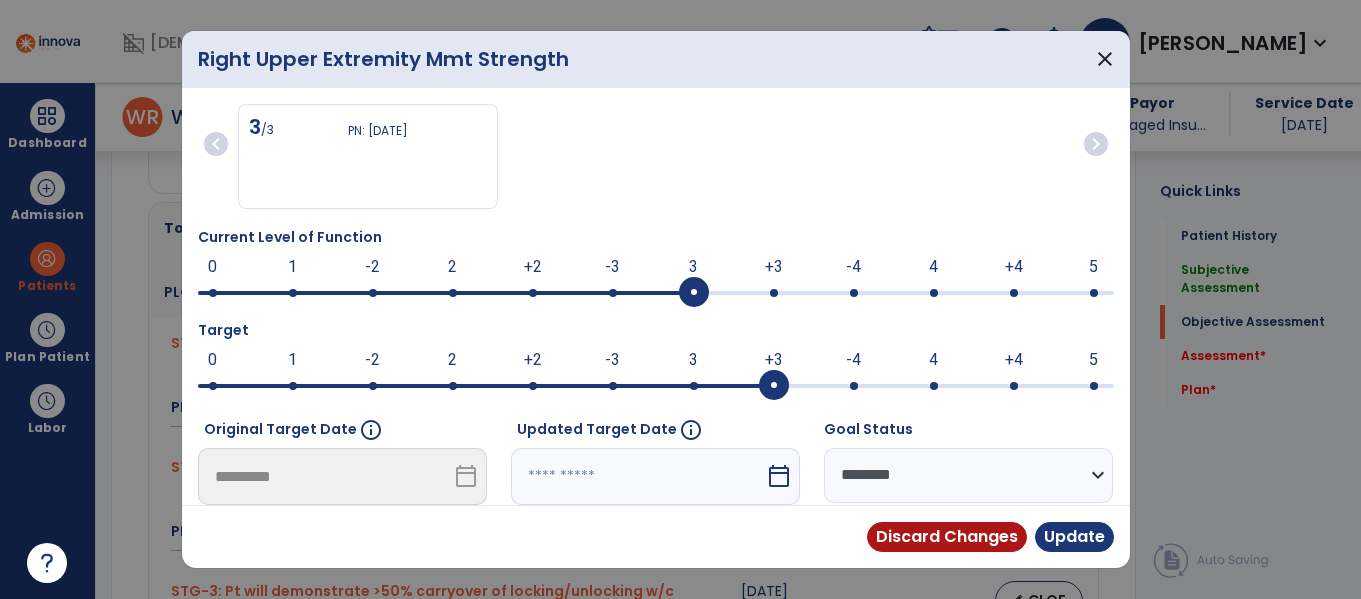 scroll, scrollTop: 1281, scrollLeft: 0, axis: vertical 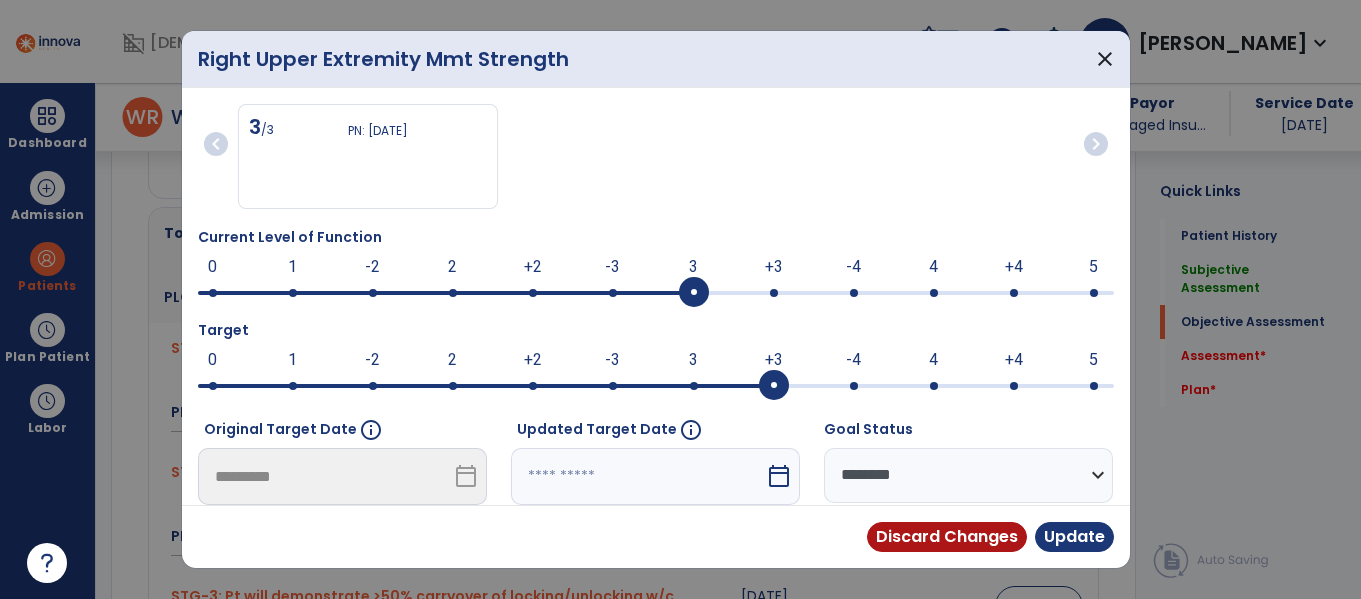 click on "calendar_today" at bounding box center (779, 476) 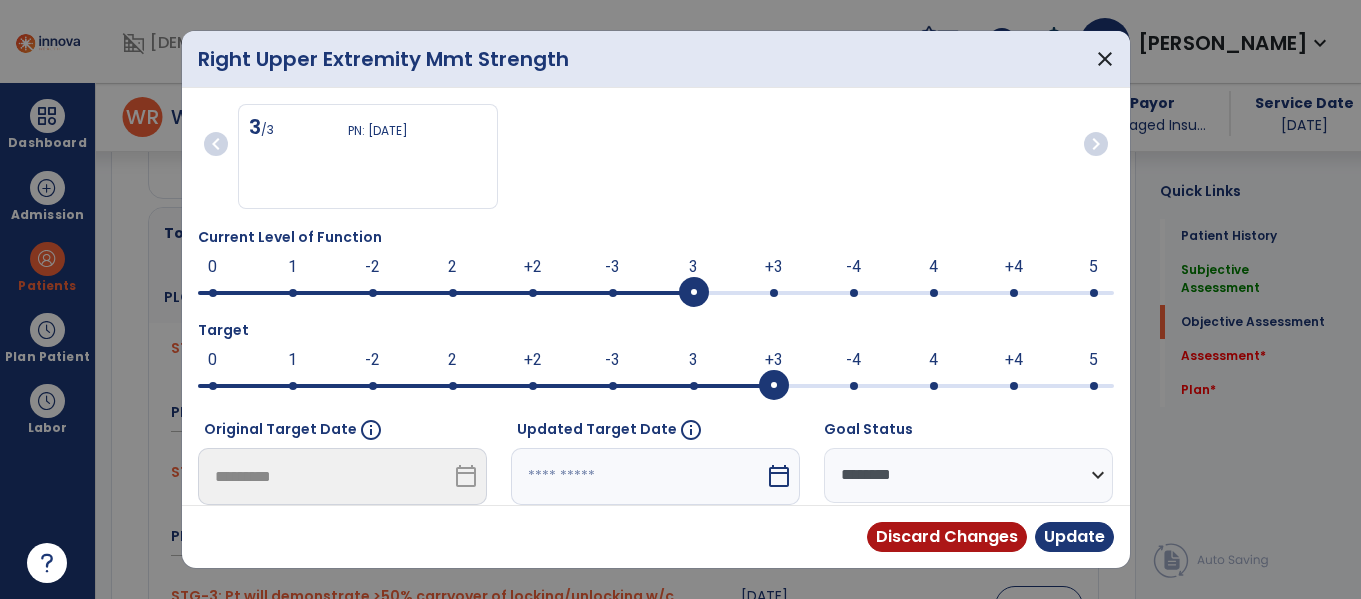 scroll, scrollTop: 297, scrollLeft: 0, axis: vertical 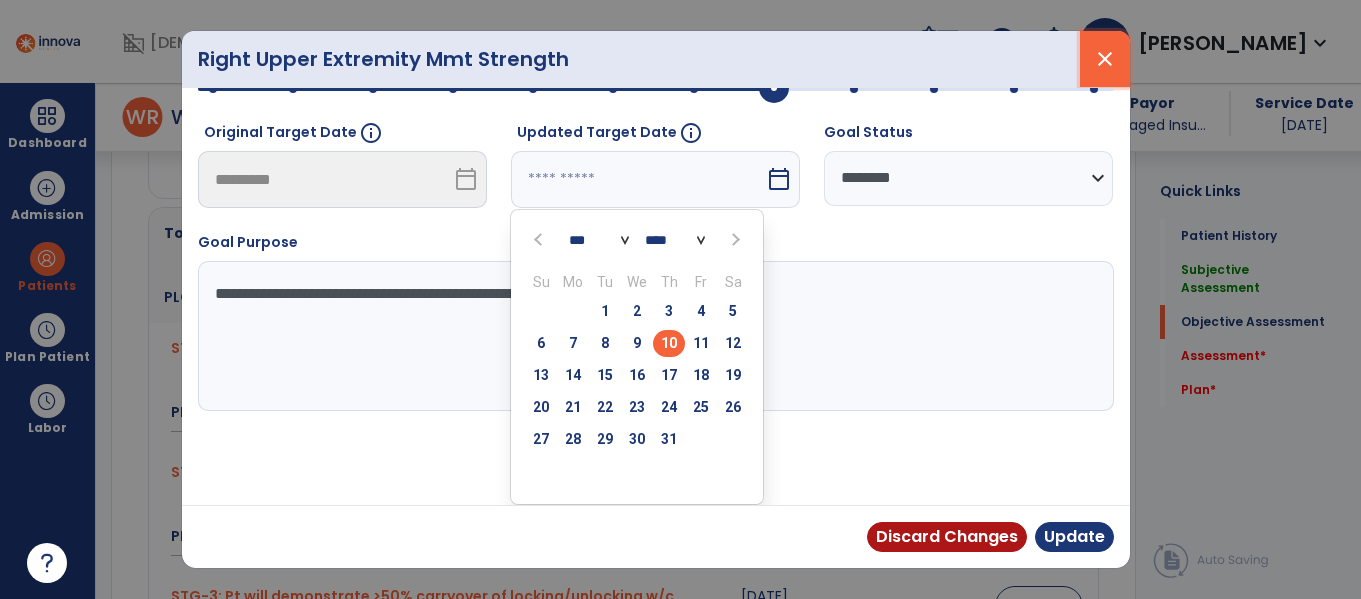 click on "close" at bounding box center (1105, 59) 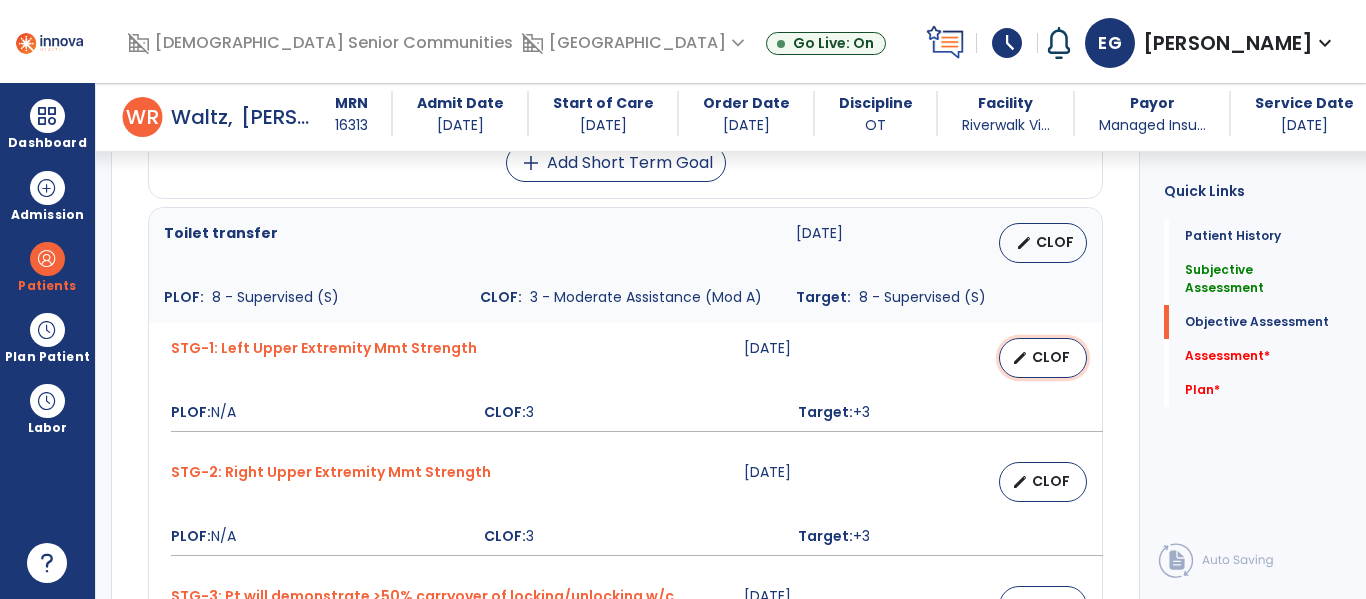 click on "edit   CLOF" at bounding box center [1043, 358] 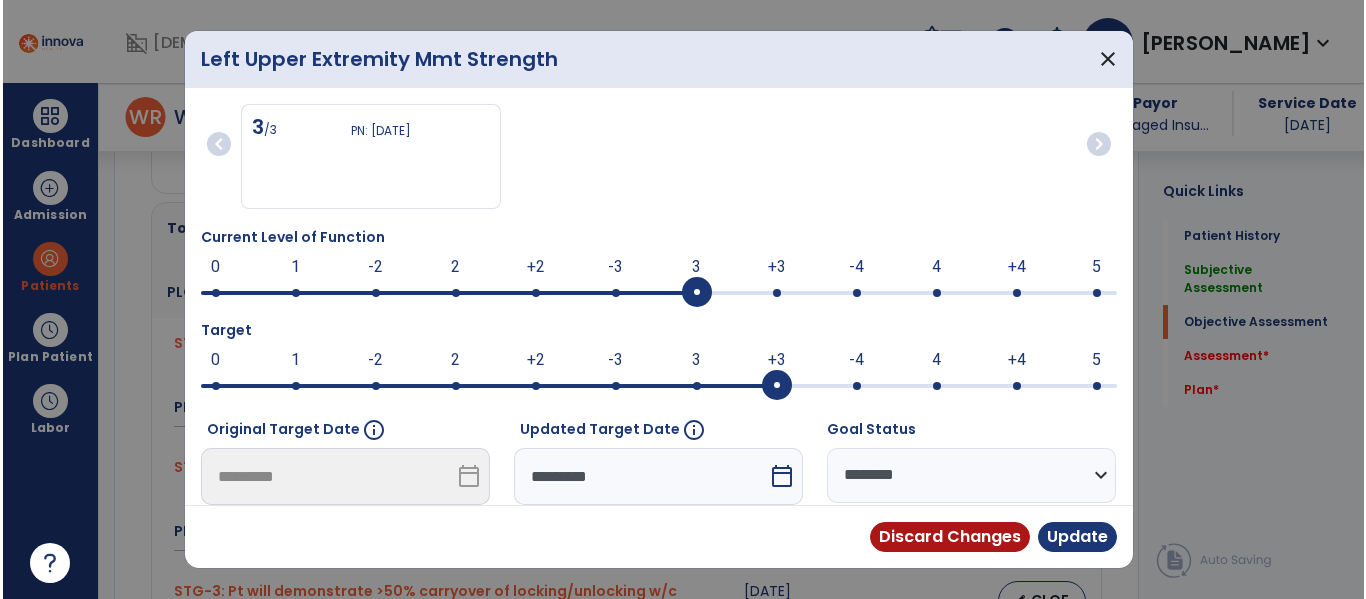 scroll, scrollTop: 1281, scrollLeft: 0, axis: vertical 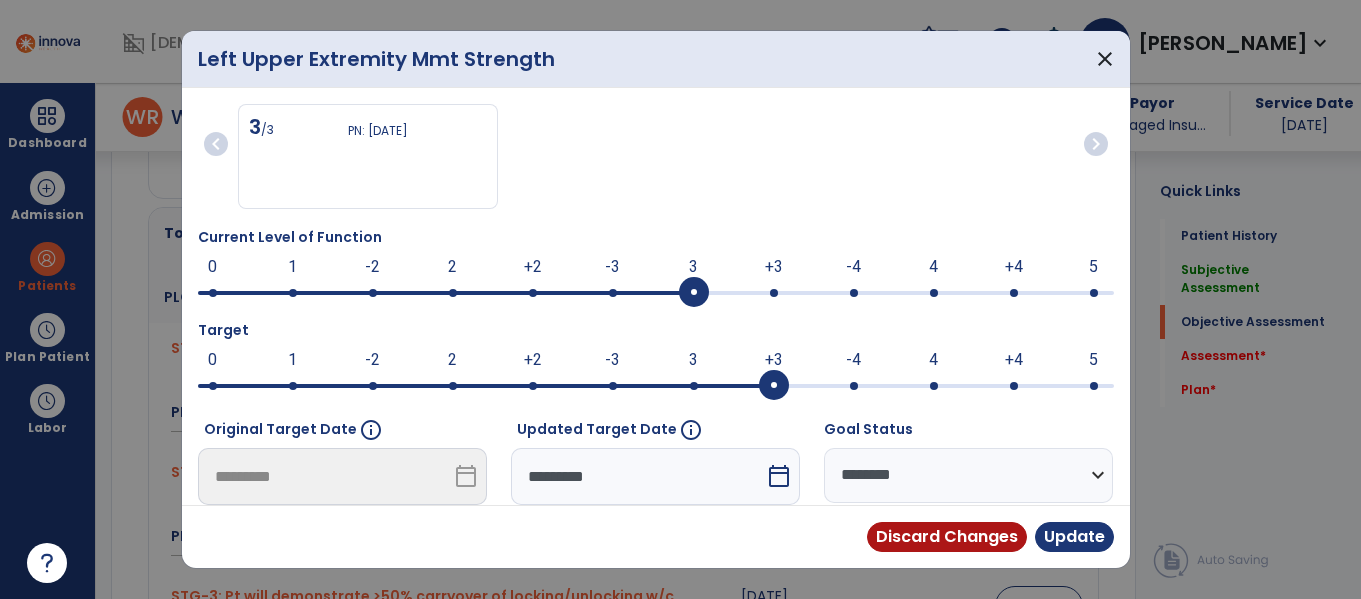 click on "+3" at bounding box center [774, 267] 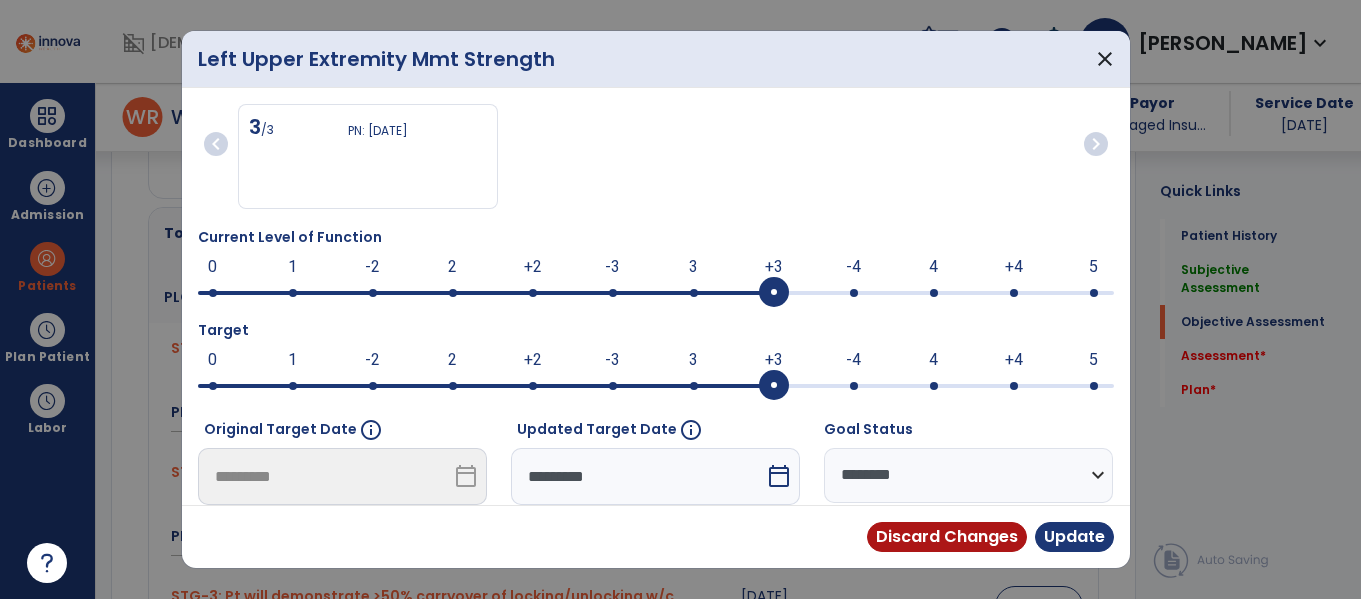 click on "-4" at bounding box center (853, 360) 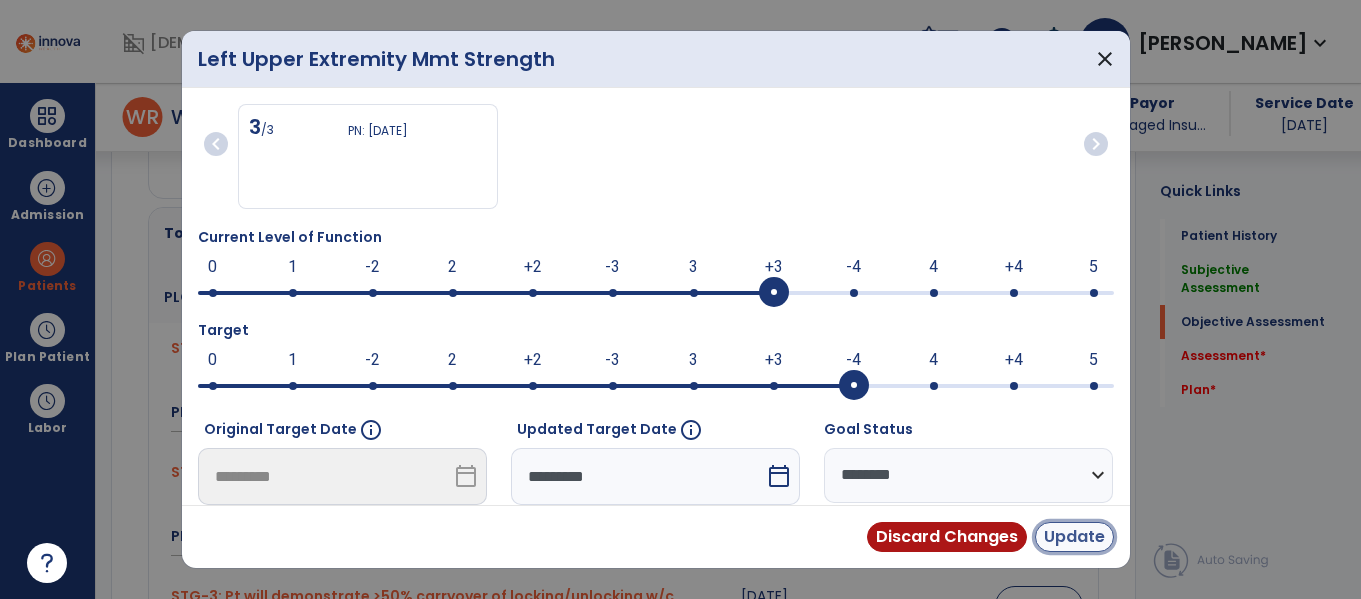 click on "Update" at bounding box center (1074, 537) 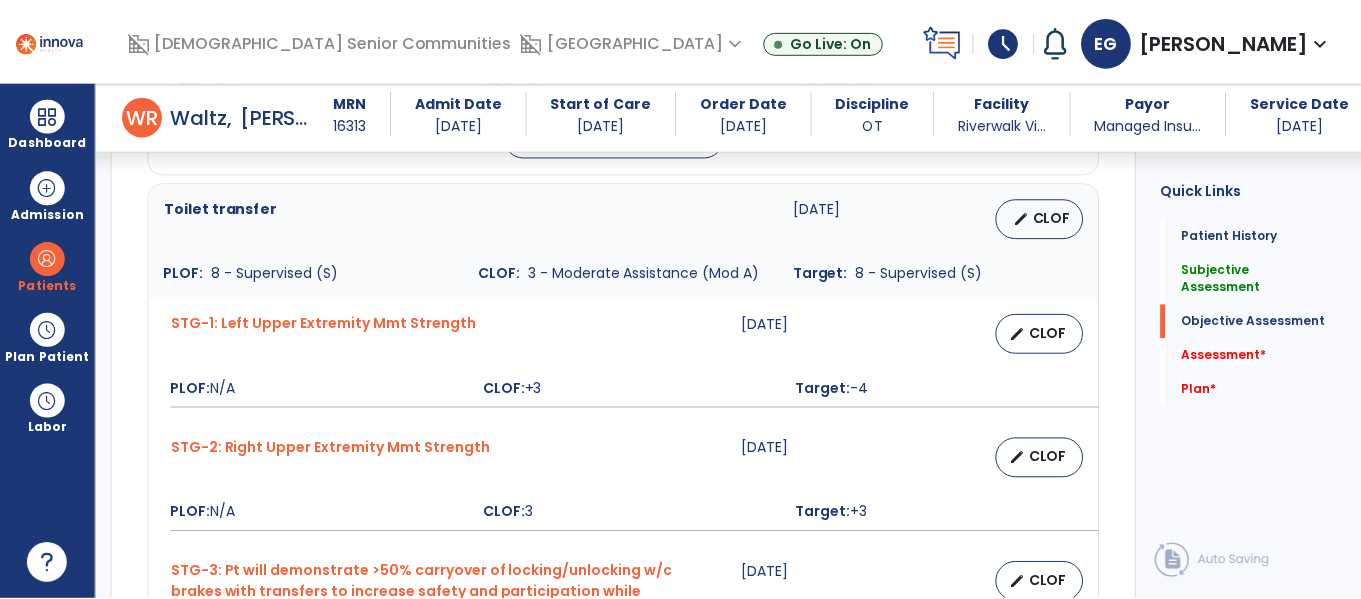 scroll, scrollTop: 1350, scrollLeft: 0, axis: vertical 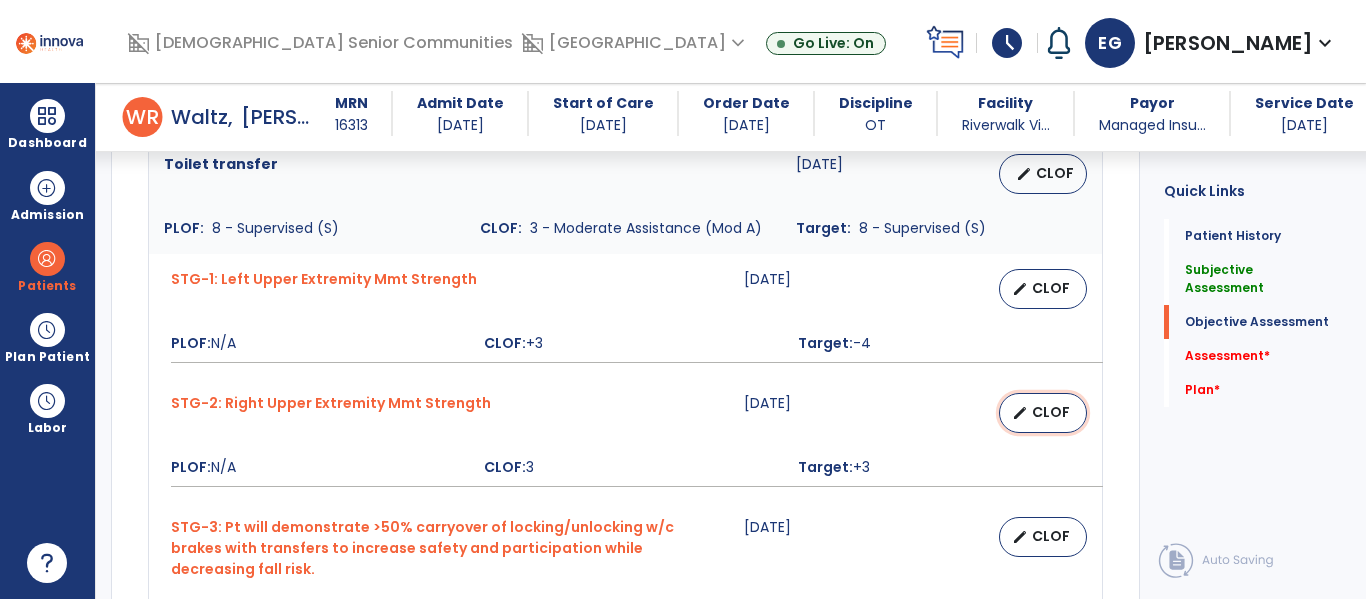 click on "edit" at bounding box center (1020, 413) 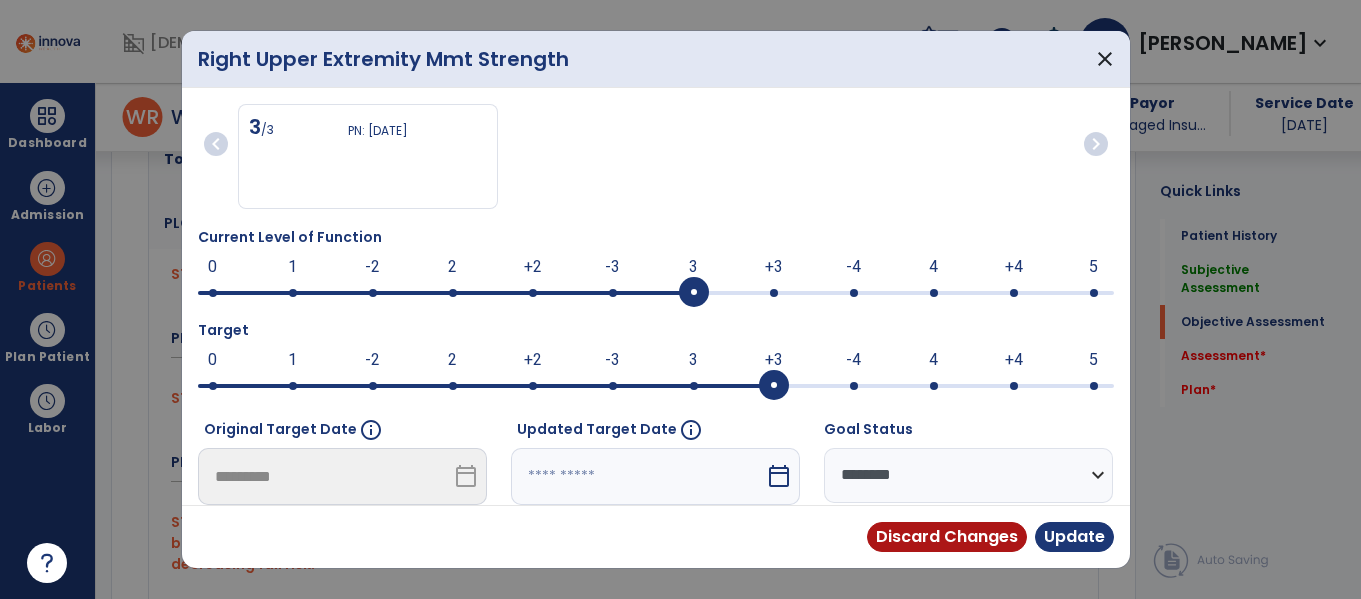 scroll, scrollTop: 1350, scrollLeft: 0, axis: vertical 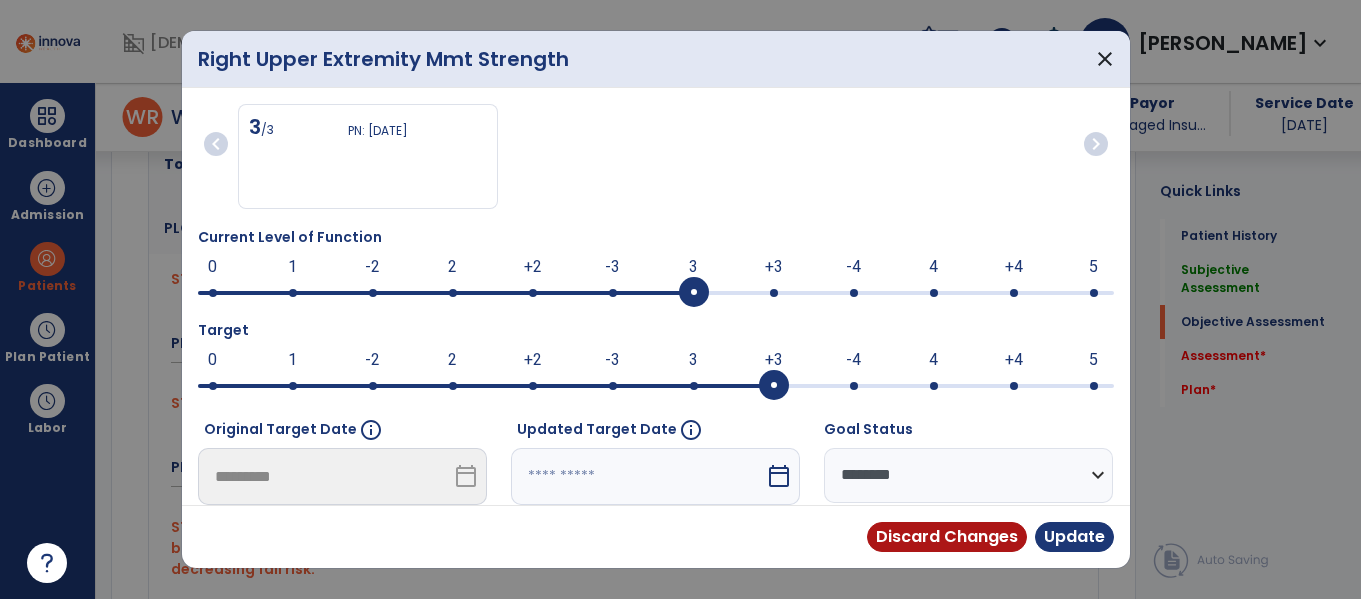 click on "-4" at bounding box center [853, 360] 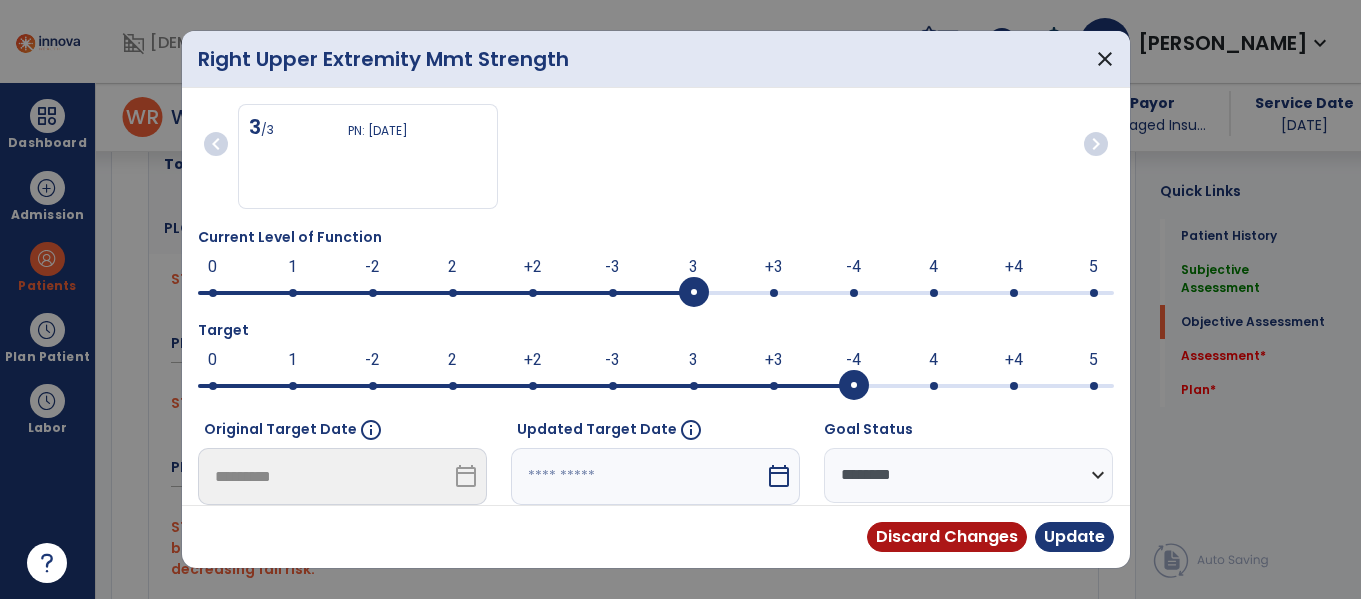 click on "+3" at bounding box center [774, 267] 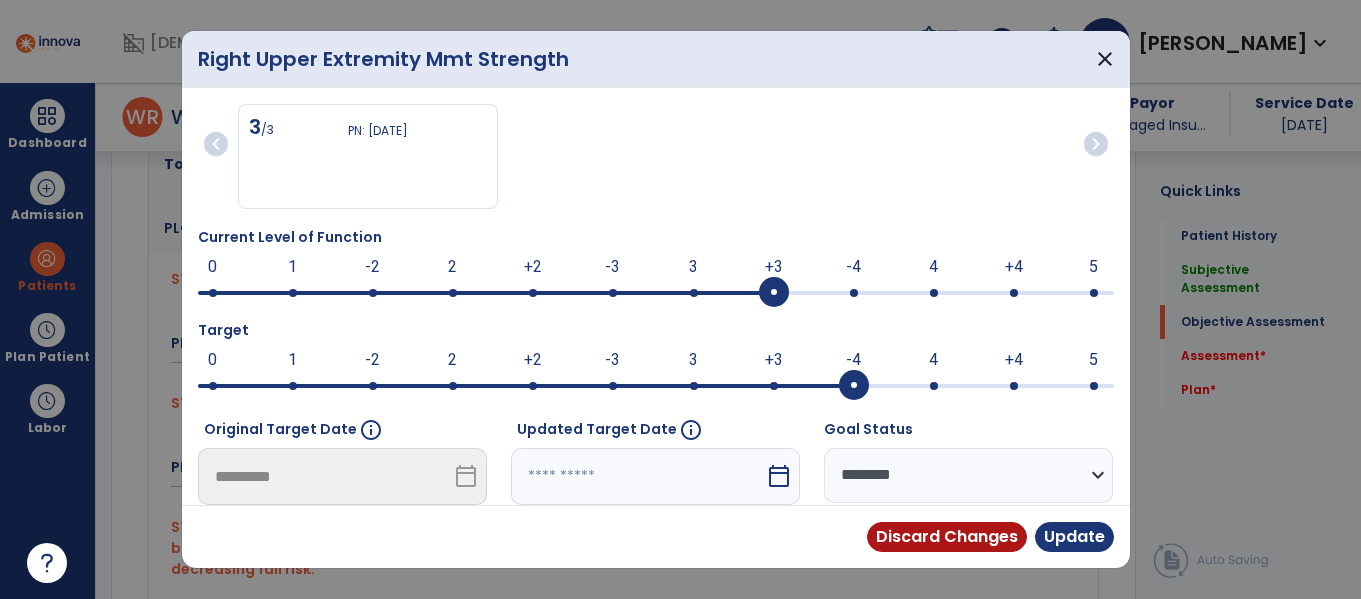 click at bounding box center [638, 476] 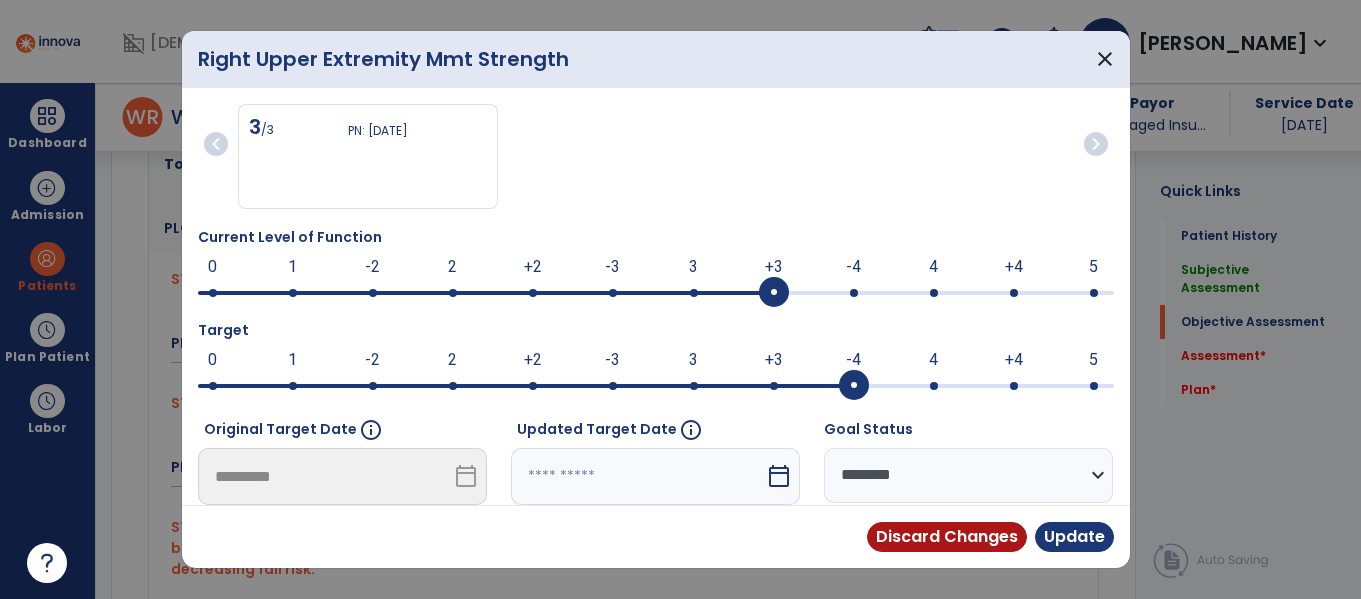 select on "*" 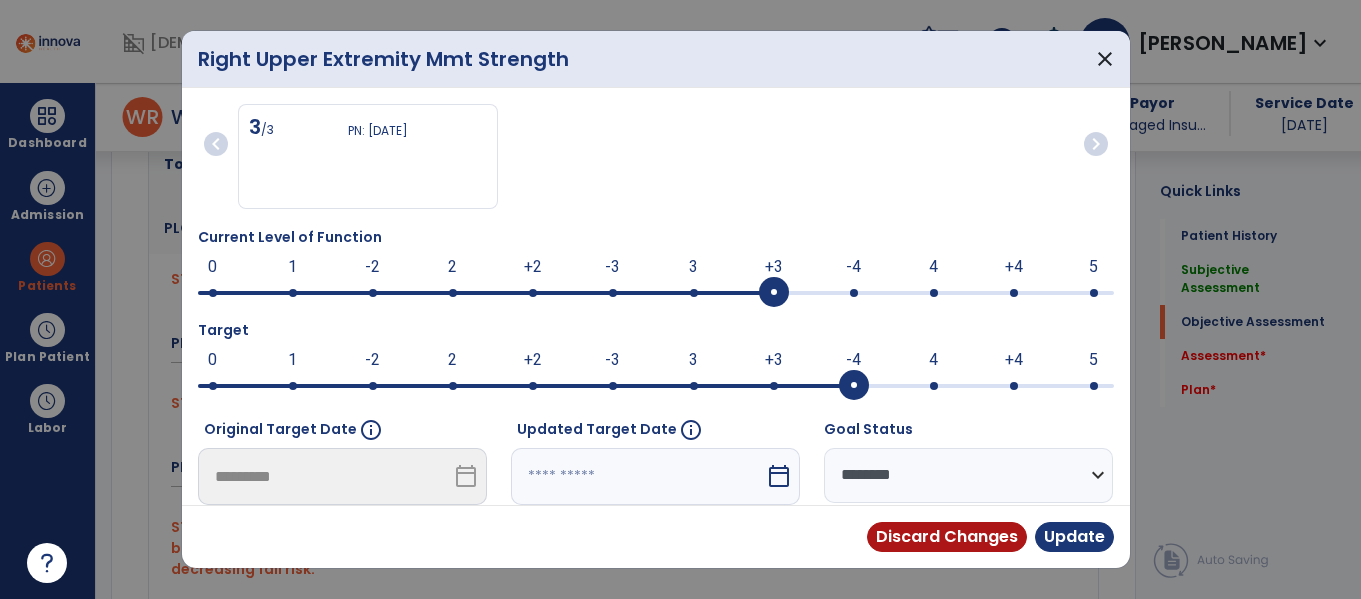 scroll, scrollTop: 297, scrollLeft: 0, axis: vertical 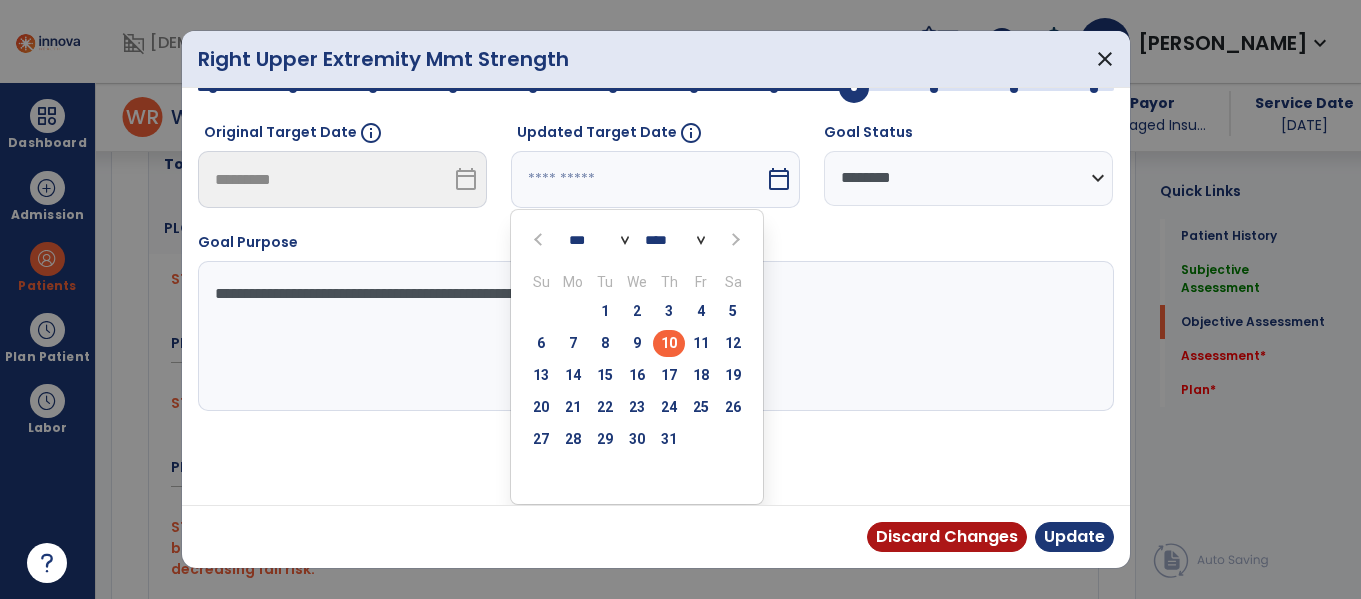 click on "24" at bounding box center [669, 407] 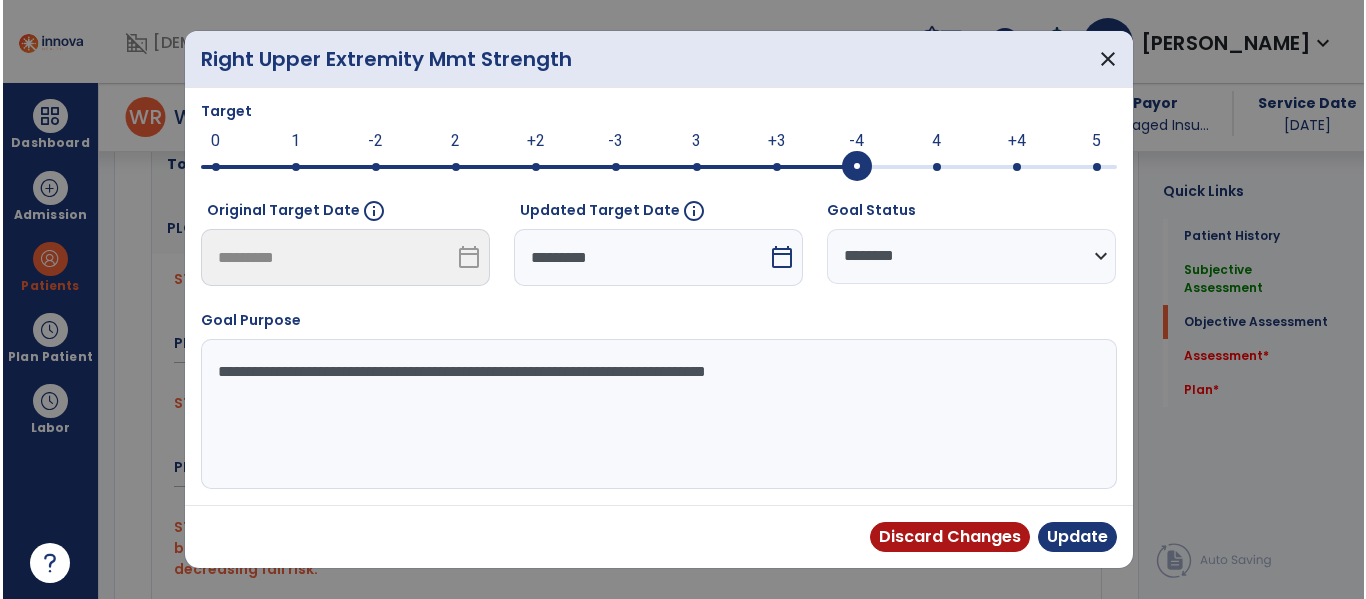 scroll, scrollTop: 219, scrollLeft: 0, axis: vertical 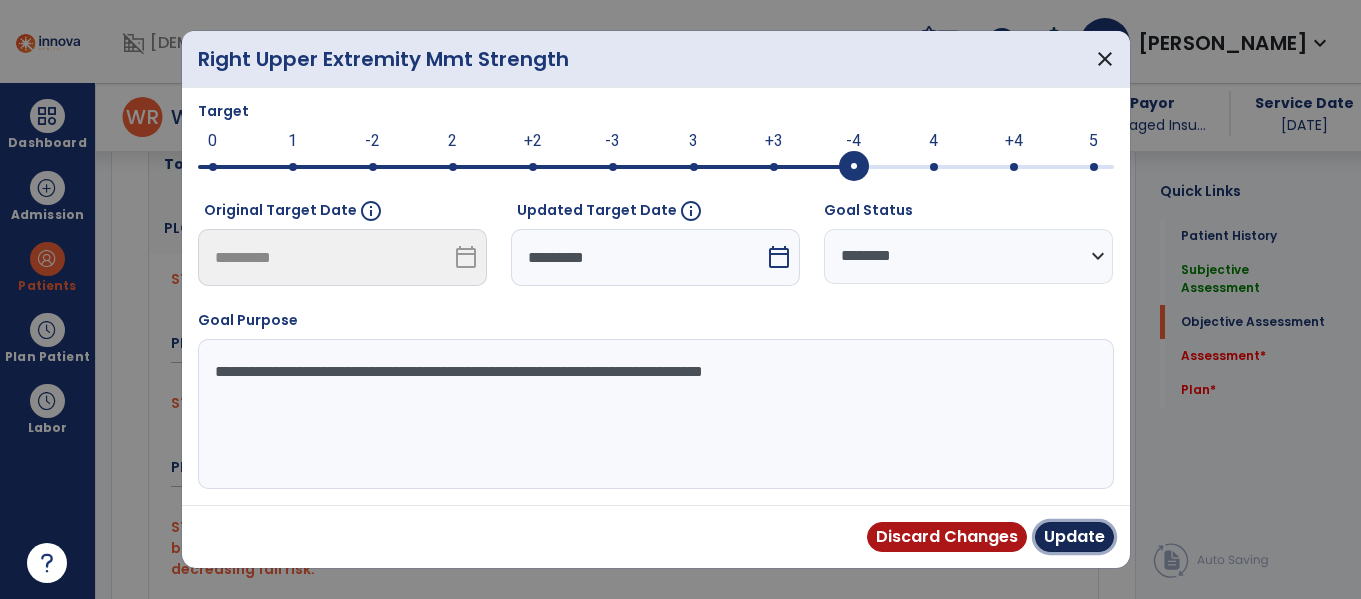 click on "Update" at bounding box center (1074, 537) 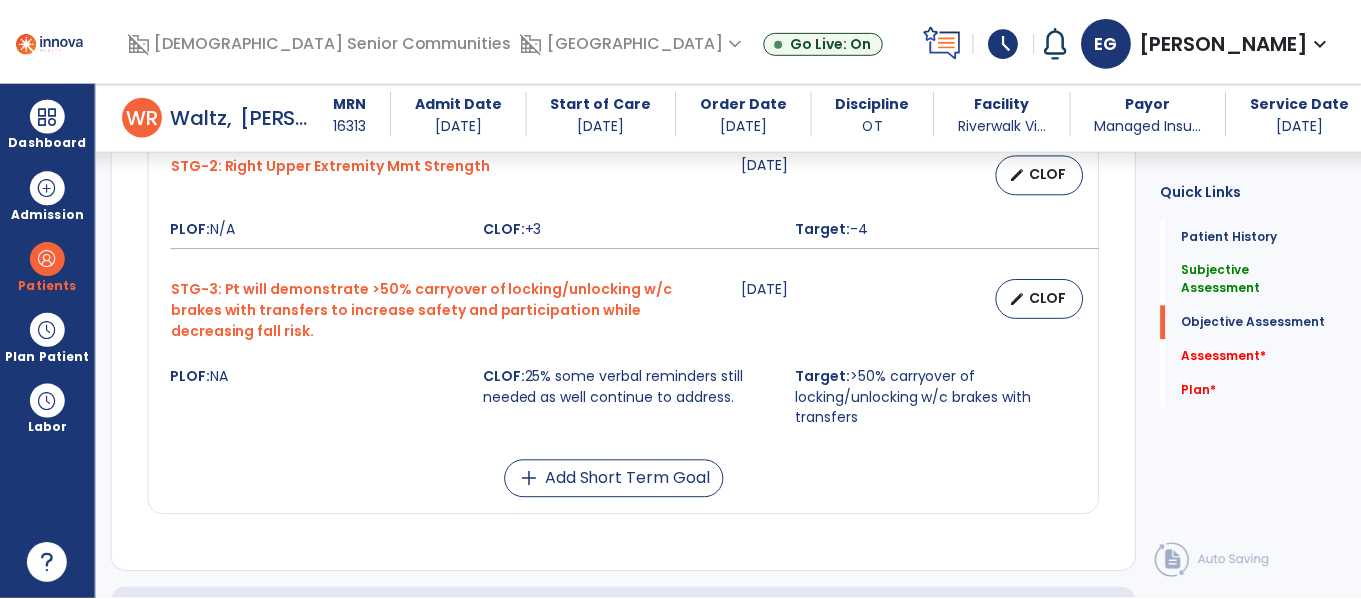 scroll, scrollTop: 1592, scrollLeft: 0, axis: vertical 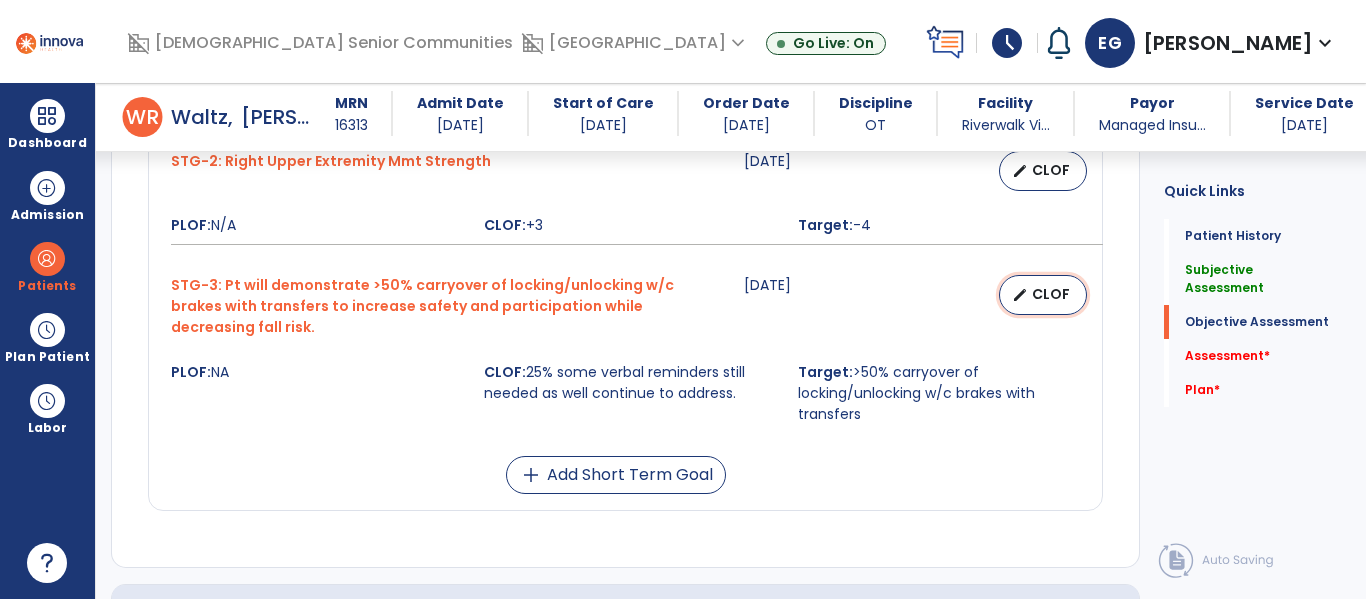 click on "CLOF" at bounding box center (1051, 294) 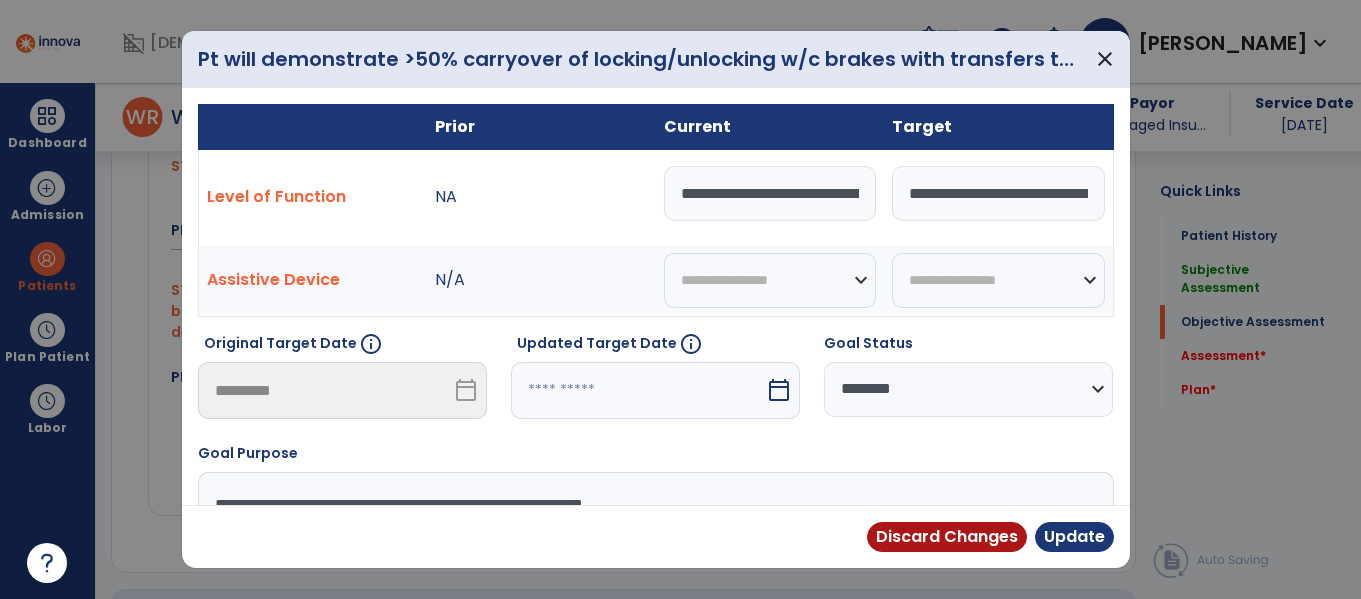 scroll, scrollTop: 1592, scrollLeft: 0, axis: vertical 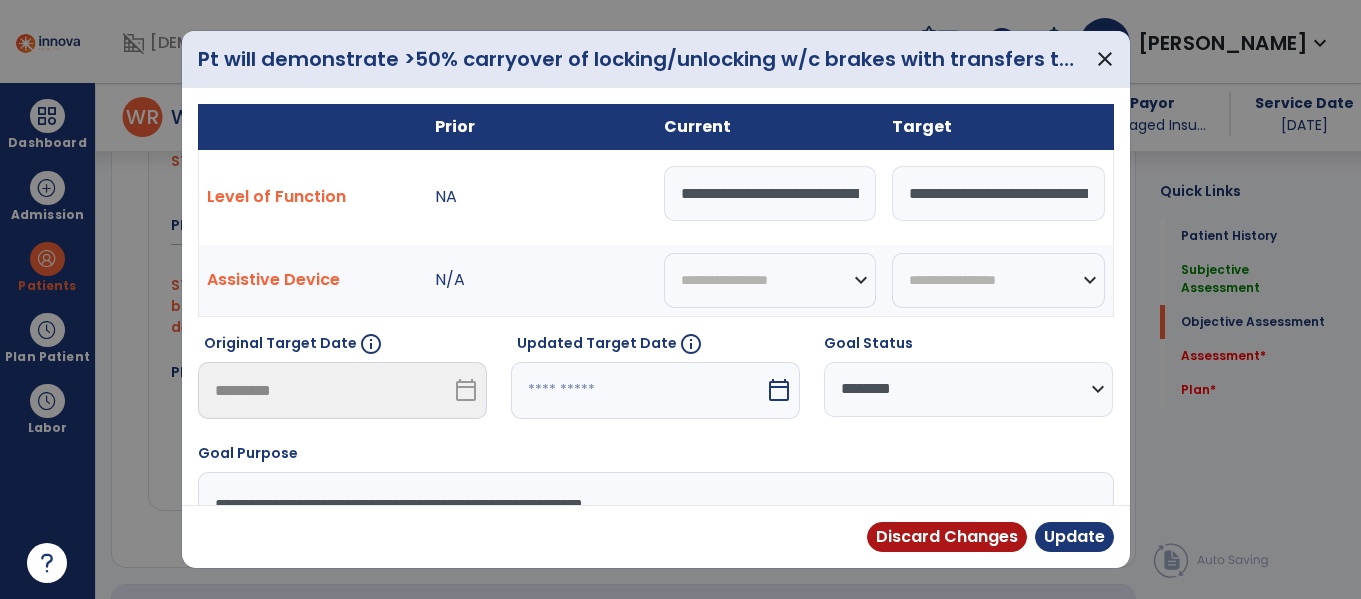click on "calendar_today" at bounding box center [779, 390] 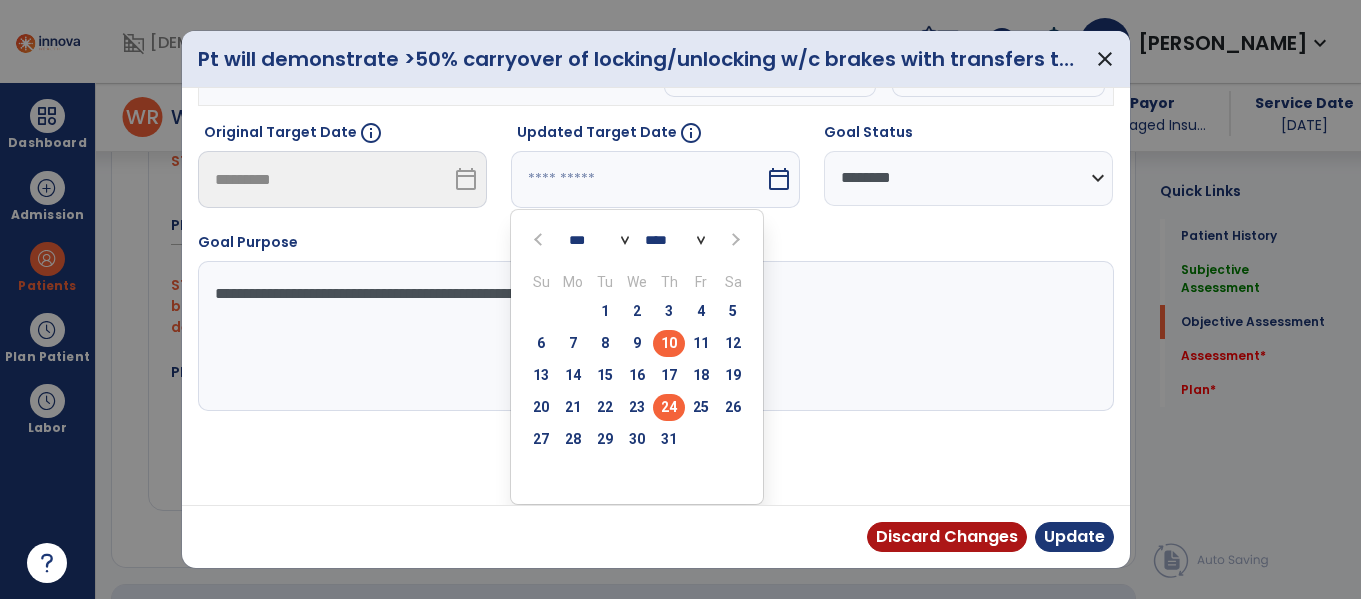 click on "24" at bounding box center [669, 407] 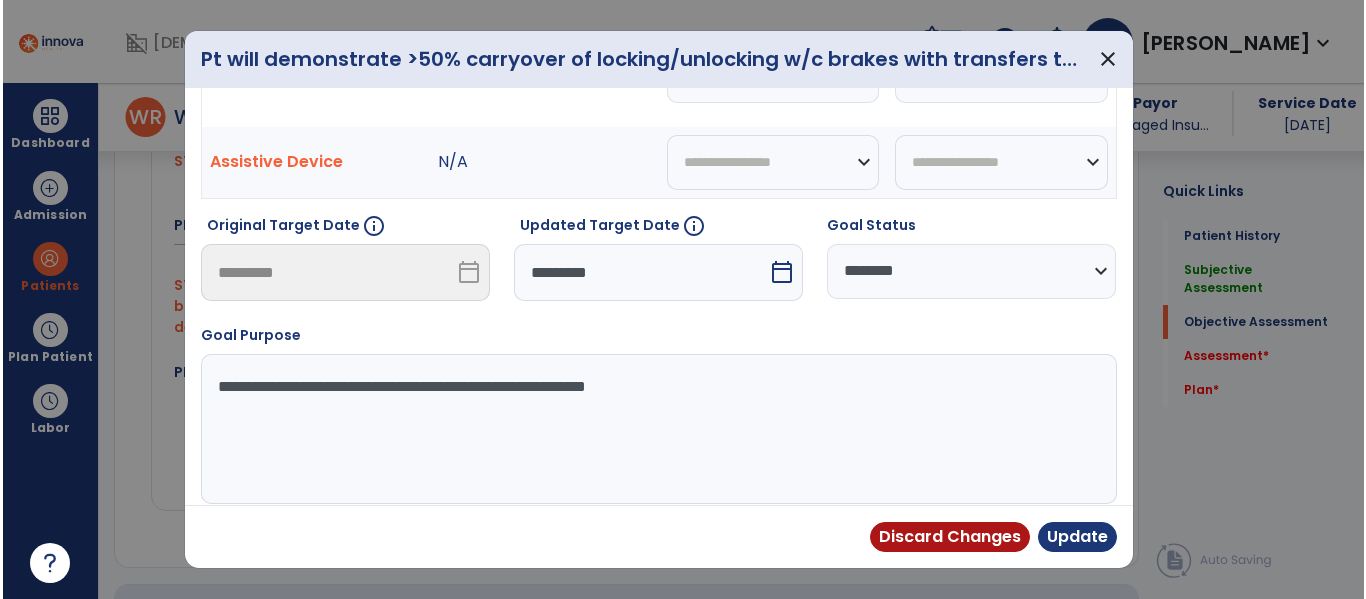 scroll, scrollTop: 113, scrollLeft: 0, axis: vertical 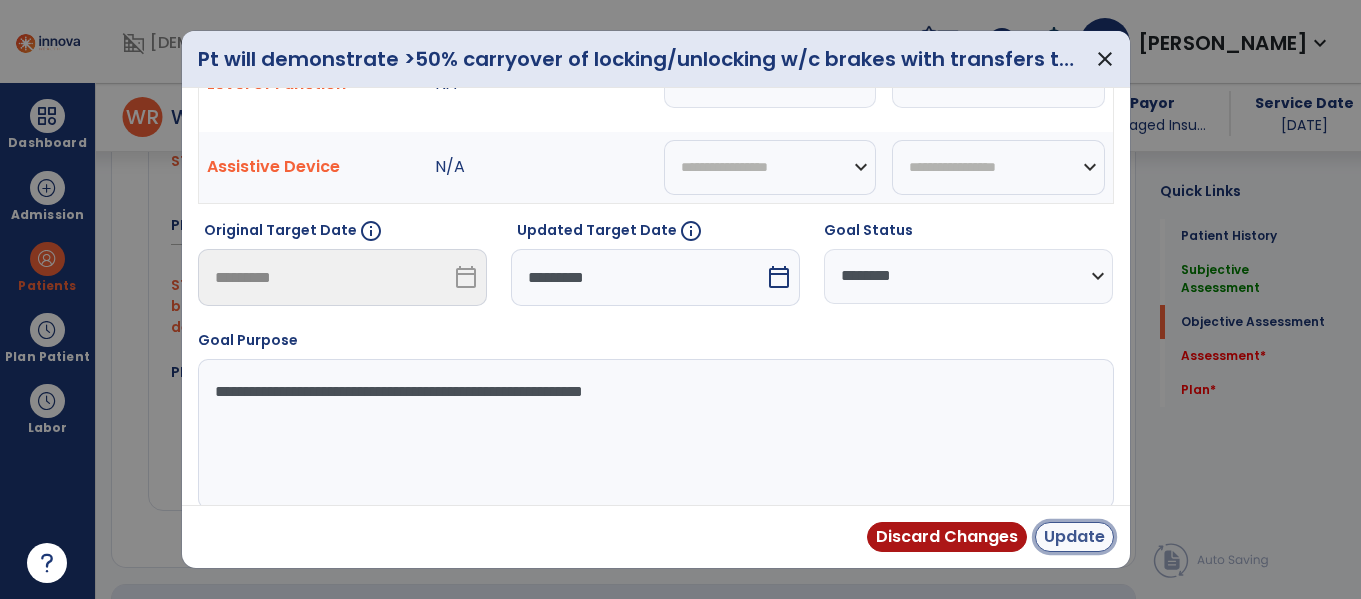 click on "Update" at bounding box center (1074, 537) 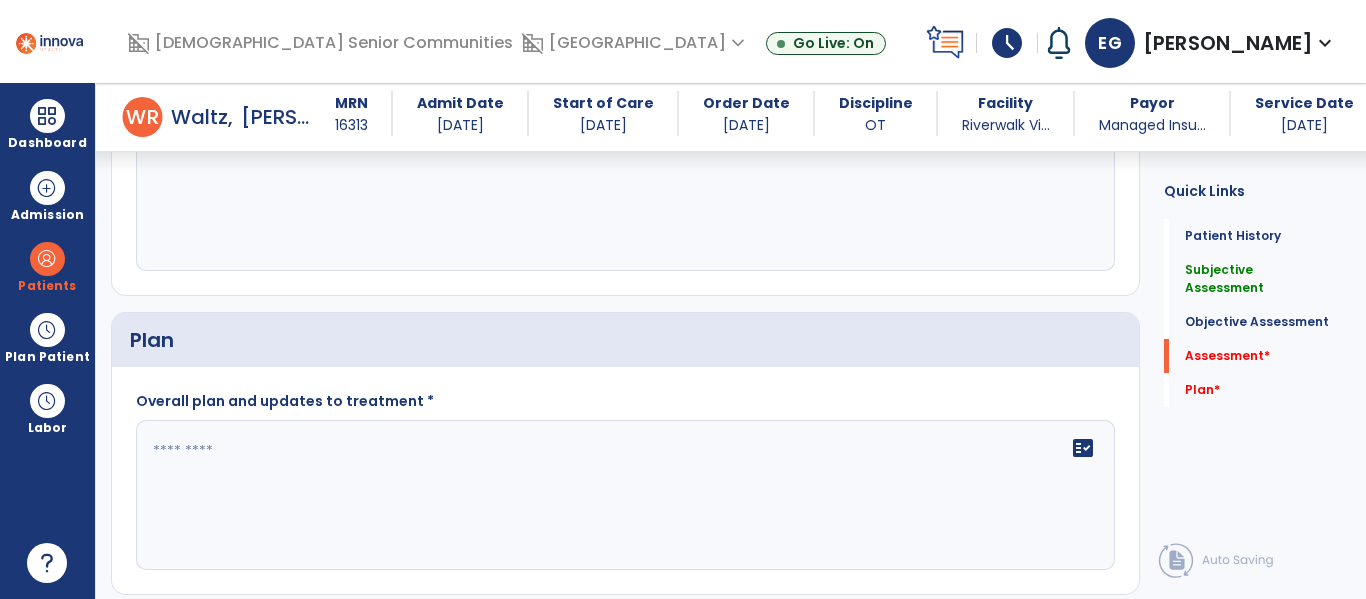 scroll, scrollTop: 2000, scrollLeft: 0, axis: vertical 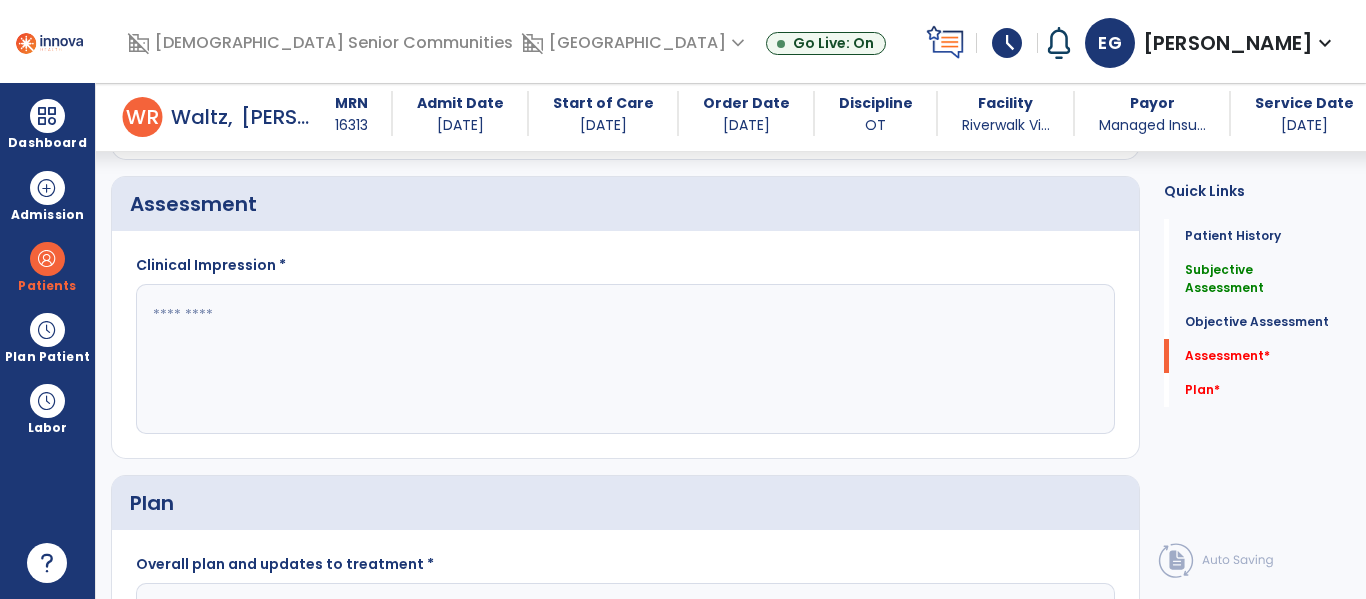 drag, startPoint x: 455, startPoint y: 297, endPoint x: 431, endPoint y: 383, distance: 89.28606 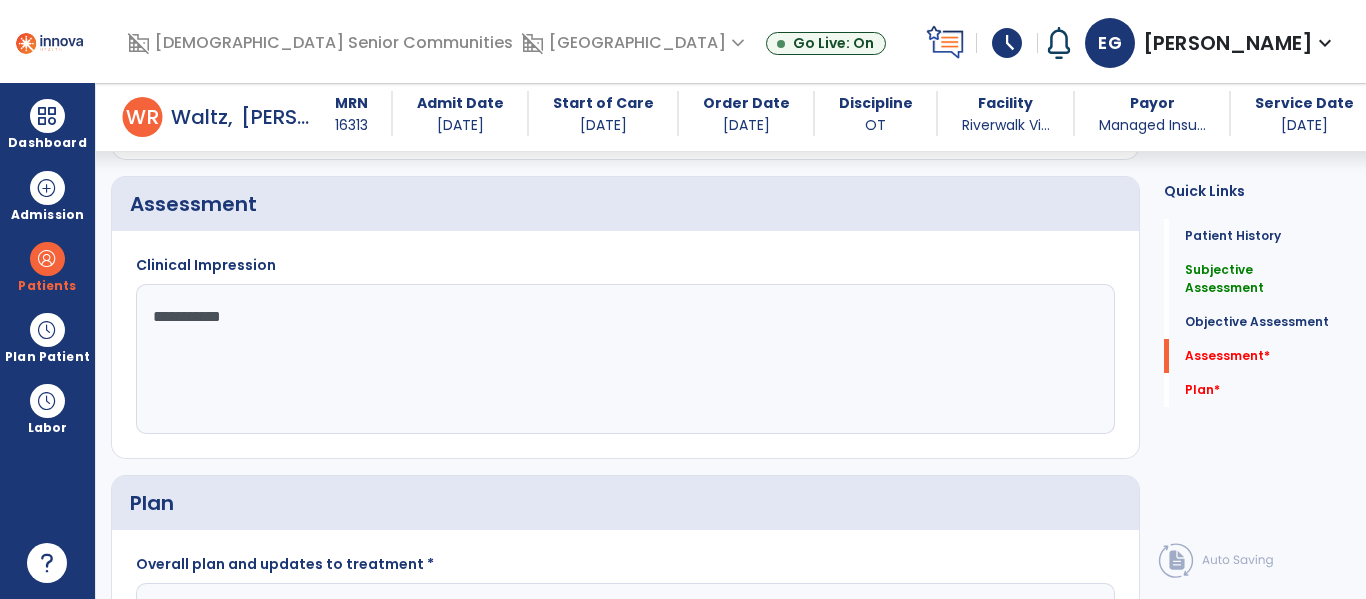 type on "**********" 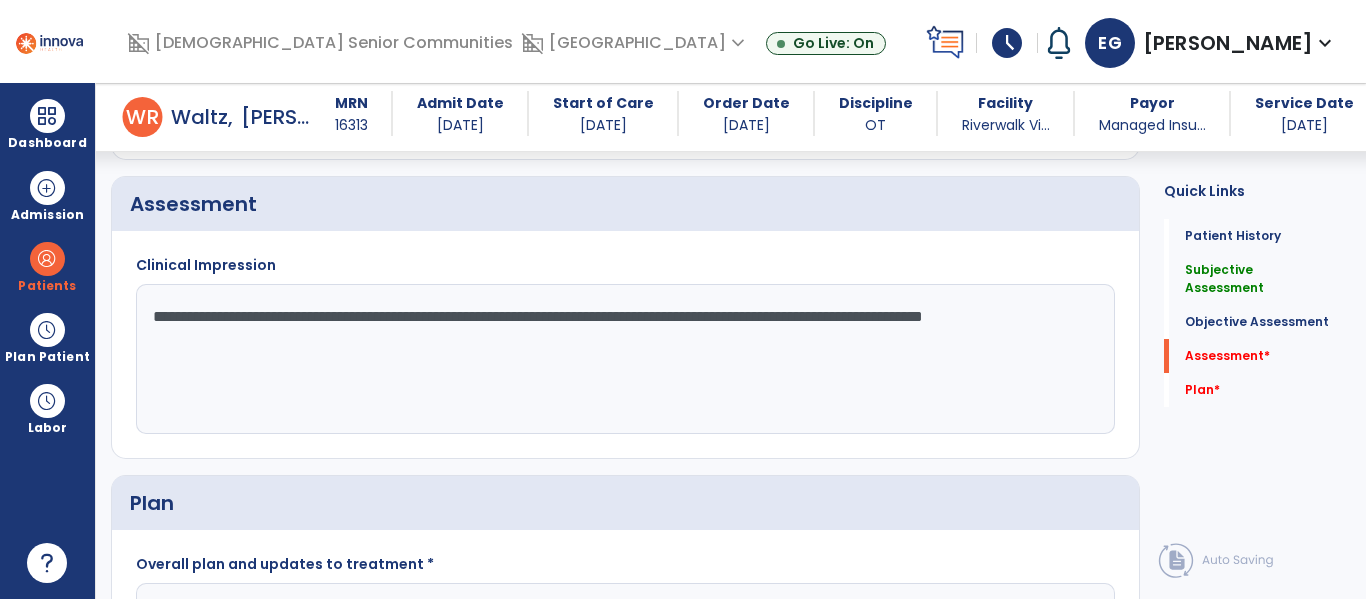 drag, startPoint x: 514, startPoint y: 289, endPoint x: 488, endPoint y: 275, distance: 29.529646 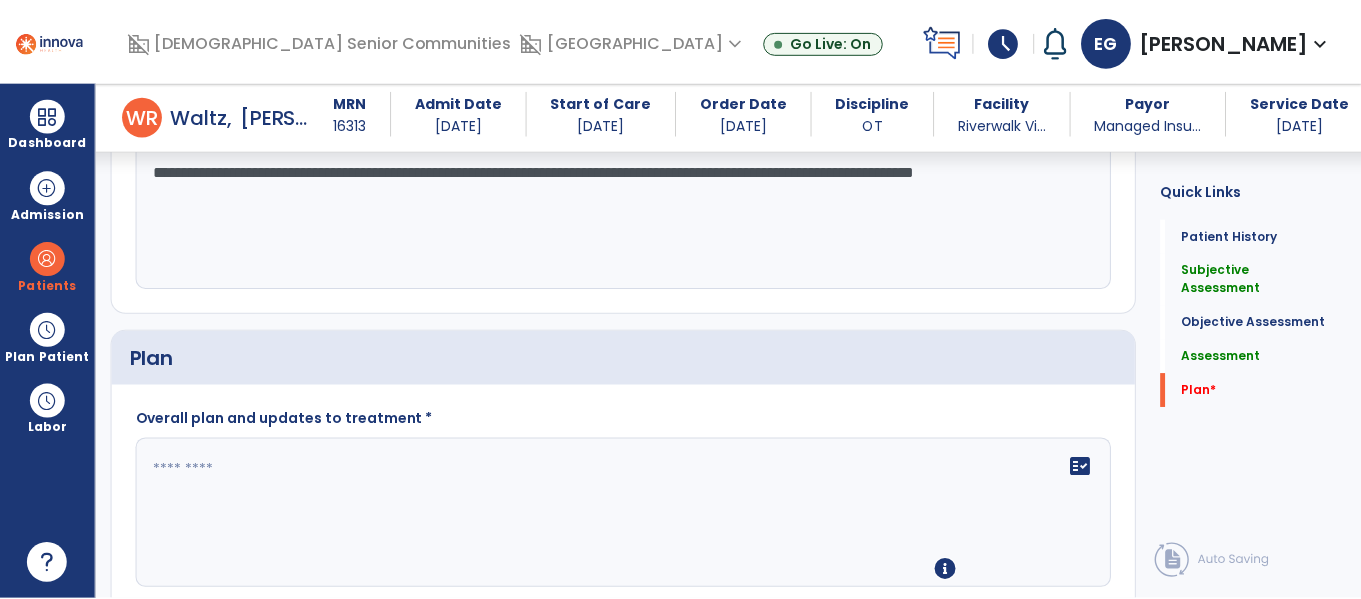 scroll, scrollTop: 2210, scrollLeft: 0, axis: vertical 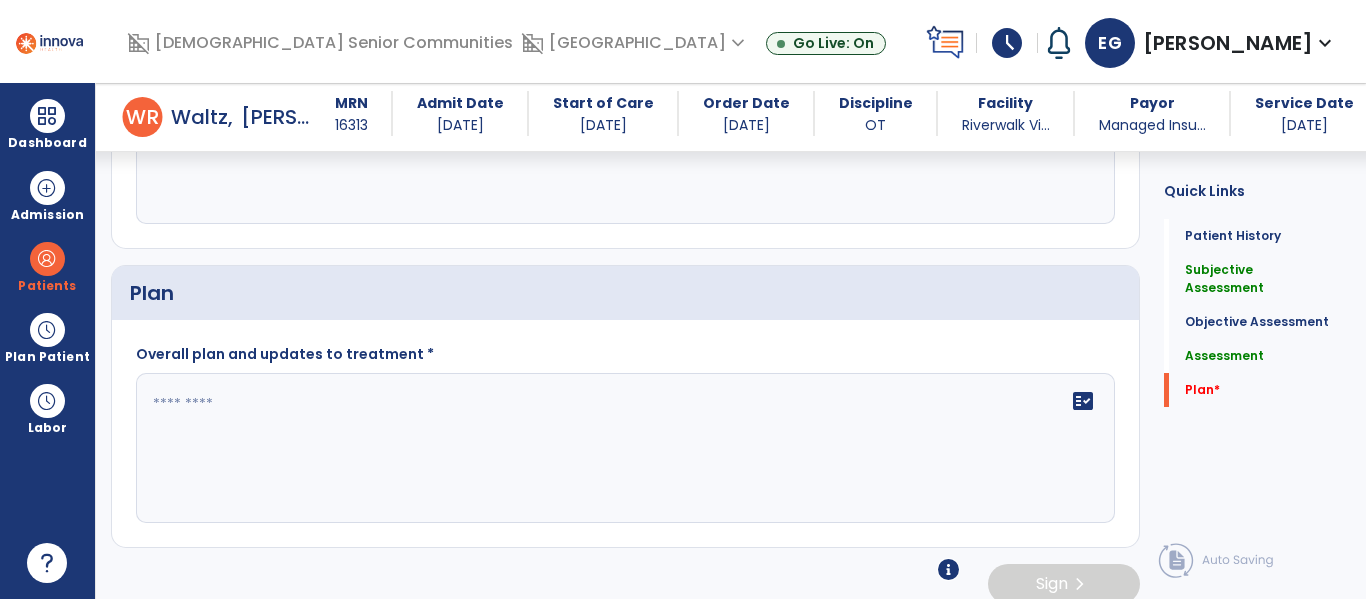 type on "**********" 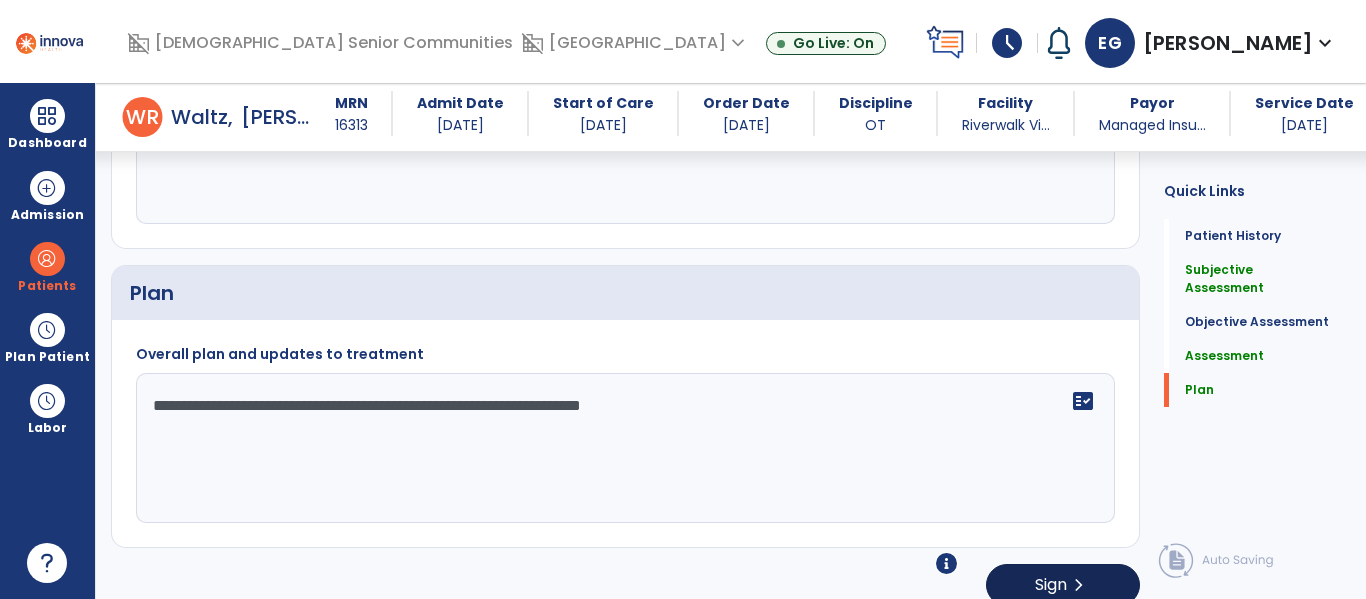 type on "**********" 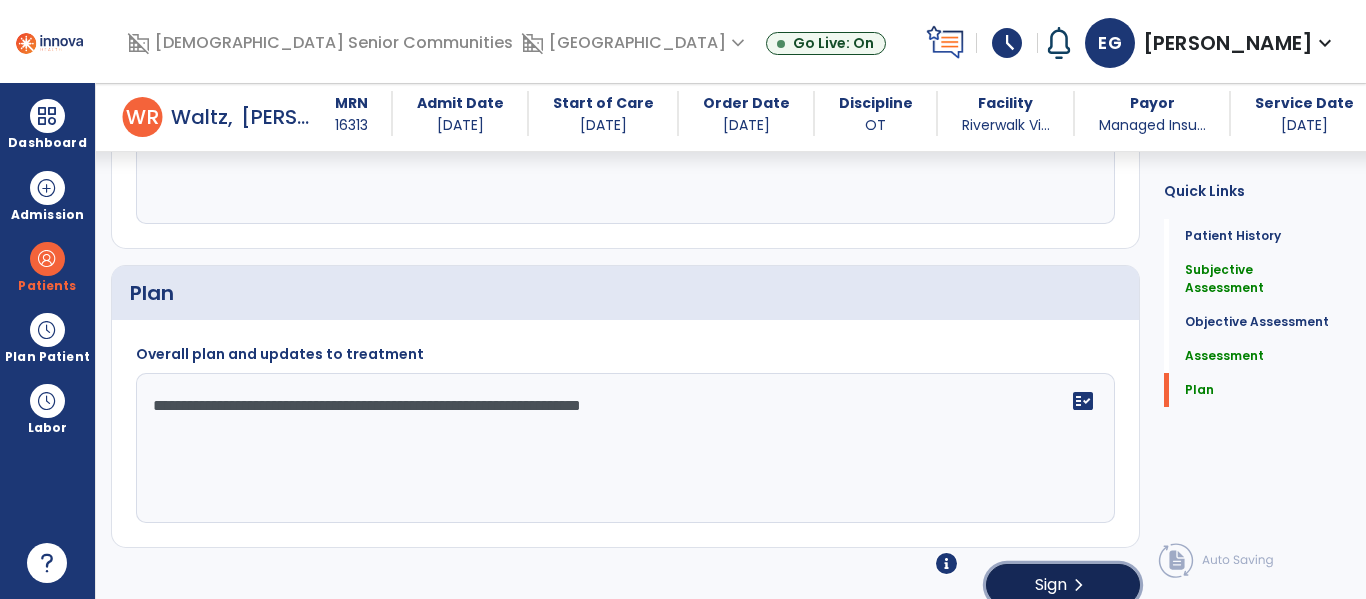 click on "Sign  chevron_right" 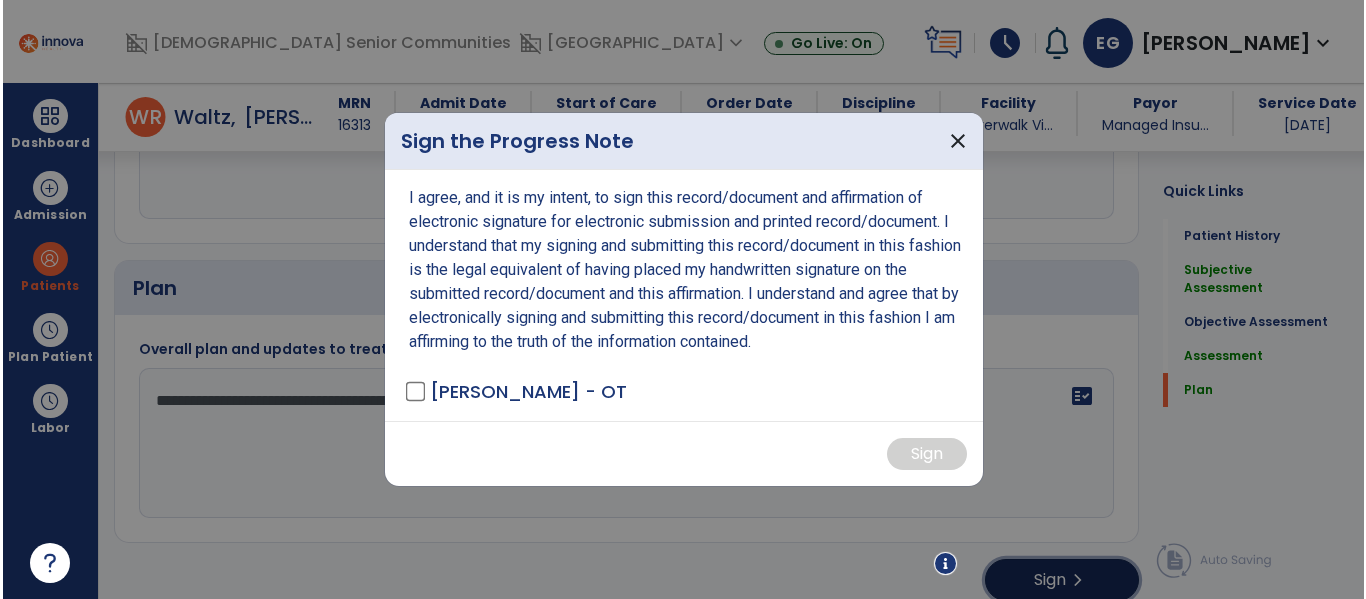 scroll, scrollTop: 2210, scrollLeft: 0, axis: vertical 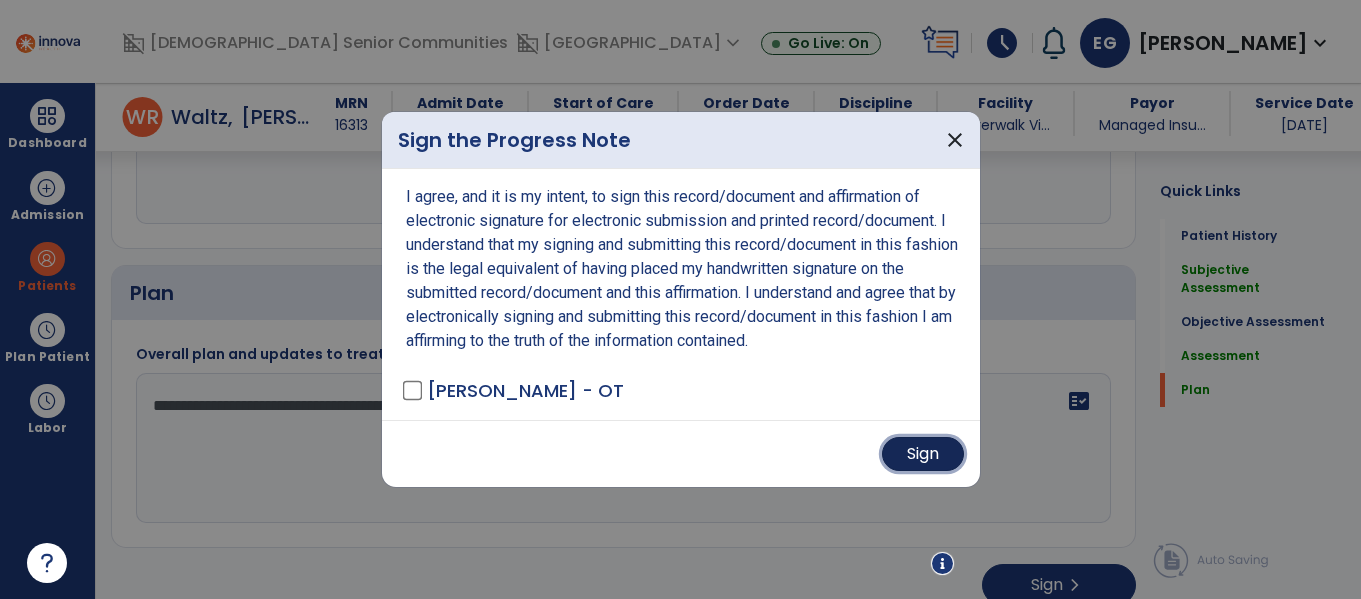 click on "Sign" at bounding box center (923, 454) 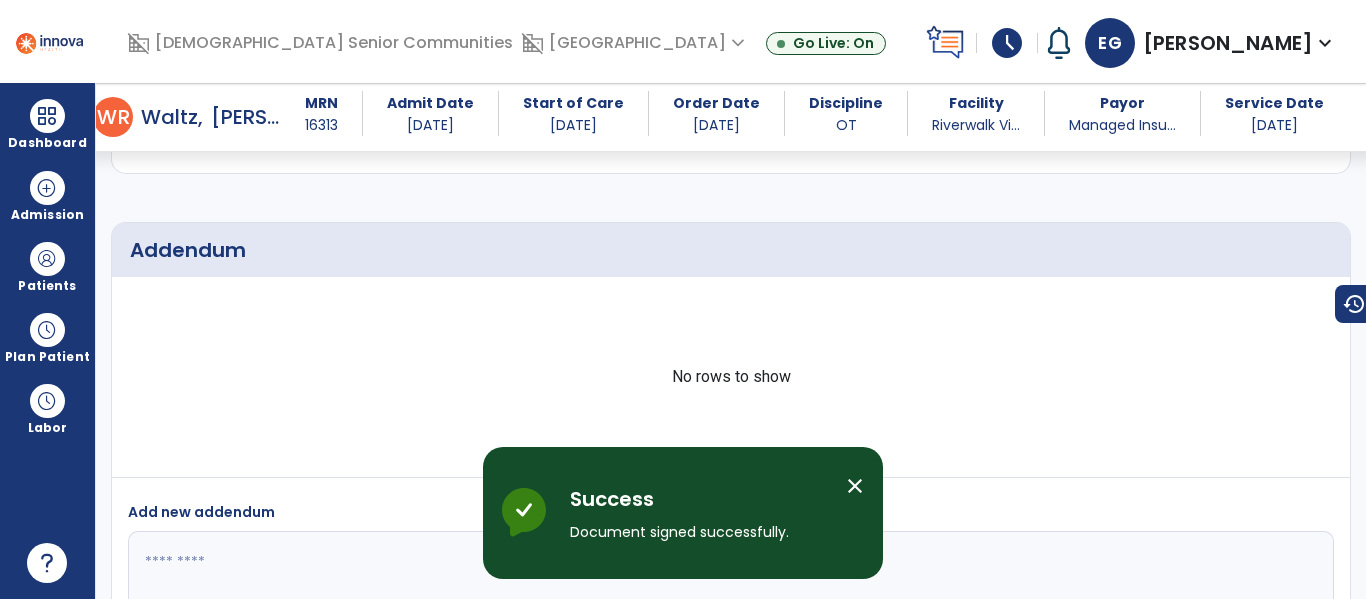 scroll, scrollTop: 3237, scrollLeft: 0, axis: vertical 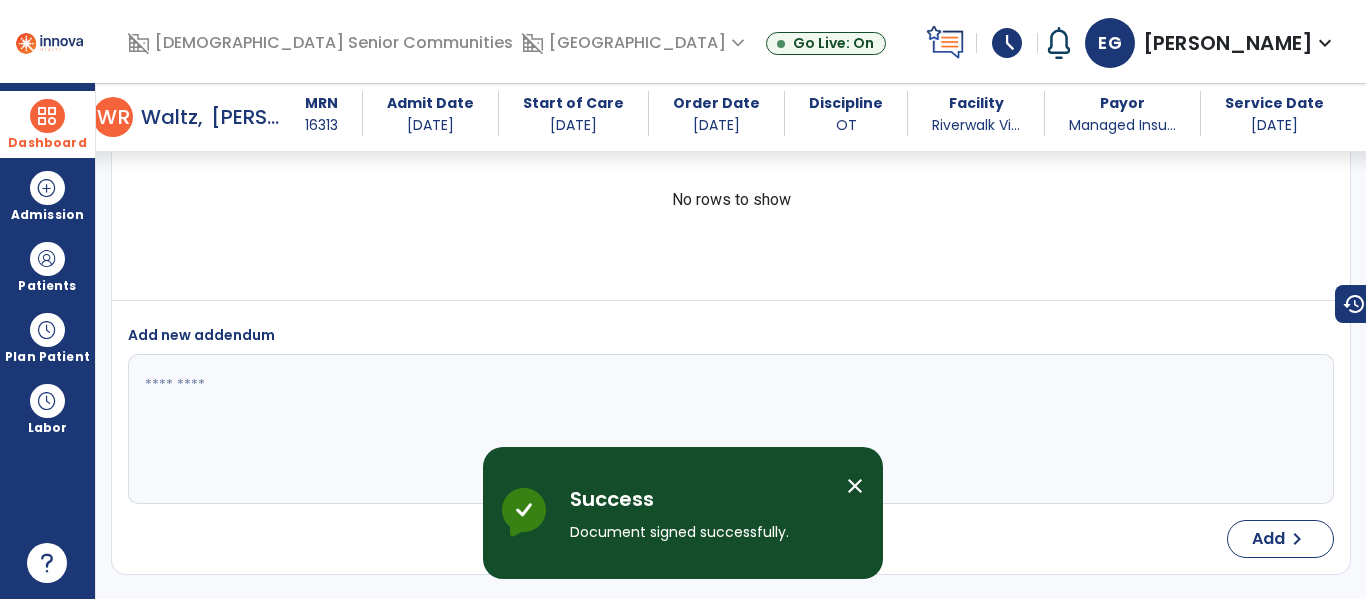 drag, startPoint x: 23, startPoint y: 89, endPoint x: 18, endPoint y: 100, distance: 12.083046 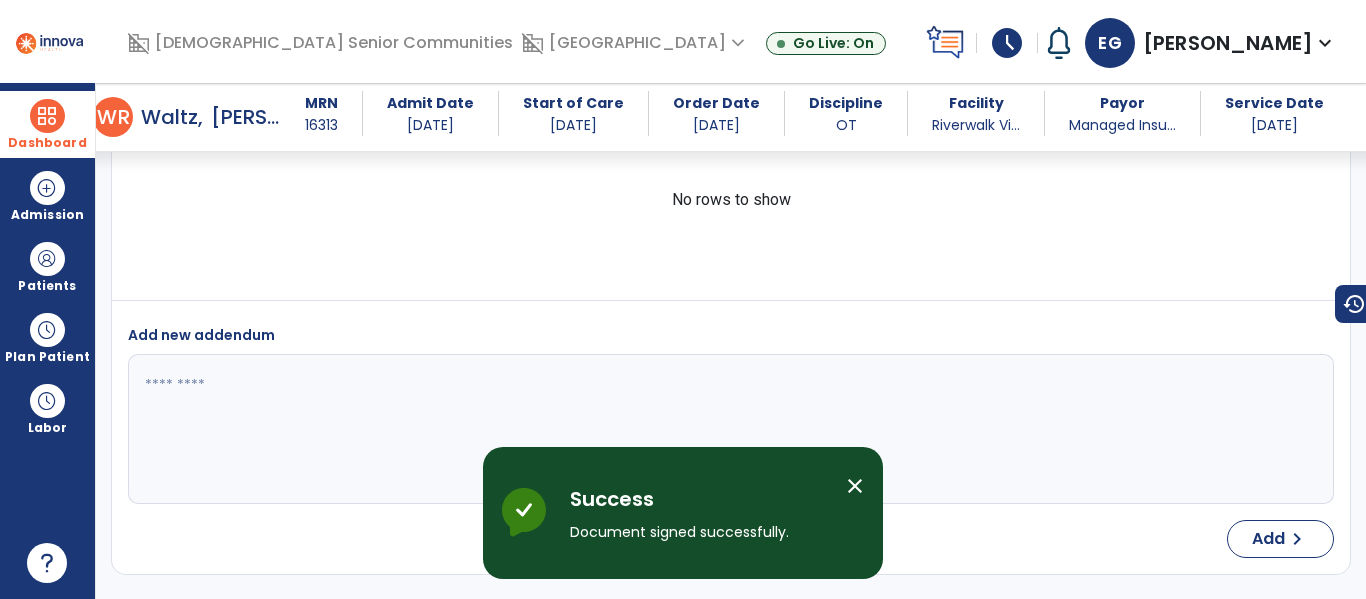 click on "Dashboard  dashboard  Therapist Dashboard Admission Patients  format_list_bulleted  Patient List  space_dashboard  Patient Board  insert_chart  PDPM Board Plan Patient  event_note  Planner  content_paste_go  Scheduler  content_paste_go  Whiteboard Labor  content_paste_go  Timecards" at bounding box center (48, 341) 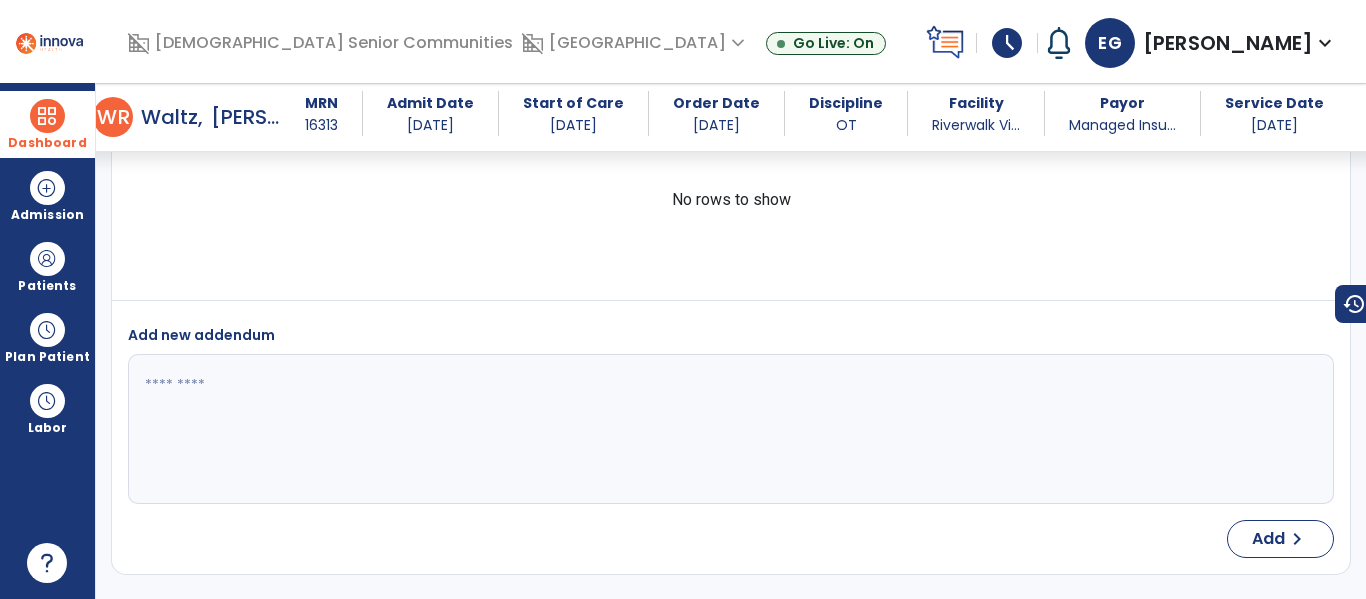 click at bounding box center (47, 116) 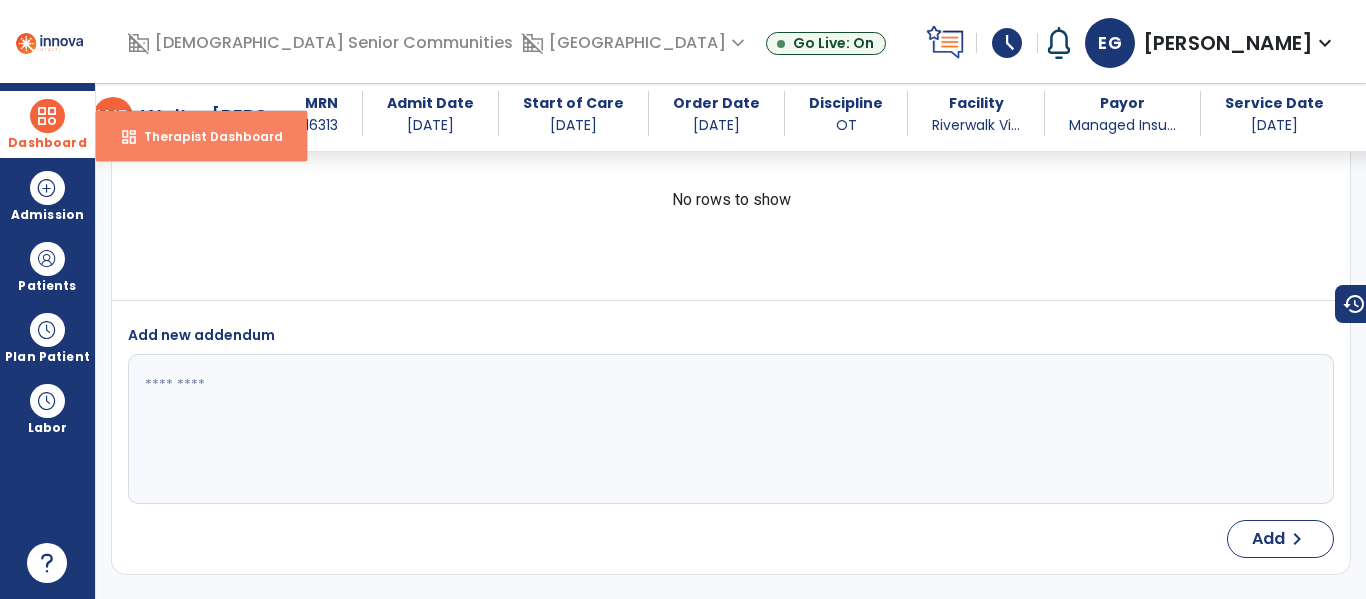 click on "Therapist Dashboard" at bounding box center [205, 136] 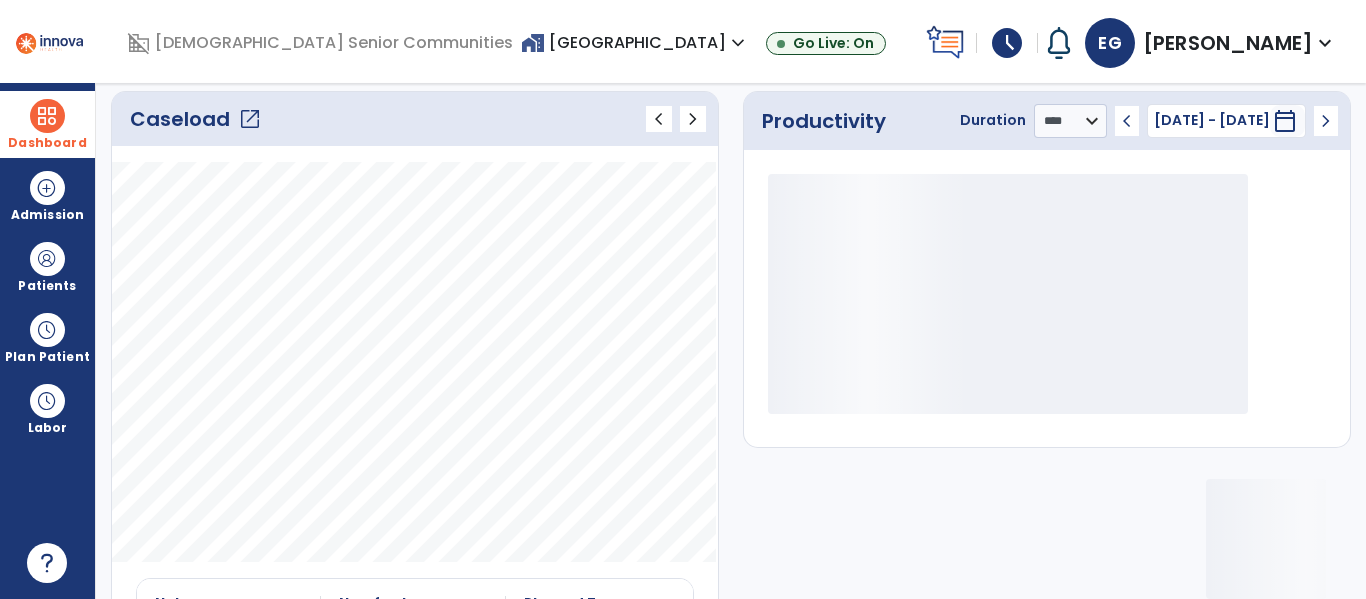 click on "Caseload   open_in_new" 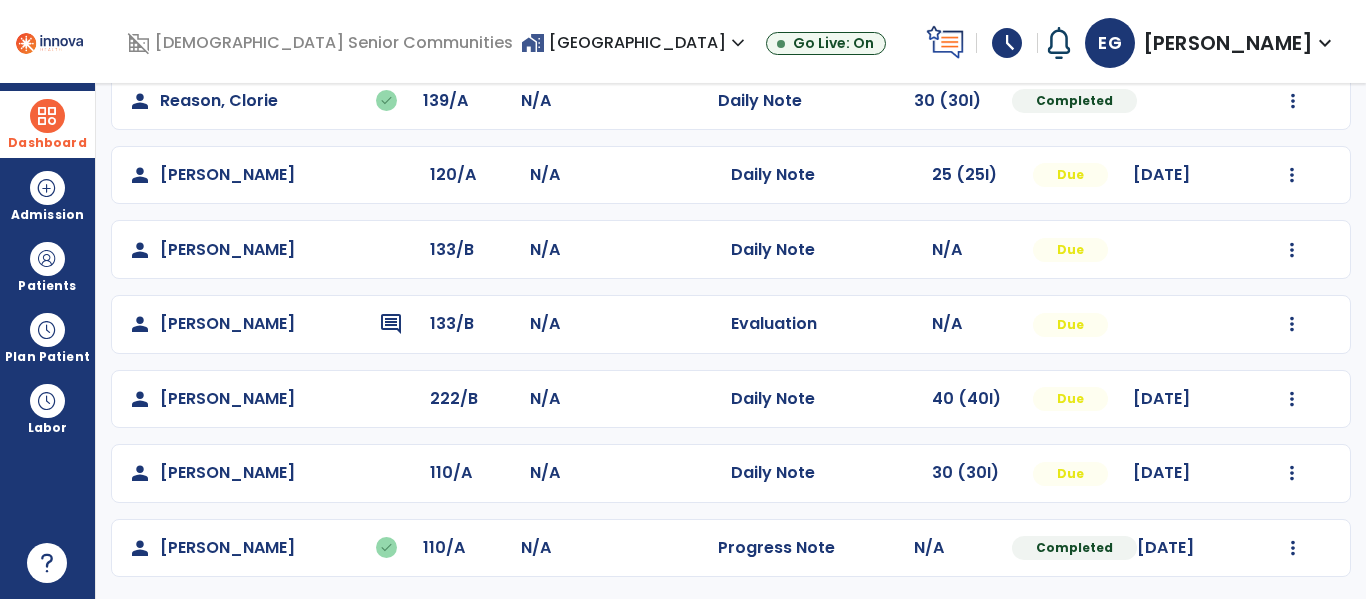 scroll, scrollTop: 786, scrollLeft: 0, axis: vertical 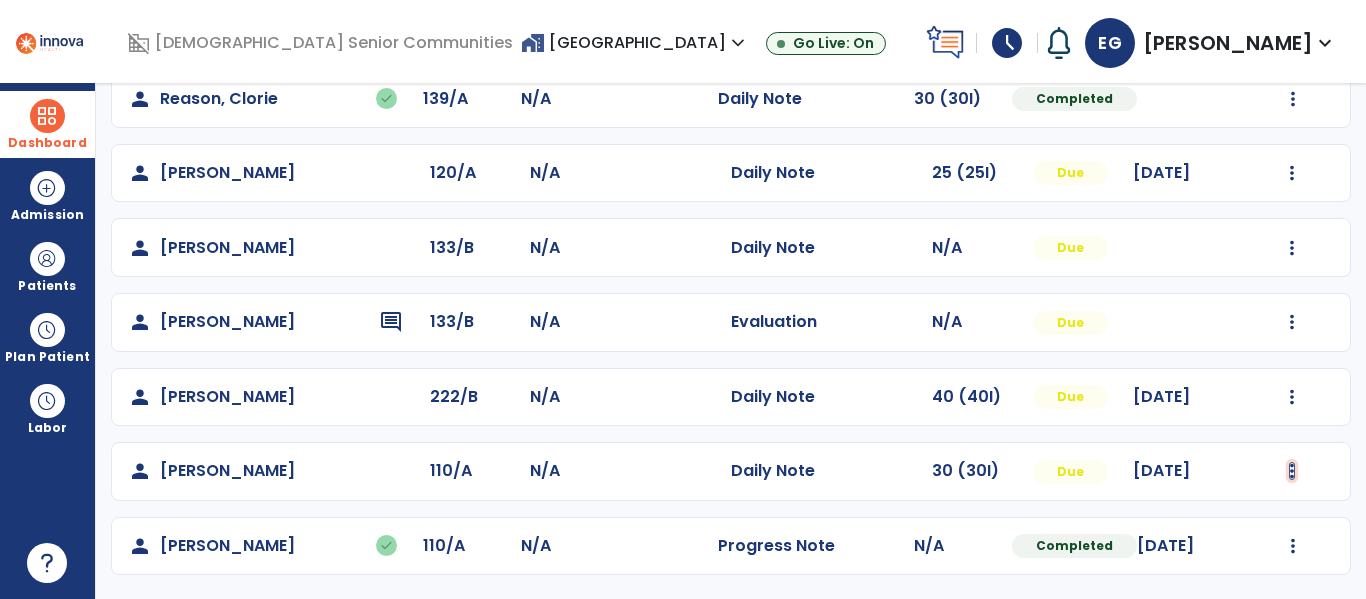 click at bounding box center (1293, -498) 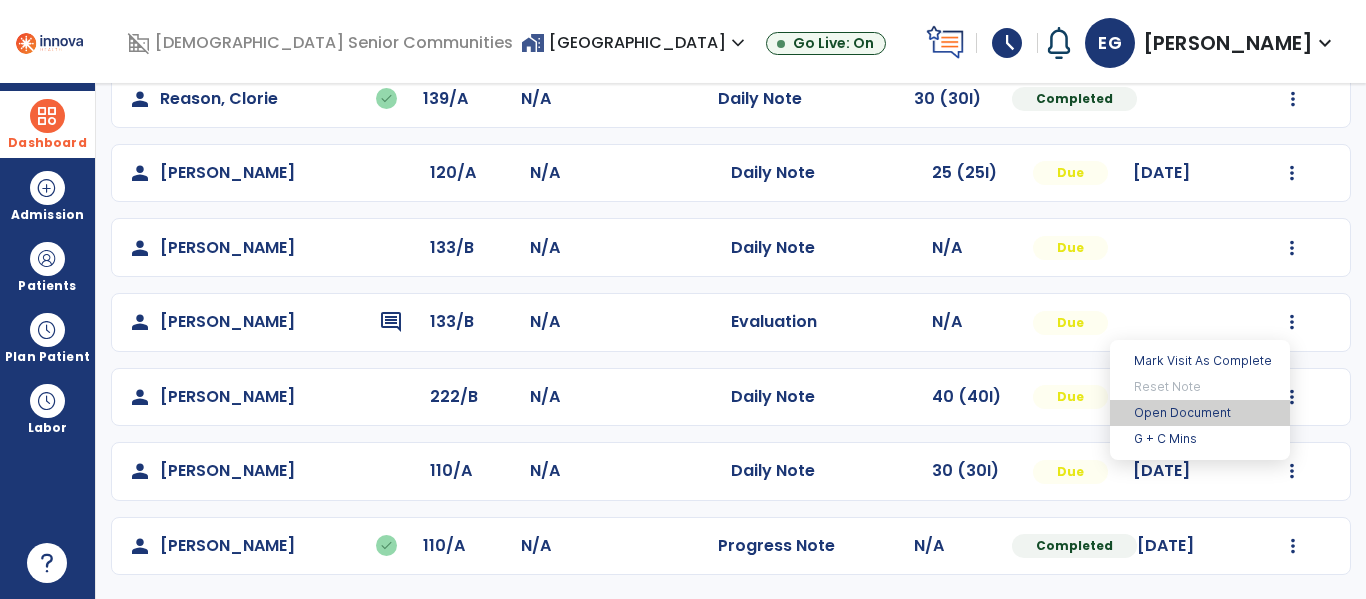 click on "Open Document" at bounding box center (1200, 413) 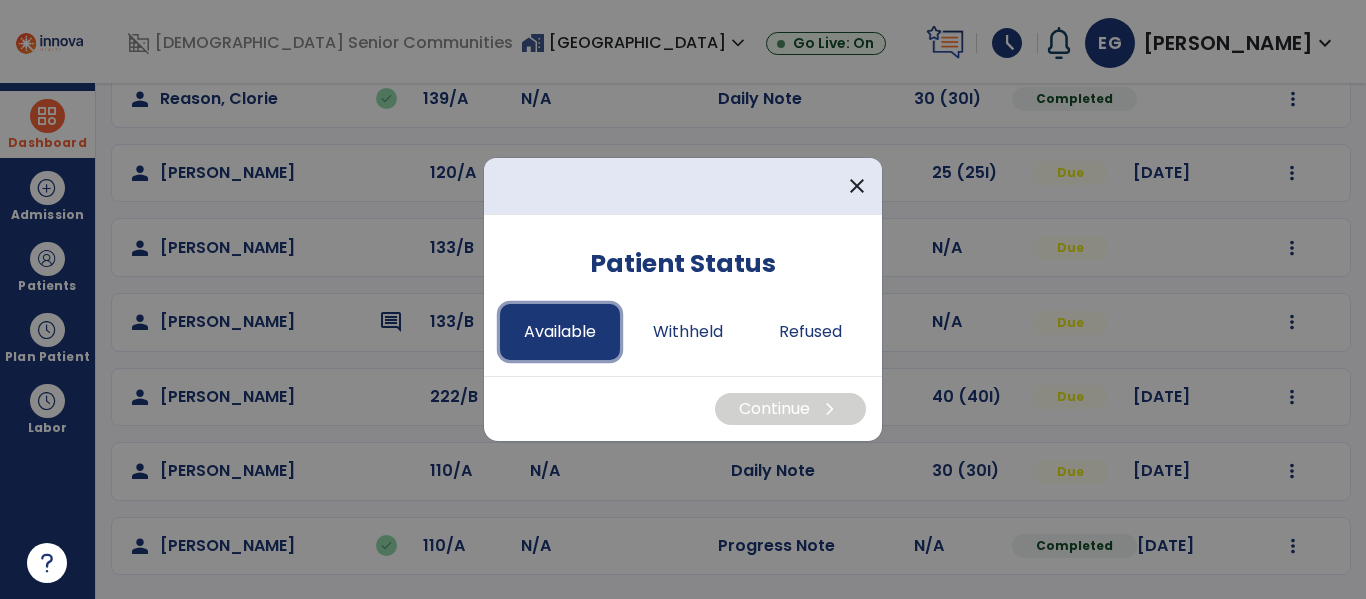 click on "Available" at bounding box center (560, 332) 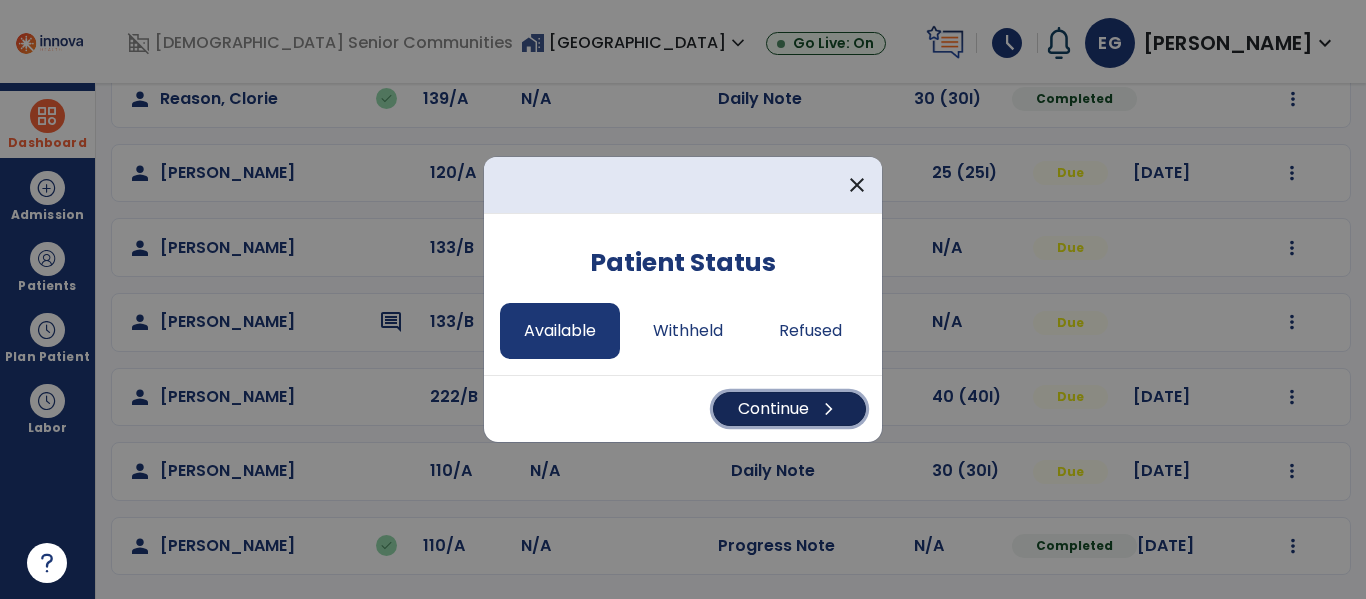click on "Continue   chevron_right" at bounding box center (789, 409) 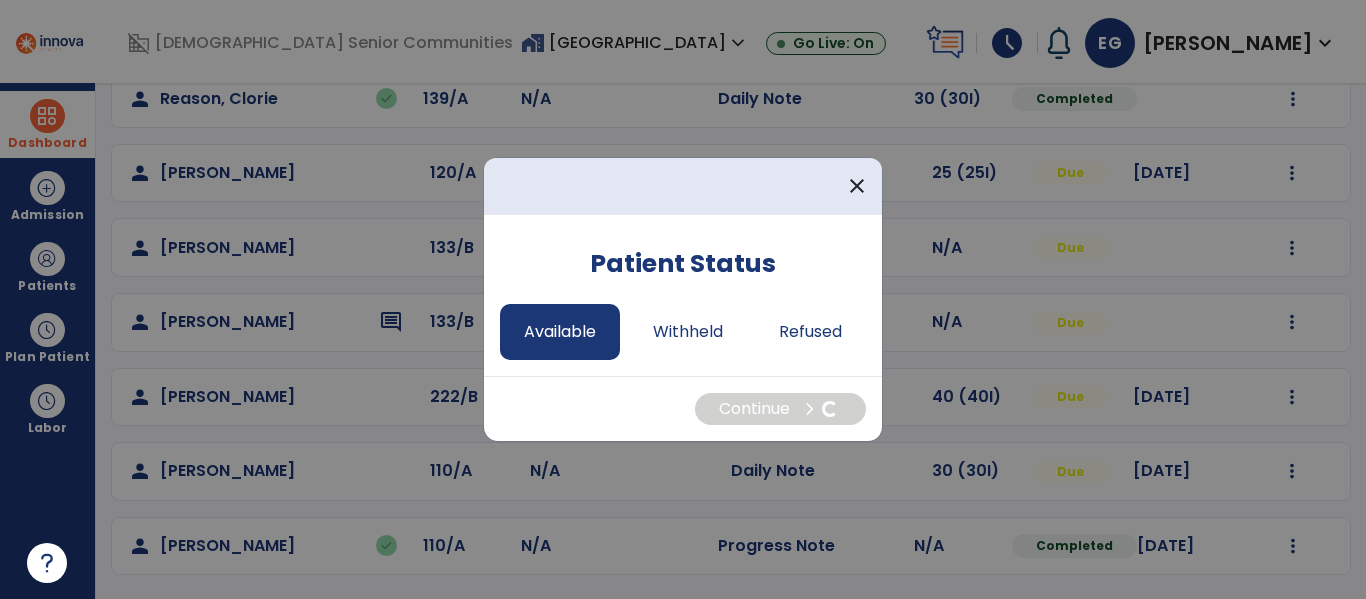 select on "*" 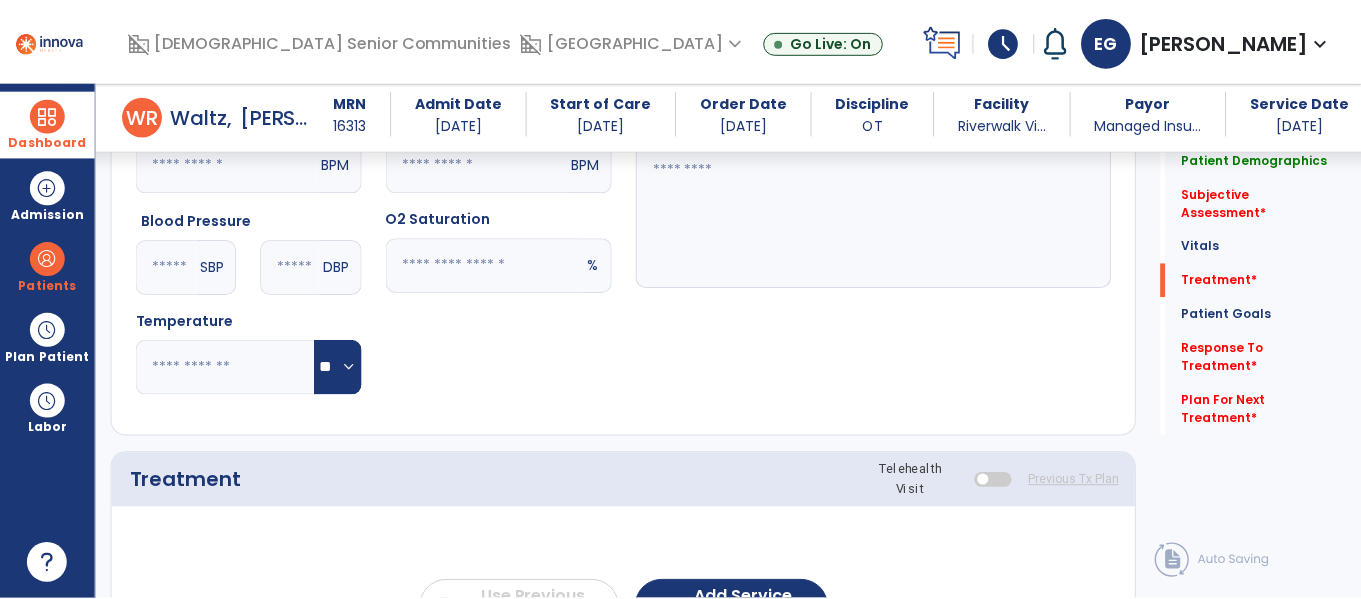 scroll, scrollTop: 1108, scrollLeft: 0, axis: vertical 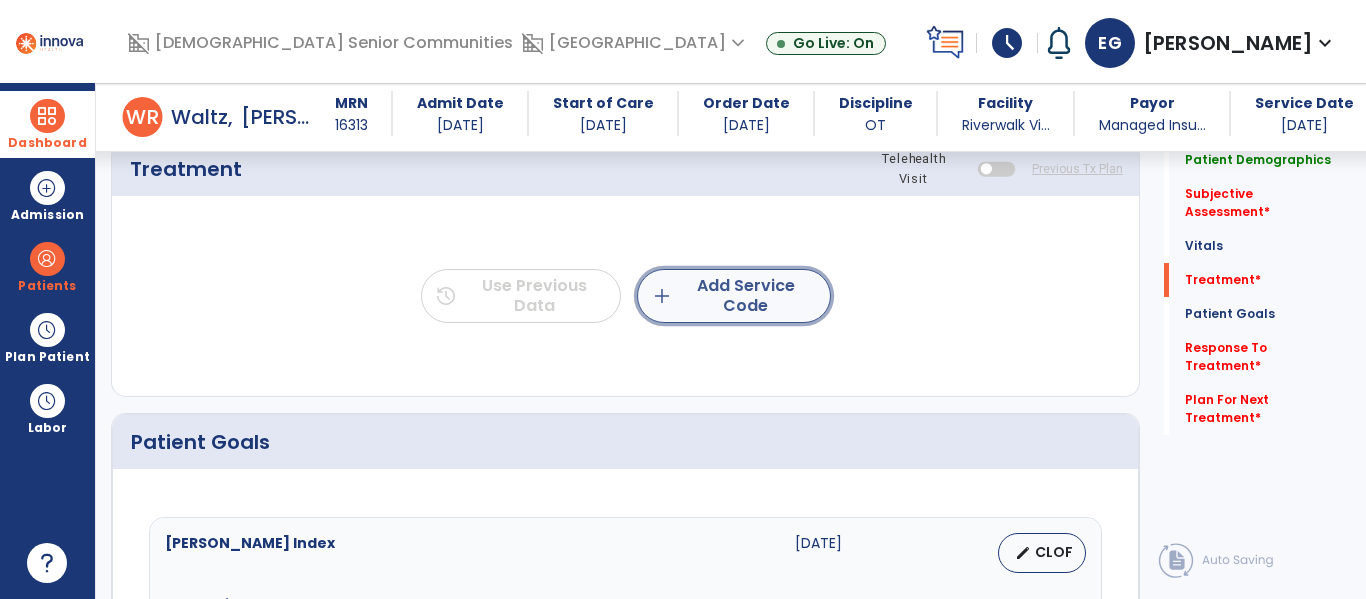 click on "add  Add Service Code" 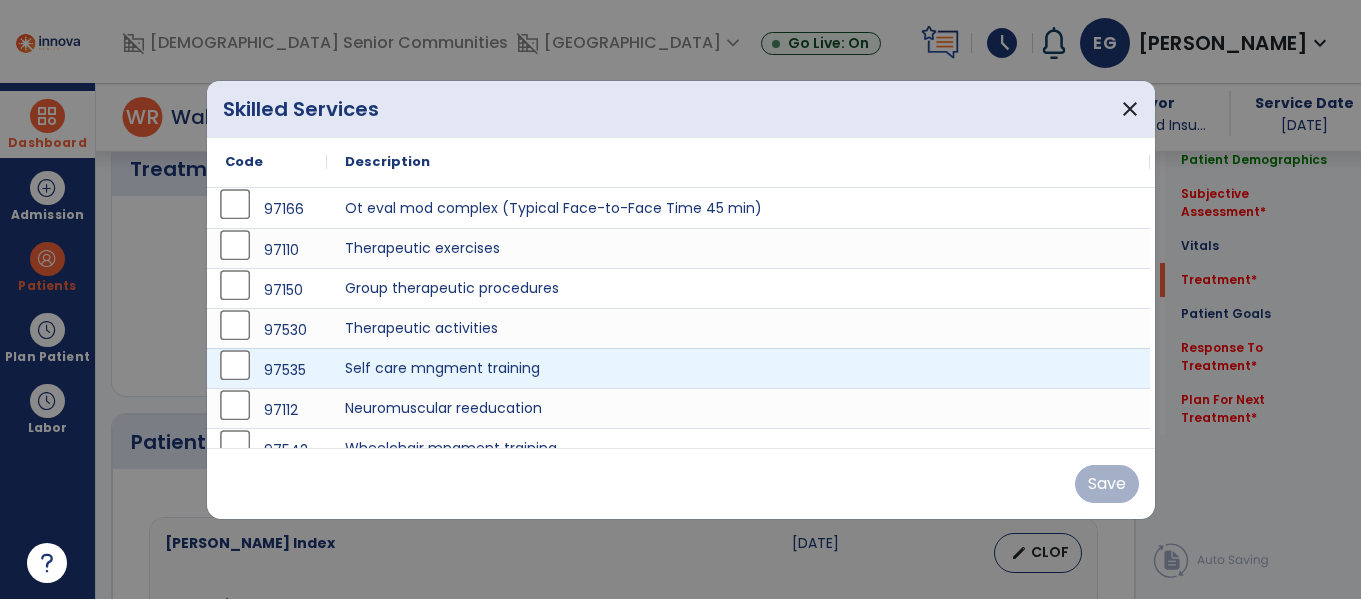 scroll, scrollTop: 1108, scrollLeft: 0, axis: vertical 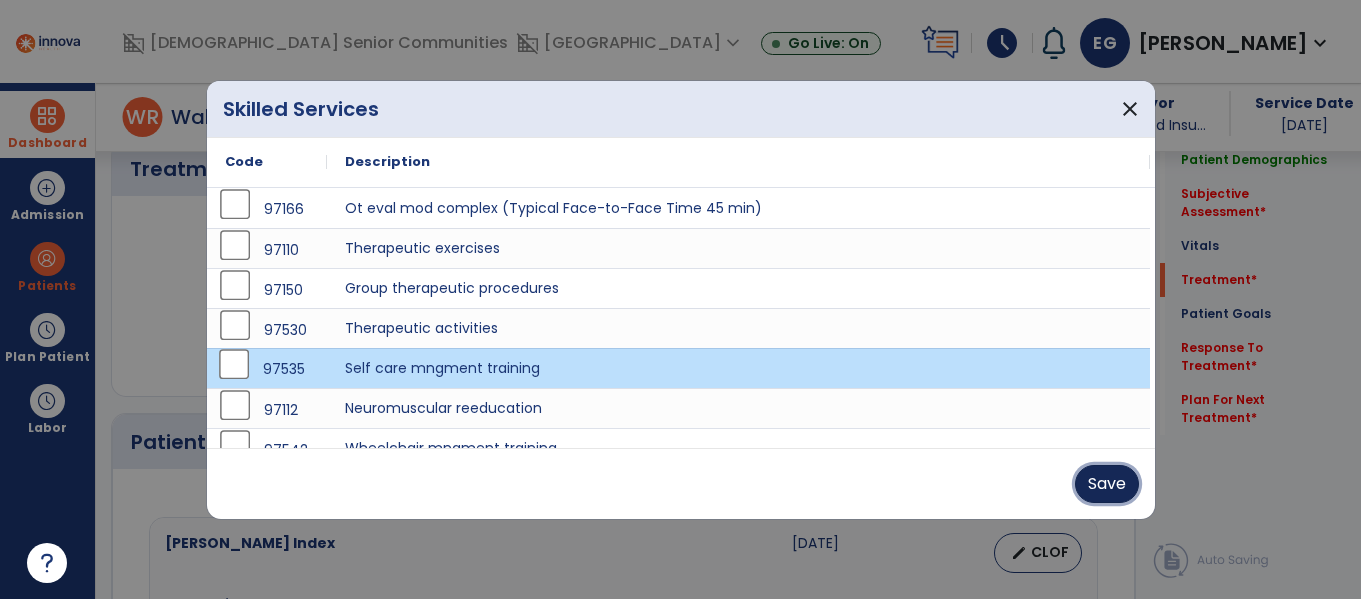 click on "Save" at bounding box center (1107, 484) 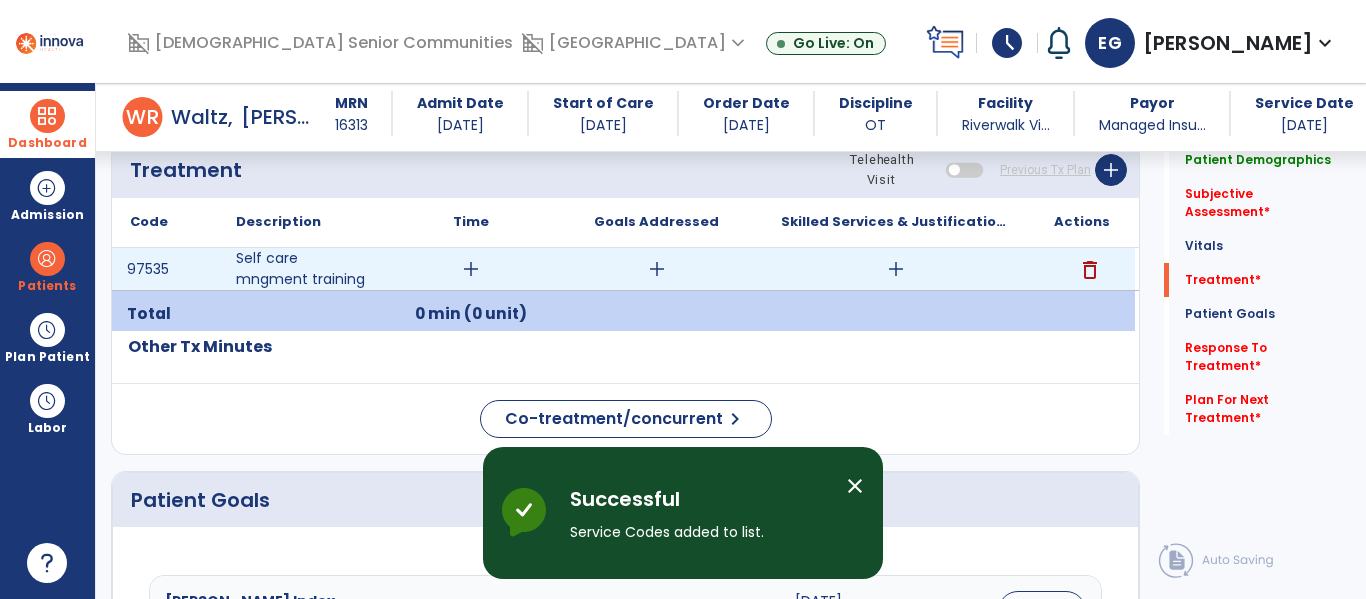 click on "add" at bounding box center [470, 269] 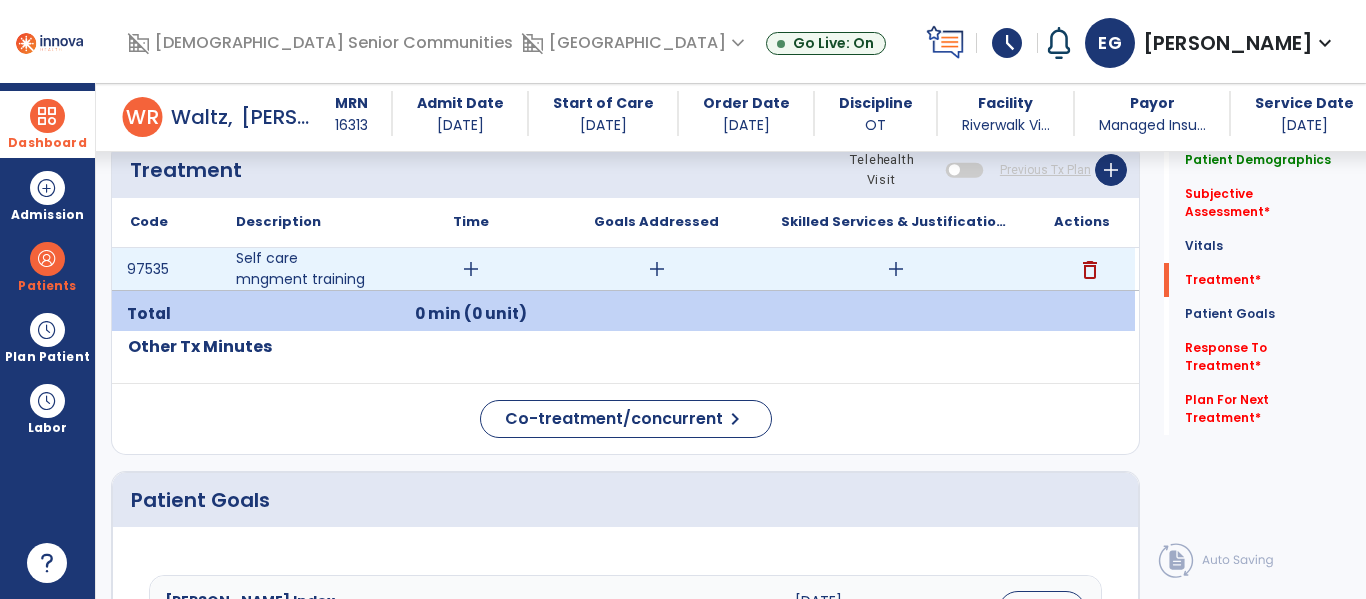 click on "add" at bounding box center [471, 269] 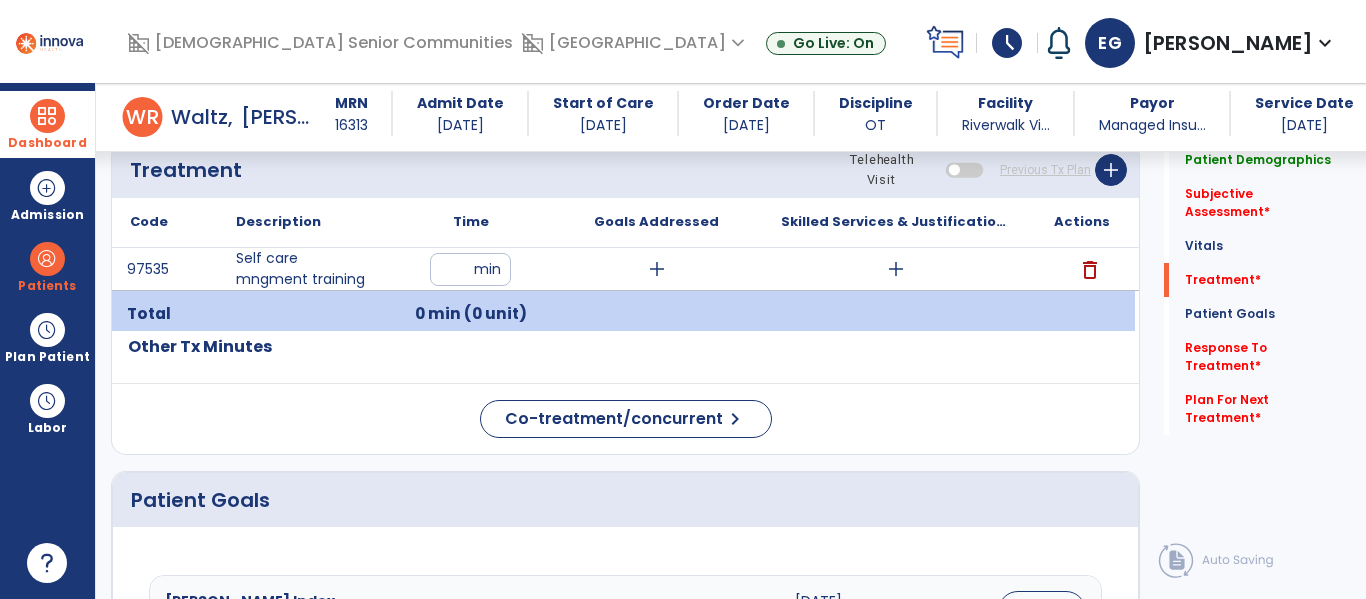 type on "**" 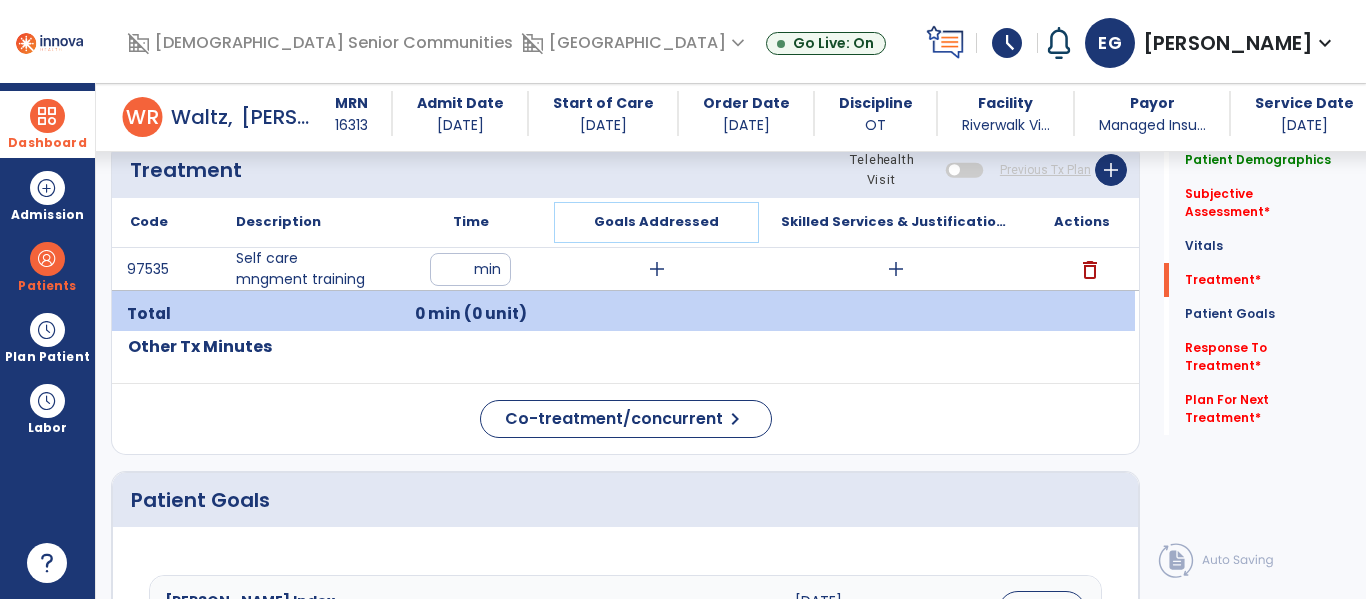 click on "Code
Description
Time" at bounding box center (625, 264) 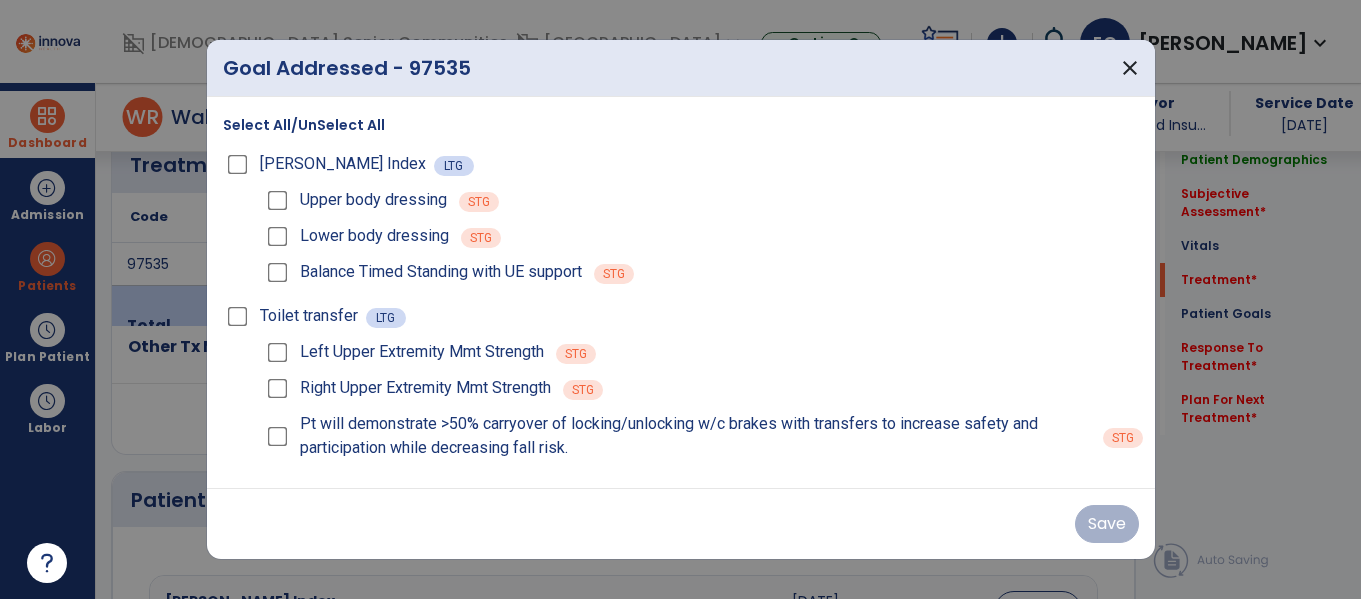 scroll, scrollTop: 1108, scrollLeft: 0, axis: vertical 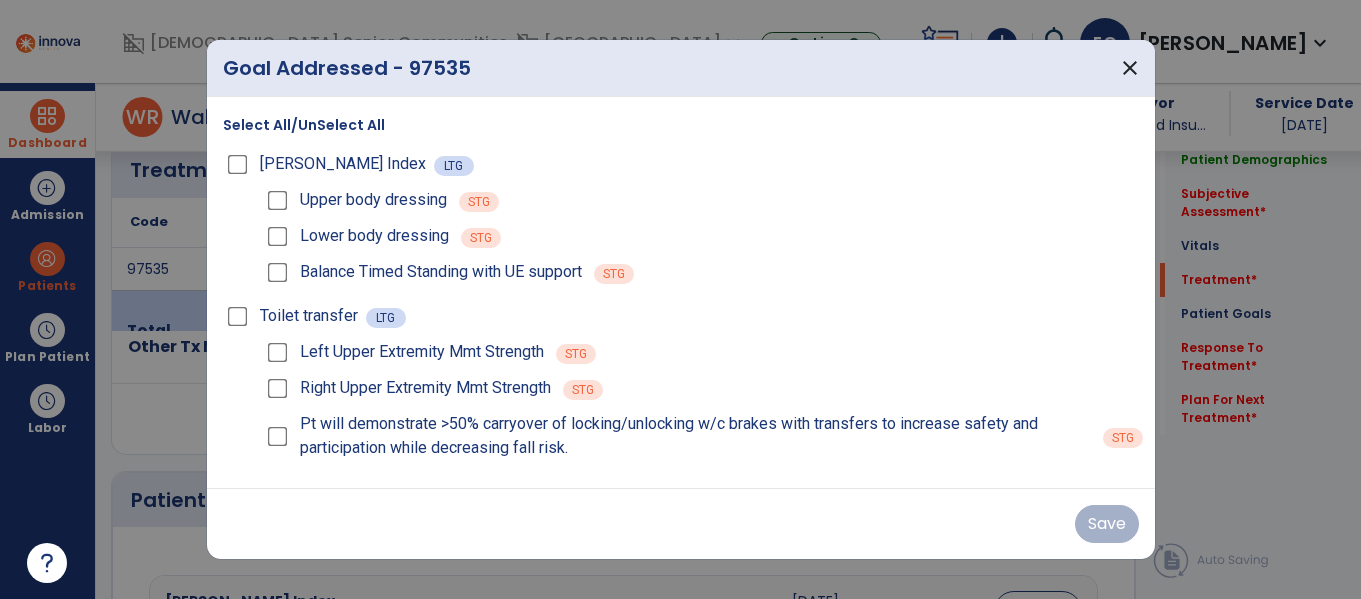 click on "Select All/UnSelect All" at bounding box center [304, 125] 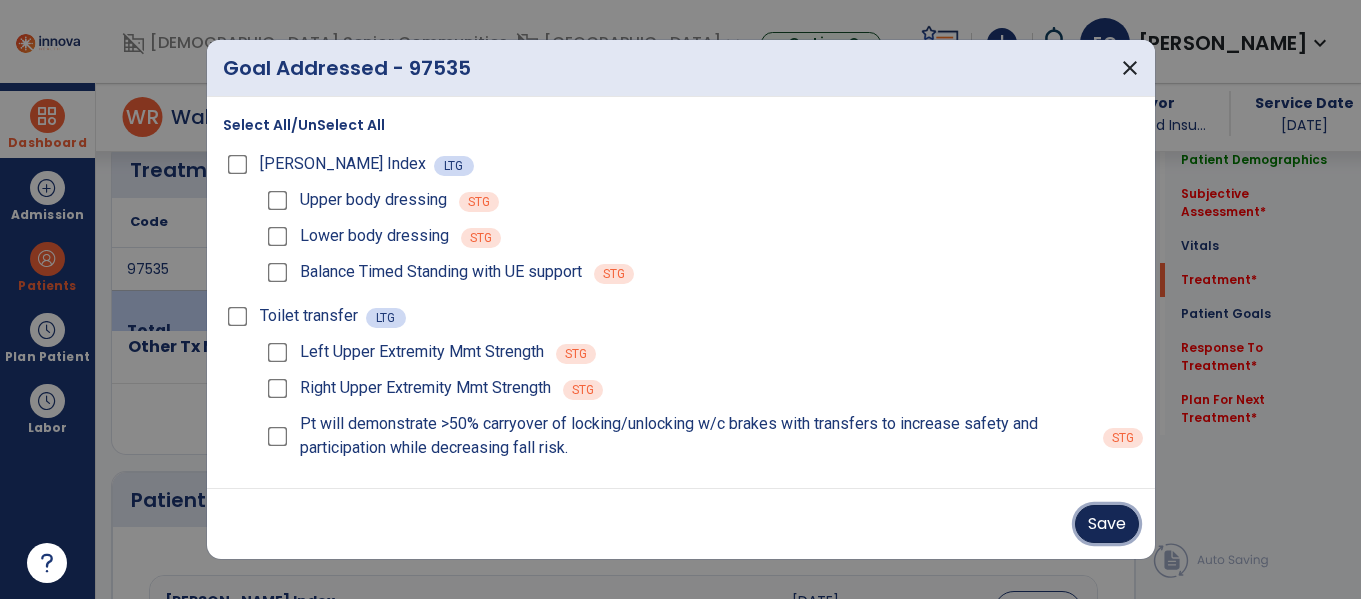 click on "Save" at bounding box center (1107, 524) 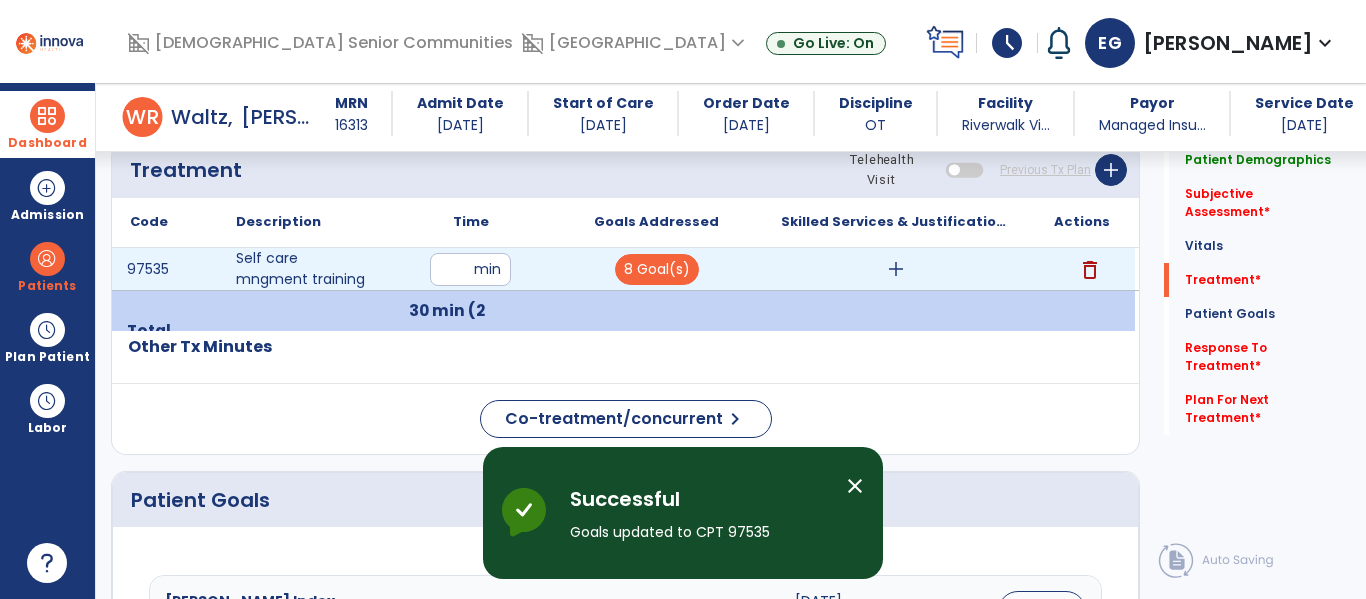 click on "add" at bounding box center (896, 269) 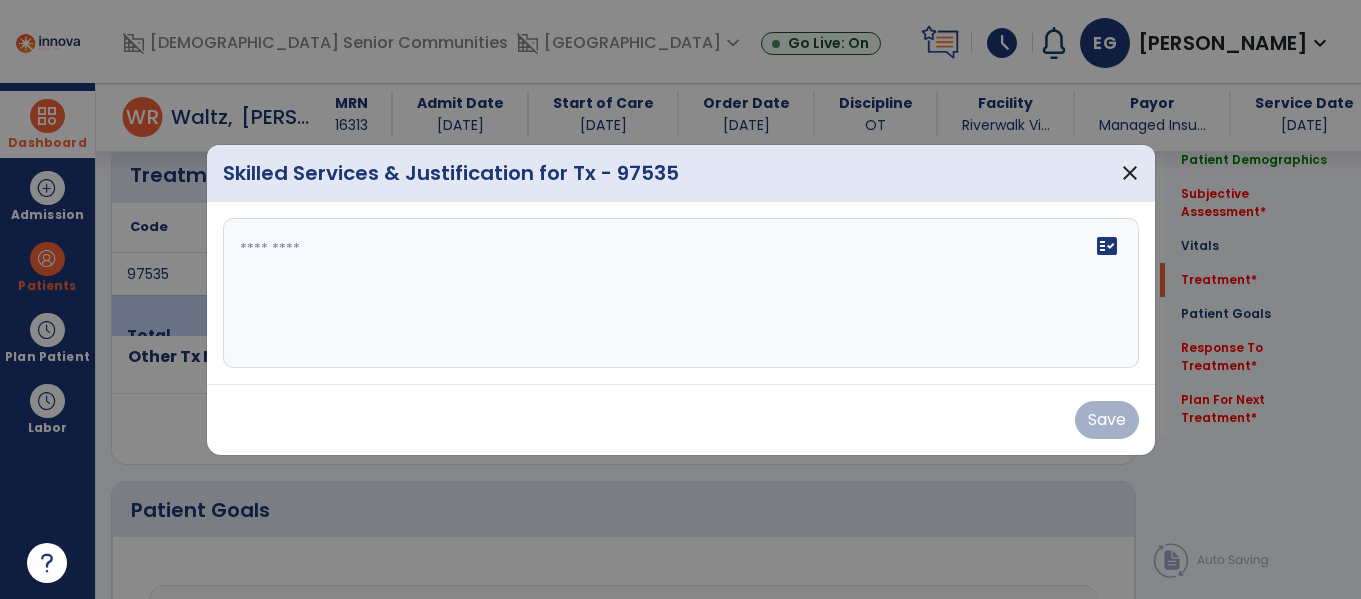 click at bounding box center (681, 293) 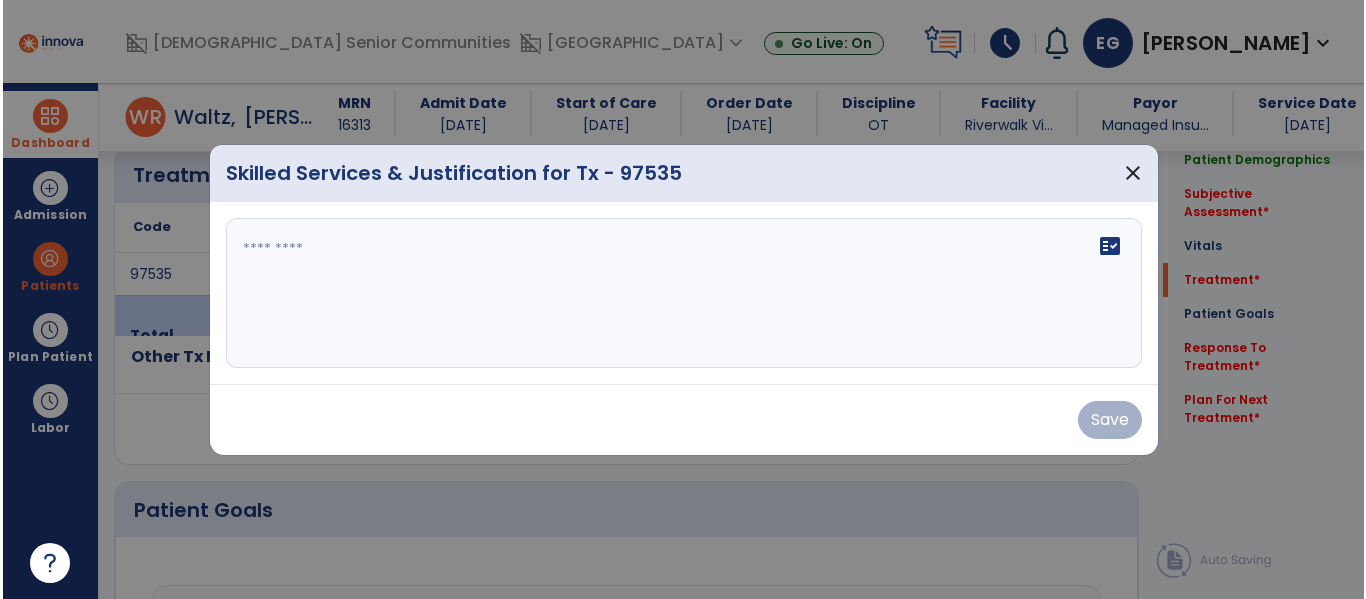 scroll, scrollTop: 1108, scrollLeft: 0, axis: vertical 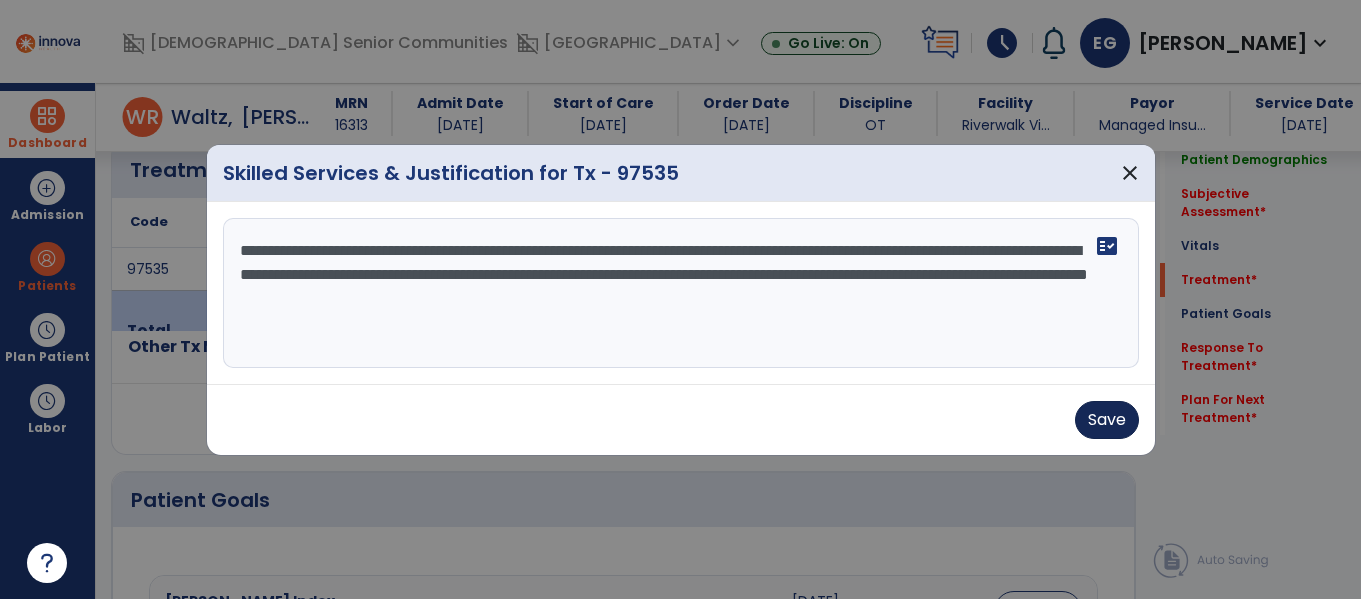 type on "**********" 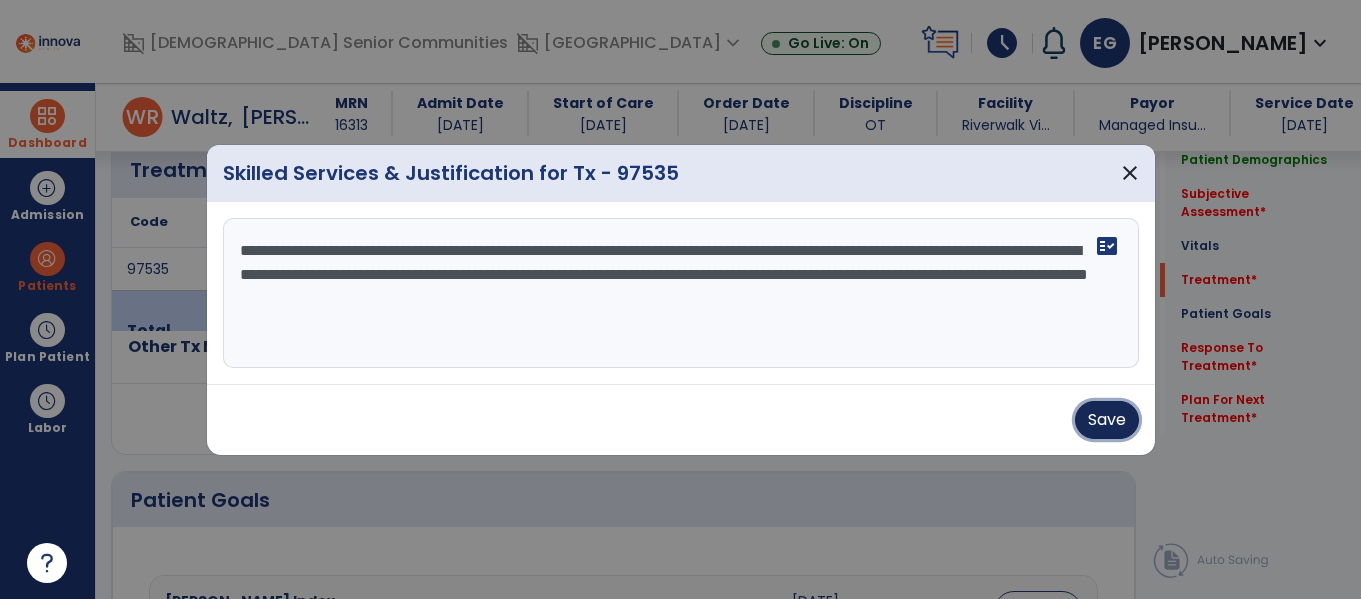 click on "Save" at bounding box center (1107, 420) 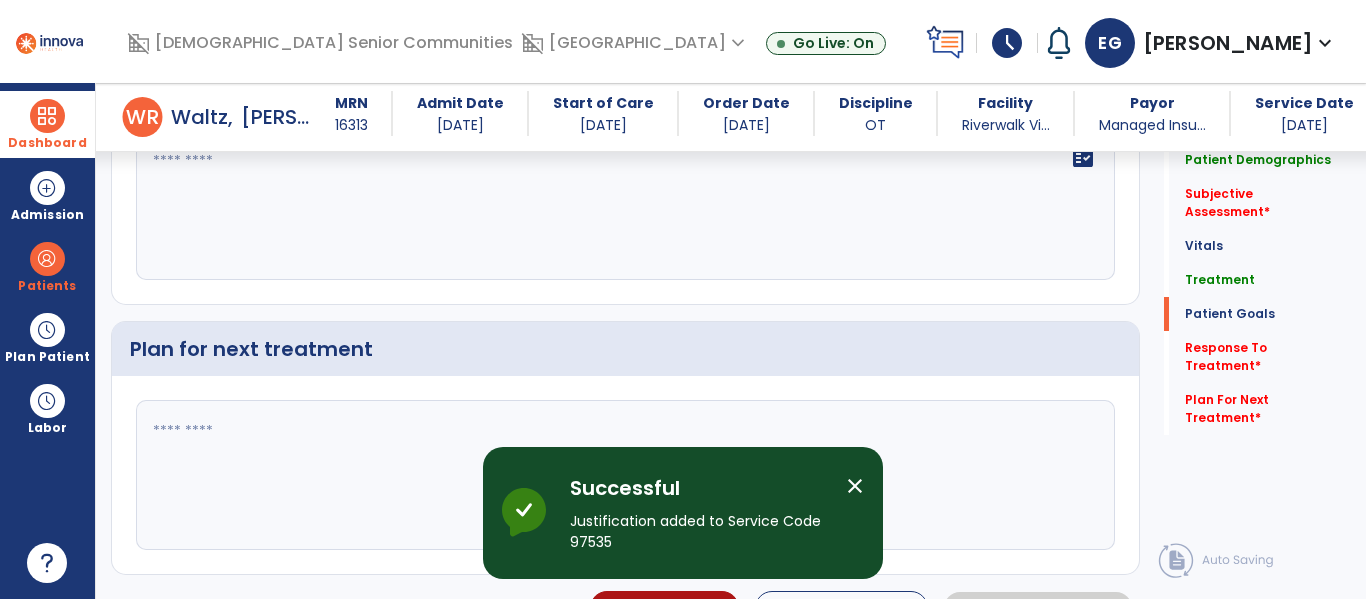 scroll, scrollTop: 2866, scrollLeft: 0, axis: vertical 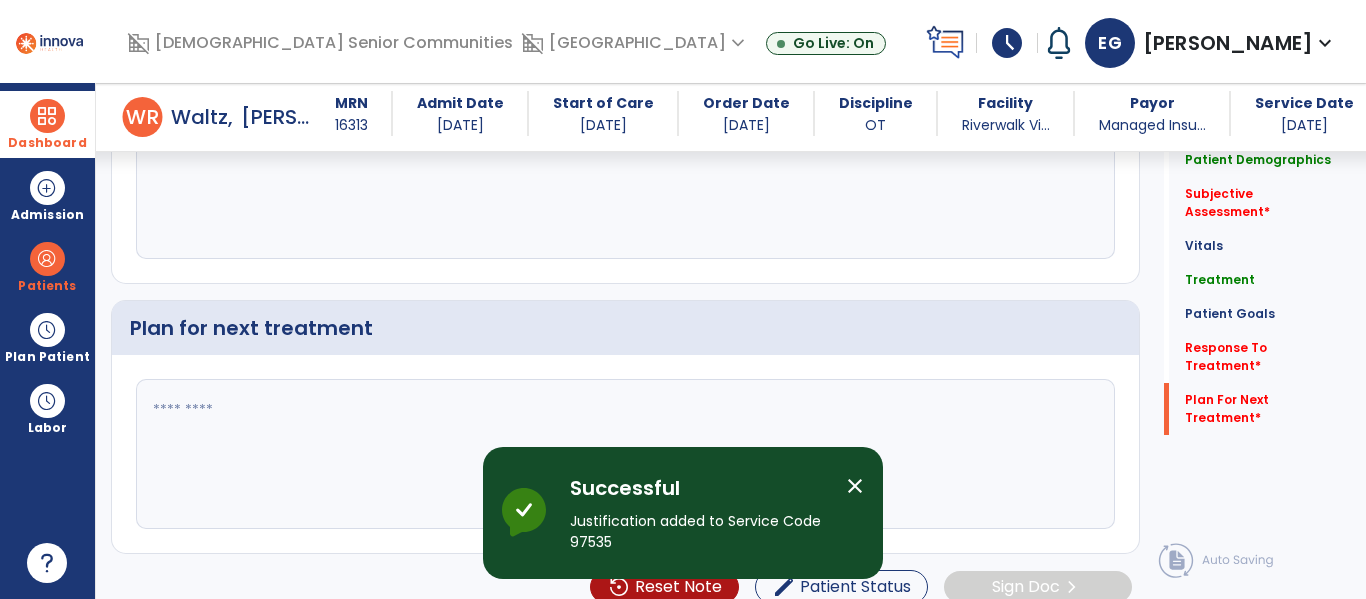click on "fact_check" 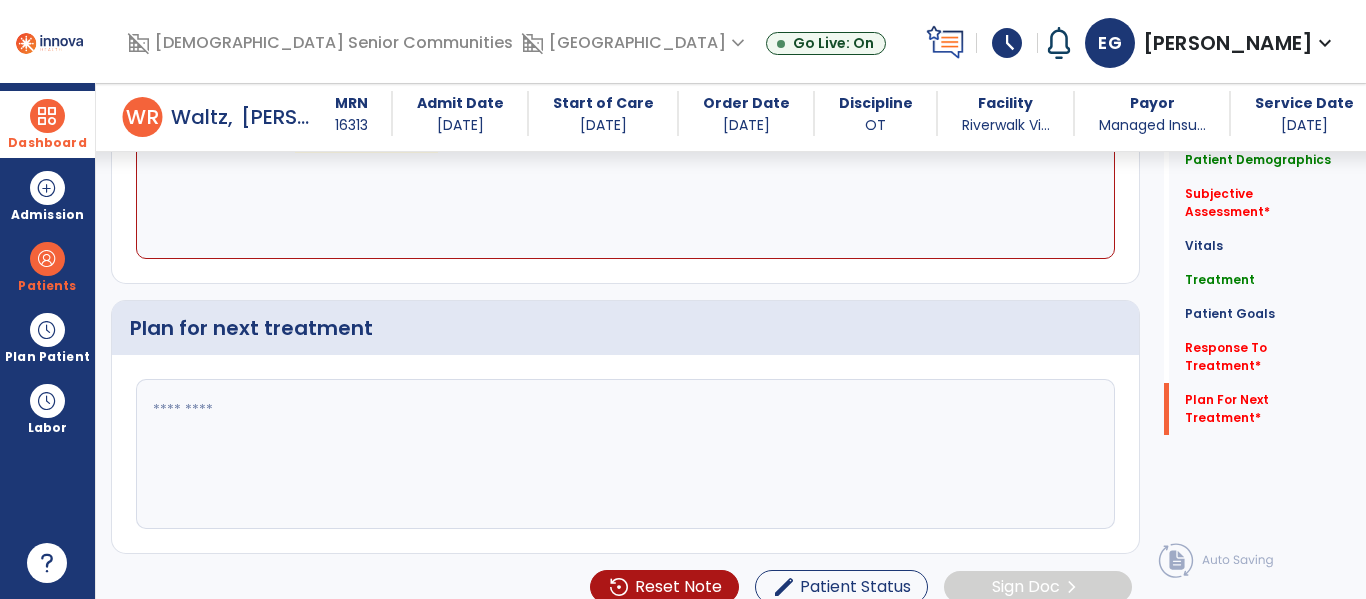 click on "**********" 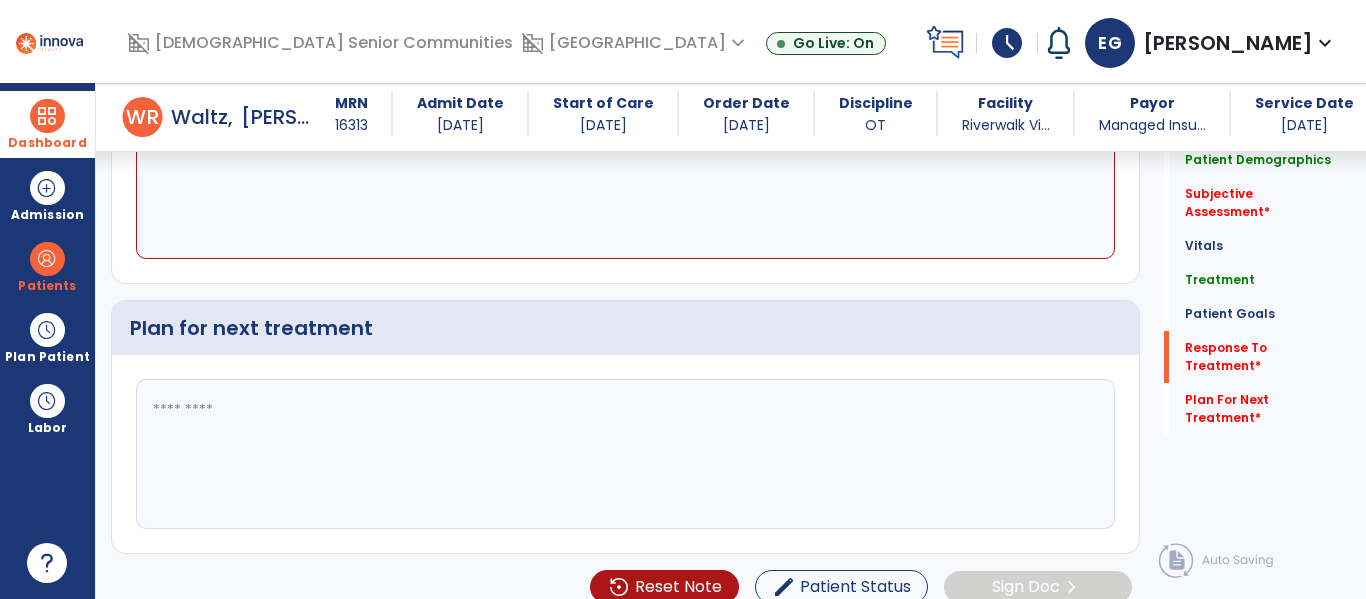 scroll, scrollTop: 2698, scrollLeft: 0, axis: vertical 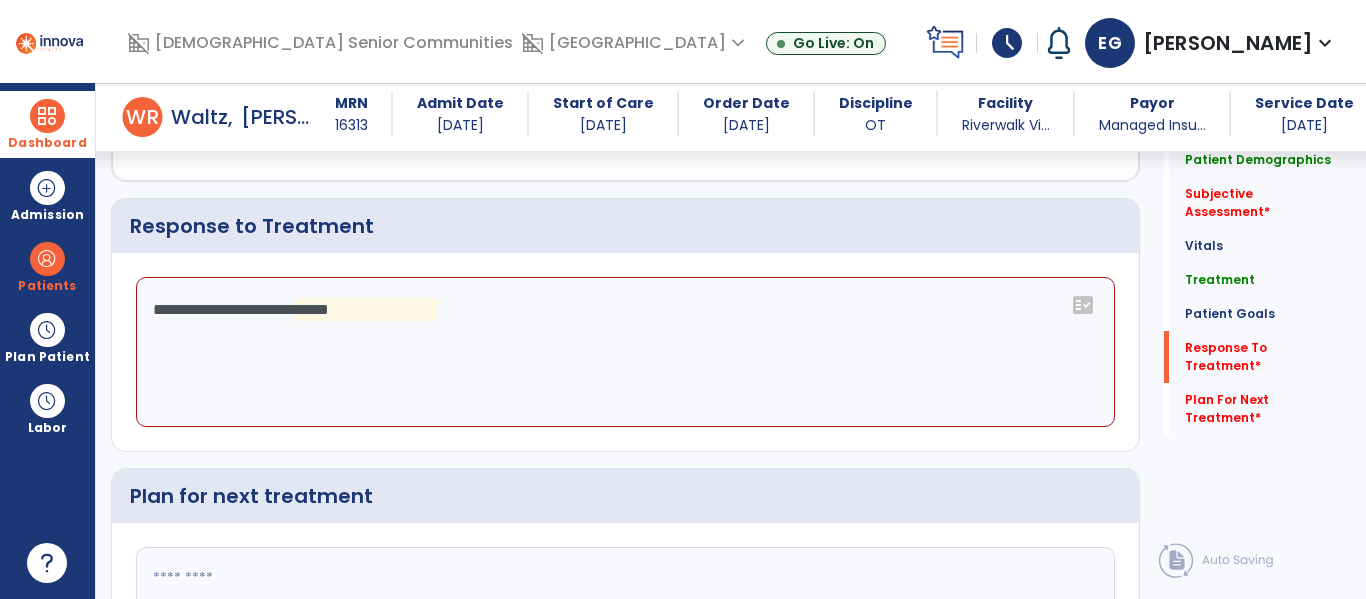 click on "**********" 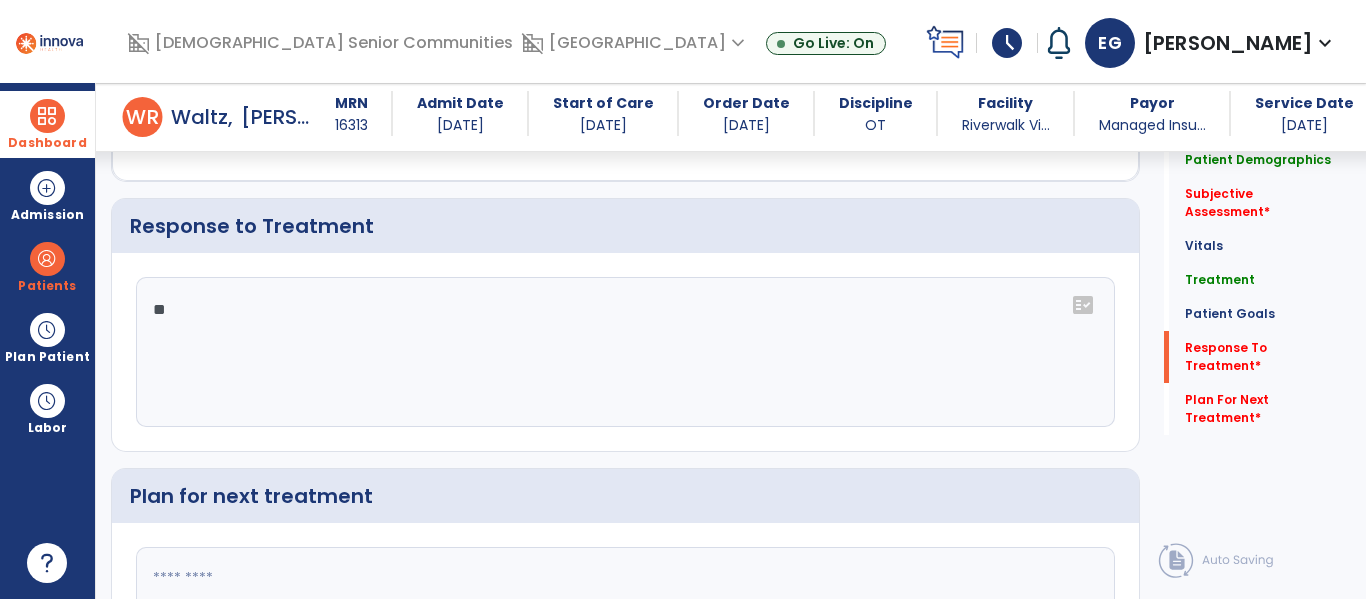 type on "*" 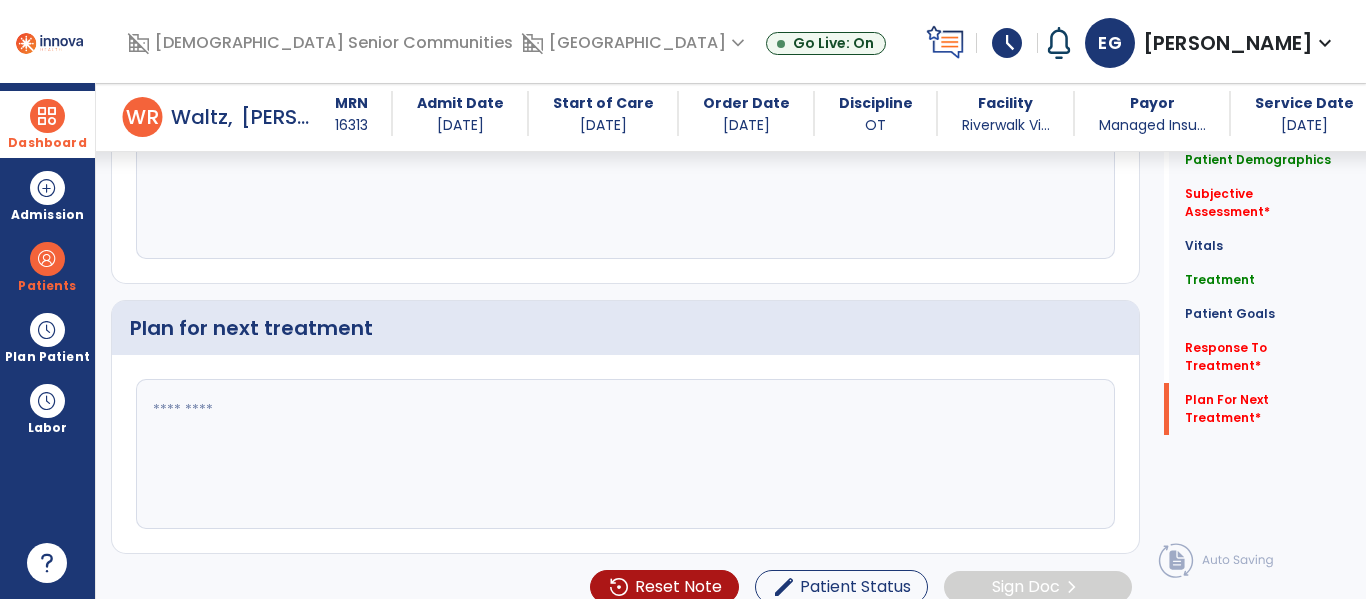 type on "****" 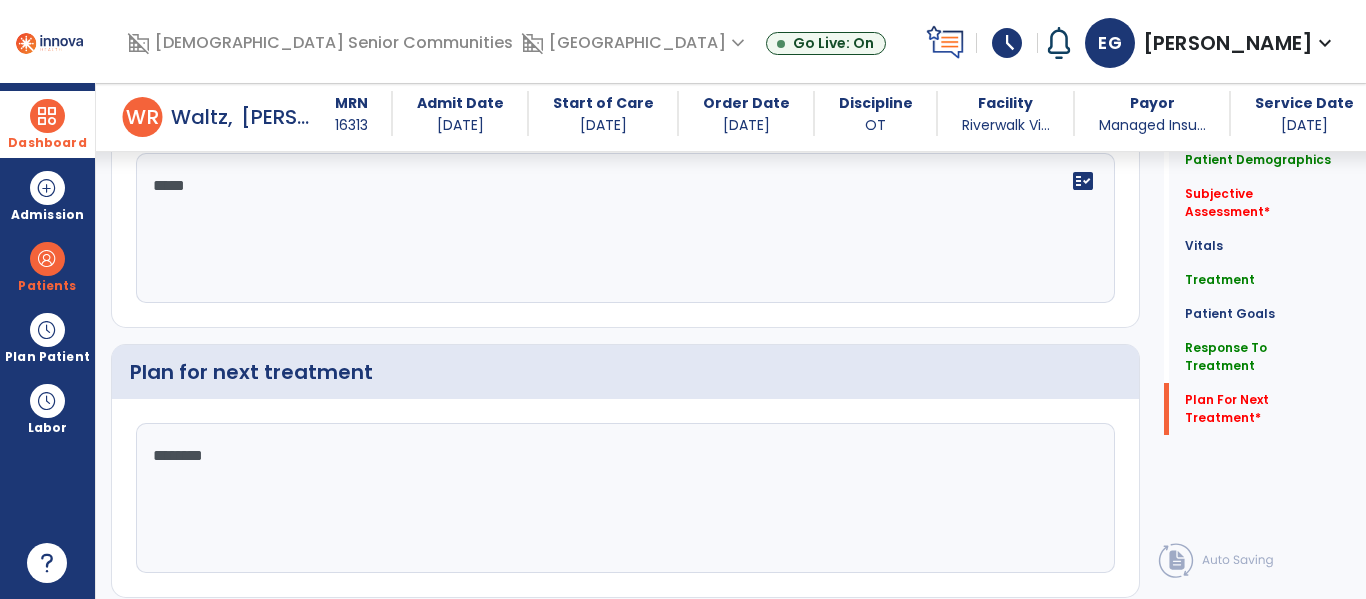 scroll, scrollTop: 2866, scrollLeft: 0, axis: vertical 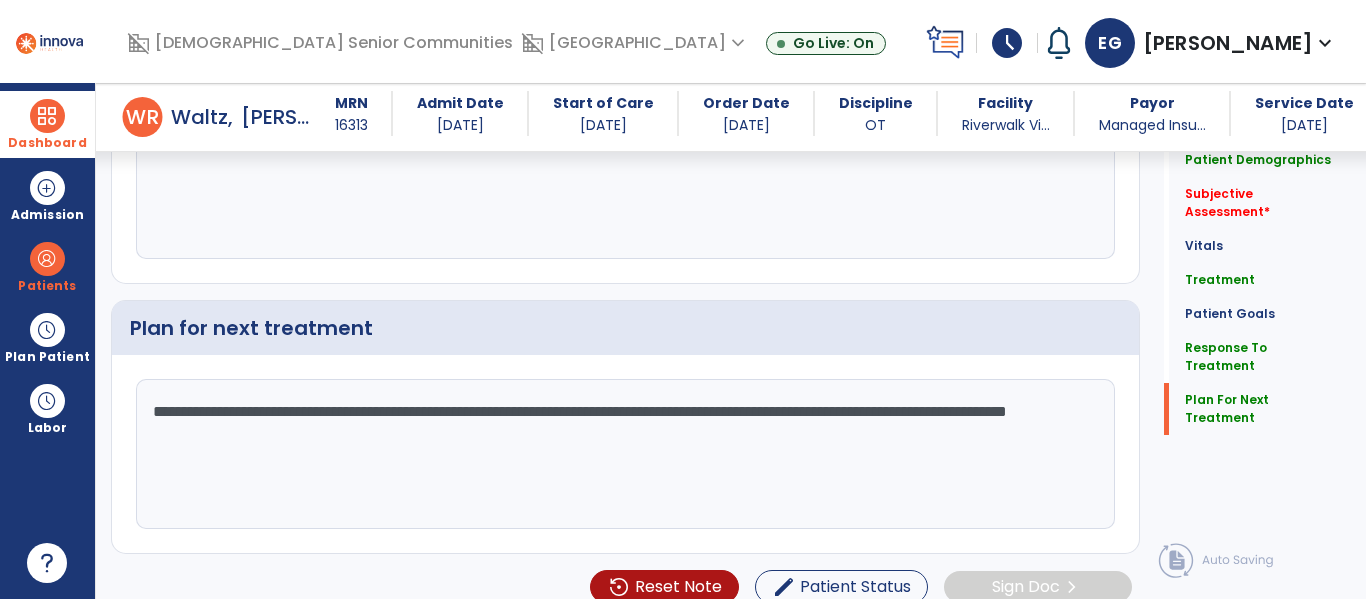 type on "**********" 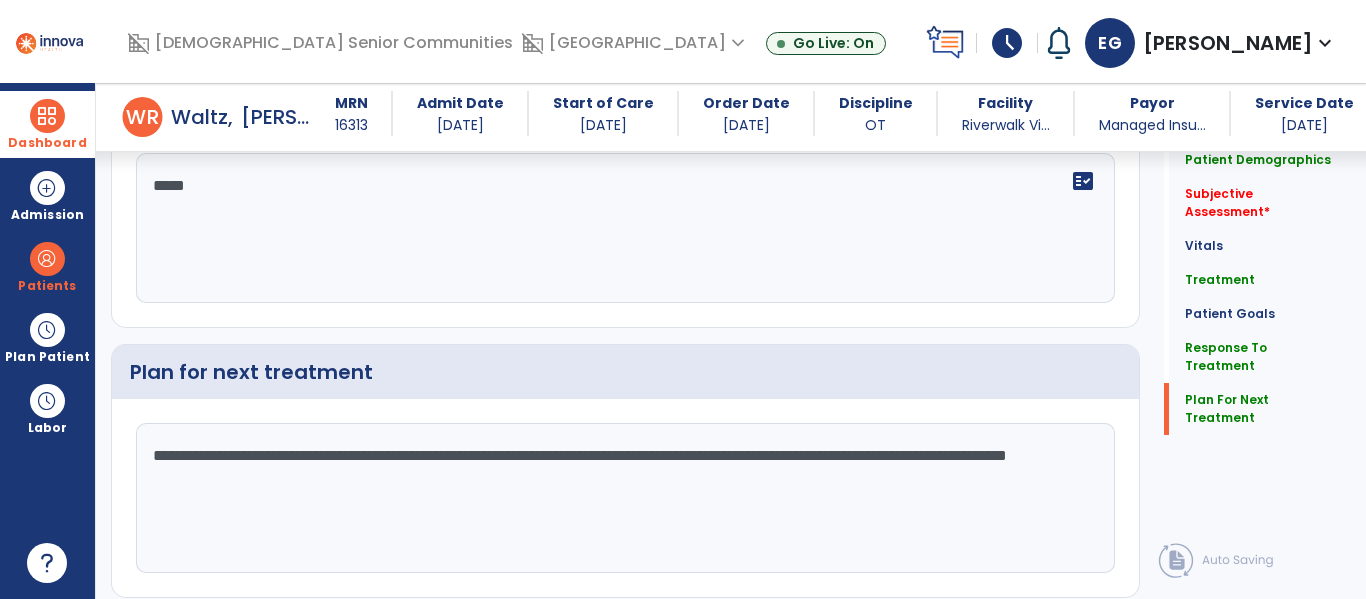 scroll, scrollTop: 2866, scrollLeft: 0, axis: vertical 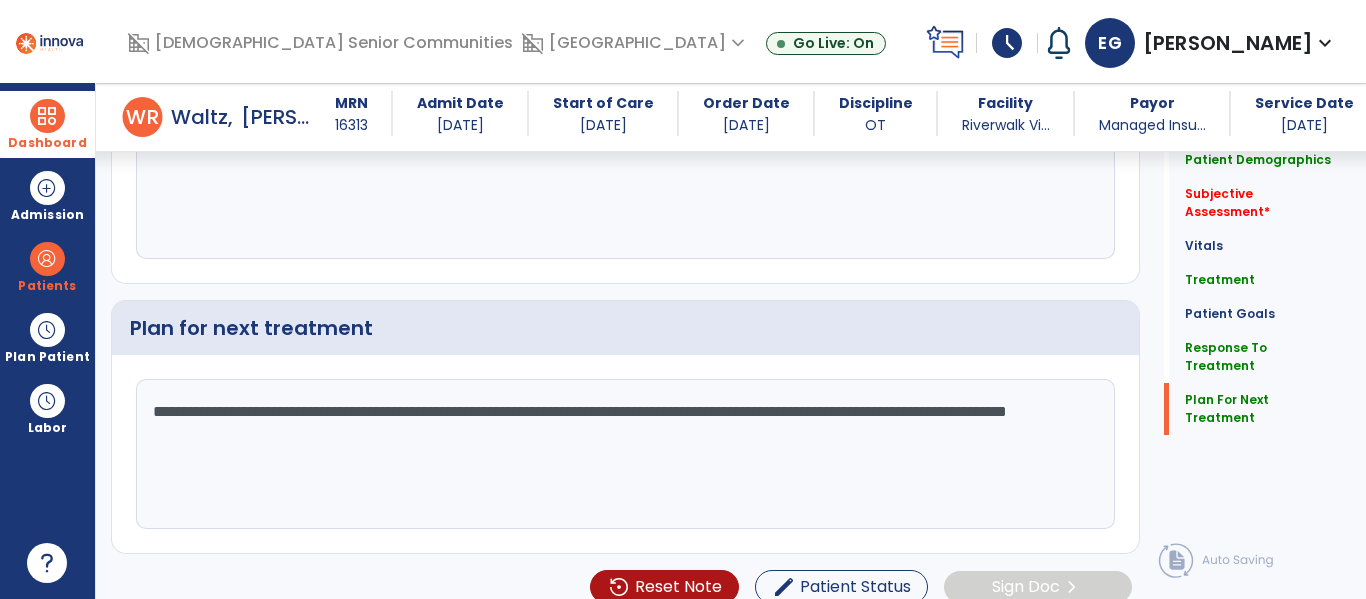 click on "**********" 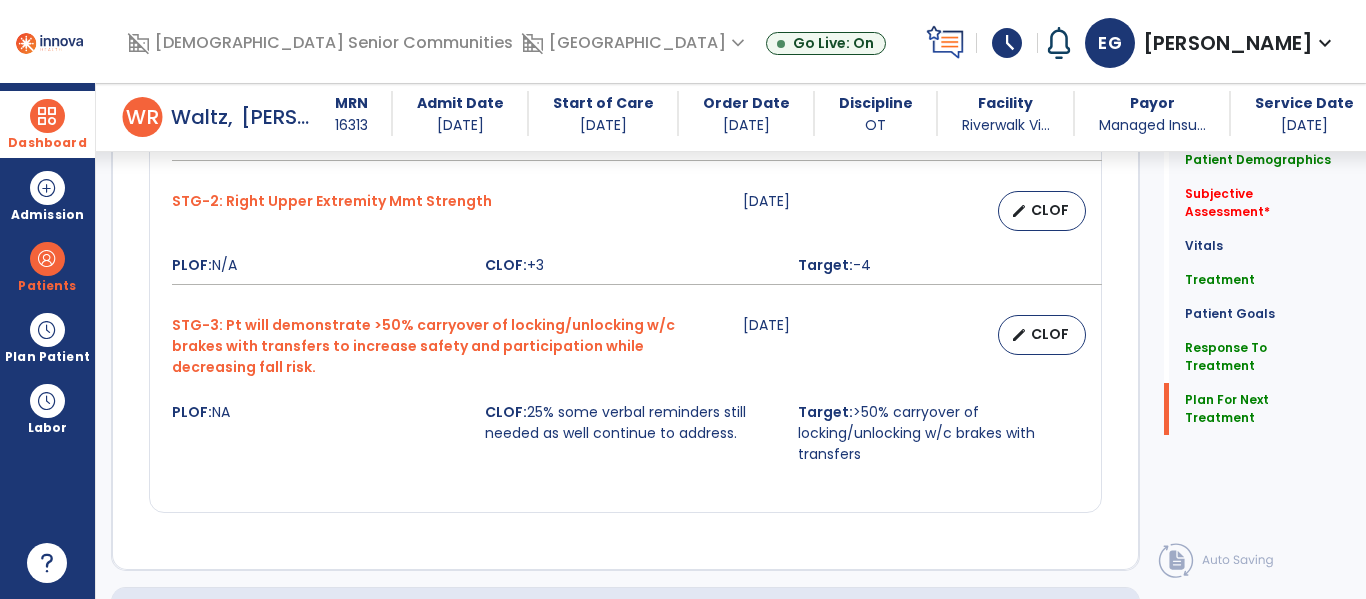 scroll, scrollTop: 2866, scrollLeft: 0, axis: vertical 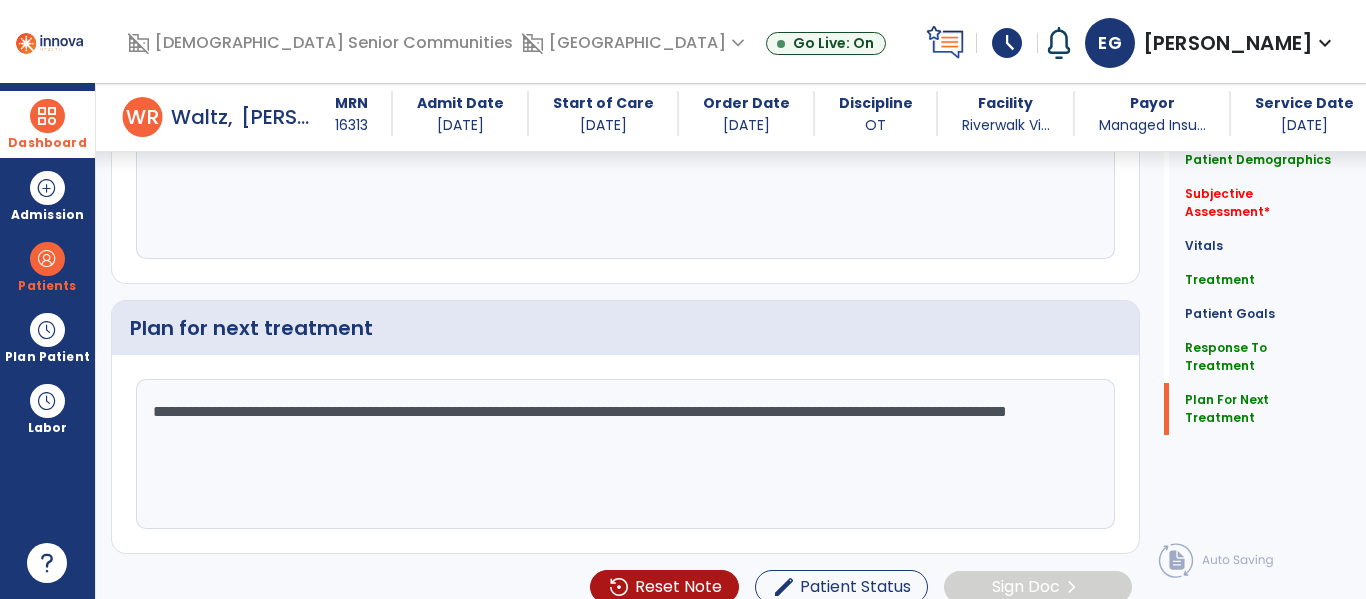 click on "**********" 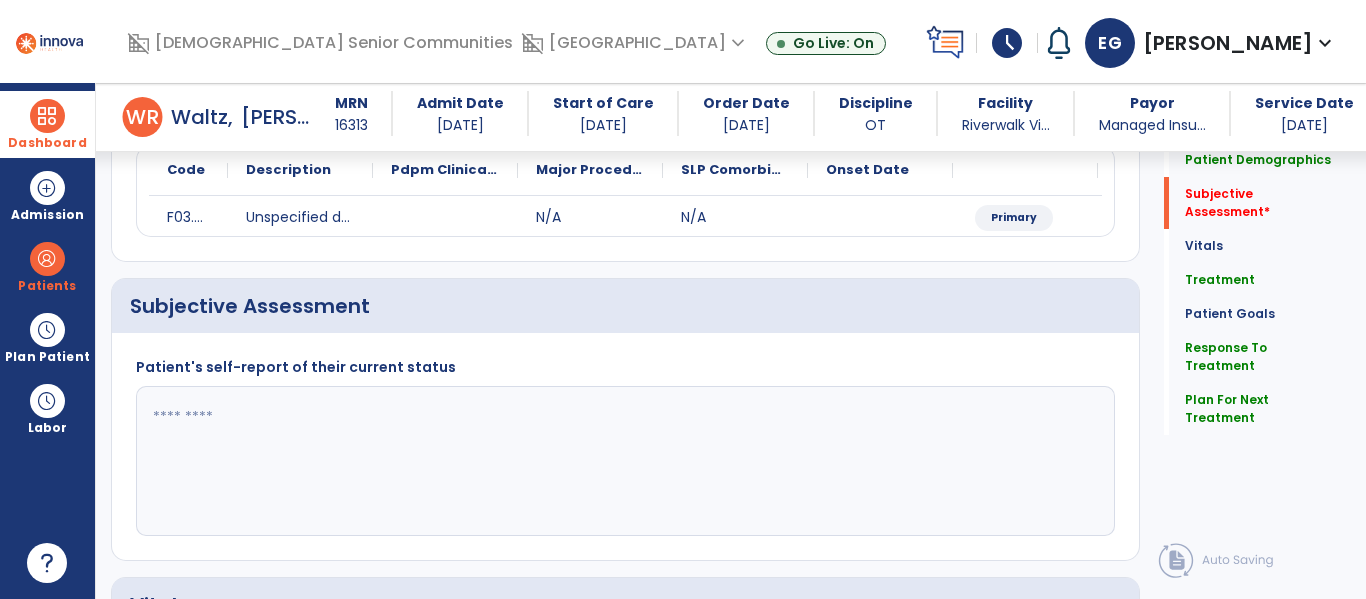 scroll, scrollTop: 269, scrollLeft: 0, axis: vertical 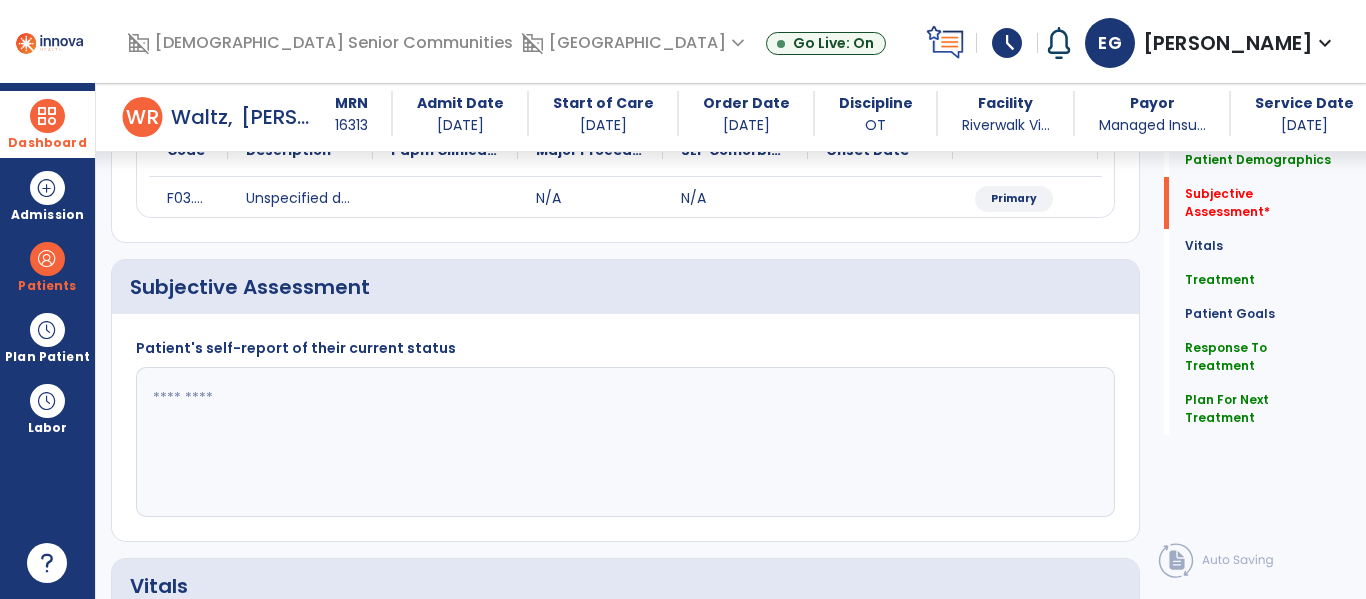 click 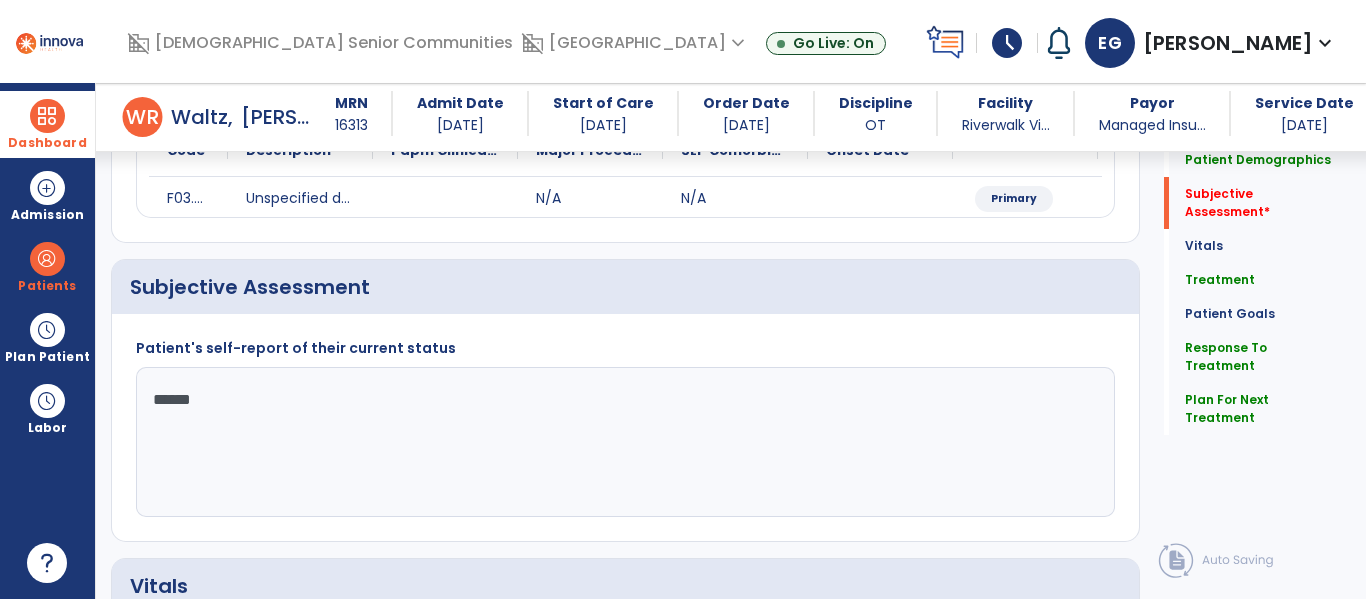 type on "*******" 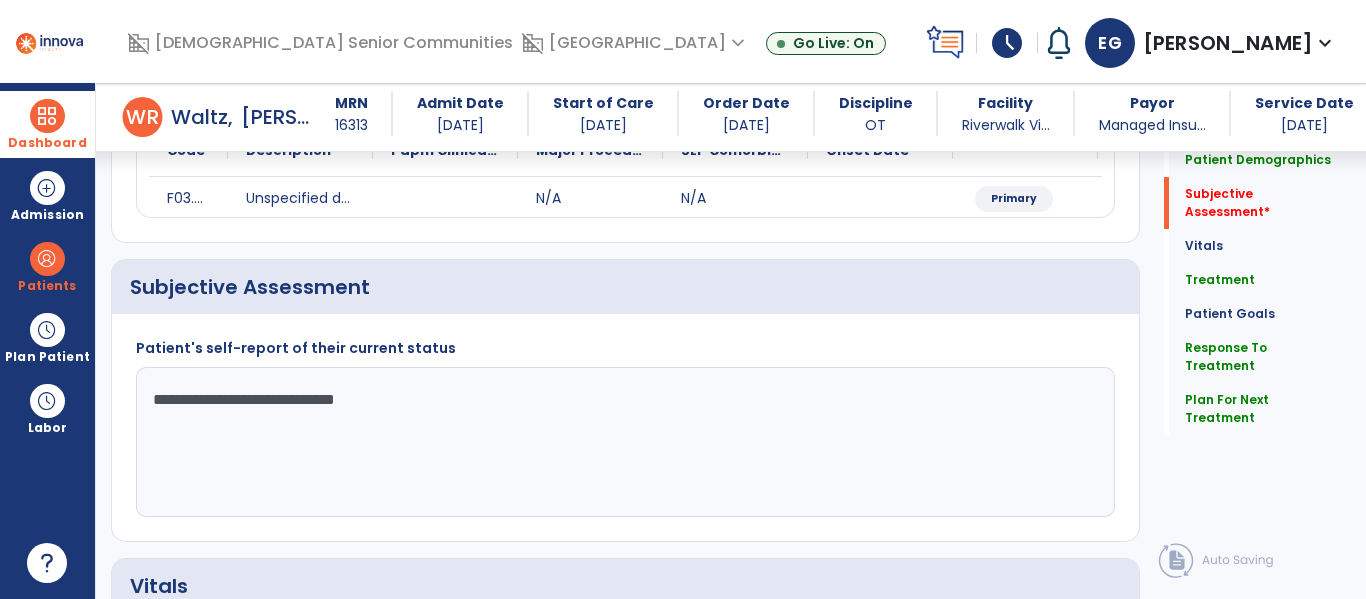 type on "**********" 